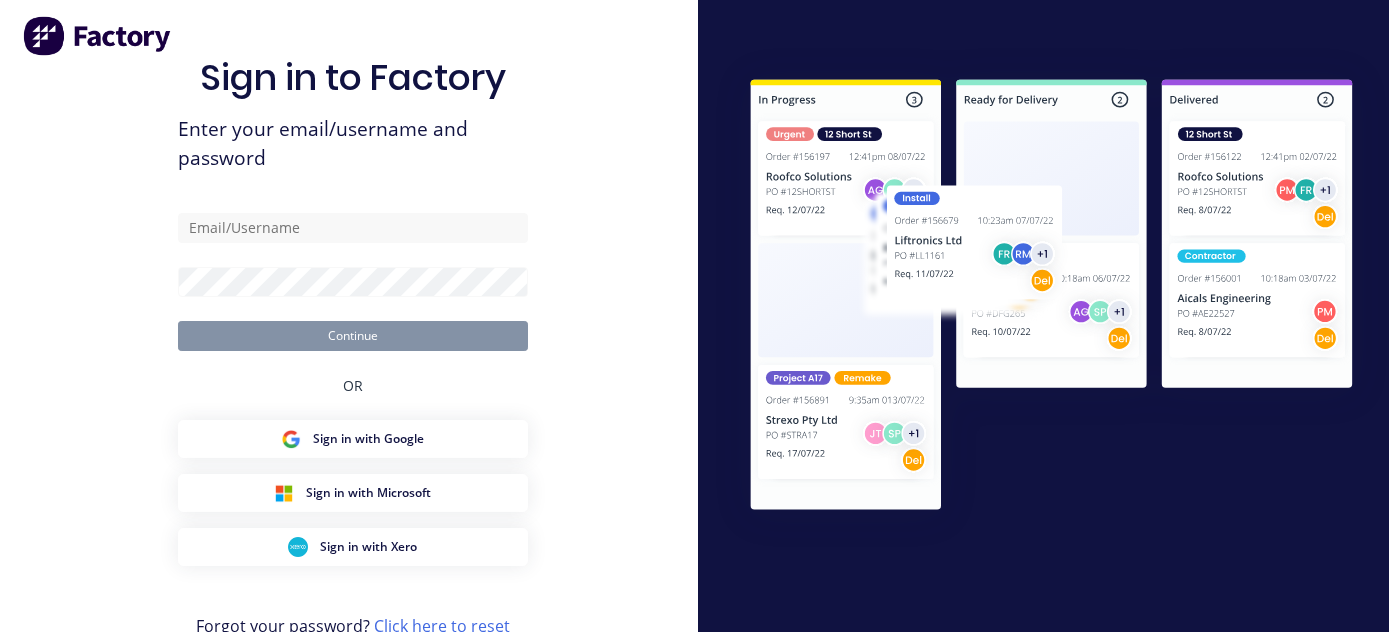 scroll, scrollTop: 0, scrollLeft: 0, axis: both 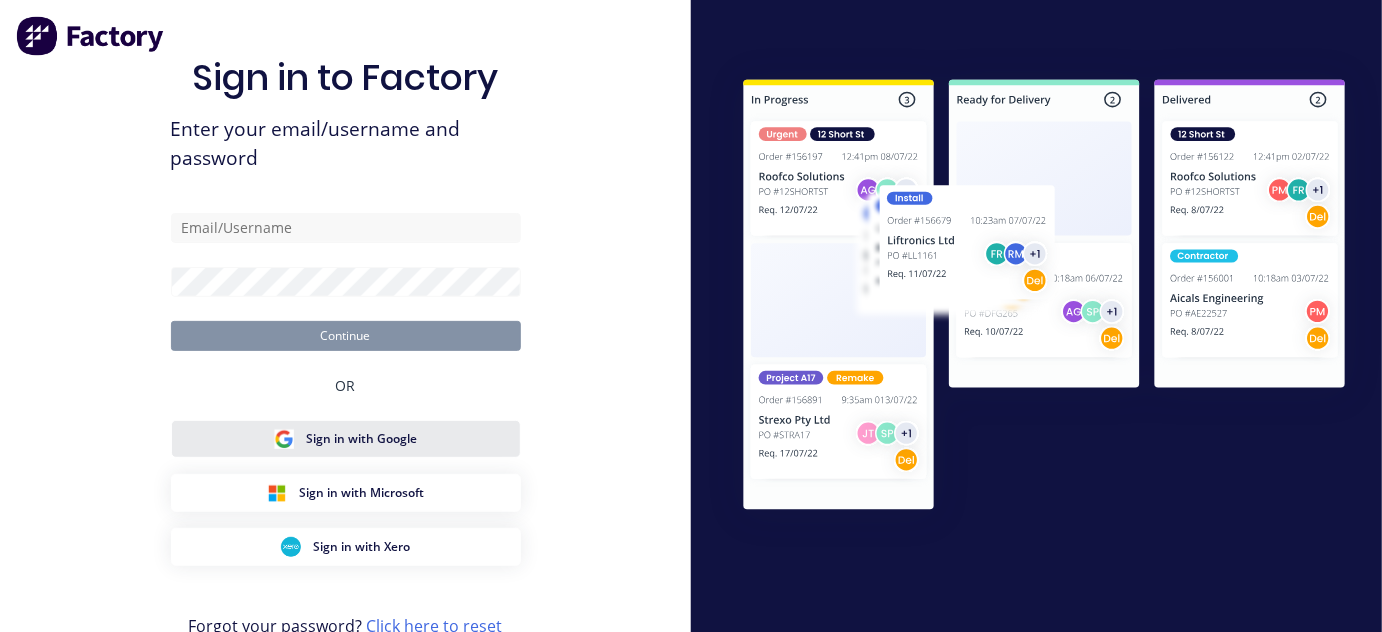 click on "Sign in with Google" at bounding box center [346, 439] 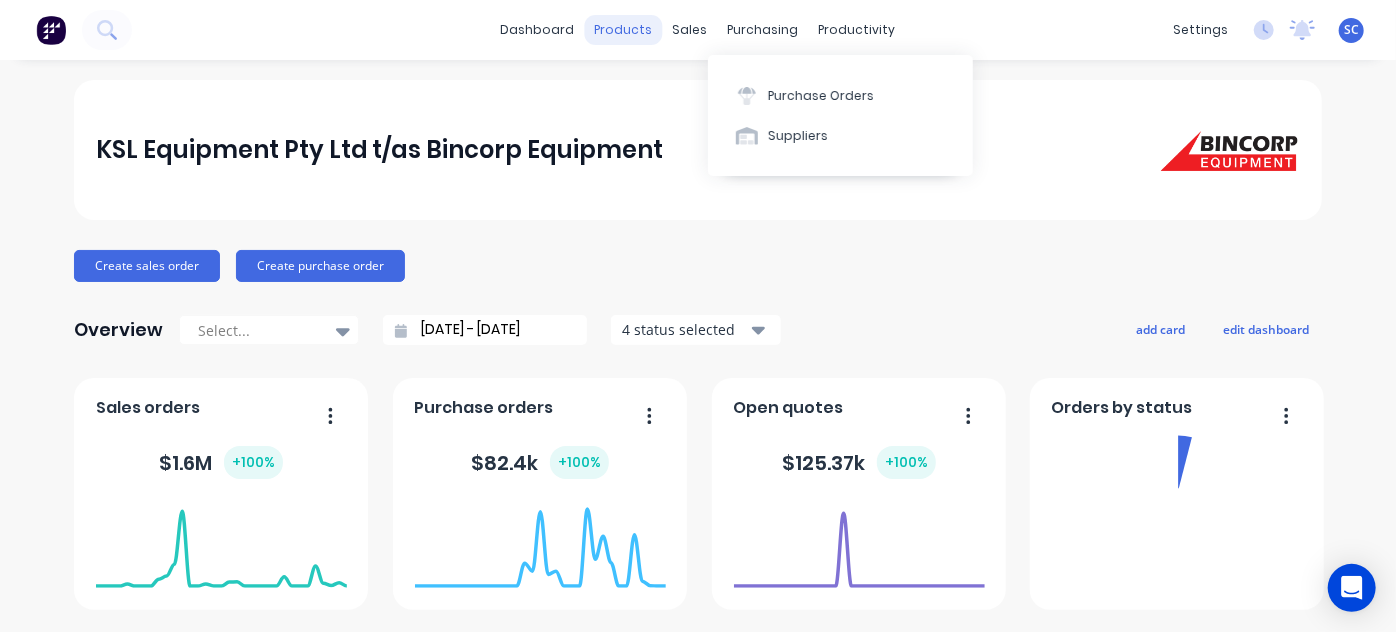 click on "products" at bounding box center (624, 30) 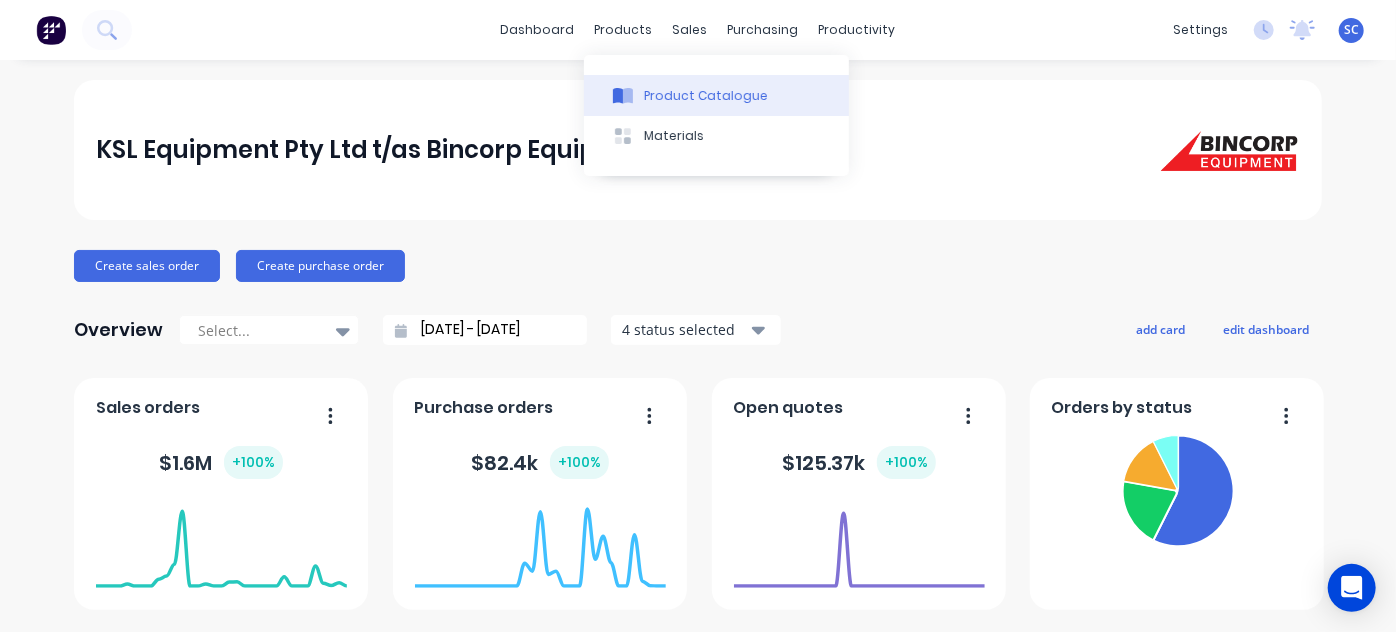 click at bounding box center (623, 96) 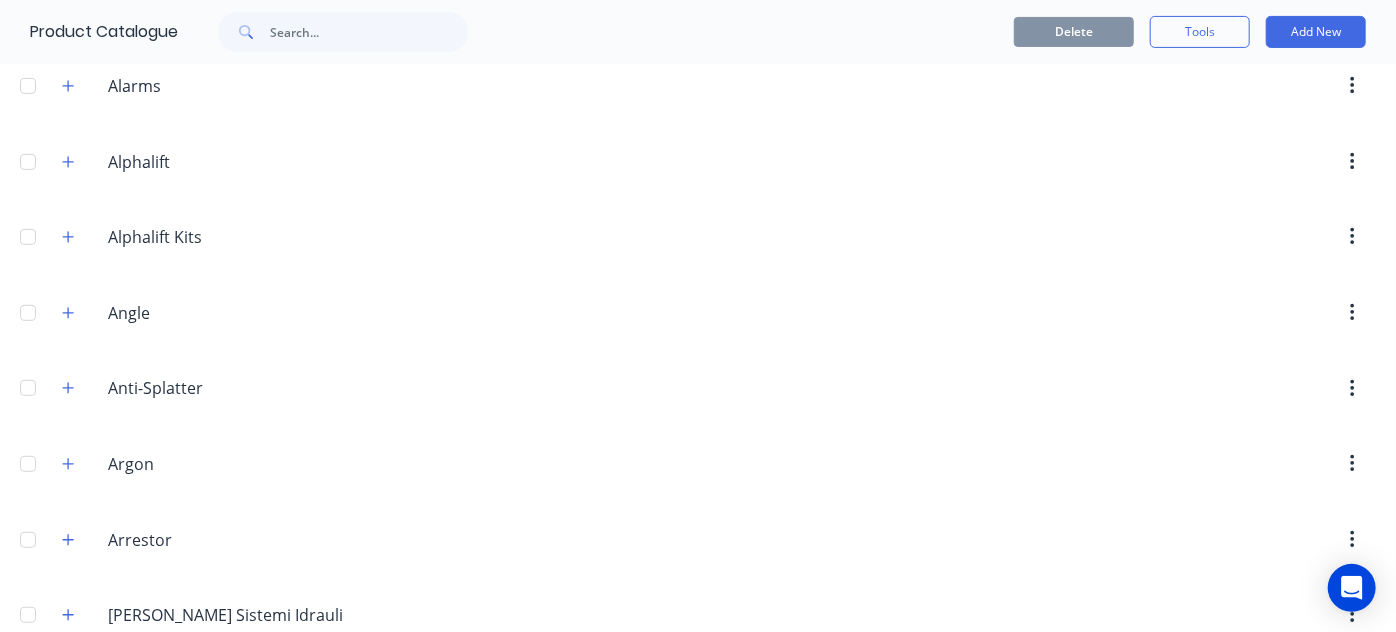 scroll, scrollTop: 312, scrollLeft: 0, axis: vertical 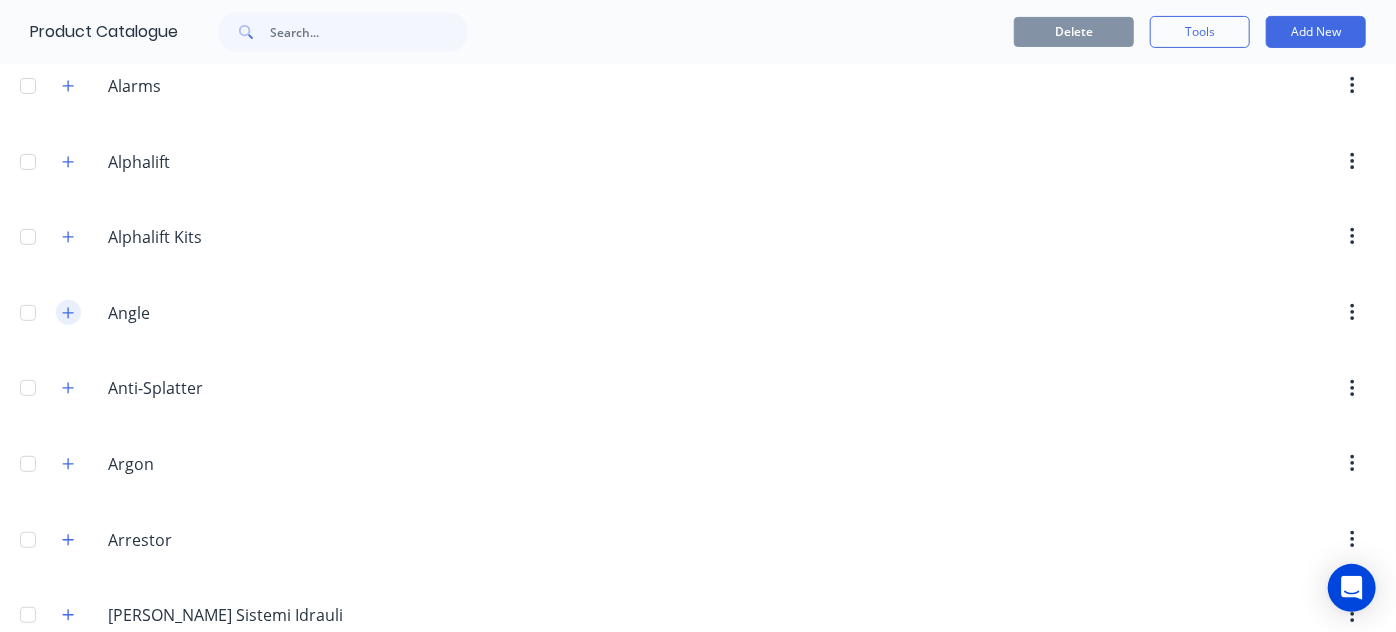 click at bounding box center [68, 312] 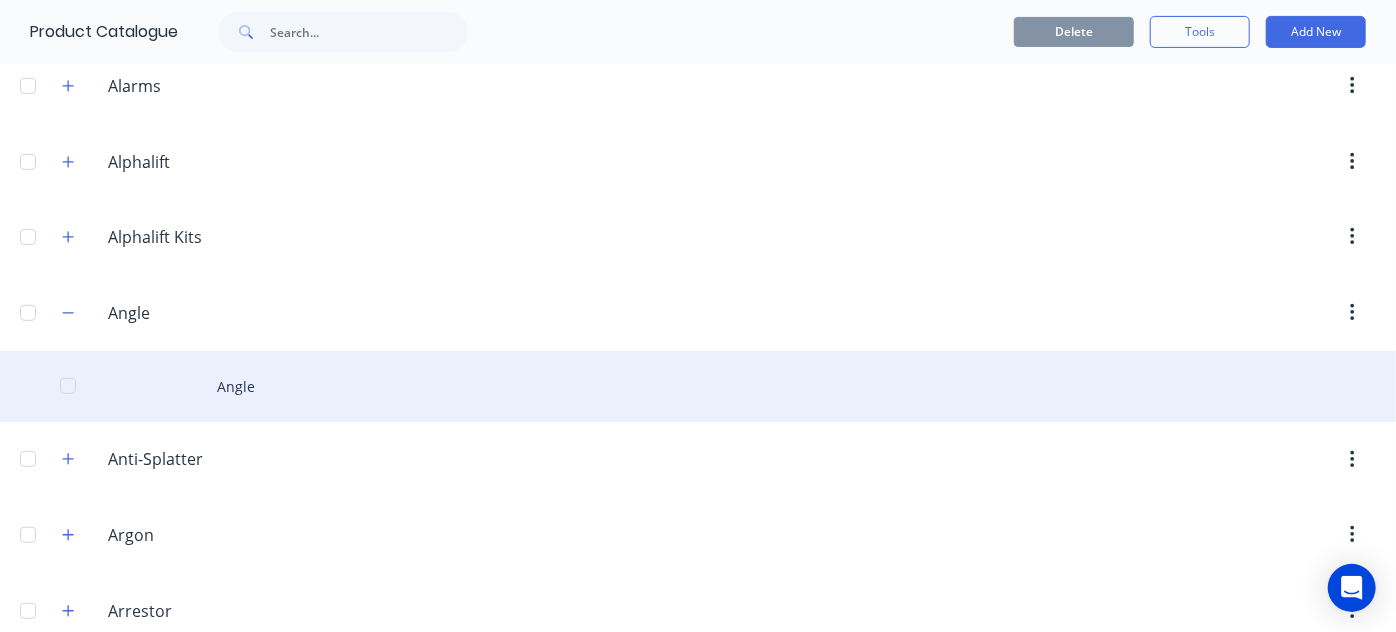 click on "Angle" at bounding box center (698, 386) 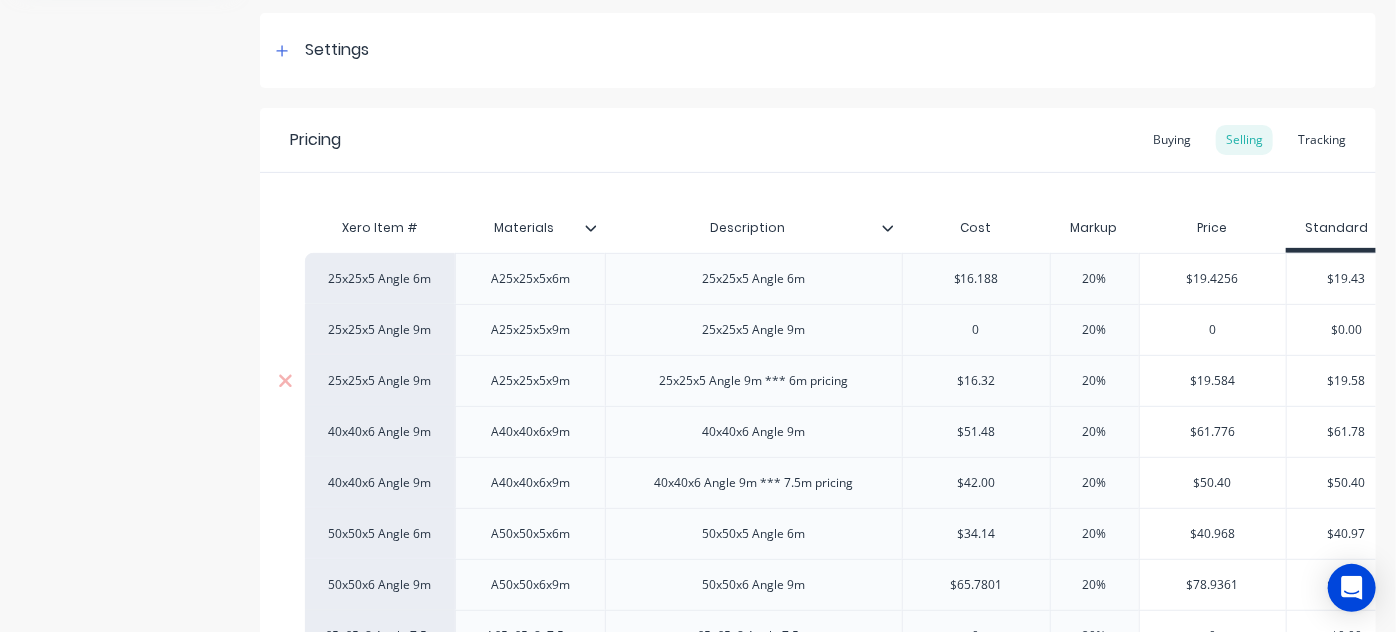 scroll, scrollTop: 290, scrollLeft: 0, axis: vertical 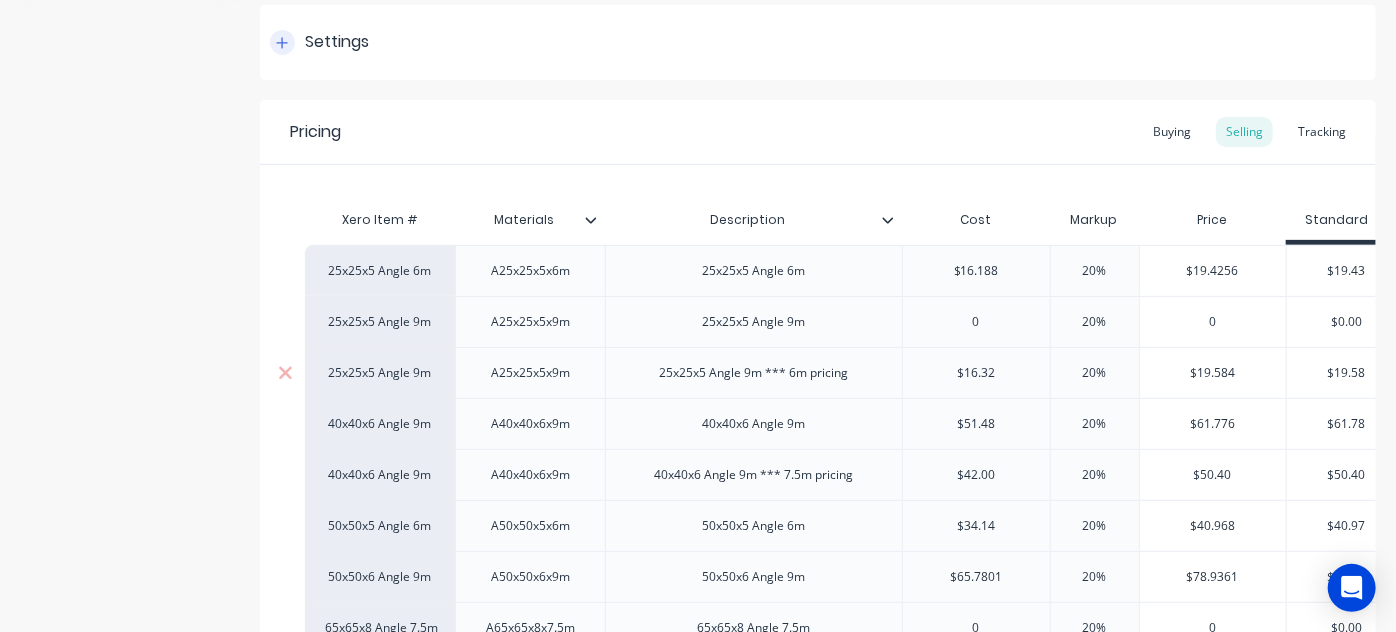 click on "Settings" at bounding box center (818, 42) 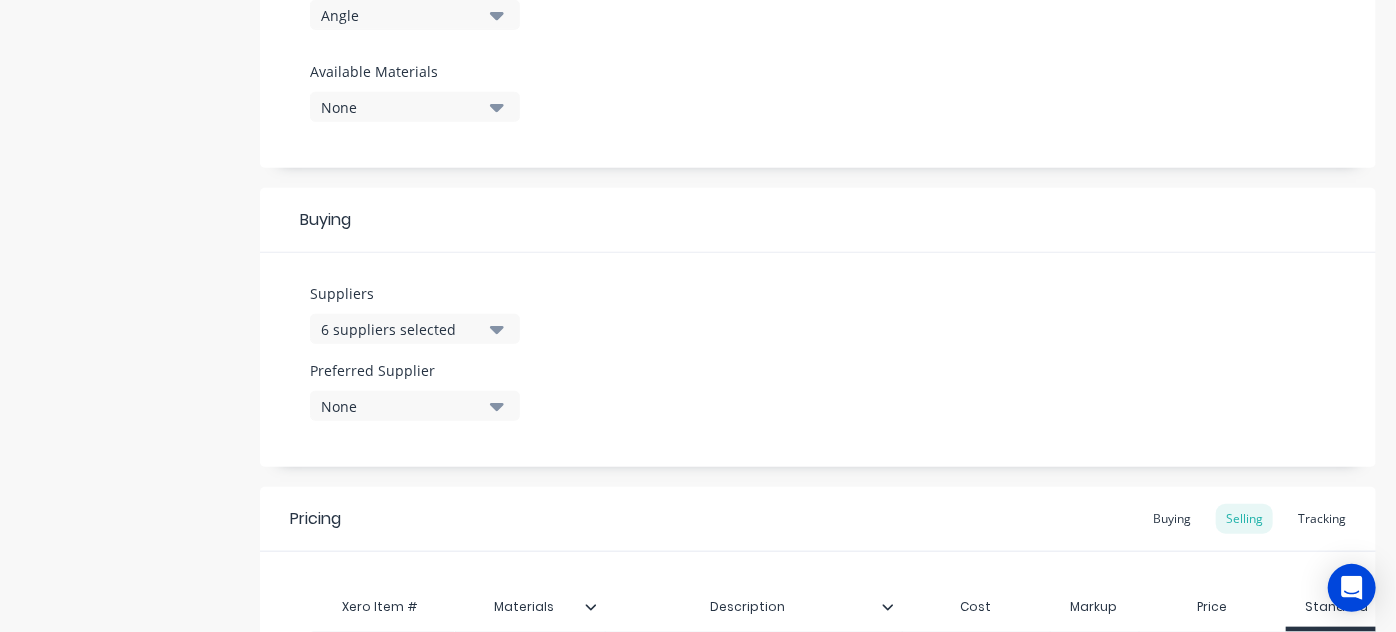 scroll, scrollTop: 754, scrollLeft: 0, axis: vertical 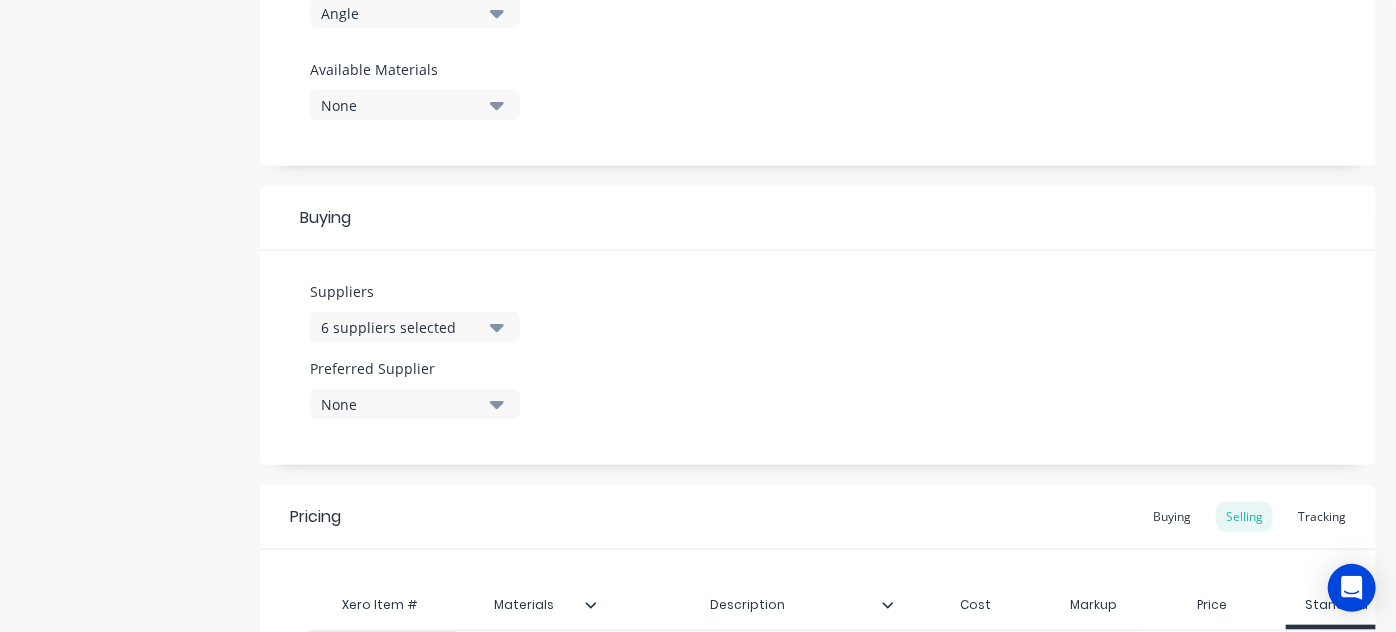 click on "6 suppliers selected" at bounding box center [401, 327] 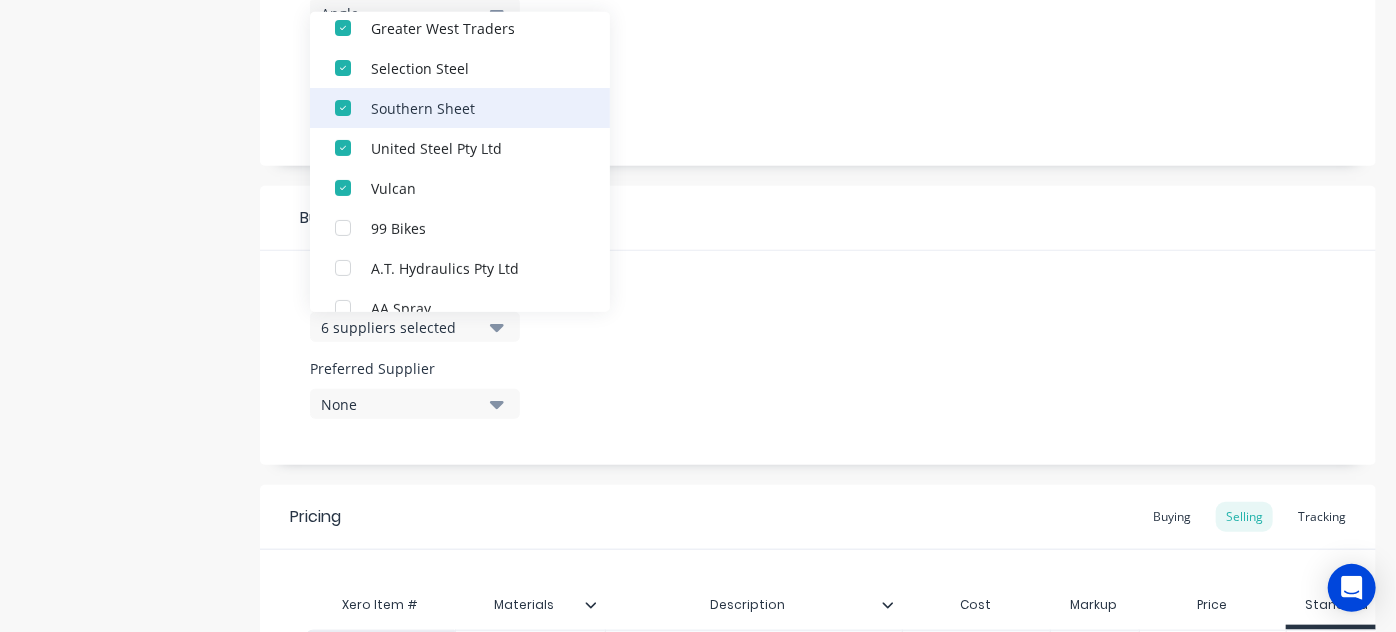 scroll, scrollTop: 39, scrollLeft: 0, axis: vertical 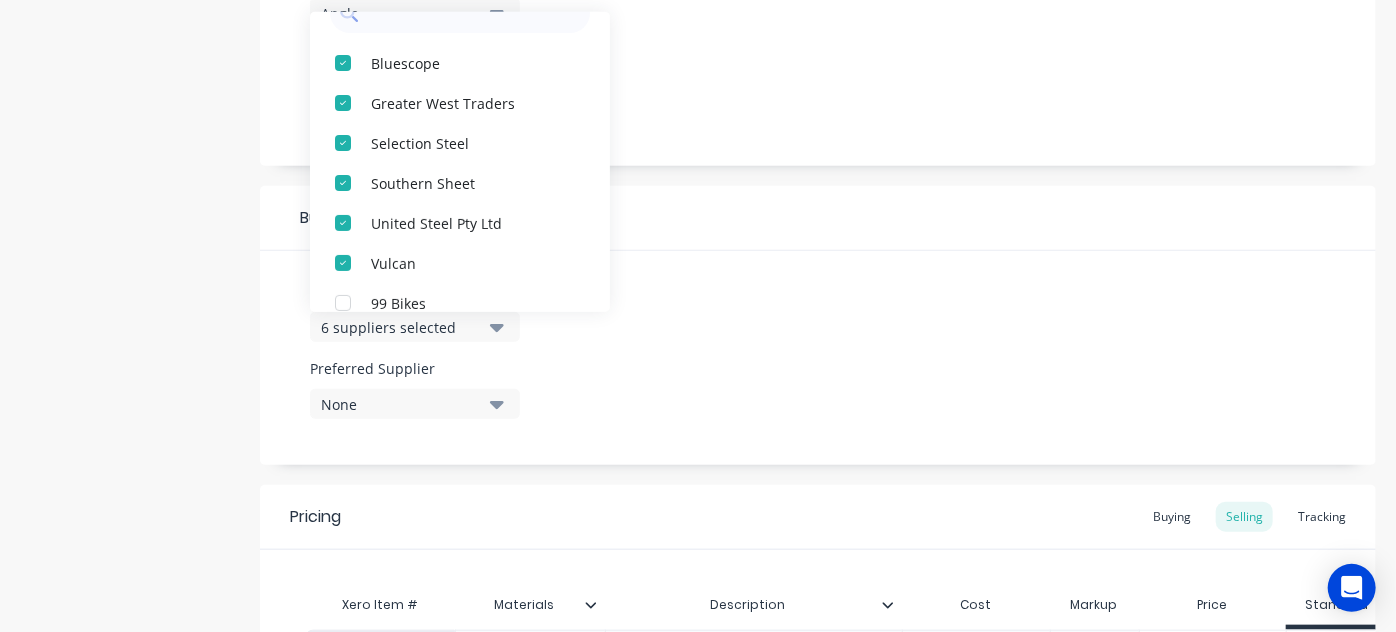 click on "Suppliers 6 suppliers selected Bluescope Greater West Traders Selection Steel Southern Sheet United Steel Pty Ltd Vulcan 99 Bikes A.T. Hydraulics Pty Ltd AA Spray ABC Textile Fabrication Pty Ltd Ace Hydraulics Pty Ltd Addler ADR Compliance Services Aerobolt AGM Engineering Pty Ltd Air Brake Systems All Air Compressors Pty Ltd All Aussie Fire Pty Ltd All-Trans Auto Group Allvac Equipment ALS Industrial Pty Ltd Ambassador Industrial Animic Anthony Nott Superannuation Pty Ltd AP's Waste & Recycling Apave Apisid Arjor Applied ARB Corporation Ltd Arc Reo Armoury Group Arrow Metal Arvin Alvarez ASIC Australia Wide First Aid Australian Brake Controls Pty Ltd Australian Fasteners AUSTRALIAN FORKLIFT TRAINING Australian Made Campaign Ltd Australian Taxation Office Australian Wholesale Security Services AUSTROADS LTD t/as NEVDIS Auto One St Marys Auto West Paint Supplies Penrith B Grover B.O.B. Sistemi Idraulici S.p.A. Bartlett Transport Improvements Pty Ltd Batt Industrial Batteries Direct BigPost Bison Tarps Pty Ltd" at bounding box center [818, 358] 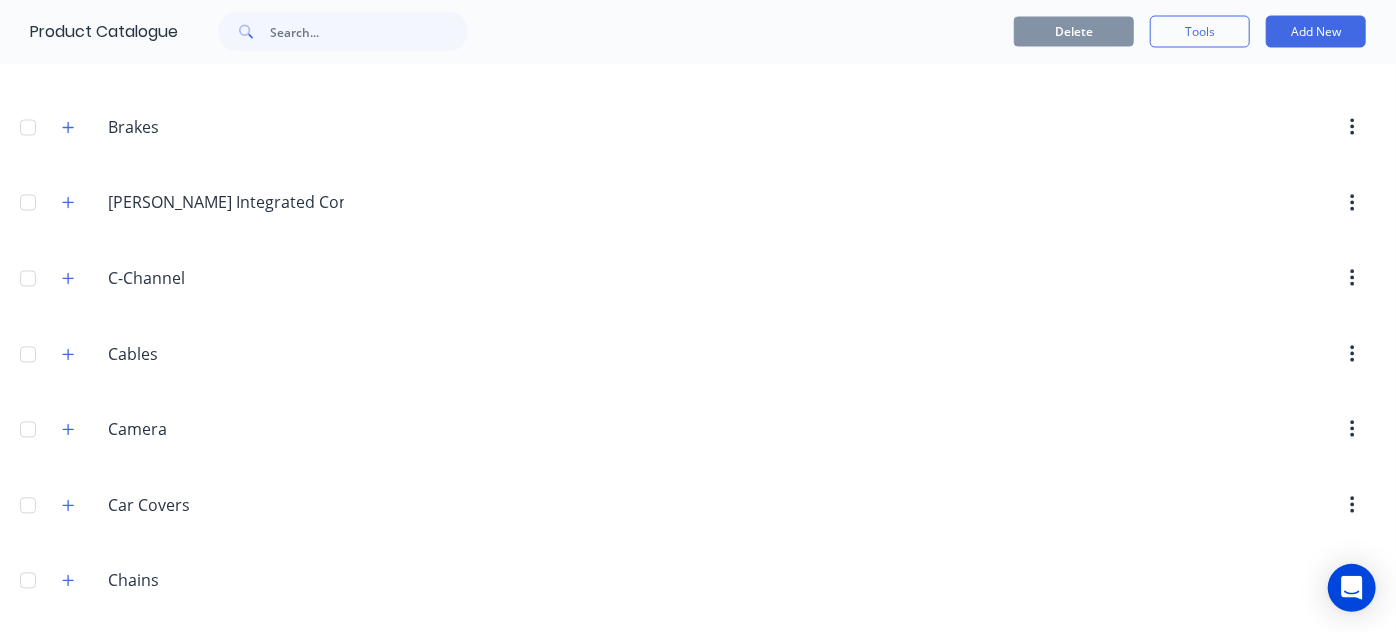 scroll, scrollTop: 1856, scrollLeft: 0, axis: vertical 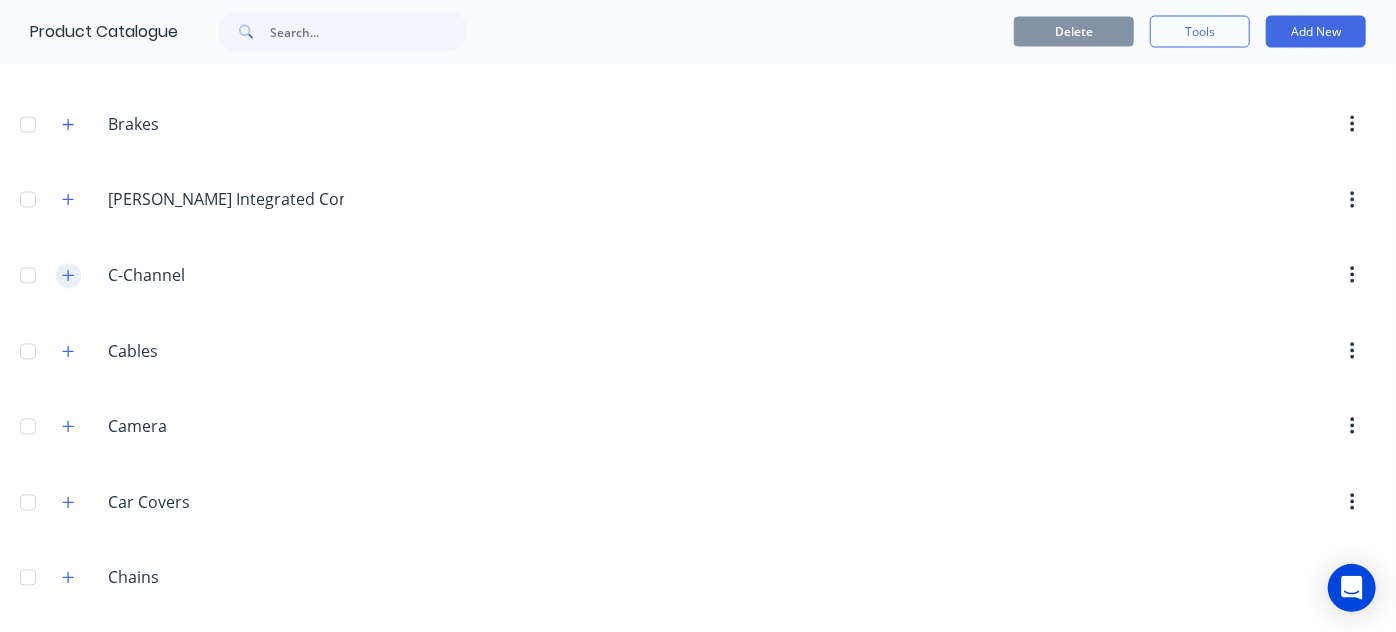 click 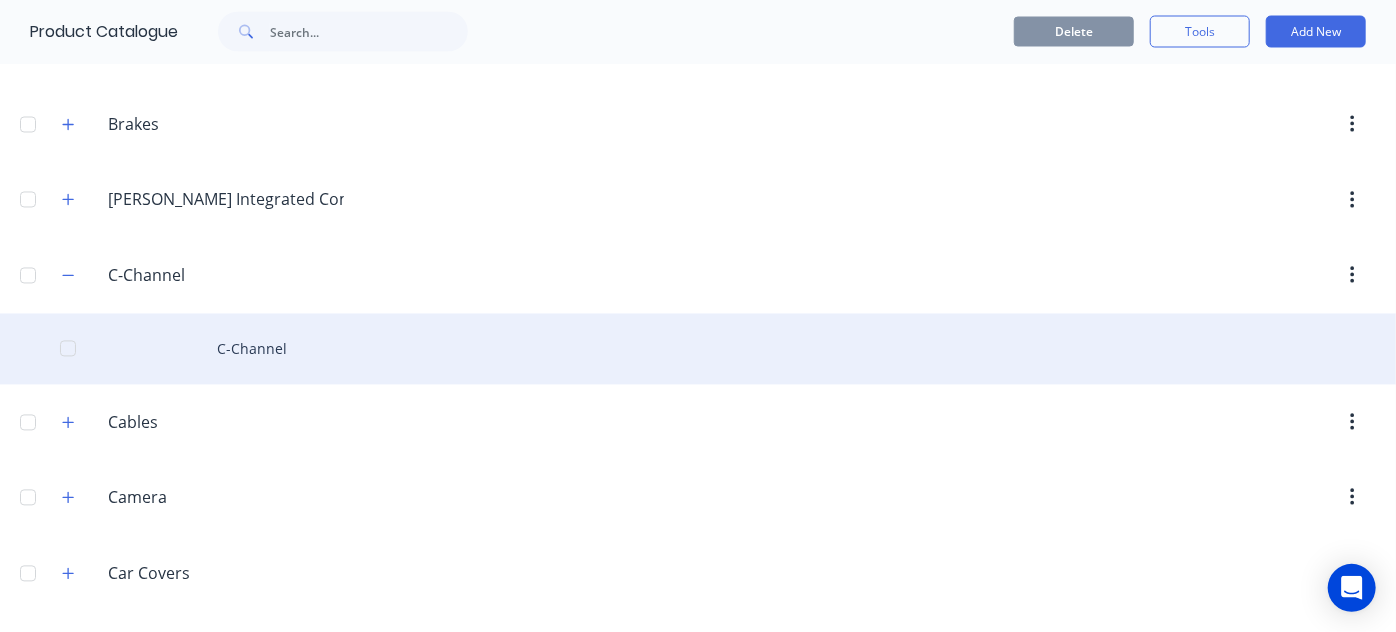 click on "C-Channel" at bounding box center [698, 349] 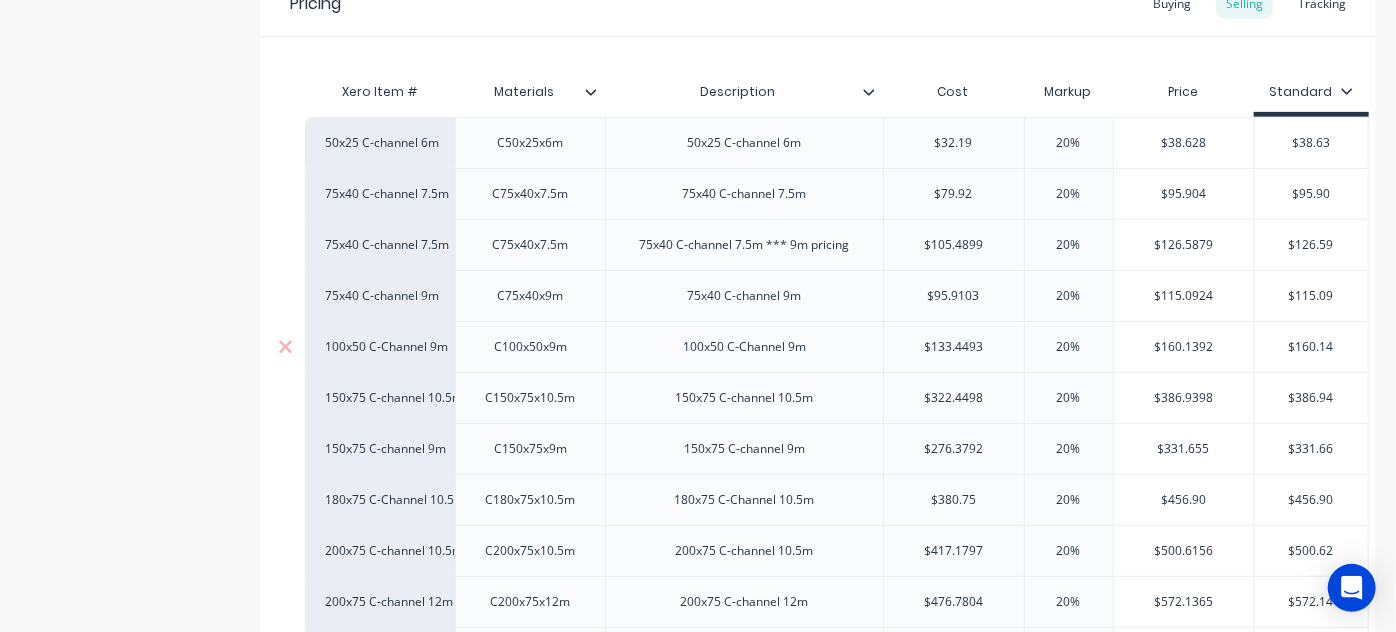 scroll, scrollTop: 163, scrollLeft: 0, axis: vertical 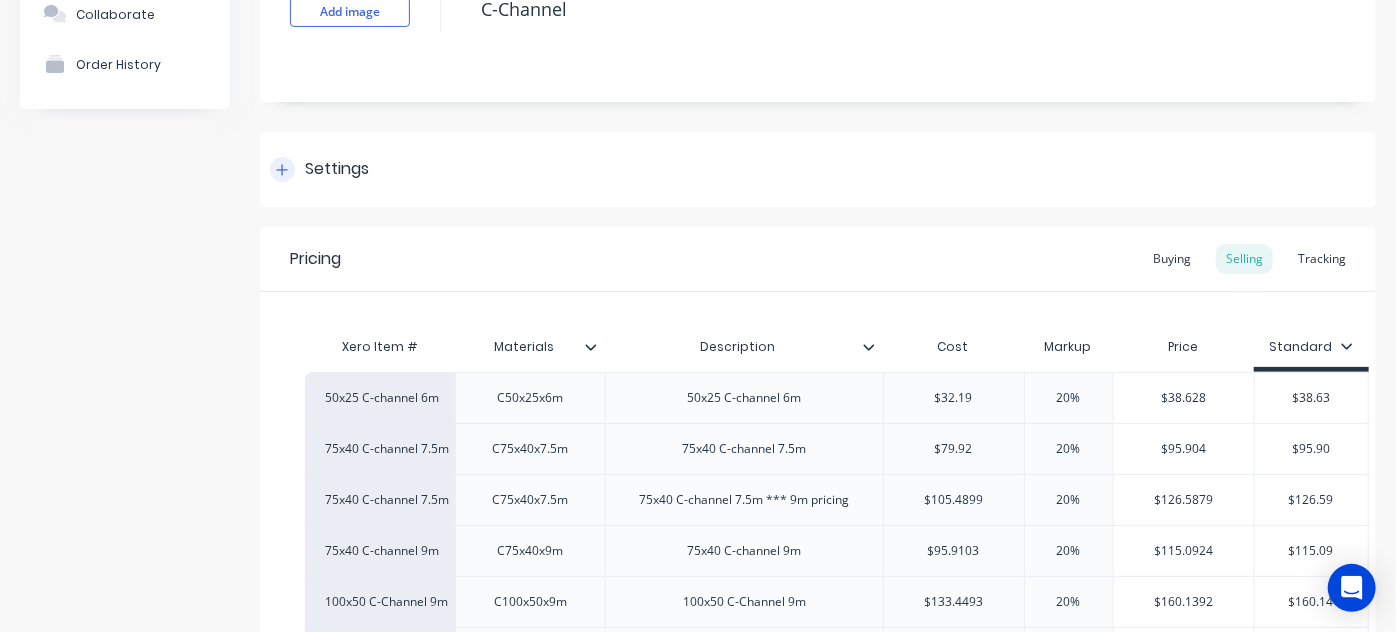 click 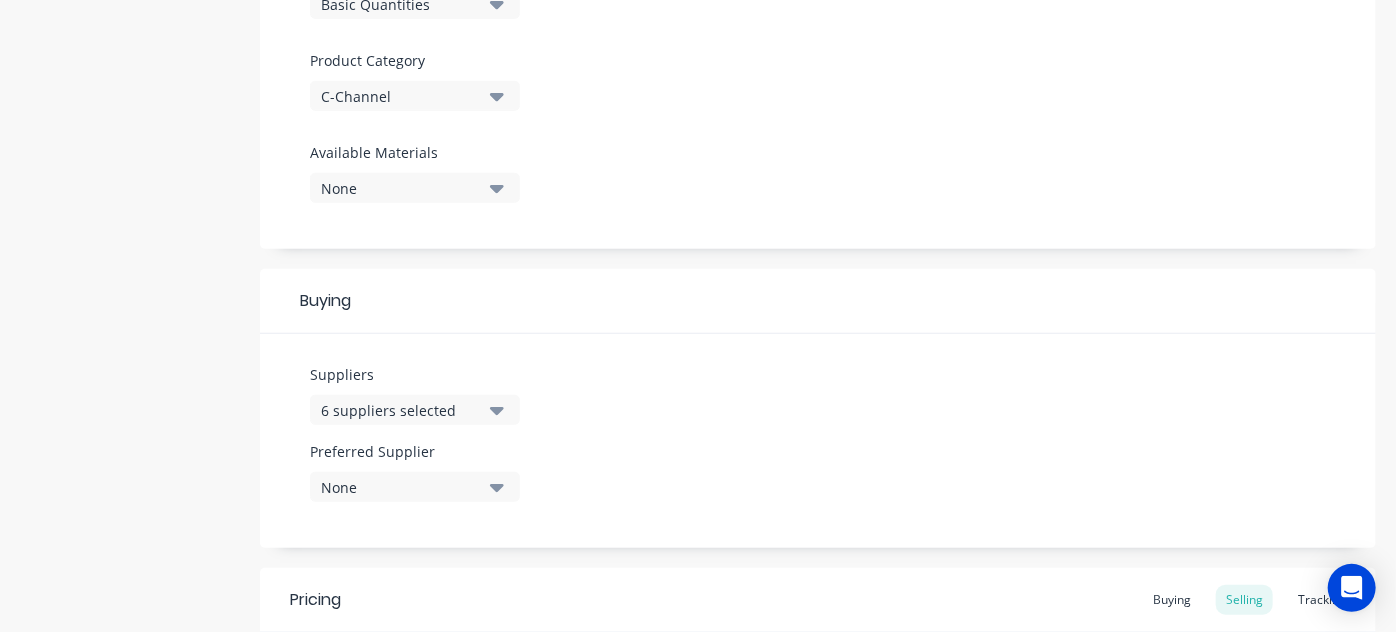 scroll, scrollTop: 679, scrollLeft: 0, axis: vertical 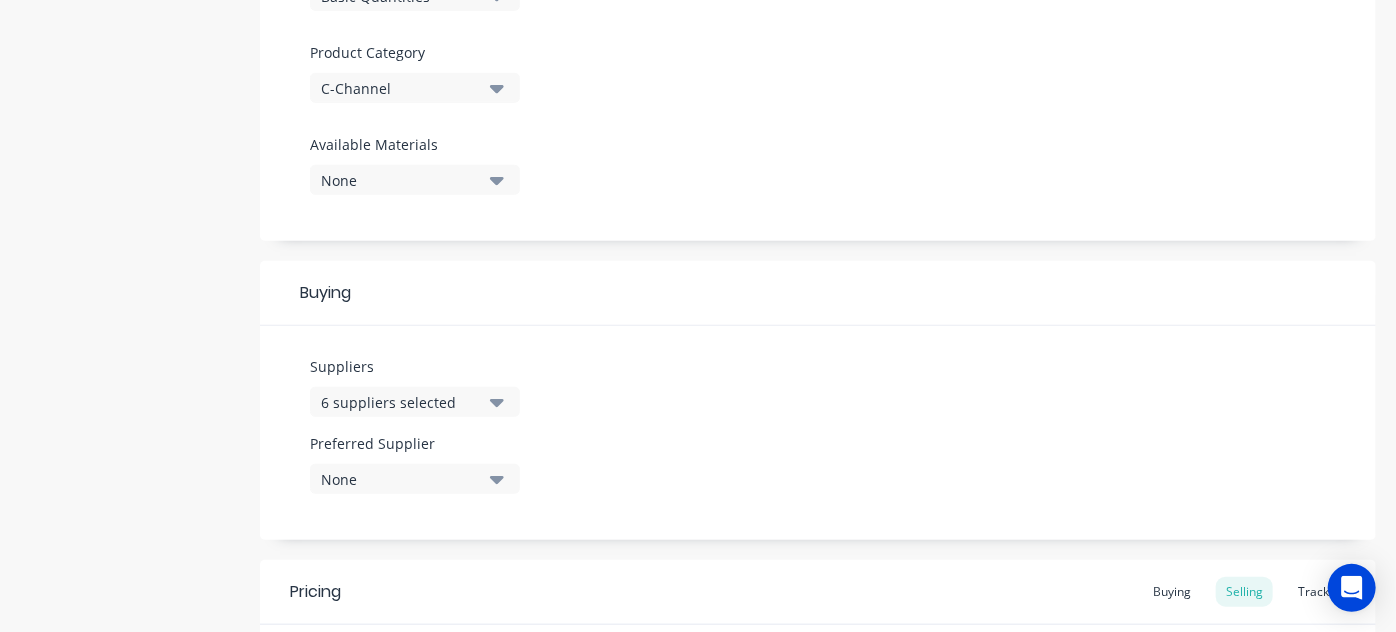 click on "6 suppliers selected" at bounding box center (401, 402) 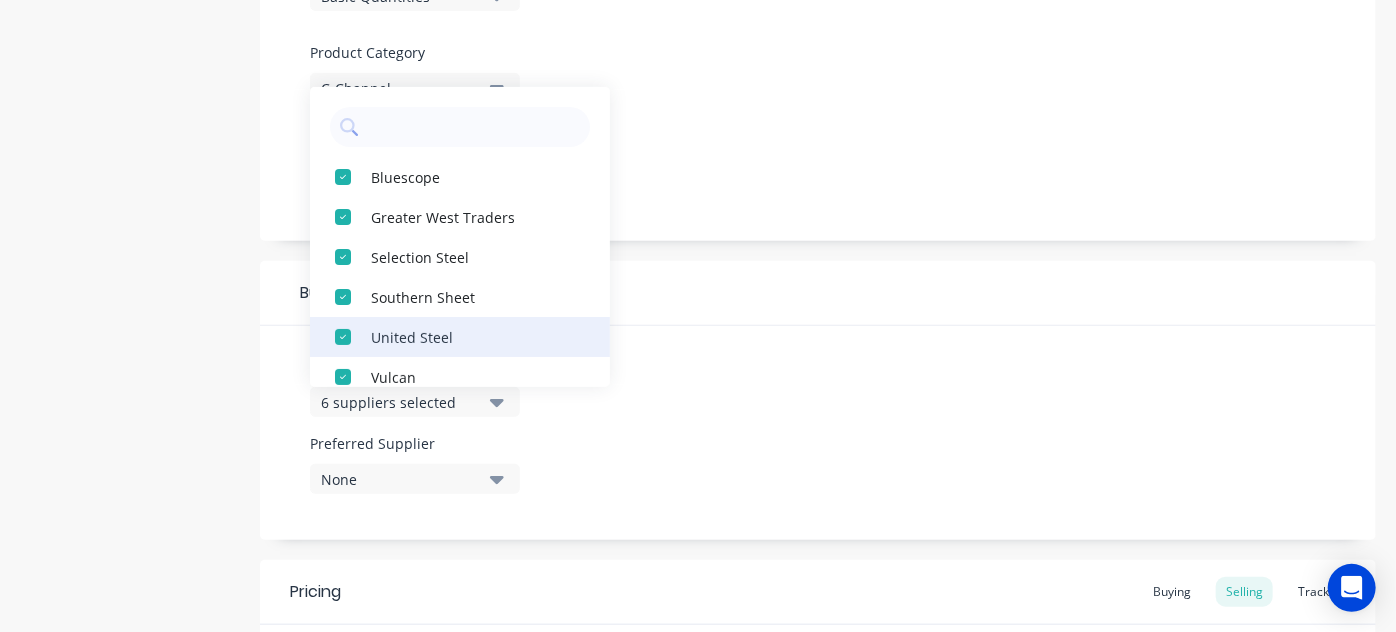 click at bounding box center [343, 337] 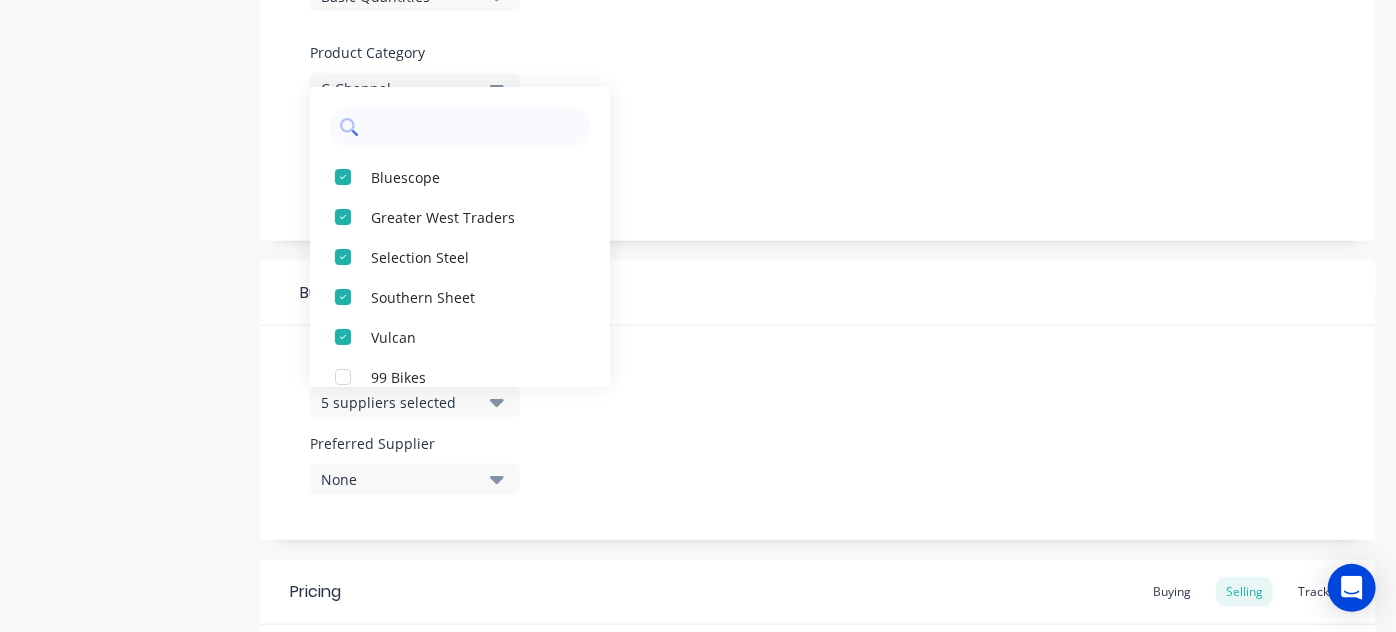 click at bounding box center [474, 127] 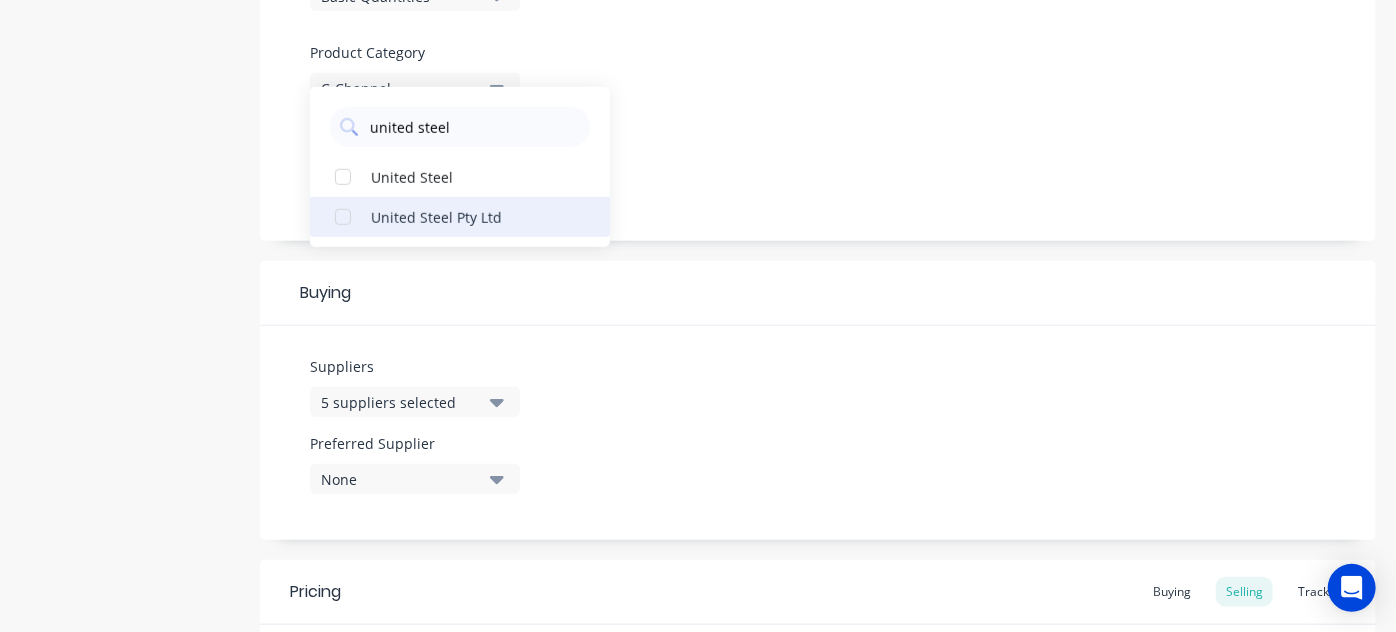 click at bounding box center [343, 217] 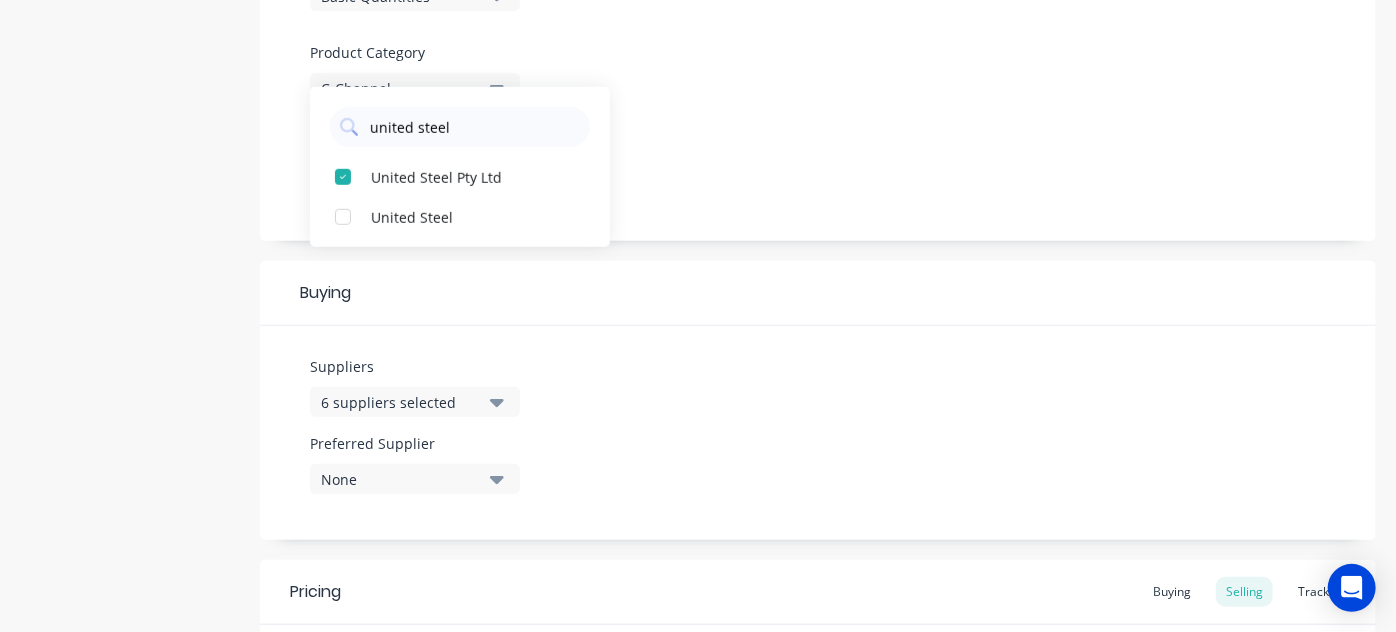 type on "united steel" 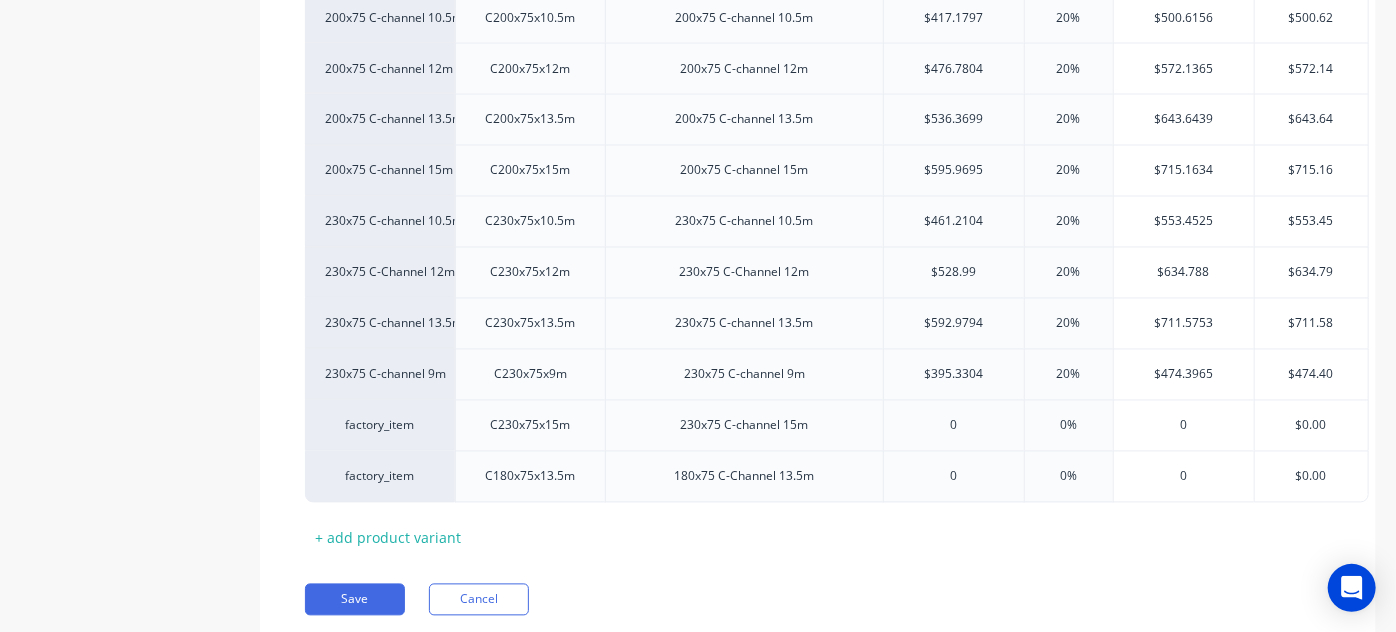 scroll, scrollTop: 1877, scrollLeft: 0, axis: vertical 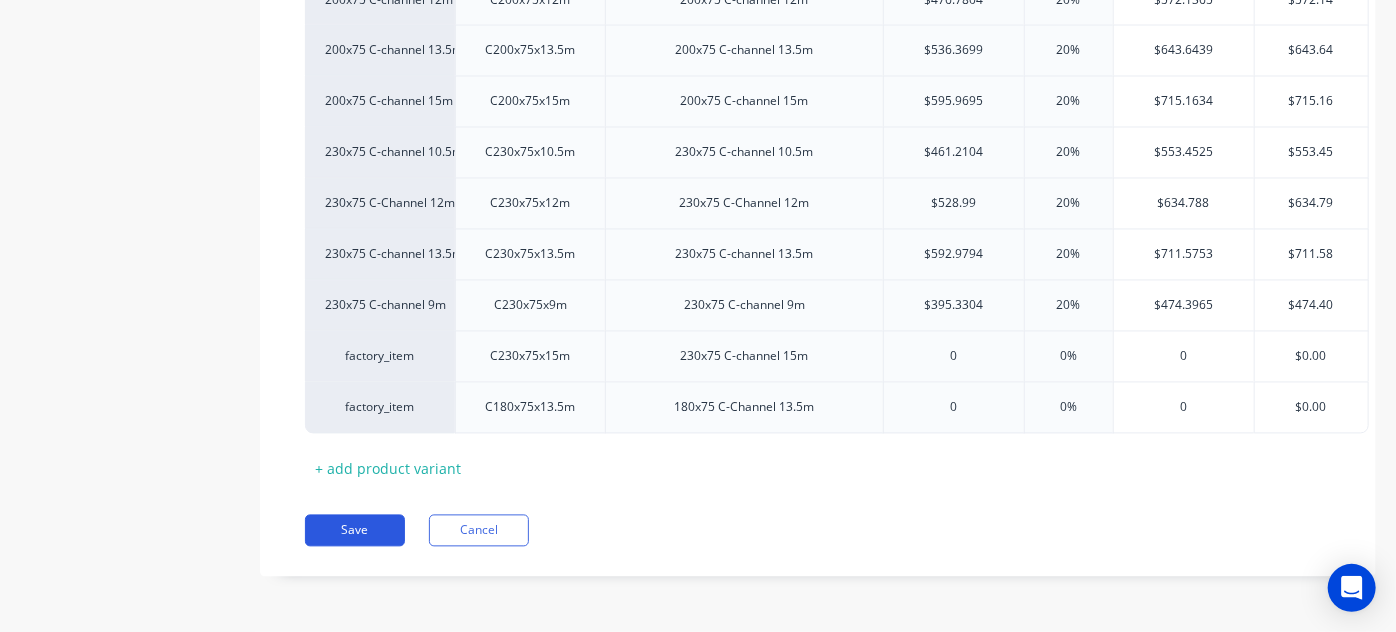 click on "Save" at bounding box center [355, 531] 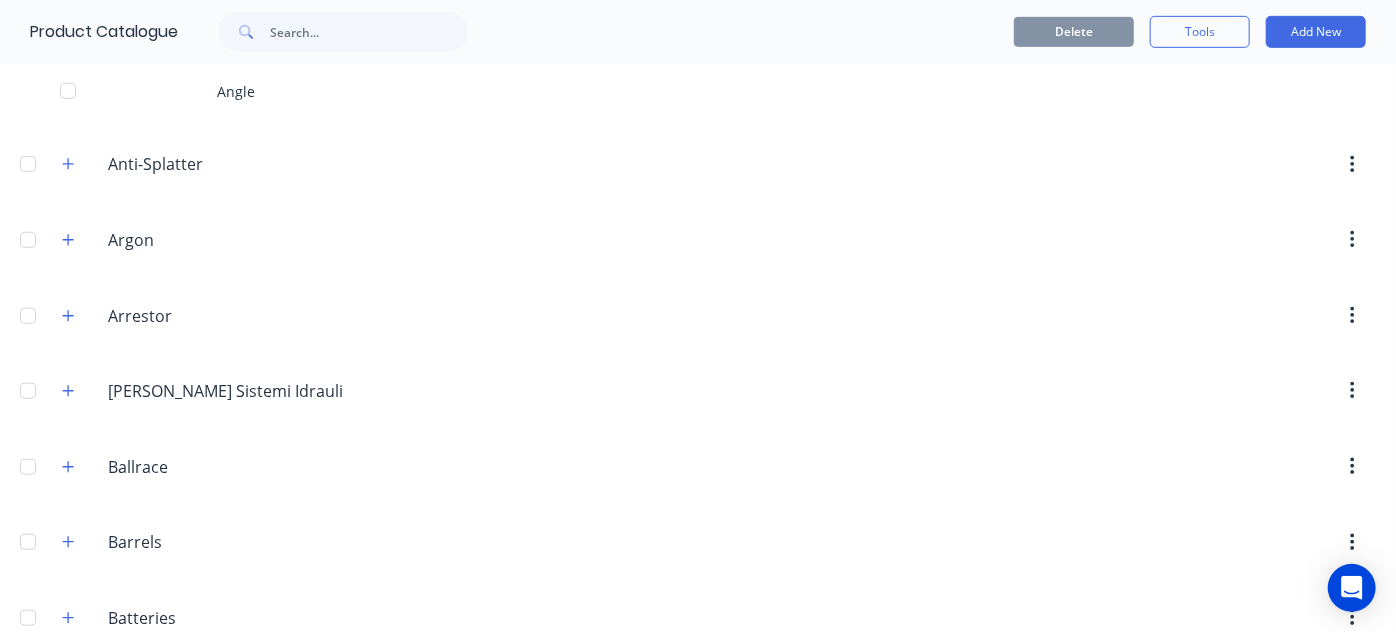 scroll, scrollTop: 448, scrollLeft: 0, axis: vertical 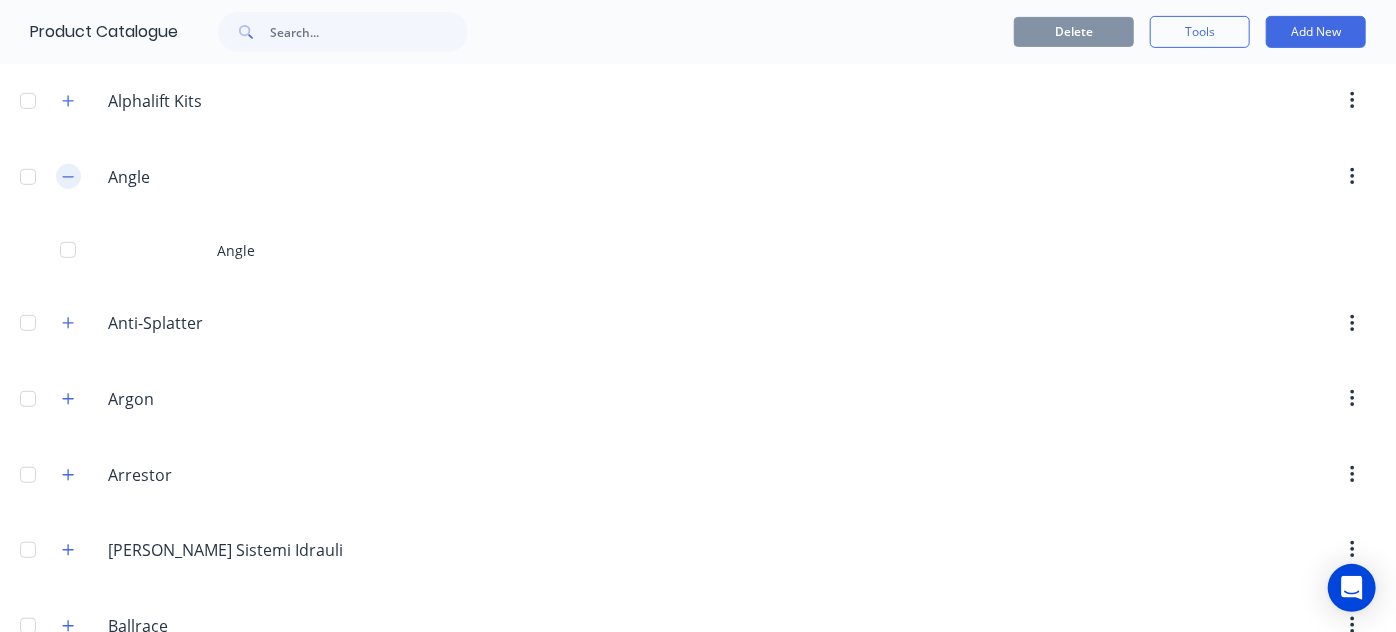 click at bounding box center [68, 176] 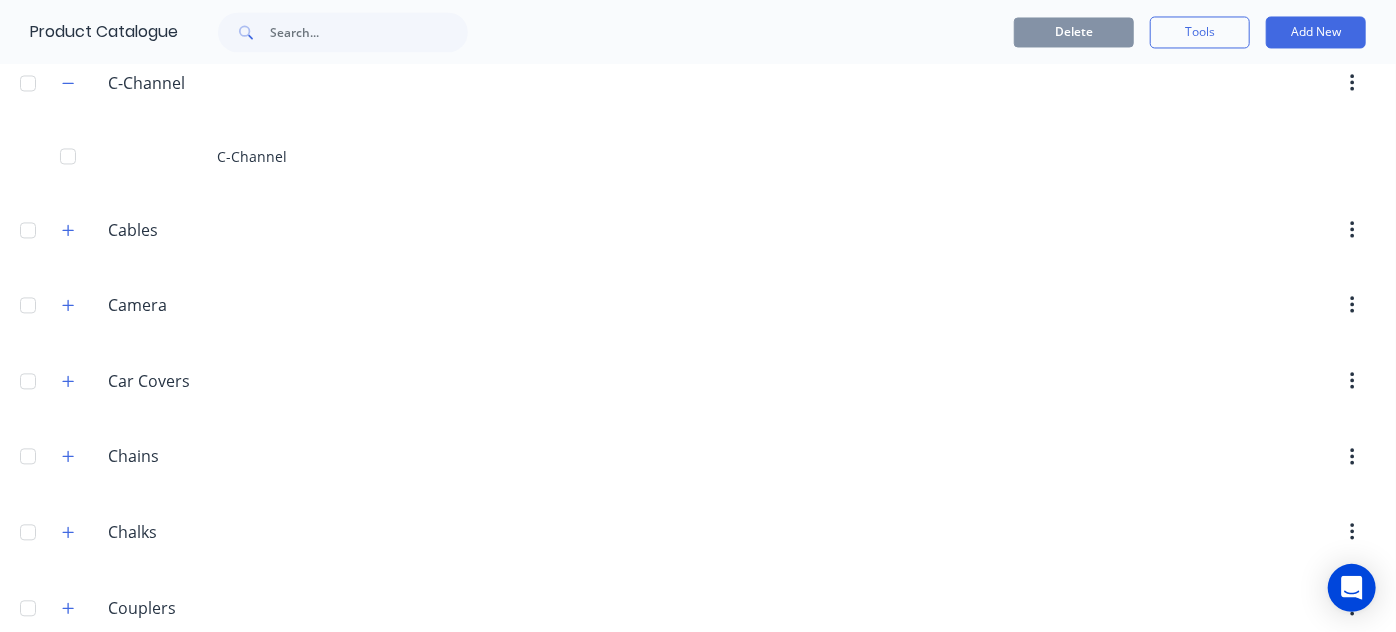 scroll, scrollTop: 1797, scrollLeft: 0, axis: vertical 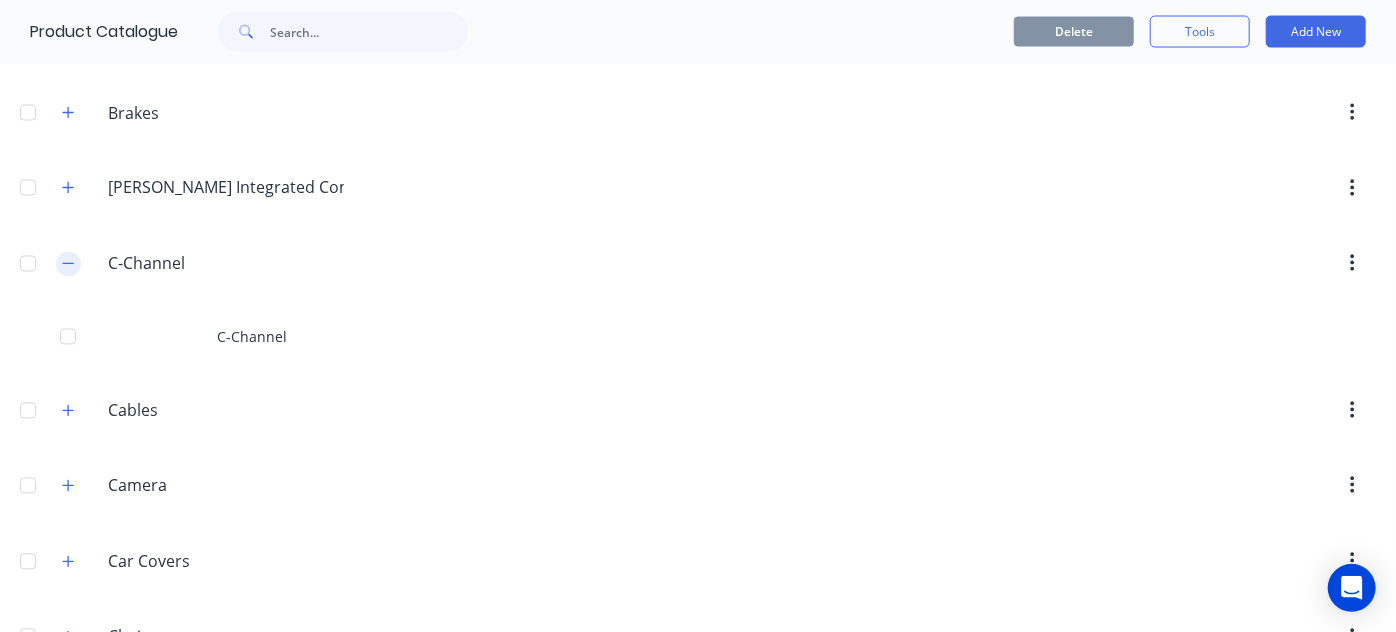 click at bounding box center (68, 264) 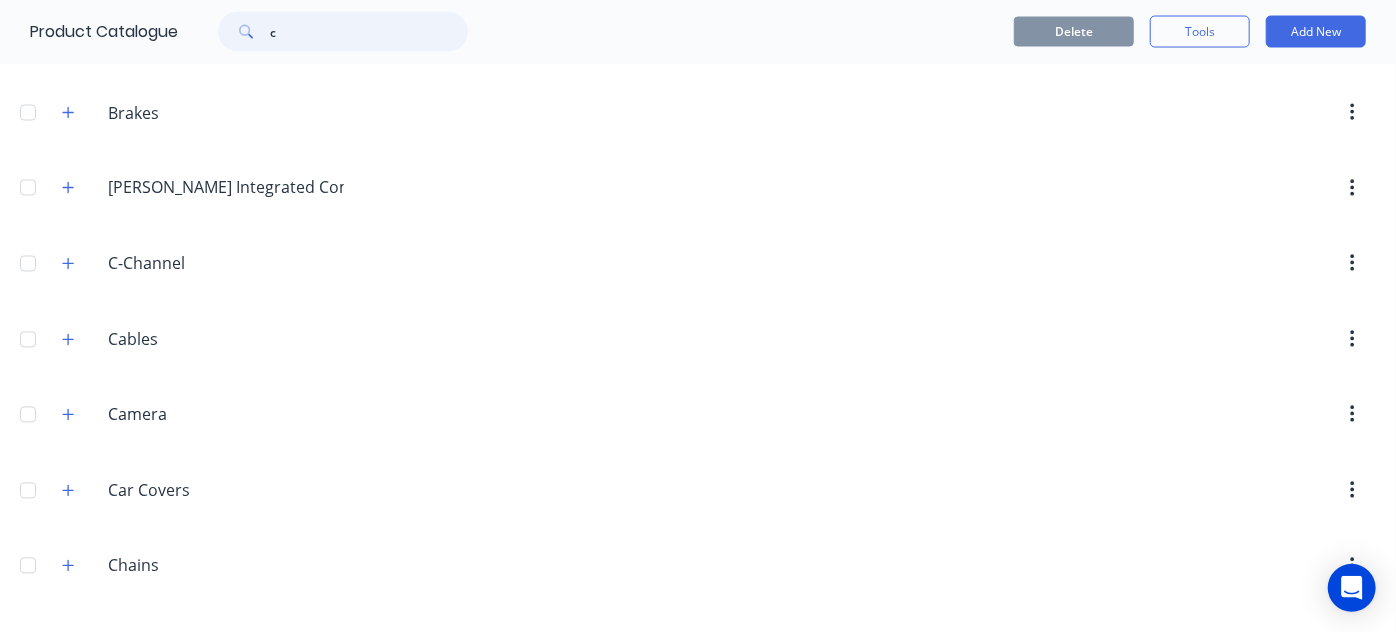 click on "c" at bounding box center [369, 32] 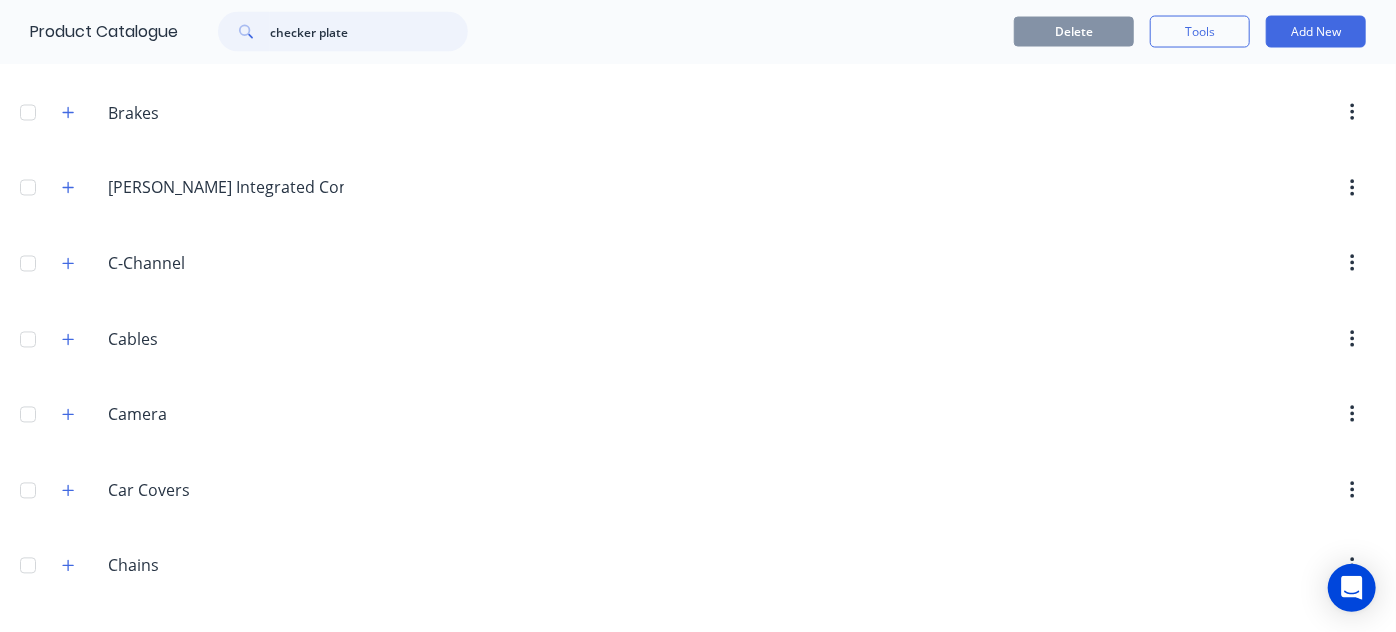 type on "checker plate" 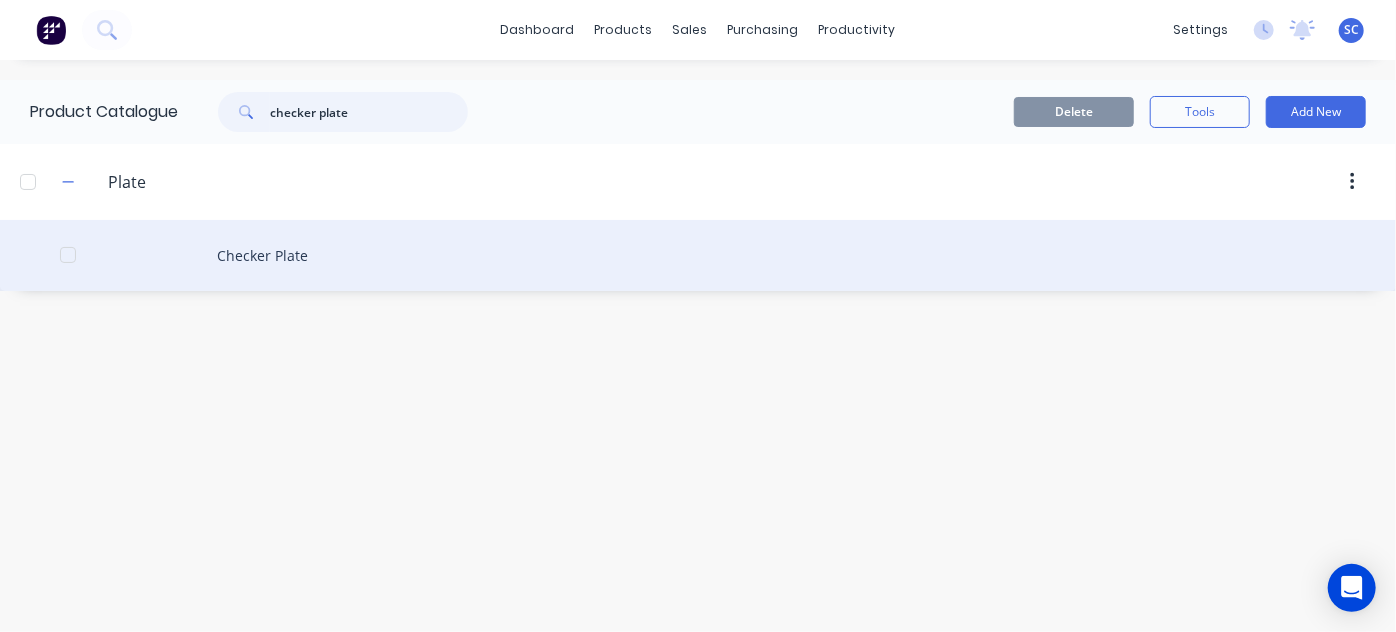 scroll, scrollTop: 0, scrollLeft: 0, axis: both 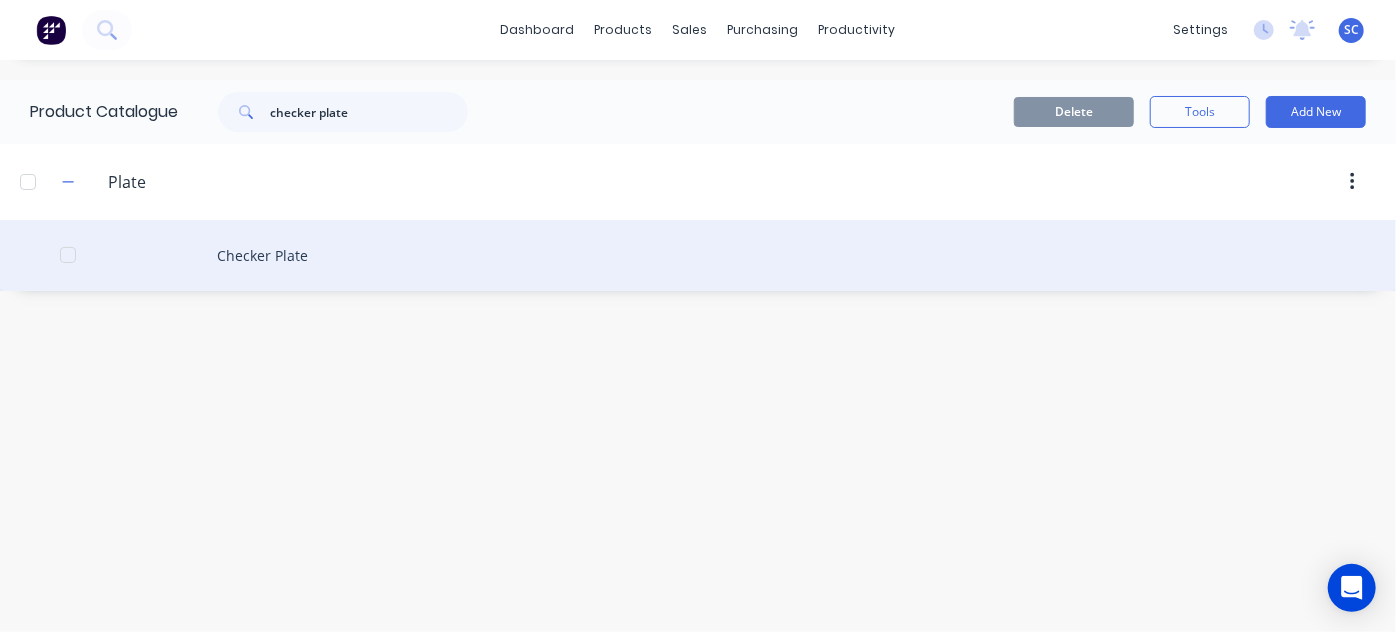 click on "Checker Plate" at bounding box center [698, 255] 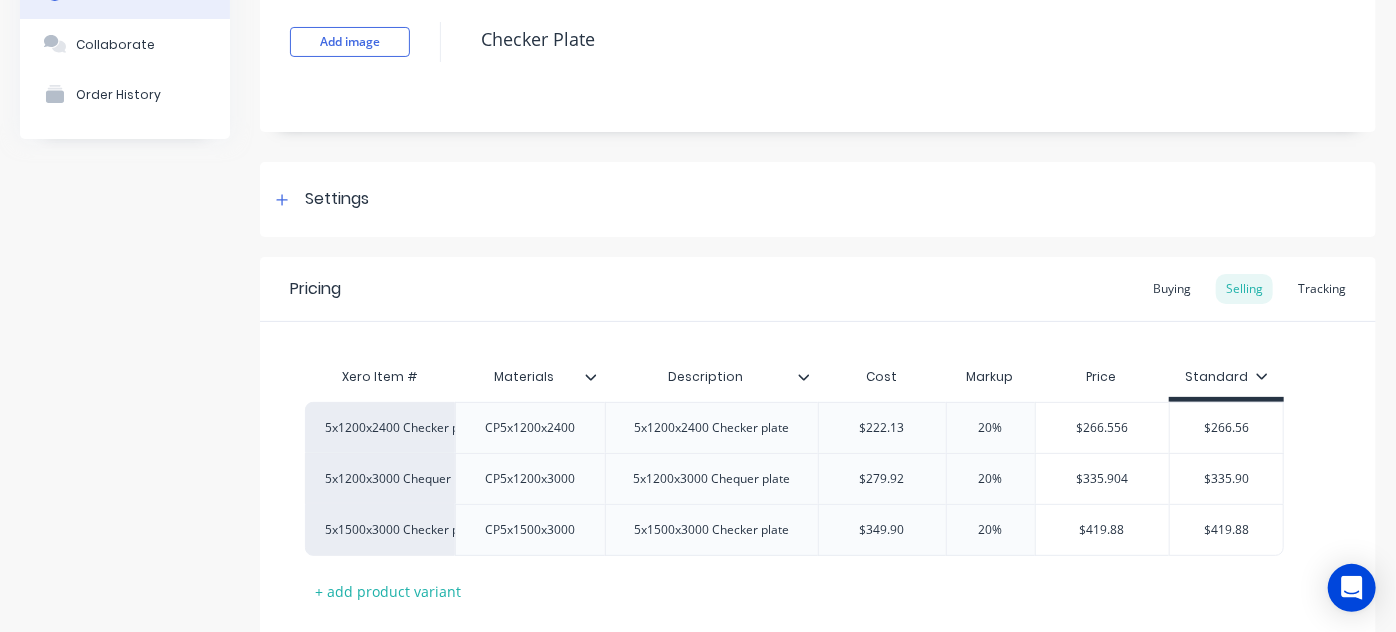 scroll, scrollTop: 134, scrollLeft: 0, axis: vertical 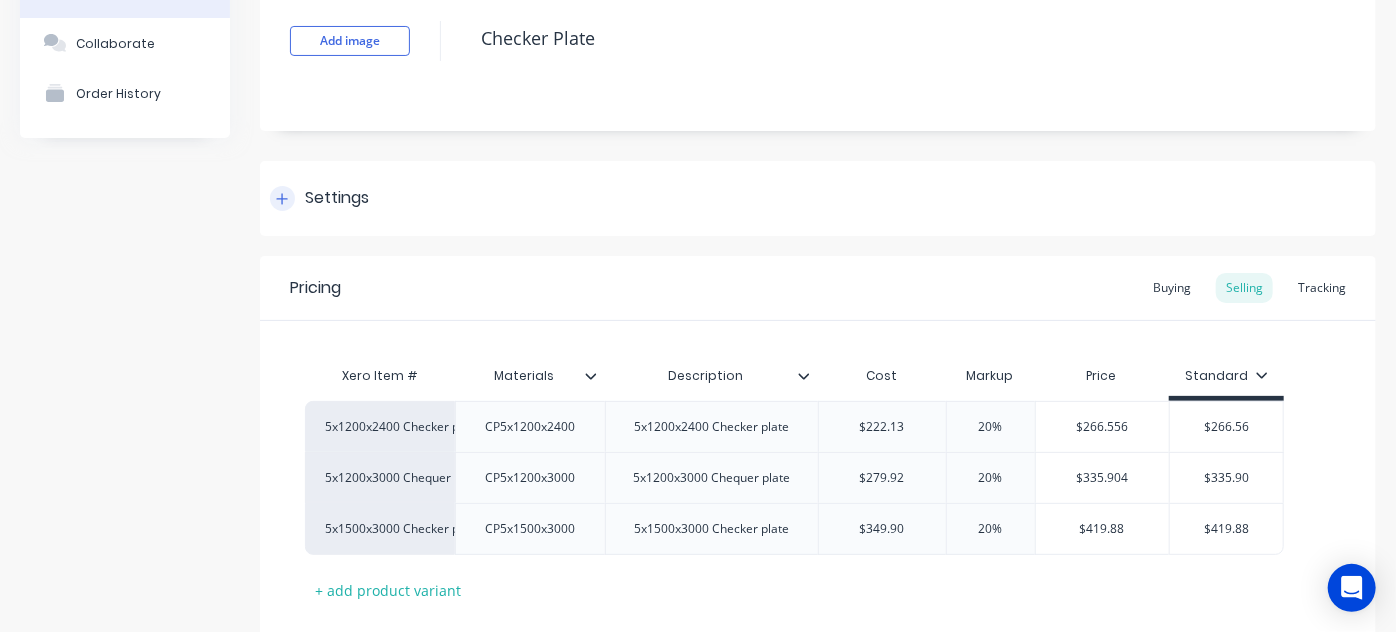 click 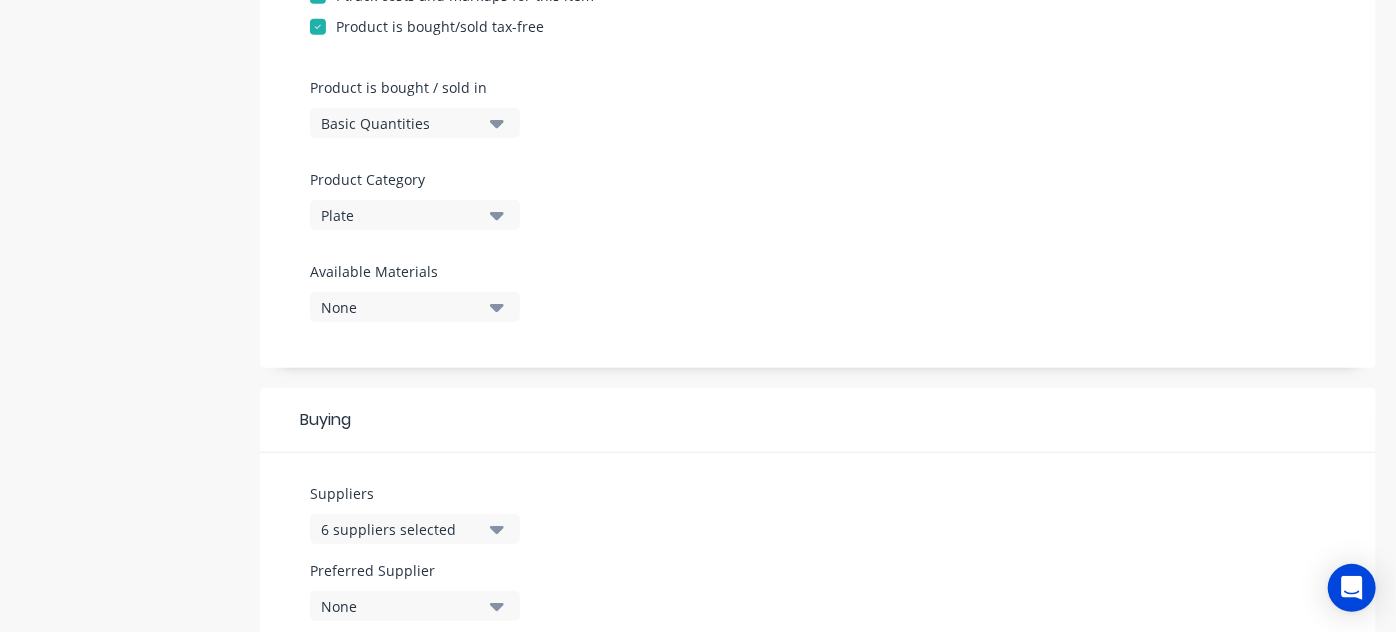 scroll, scrollTop: 554, scrollLeft: 0, axis: vertical 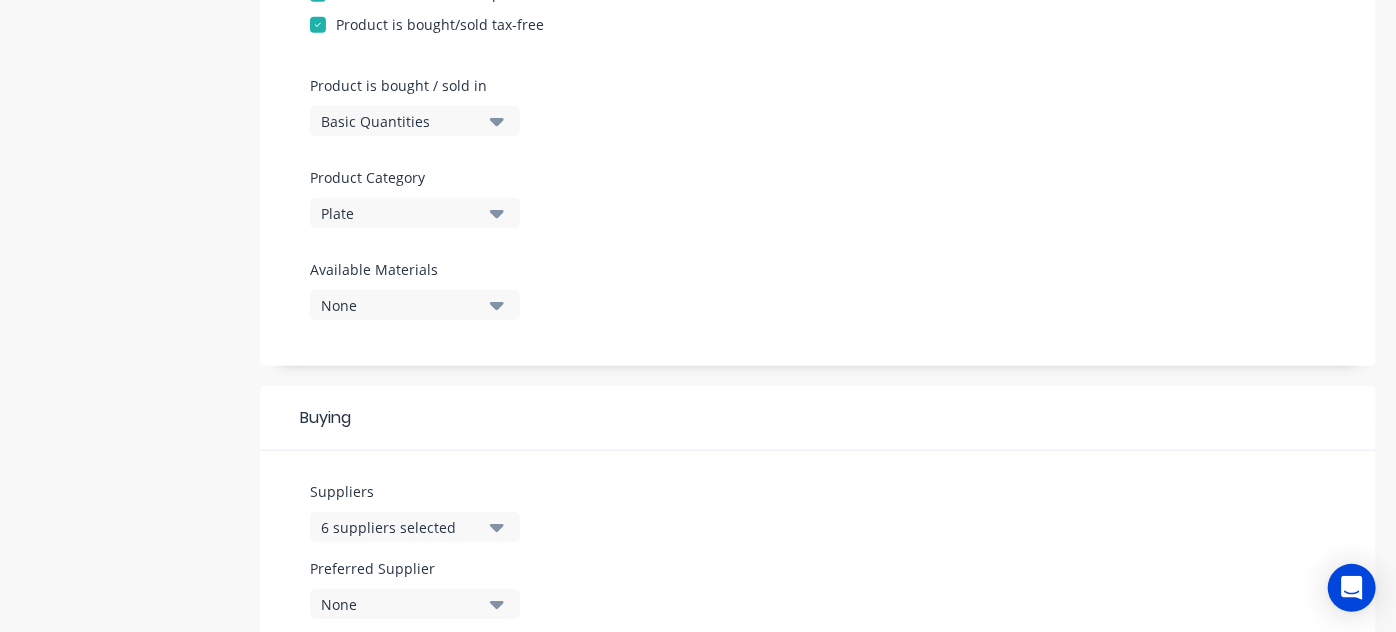 click on "6 suppliers selected" at bounding box center (401, 527) 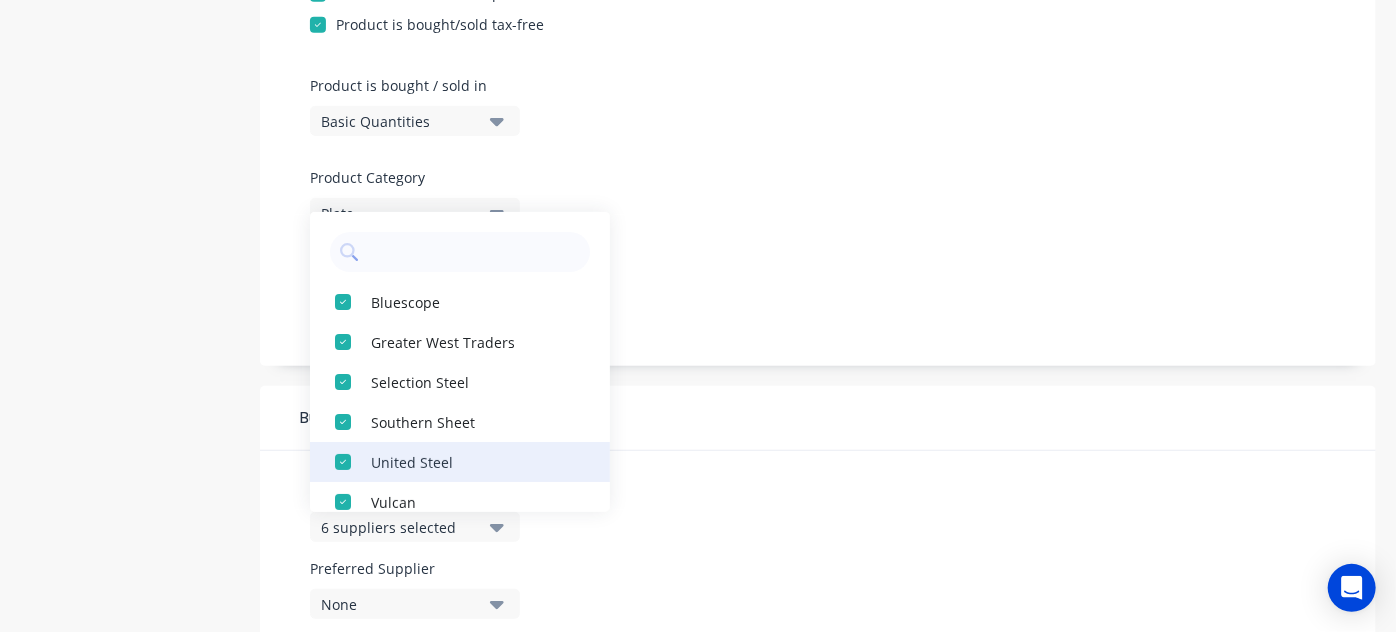click at bounding box center (343, 462) 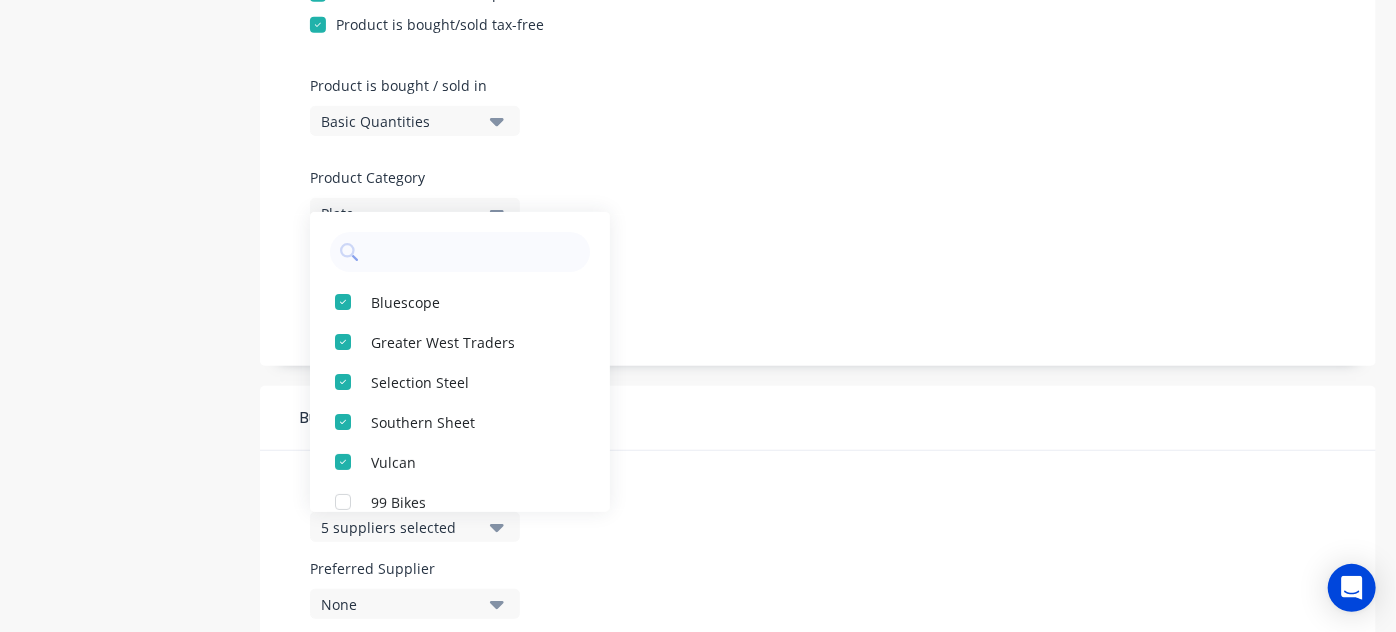 click at bounding box center (460, 247) 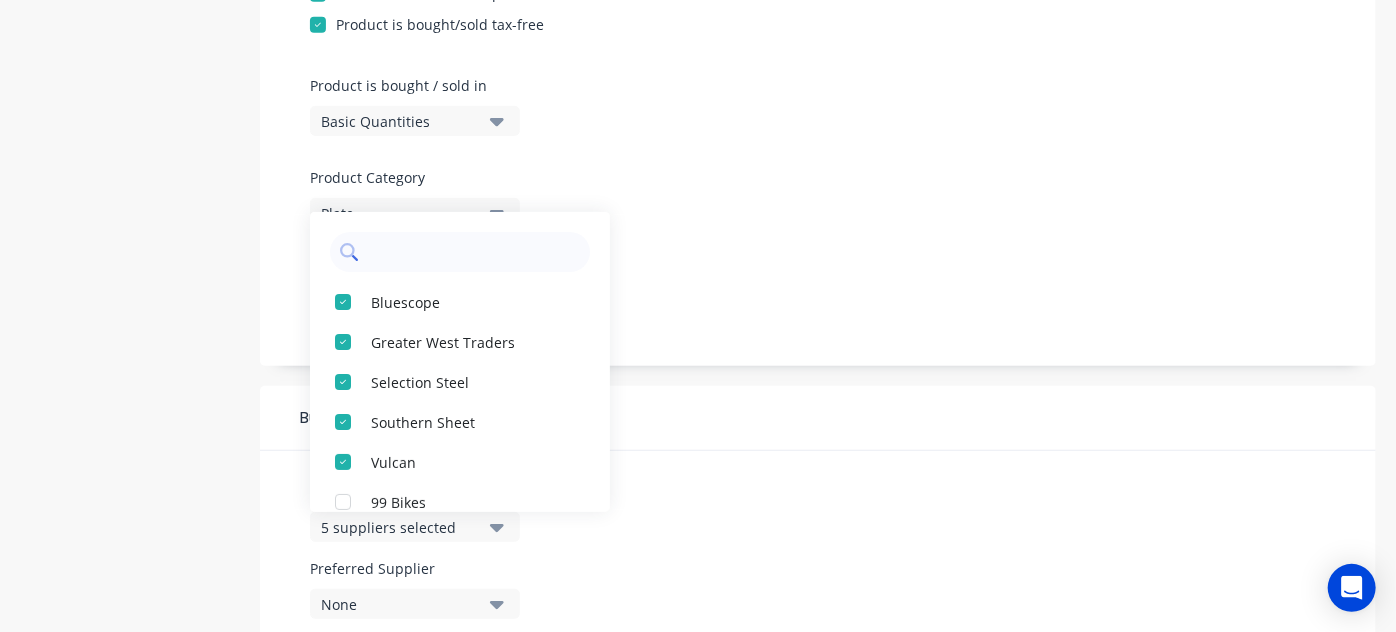 click at bounding box center [474, 252] 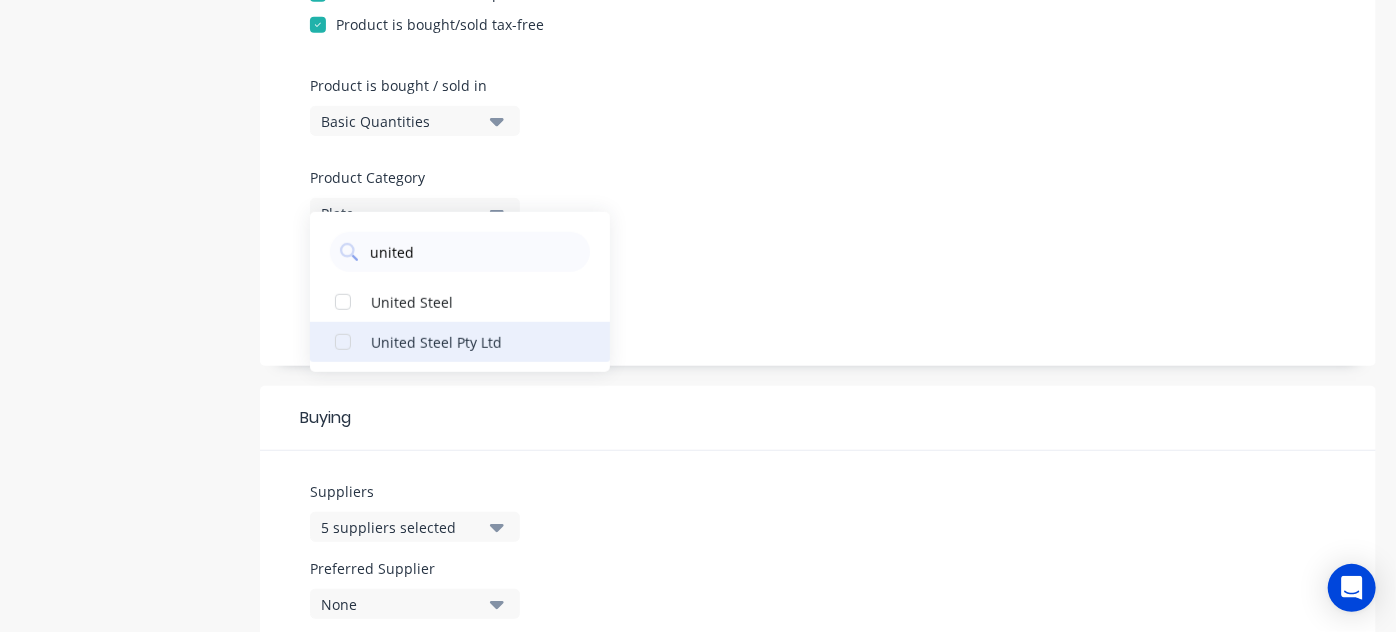 click at bounding box center [343, 342] 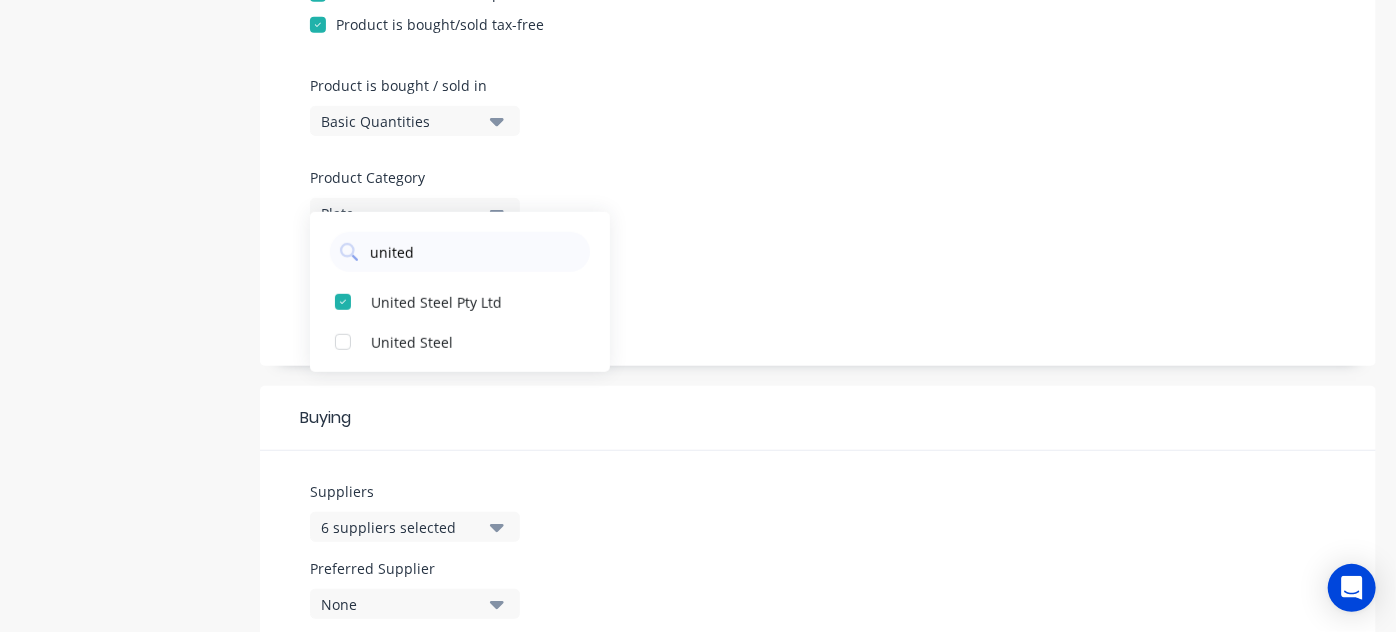 type on "united" 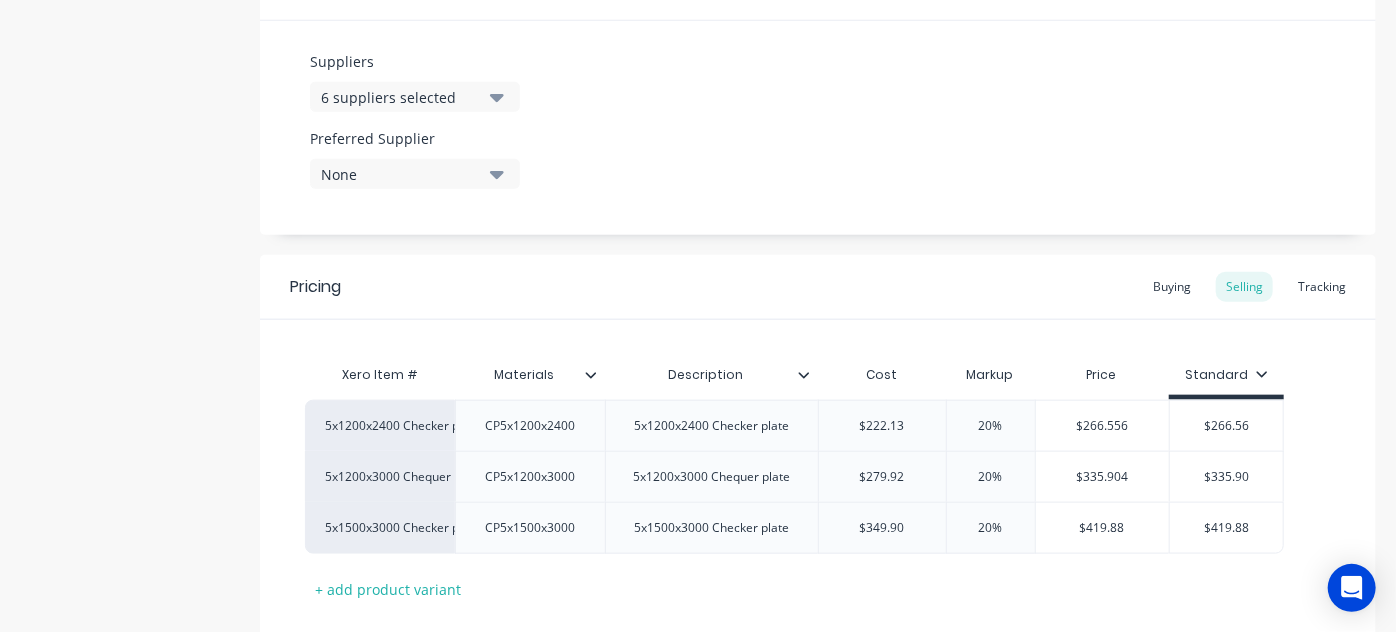 scroll, scrollTop: 1101, scrollLeft: 0, axis: vertical 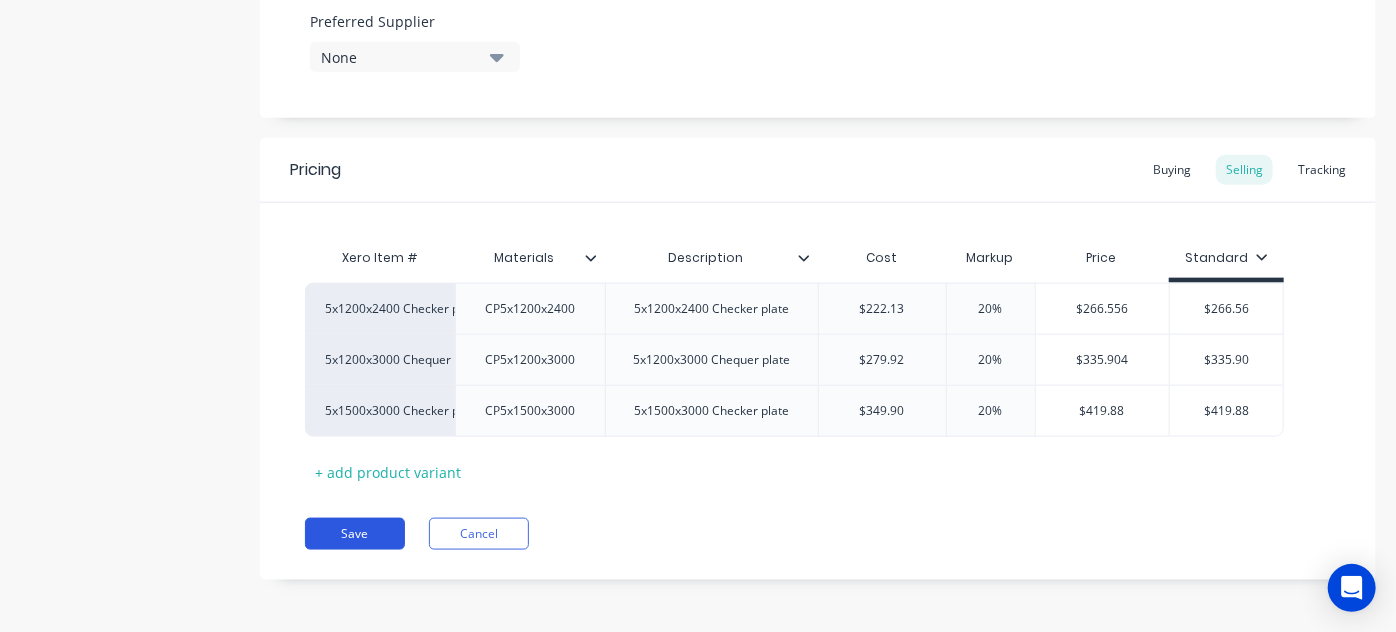 click on "Save" at bounding box center (355, 534) 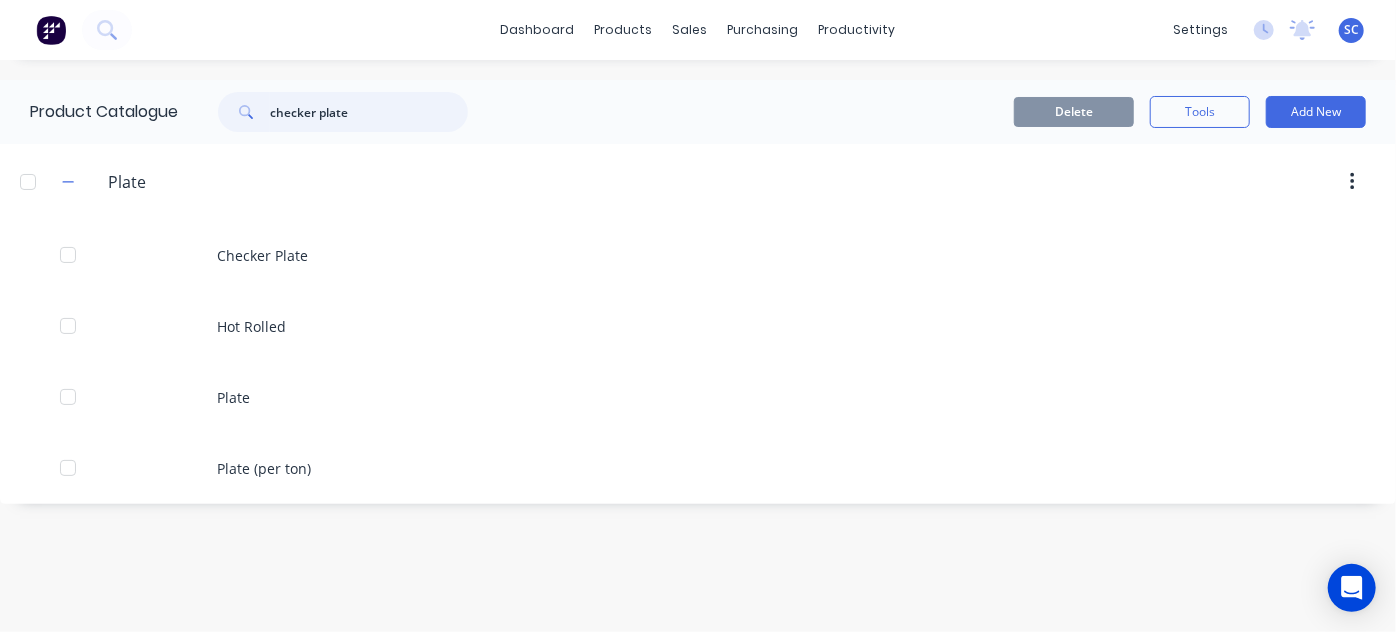 click on "checker plate" at bounding box center [369, 112] 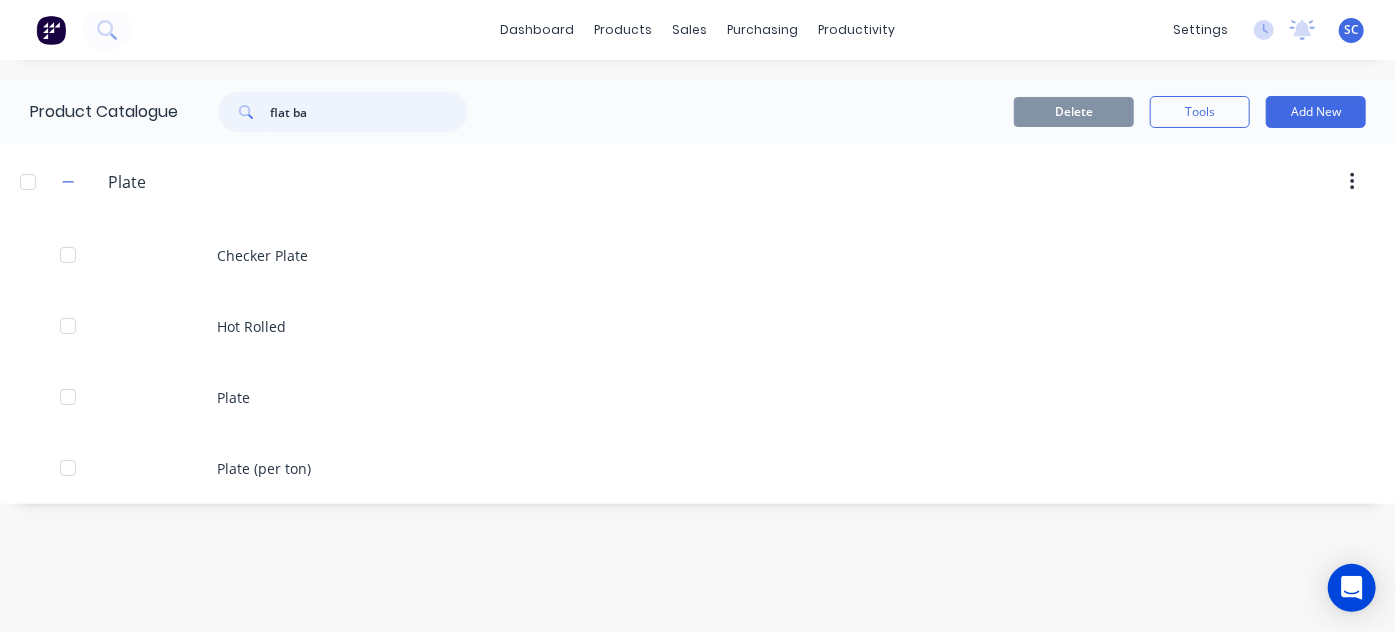 type on "flat ba" 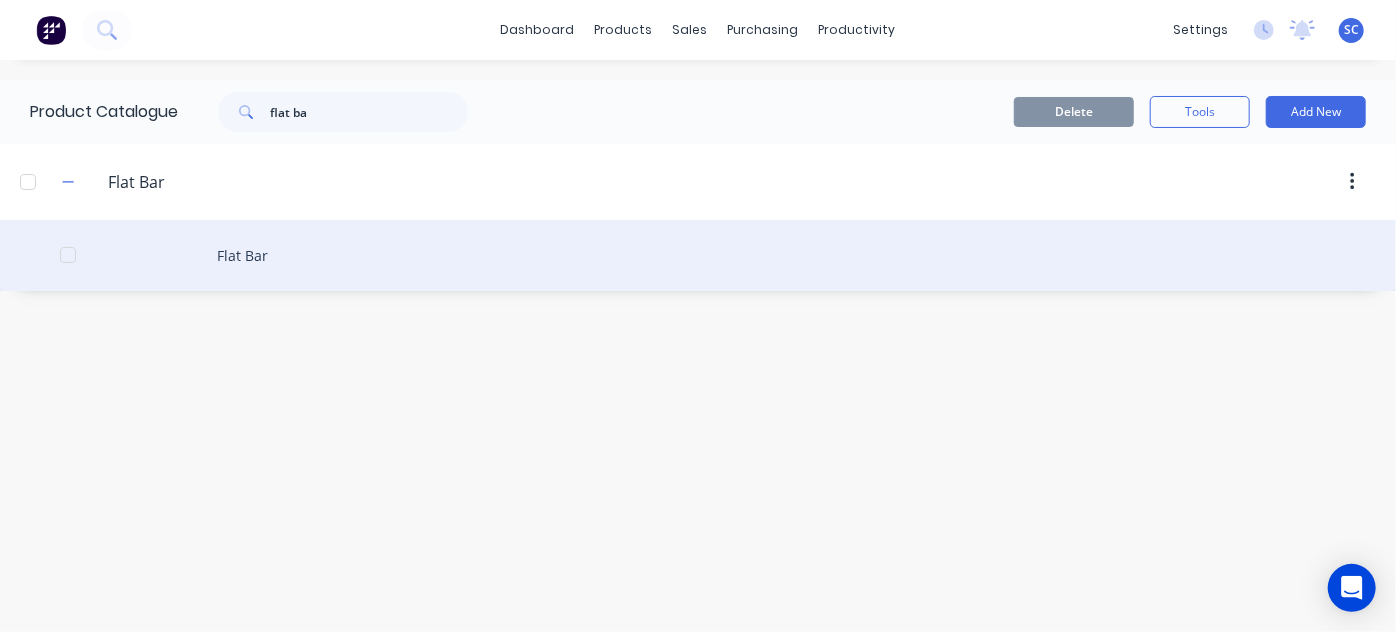 click on "Flat Bar" at bounding box center (698, 255) 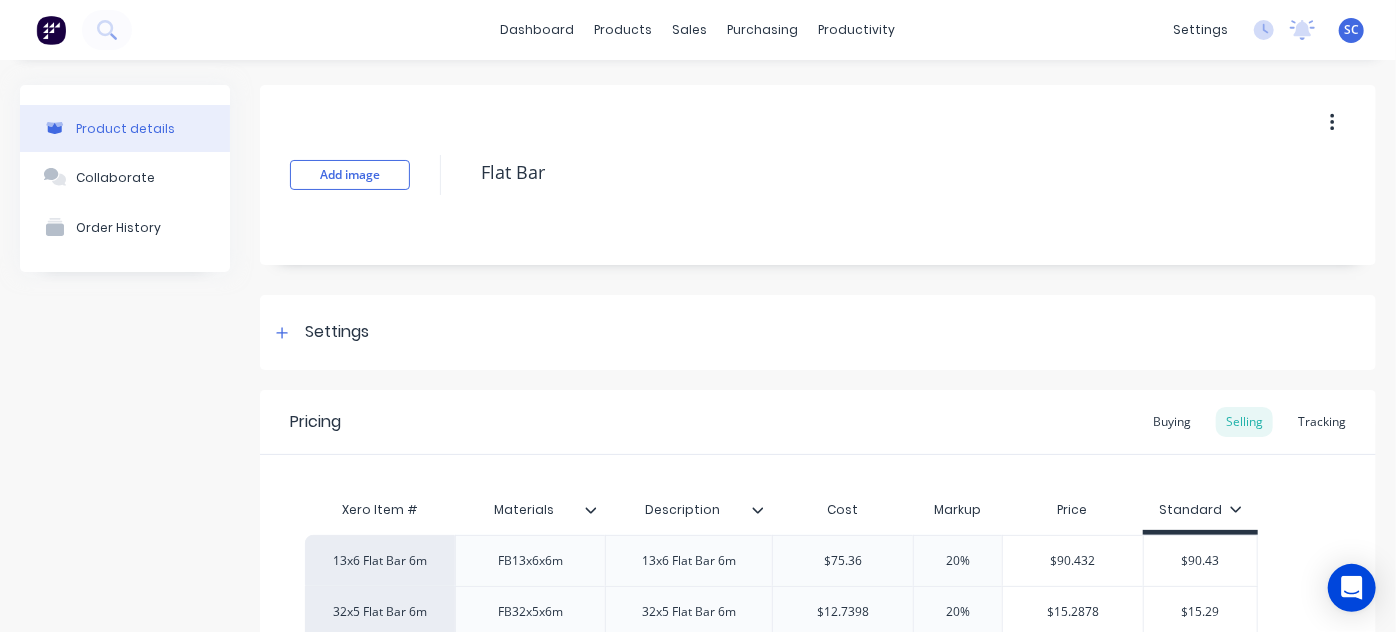 scroll, scrollTop: 316, scrollLeft: 0, axis: vertical 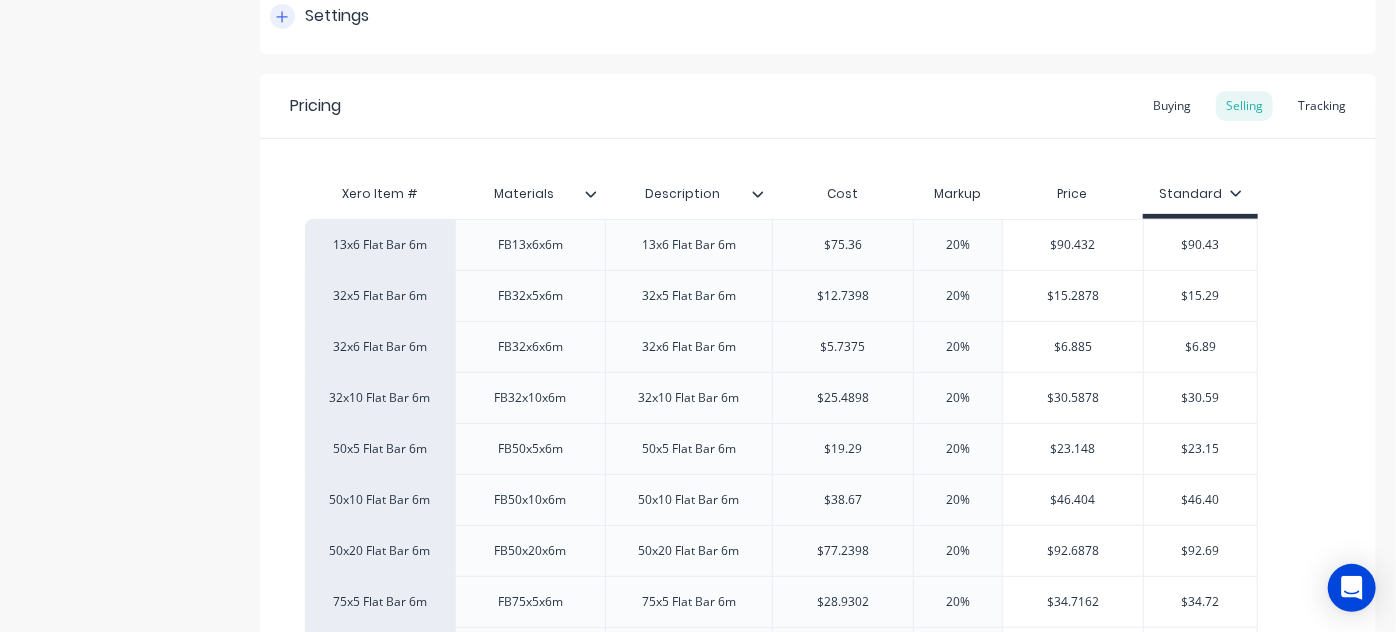 click on "Settings" at bounding box center [818, 16] 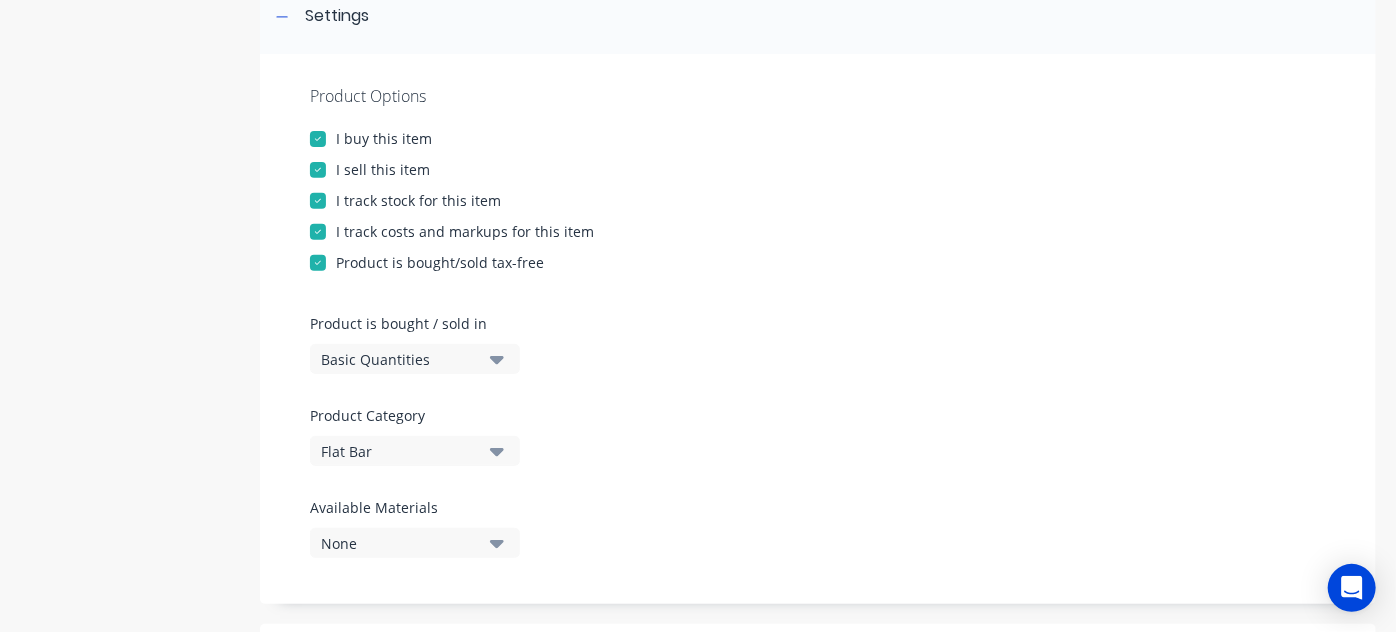 scroll, scrollTop: 615, scrollLeft: 0, axis: vertical 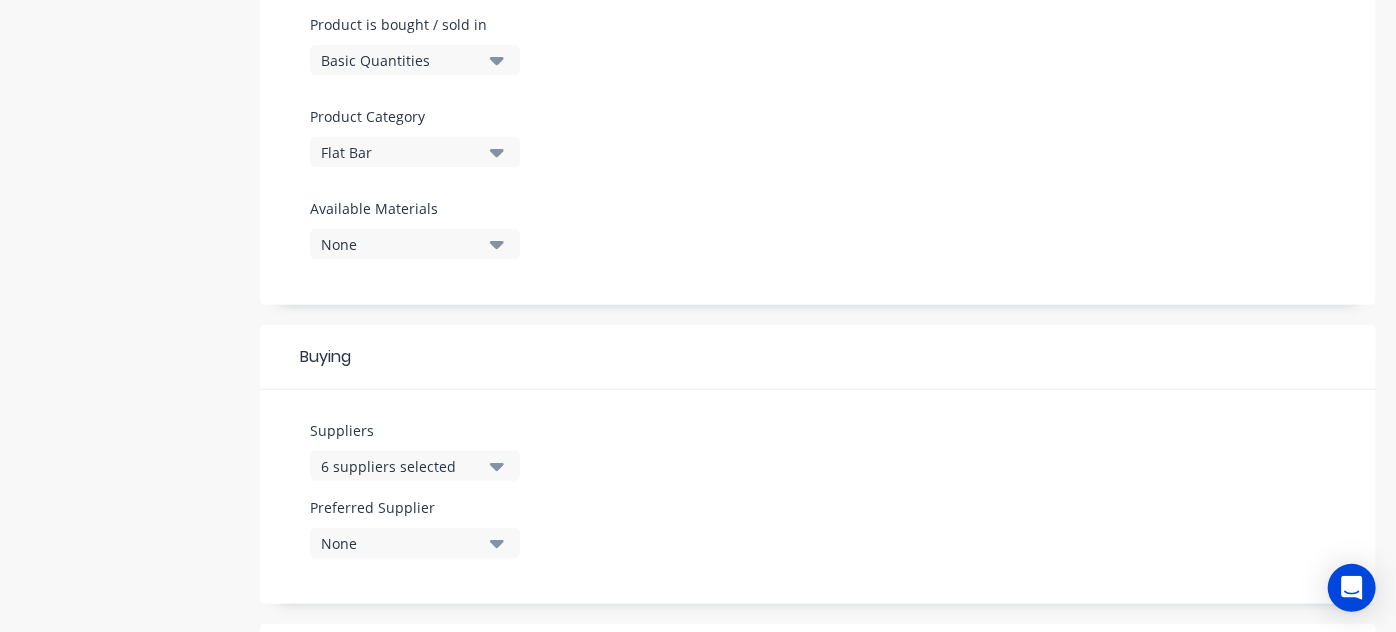 click on "6 suppliers selected" at bounding box center (401, 466) 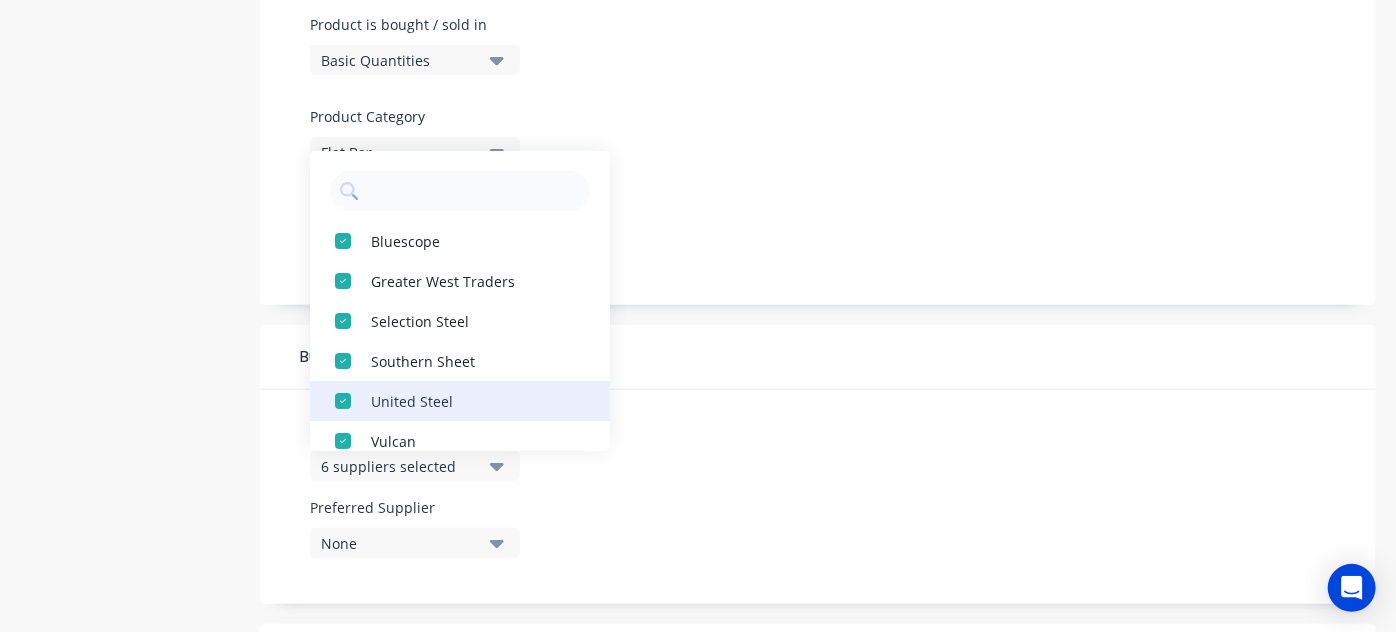 click at bounding box center [343, 401] 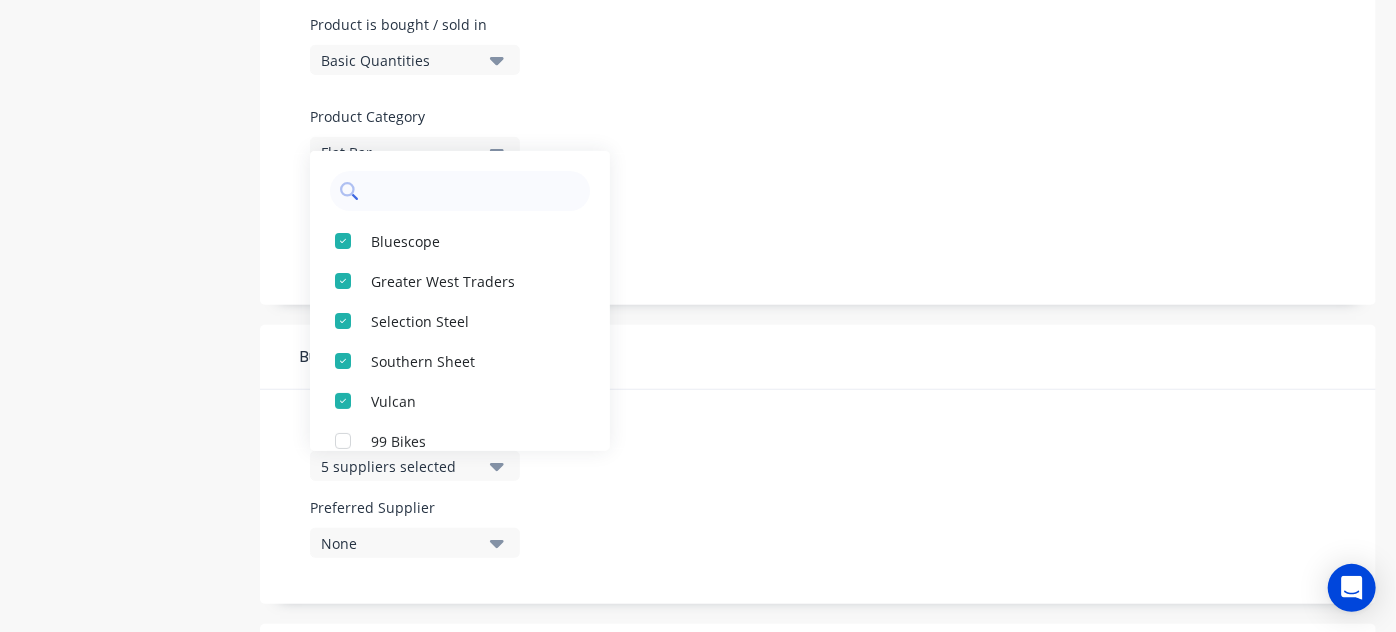 click at bounding box center (474, 191) 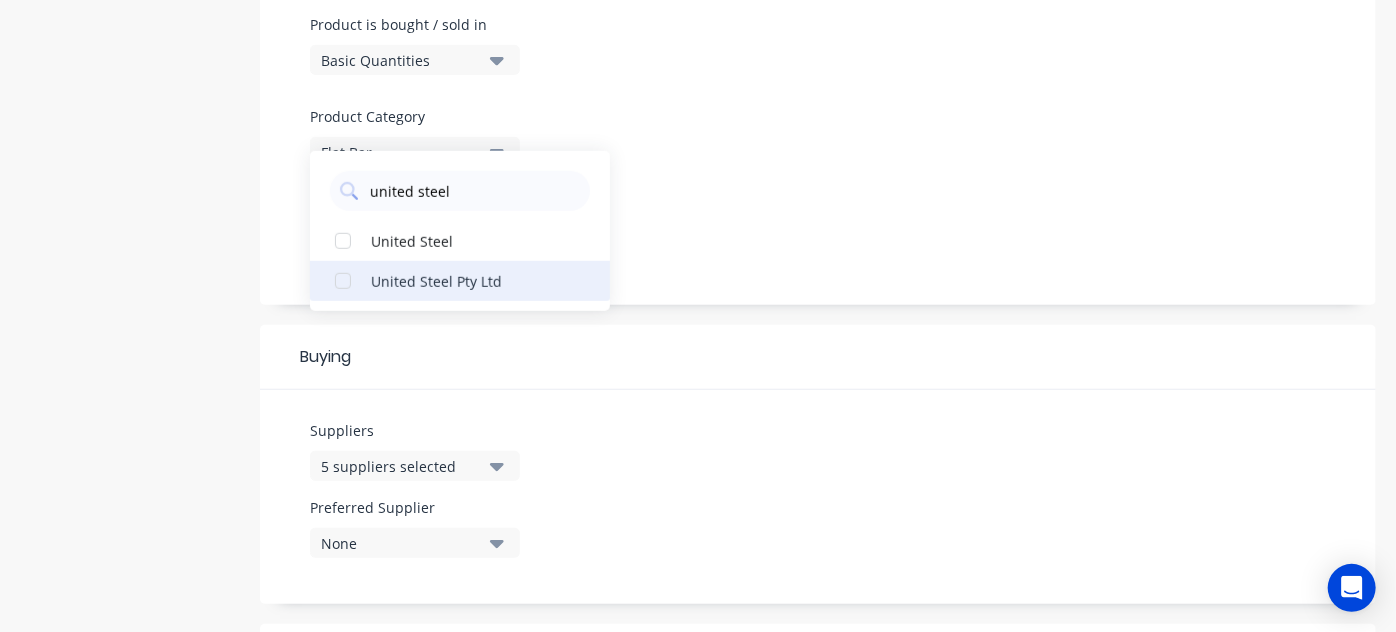 click at bounding box center (343, 281) 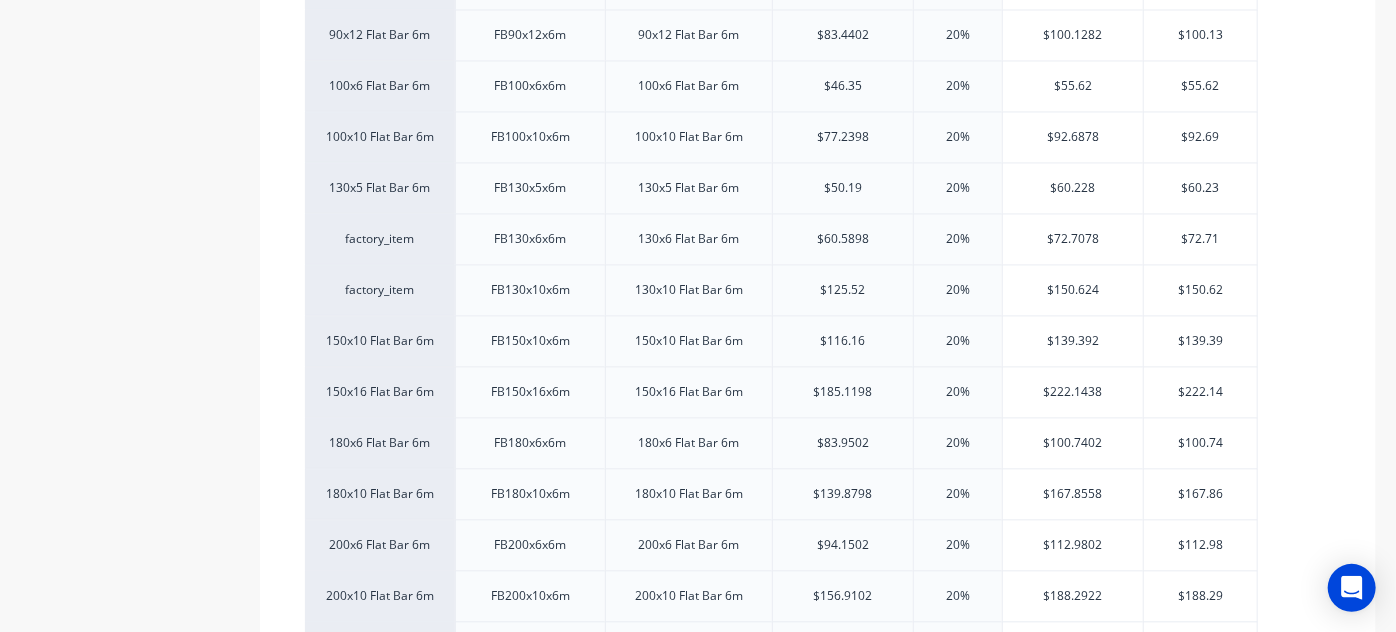 scroll, scrollTop: 2319, scrollLeft: 0, axis: vertical 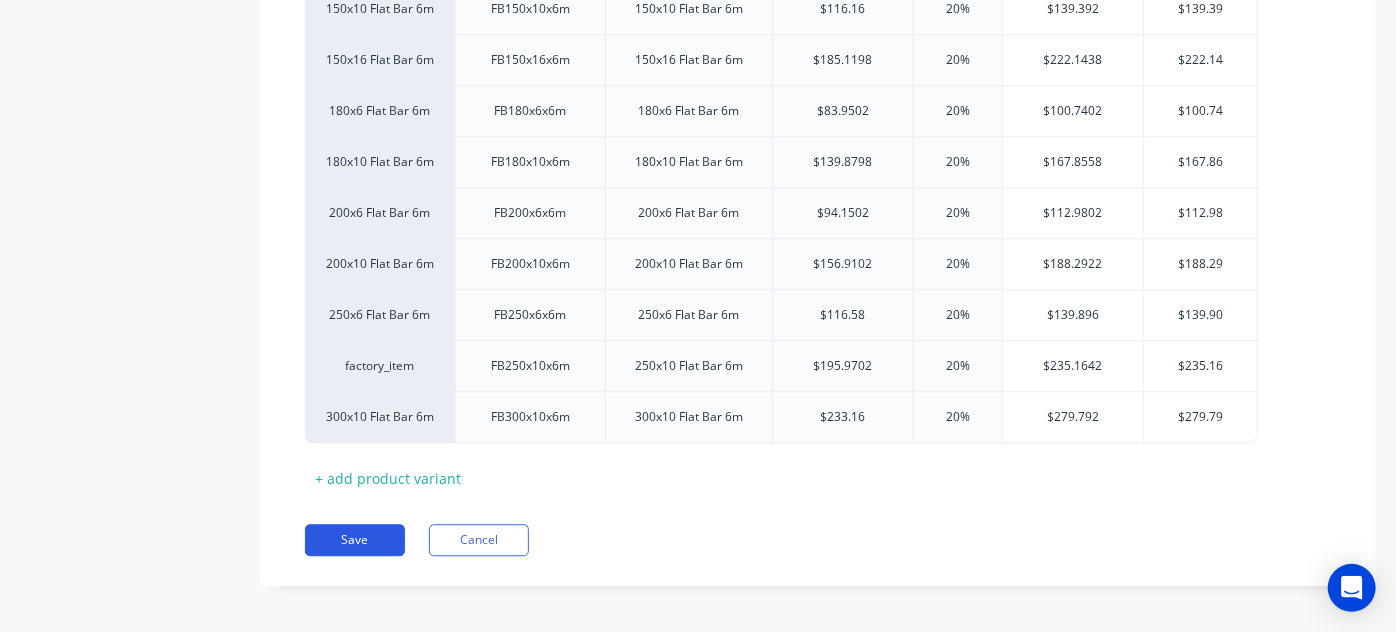 type on "united steel" 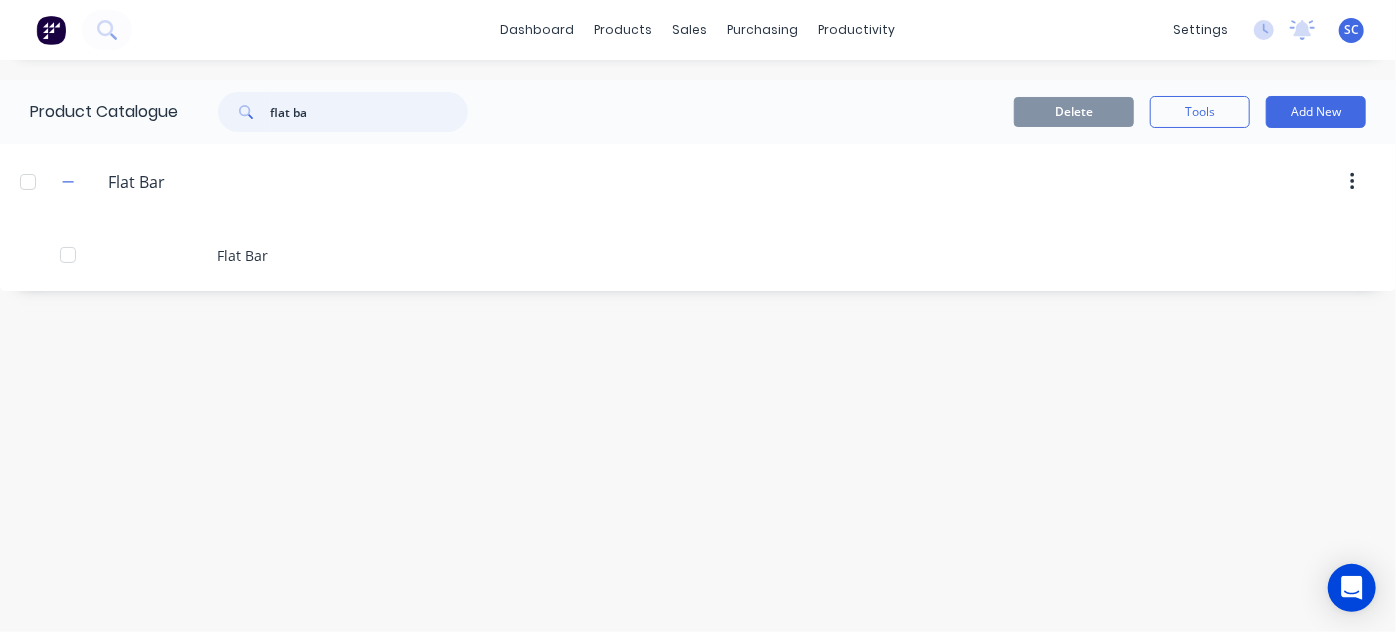 click on "flat ba" at bounding box center (369, 112) 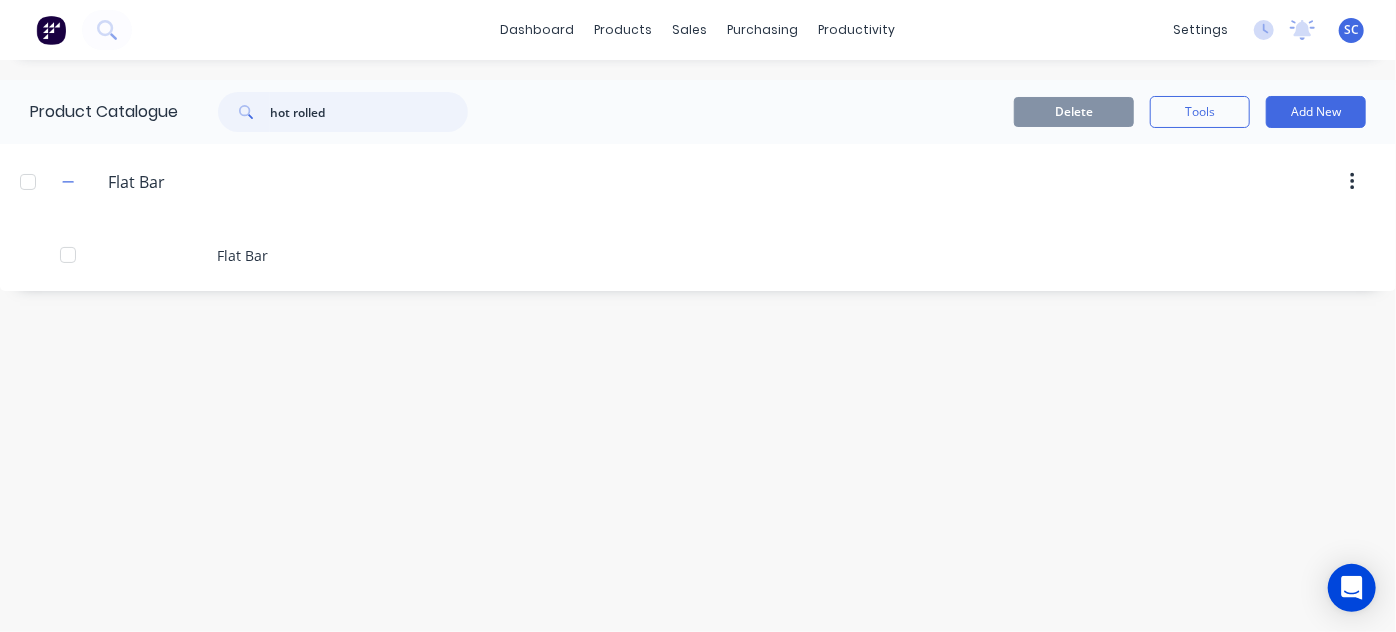 type on "hot rolled" 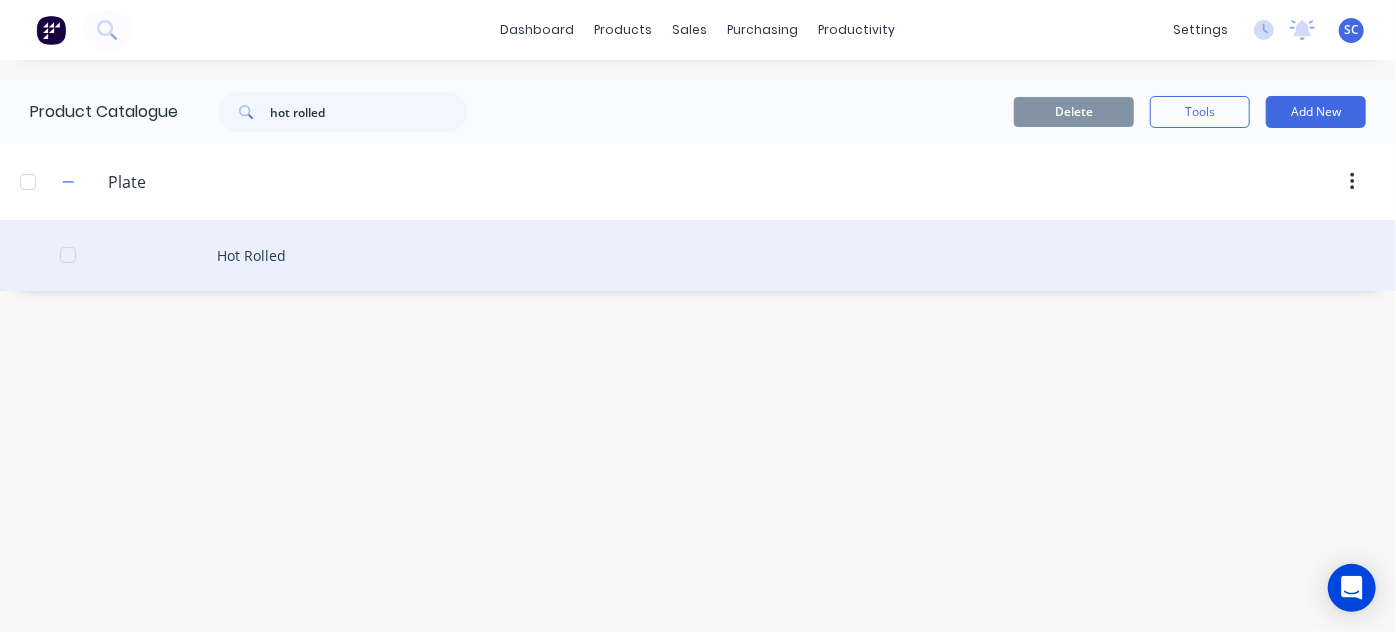 click on "Hot Rolled" at bounding box center [698, 255] 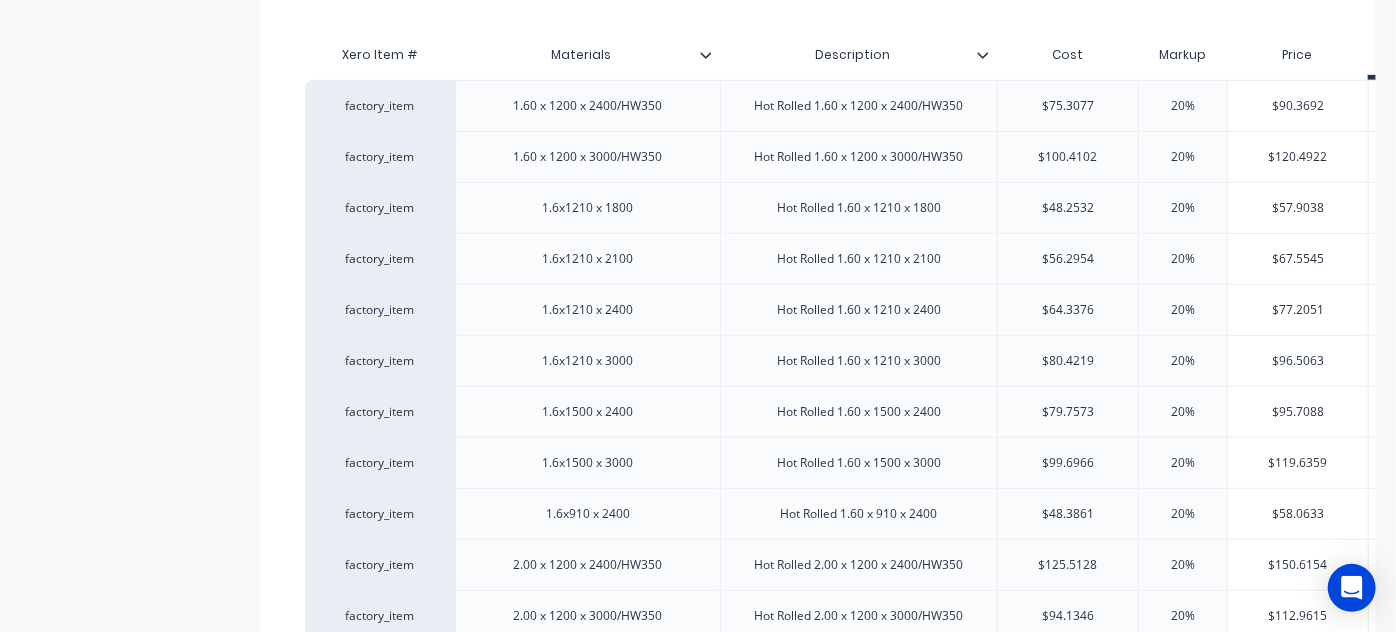 scroll, scrollTop: 456, scrollLeft: 0, axis: vertical 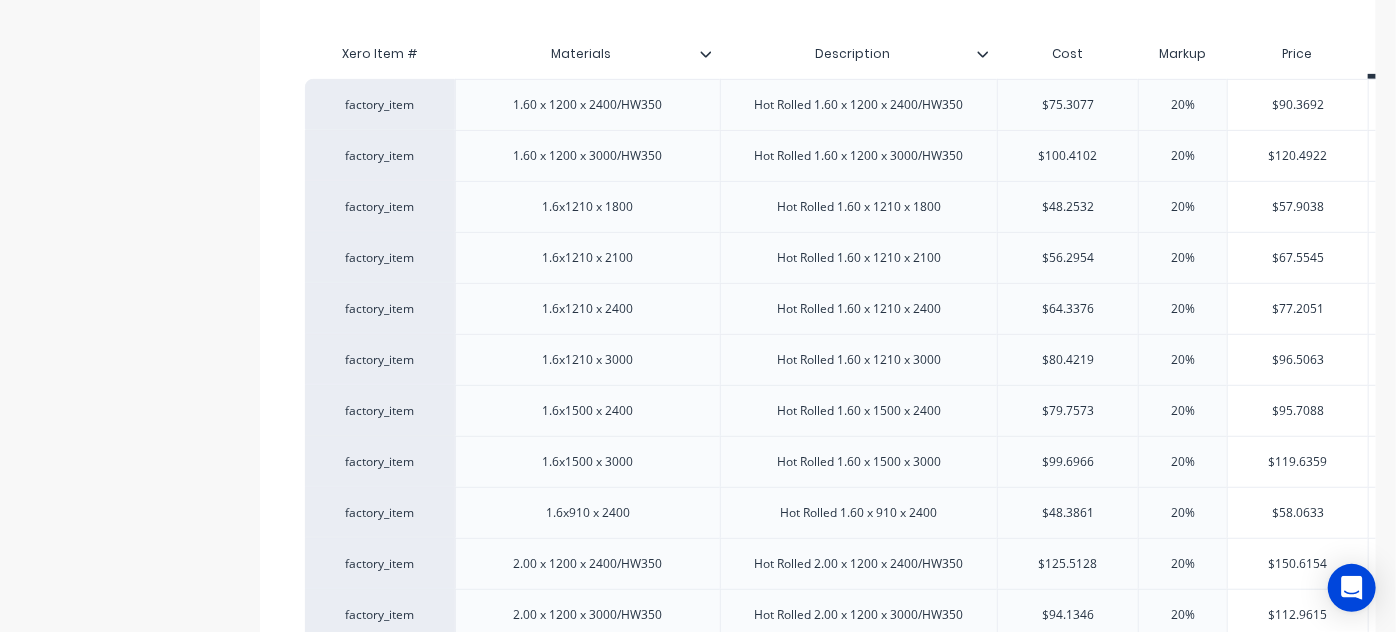 click on "factory_item" at bounding box center [380, 155] 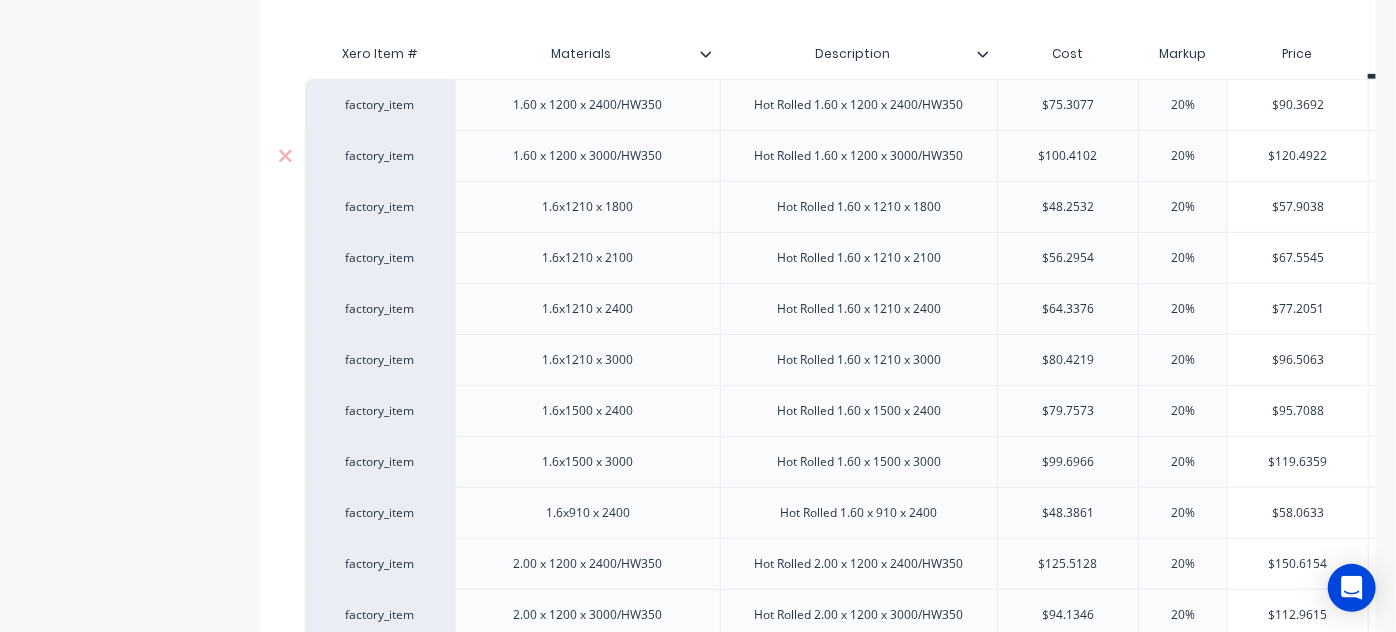 scroll, scrollTop: 0, scrollLeft: 0, axis: both 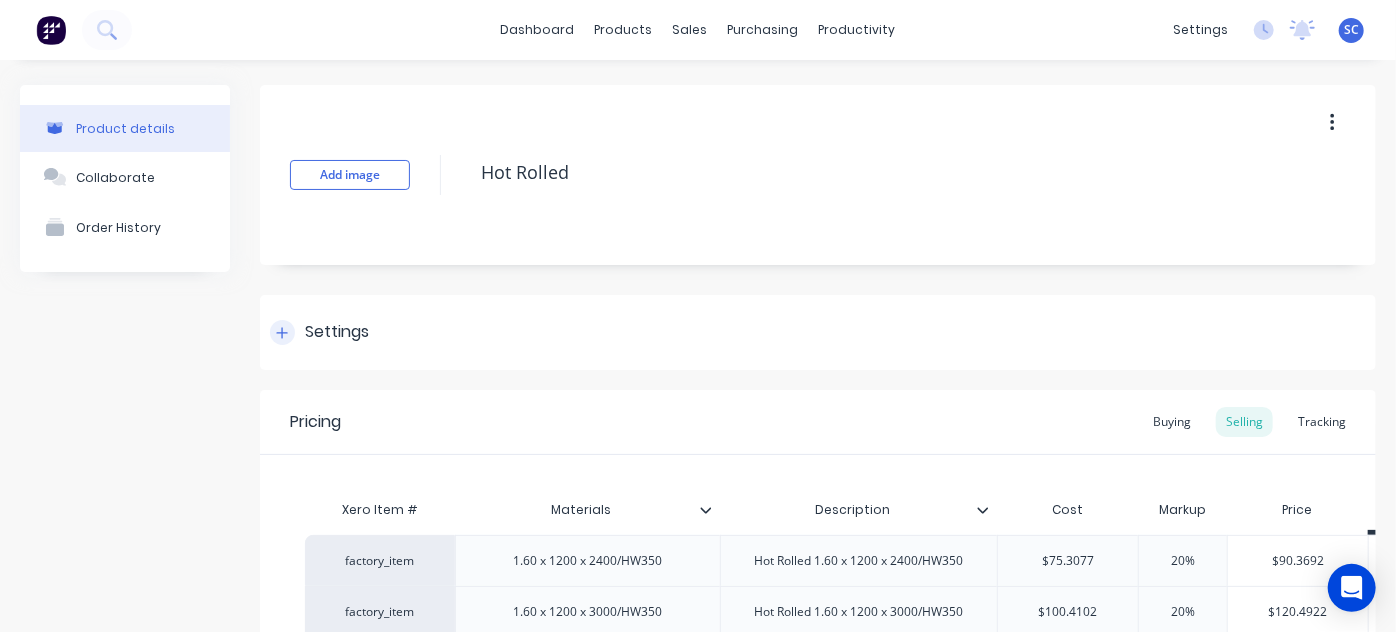 click on "Settings" at bounding box center [818, 332] 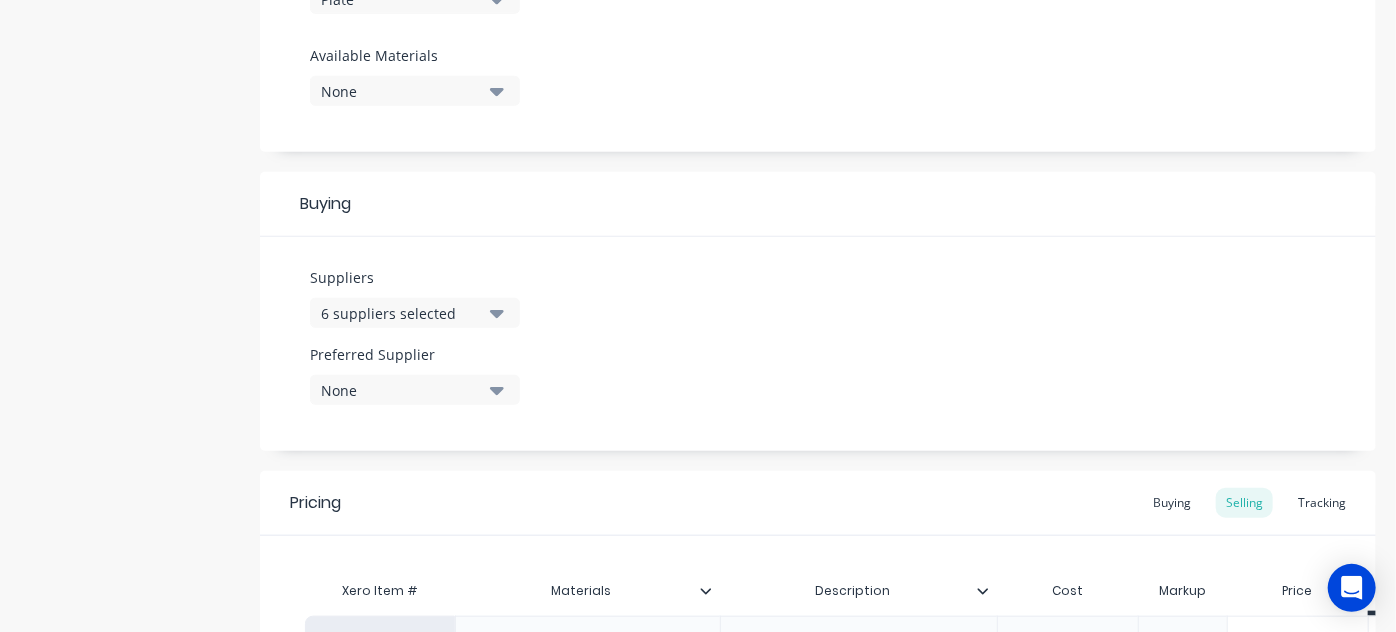 scroll, scrollTop: 777, scrollLeft: 0, axis: vertical 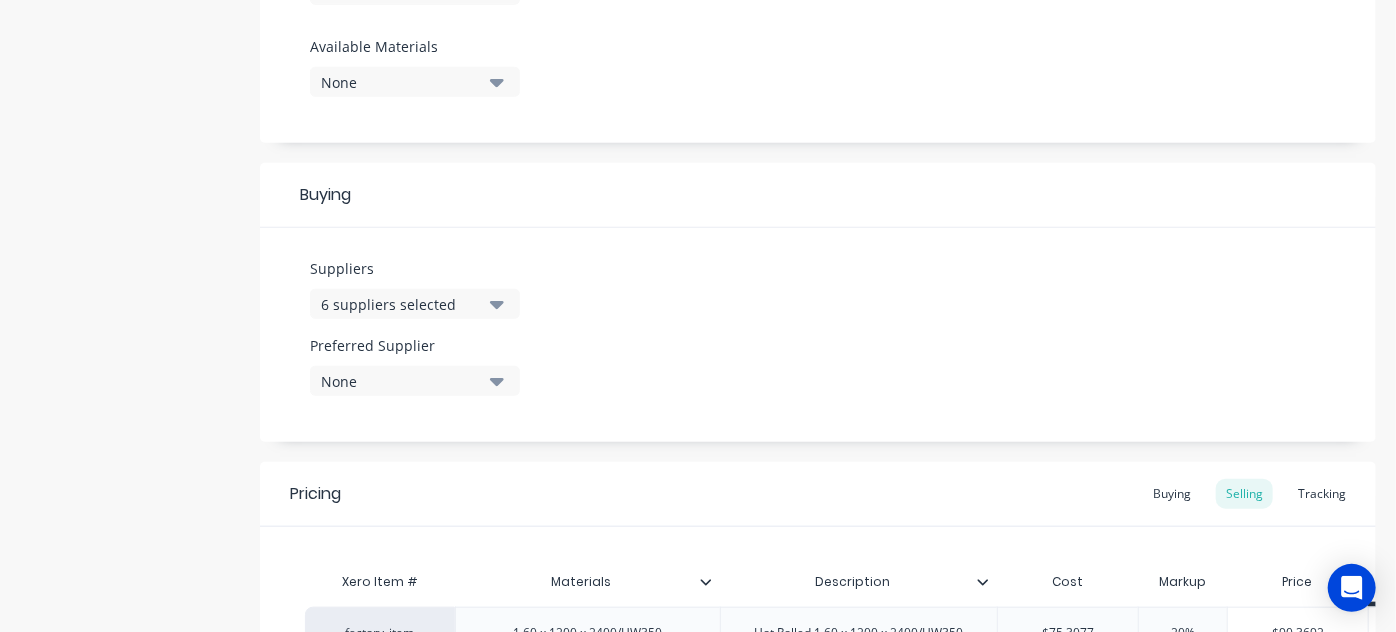 click 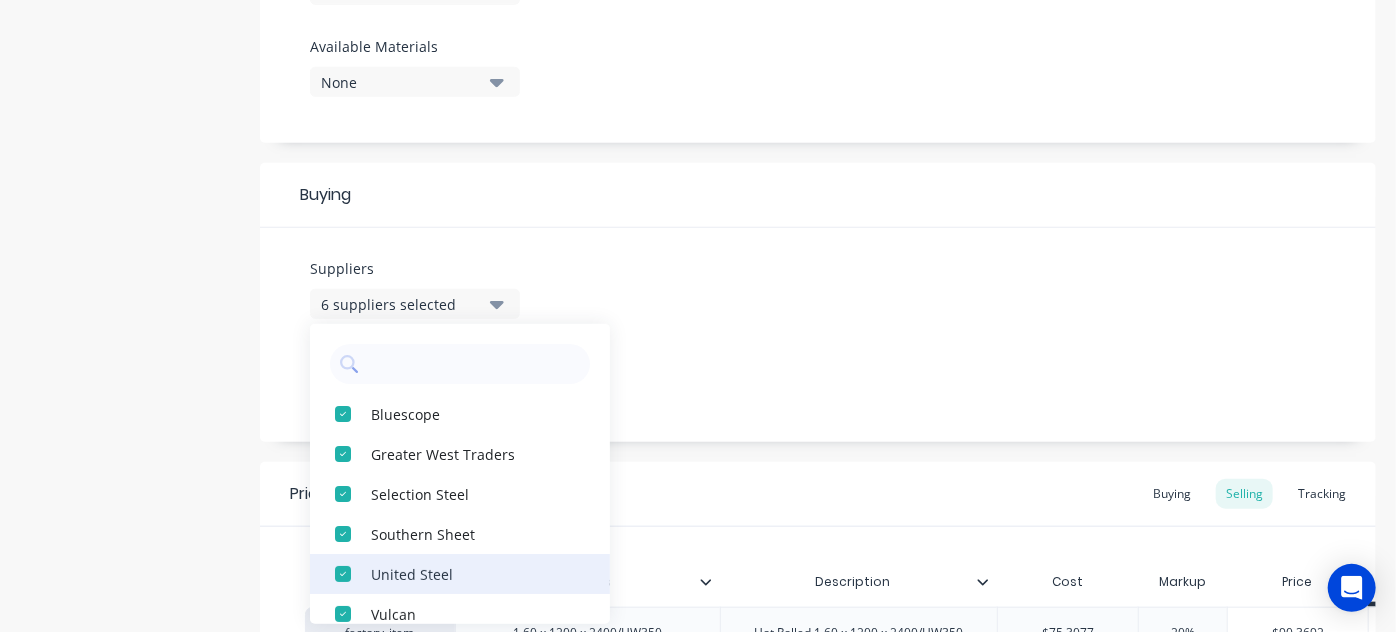 click at bounding box center [343, 574] 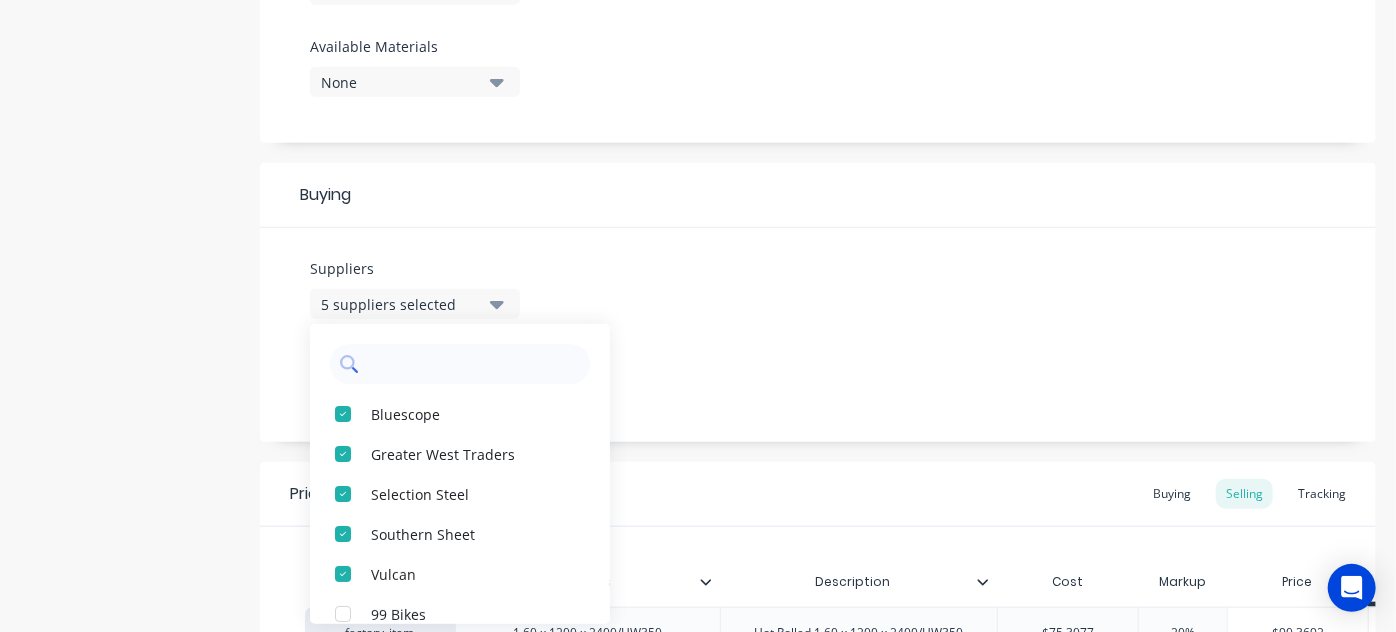 click at bounding box center [474, 364] 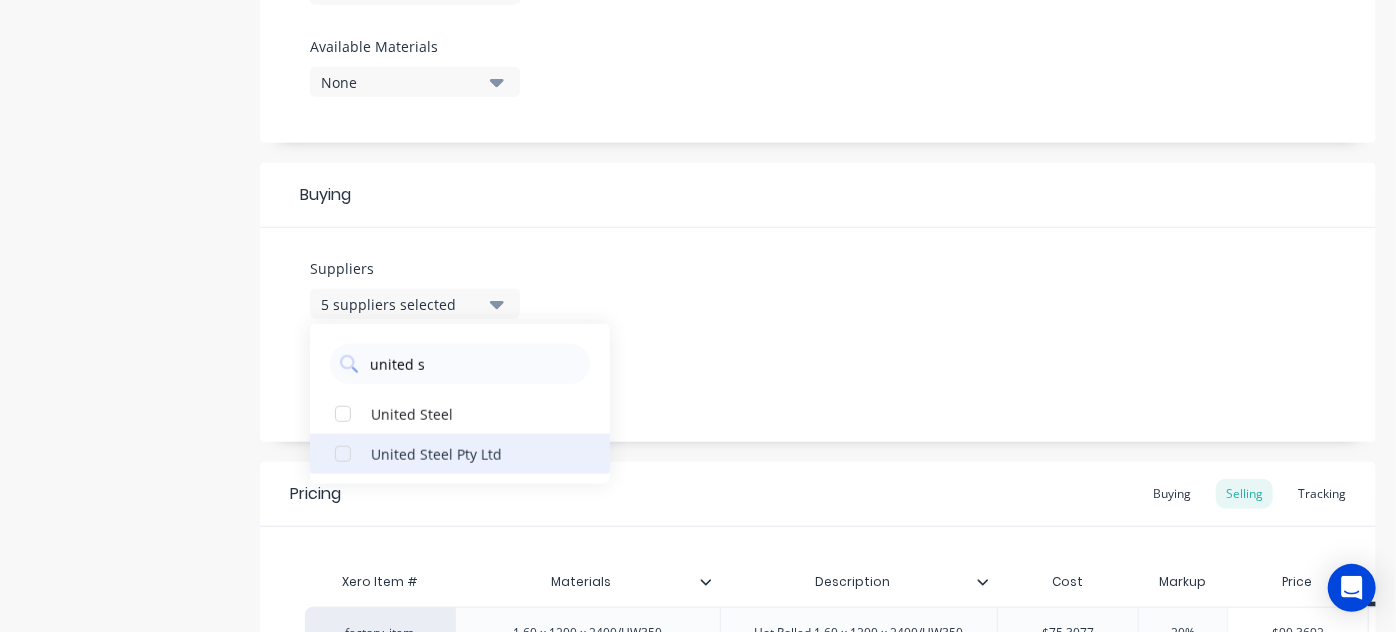 type on "united steel" 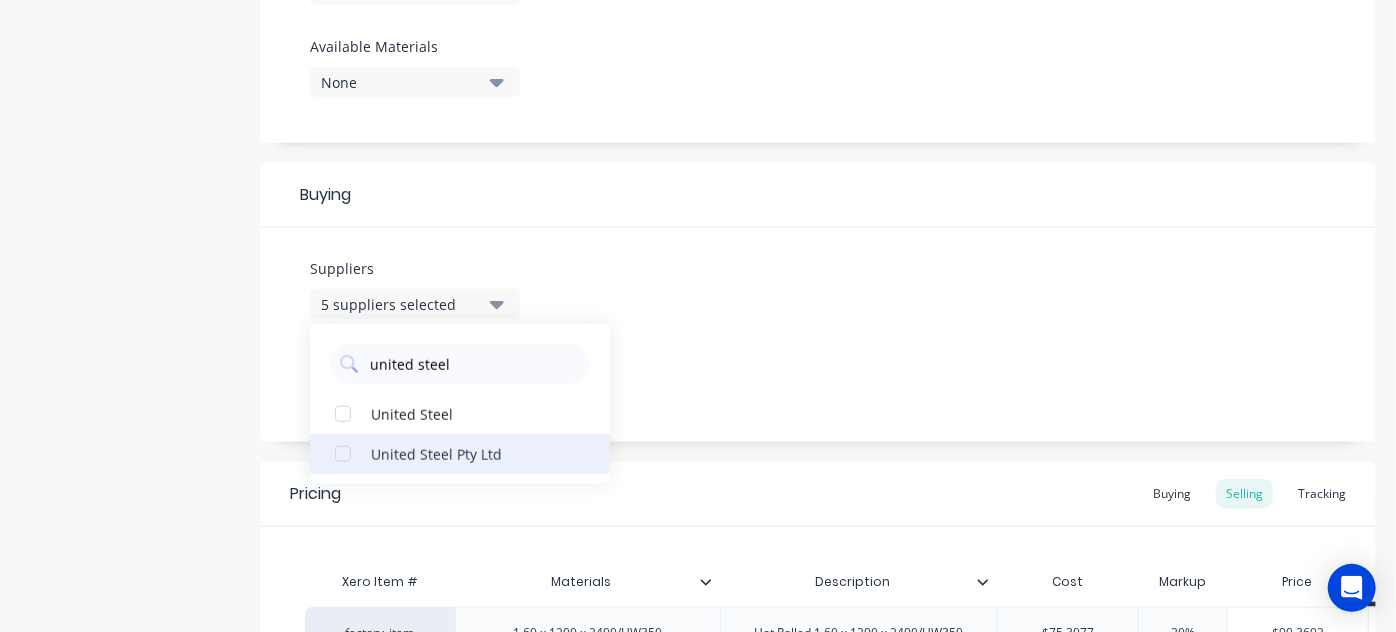 click at bounding box center (343, 454) 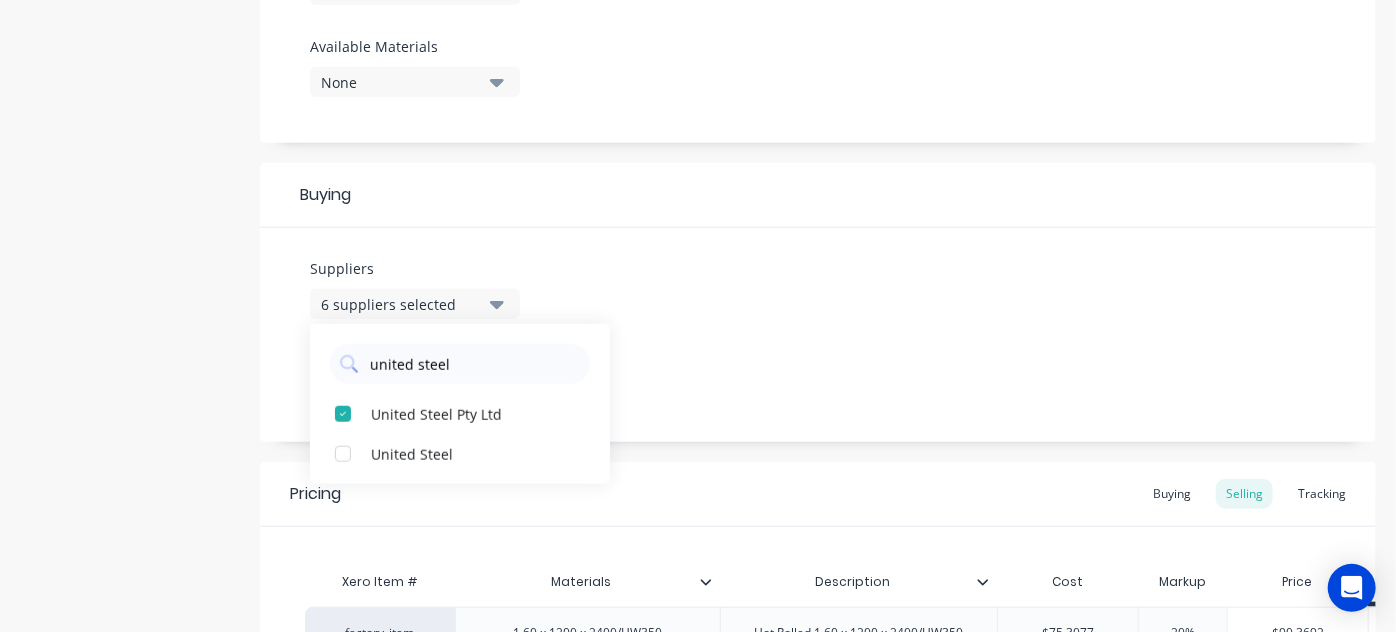 click on "Product details Collaborate Order History" at bounding box center (125, 1012) 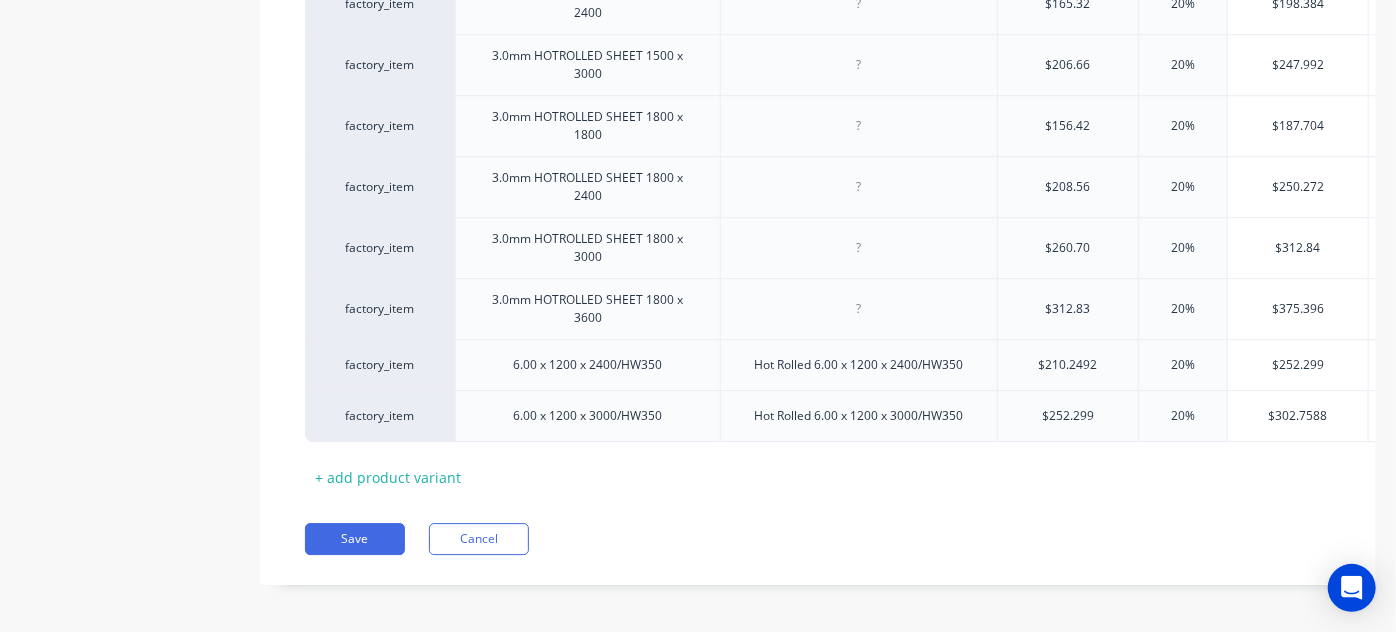 scroll, scrollTop: 2890, scrollLeft: 0, axis: vertical 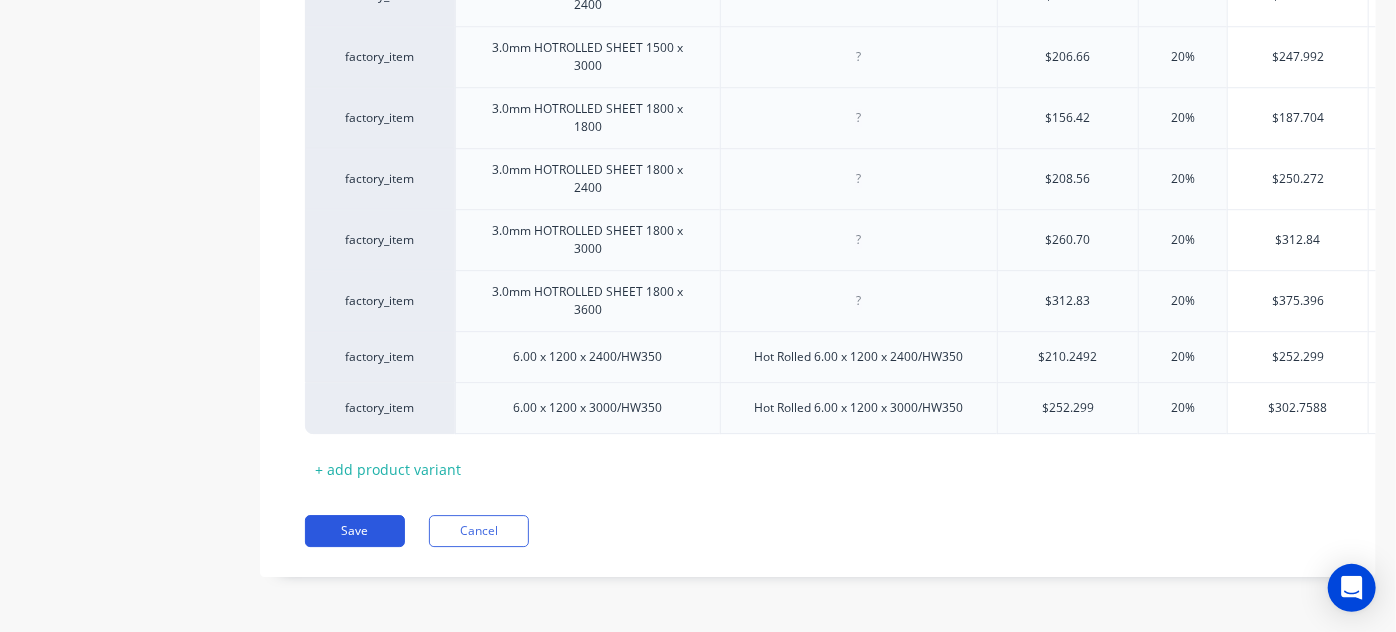 click on "Save" at bounding box center (355, 531) 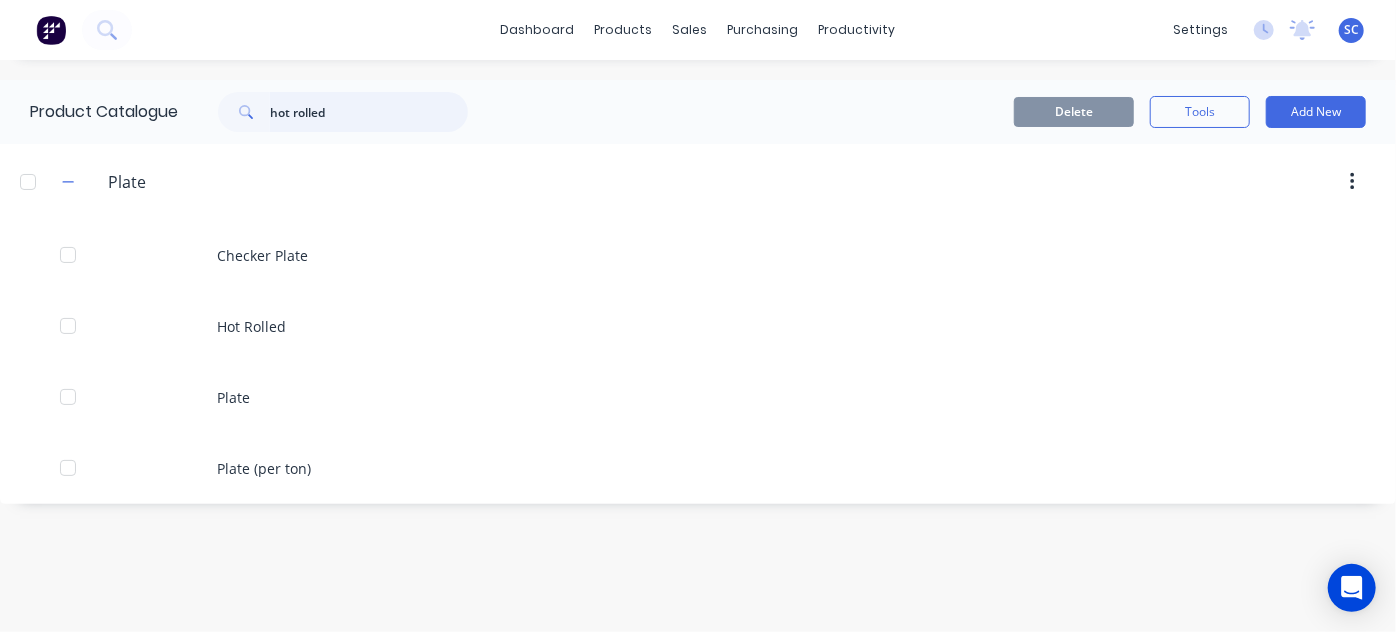 click on "hot rolled" at bounding box center (369, 112) 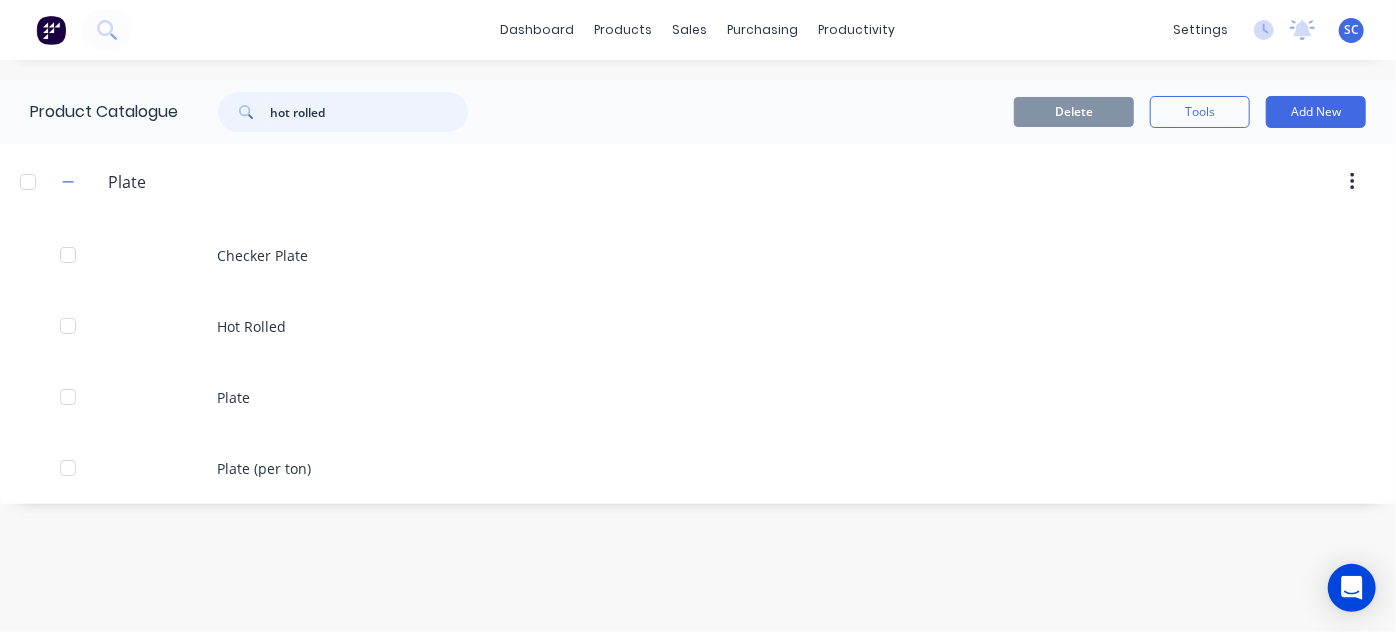 click on "hot rolled" at bounding box center [369, 112] 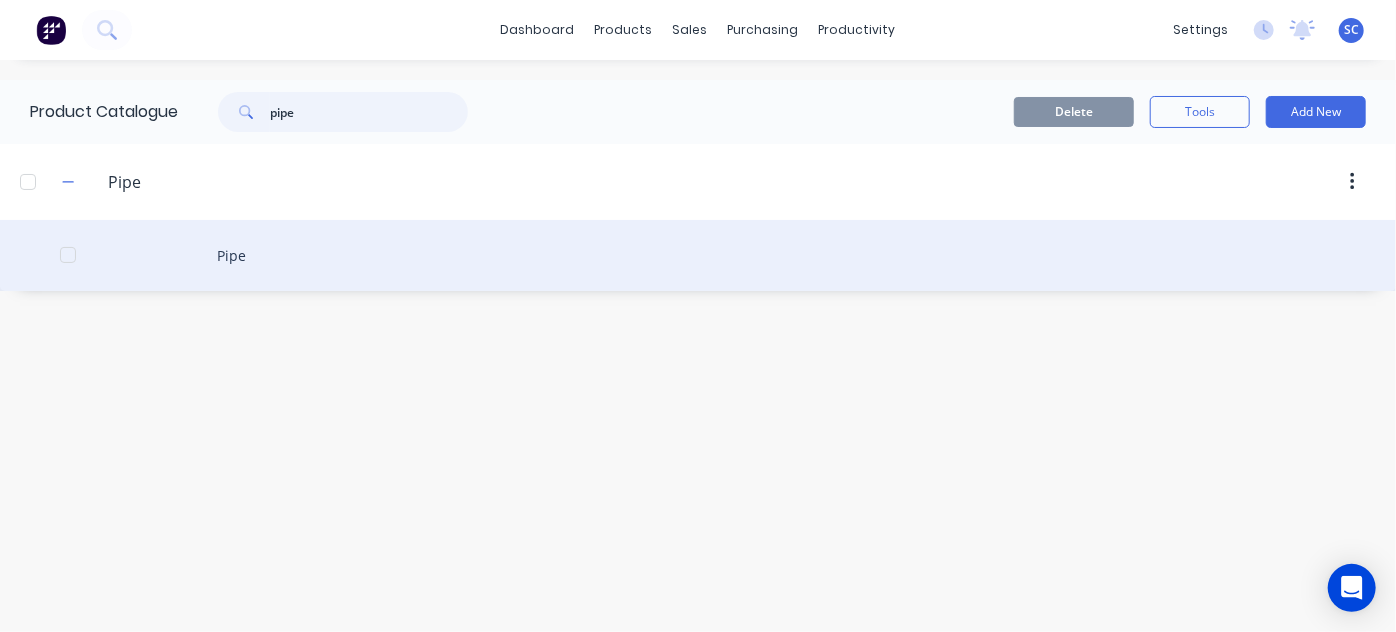 type on "pipe" 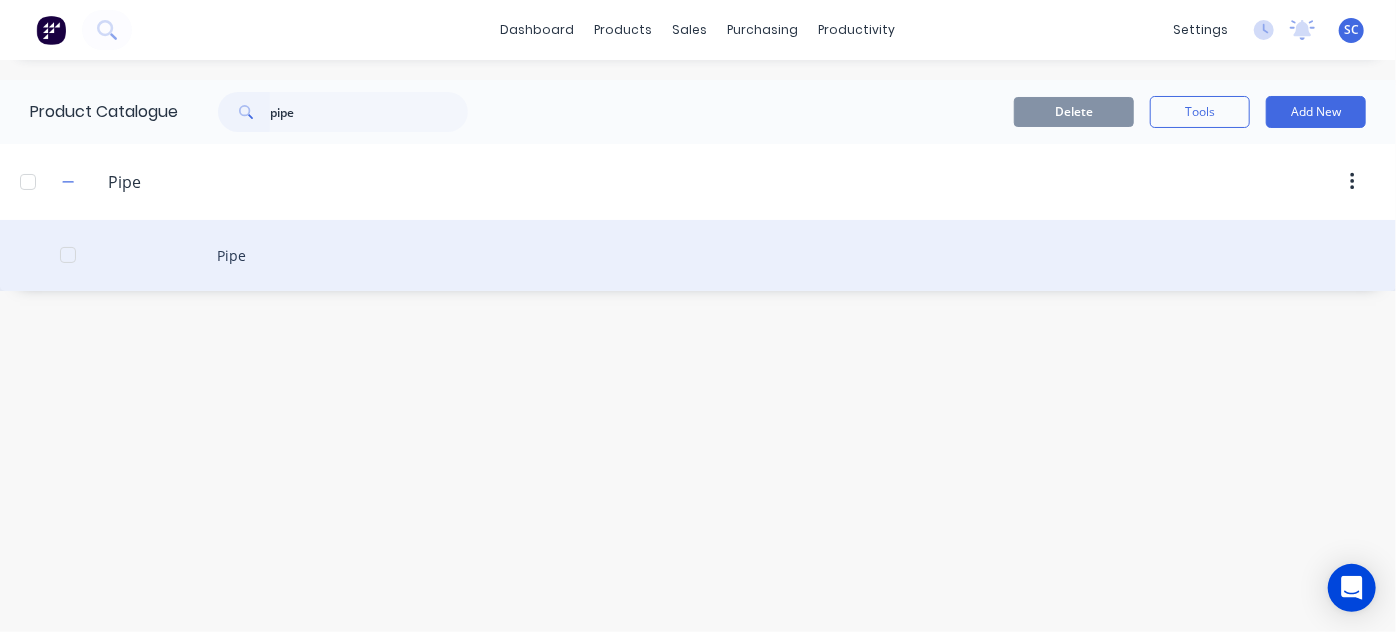 click on "Pipe" at bounding box center (698, 255) 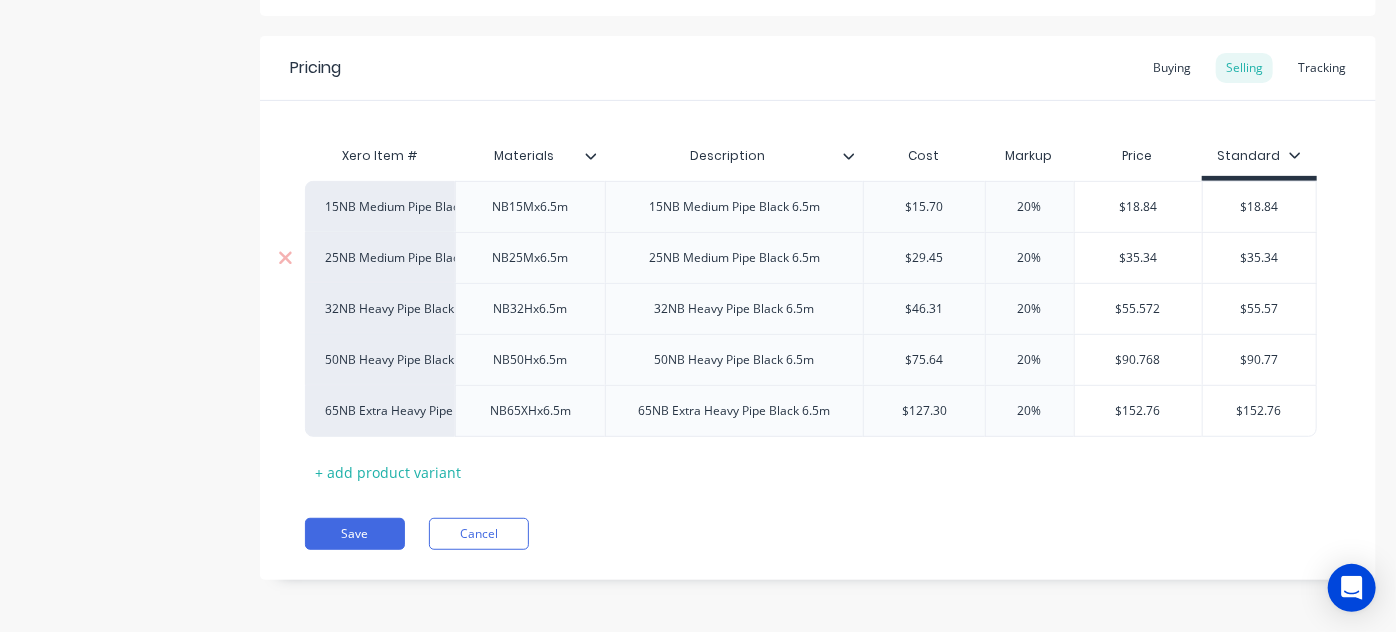 scroll, scrollTop: 231, scrollLeft: 0, axis: vertical 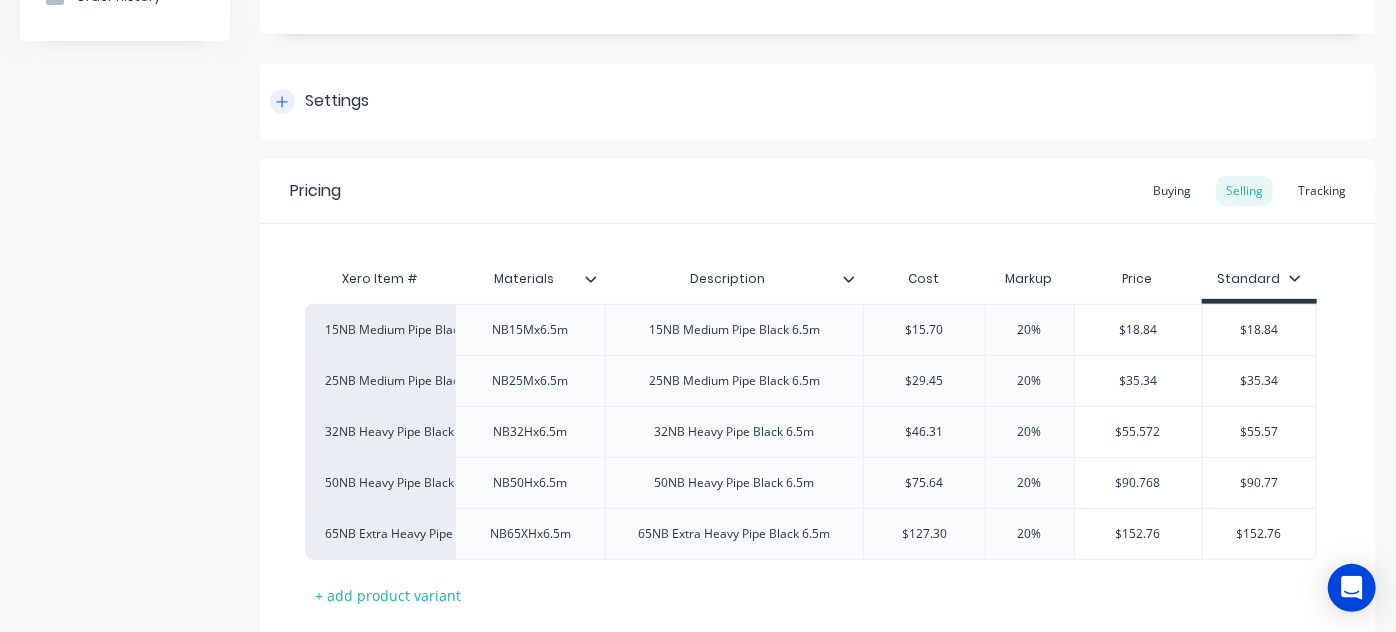 click at bounding box center (282, 101) 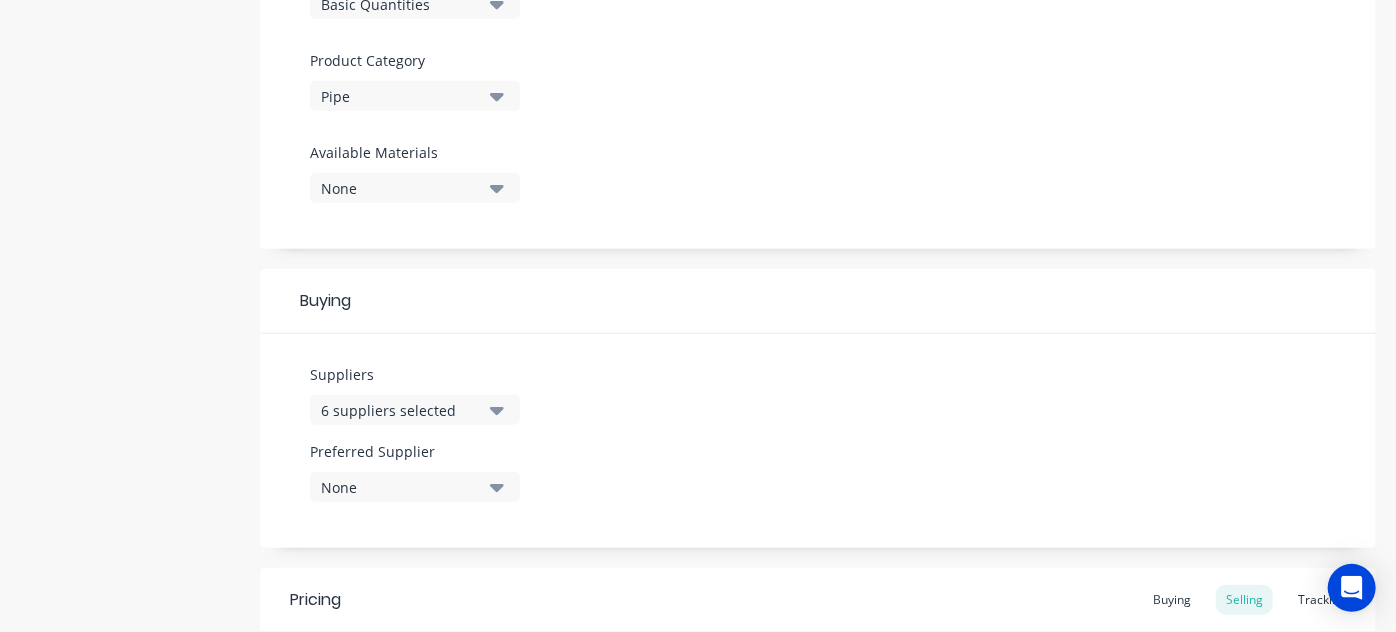 scroll, scrollTop: 682, scrollLeft: 0, axis: vertical 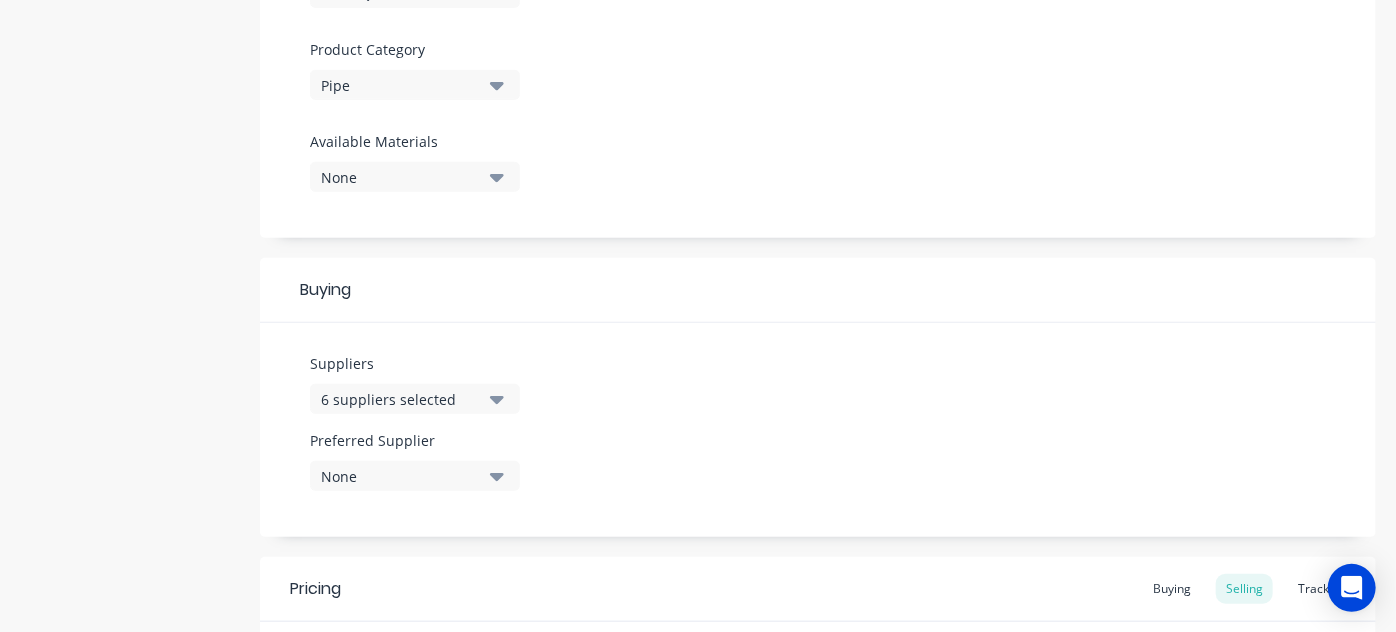 click on "6 suppliers selected" at bounding box center (401, 399) 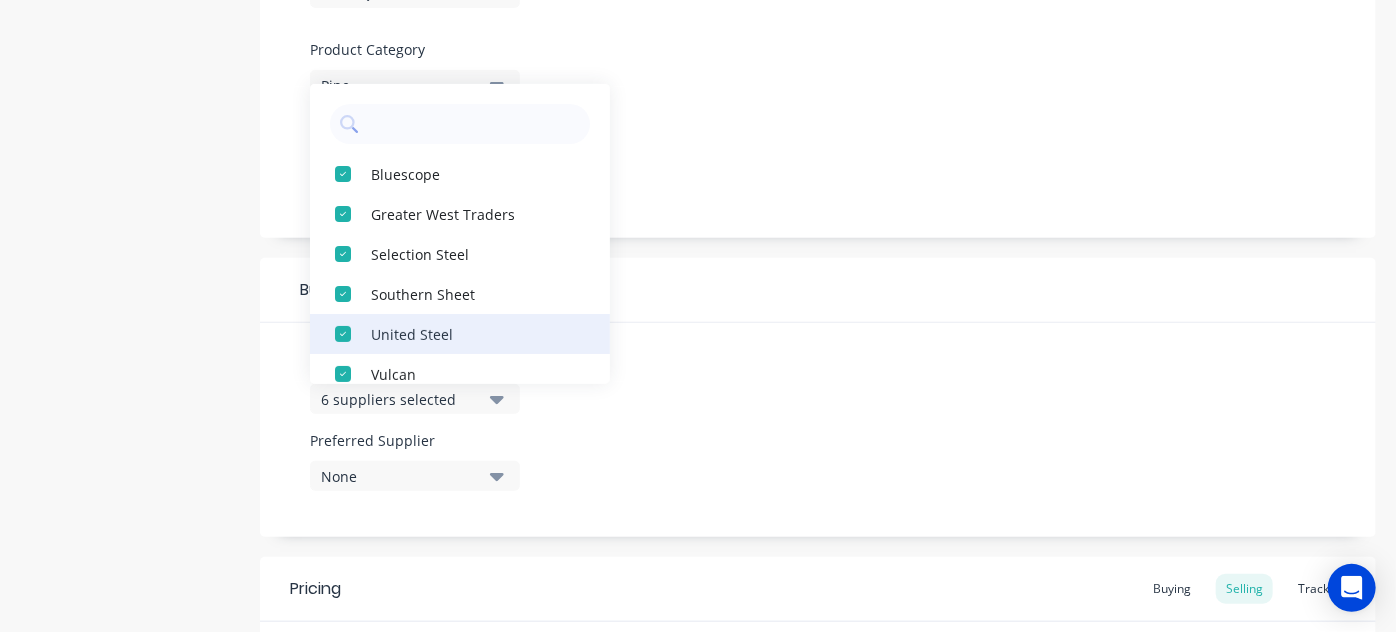 click at bounding box center [343, 334] 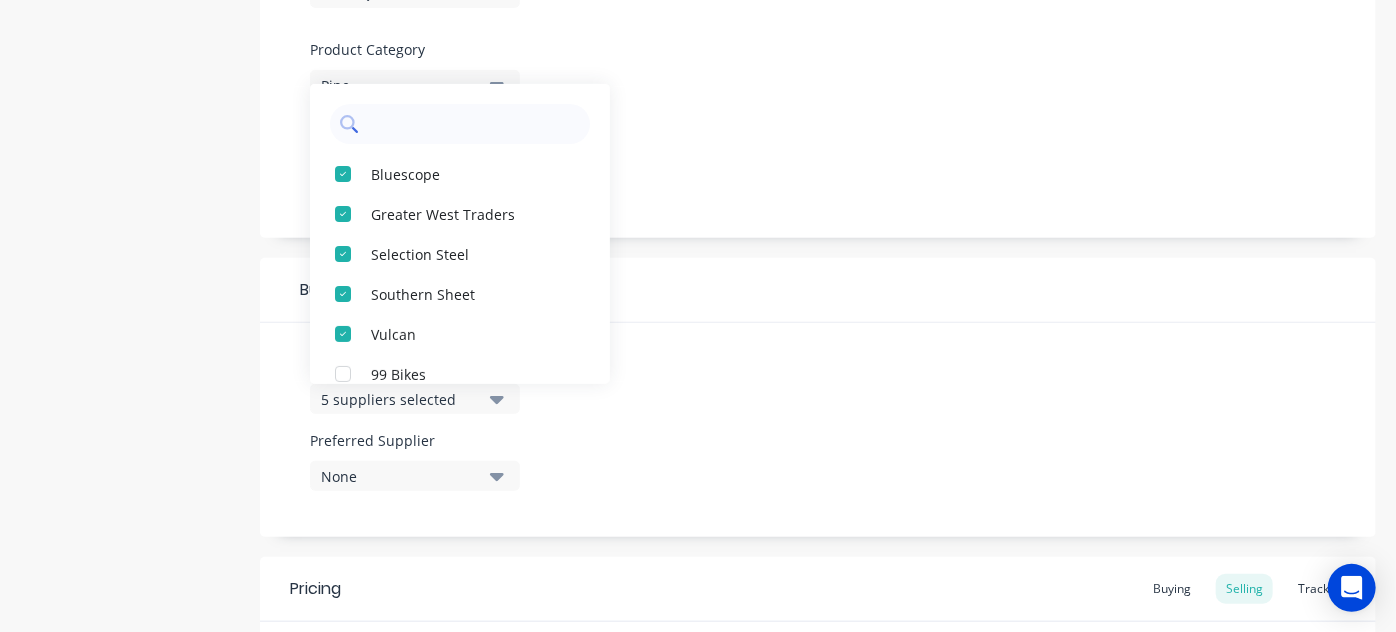 click at bounding box center (474, 124) 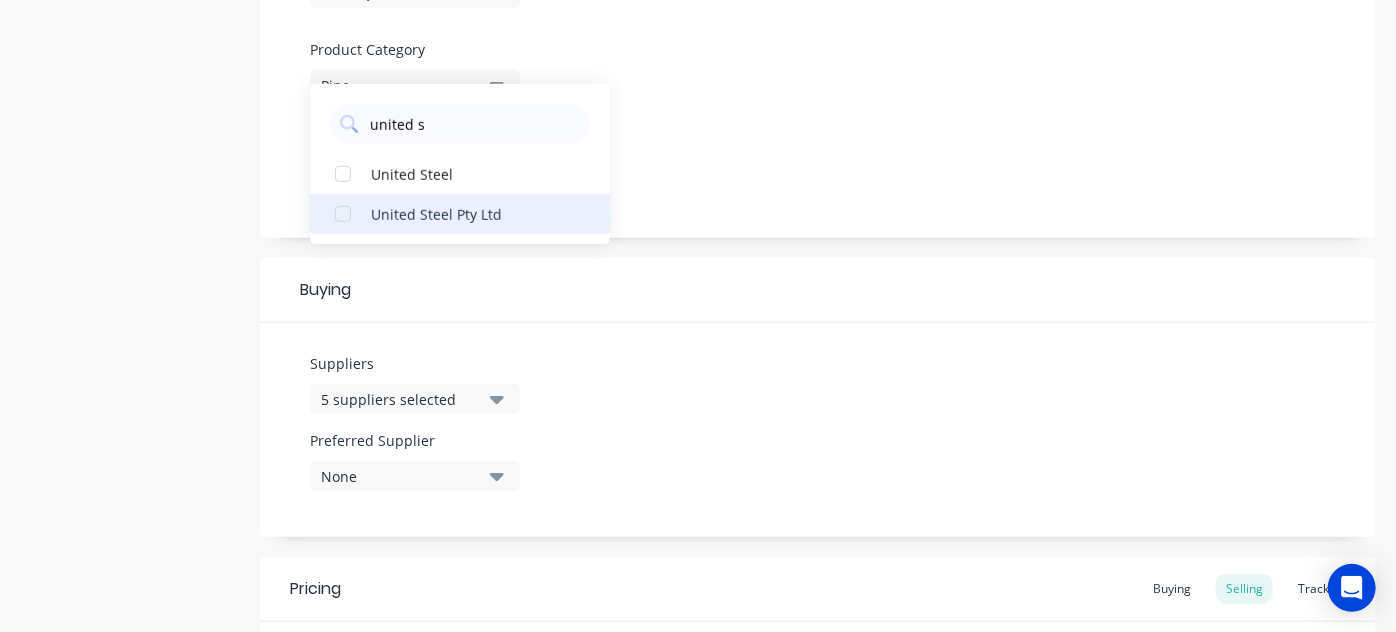 click at bounding box center [343, 214] 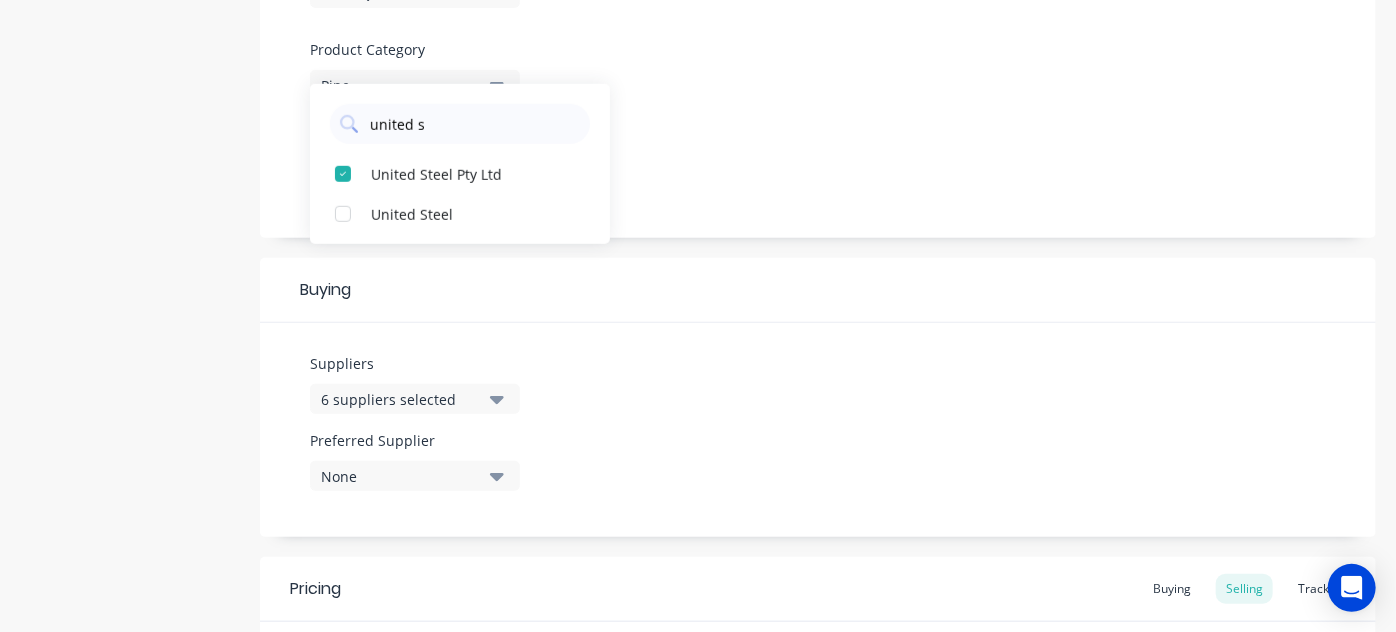 type on "united s" 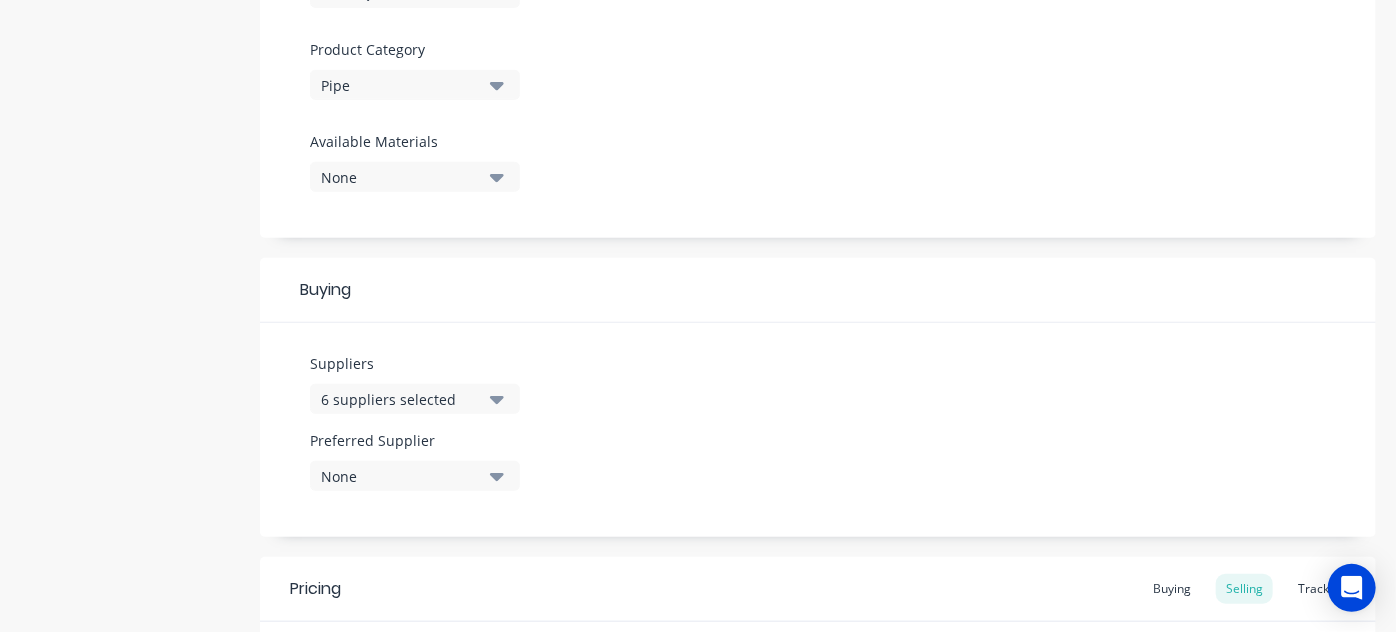 scroll, scrollTop: 1203, scrollLeft: 0, axis: vertical 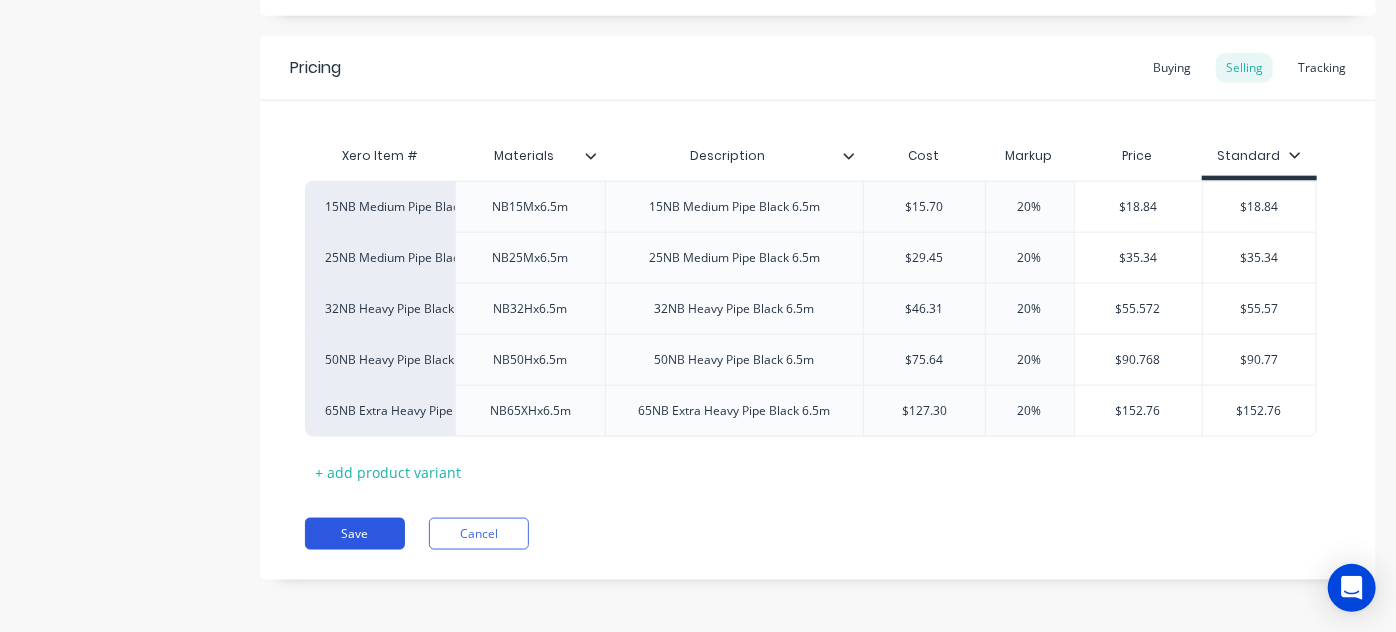 click on "Save" at bounding box center (355, 534) 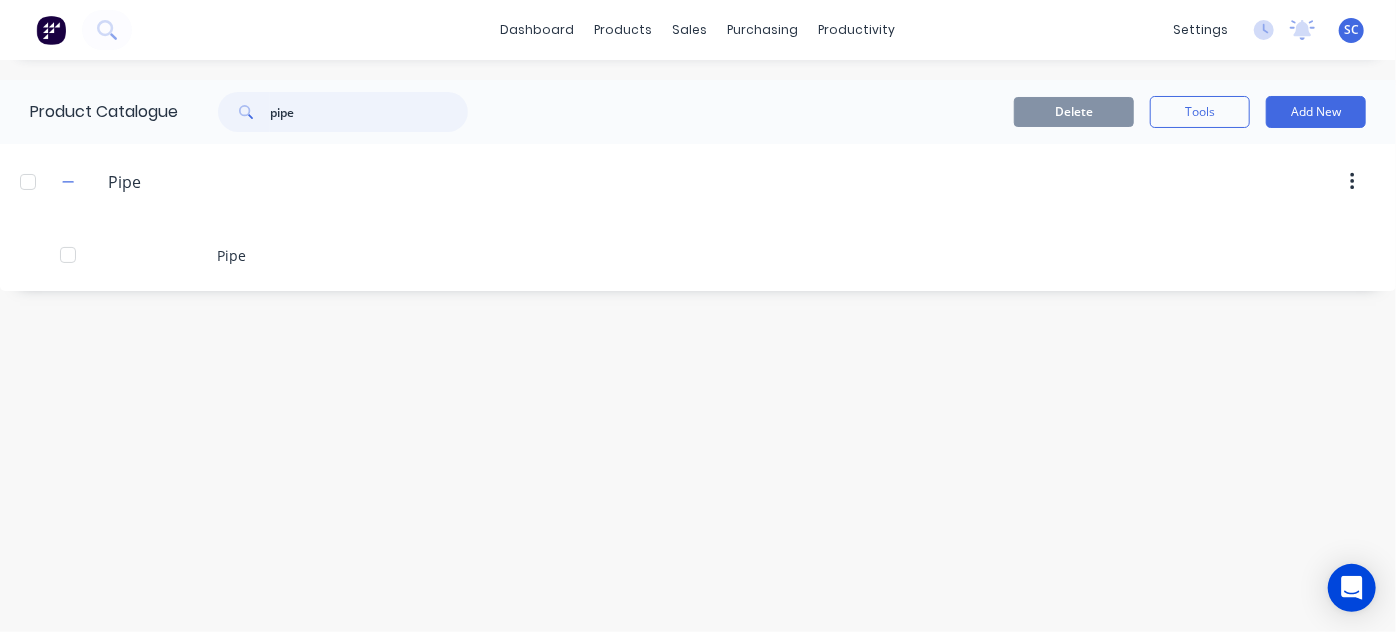 click on "pipe" at bounding box center (369, 112) 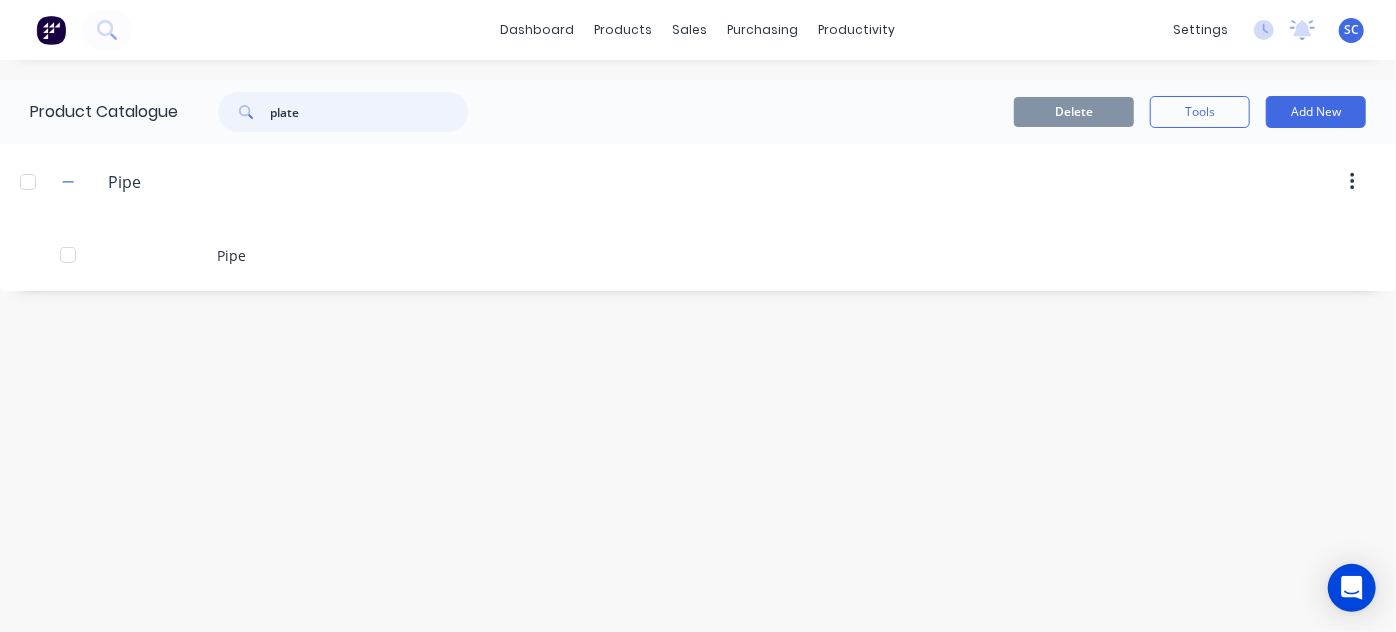 type on "plate" 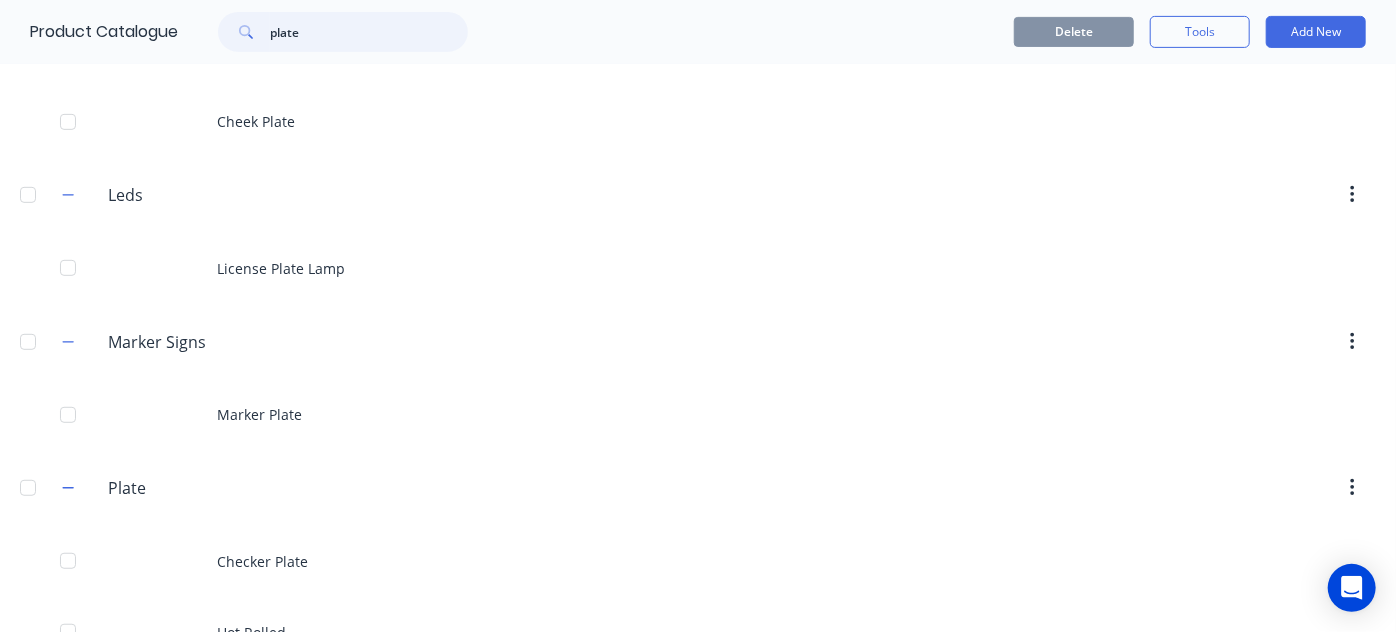 scroll, scrollTop: 610, scrollLeft: 0, axis: vertical 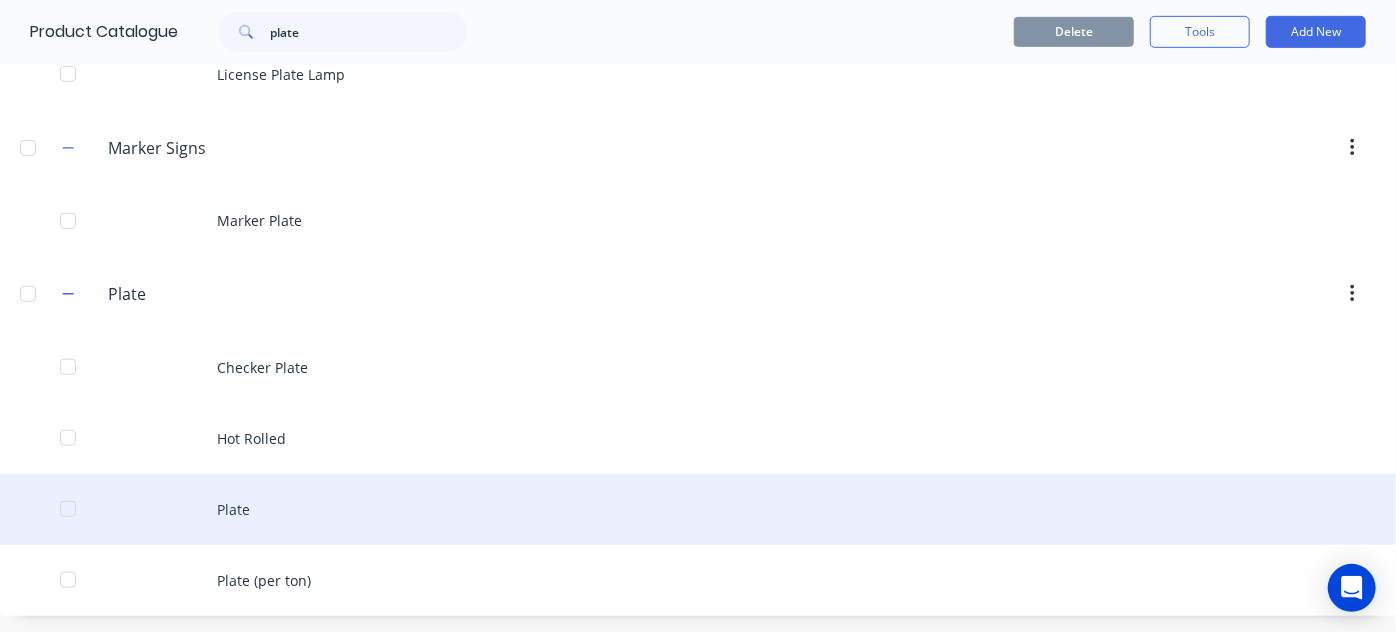 click on "Plate" at bounding box center (698, 509) 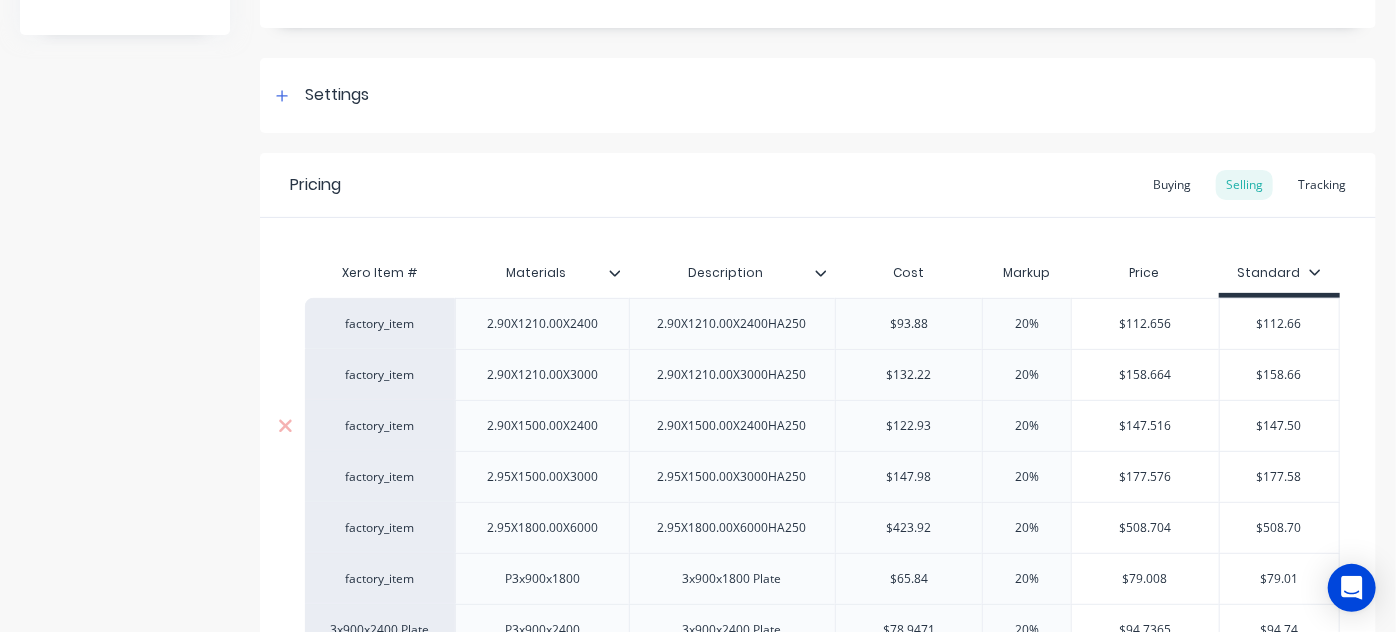 scroll, scrollTop: 236, scrollLeft: 0, axis: vertical 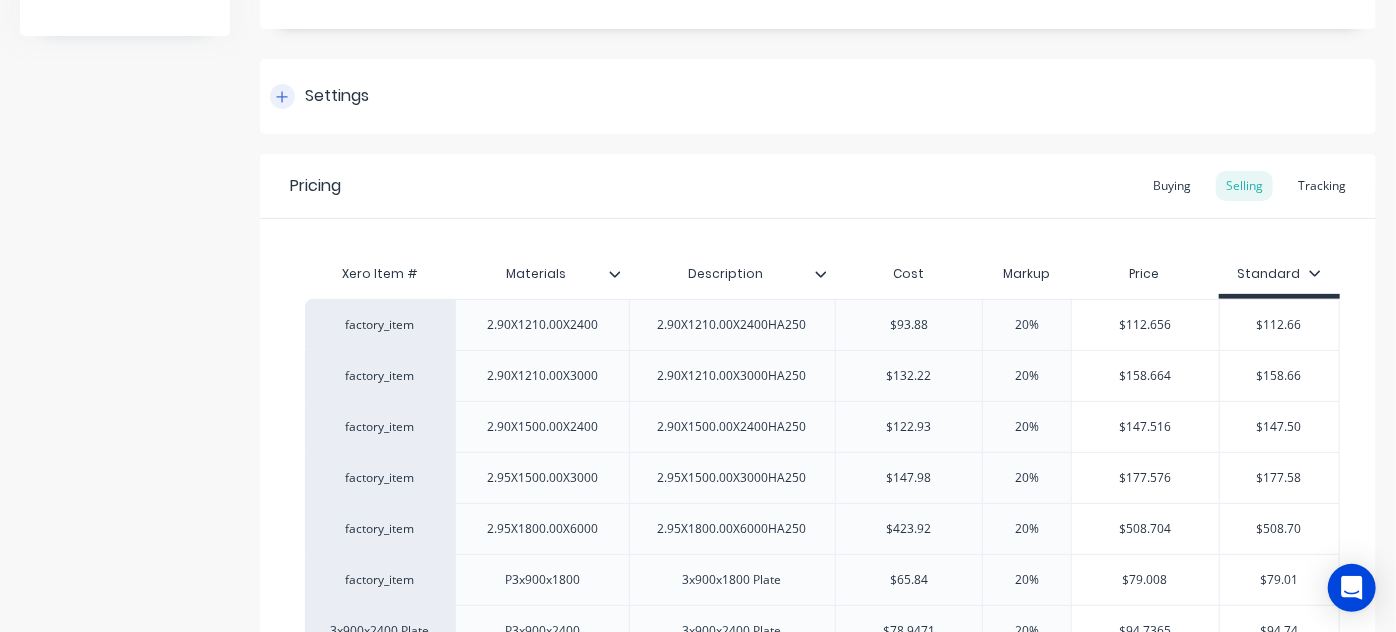 click 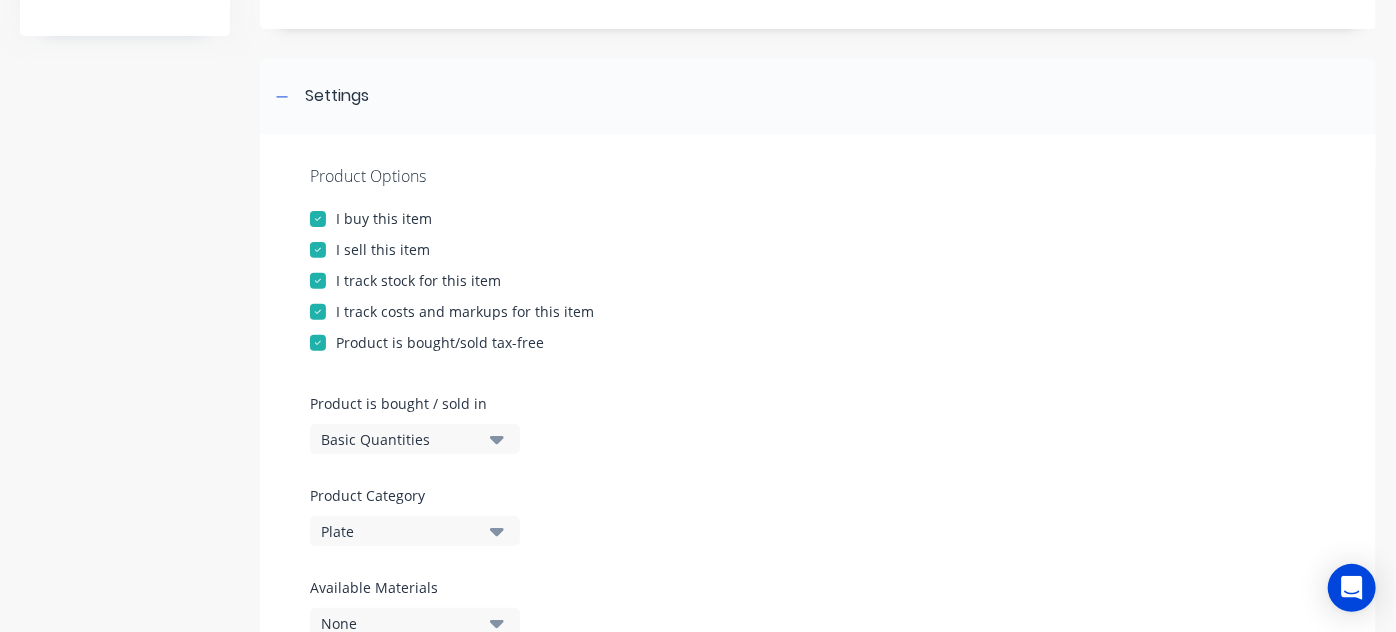 scroll, scrollTop: 669, scrollLeft: 0, axis: vertical 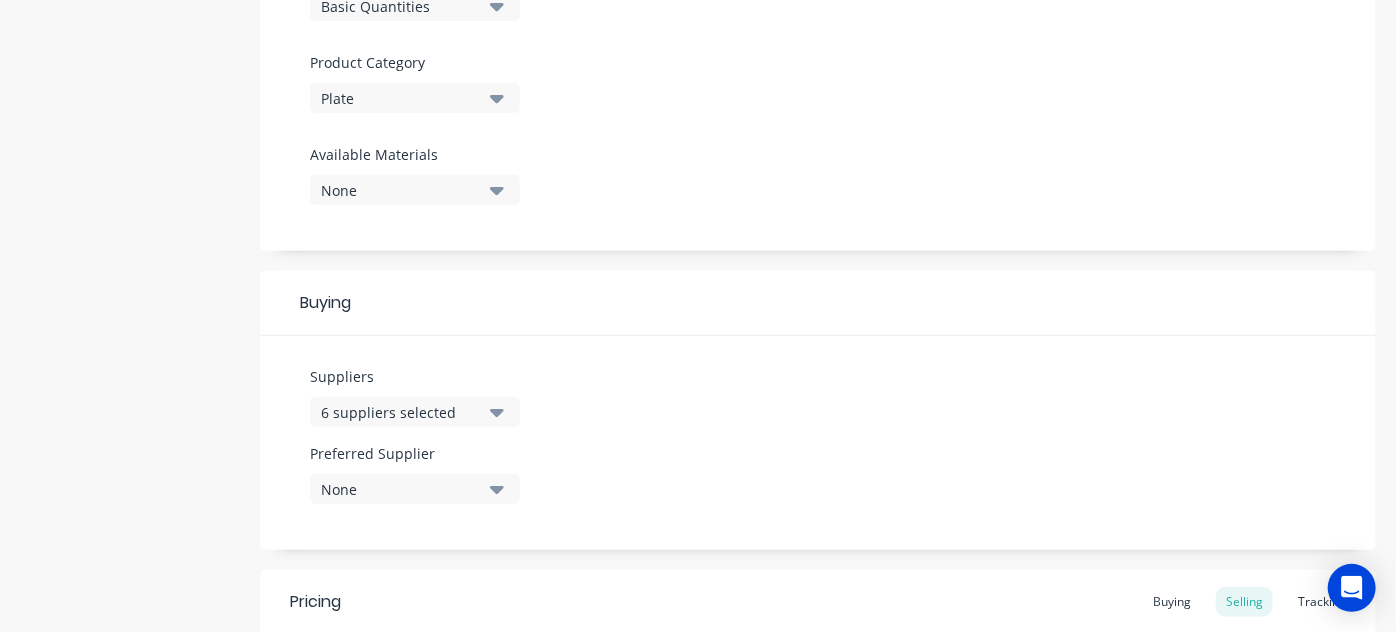 click on "6 suppliers selected" at bounding box center [401, 412] 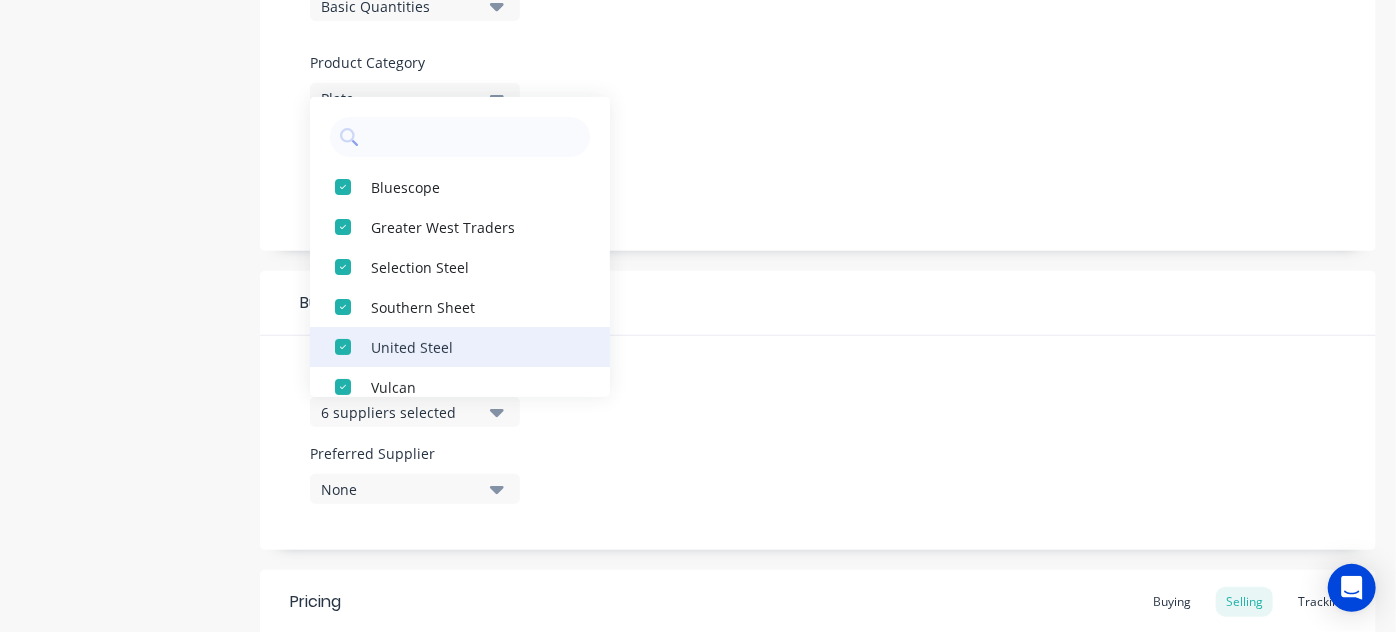 click at bounding box center [343, 347] 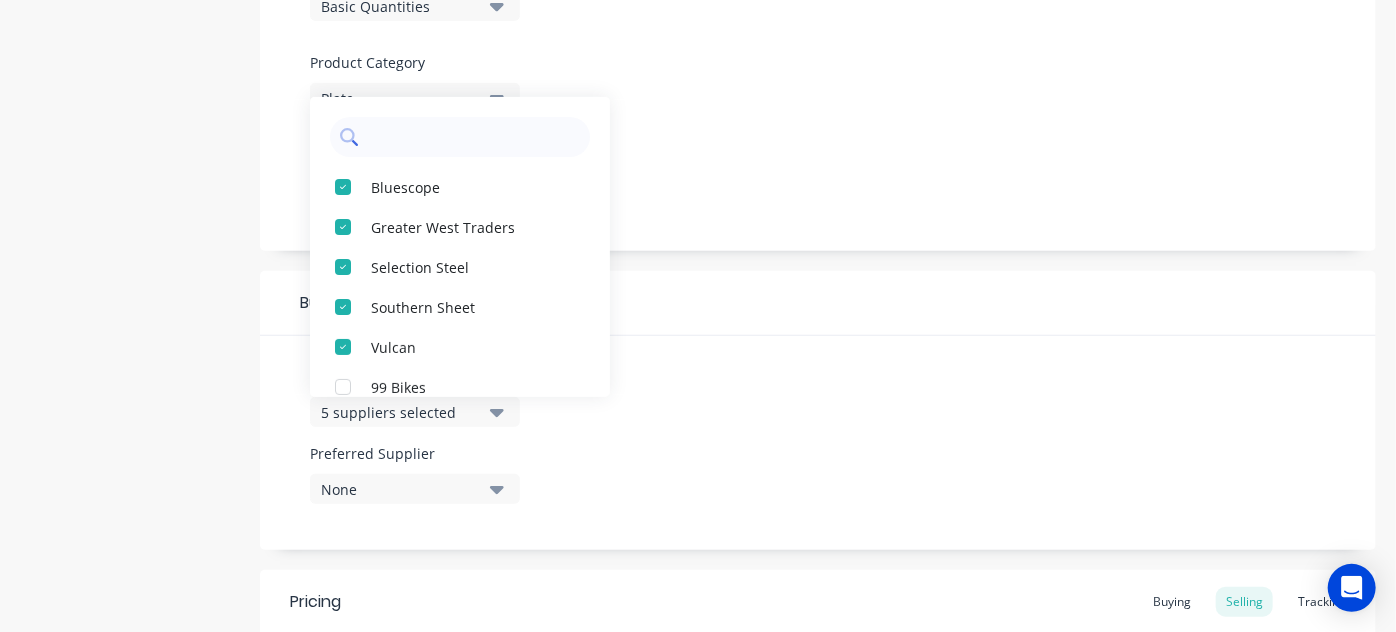 click at bounding box center [474, 137] 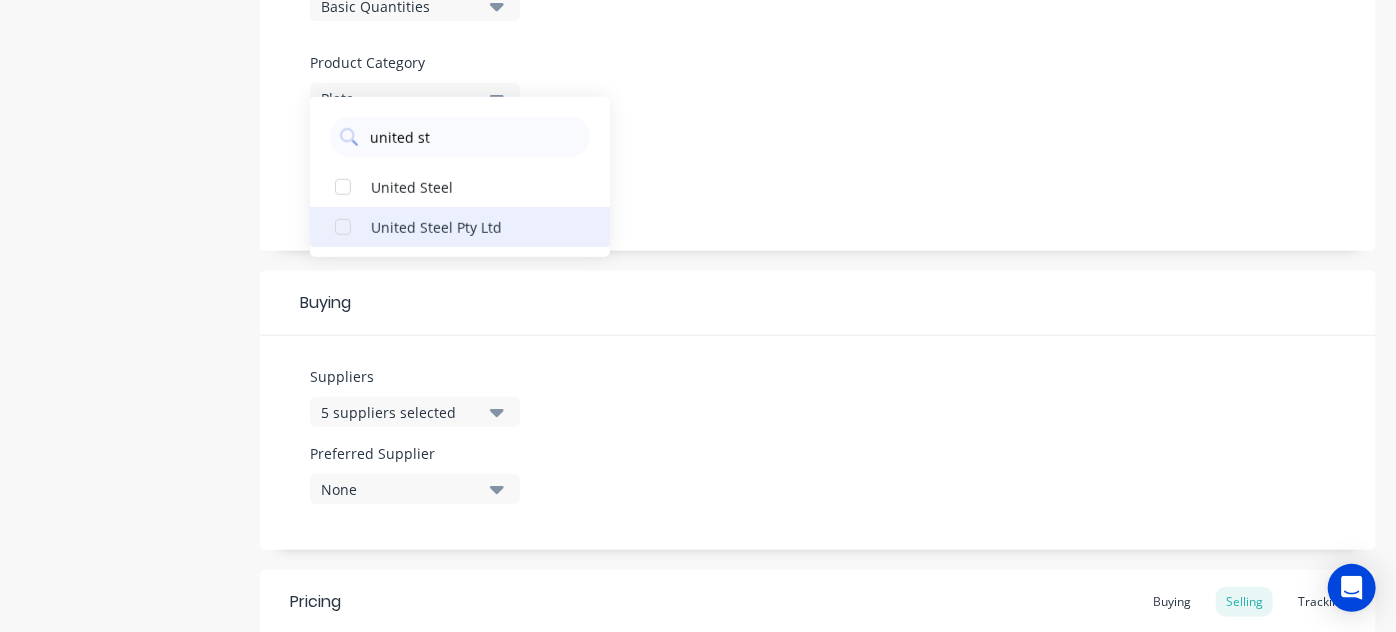 type on "united st" 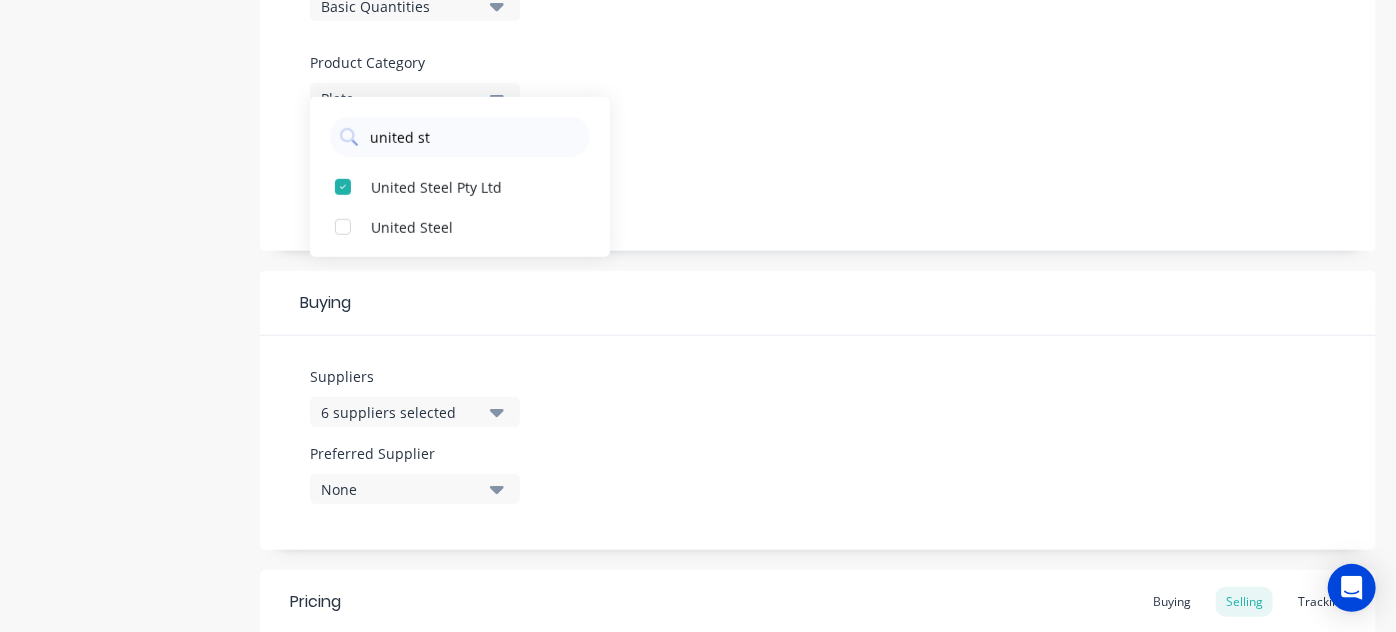 click on "Product details Collaborate Order History Add image Plate   Settings Product Options I buy this item I sell this item I track stock for this item I track costs and markups for this item Product is bought/sold tax-free Product is bought / sold in Basic Quantities Product Category Plate Available Materials None Buying Suppliers 6 suppliers selected united st United Steel Pty Ltd United Steel Preferred Supplier None Pricing Buying Selling Tracking Xero Item # Materials Description Cost Markup Price Standard factory_item 2.90X1210.00X2400 2.90X1210.00X2400HA250 $93.88 20% $112.656 $112.66 factory_item 2.90X1210.00X3000 2.90X1210.00X3000HA250 $132.22 20% $158.664 $158.66 factory_item 2.90X1500.00X2400 2.90X1500.00X2400HA250 $122.93 20% $147.516 $147.50 factory_item 2.95X1500.00X3000 2.95X1500.00X3000HA250 $147.98 20% $177.576 $177.58 factory_item 2.95X1800.00X6000 2.95X1800.00X6000HA250 $423.92 20% $508.704 $508.70 factory_item P3x900x1800 3x900x1800 Plate $65.84 20% $79.008 $79.01 3x900x2400 Plate P3x900x2400 20%" at bounding box center (698, 2121) 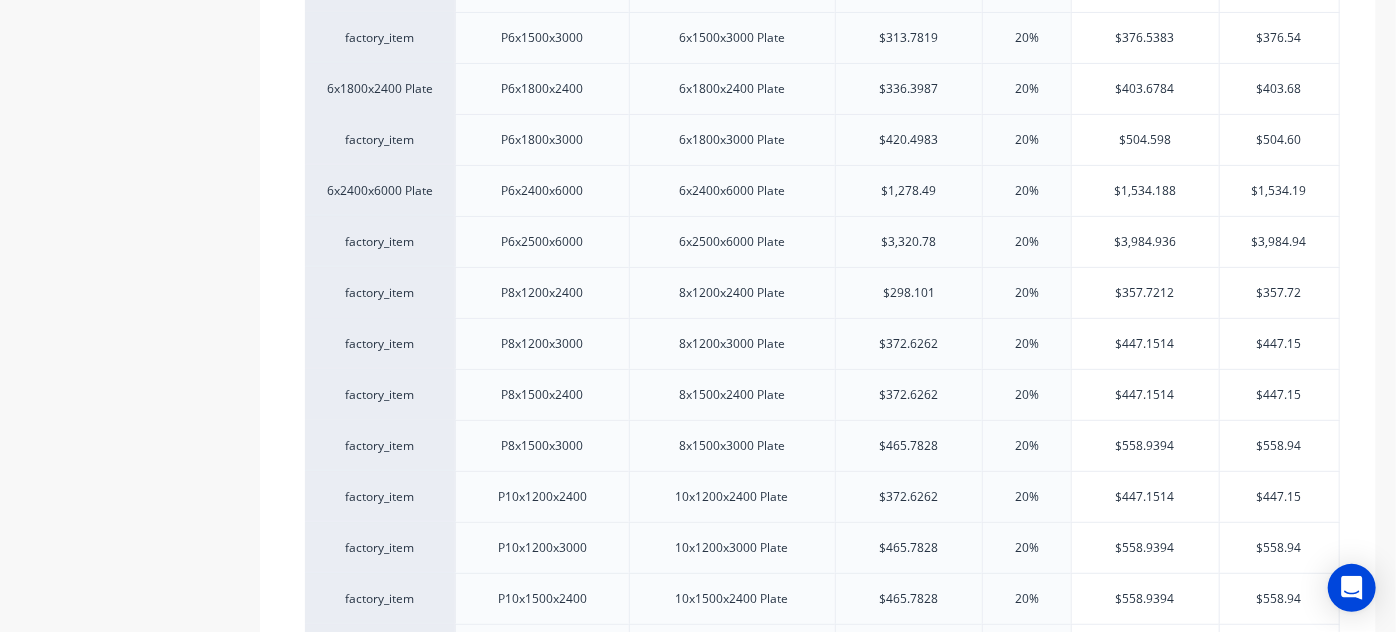 scroll, scrollTop: 4856, scrollLeft: 0, axis: vertical 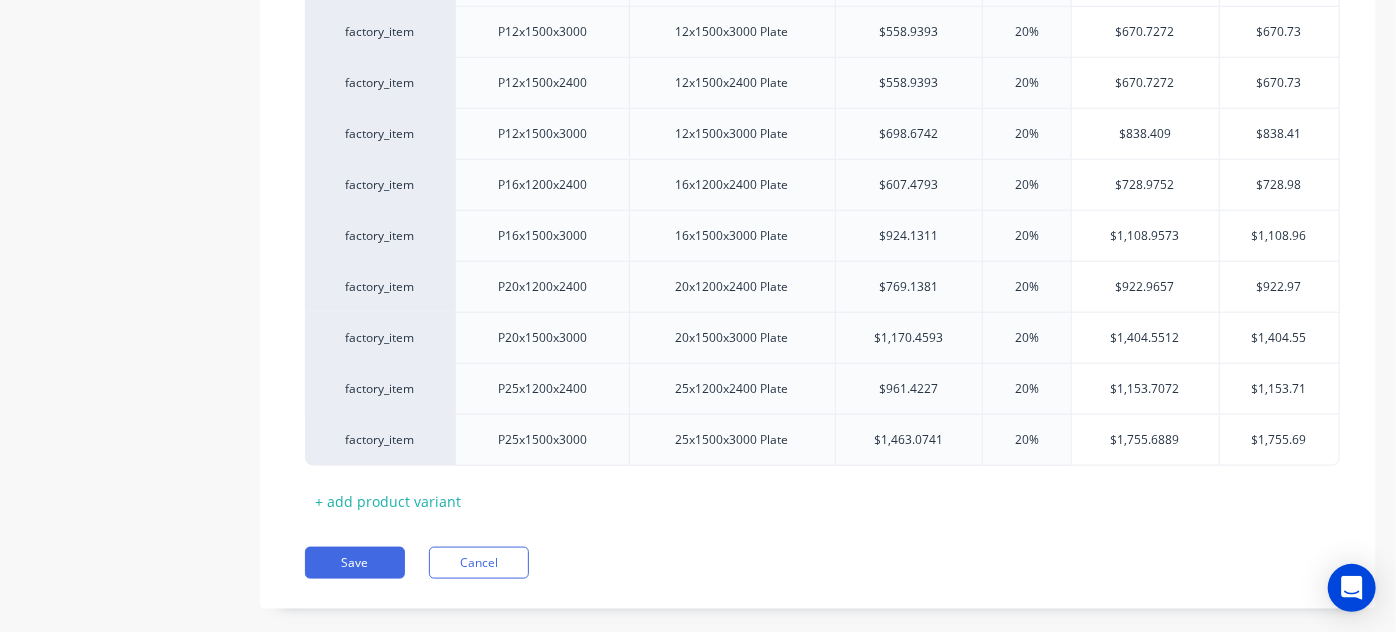 click on "Pricing Buying Selling Tracking Xero Item # Materials Description Cost Markup Price Standard factory_item 2.90X1210.00X2400 2.90X1210.00X2400HA250 $93.88 20% $112.656 $112.66 factory_item 2.90X1210.00X3000 2.90X1210.00X3000HA250 $132.22 20% $158.664 $158.66 factory_item 2.90X1500.00X2400 2.90X1500.00X2400HA250 $122.93 20% $147.516 $147.50 factory_item 2.95X1500.00X3000 2.95X1500.00X3000HA250 $147.98 20% $177.576 $177.58 factory_item 2.95X1800.00X6000 2.95X1800.00X6000HA250 $423.92 20% $508.704 $508.70 factory_item P3x900x1800 3x900x1800 Plate $65.84 20% $79.008 $79.01 3x900x2400 Plate P3x900x2400 3x900x2400 Plate $78.9471 20% $94.7365 $94.74 factory_item P3x1200x1800 3x1200x1800 Plate $75.3077 20% $90.3692 $90.37 factory_item P3x1200x1830 3x1200x1830 Plate $106.40 20% $127.68 $127.68 3x1200x2400 Plate P3x1200x2400 3x1200x2400 Plate $100.4102 20% $120.4922 $120.49 3x1200x3000 Plate P3x1200x3000 3x1200x3000 Plate $125.5128 20% $150.6154 $150.62 3x1200x3600 Plate P3x1200x3600 3x1200x3600 Plate $156.17 20% 20% 0" at bounding box center (818, -1504) 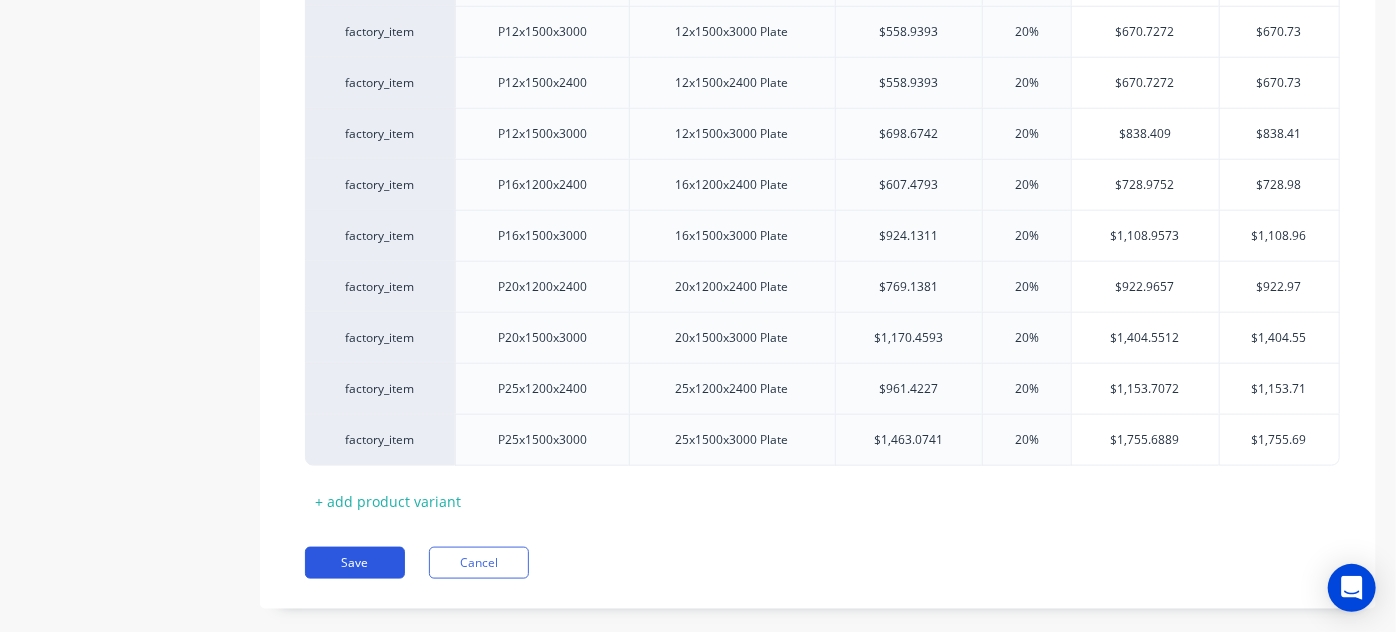 click on "Save" at bounding box center (355, 563) 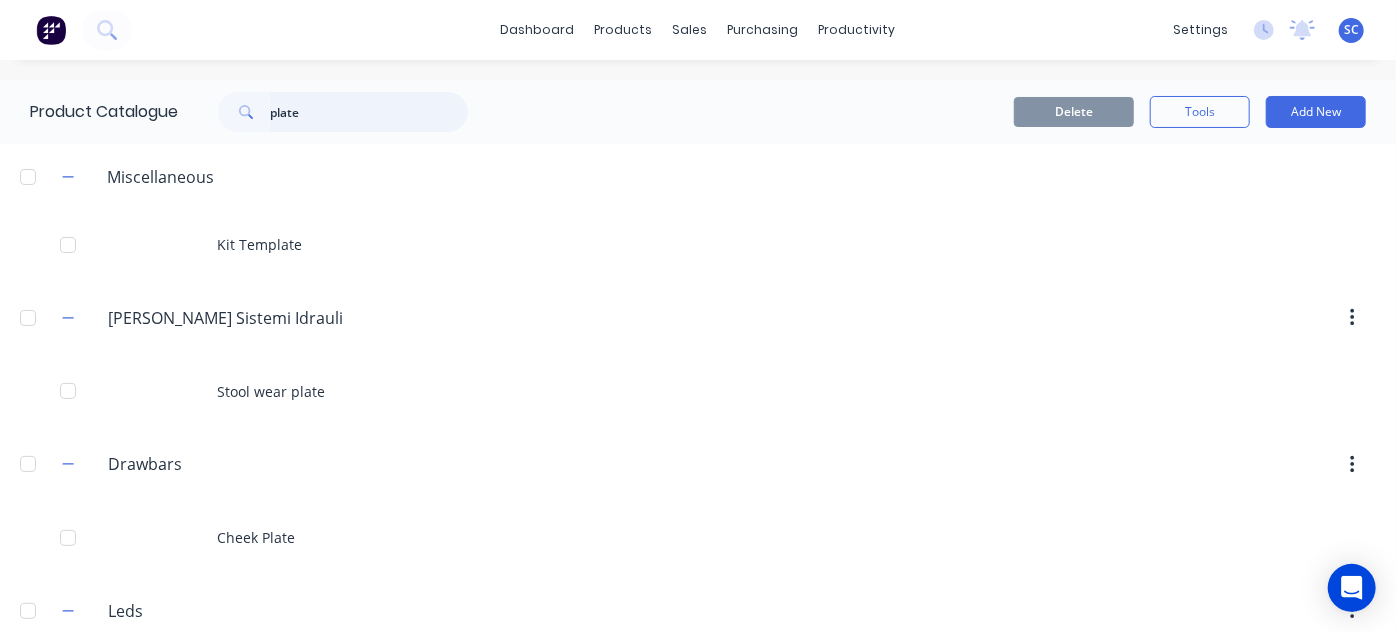 click on "plate" at bounding box center [369, 112] 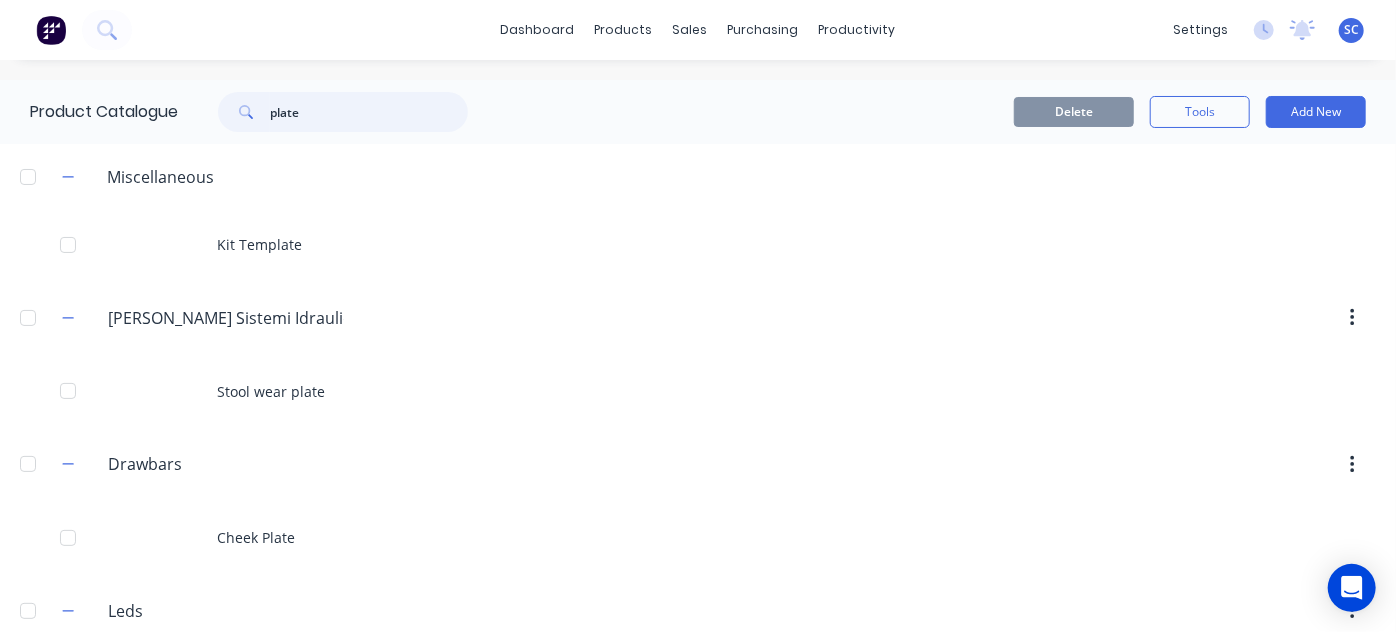 click on "plate" at bounding box center [369, 112] 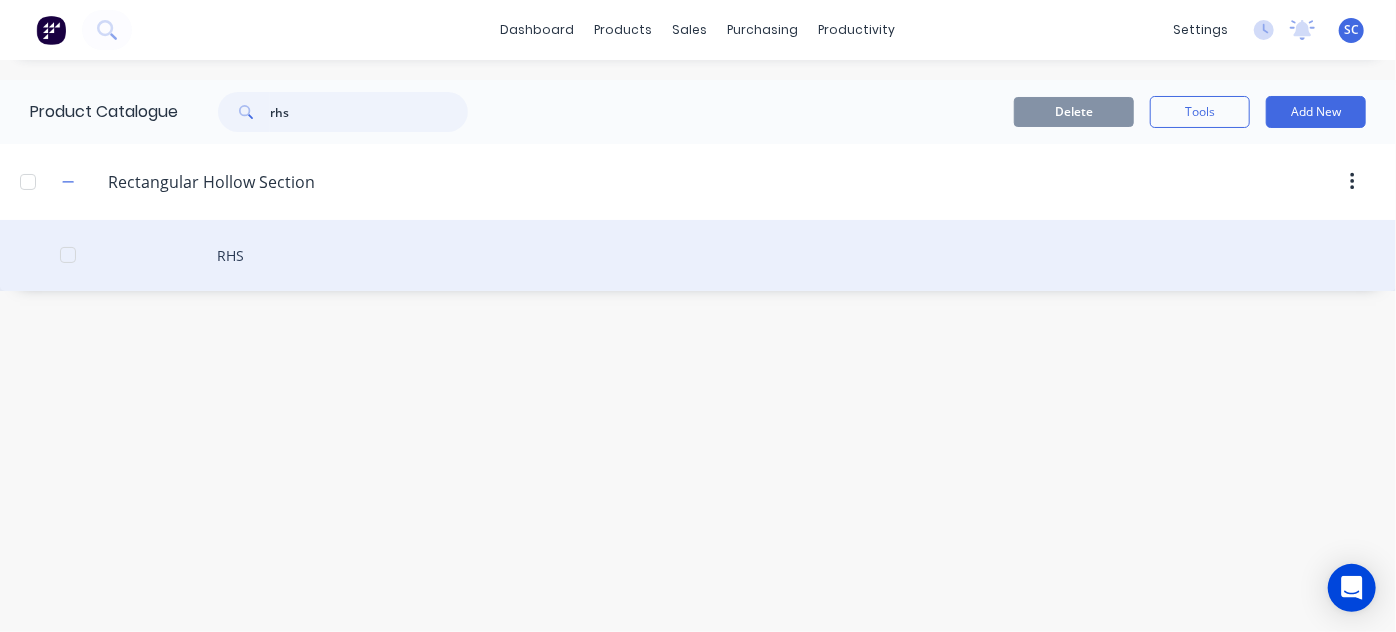 type on "rhs" 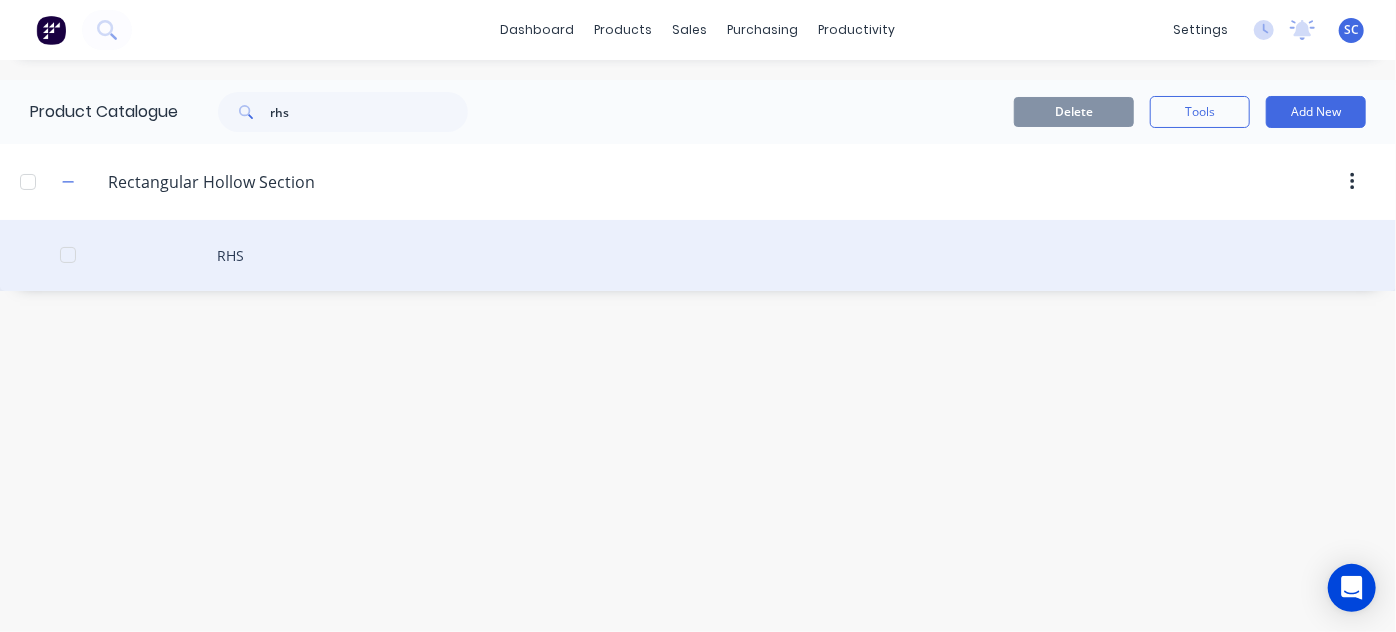 click on "RHS" at bounding box center (698, 255) 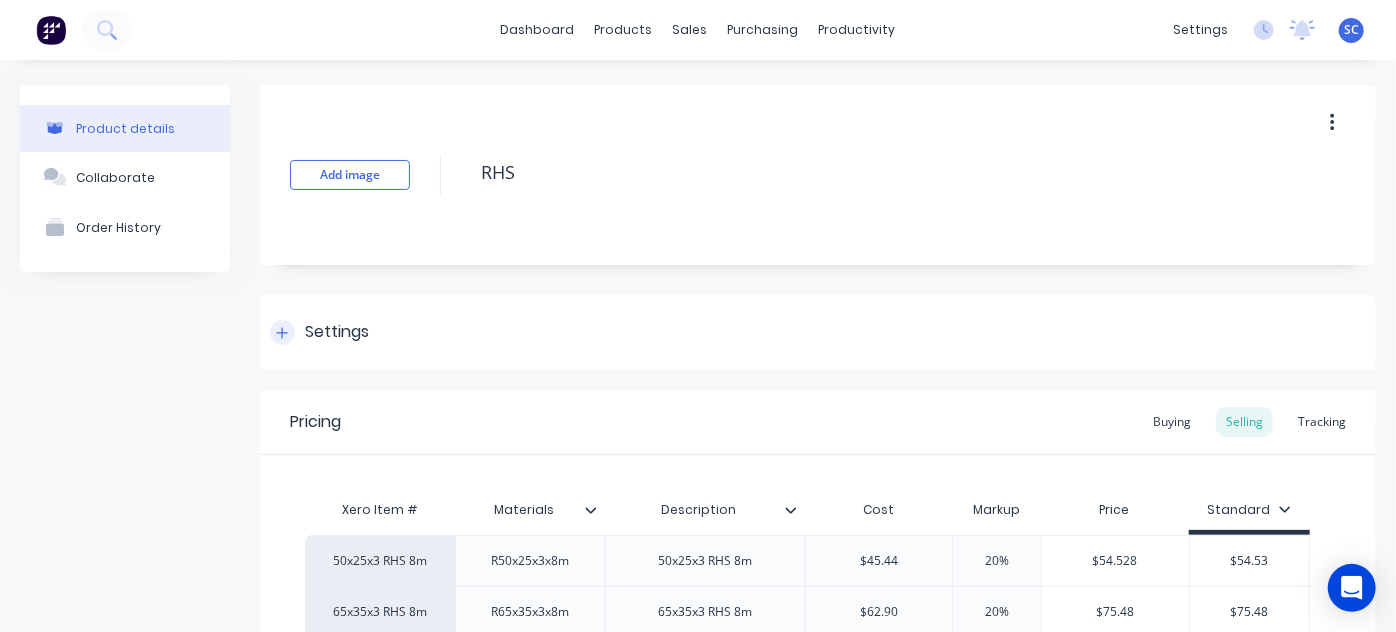 click 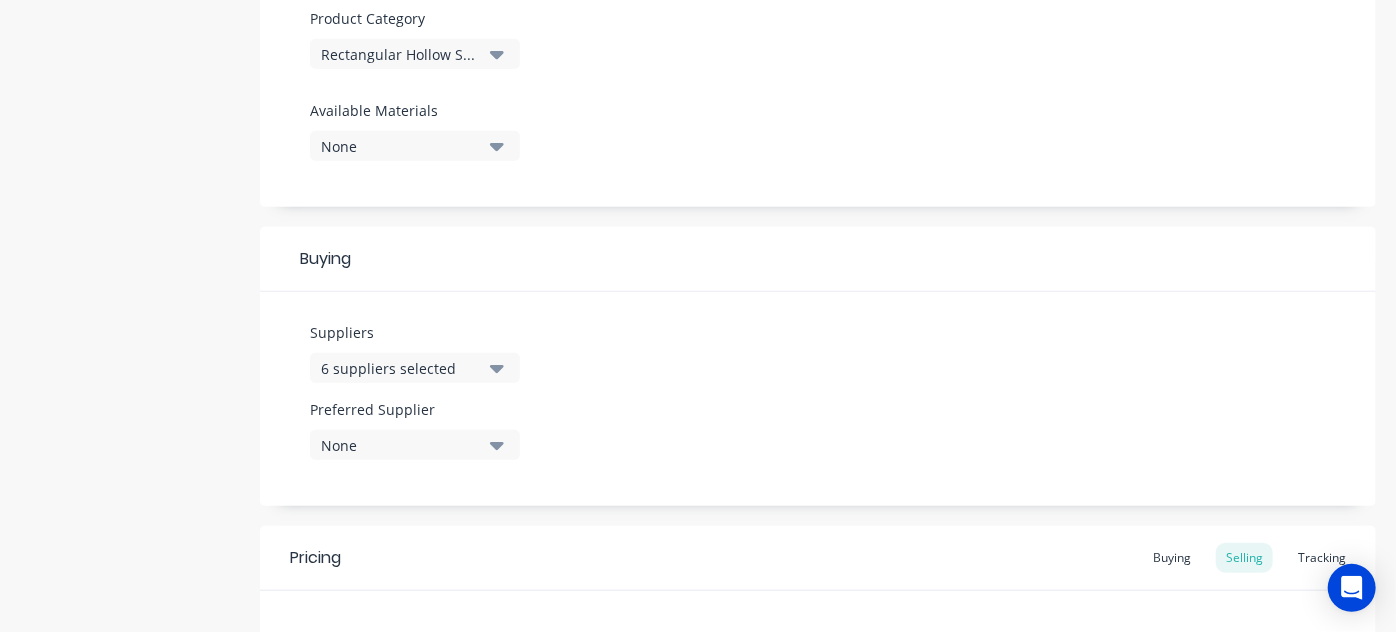 scroll, scrollTop: 837, scrollLeft: 0, axis: vertical 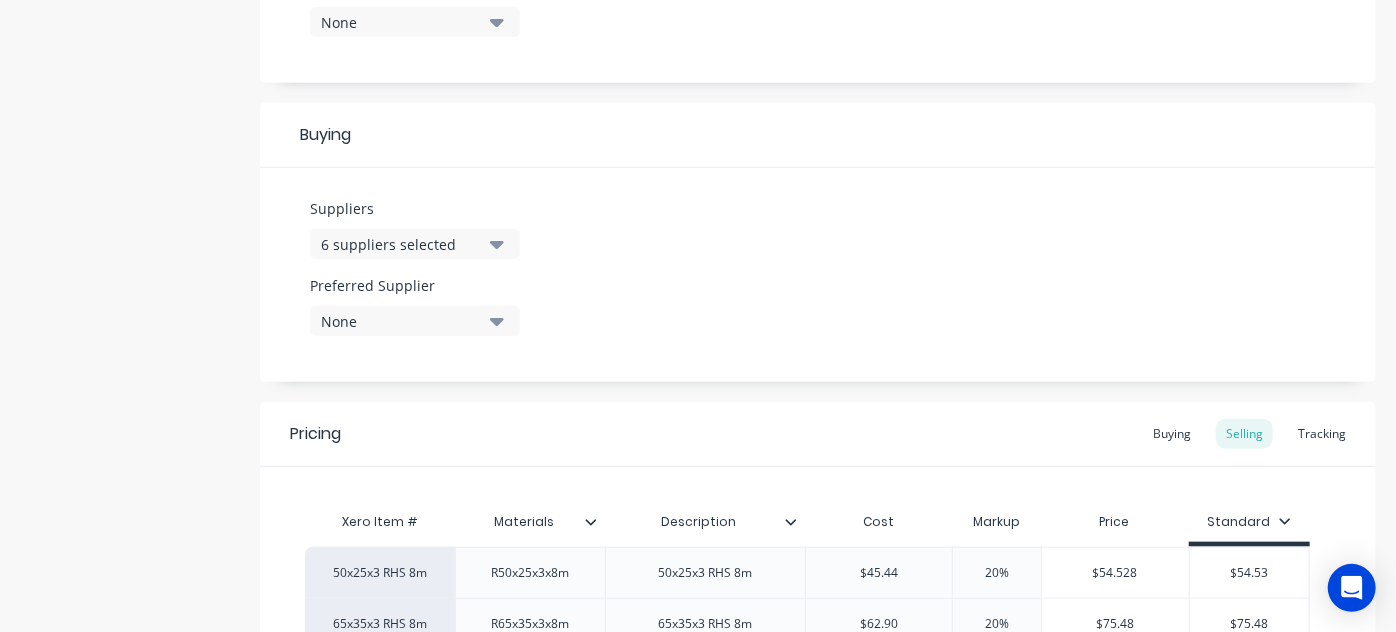 click 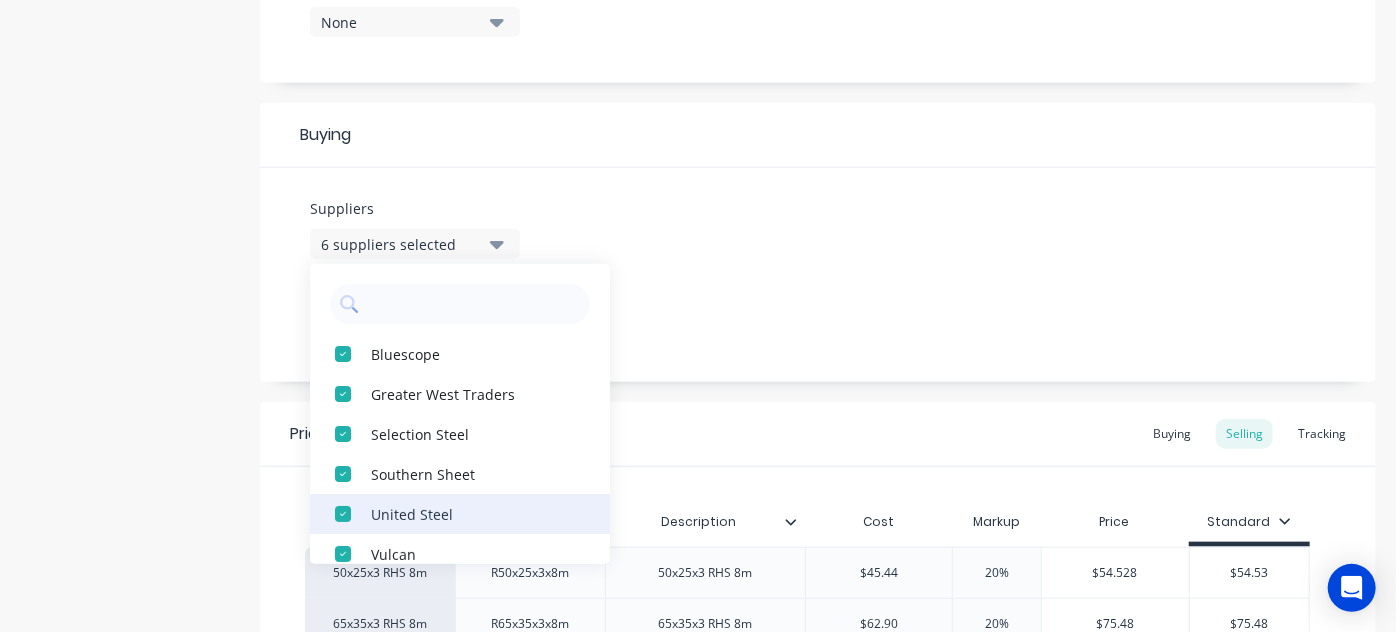 click at bounding box center (343, 514) 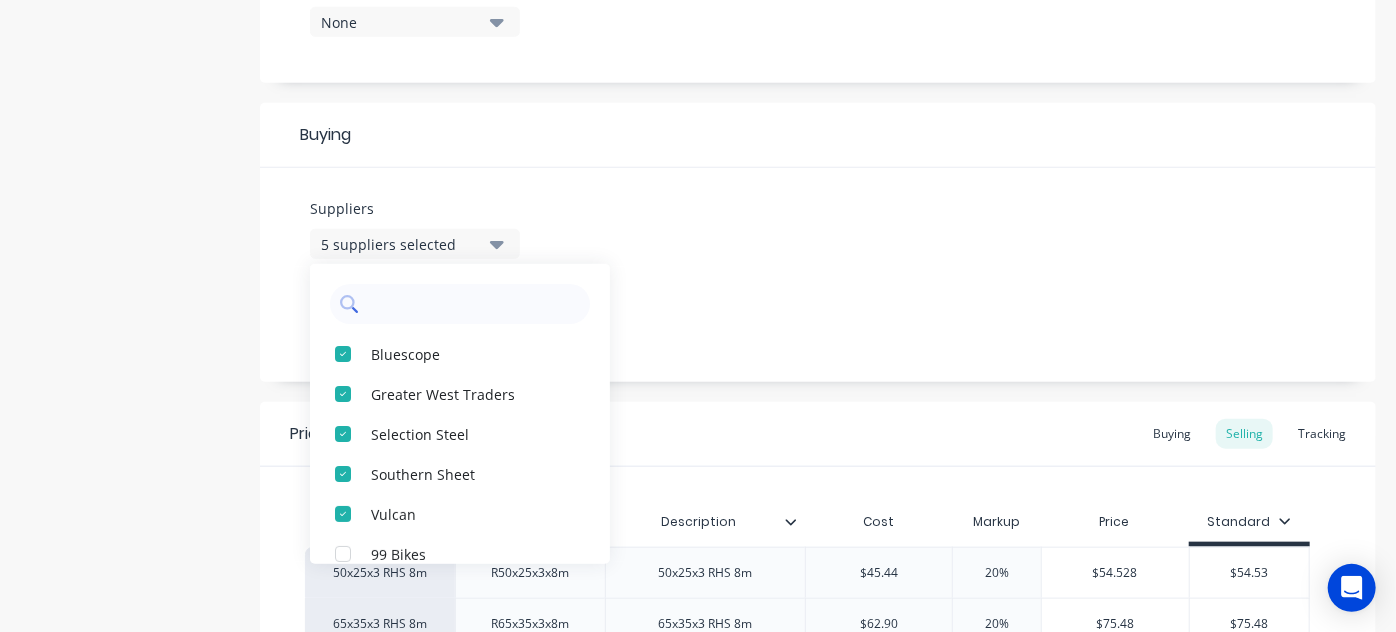 click at bounding box center (474, 304) 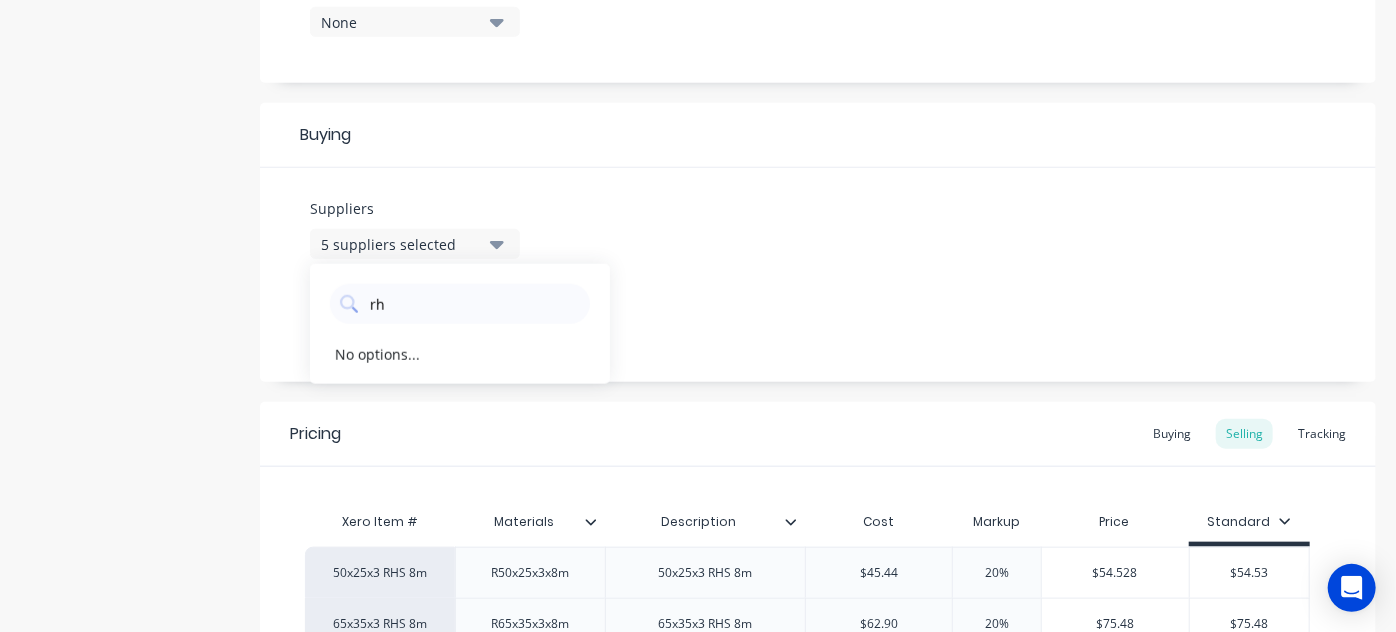 type on "r" 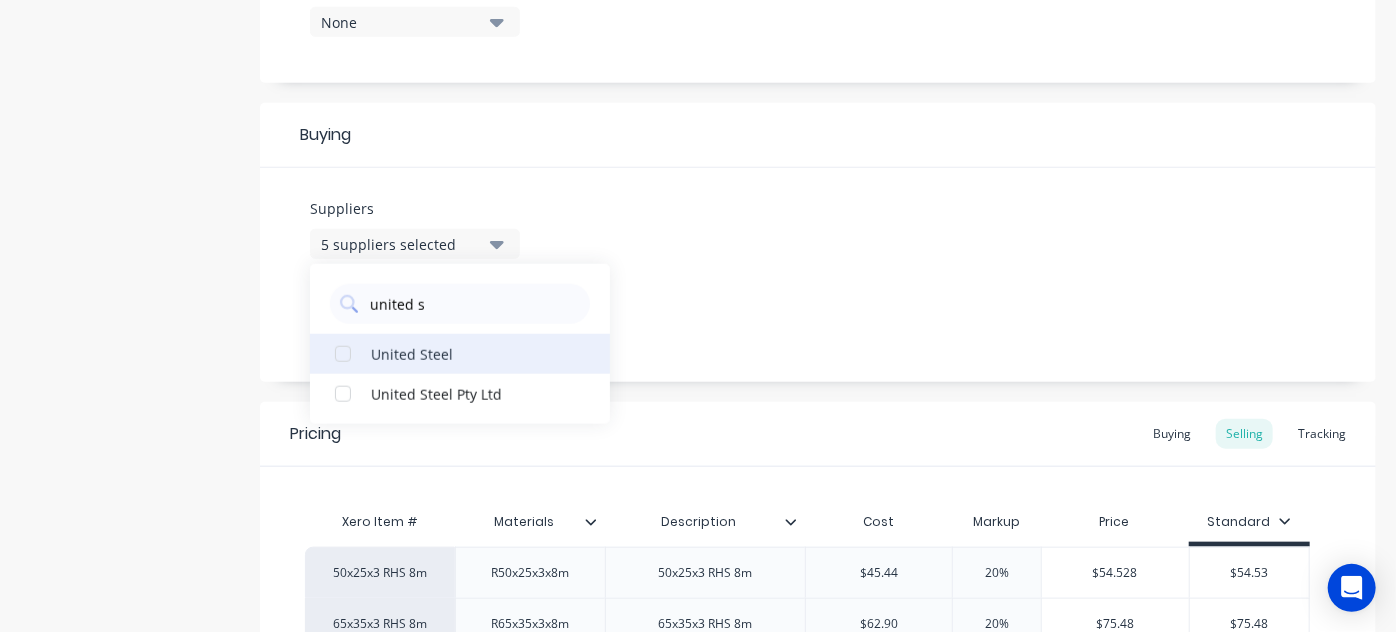 type on "united s" 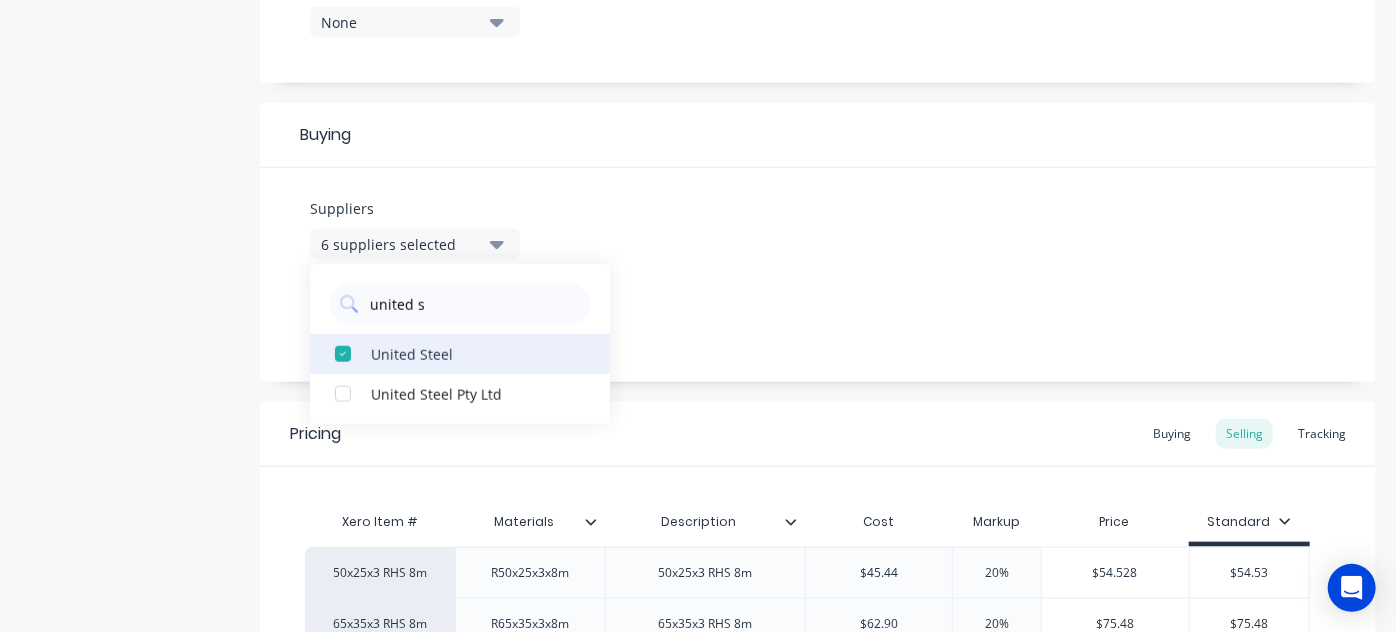 click at bounding box center (343, 354) 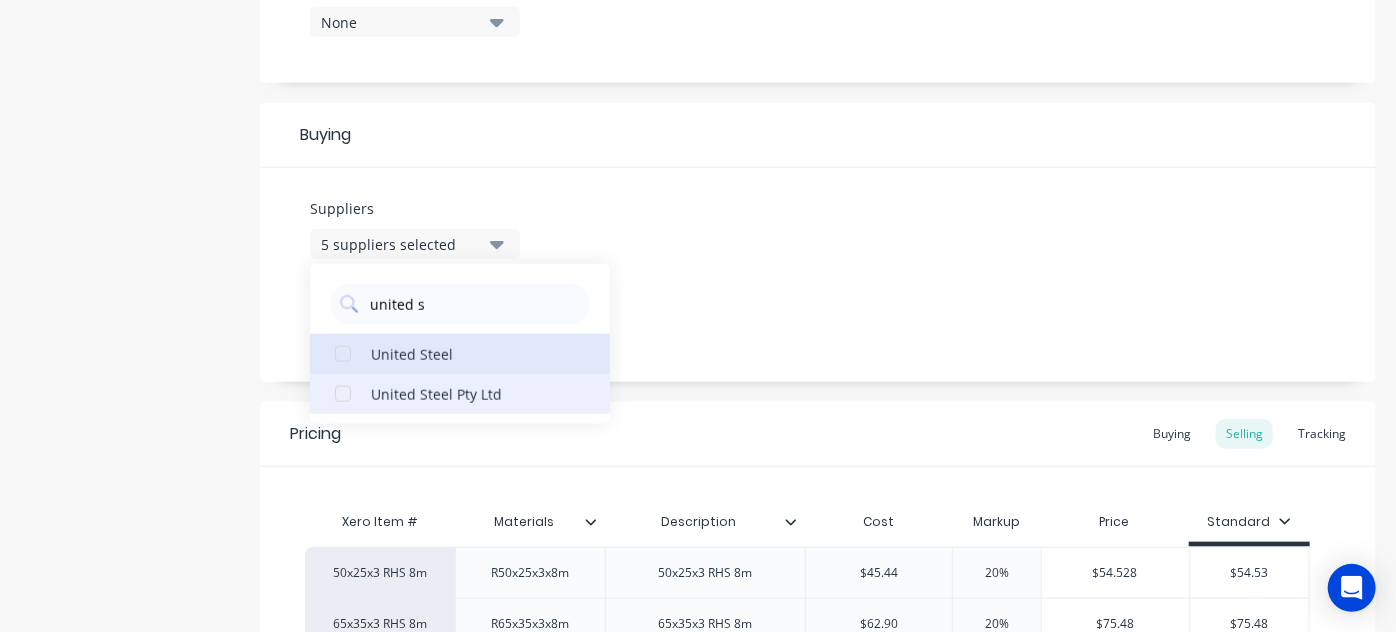 click at bounding box center [343, 394] 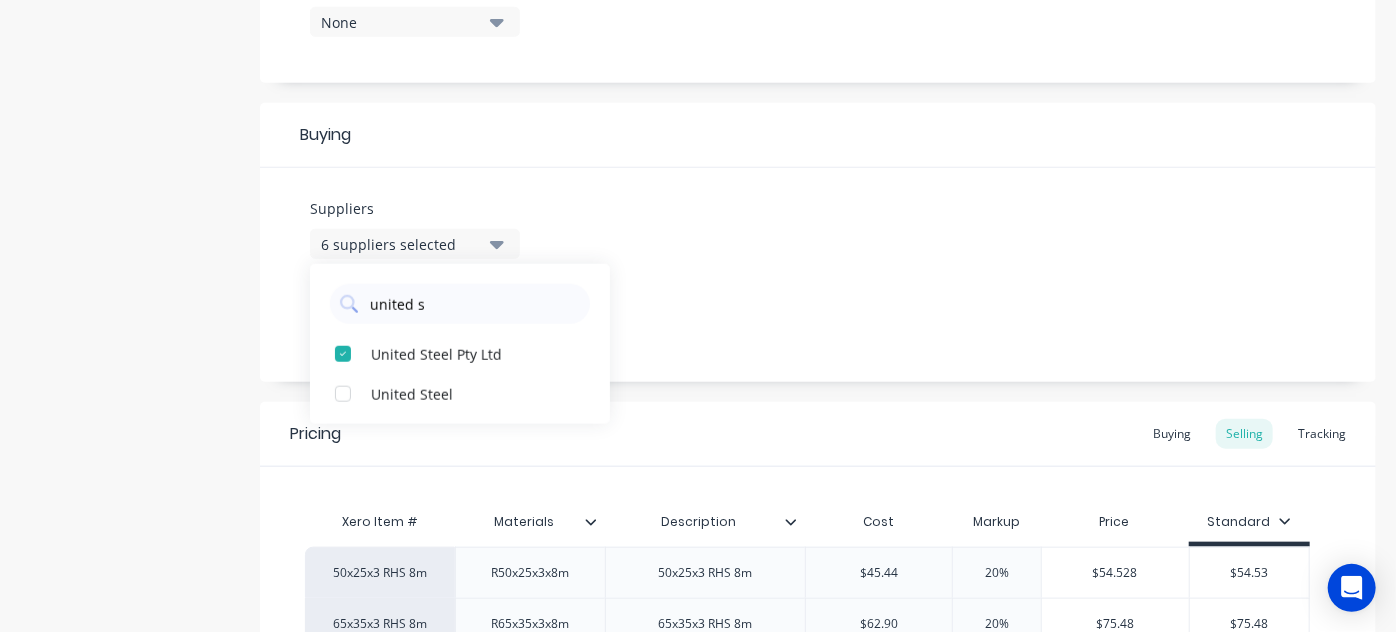 click on "Product details Collaborate Order History" at bounding box center [125, 494] 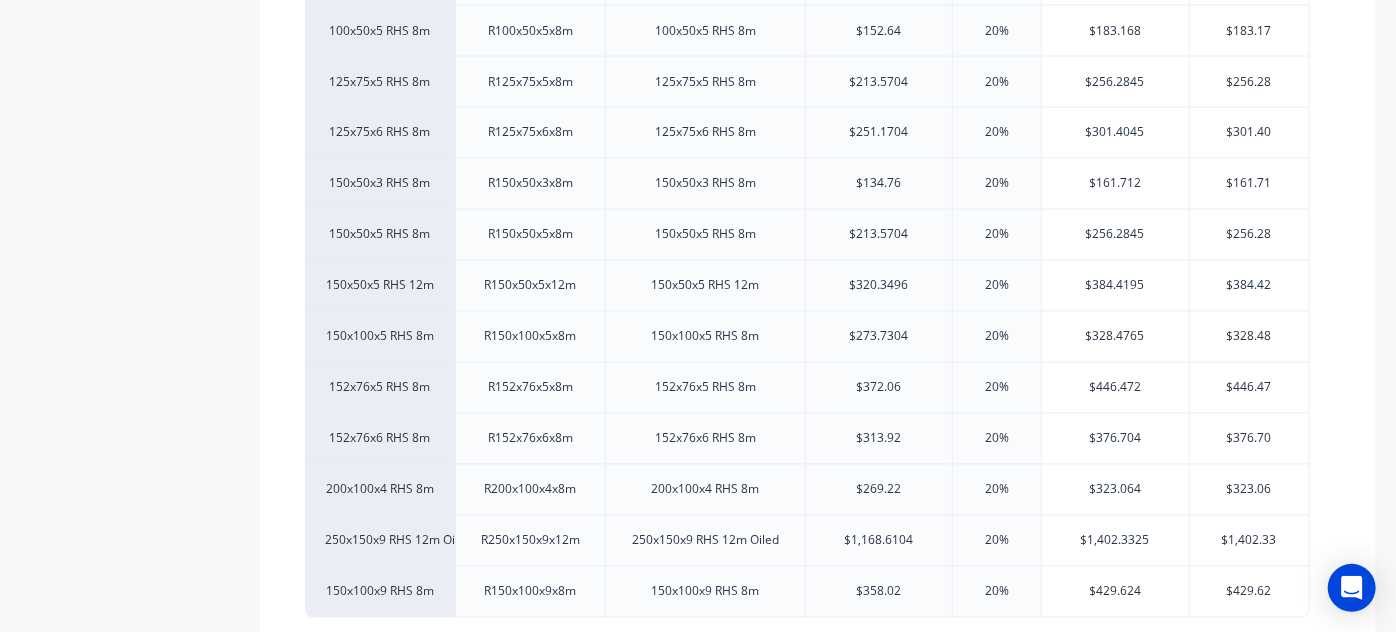 scroll, scrollTop: 1931, scrollLeft: 0, axis: vertical 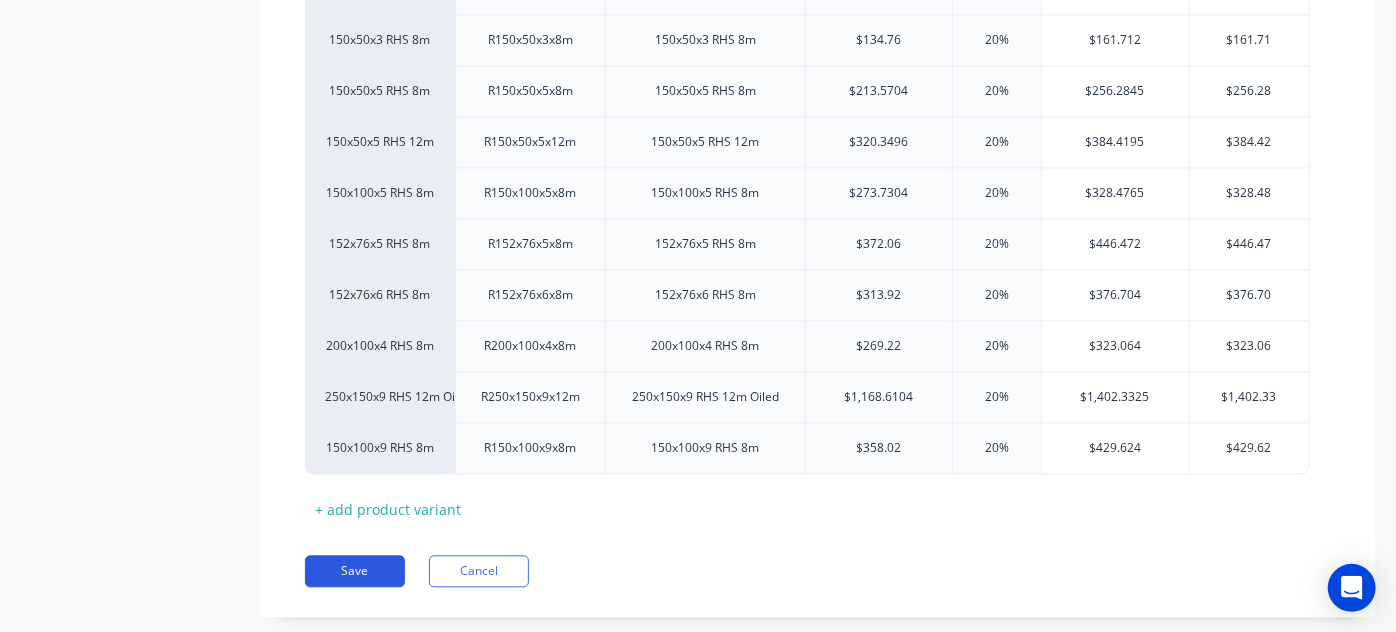 click on "Save" at bounding box center (355, 571) 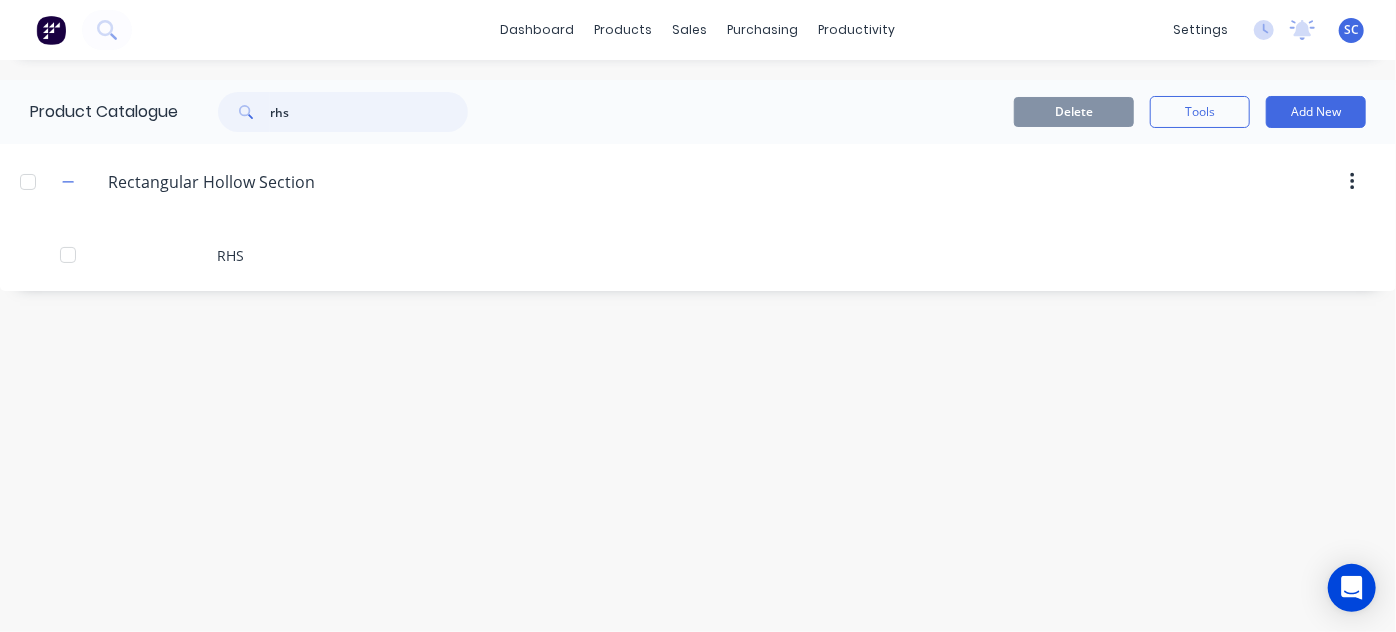 click on "rhs" at bounding box center [369, 112] 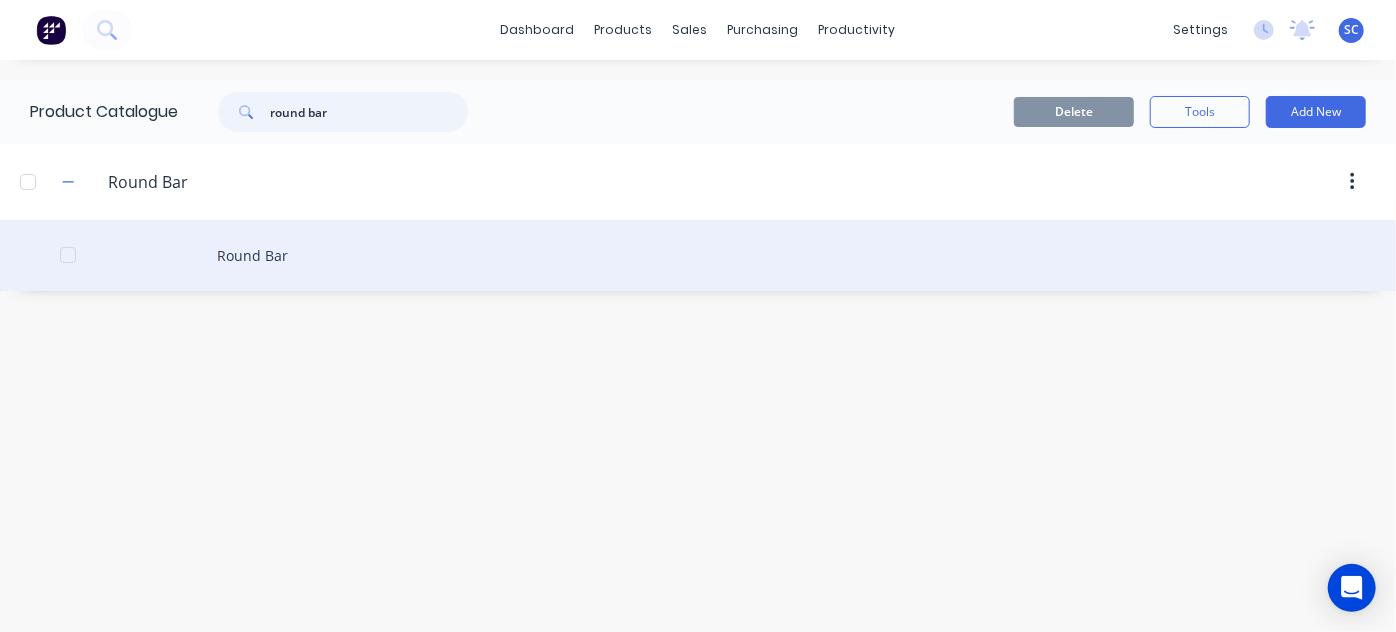 type on "round bar" 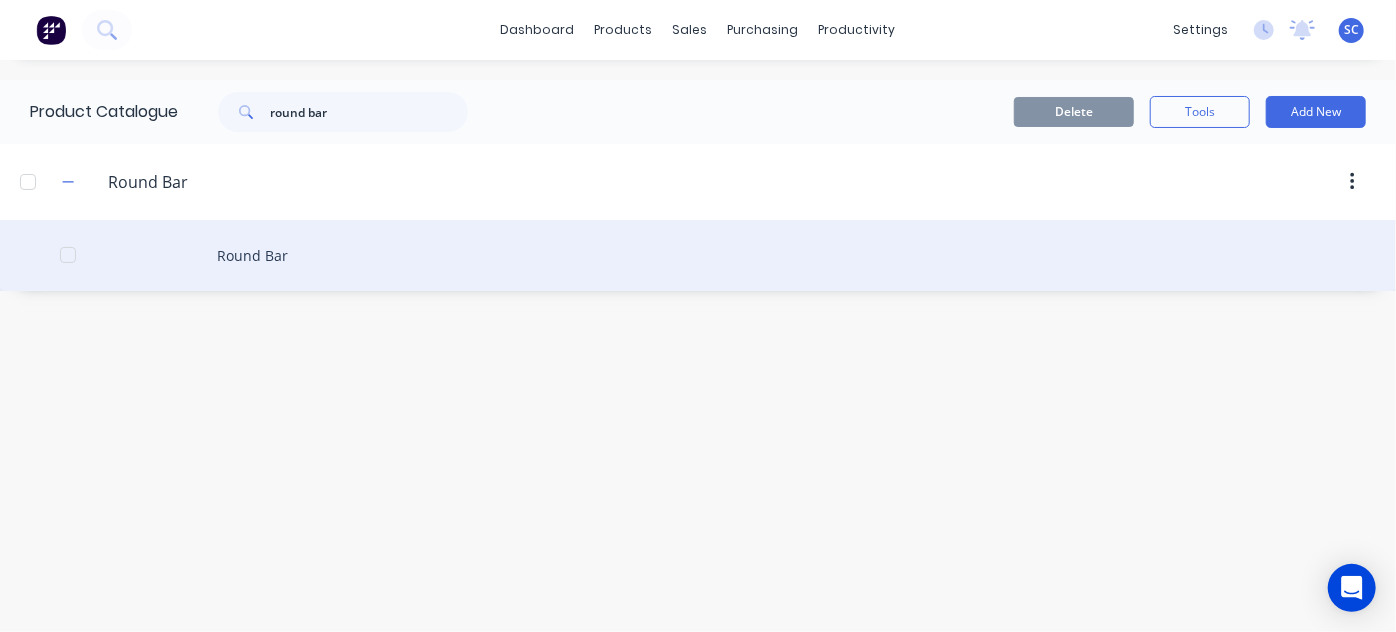 click on "Round Bar" at bounding box center [698, 255] 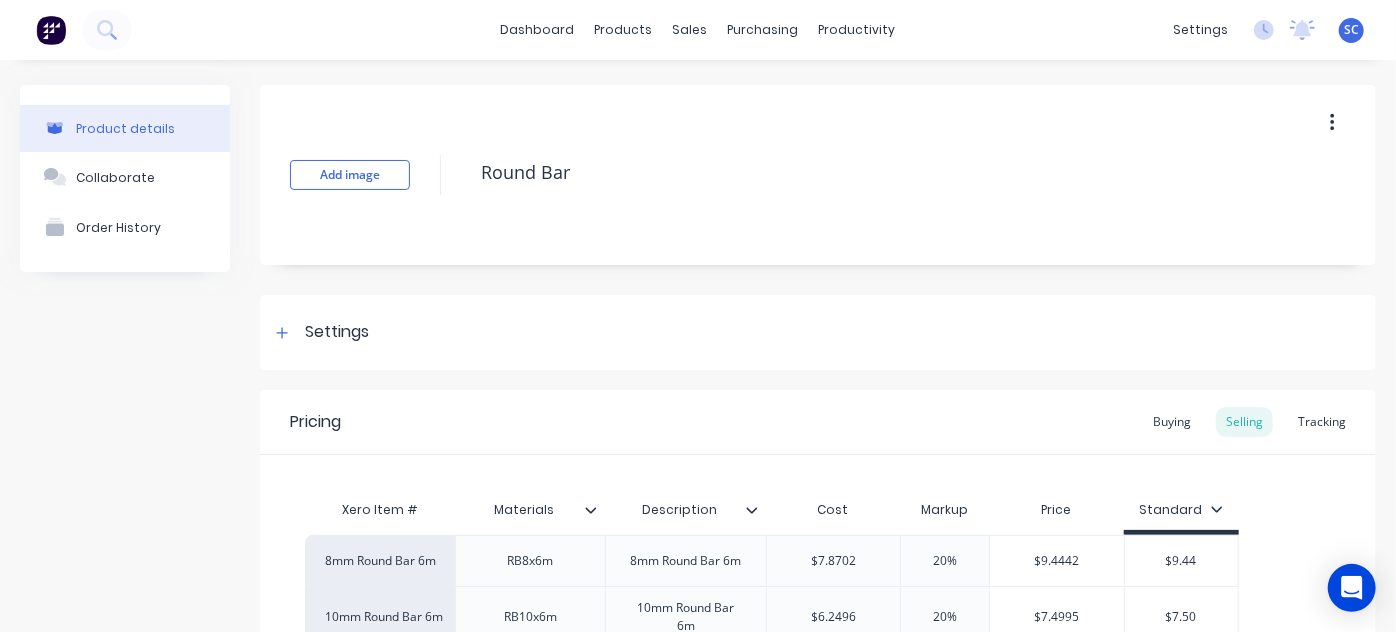 scroll, scrollTop: 213, scrollLeft: 0, axis: vertical 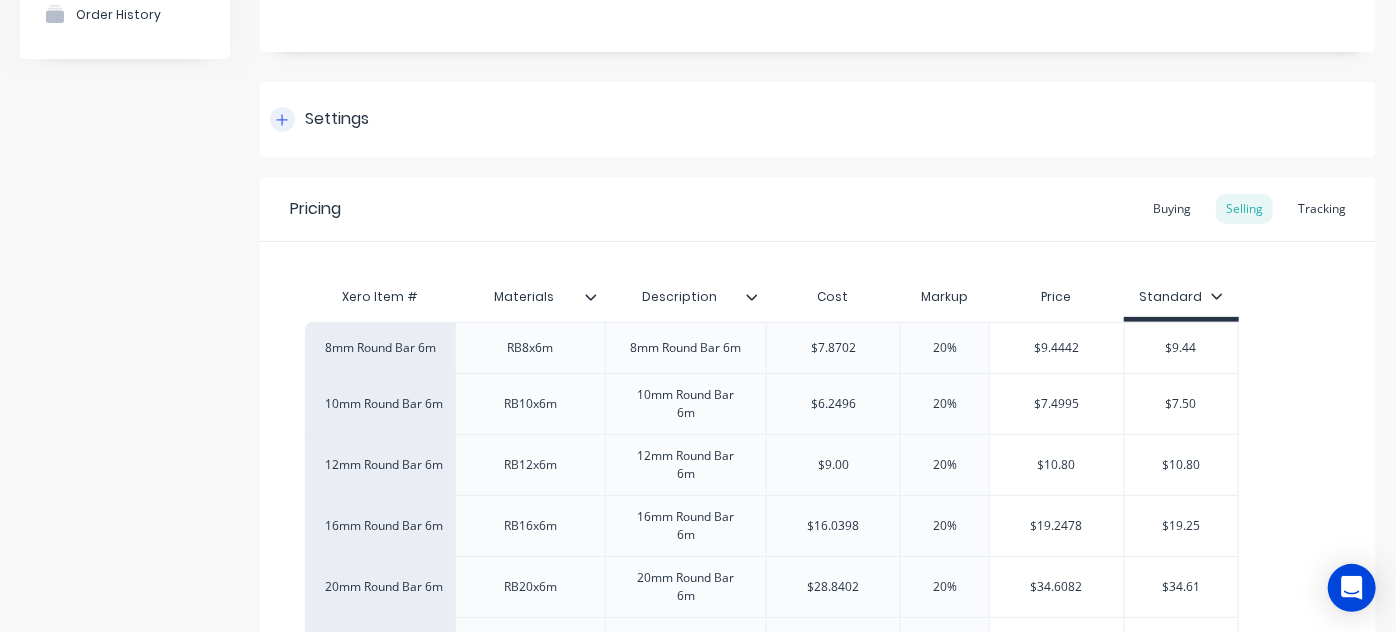 click 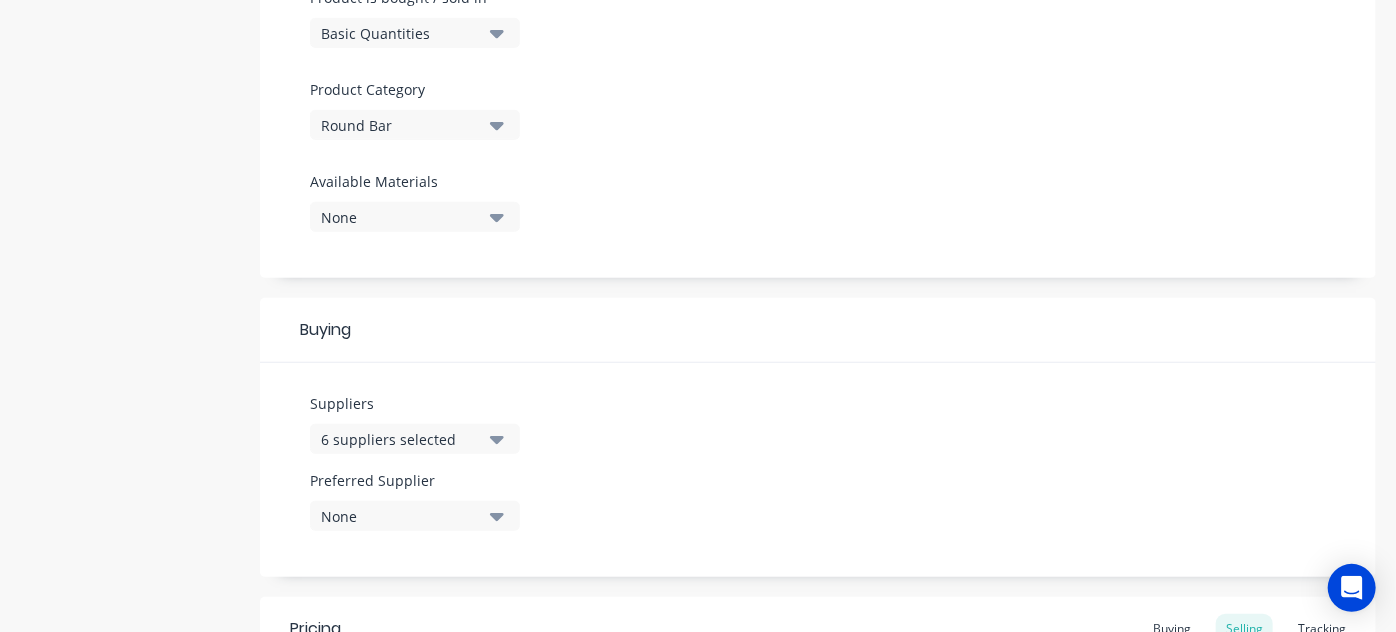 scroll, scrollTop: 756, scrollLeft: 0, axis: vertical 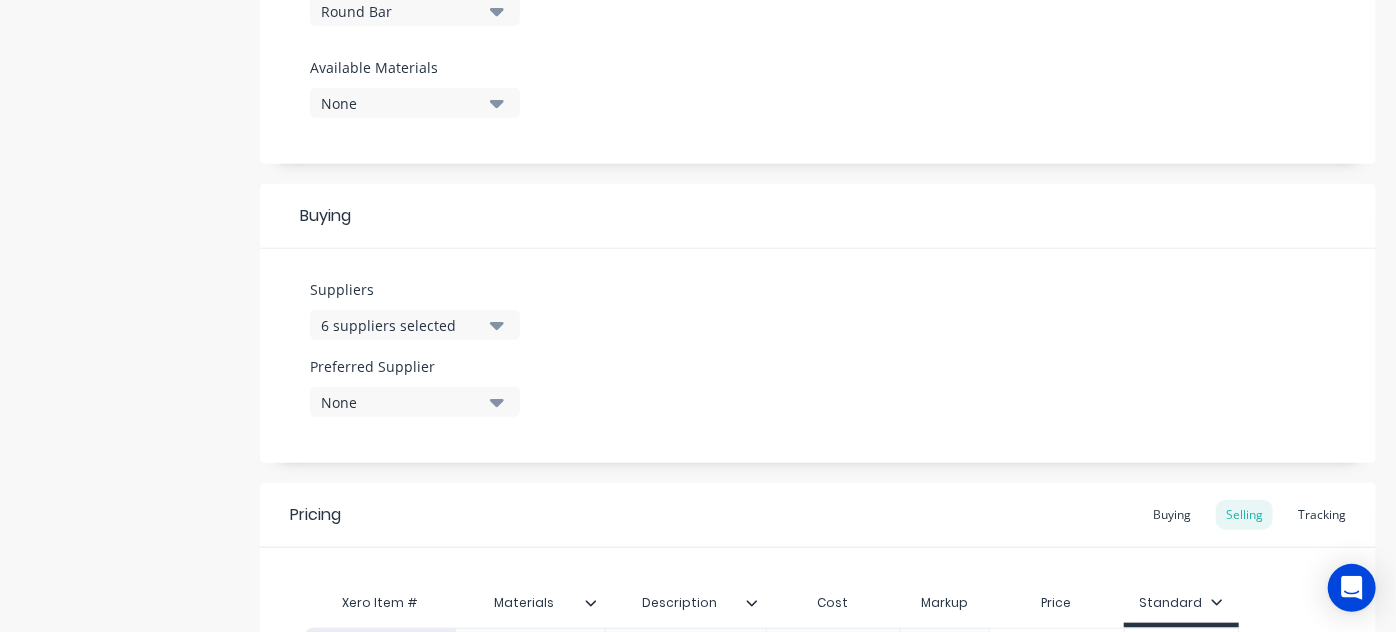 click 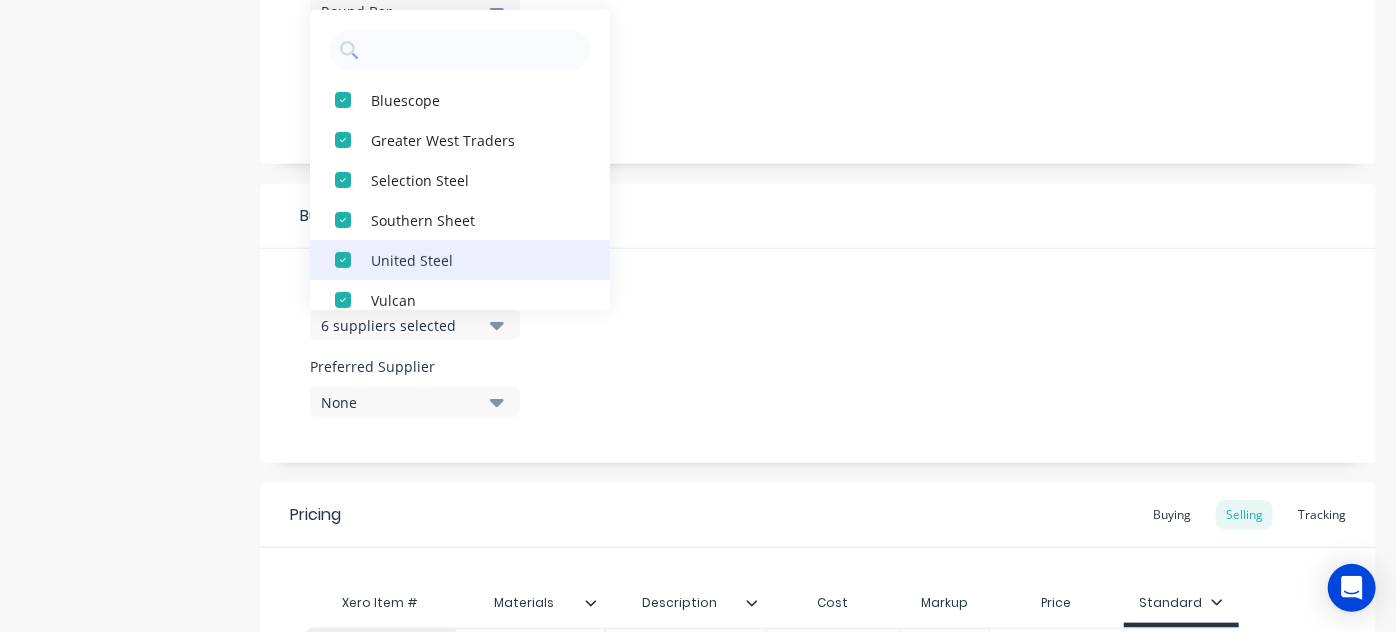 click at bounding box center (343, 260) 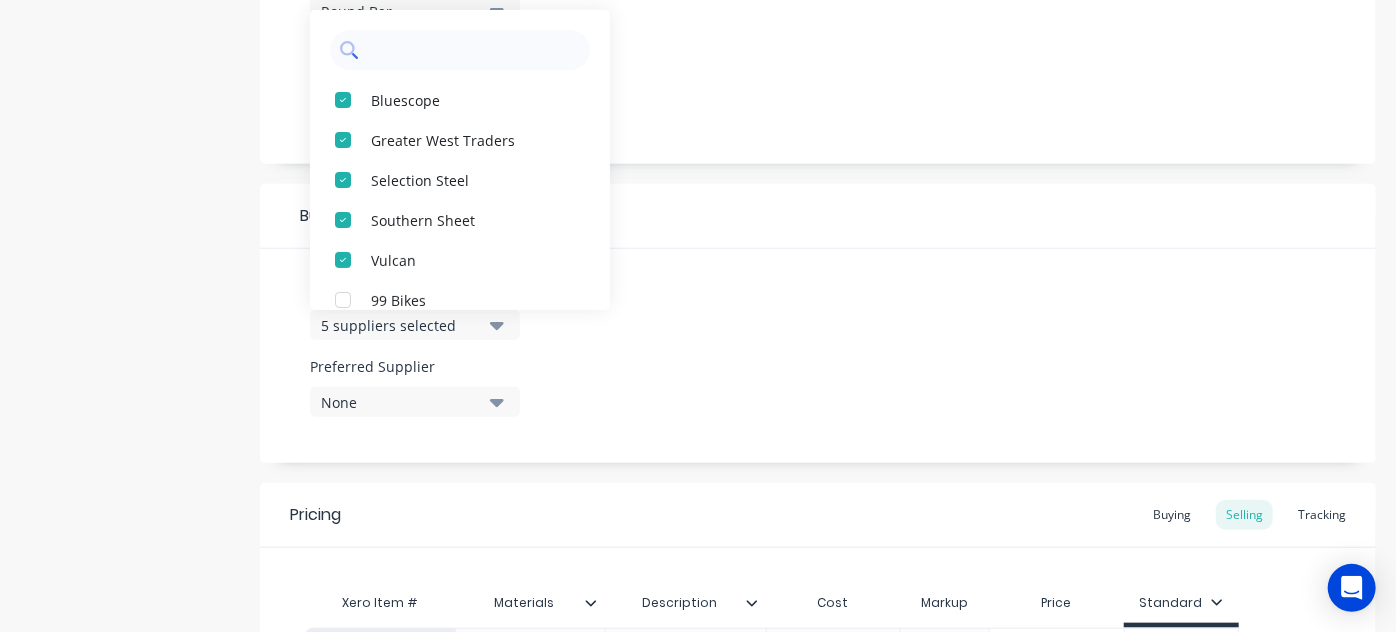 click at bounding box center [474, 50] 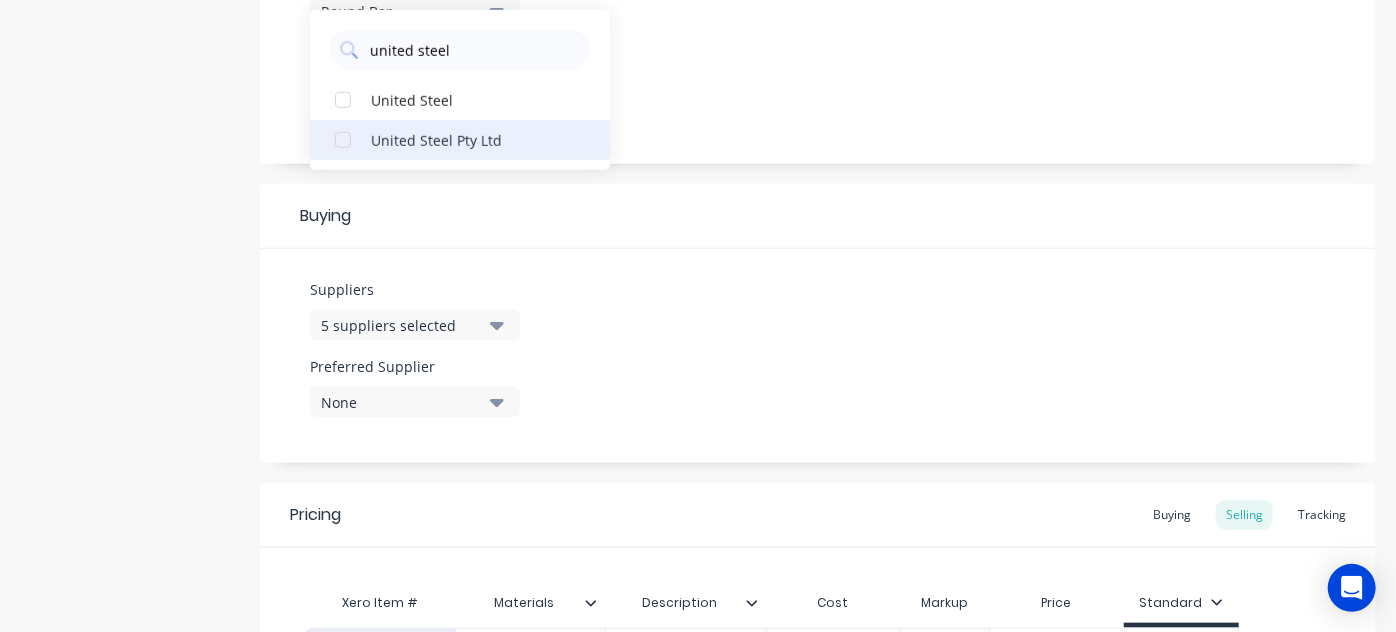 click at bounding box center [343, 140] 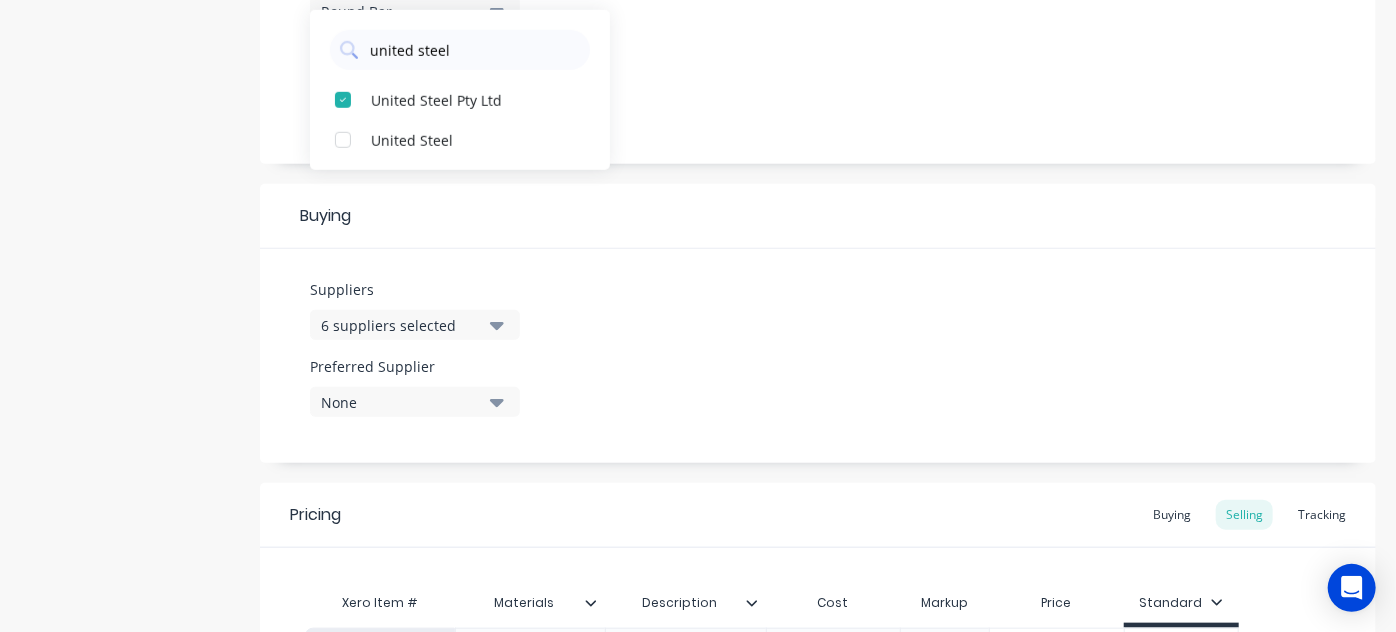 type on "united steel" 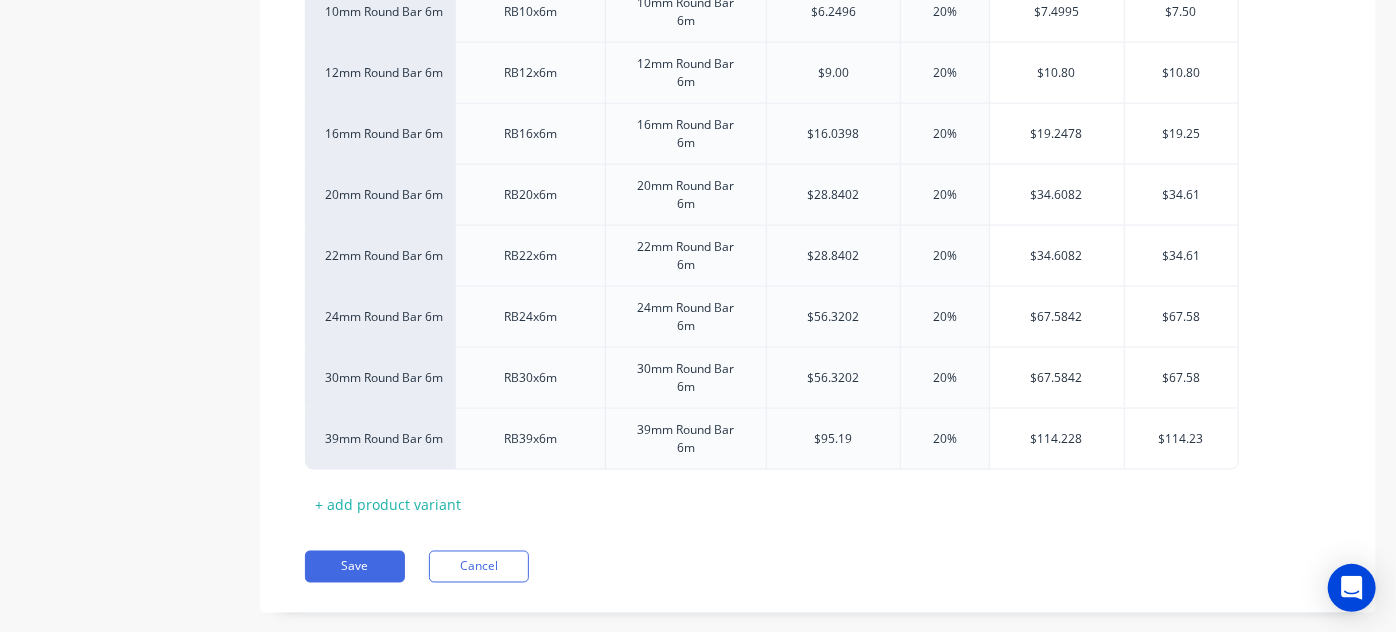scroll, scrollTop: 1496, scrollLeft: 0, axis: vertical 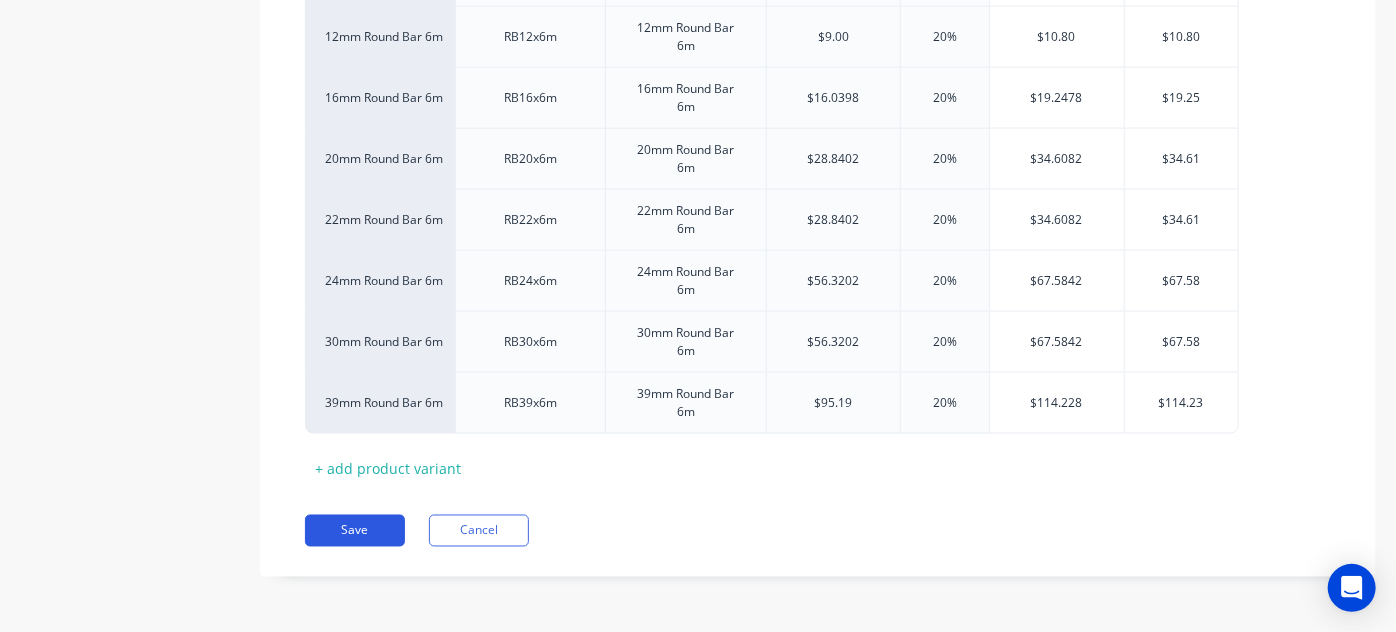 click on "Save" at bounding box center (355, 531) 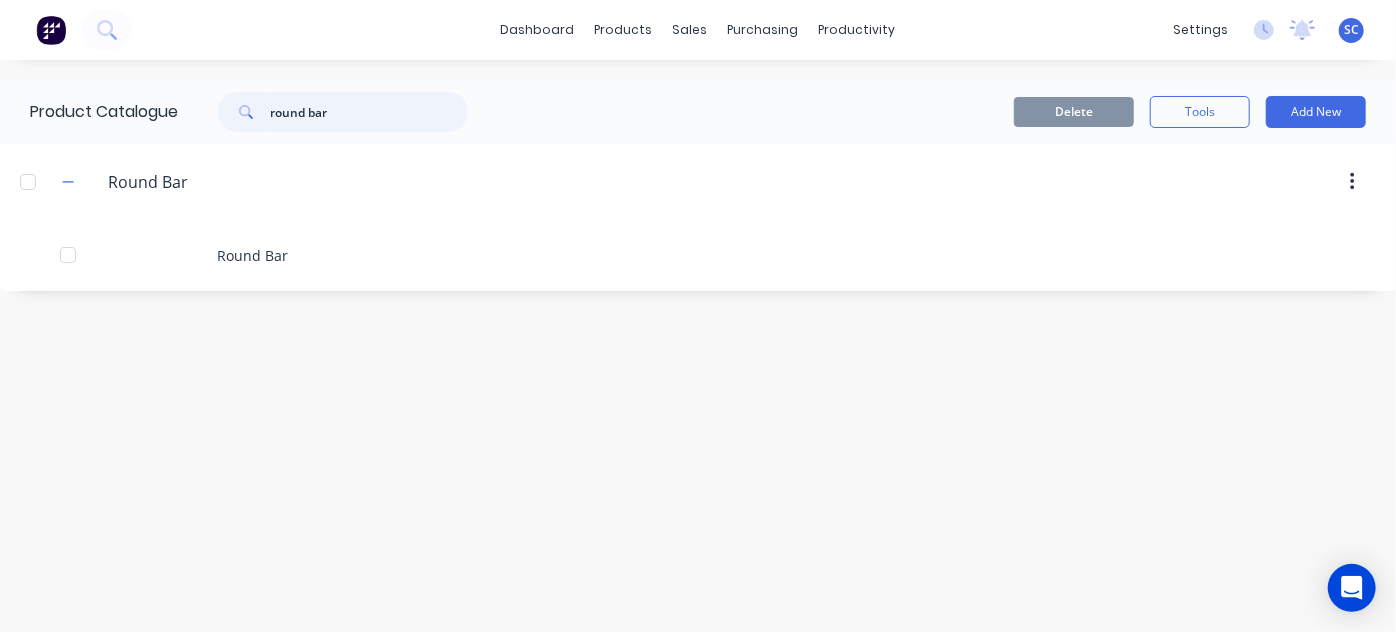 click on "round bar" at bounding box center (369, 112) 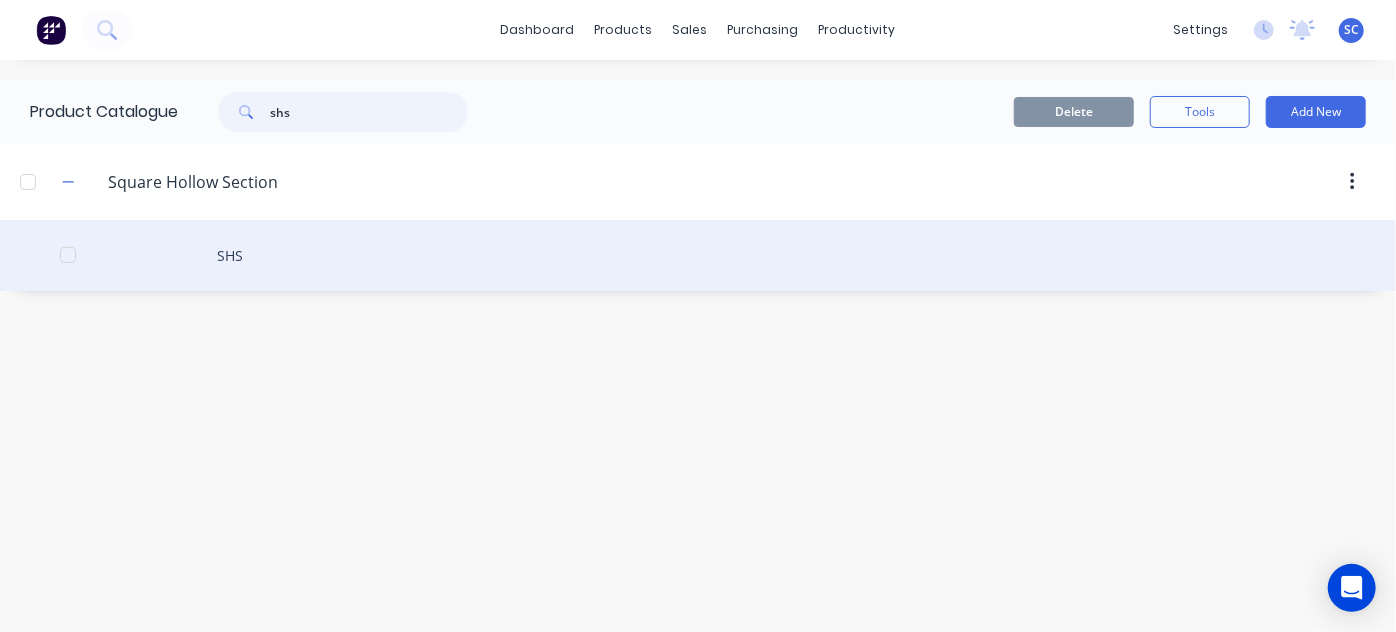 type on "shs" 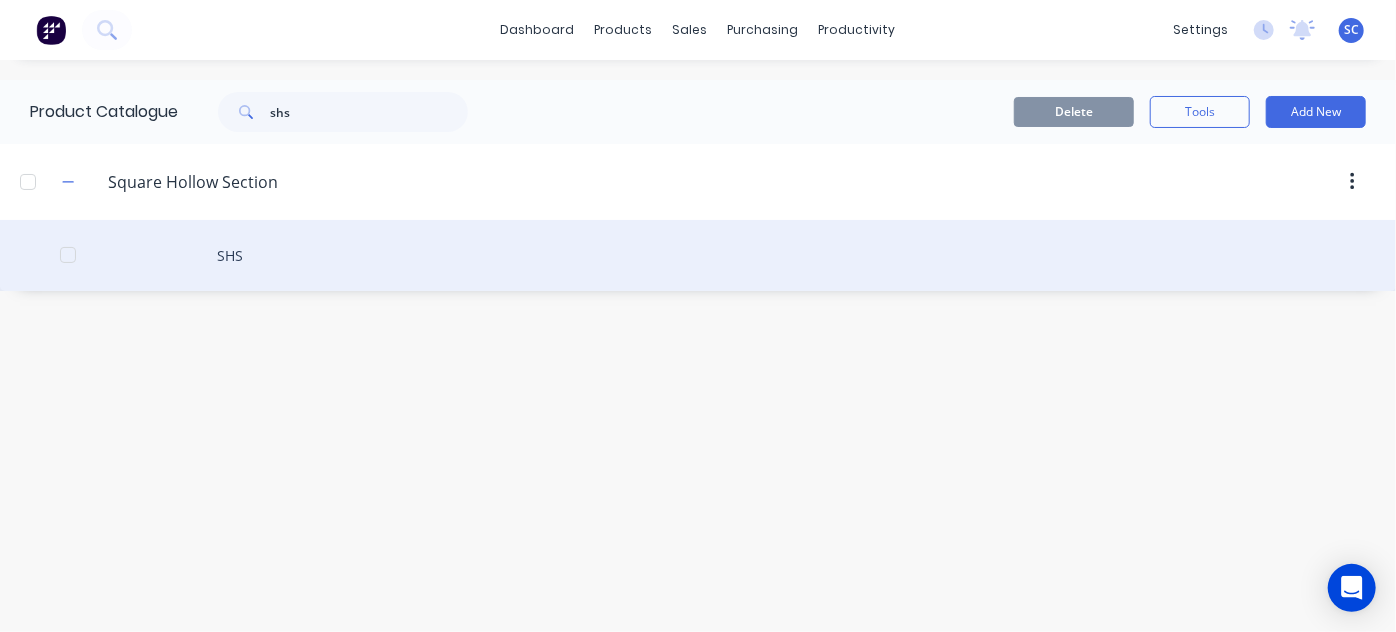 click on "SHS" at bounding box center (698, 255) 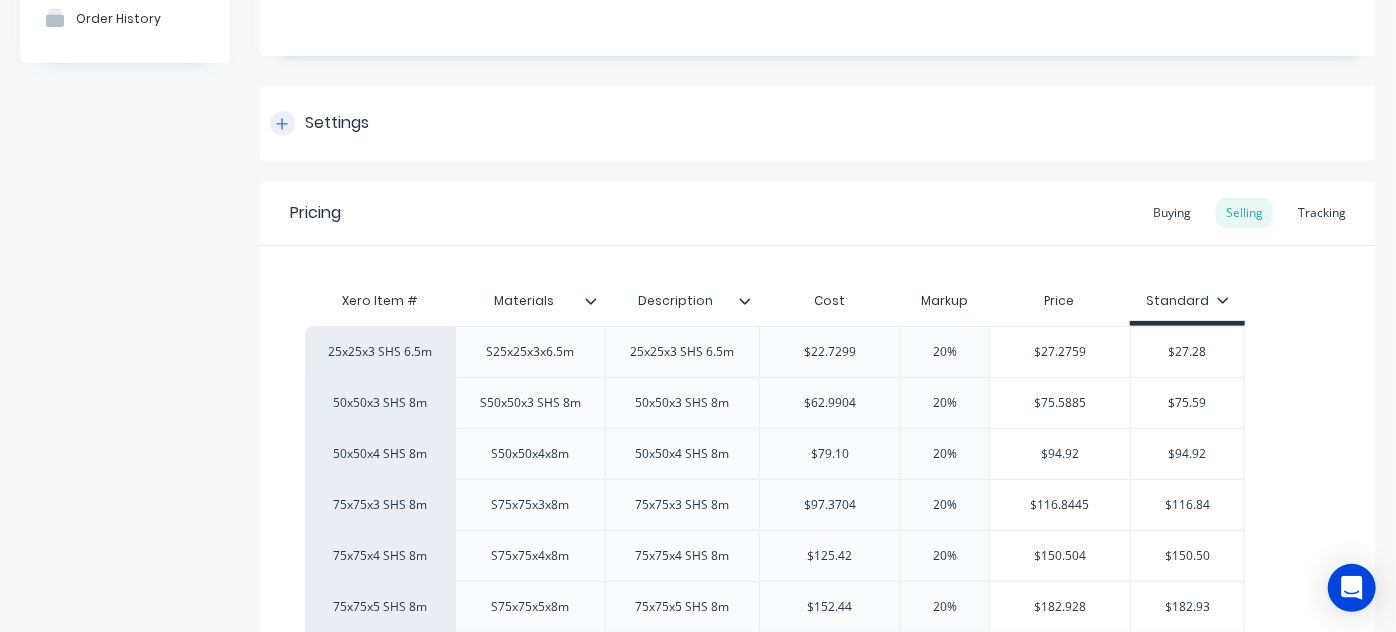 scroll, scrollTop: 188, scrollLeft: 0, axis: vertical 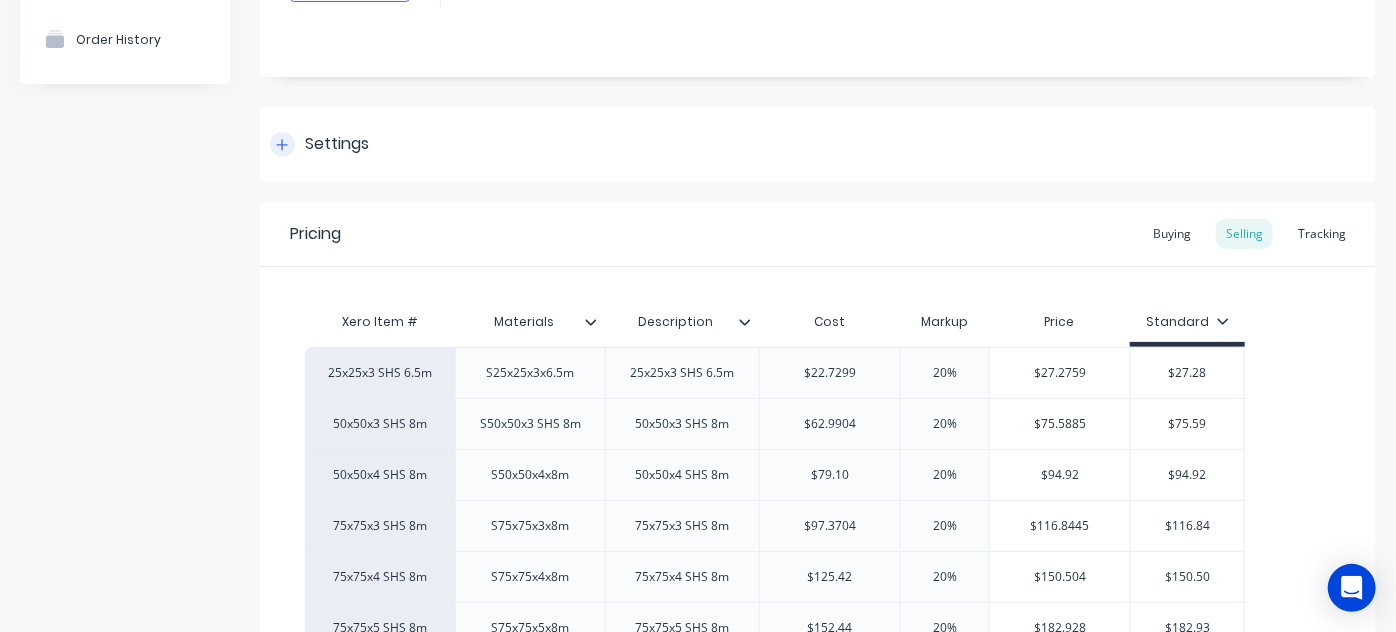 click 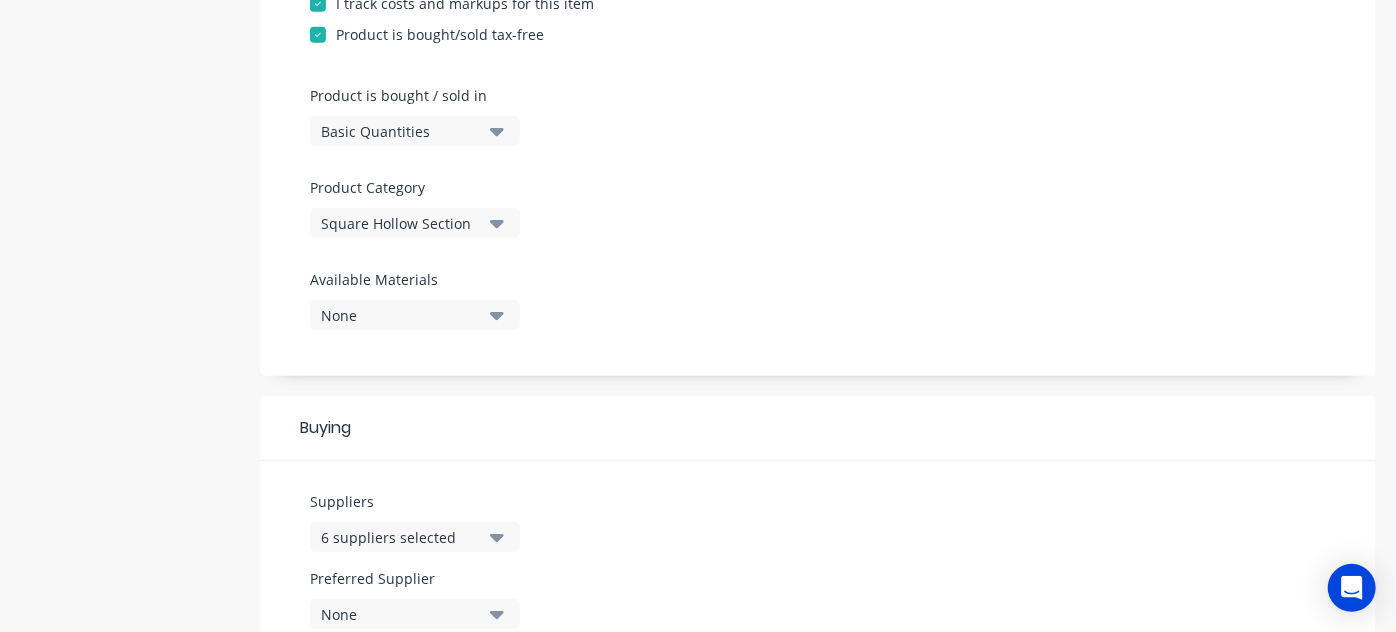 scroll, scrollTop: 647, scrollLeft: 0, axis: vertical 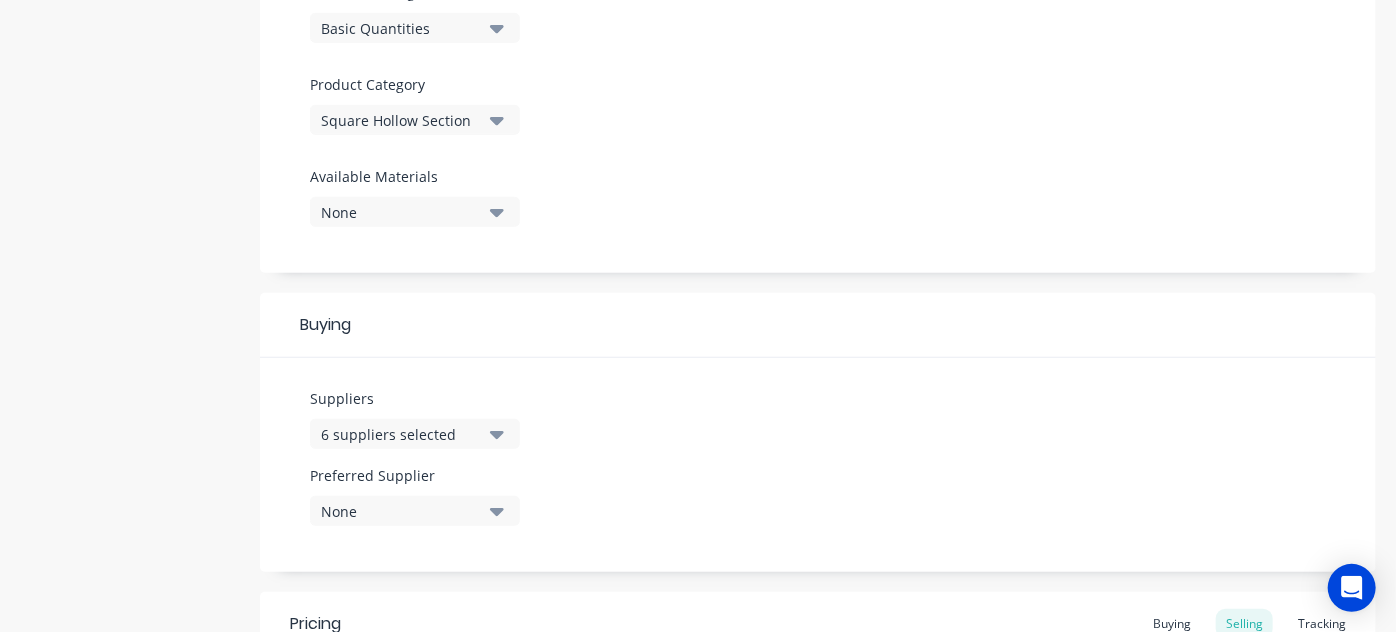 click on "6 suppliers selected" at bounding box center (401, 434) 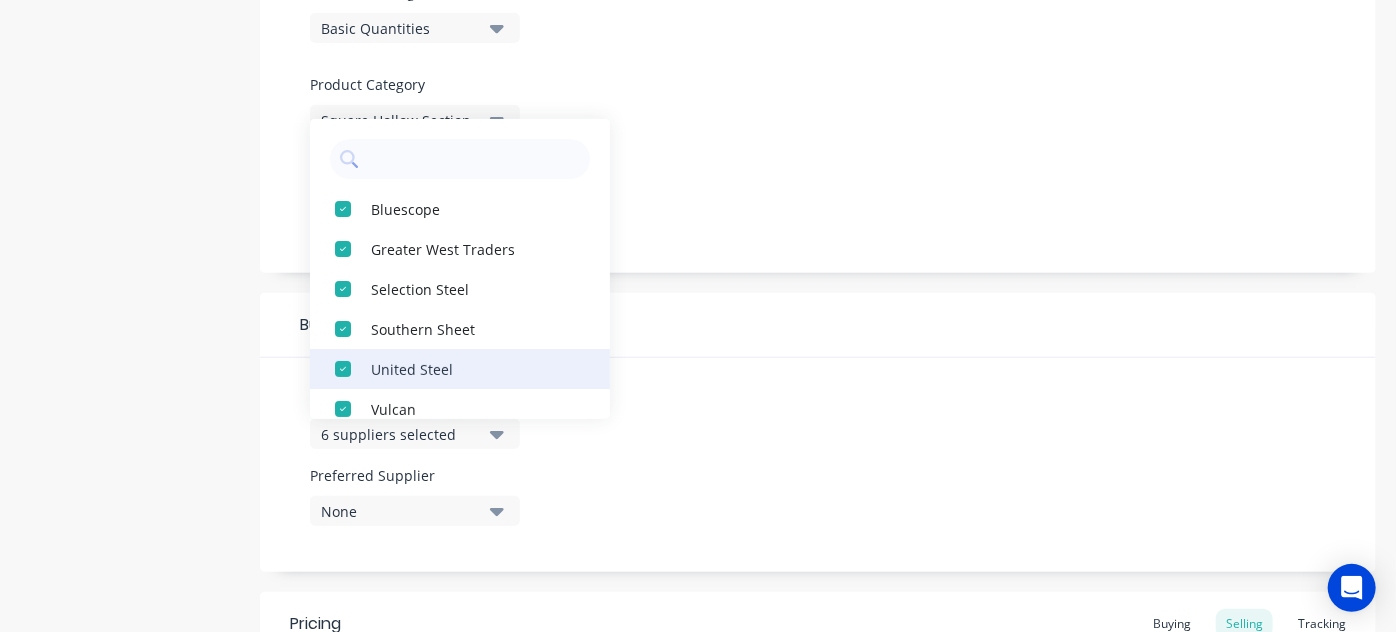 click at bounding box center [343, 369] 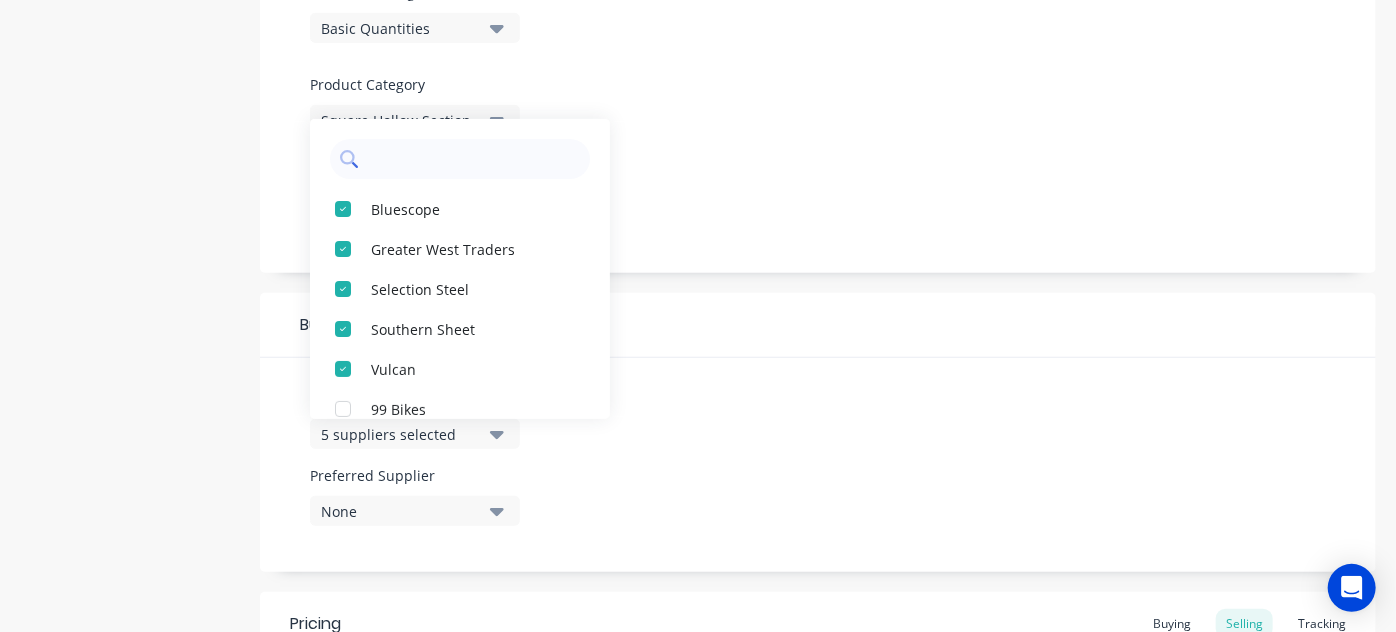 click at bounding box center (474, 159) 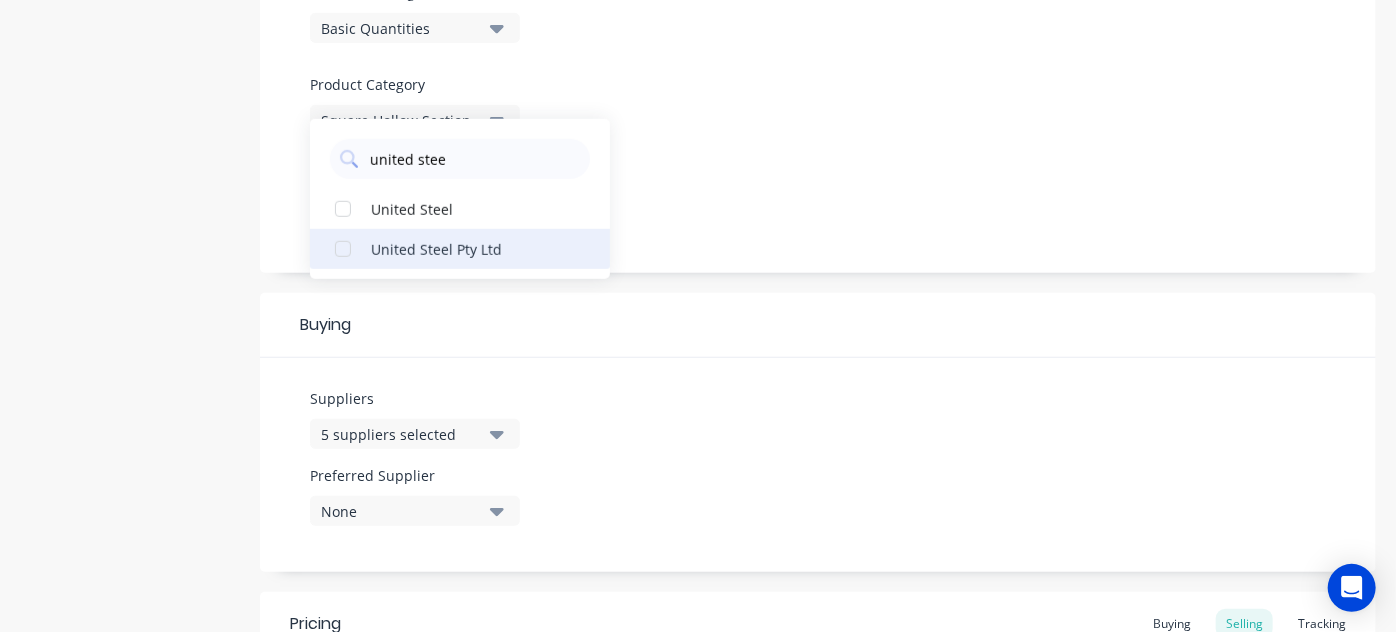 click at bounding box center [343, 249] 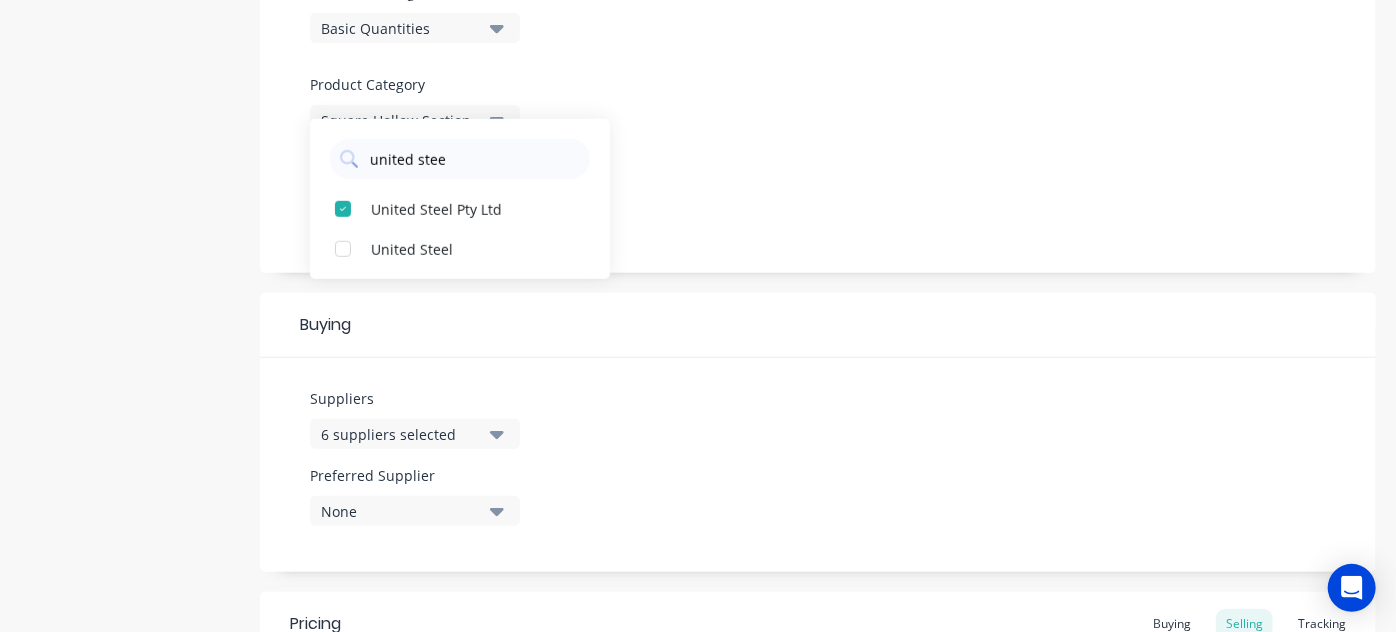 type on "united stee" 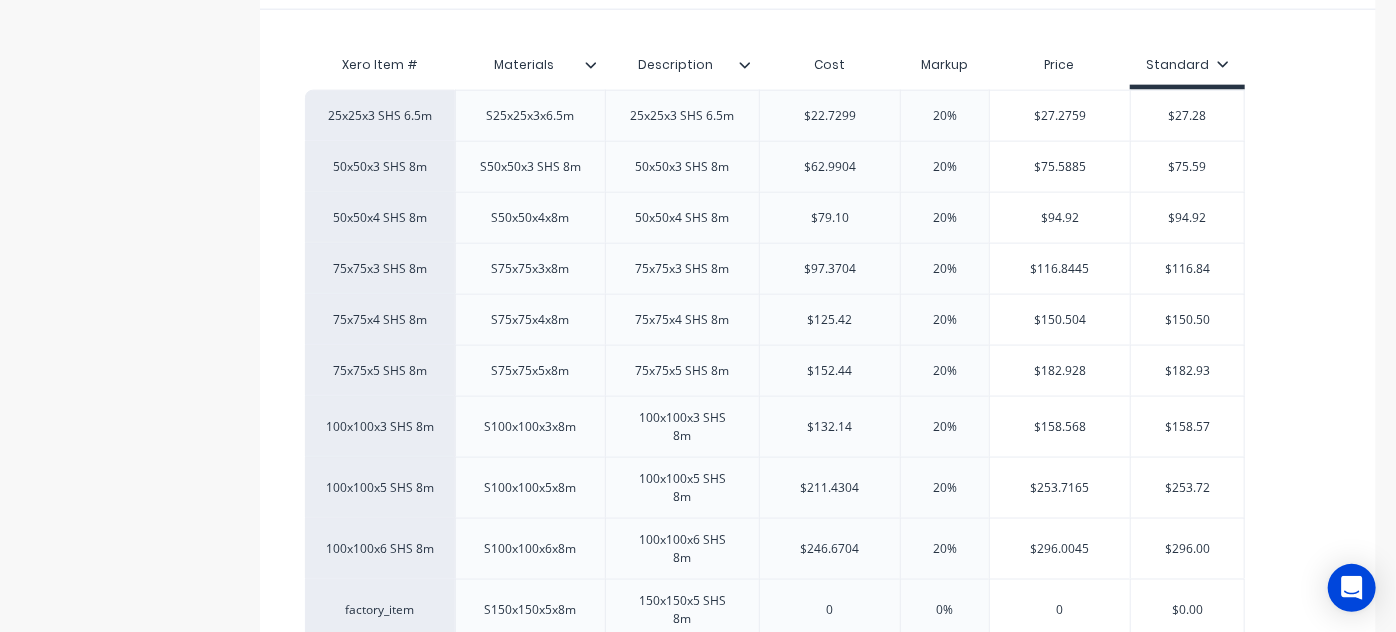 scroll, scrollTop: 1497, scrollLeft: 0, axis: vertical 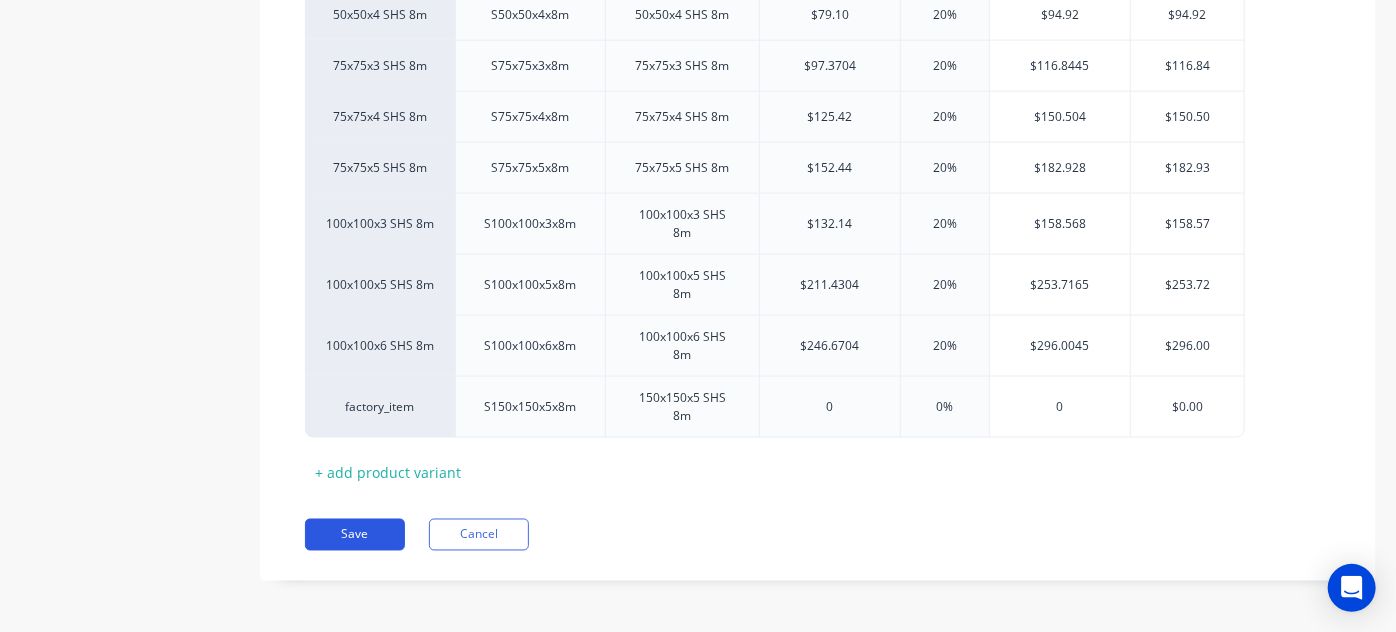 click on "Save" at bounding box center [355, 535] 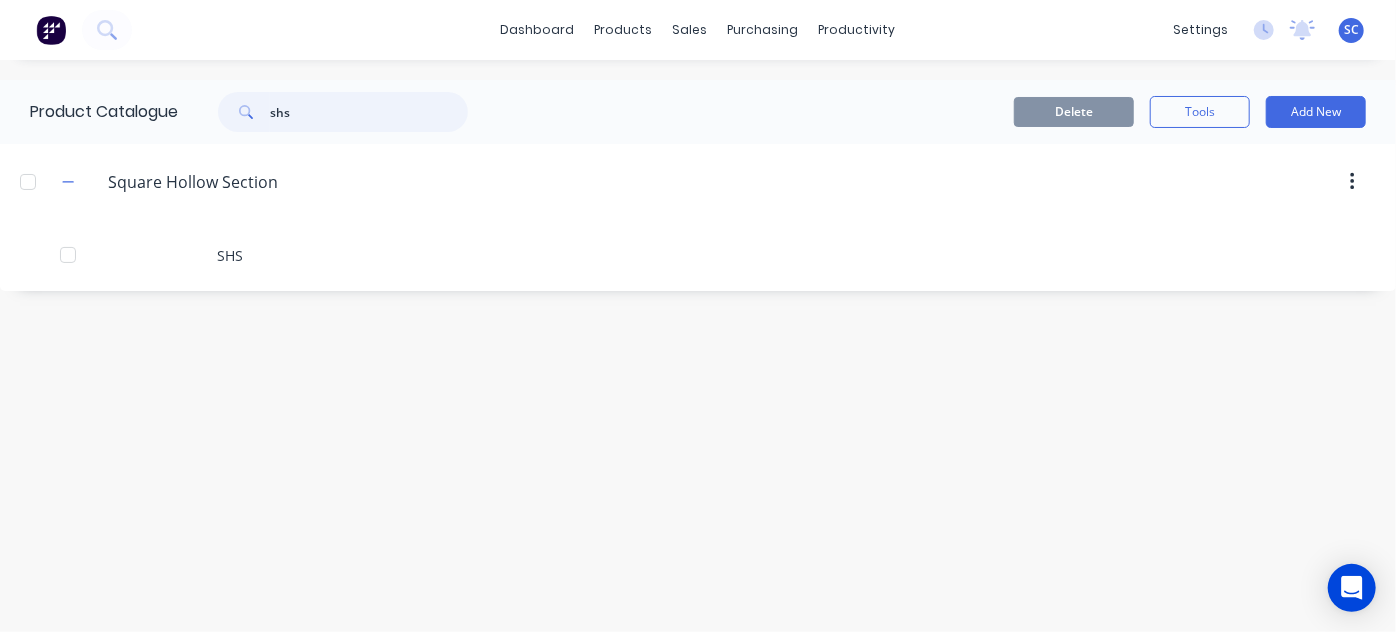 click on "shs" at bounding box center (369, 112) 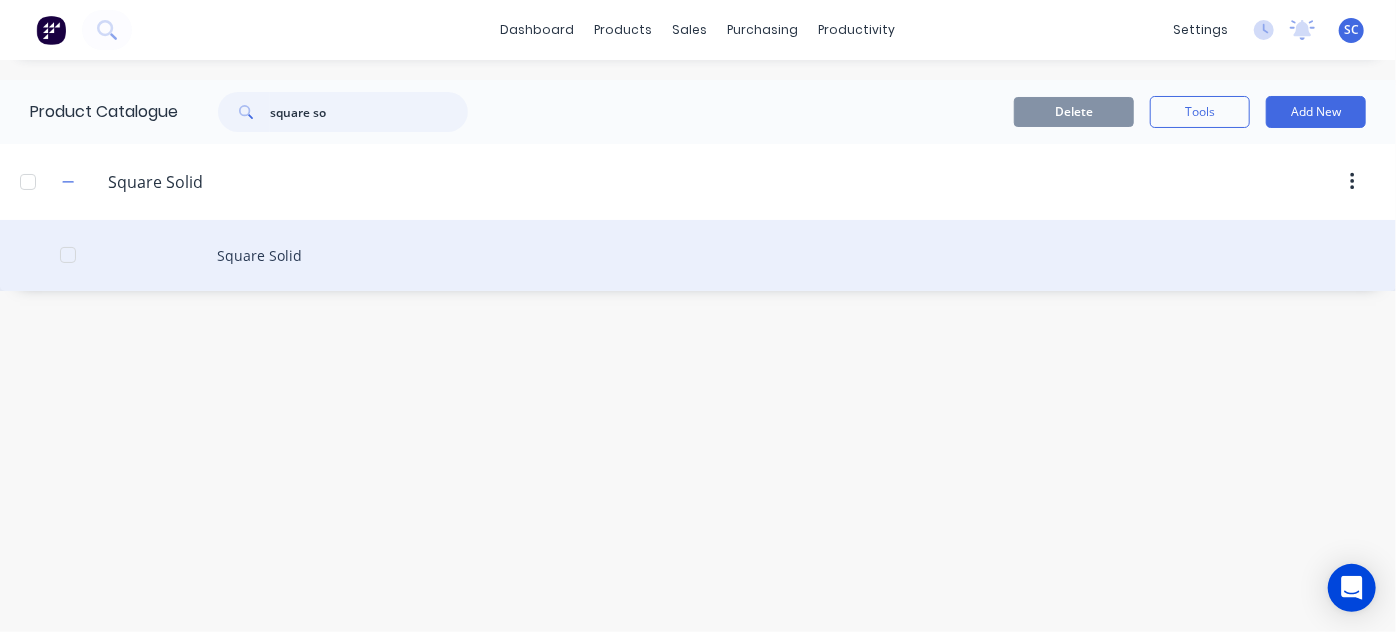 type on "square so" 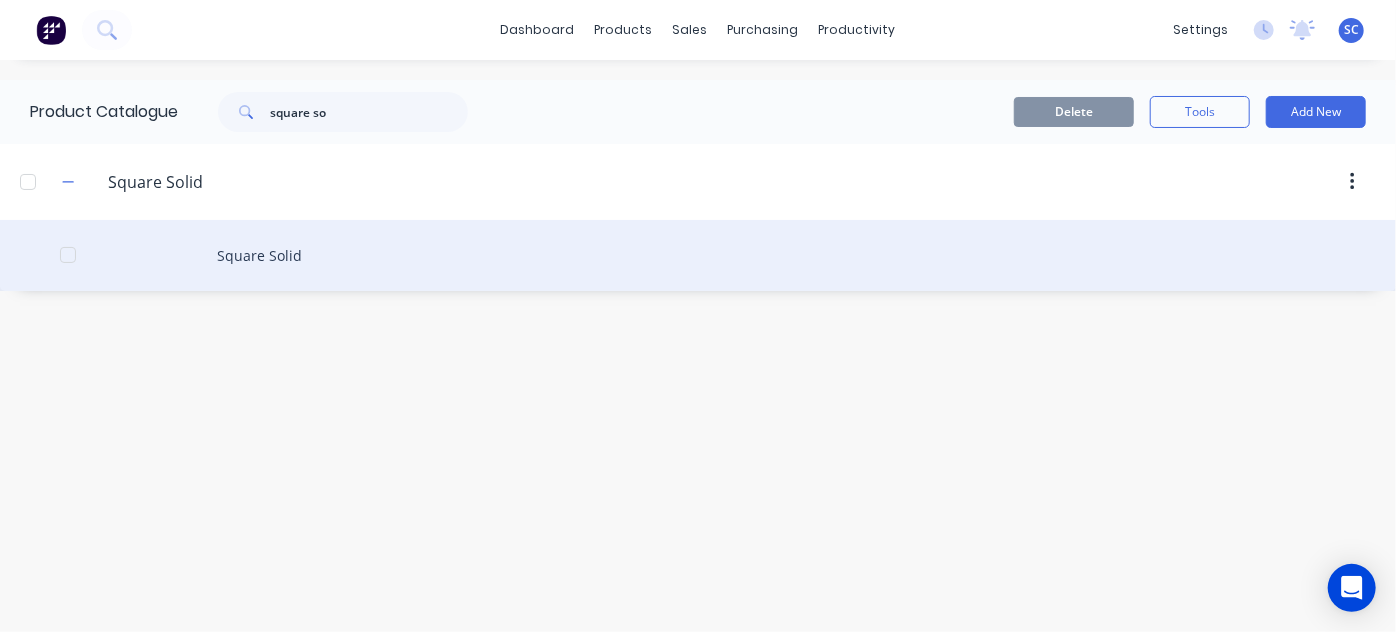 click on "Square Solid" at bounding box center (698, 255) 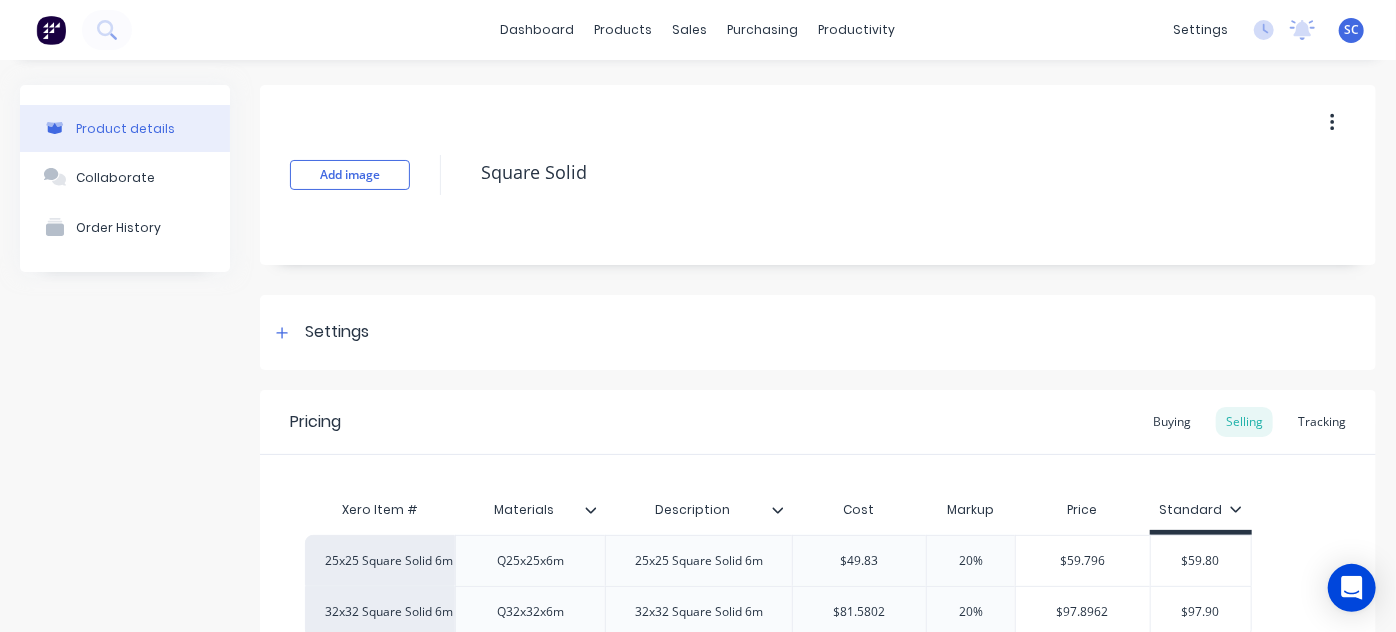 scroll, scrollTop: 202, scrollLeft: 0, axis: vertical 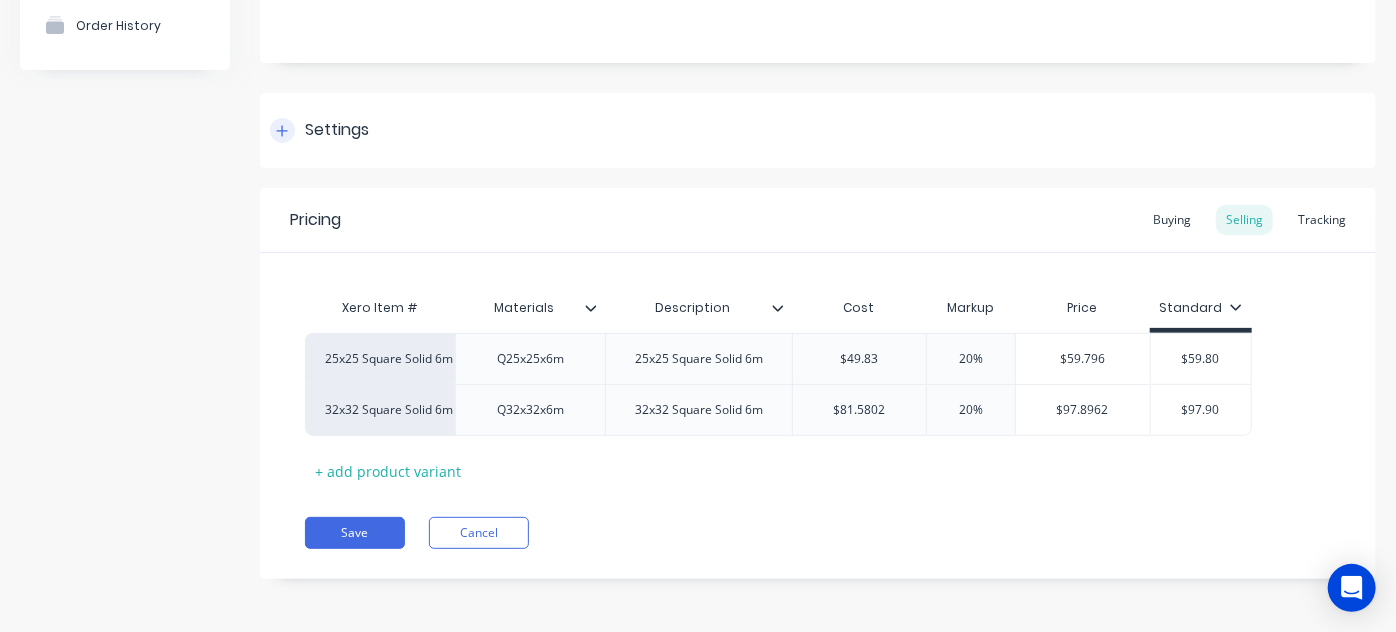 click 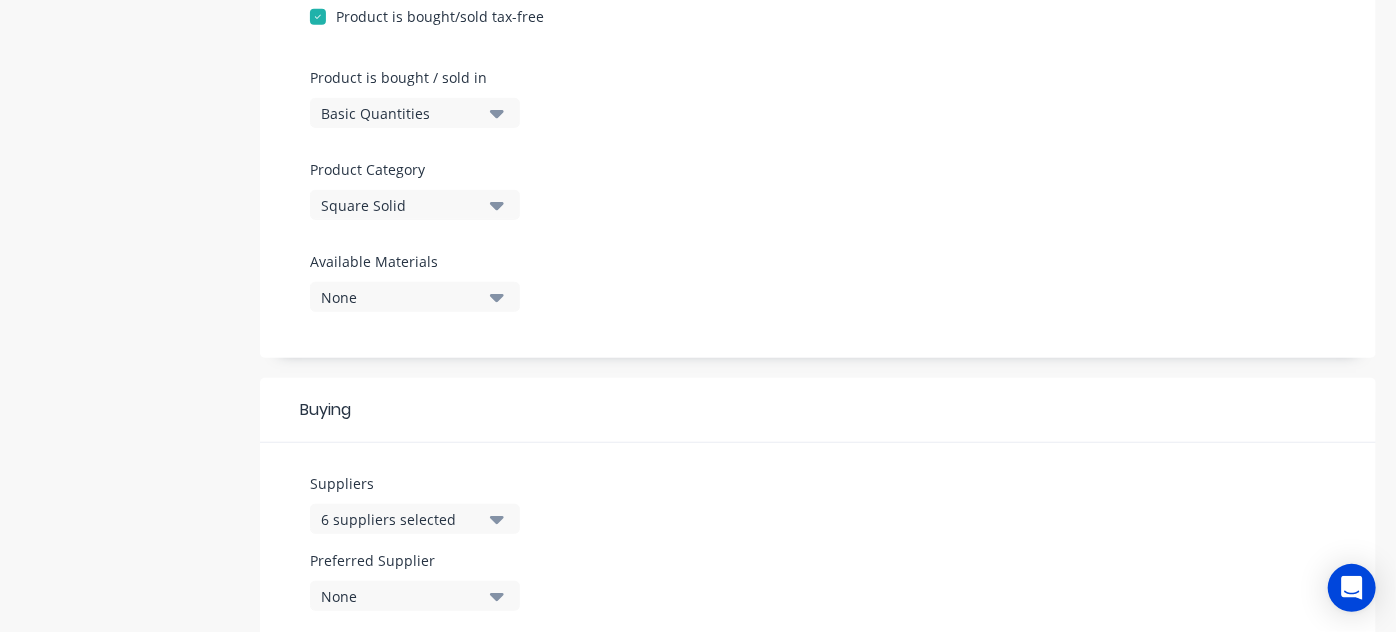 scroll, scrollTop: 567, scrollLeft: 0, axis: vertical 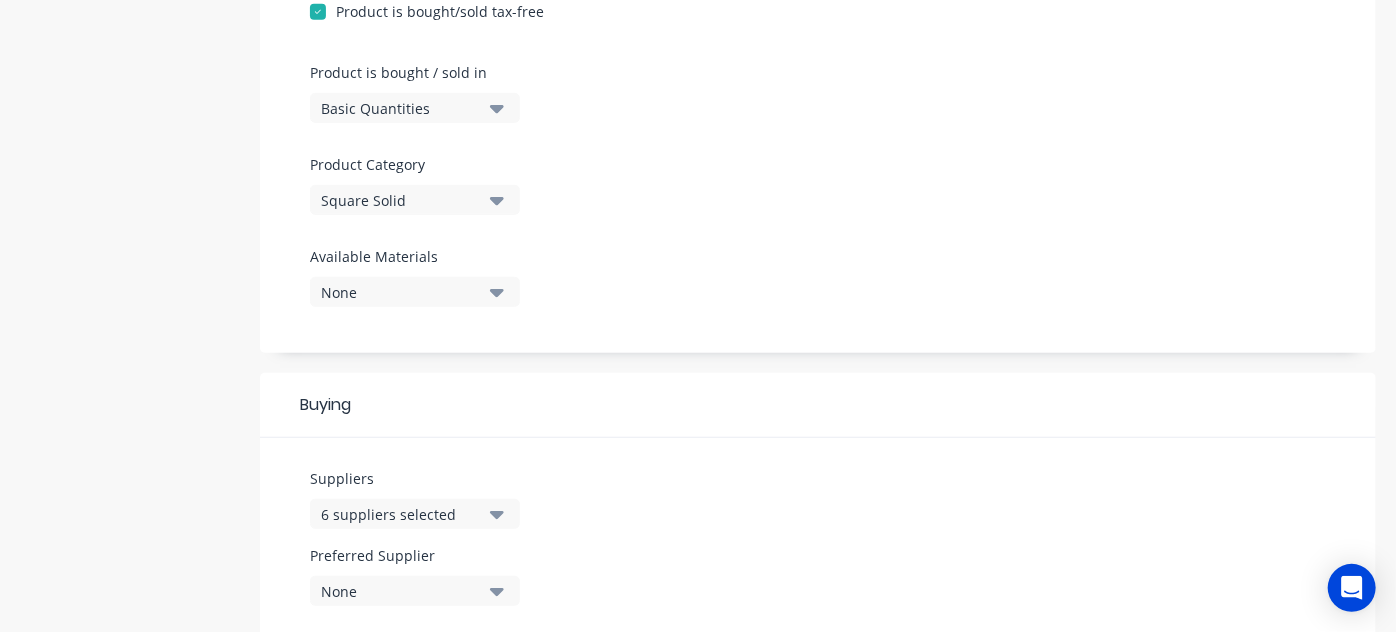 click on "6 suppliers selected" at bounding box center [415, 514] 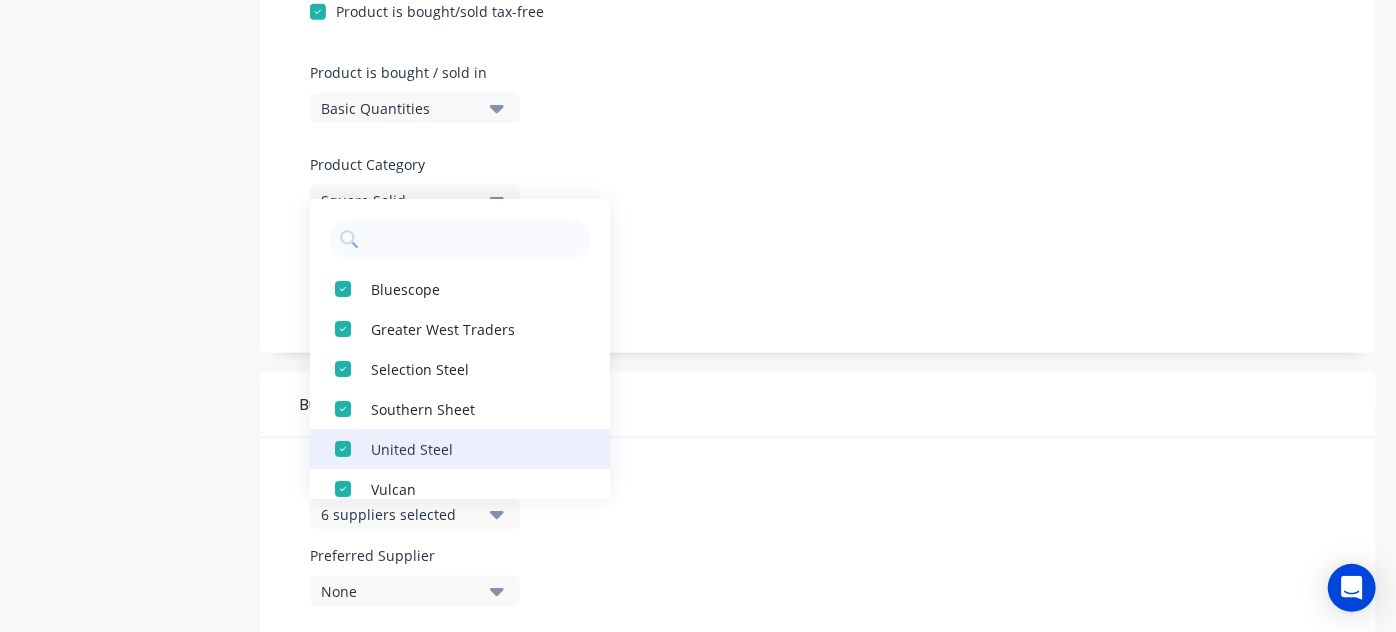 click at bounding box center [343, 449] 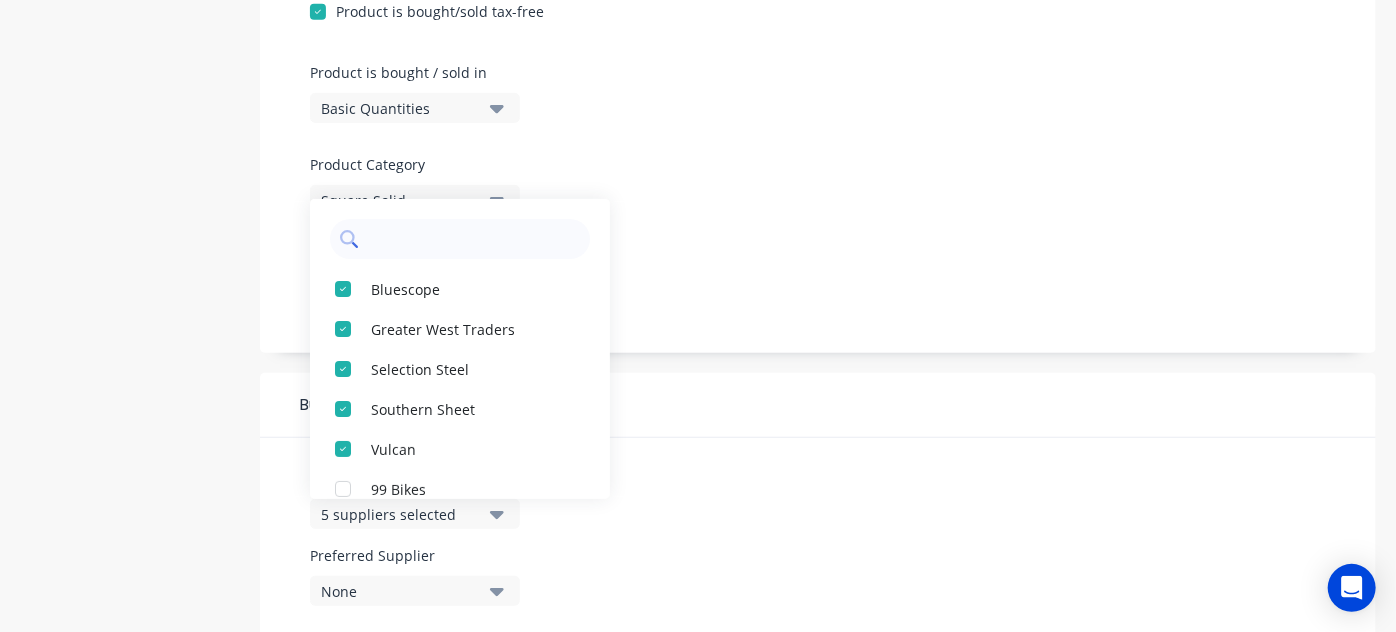 click at bounding box center [474, 239] 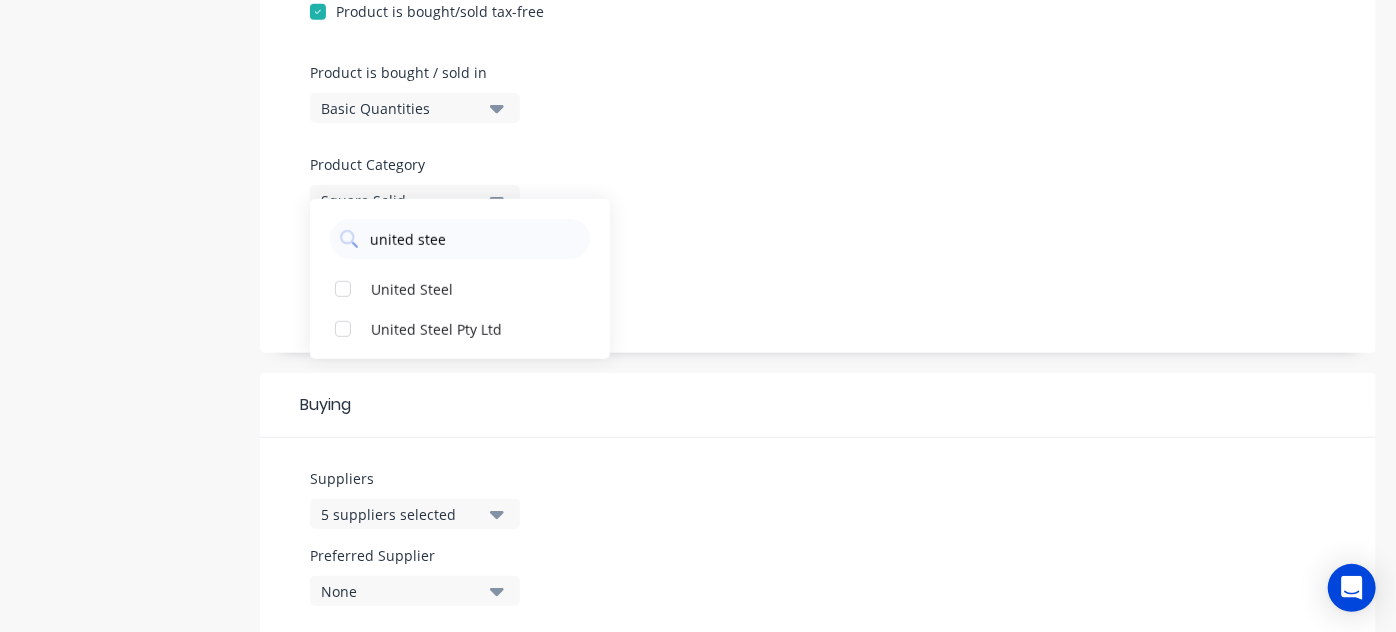 type on "united stee" 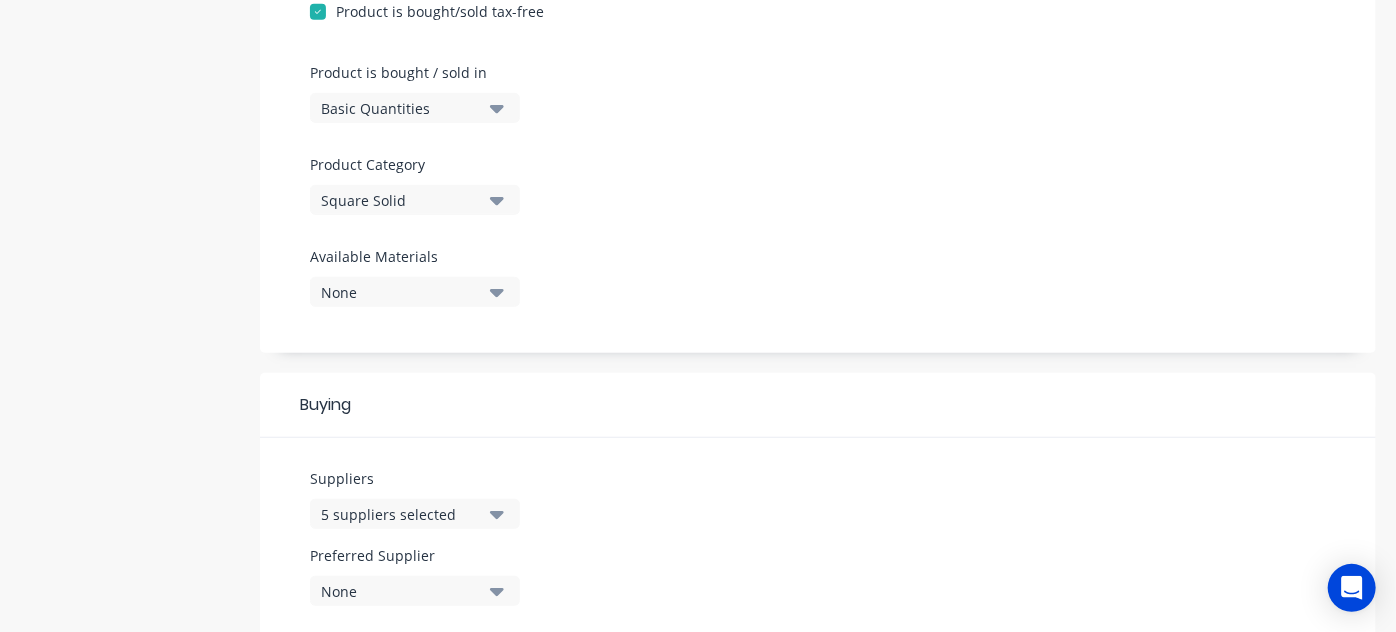 click on "5 suppliers selected" at bounding box center [415, 514] 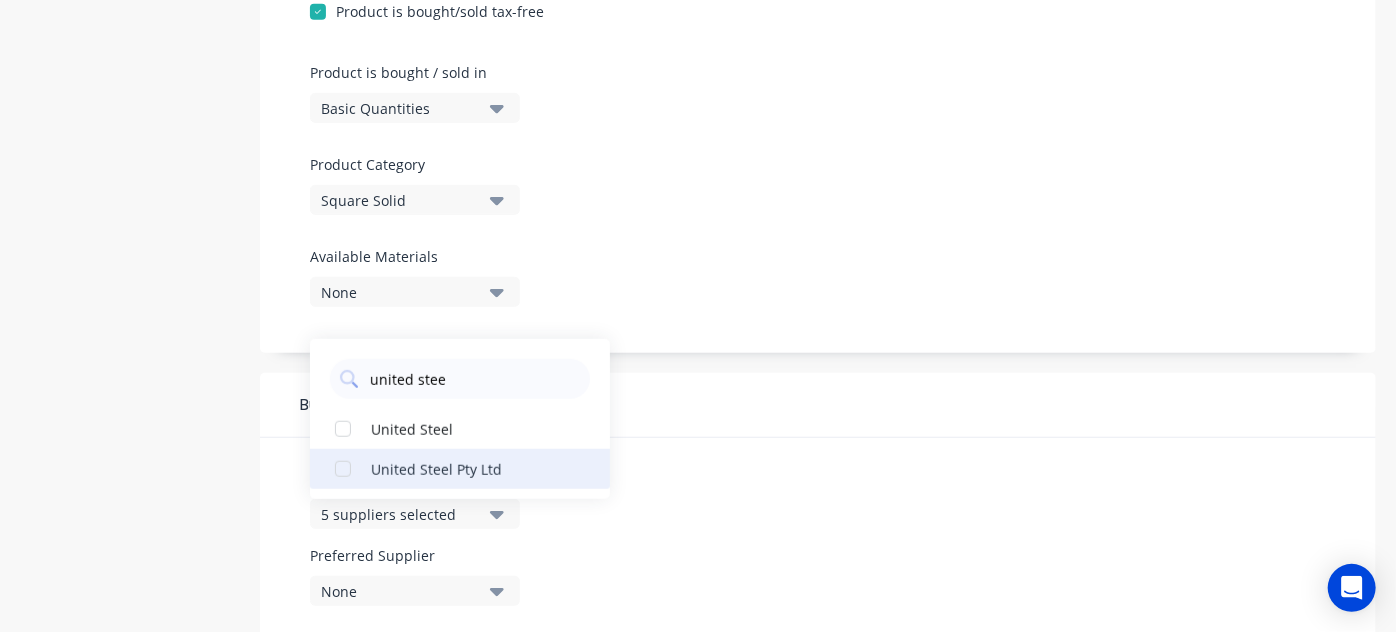 click at bounding box center (343, 469) 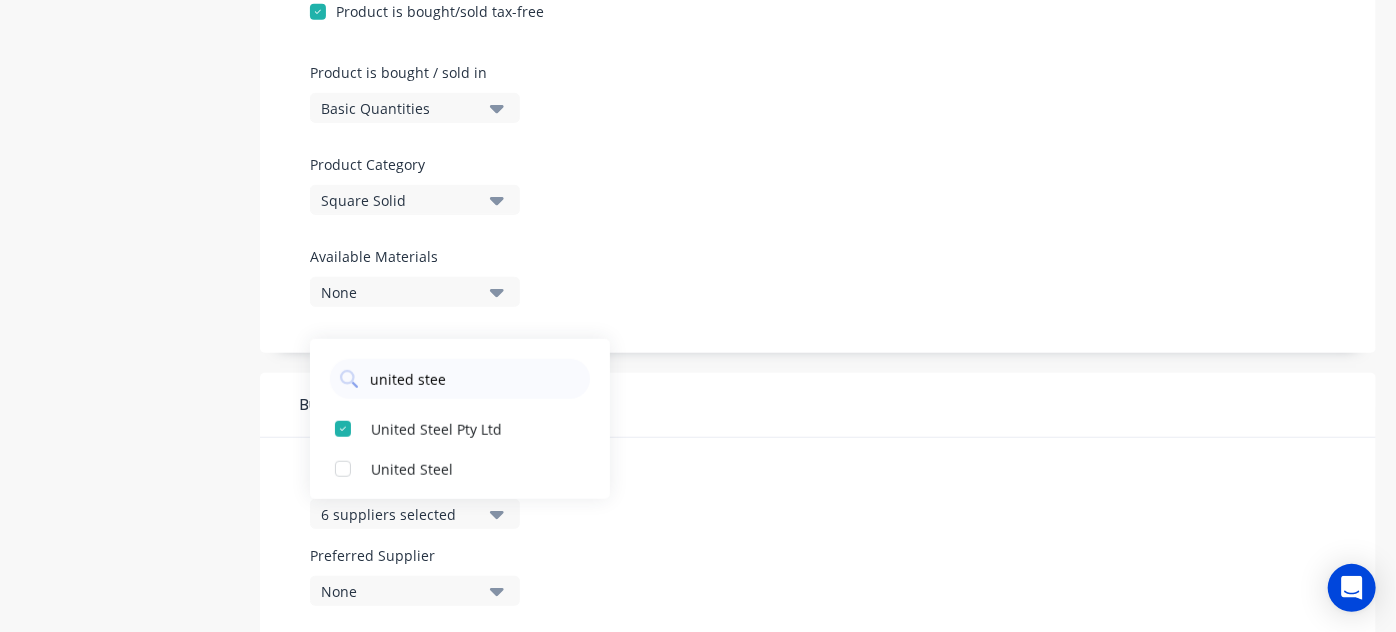 click on "Product details Collaborate Order History Add image Square Solid   Settings Product Options I buy this item I sell this item I track stock for this item I track costs and markups for this item Product is bought/sold tax-free Product is bought / sold in Basic Quantities Product Category Square Solid Available Materials None Buying Suppliers 6 suppliers selected united stee United Steel Pty Ltd United Steel Preferred Supplier None Pricing Buying Selling Tracking Xero Item # Materials Description Cost Markup Price Standard 25x25 Square Solid 6m Q25x25x6m 25x25 Square Solid 6m $49.83 20% $59.796 $59.80 32x32 Square Solid 6m Q32x32x6m 32x32 Square Solid 6m $81.5802 20% $97.8962 $97.90 + add product variant Save   Cancel" at bounding box center (698, 305) 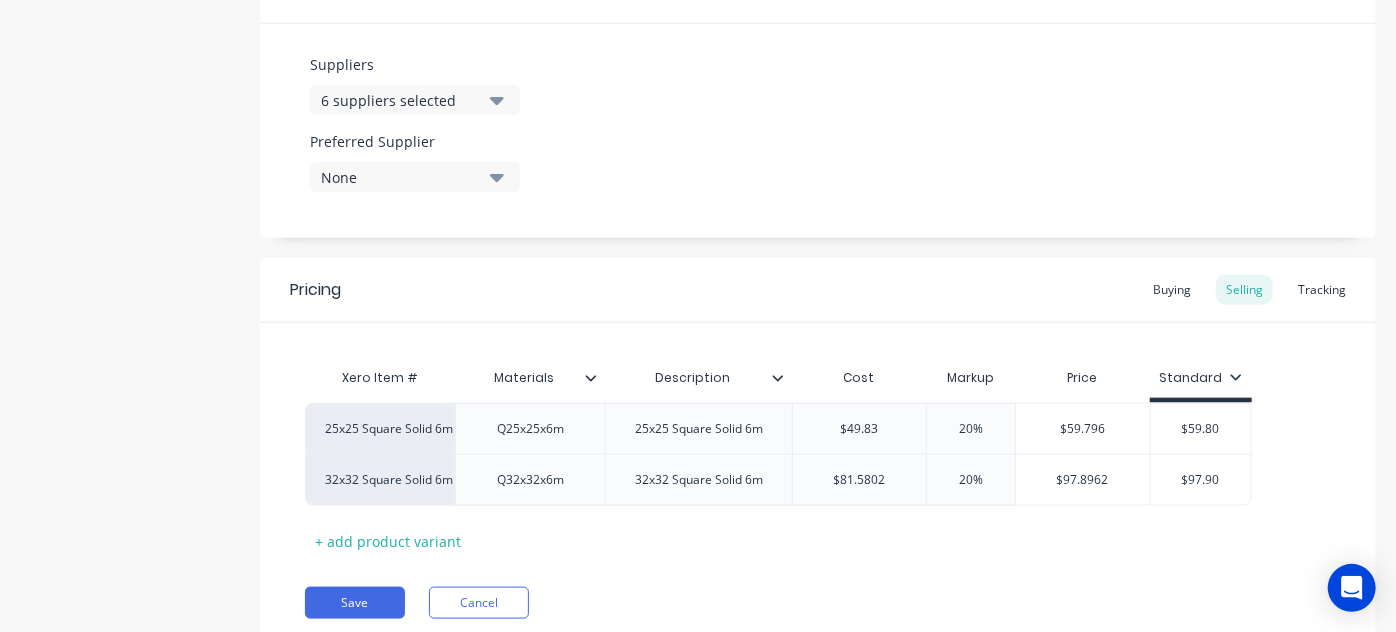 scroll, scrollTop: 1051, scrollLeft: 0, axis: vertical 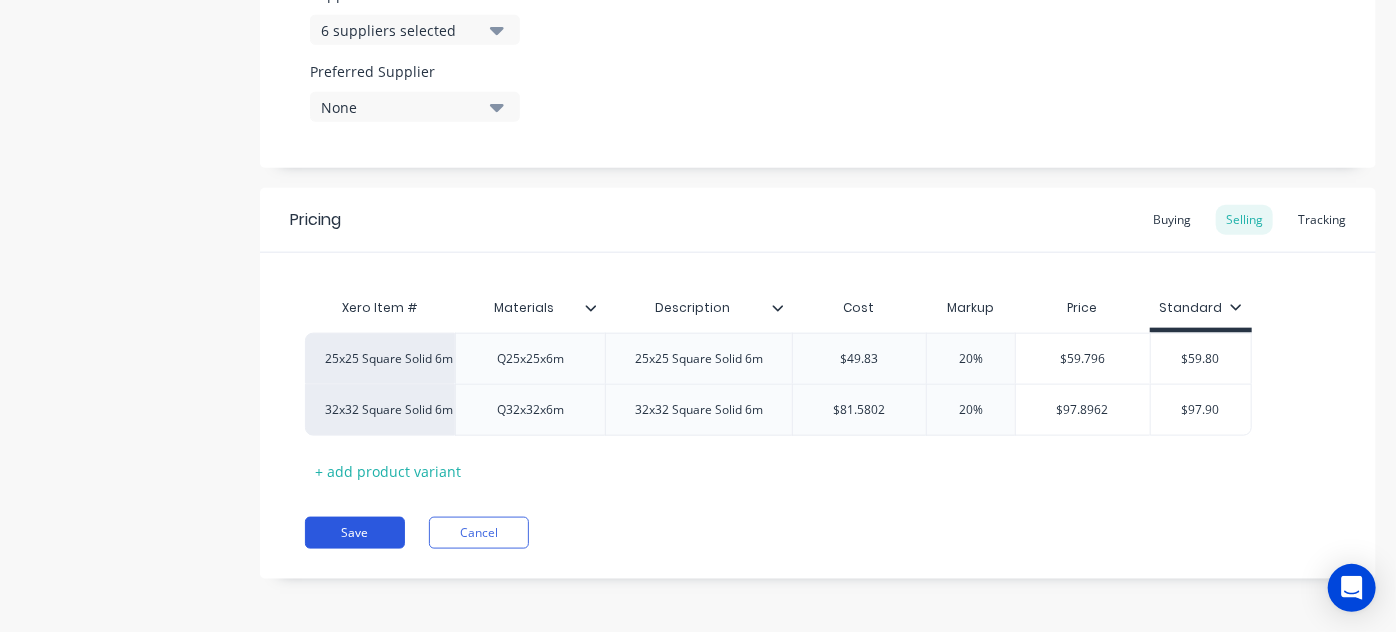 click on "Save" at bounding box center (355, 533) 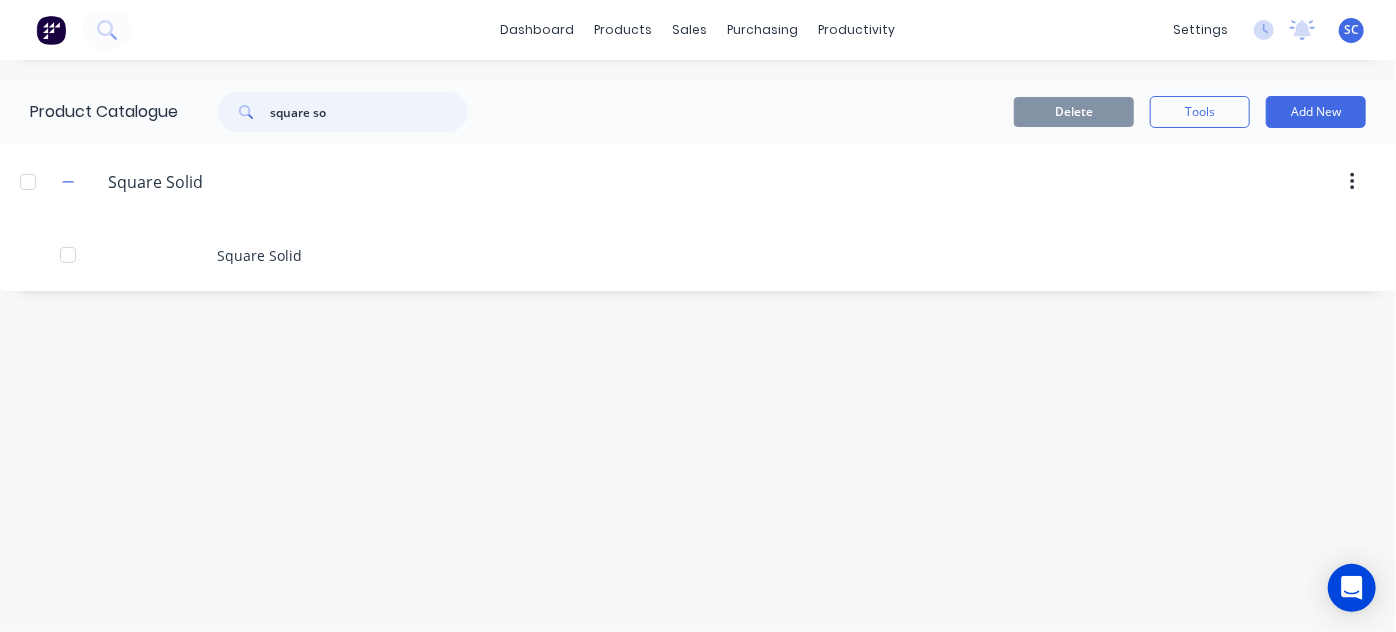 click on "square so" at bounding box center (369, 112) 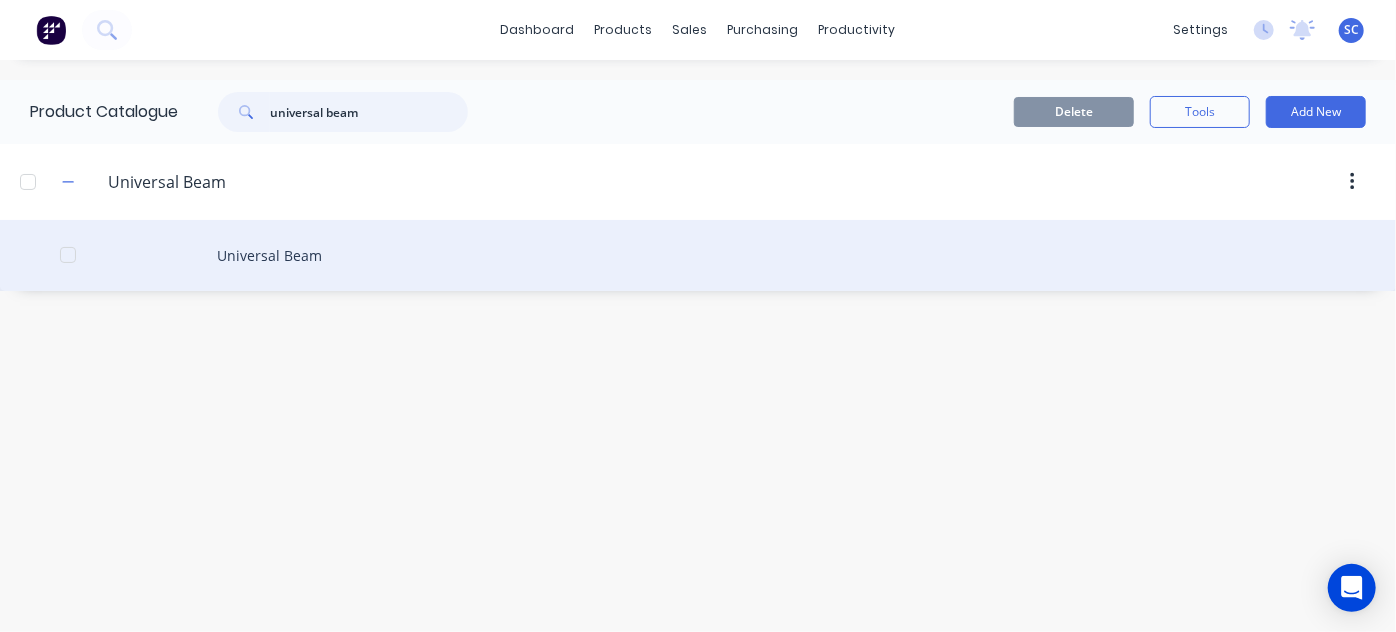 type on "universal beam" 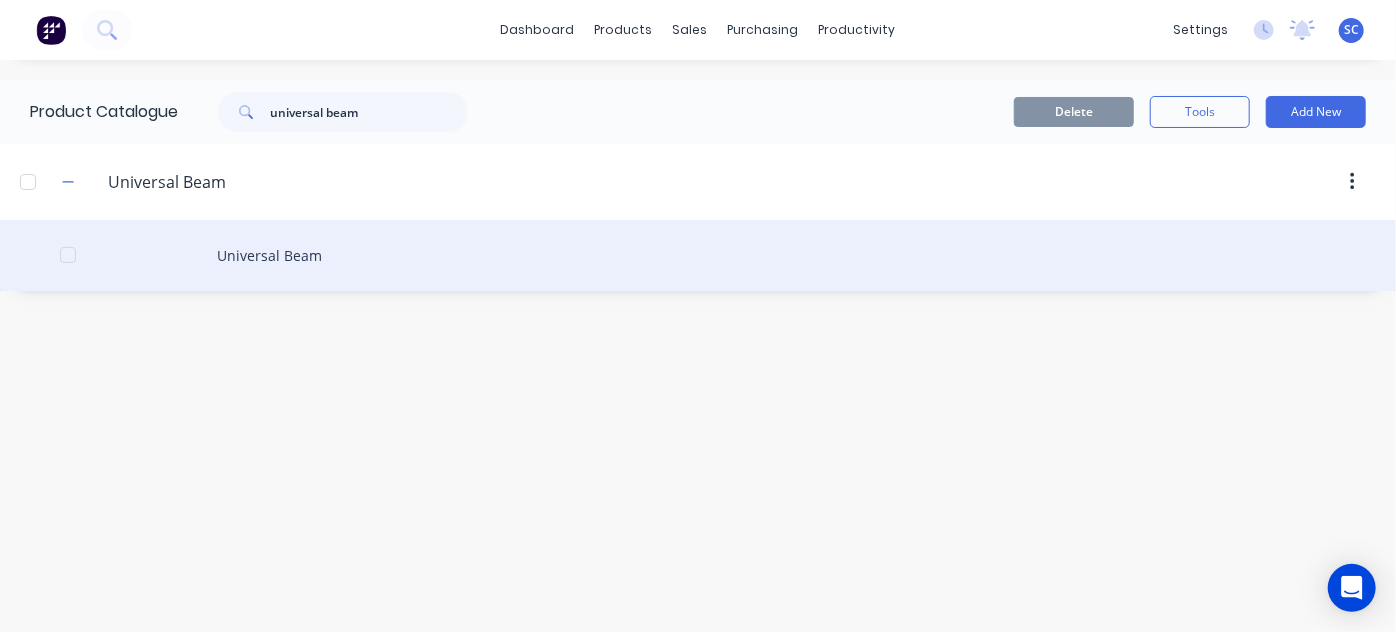 click on "Universal Beam" at bounding box center (698, 255) 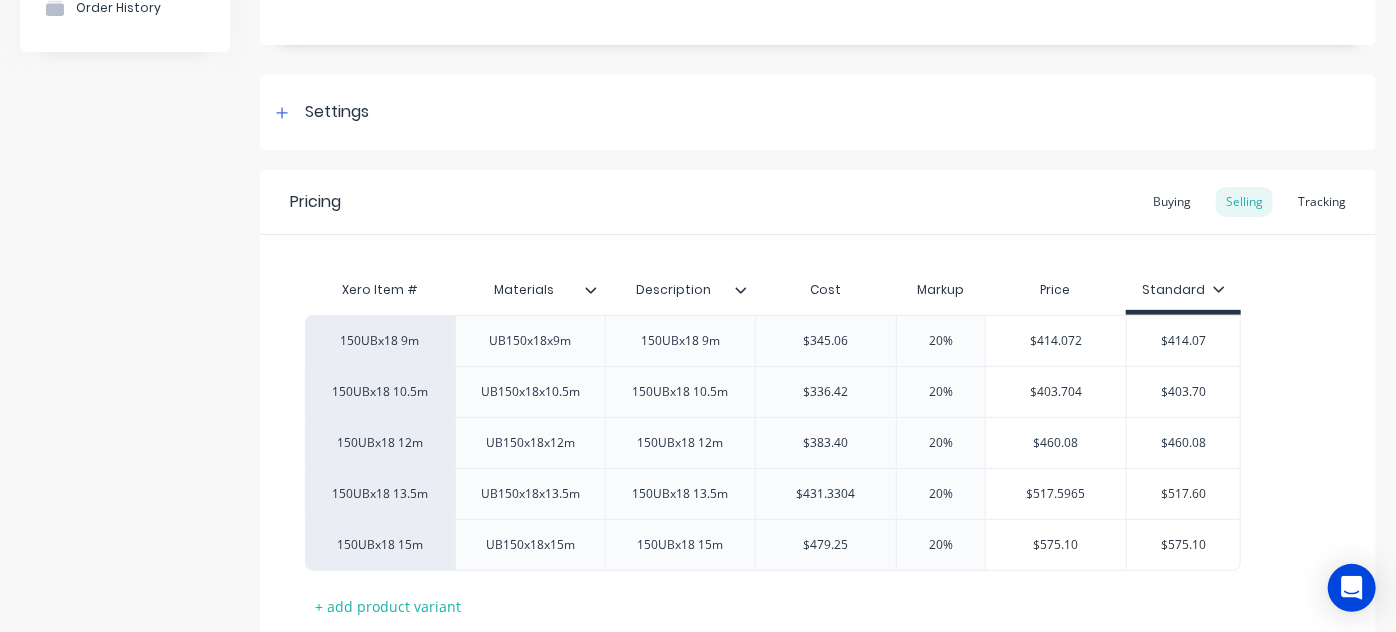 scroll, scrollTop: 220, scrollLeft: 0, axis: vertical 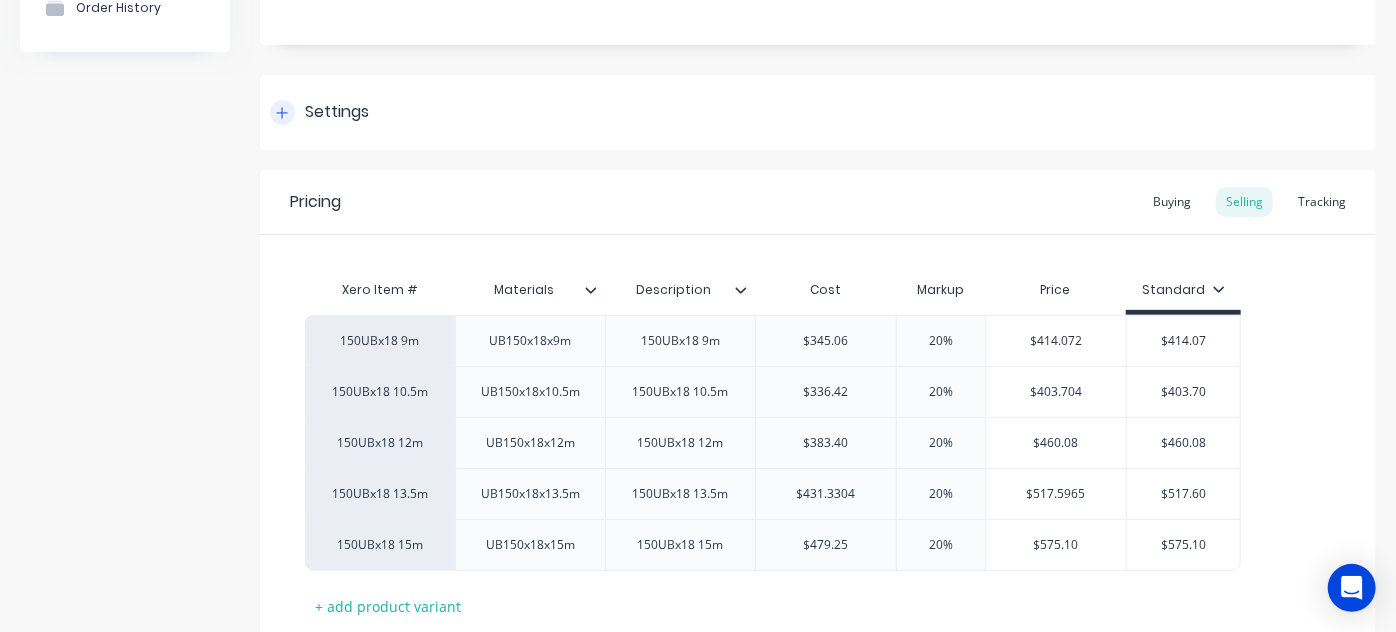 click at bounding box center (282, 112) 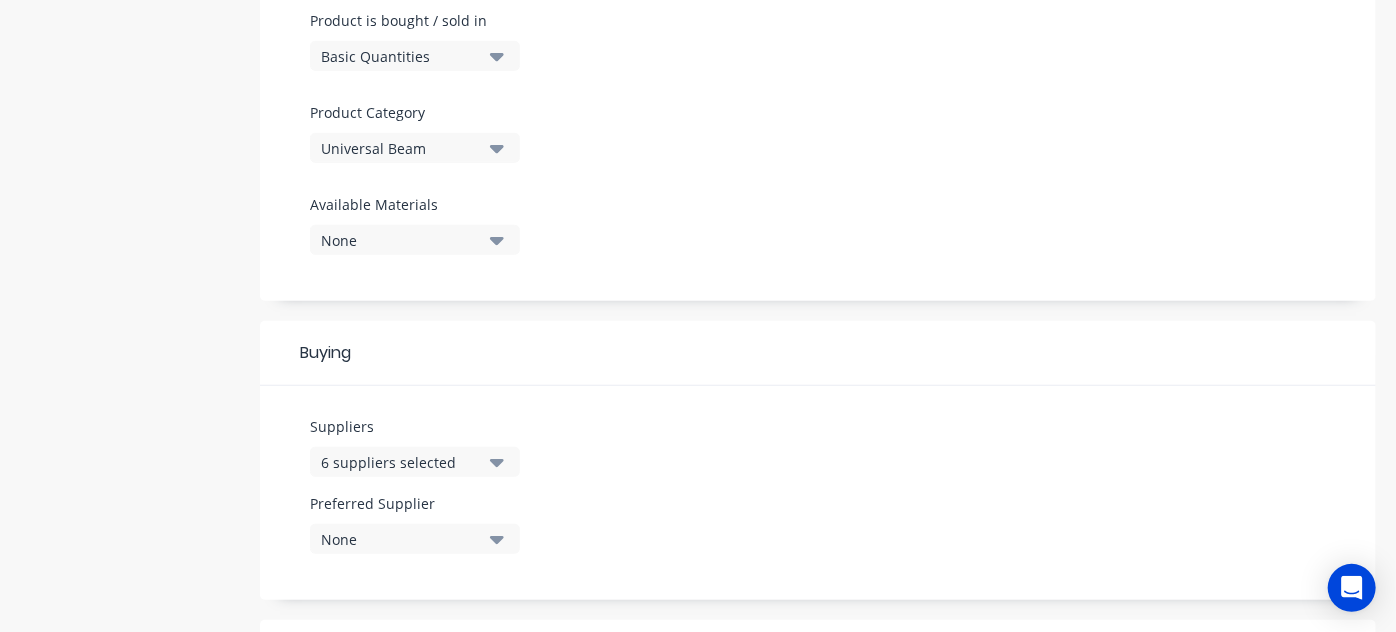 scroll, scrollTop: 896, scrollLeft: 0, axis: vertical 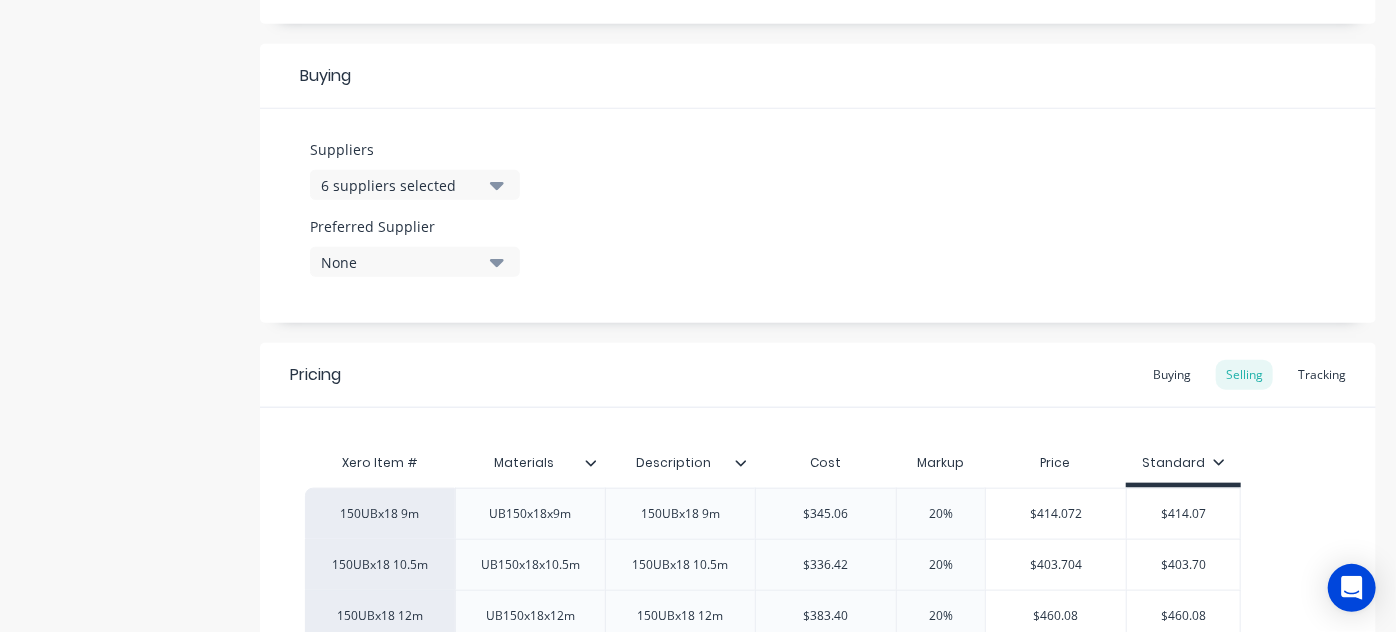 click 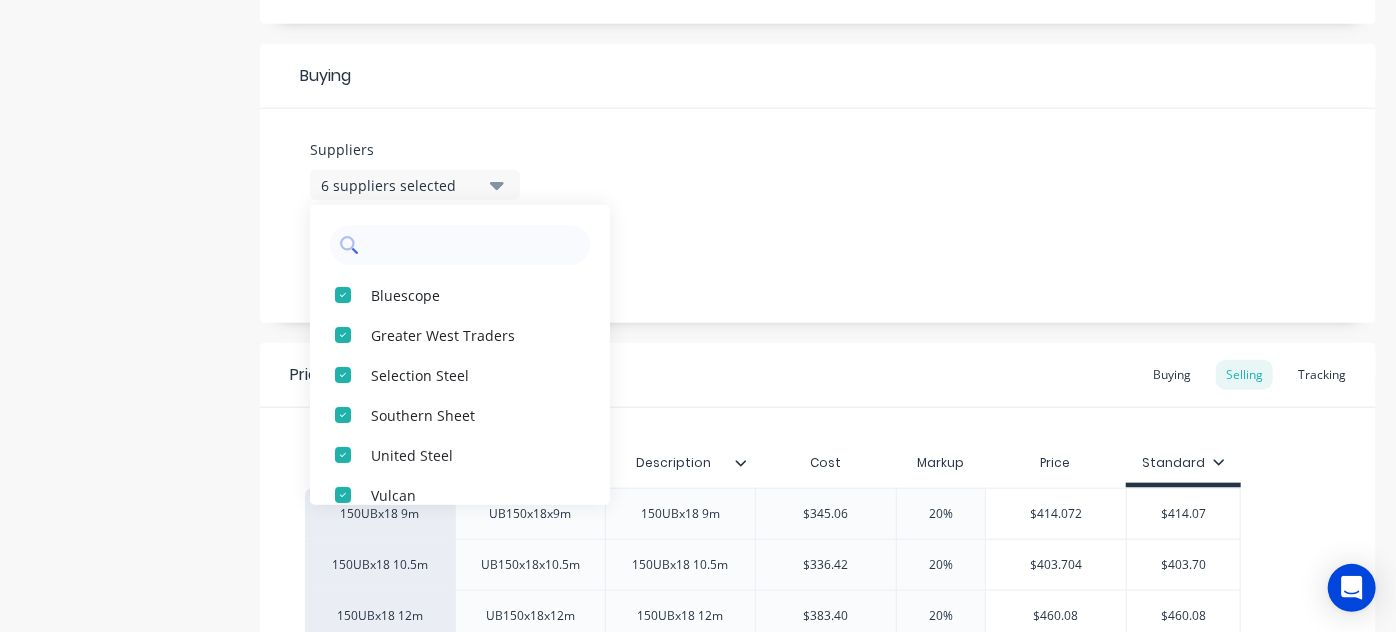 click at bounding box center [474, 245] 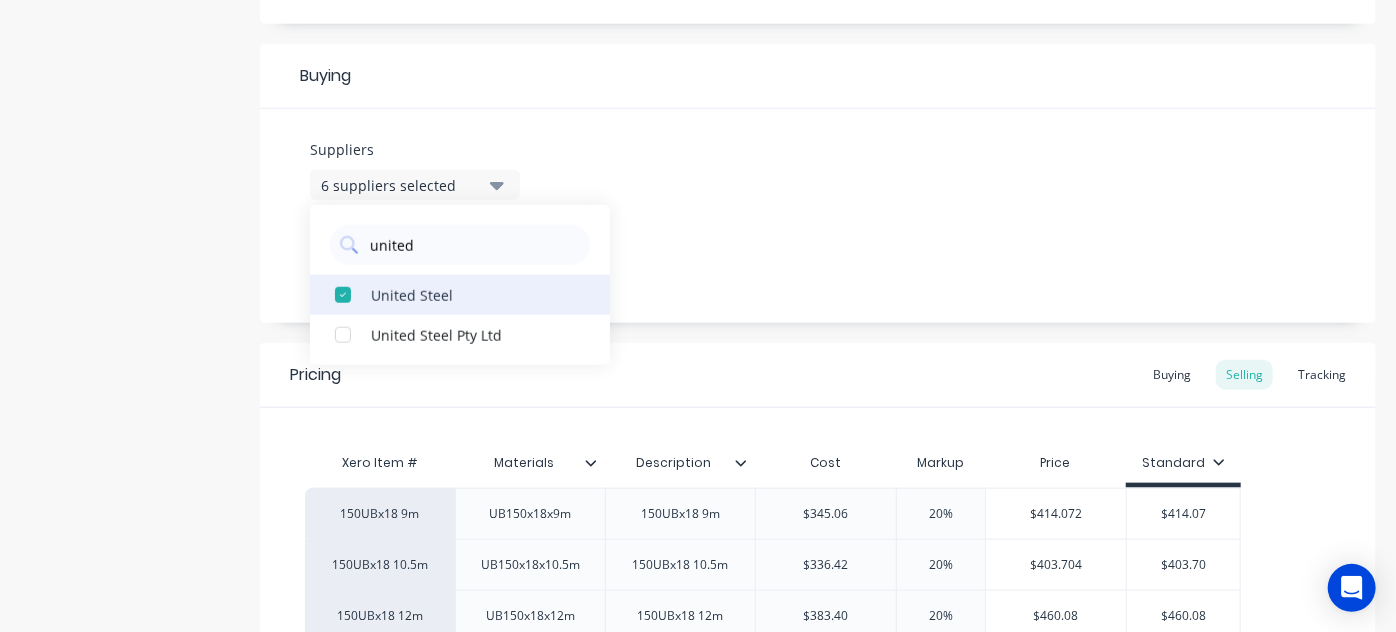 click at bounding box center [343, 295] 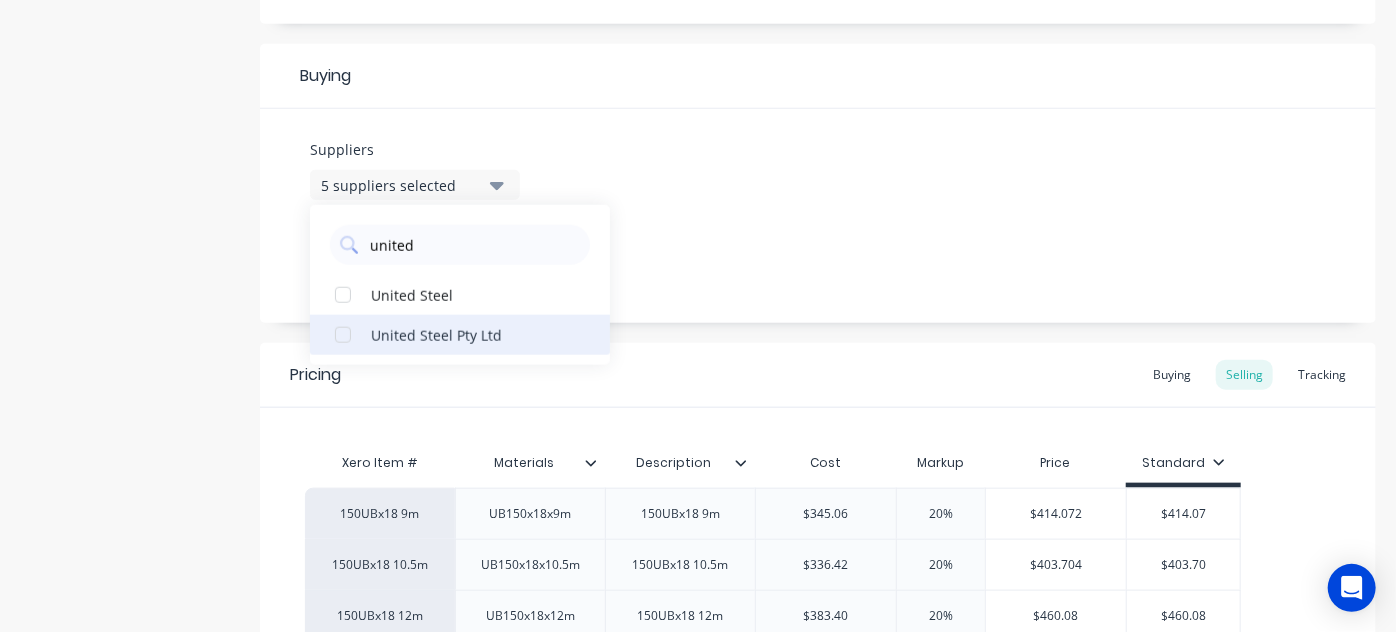 click at bounding box center (343, 335) 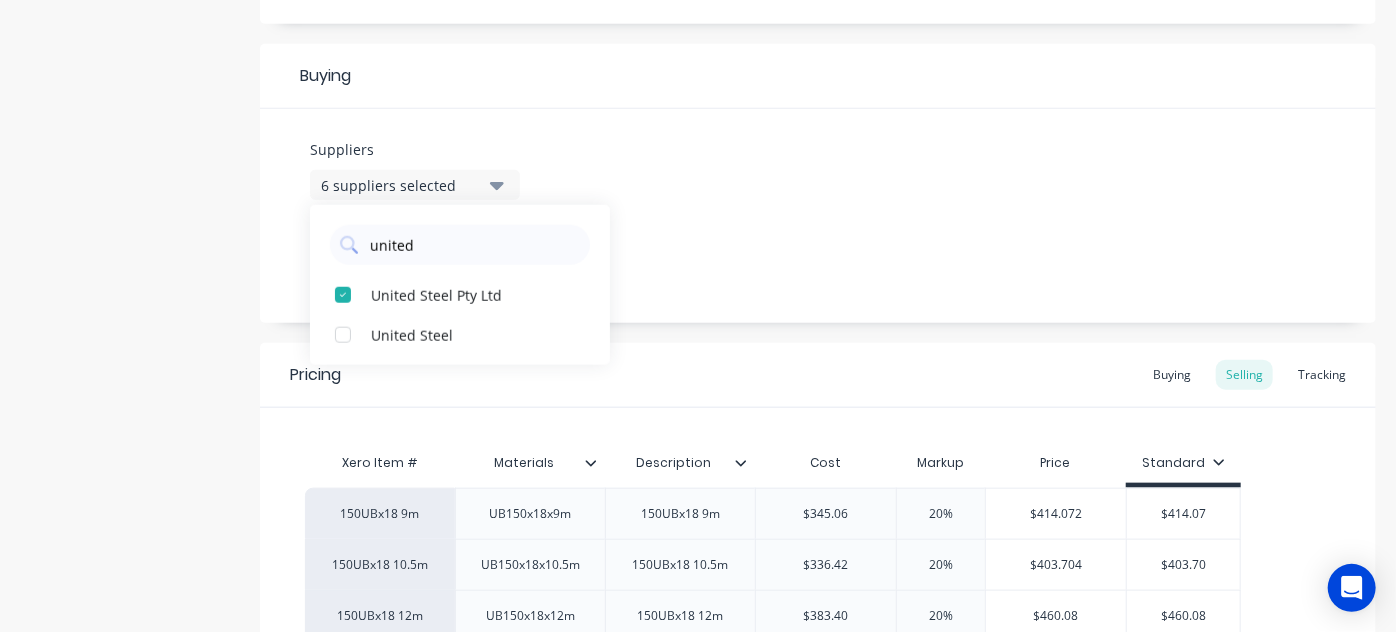 type on "united" 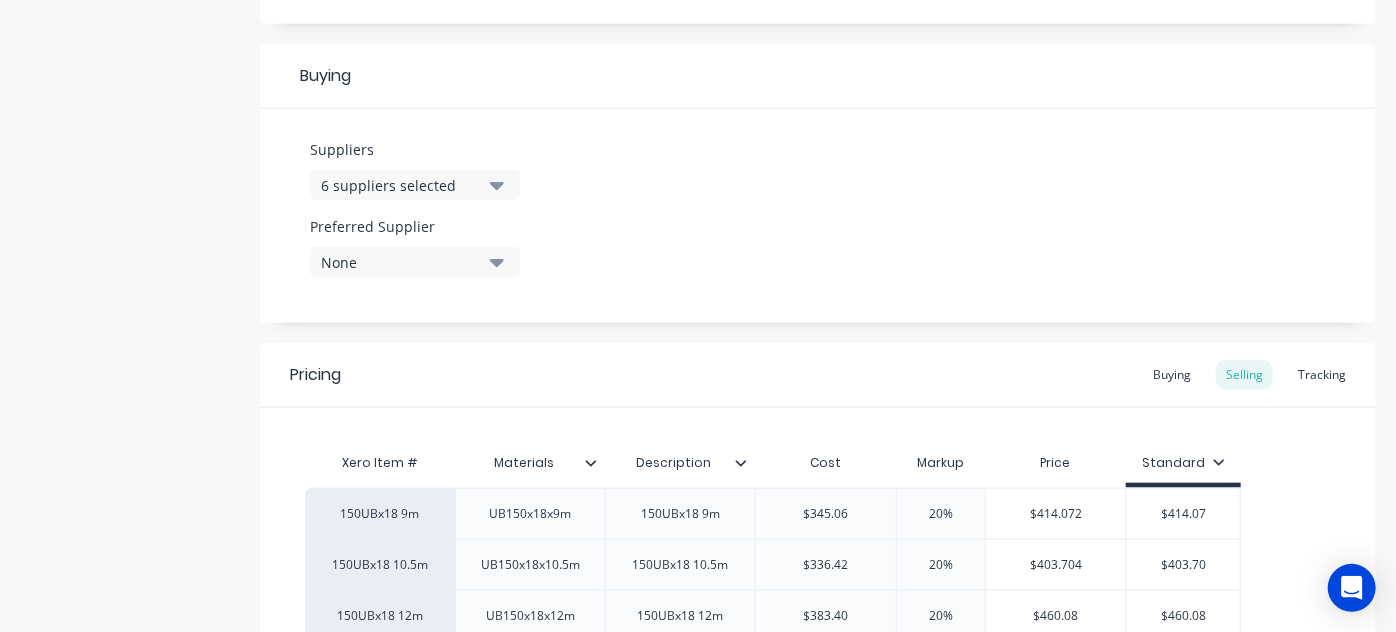 scroll, scrollTop: 1203, scrollLeft: 0, axis: vertical 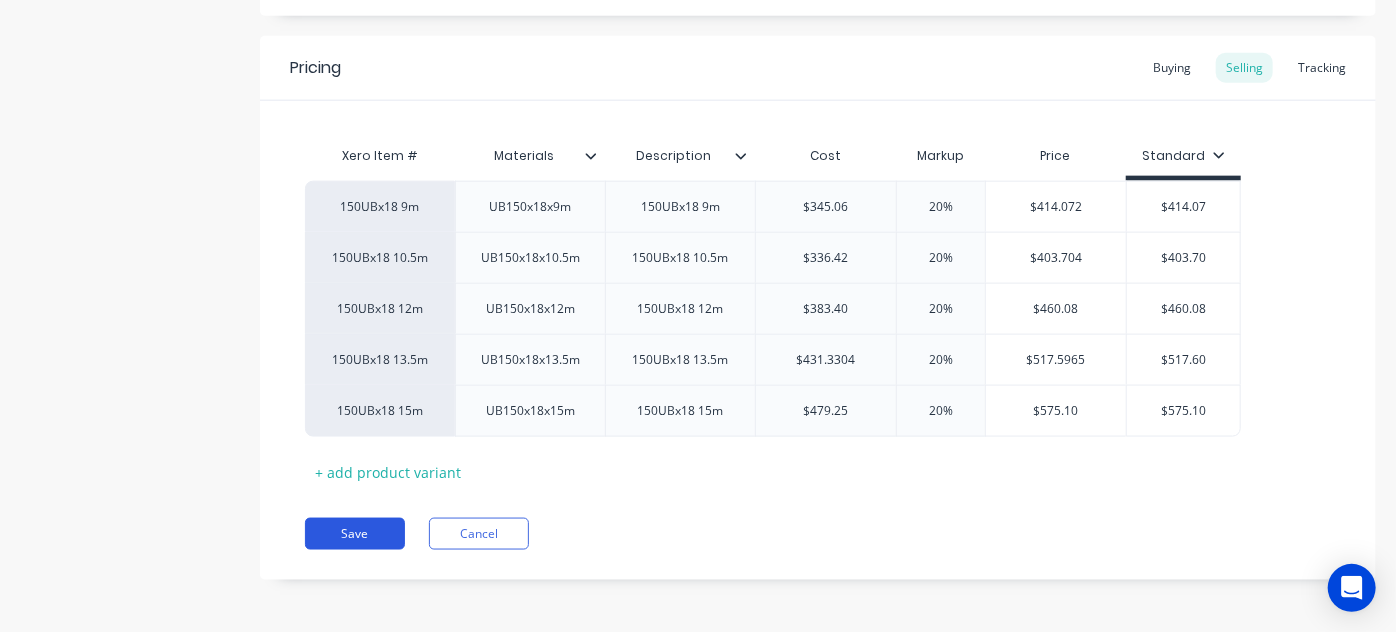 click on "Save" at bounding box center (355, 534) 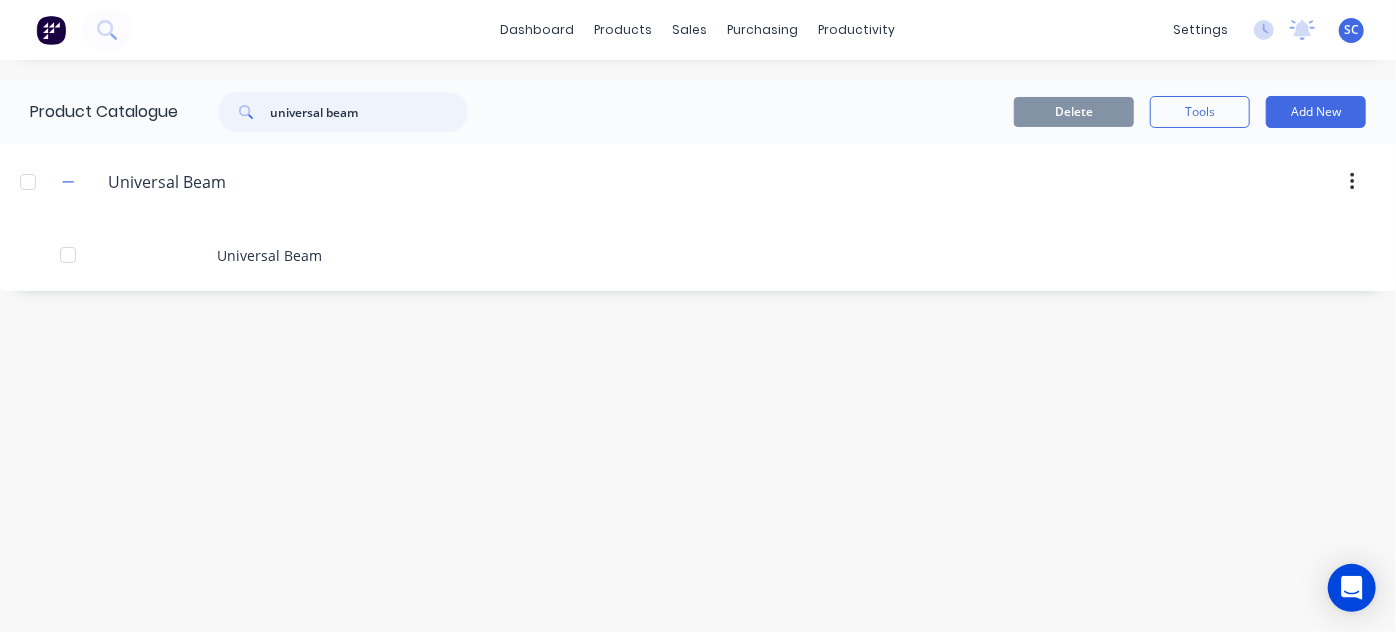 click on "universal beam" at bounding box center (369, 112) 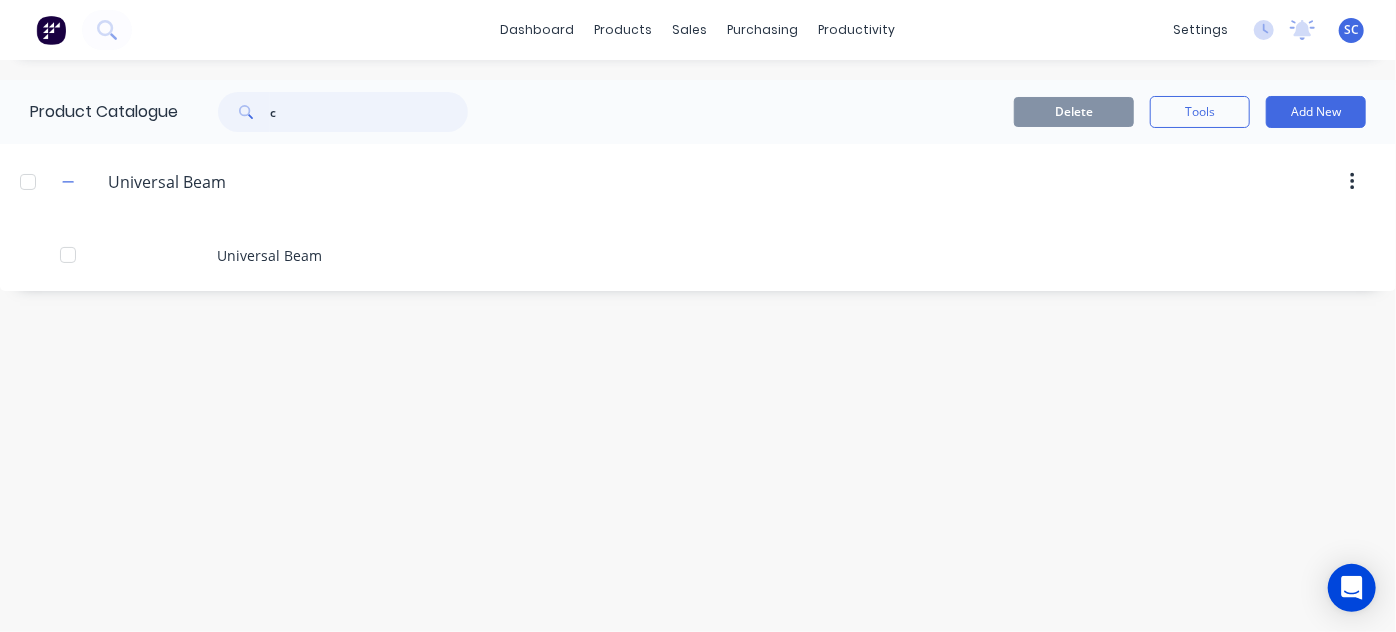 click on "c" at bounding box center (369, 112) 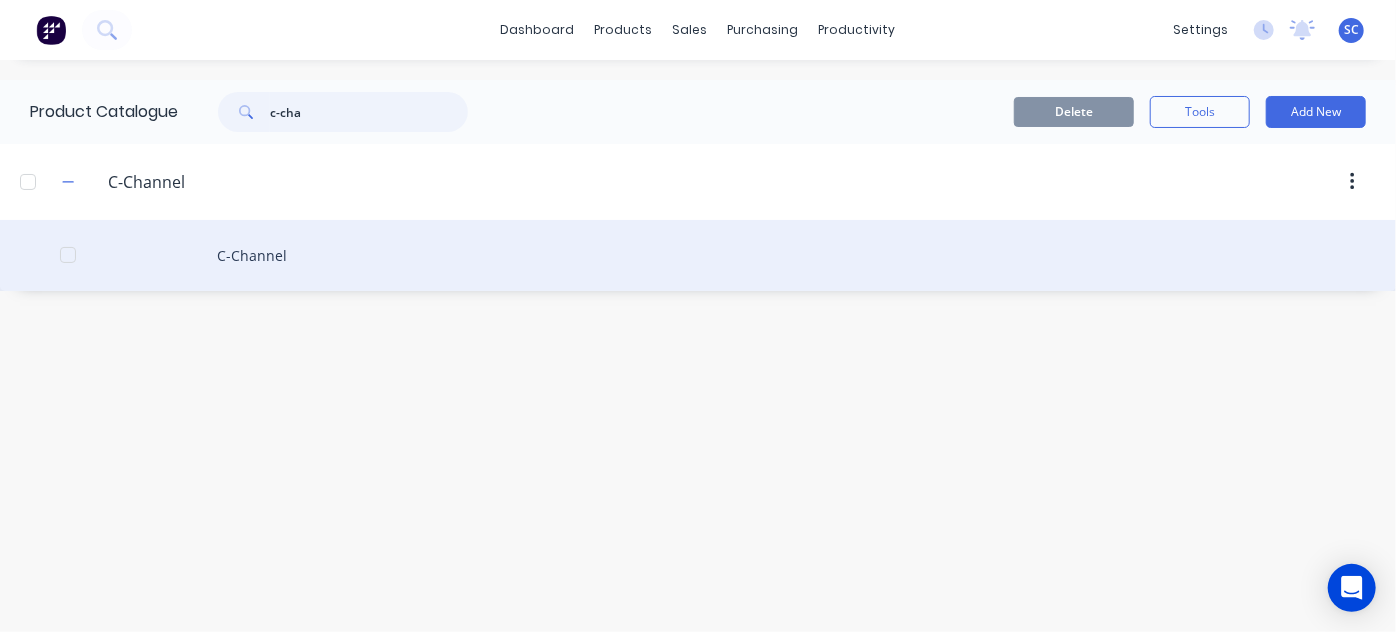 type on "c-cha" 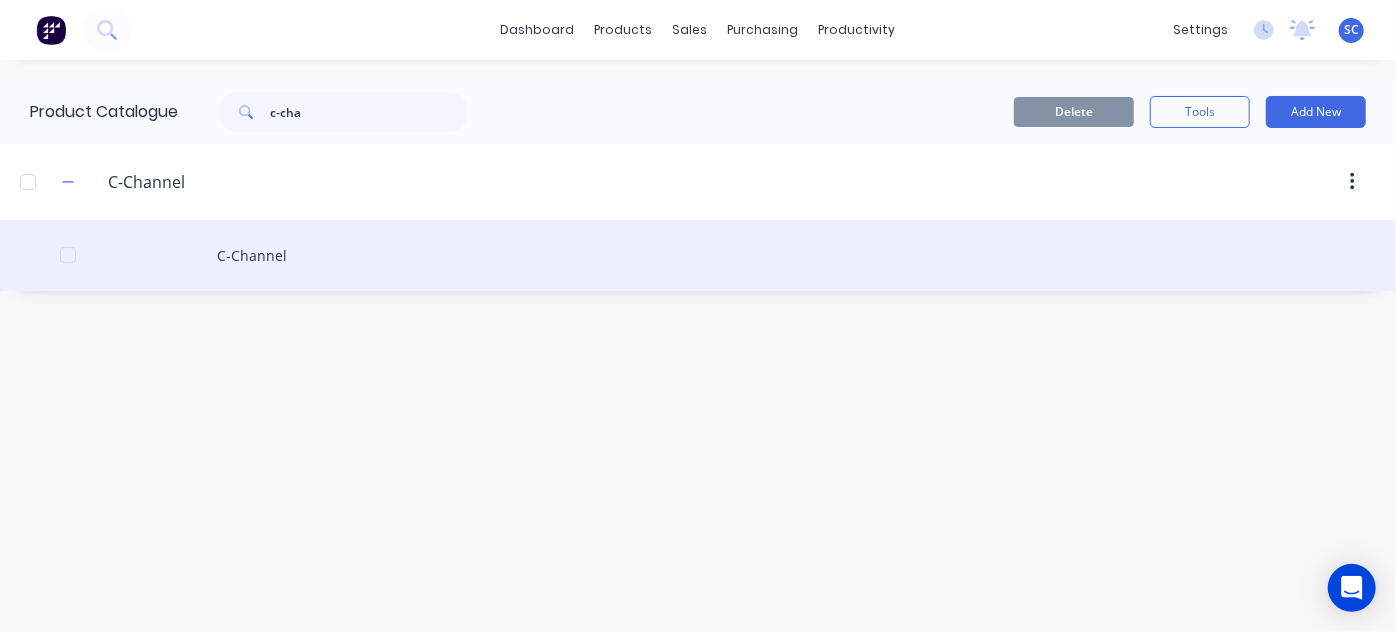 click on "C-Channel" at bounding box center [698, 255] 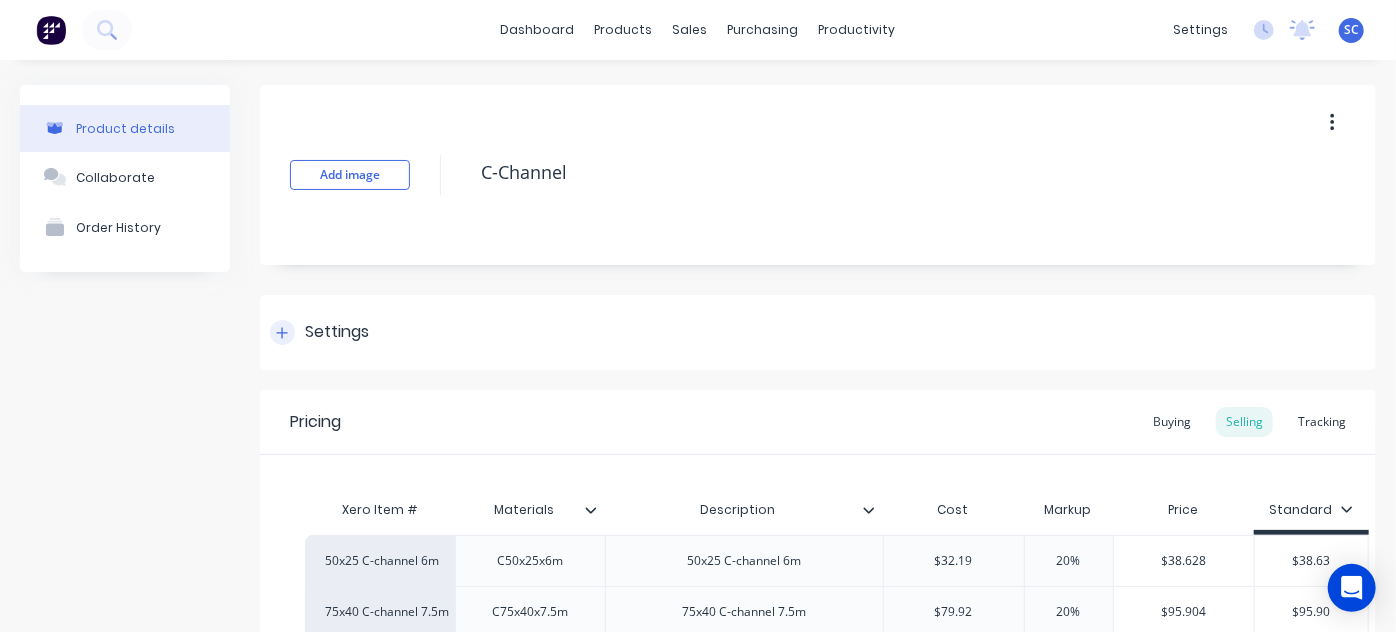 scroll, scrollTop: 225, scrollLeft: 0, axis: vertical 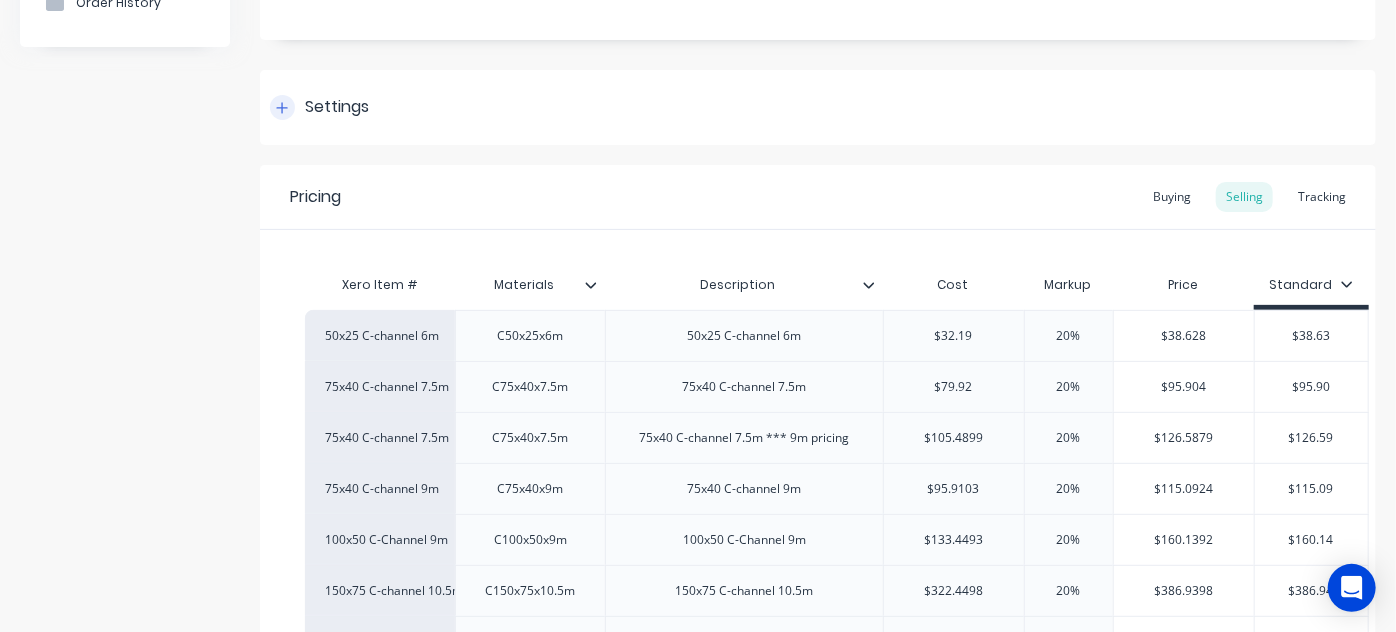 click 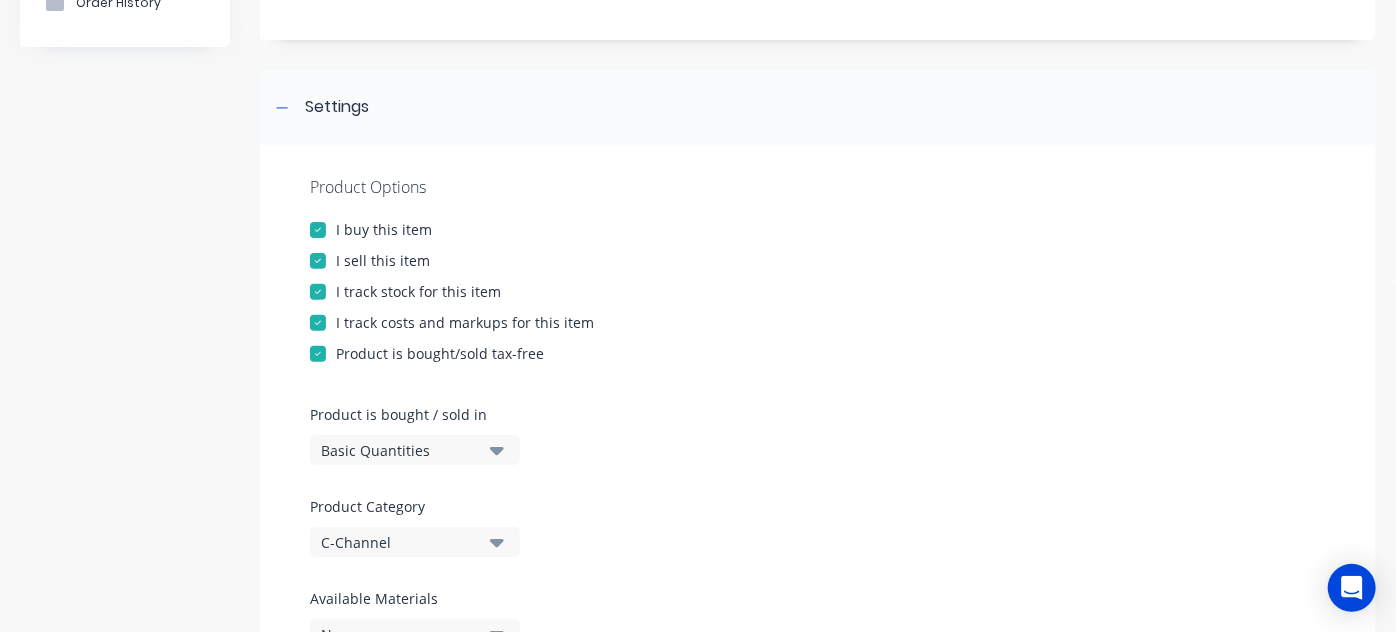 scroll, scrollTop: 688, scrollLeft: 0, axis: vertical 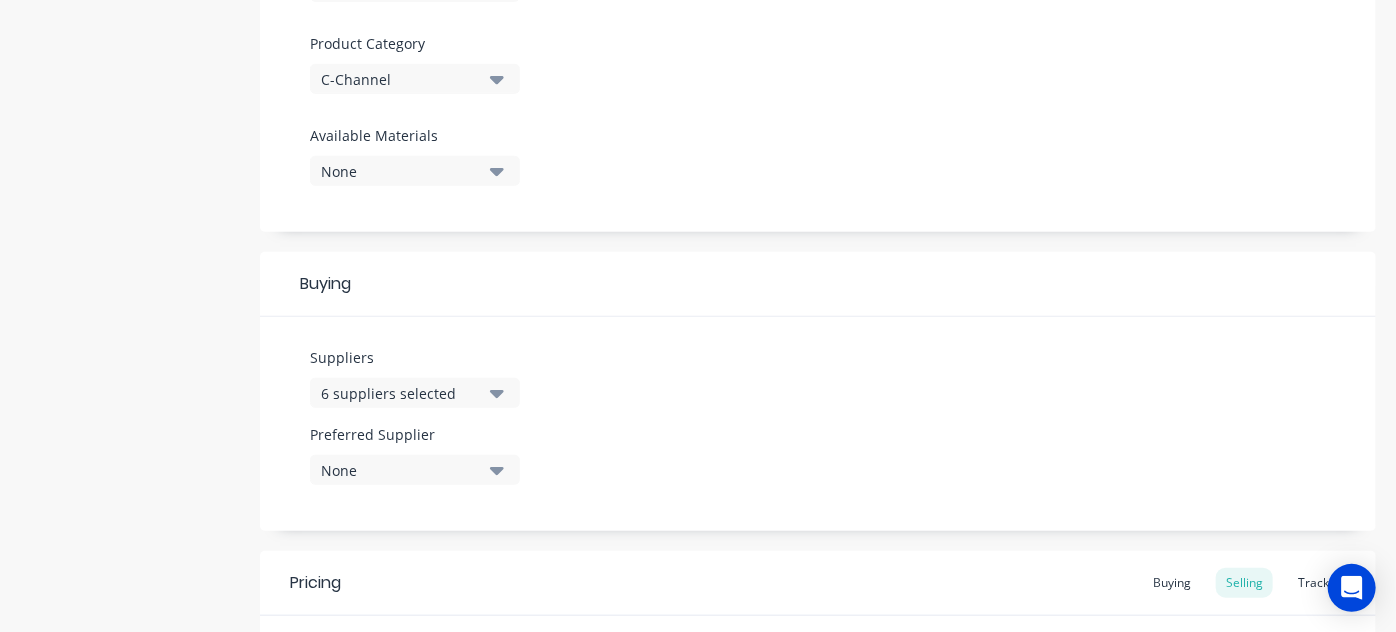 click on "6 suppliers selected" at bounding box center [415, 393] 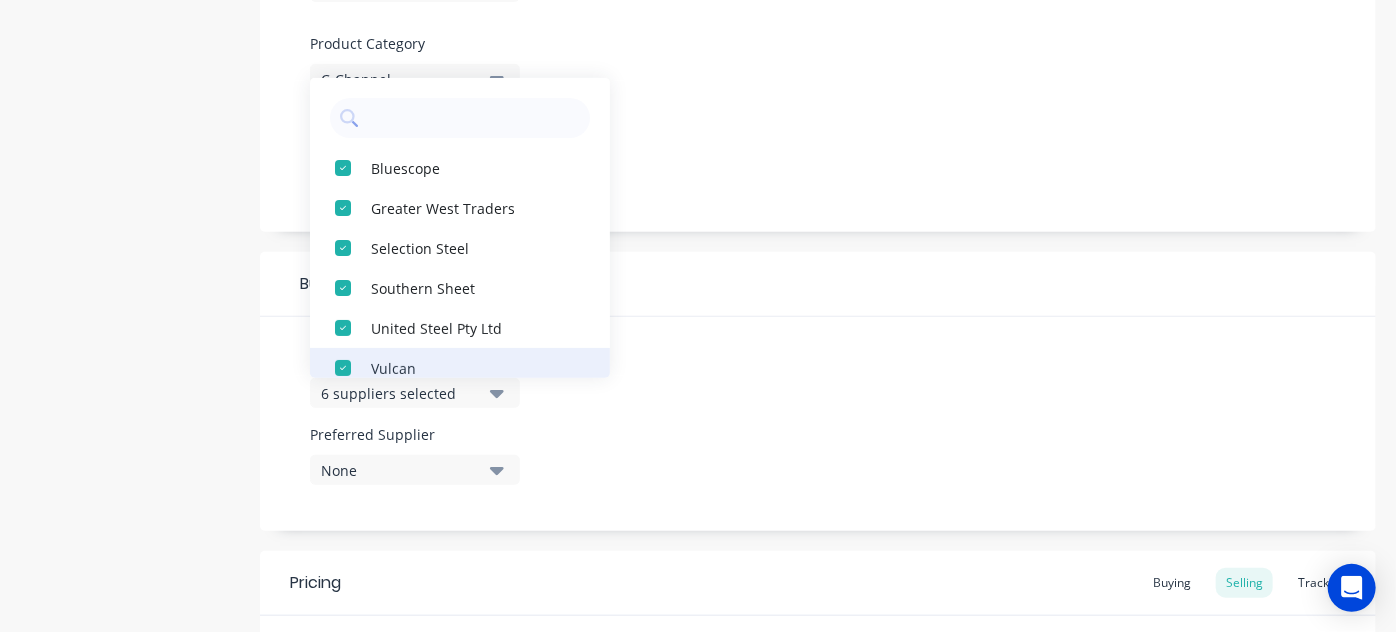 type 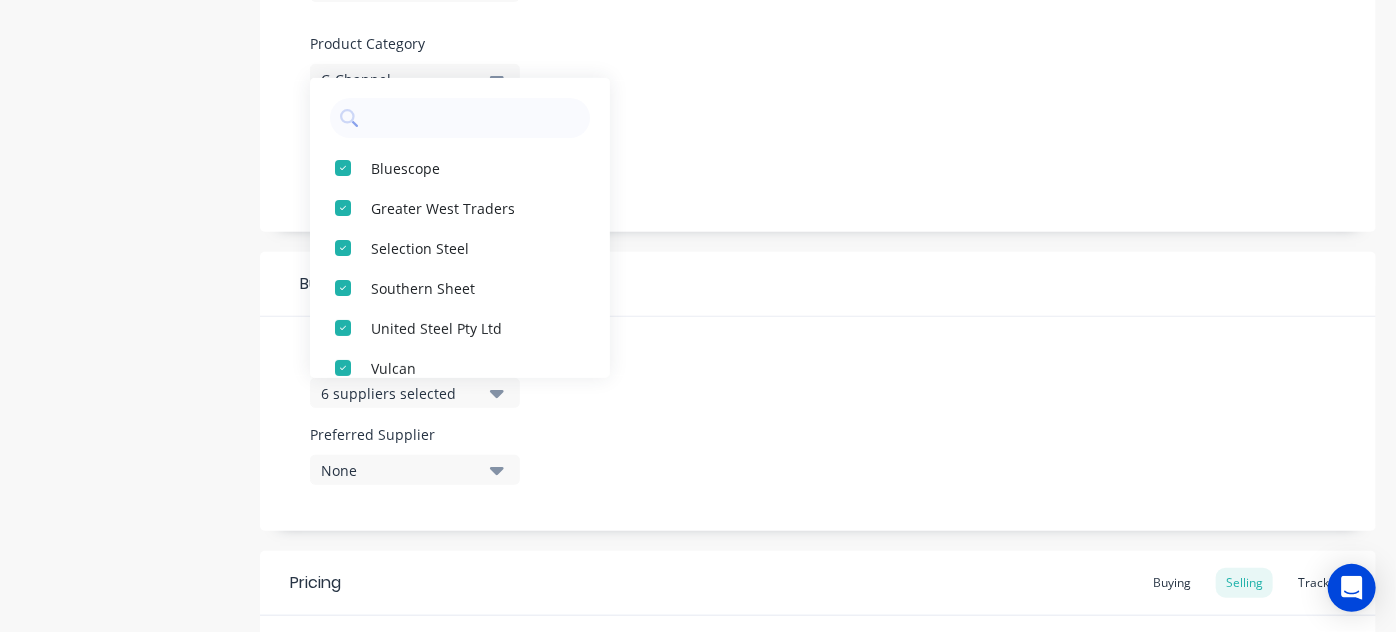 click on "Product details Collaborate Order History" at bounding box center [125, 592] 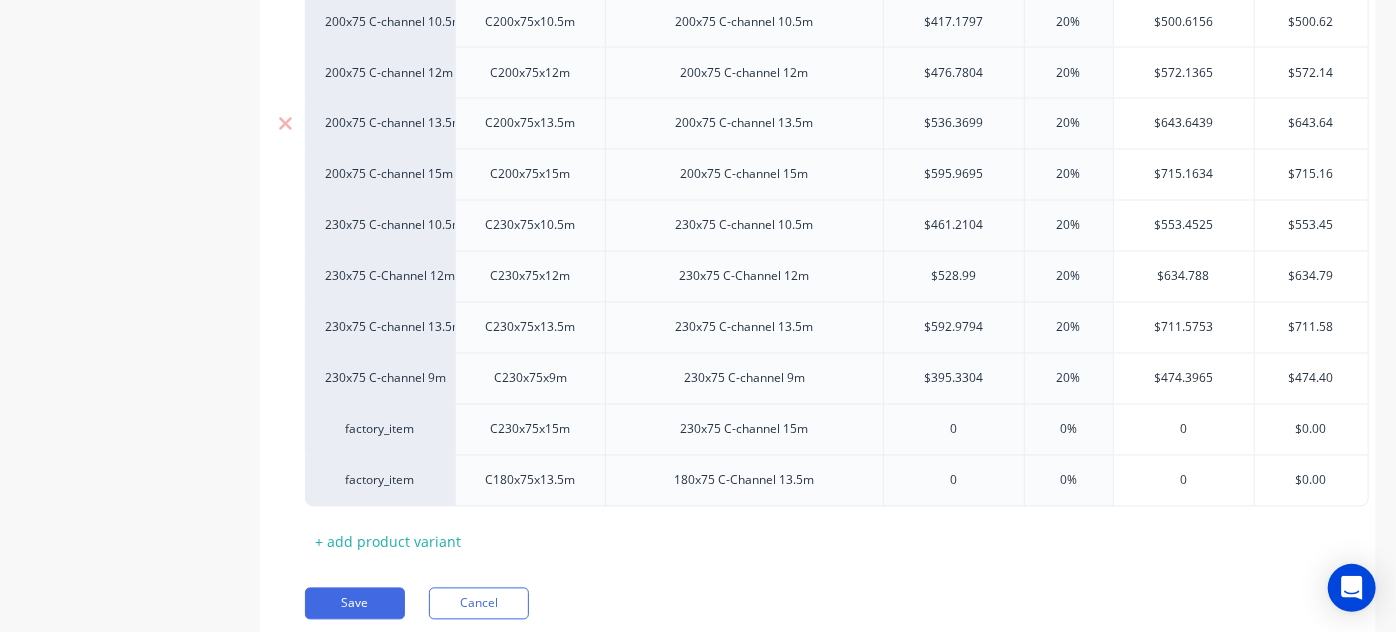 scroll, scrollTop: 1877, scrollLeft: 0, axis: vertical 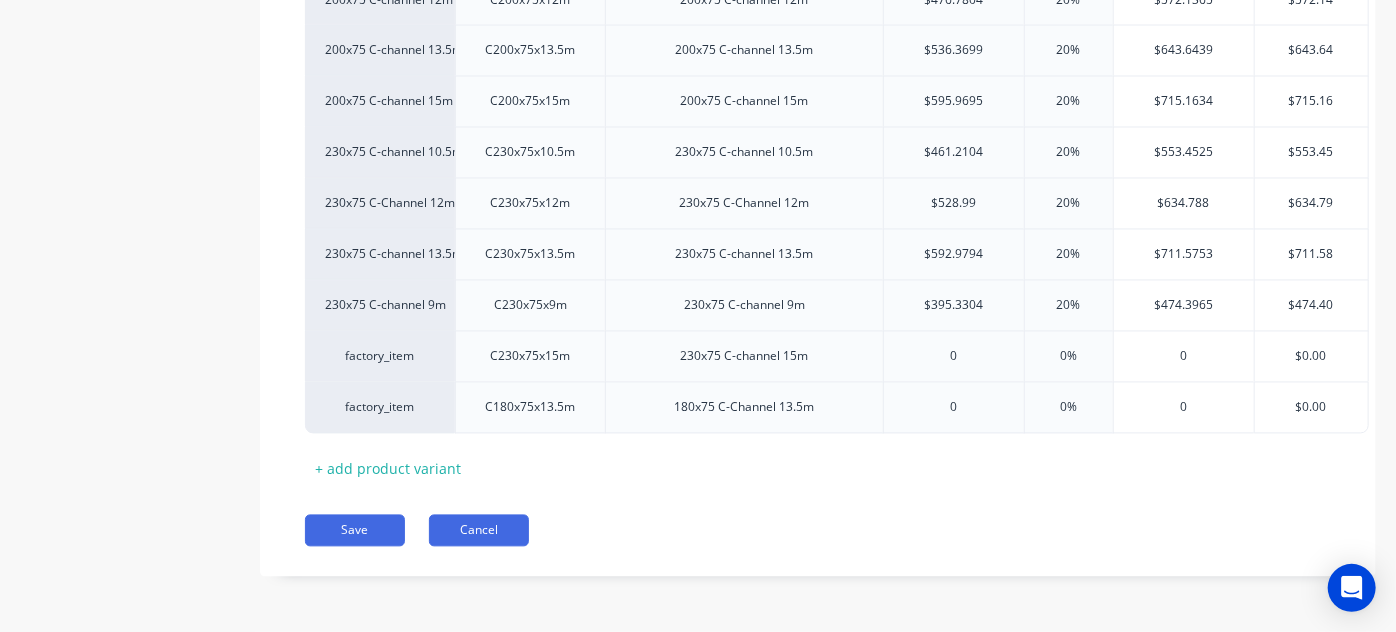click on "Cancel" at bounding box center (479, 531) 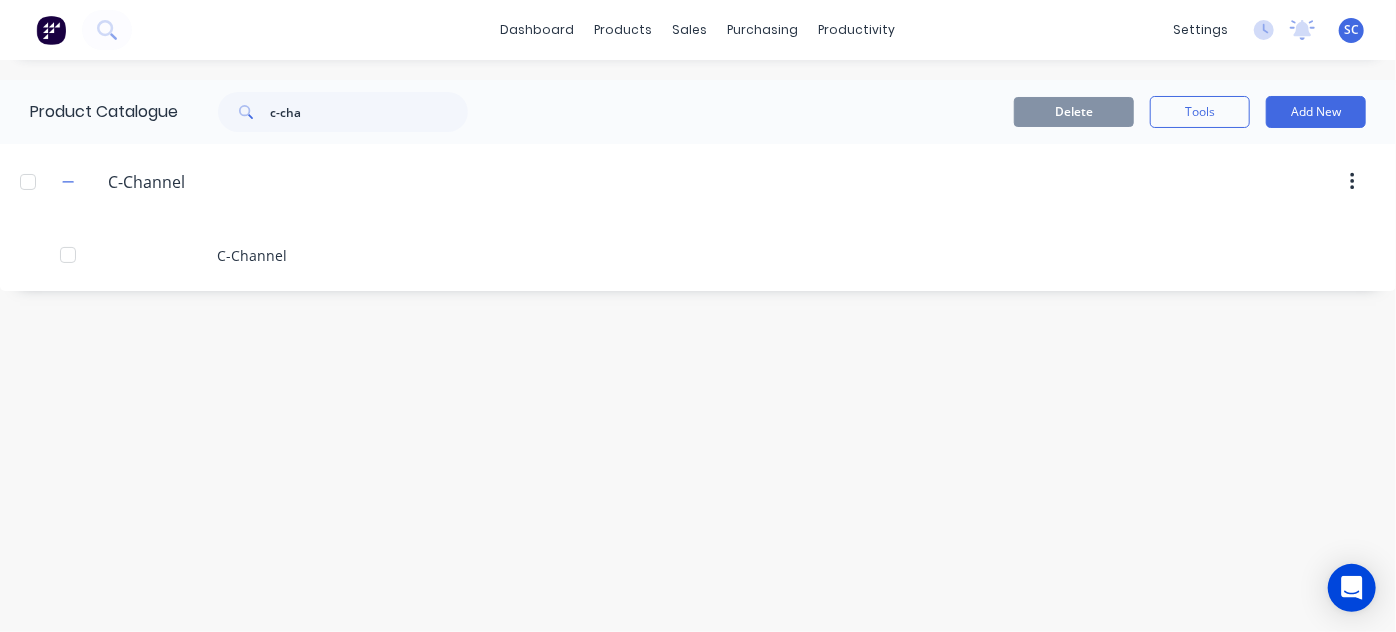 click on "SC" at bounding box center (1351, 30) 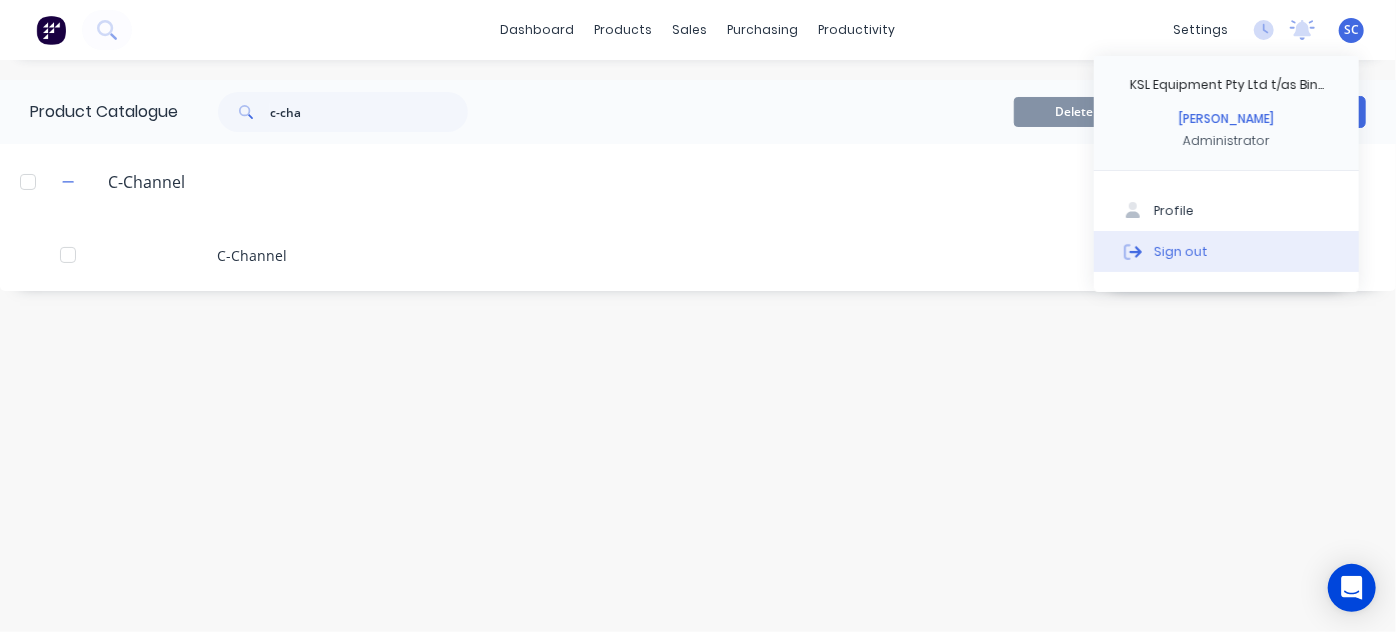 click on "Sign out" at bounding box center [1226, 251] 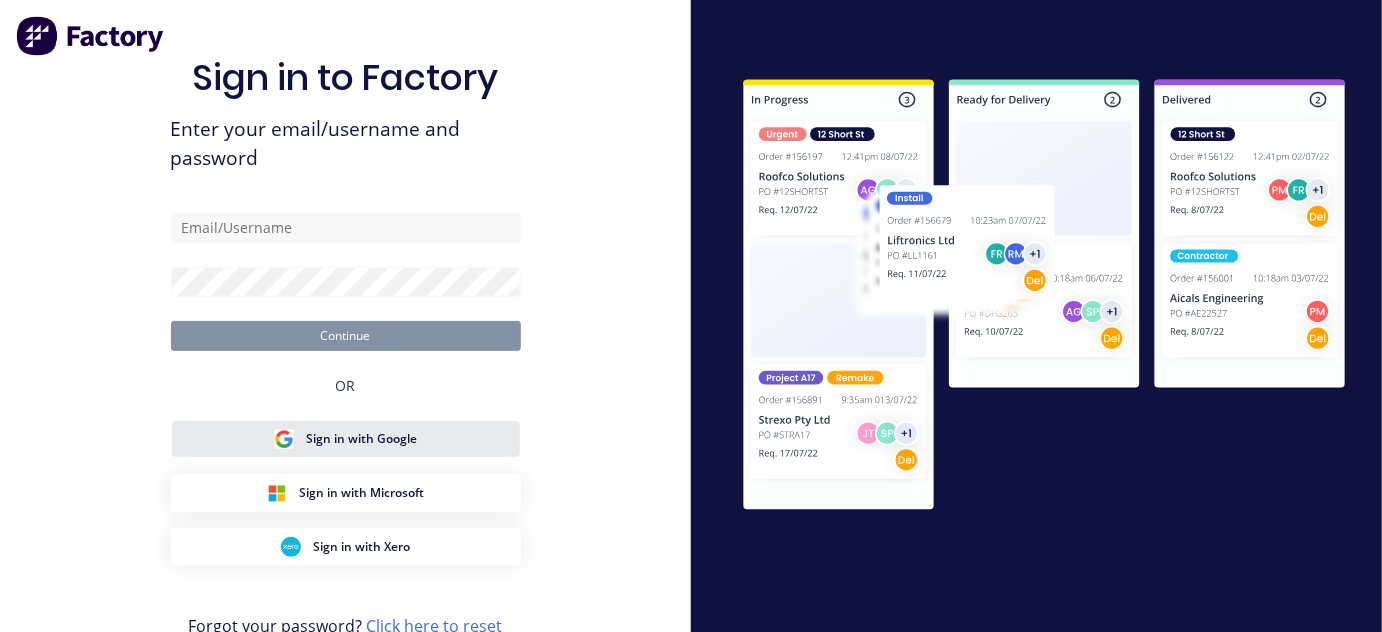 click on "Sign in with Google" at bounding box center (345, 439) 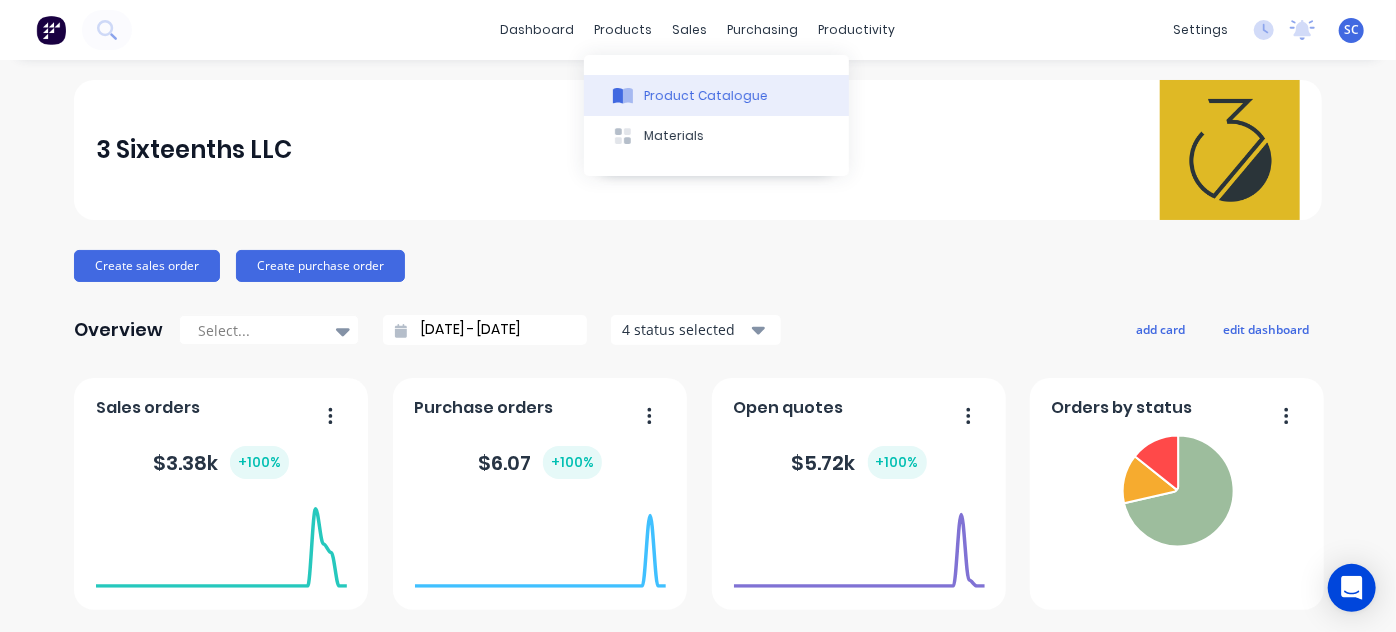 click on "Product Catalogue" at bounding box center (716, 95) 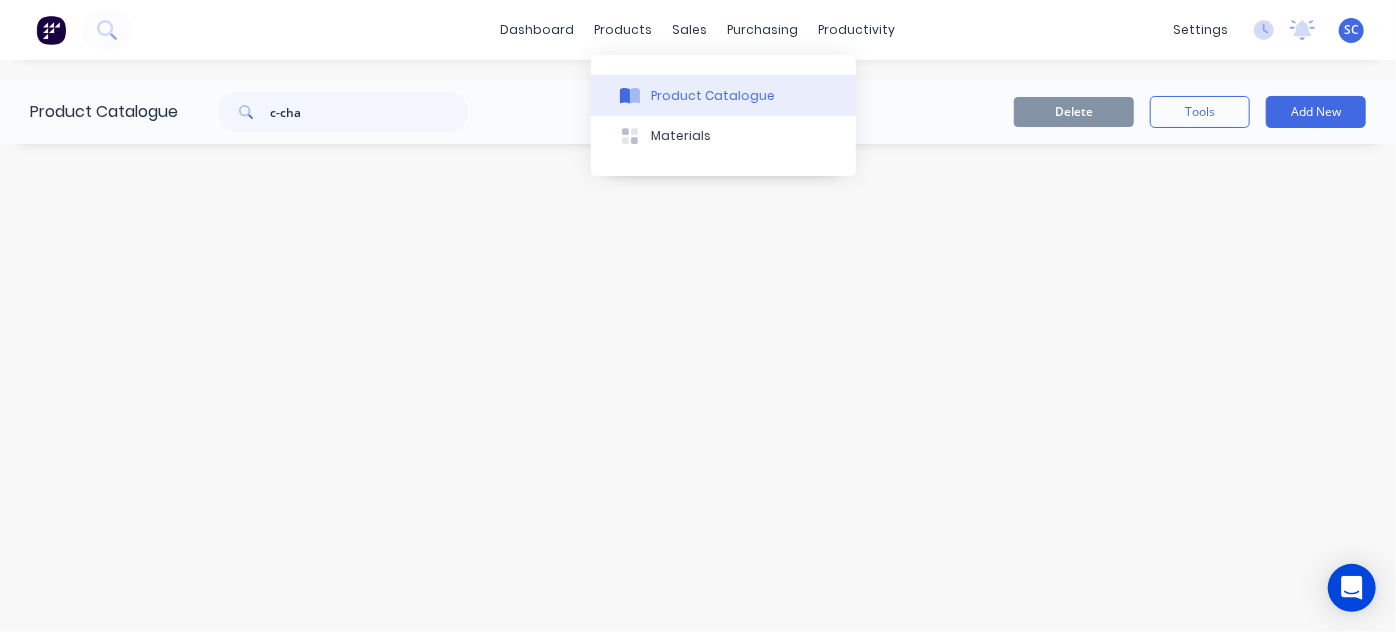 click on "Product Catalogue" at bounding box center (723, 95) 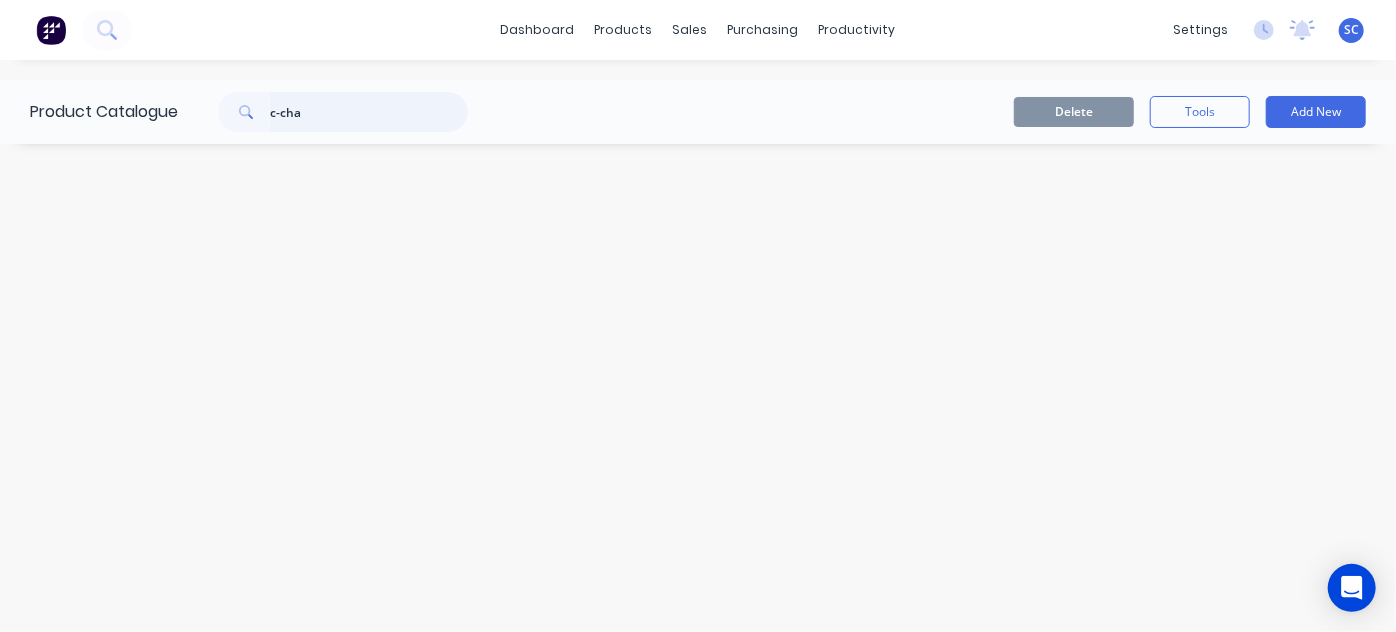 click on "c-cha" at bounding box center [369, 112] 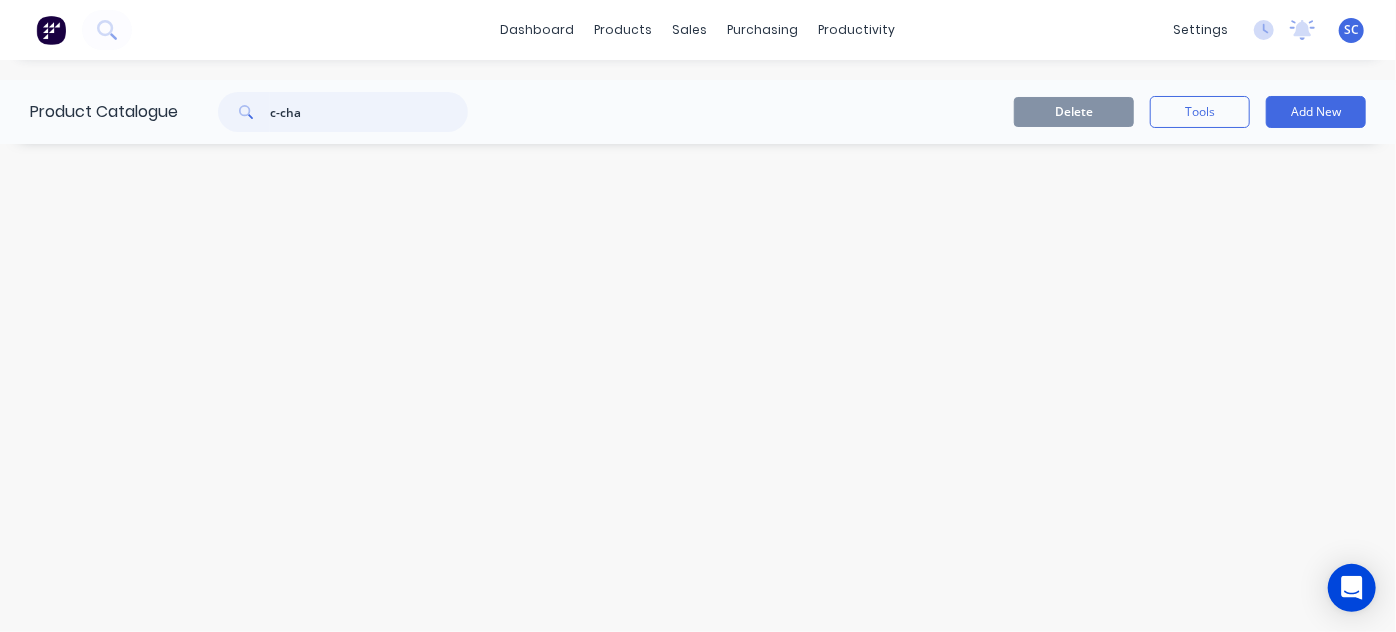 click on "c-cha" at bounding box center [369, 112] 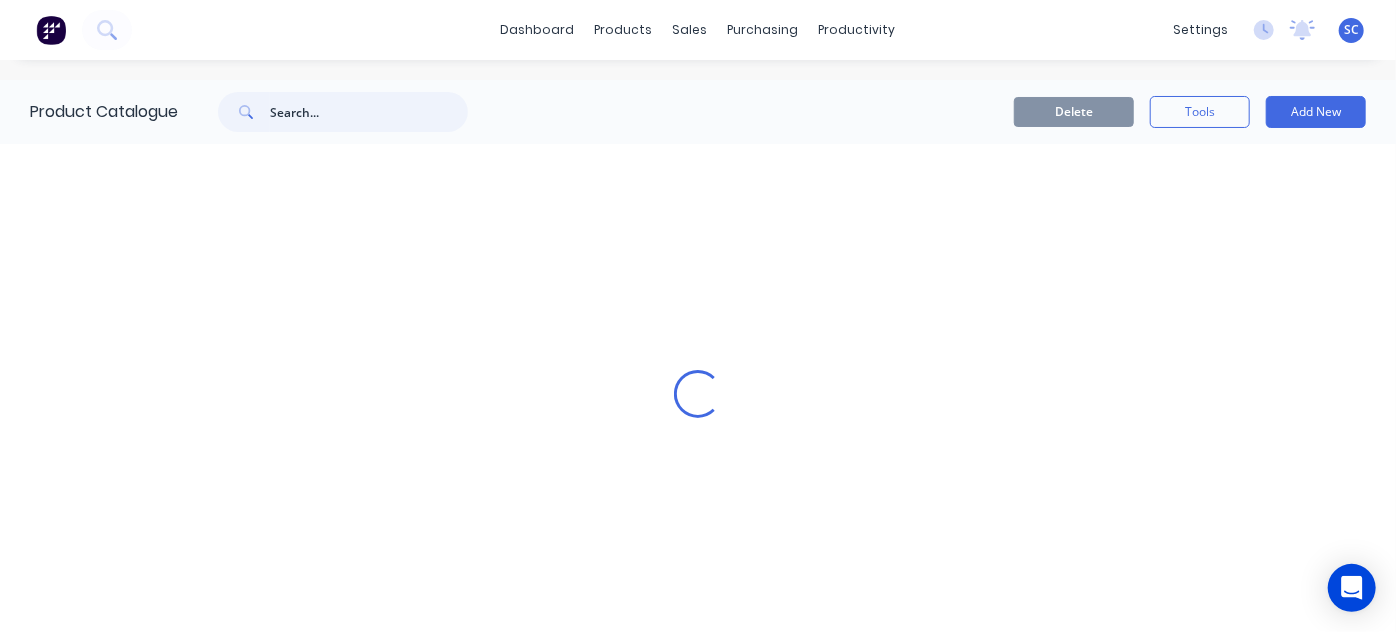 type 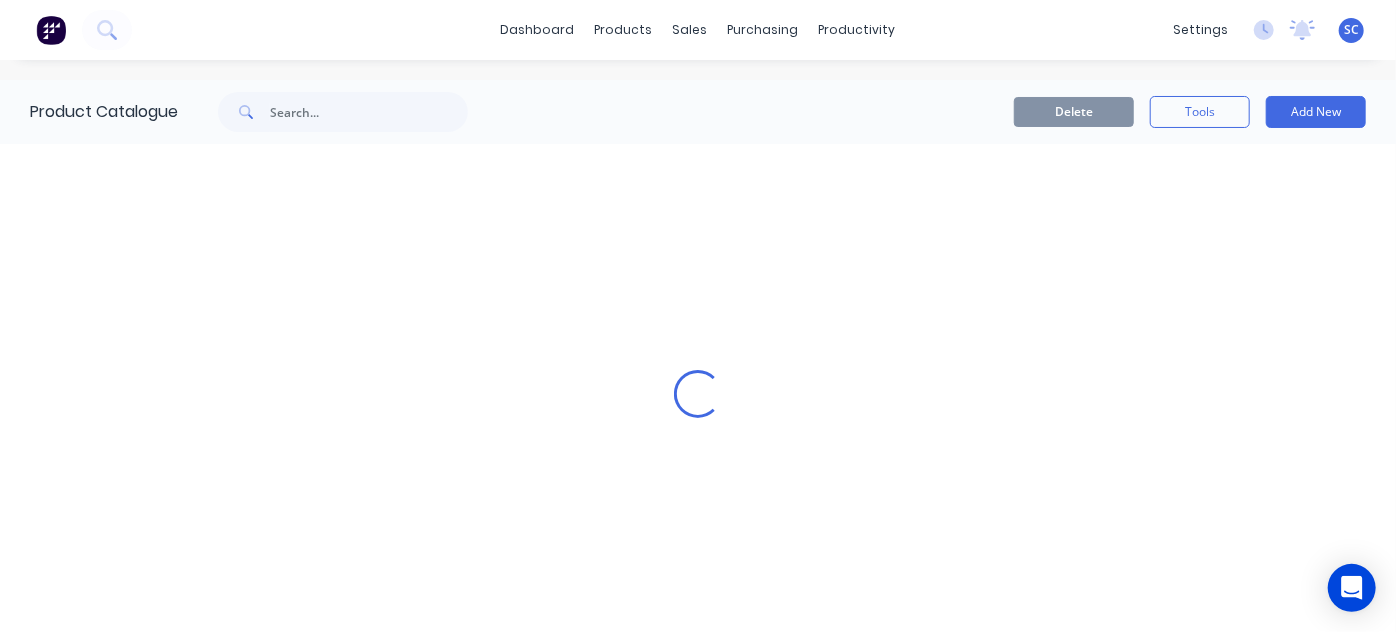 click on "Delete Tools     Add New" at bounding box center [957, 112] 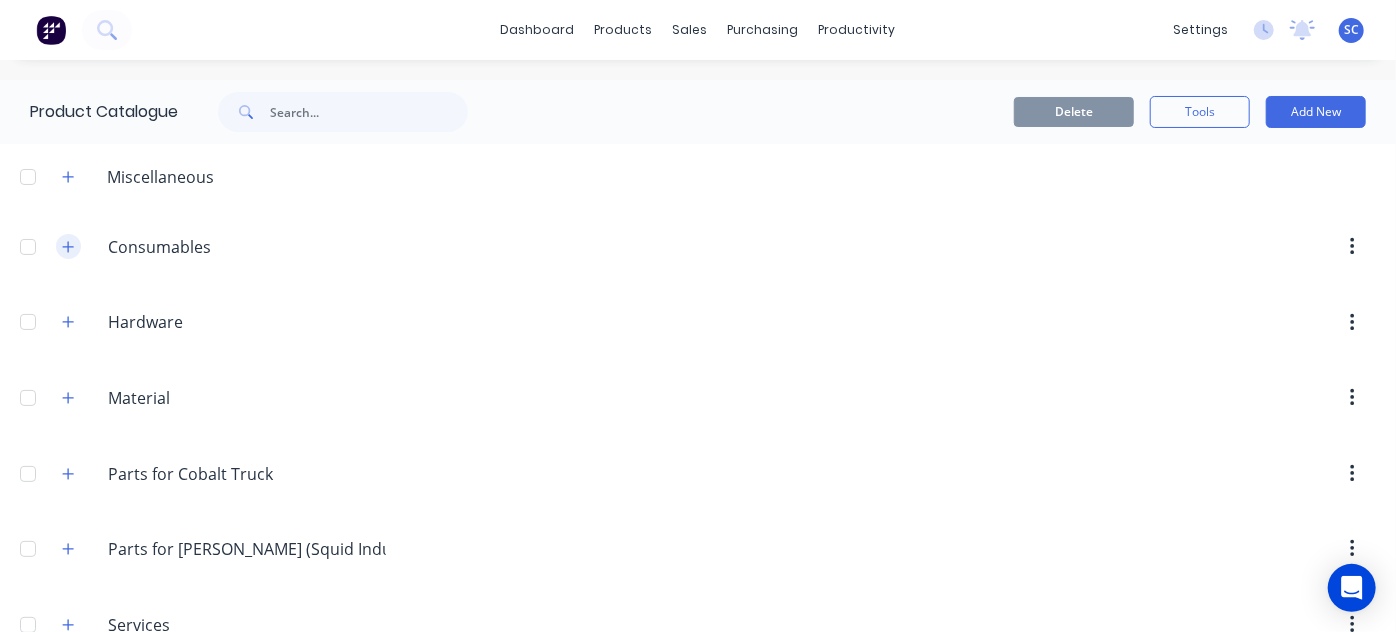 click 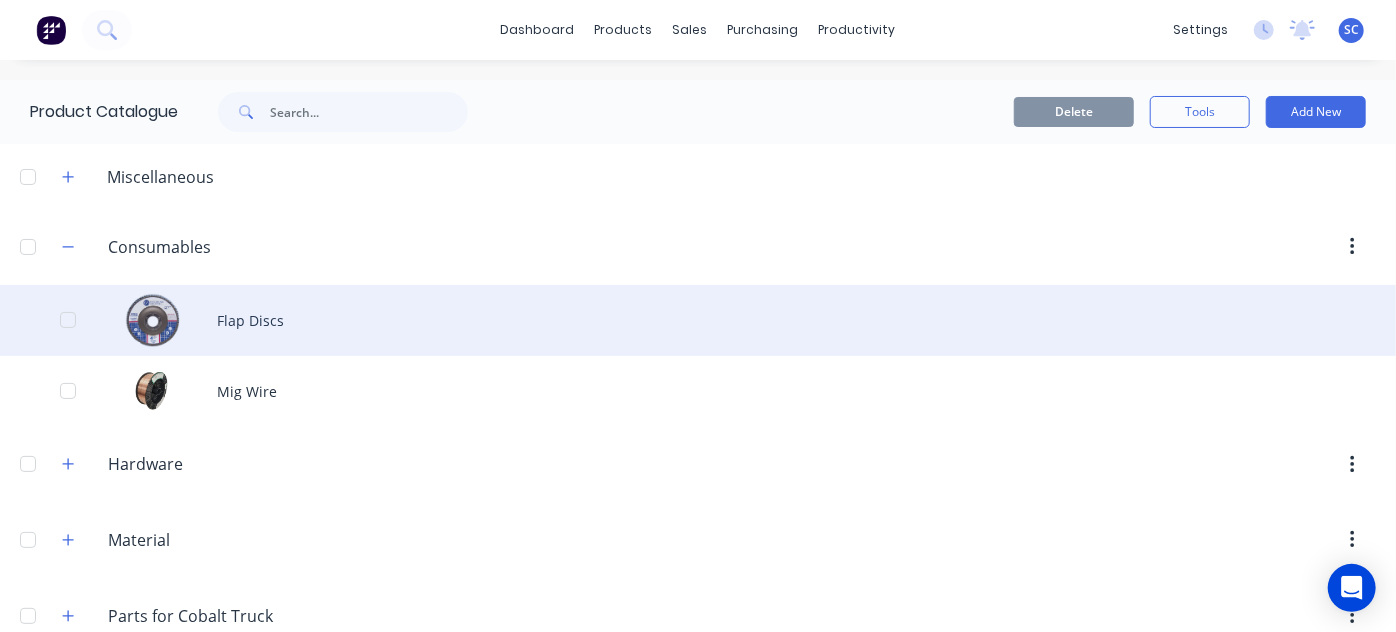 click on "Flap Discs" at bounding box center [698, 320] 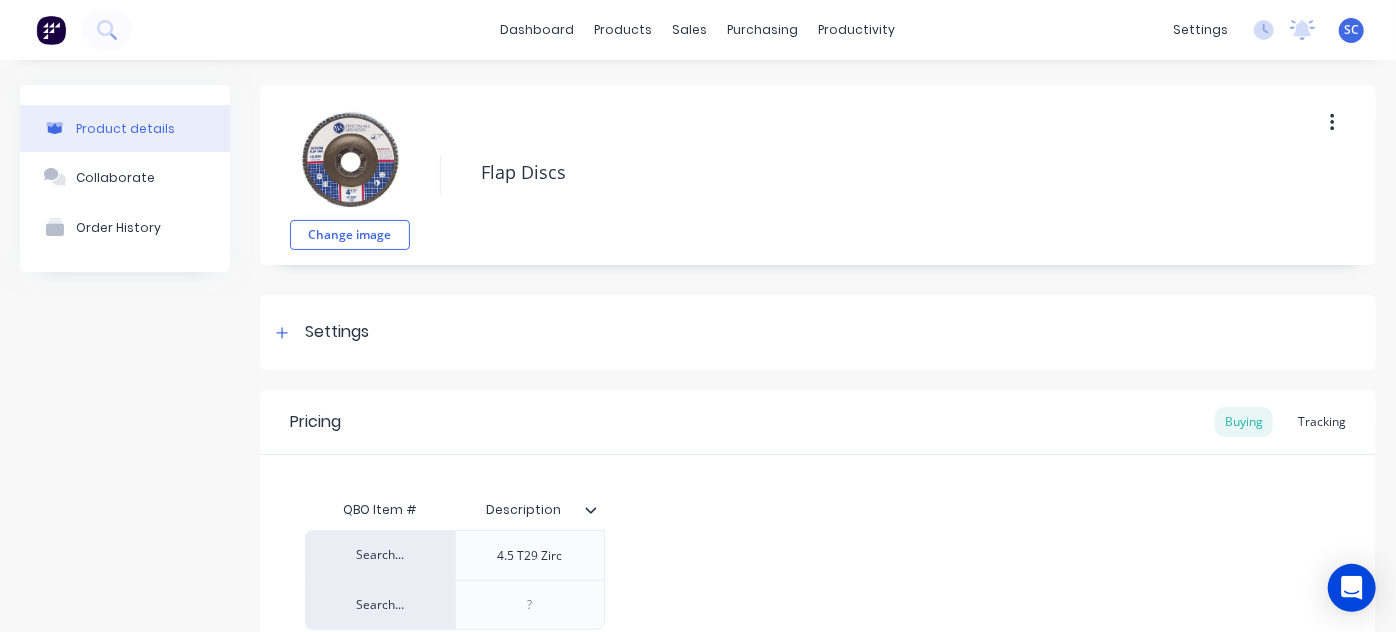 scroll, scrollTop: 195, scrollLeft: 0, axis: vertical 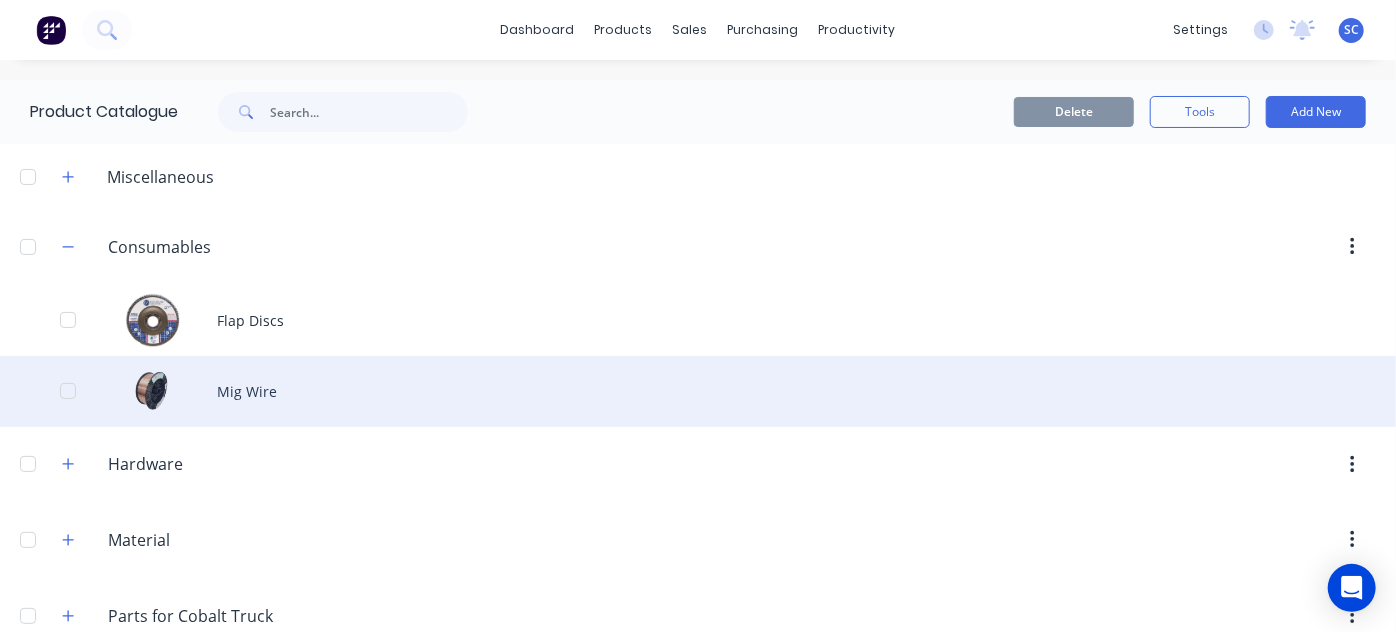 click on "Mig Wire" at bounding box center [698, 391] 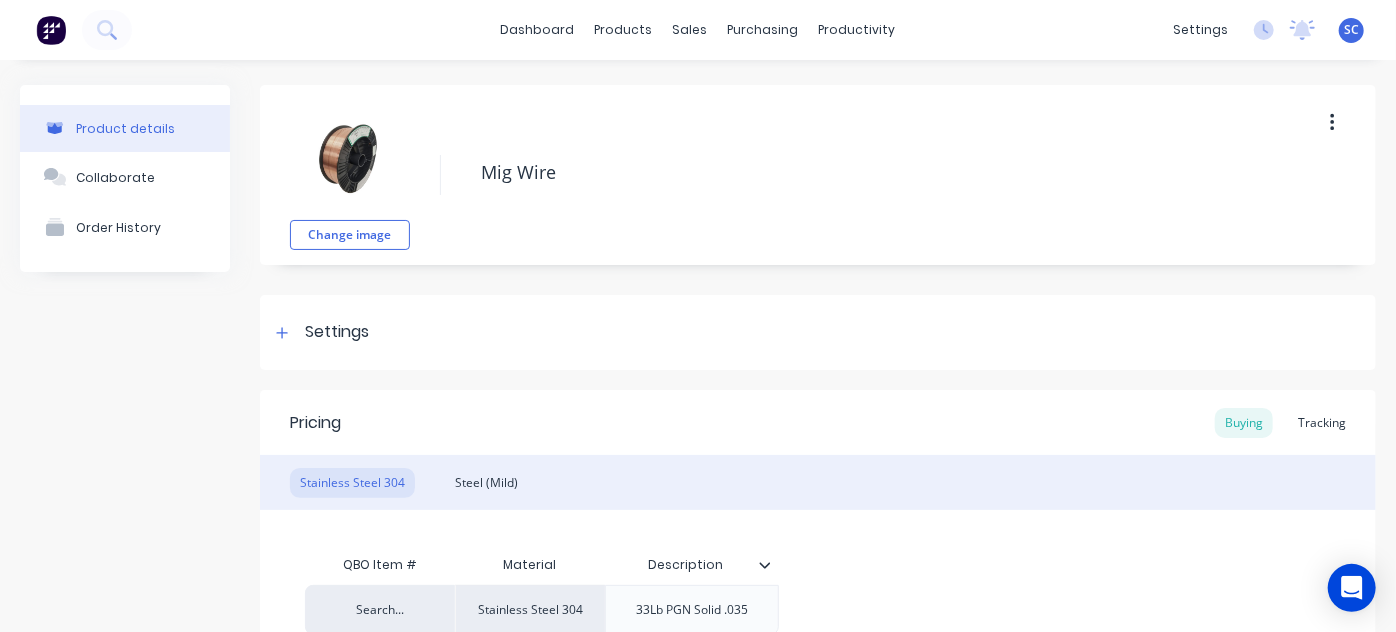 scroll, scrollTop: 200, scrollLeft: 0, axis: vertical 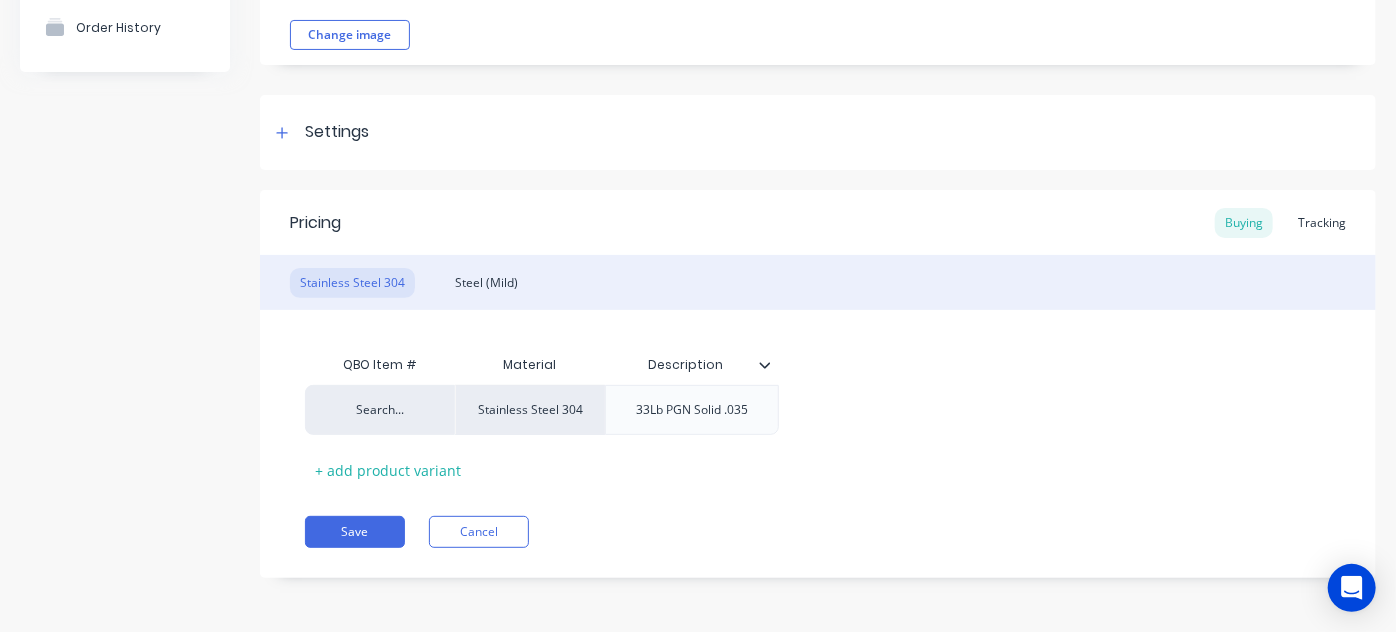 click on "Material" at bounding box center (530, 365) 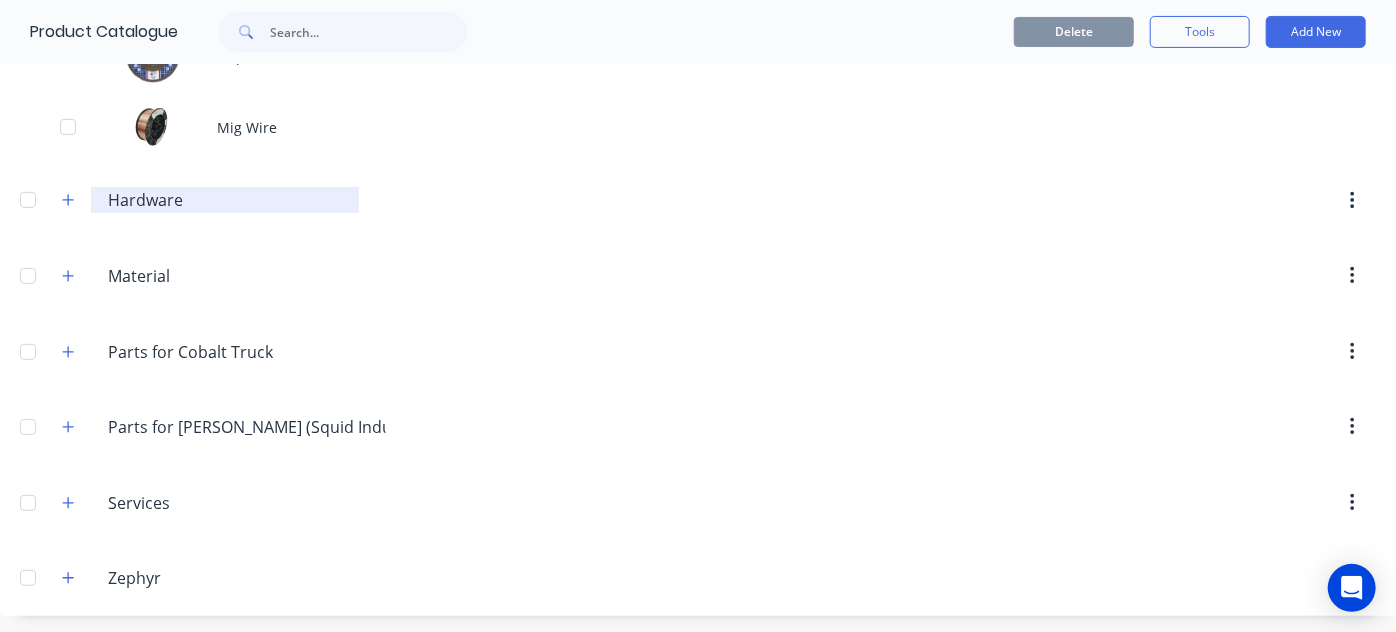 scroll, scrollTop: 129, scrollLeft: 0, axis: vertical 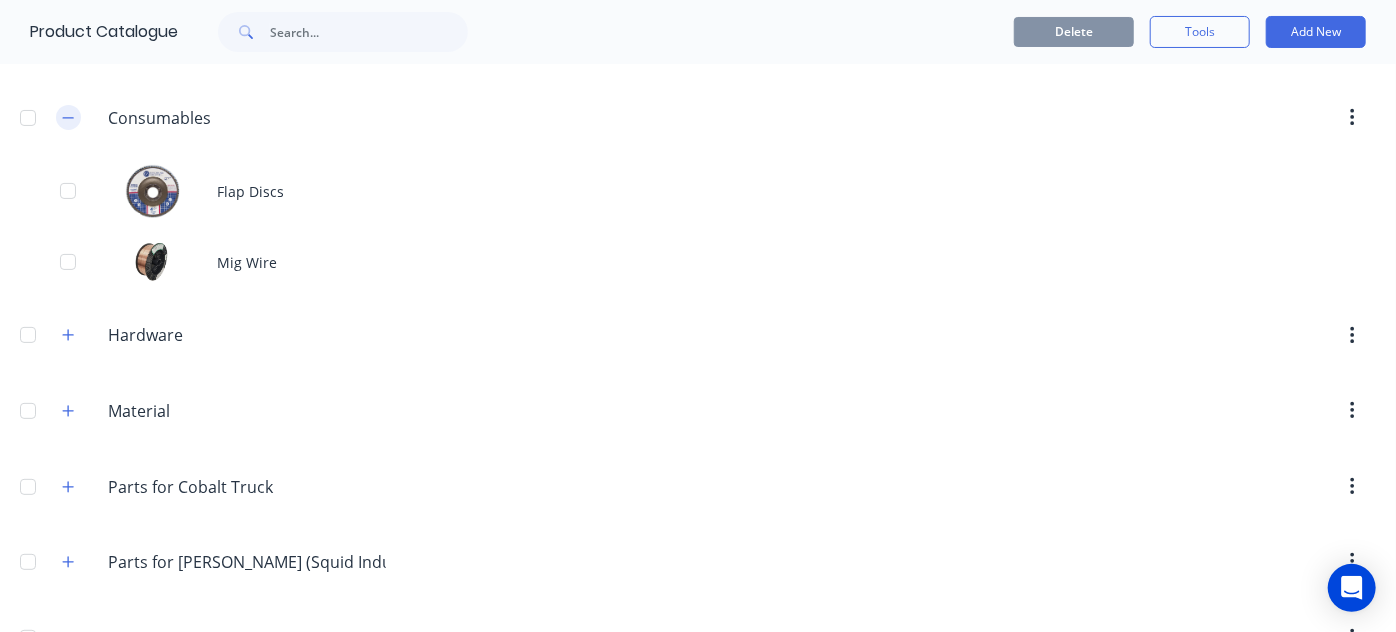 click 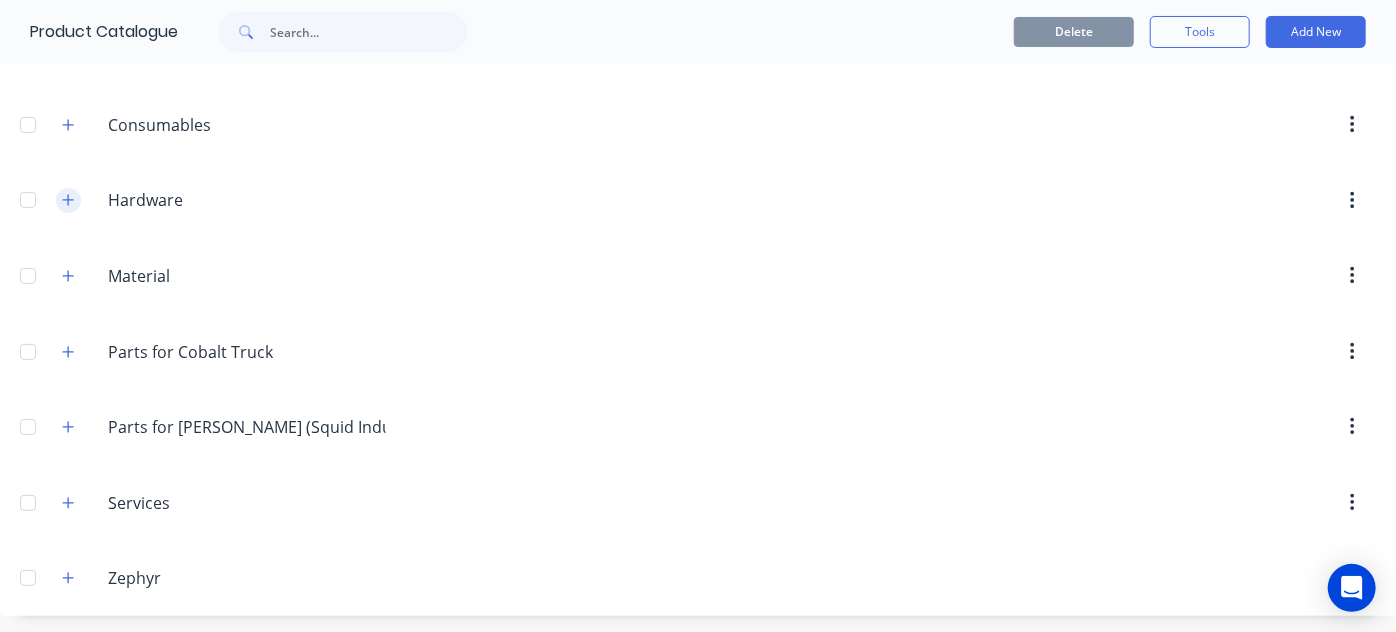 click at bounding box center (68, 200) 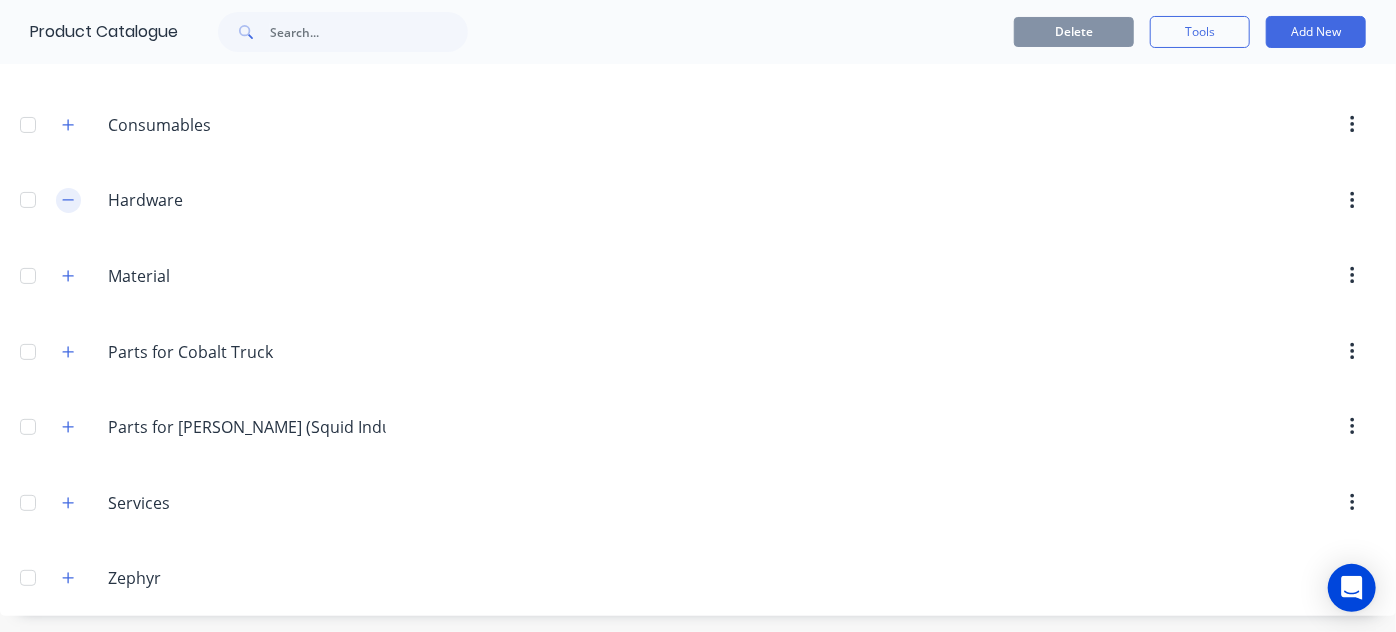 click at bounding box center (68, 200) 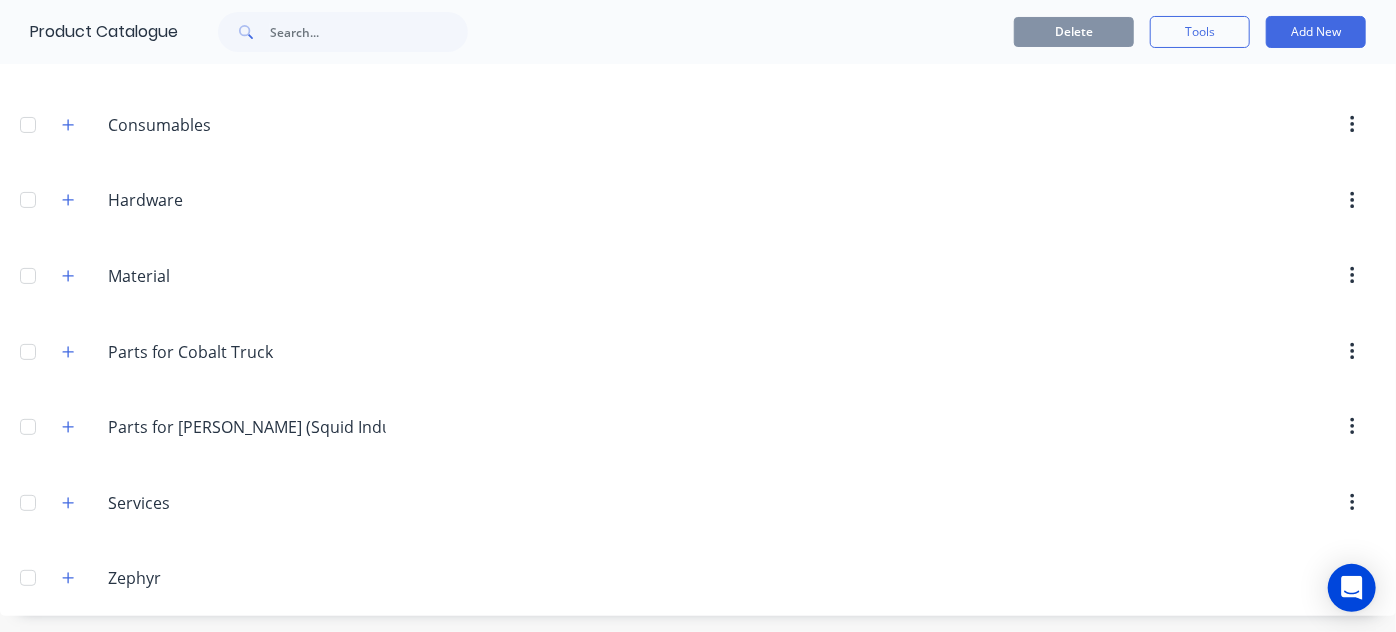 click on "Material Material" at bounding box center (202, 276) 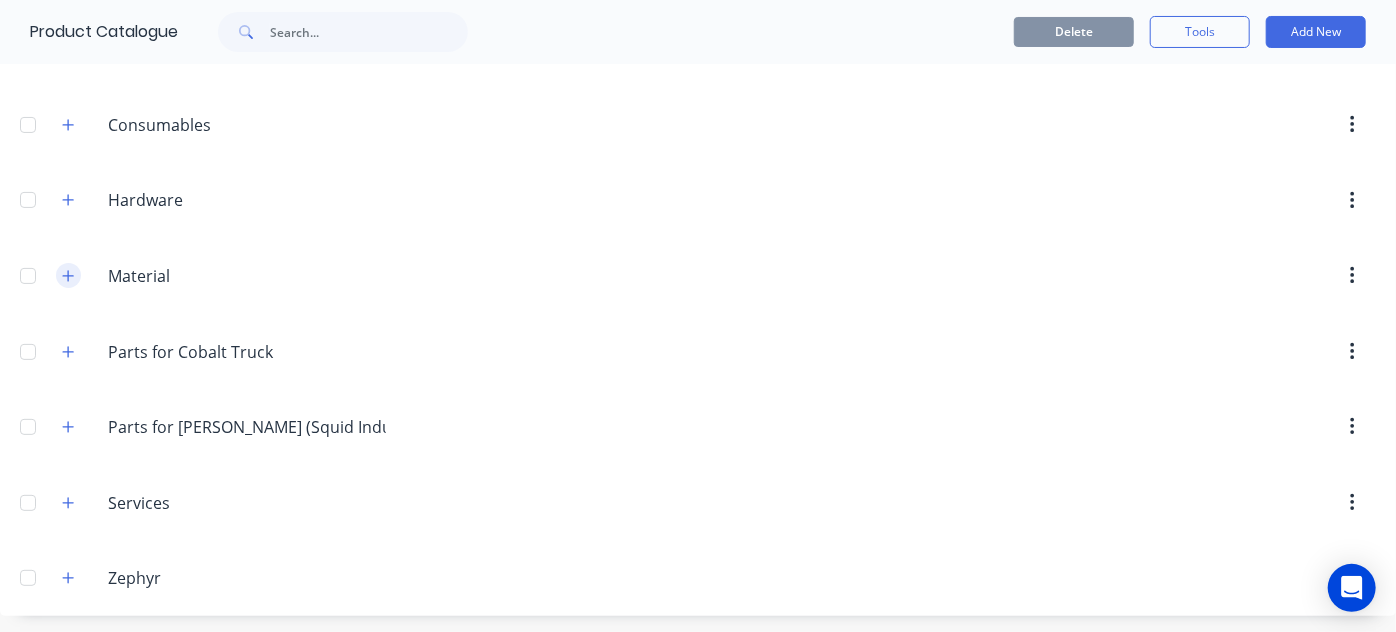 click 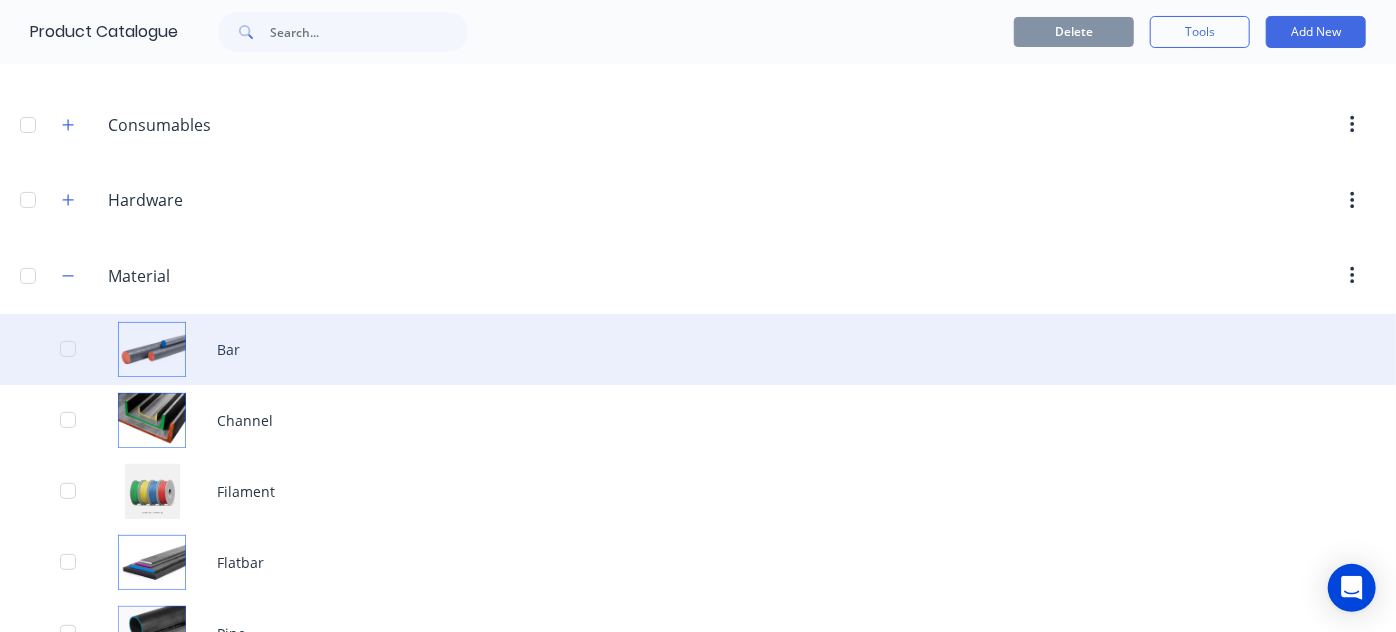 scroll, scrollTop: 216, scrollLeft: 0, axis: vertical 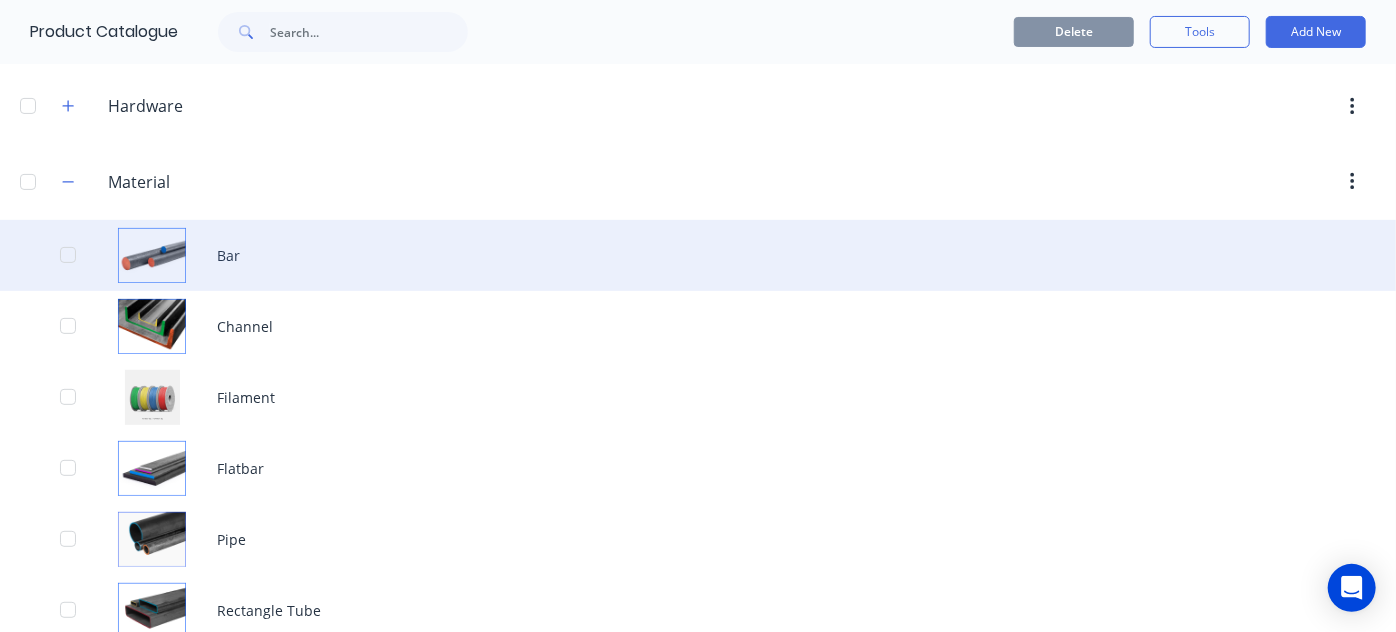 click on "Bar" at bounding box center [698, 255] 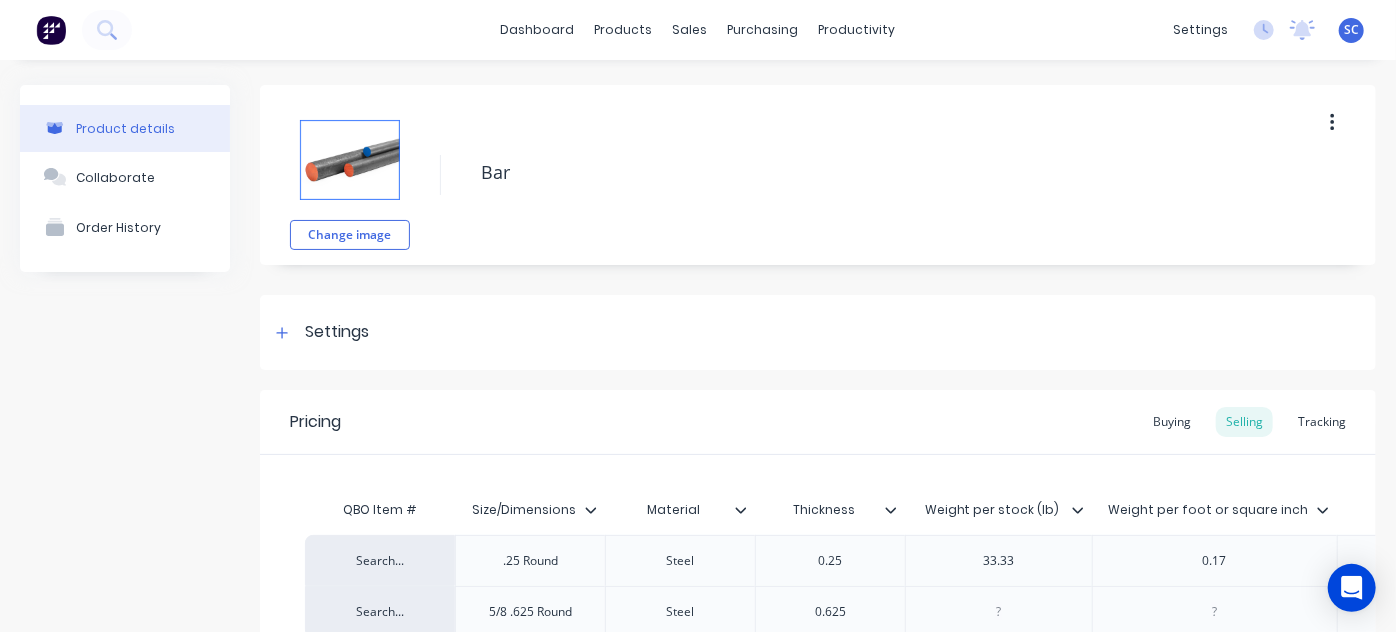 scroll, scrollTop: 216, scrollLeft: 0, axis: vertical 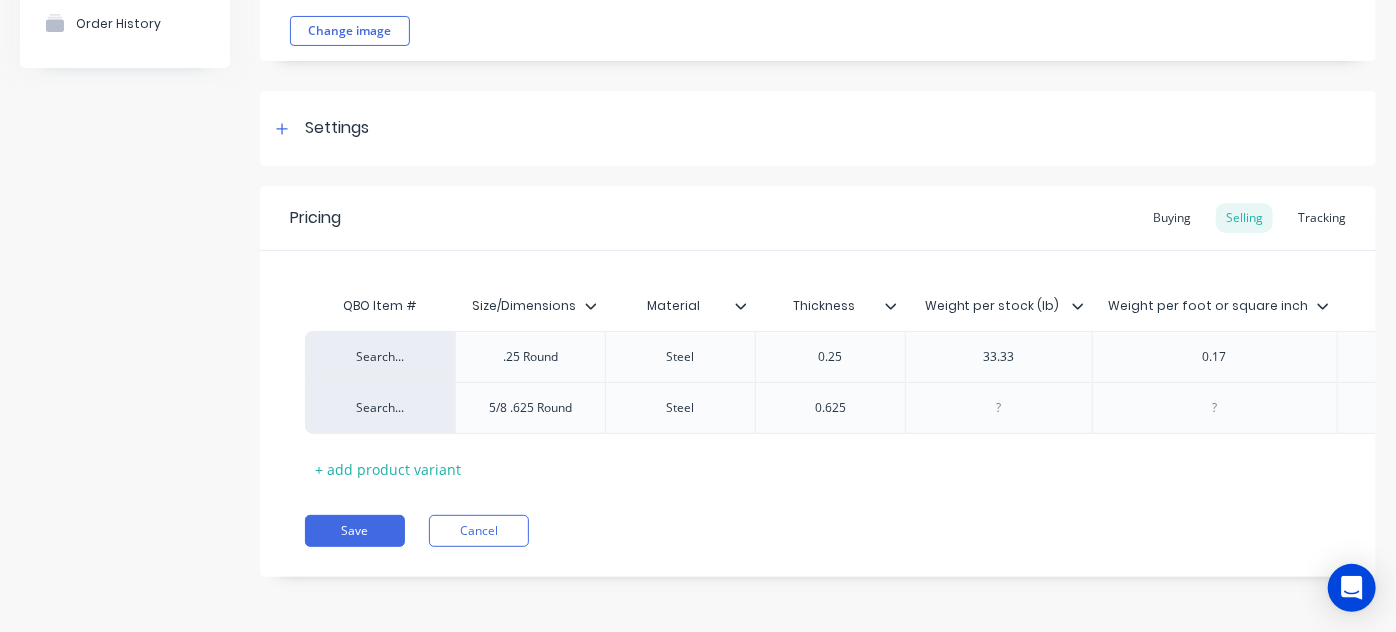 click 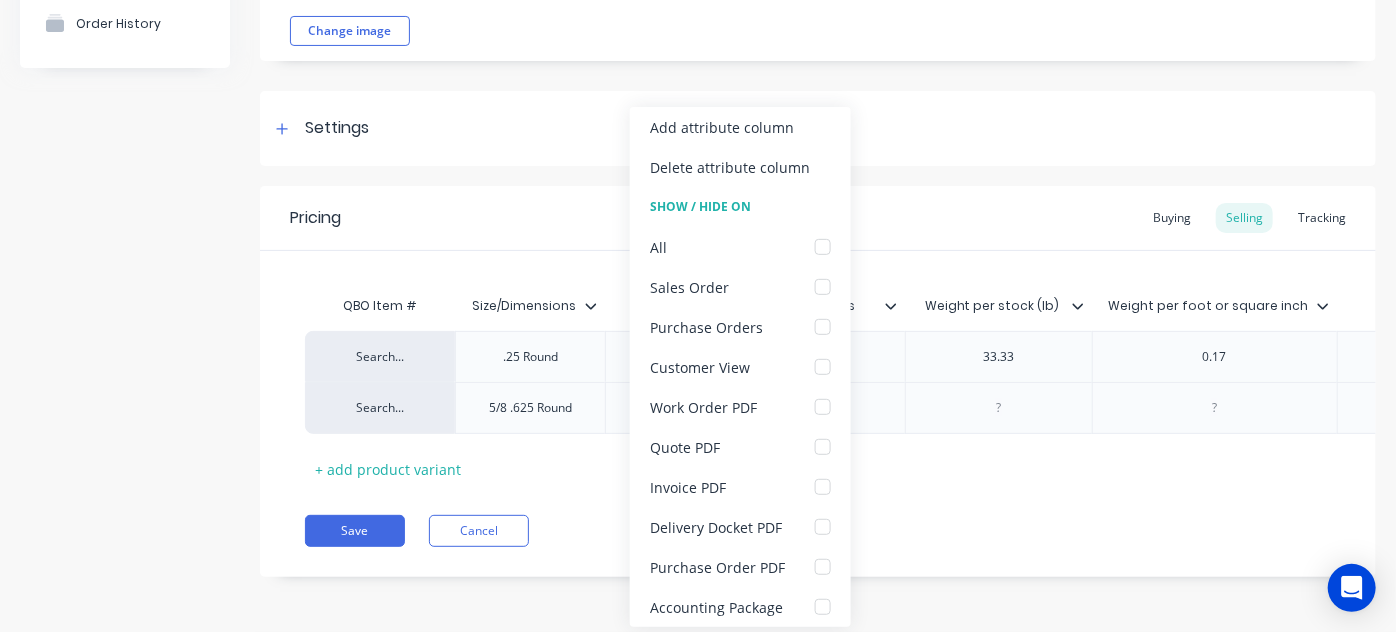 click 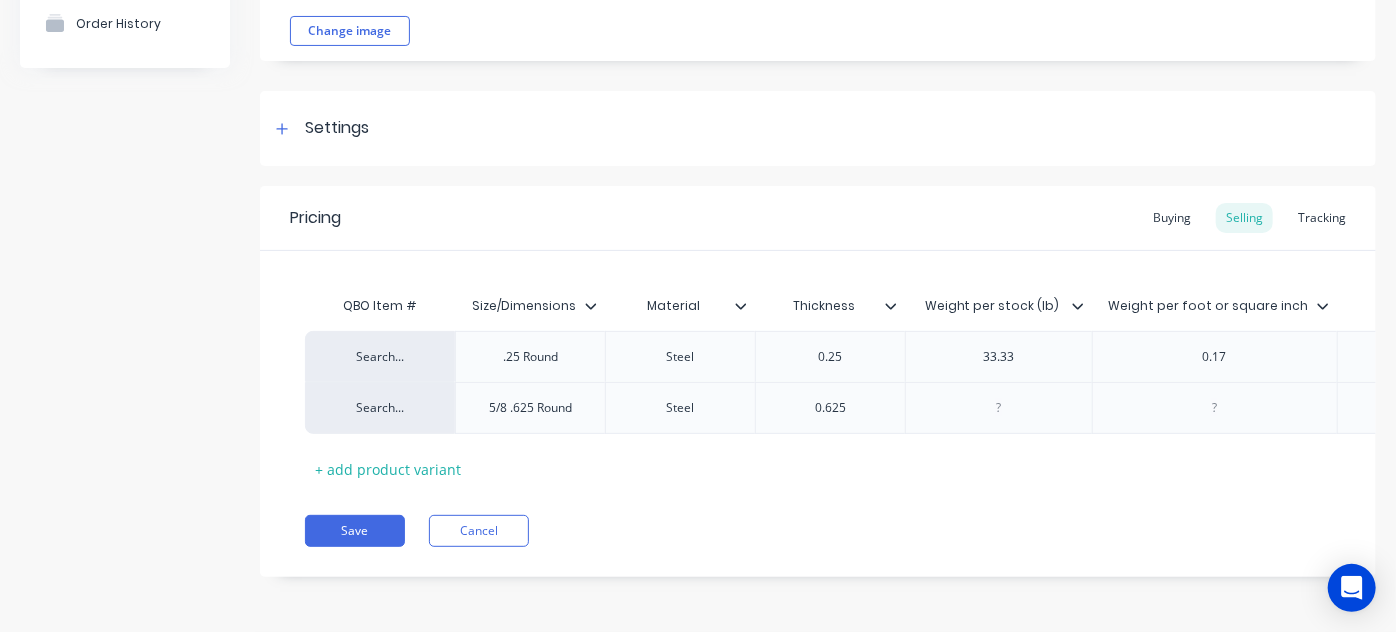 click at bounding box center [1086, 306] 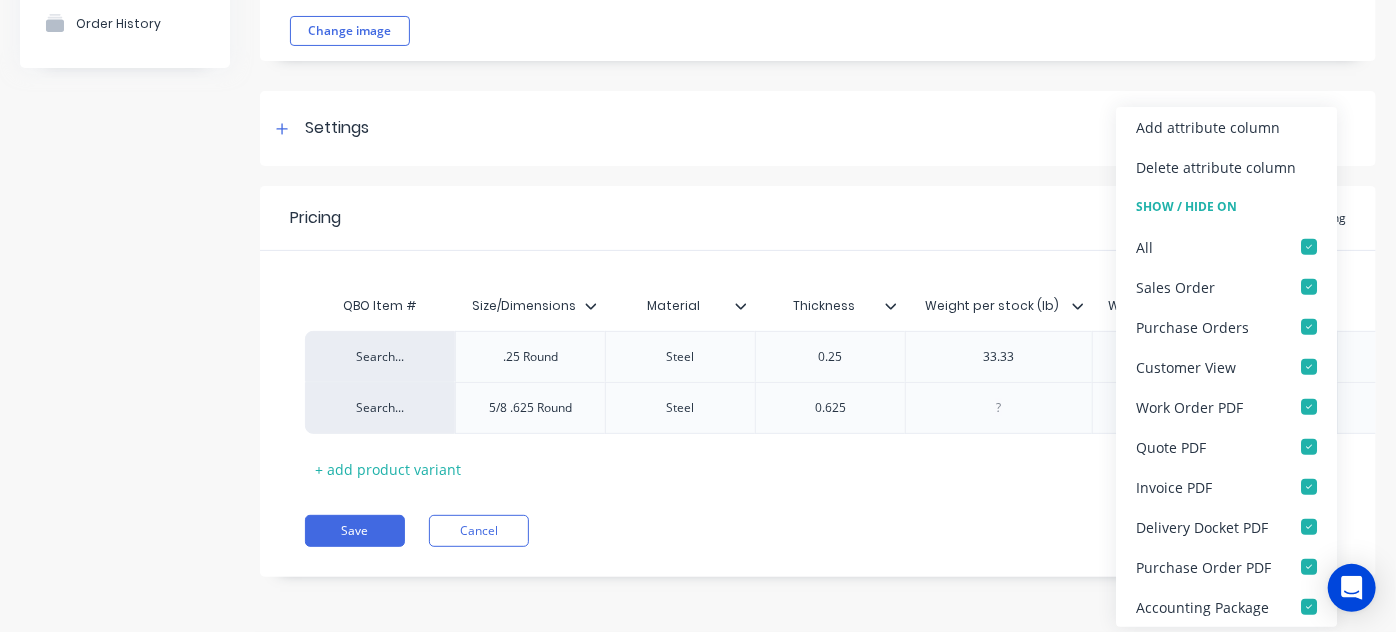 click at bounding box center [1086, 306] 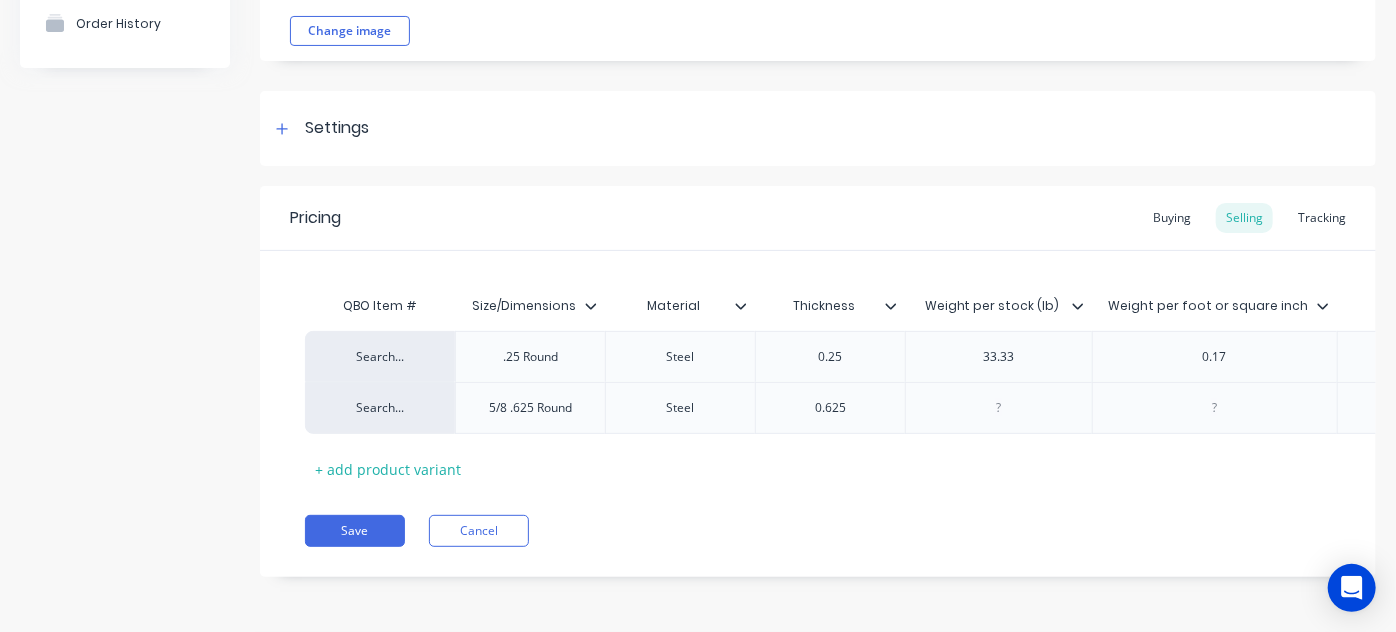 click on "Material" at bounding box center (680, 306) 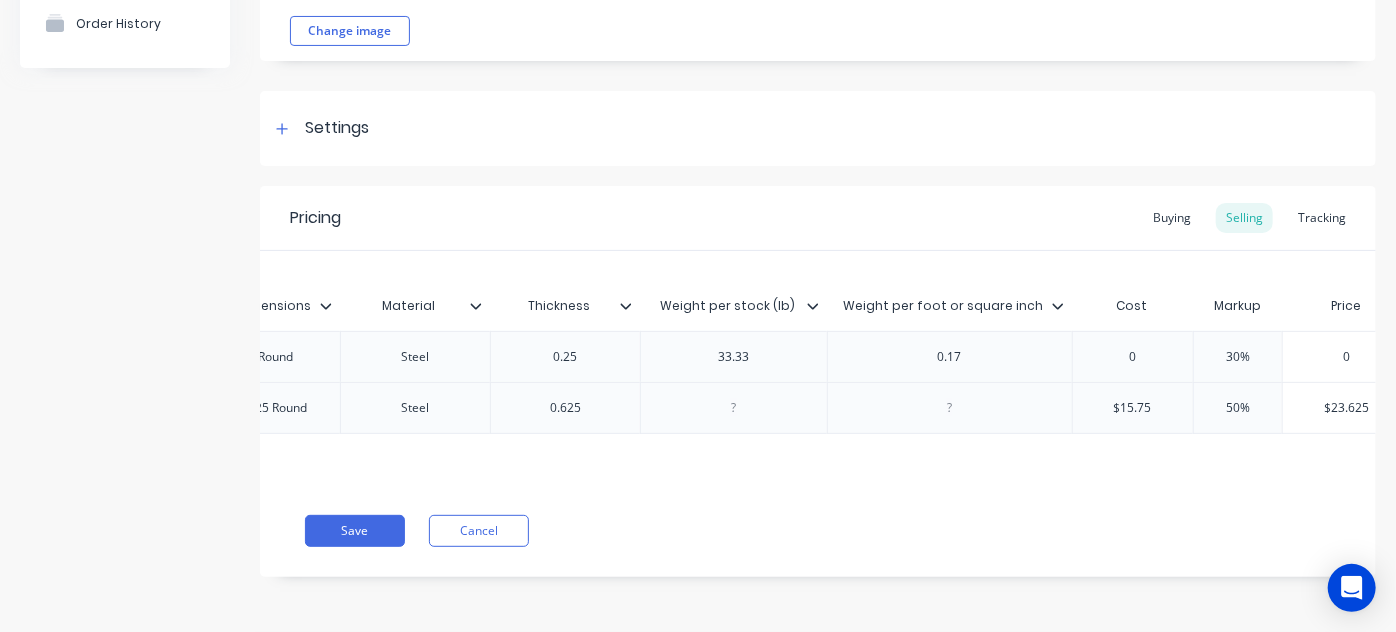scroll, scrollTop: 0, scrollLeft: 306, axis: horizontal 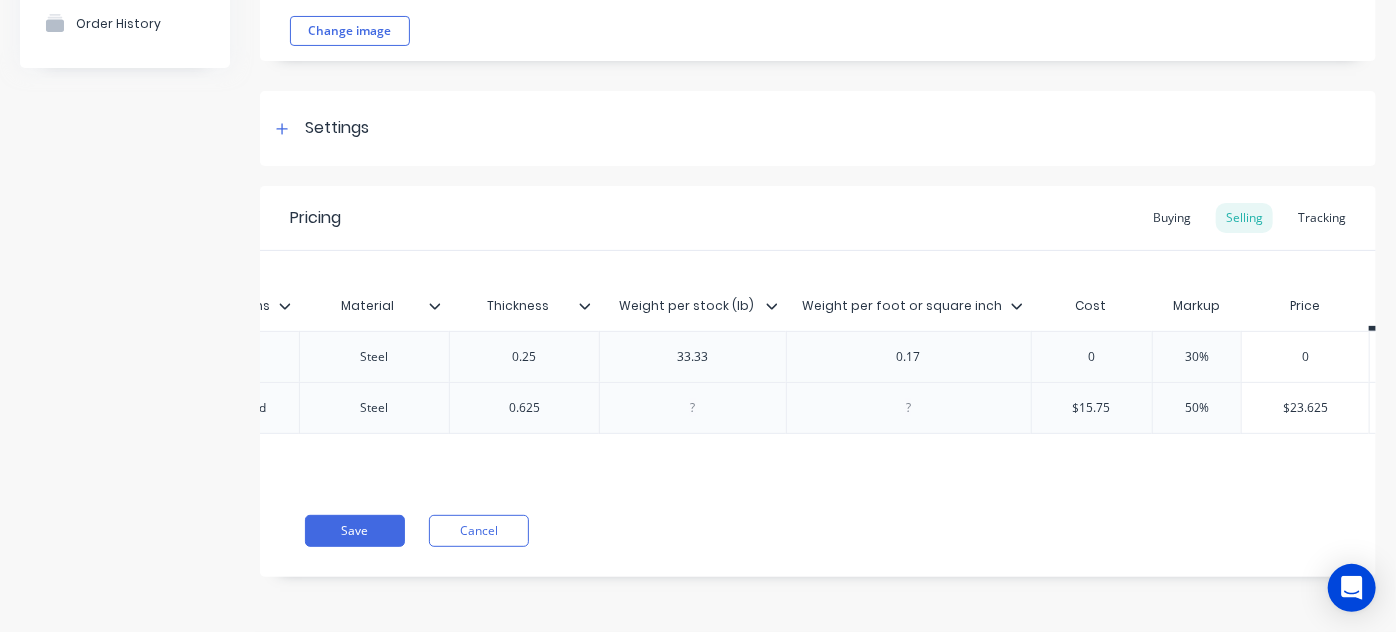click 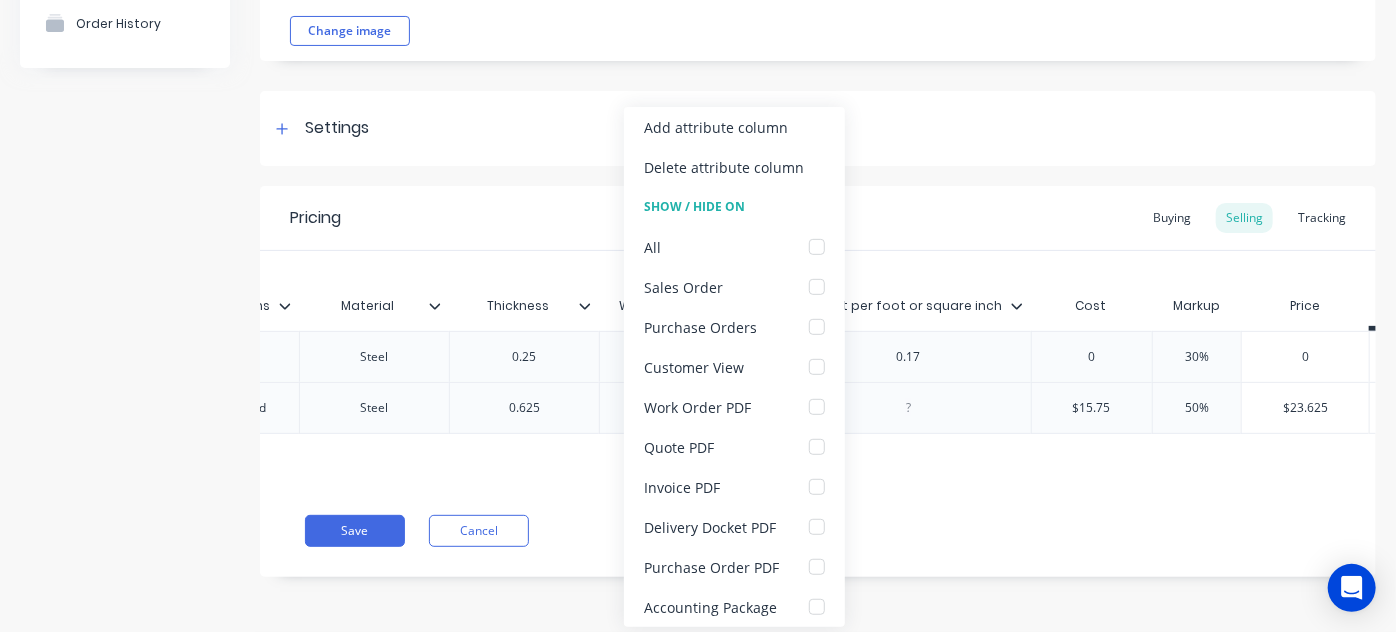 click at bounding box center [593, 306] 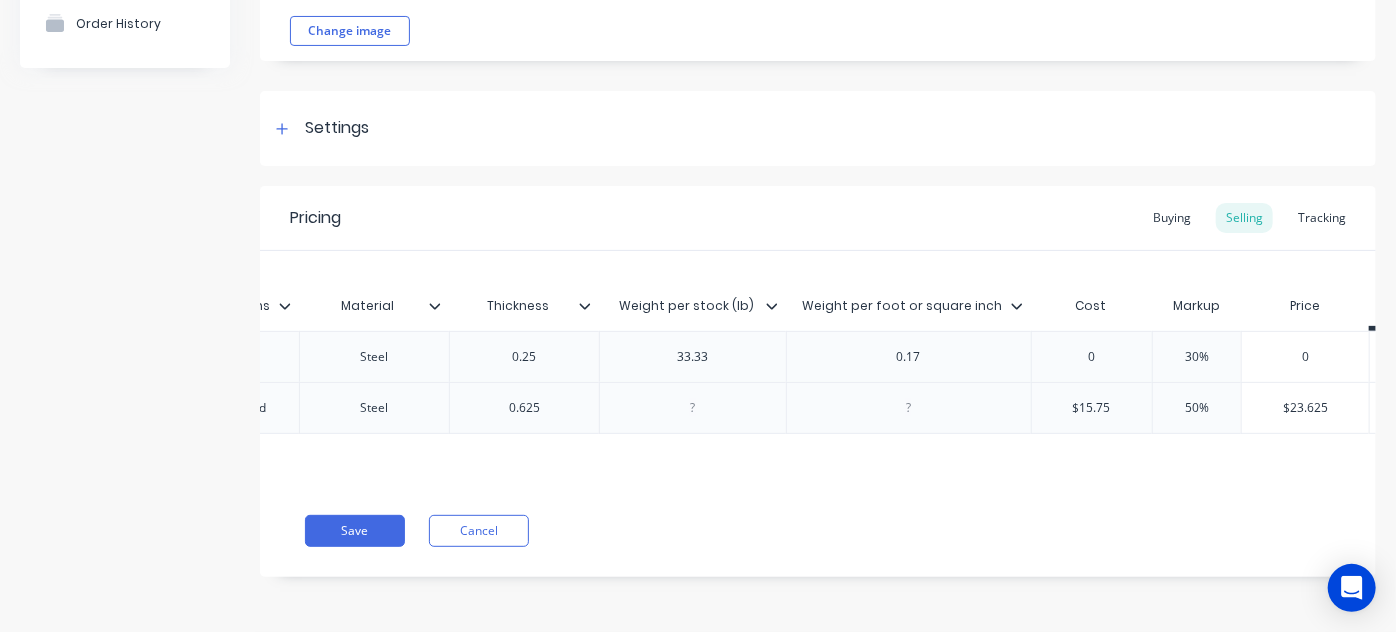 click 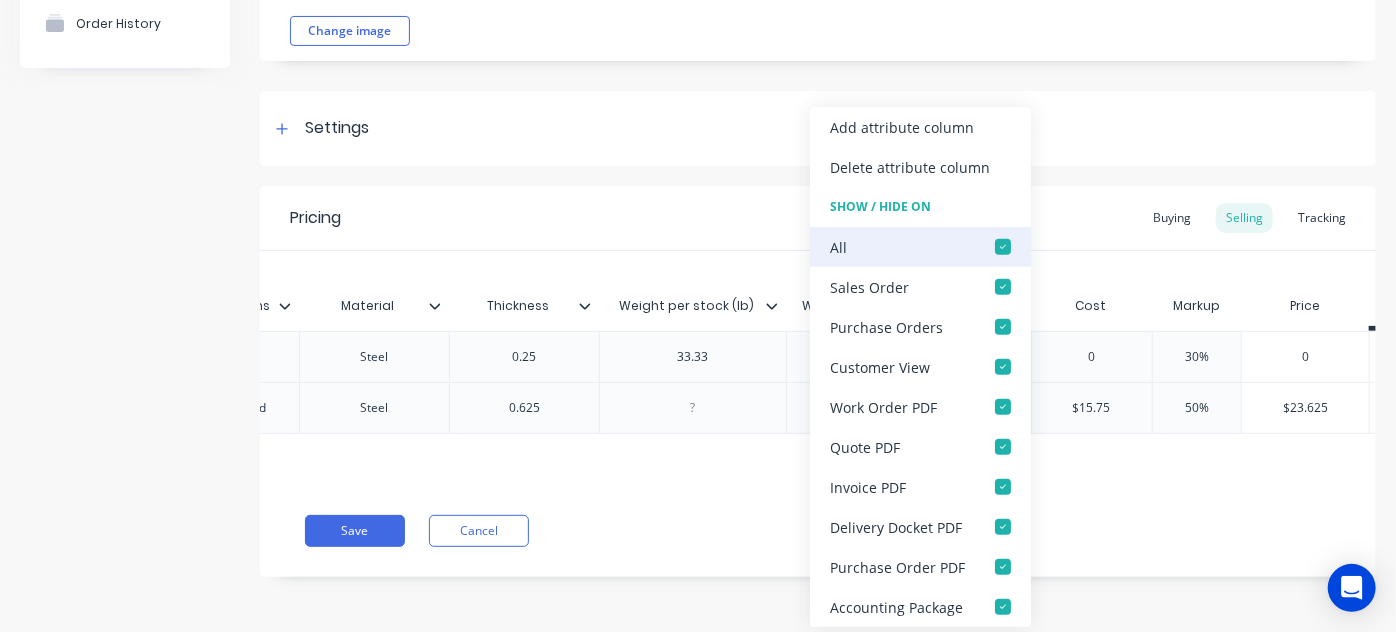 click at bounding box center (1003, 247) 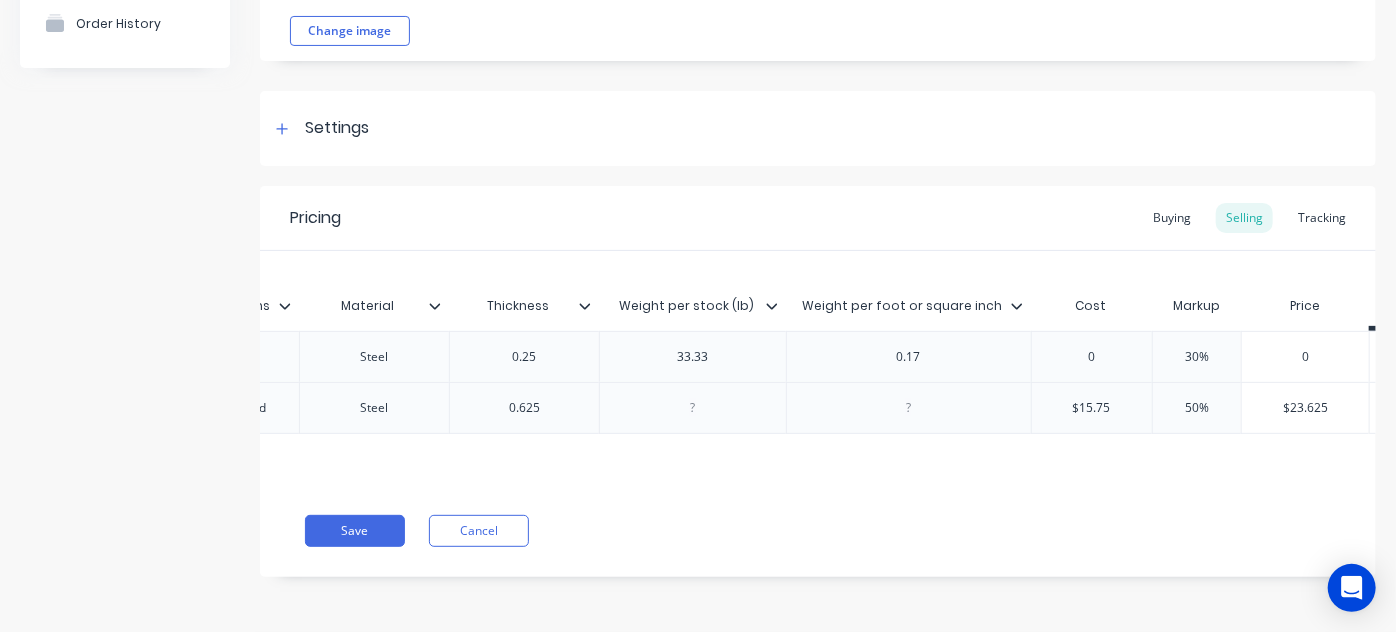 click on "Pricing Buying Selling Tracking" at bounding box center (818, 218) 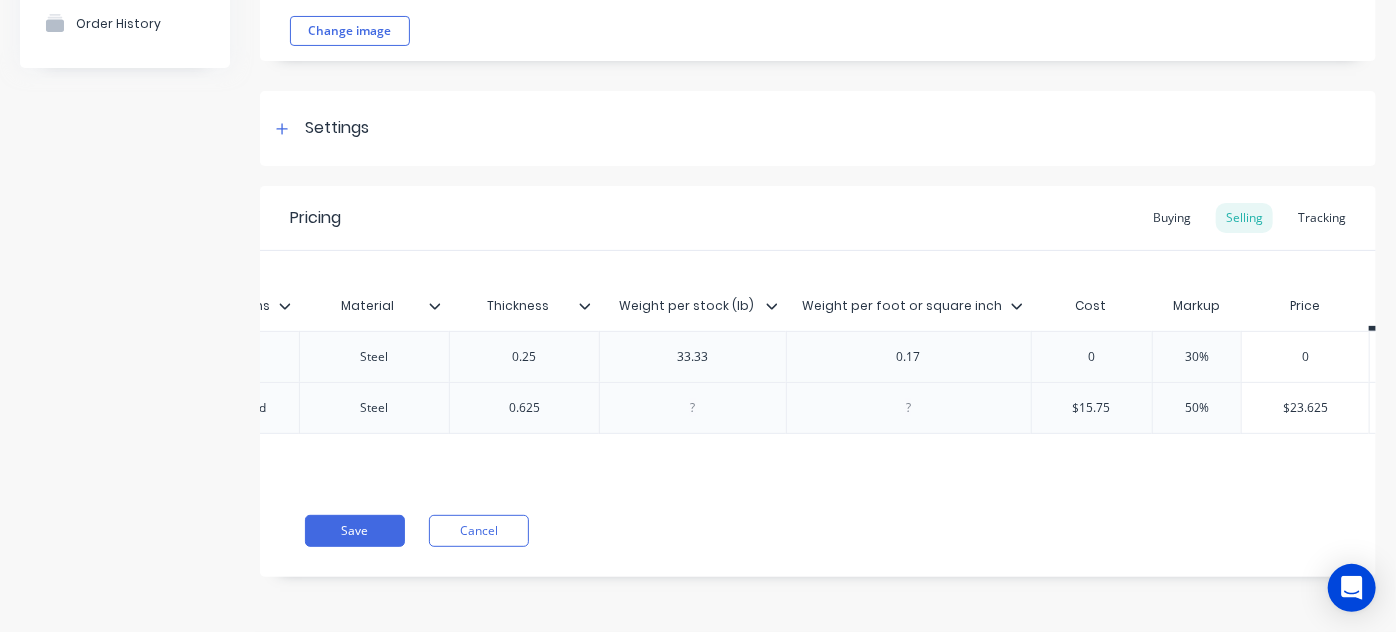 click 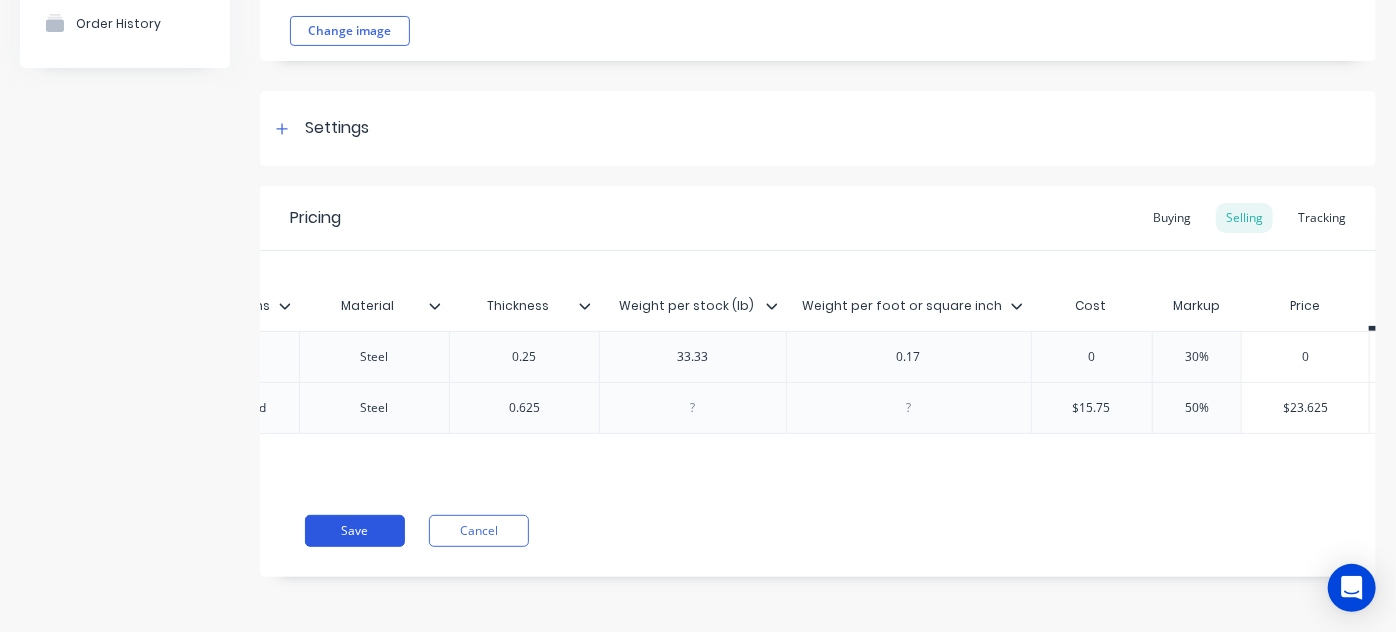 click on "Save" at bounding box center (355, 531) 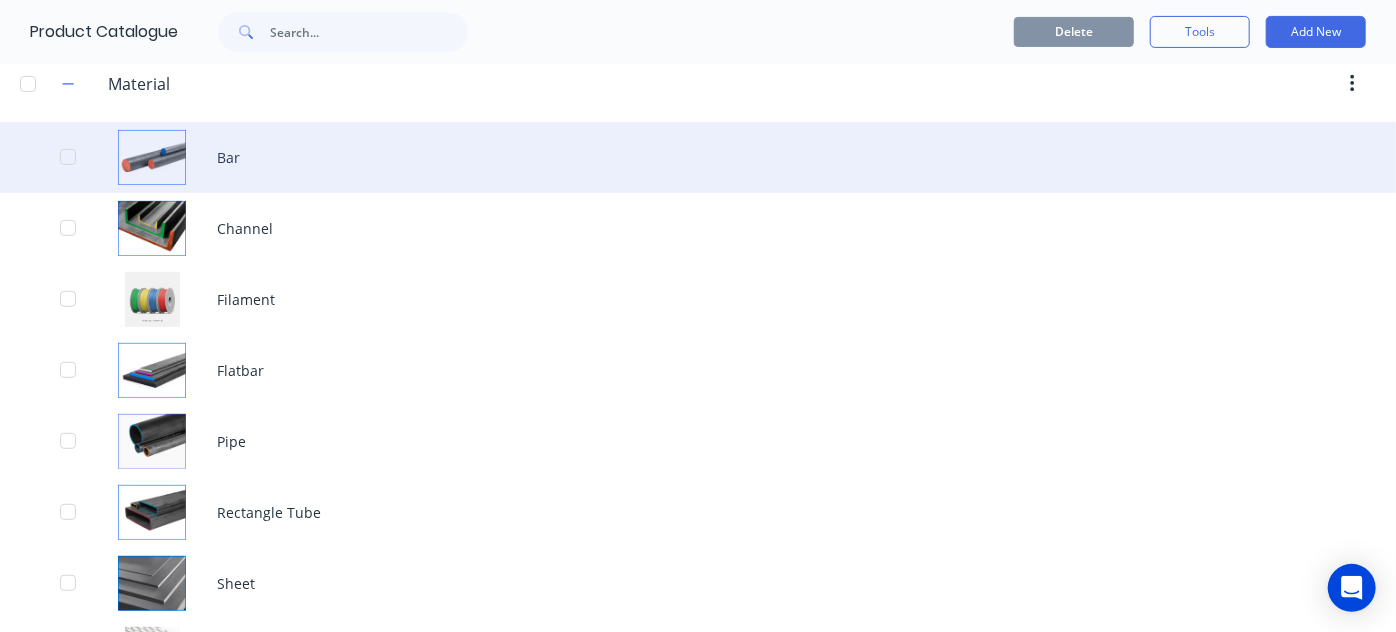 scroll, scrollTop: 315, scrollLeft: 0, axis: vertical 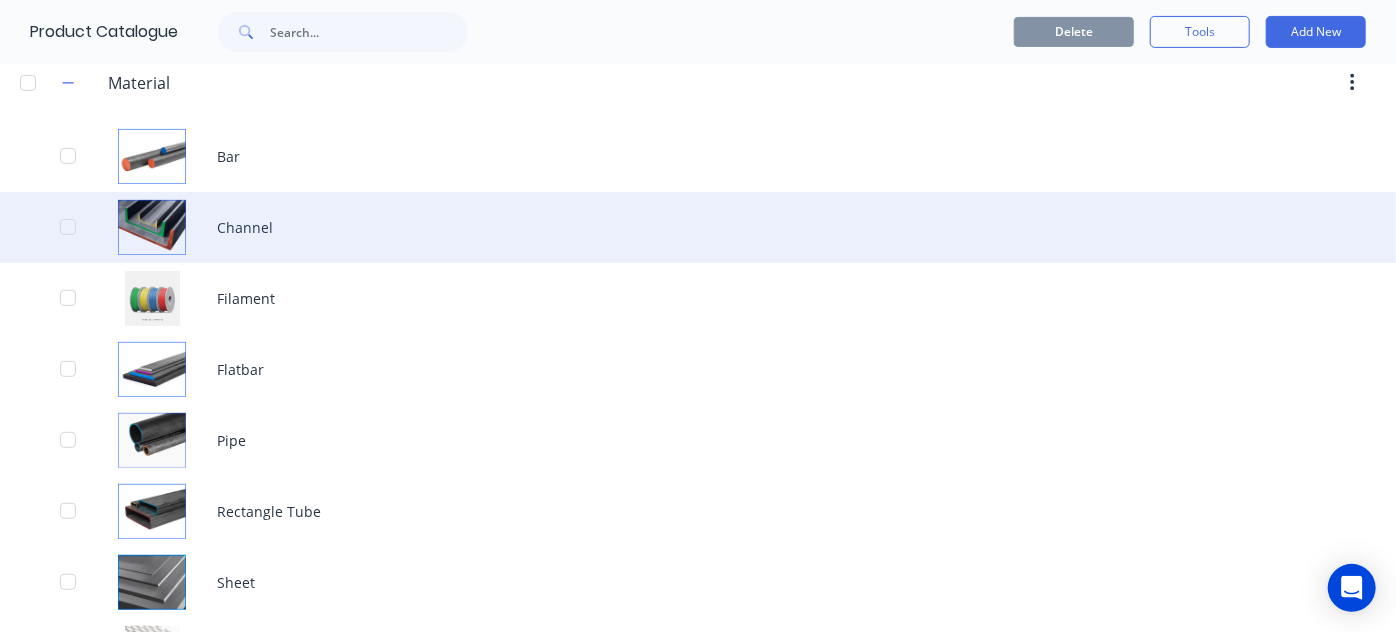 click on "Channel" at bounding box center [698, 227] 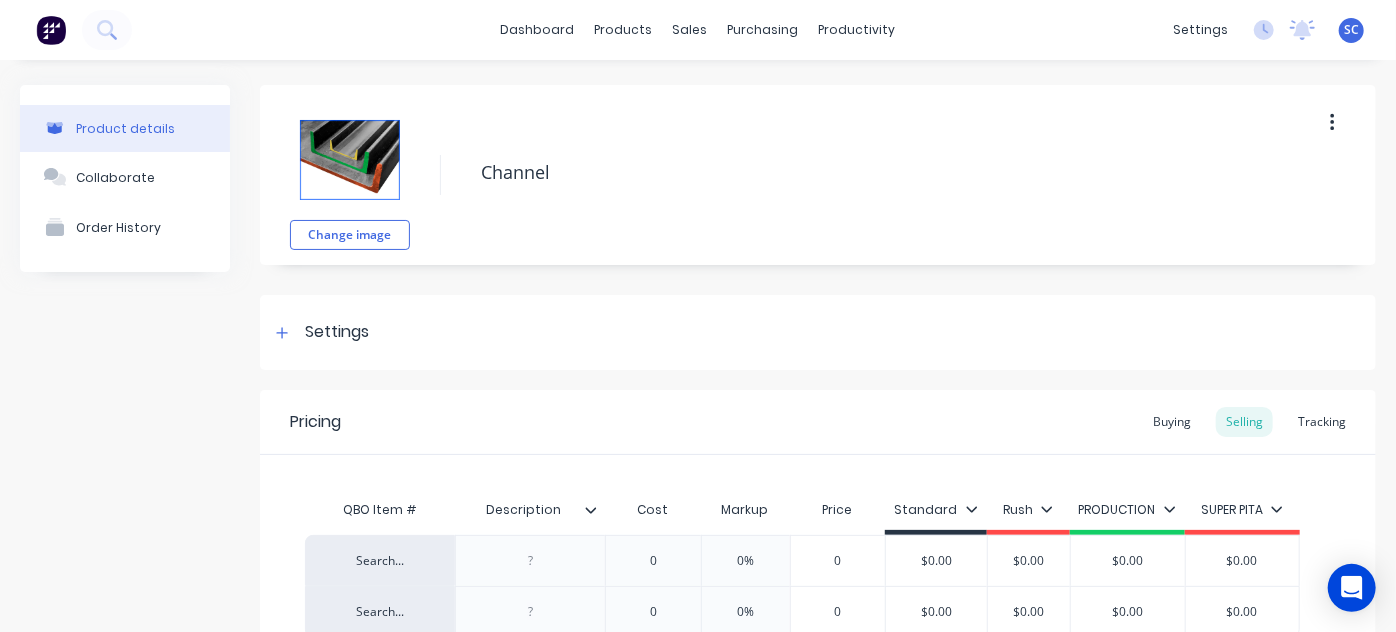 scroll, scrollTop: 202, scrollLeft: 0, axis: vertical 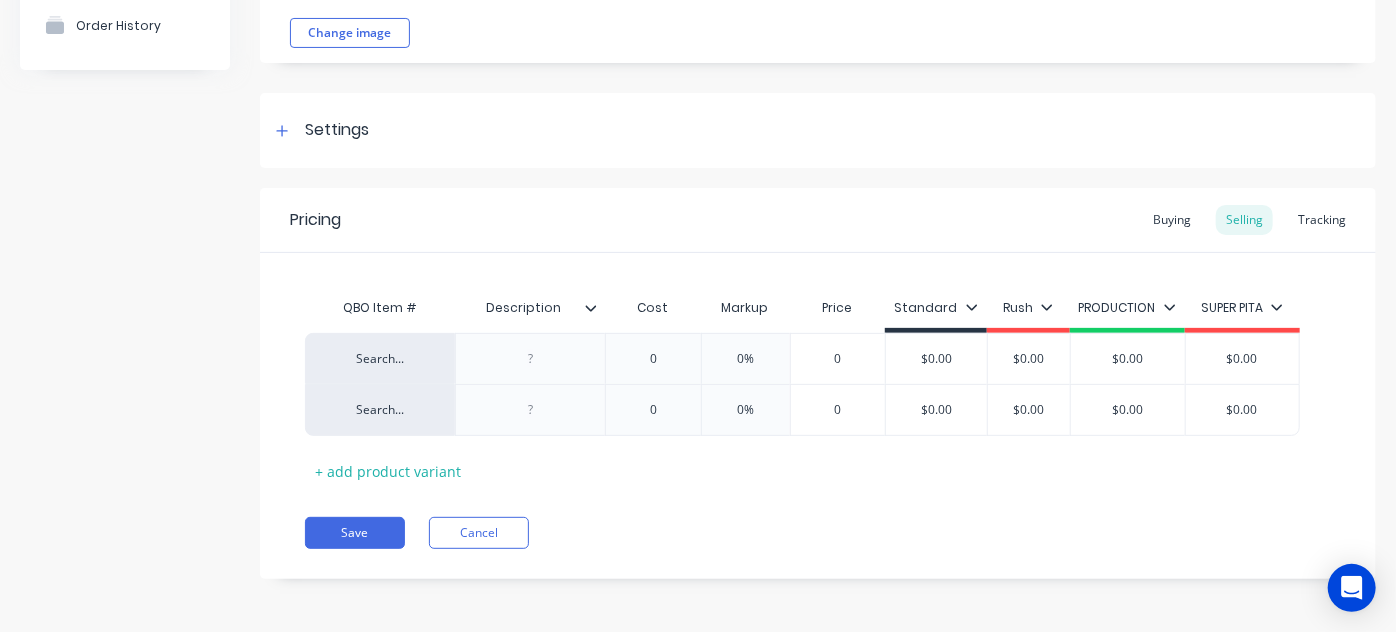 click 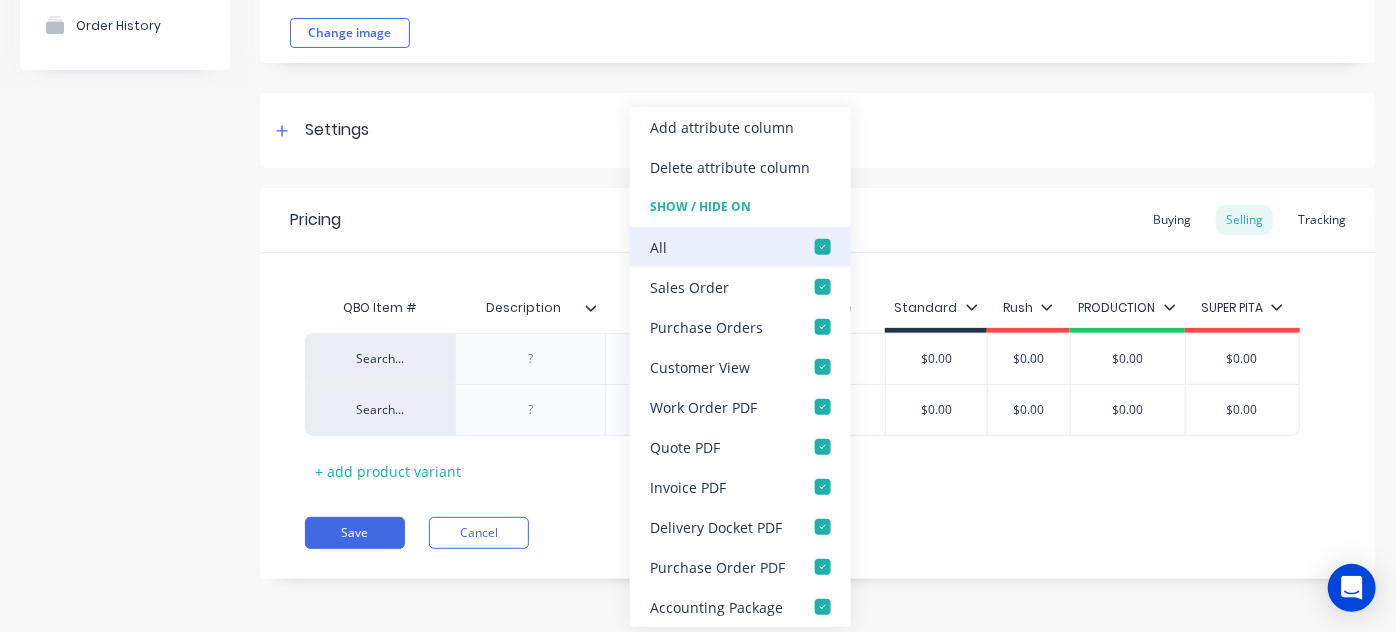 click at bounding box center [823, 247] 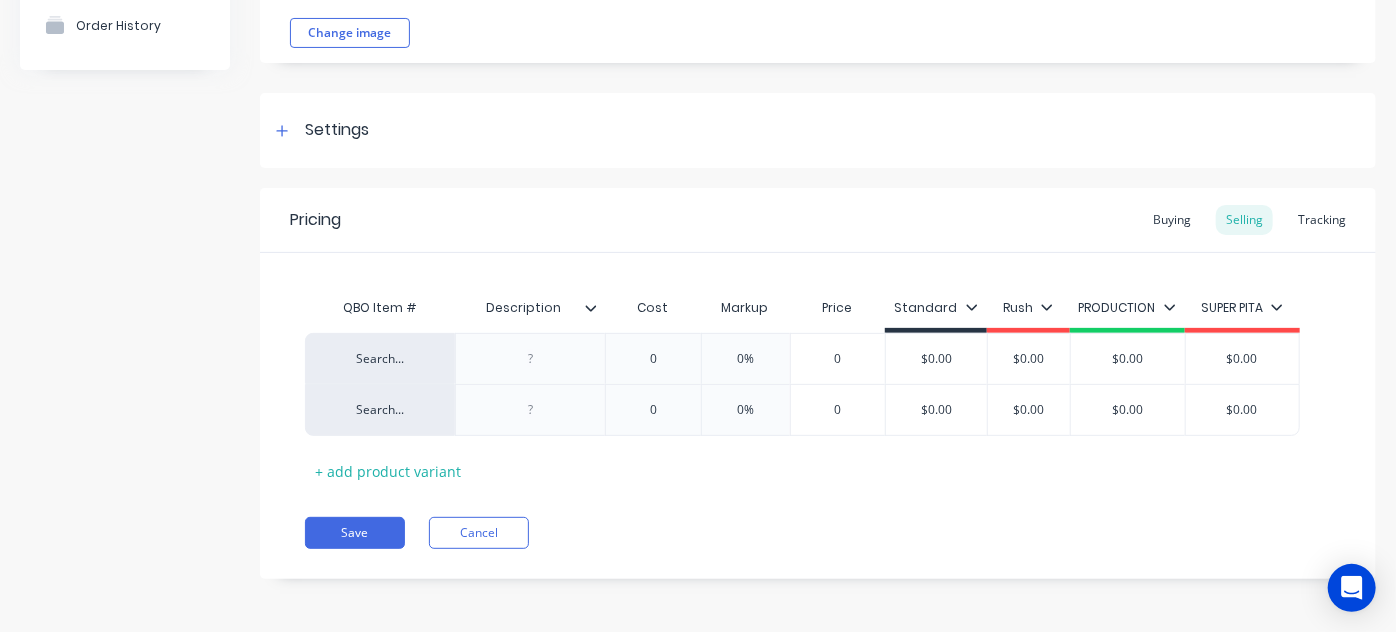 click on "Pricing Buying Selling Tracking" at bounding box center [818, 220] 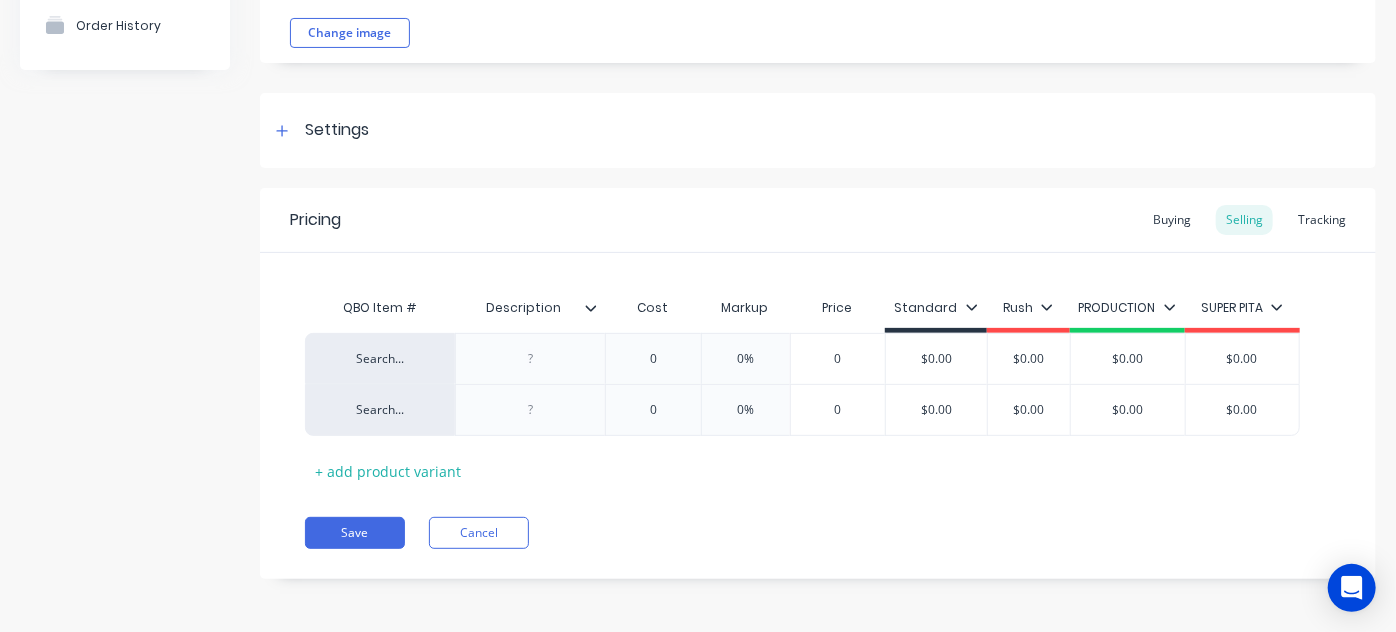 click 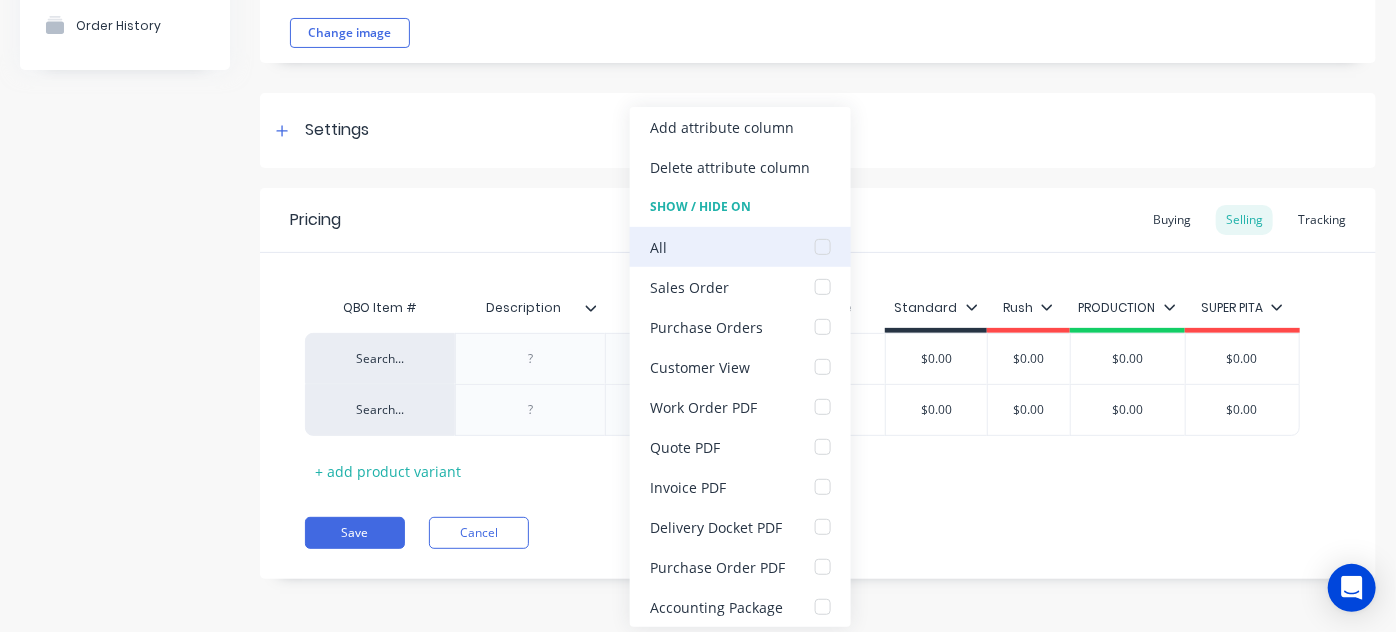 click at bounding box center [823, 247] 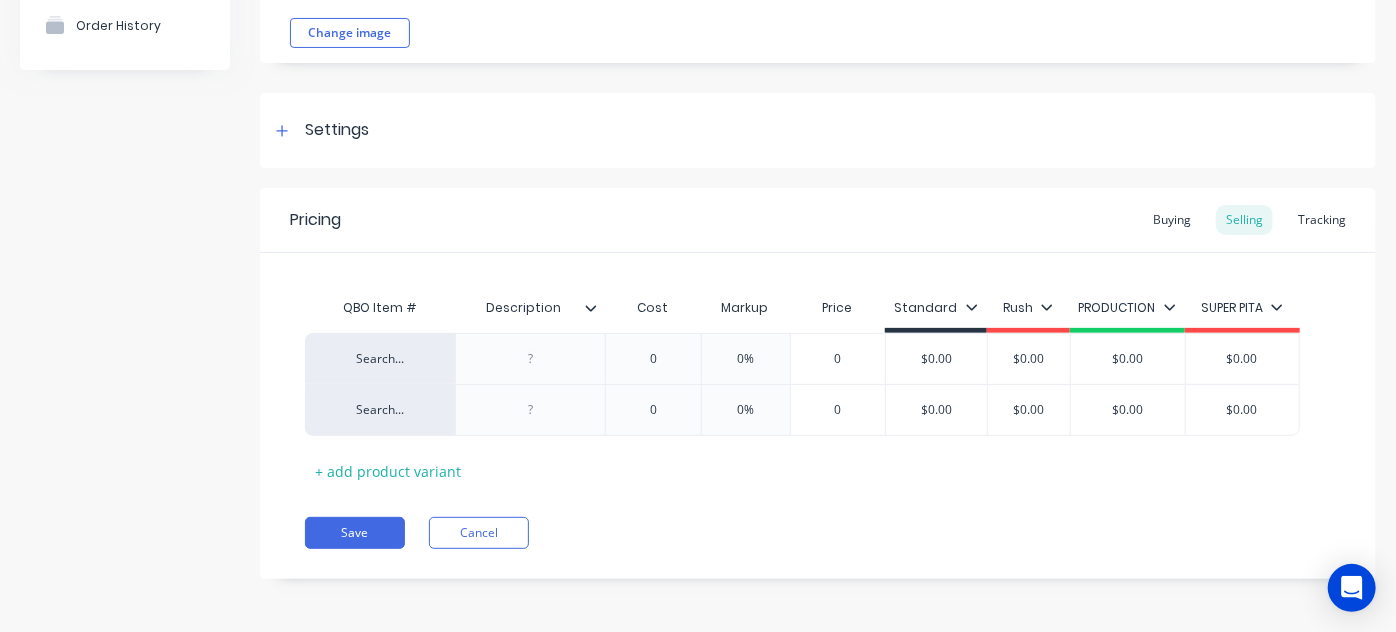 click on "Pricing Buying Selling Tracking" at bounding box center (818, 220) 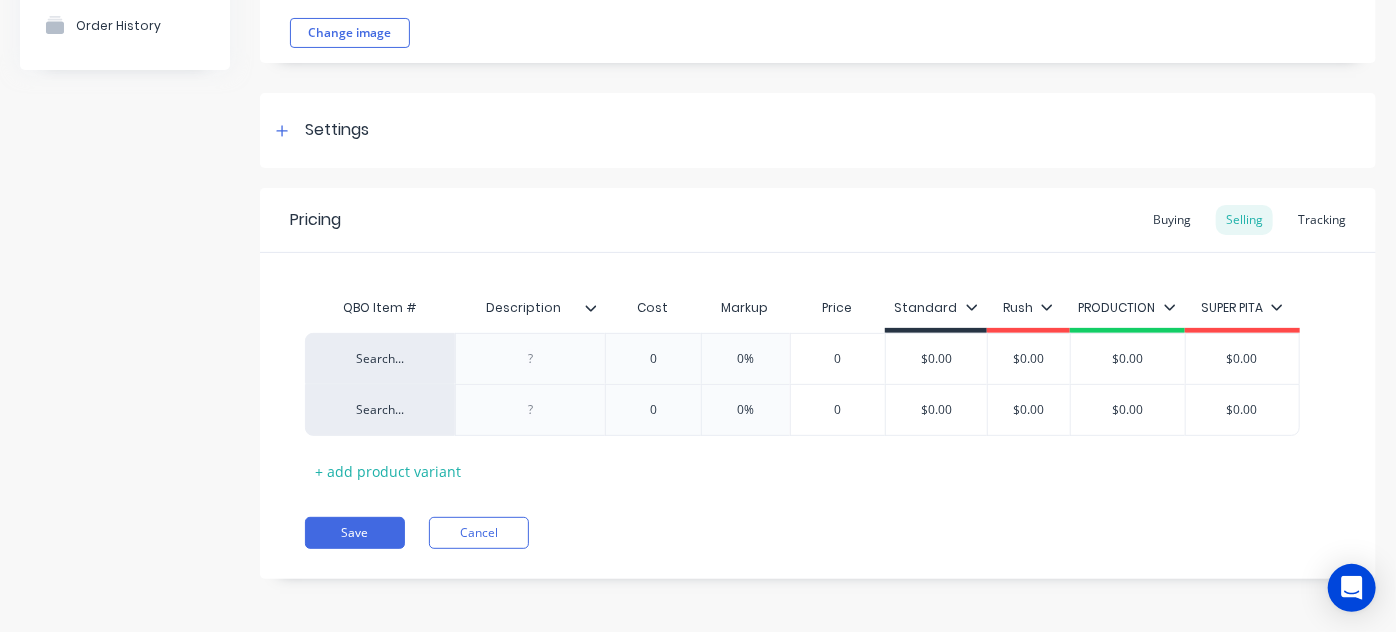 click on "Pricing Buying Selling Tracking QBO Item # Description Cost Markup Price Standard Rush PRODUCTION SUPER PITA Search... 0 0% 0 $0.00 $0.00 $0.00 $0.00 Search... 0 0% 0 $0.00 $0.00 $0.00 $0.00 + add product variant Save   Cancel" at bounding box center (818, 383) 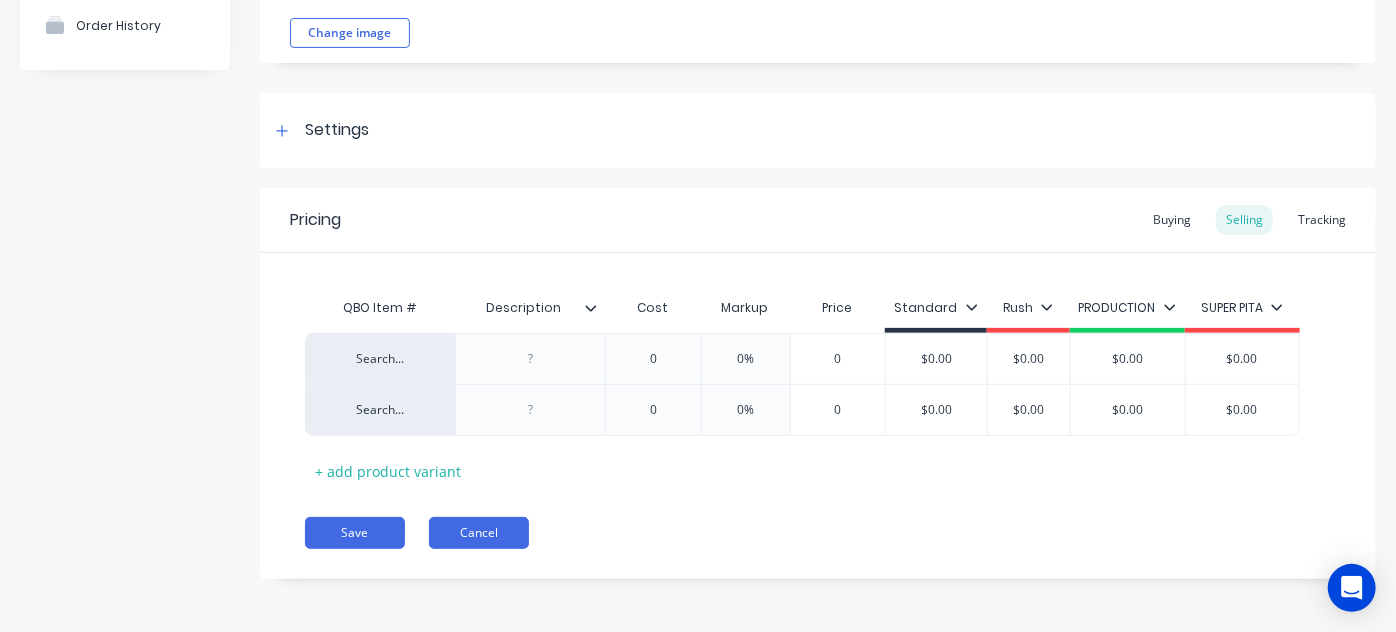 click on "Cancel" at bounding box center [479, 533] 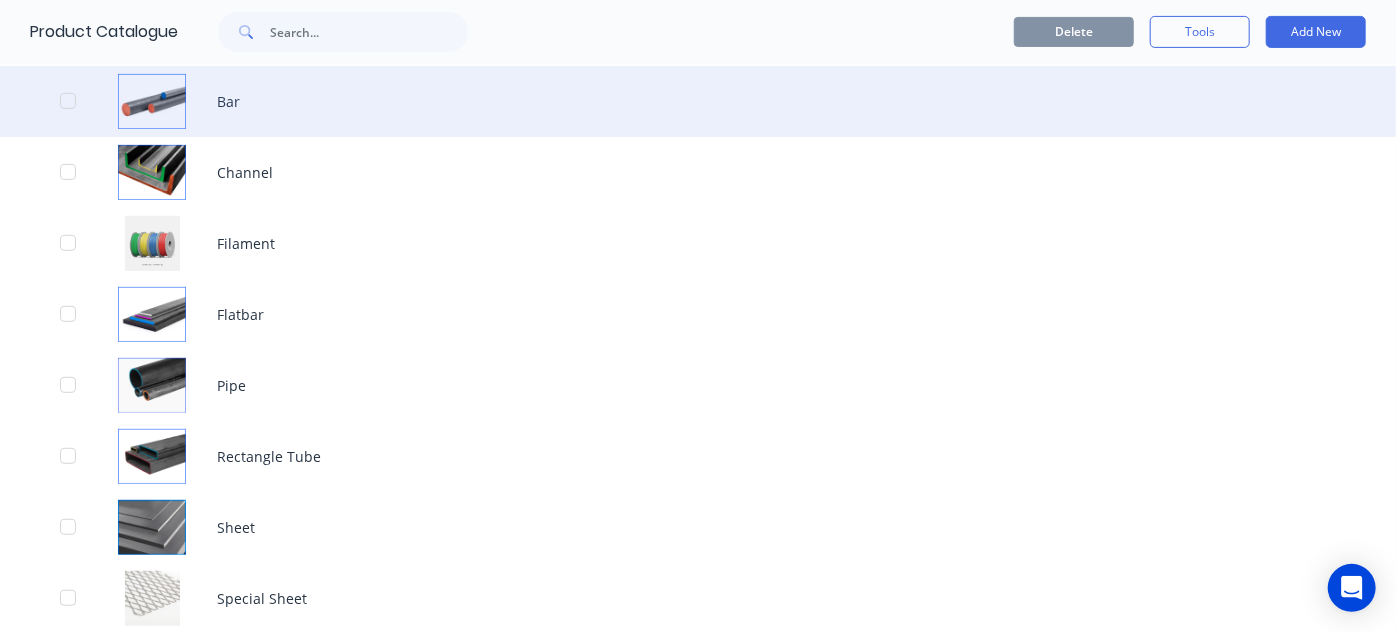 scroll, scrollTop: 380, scrollLeft: 0, axis: vertical 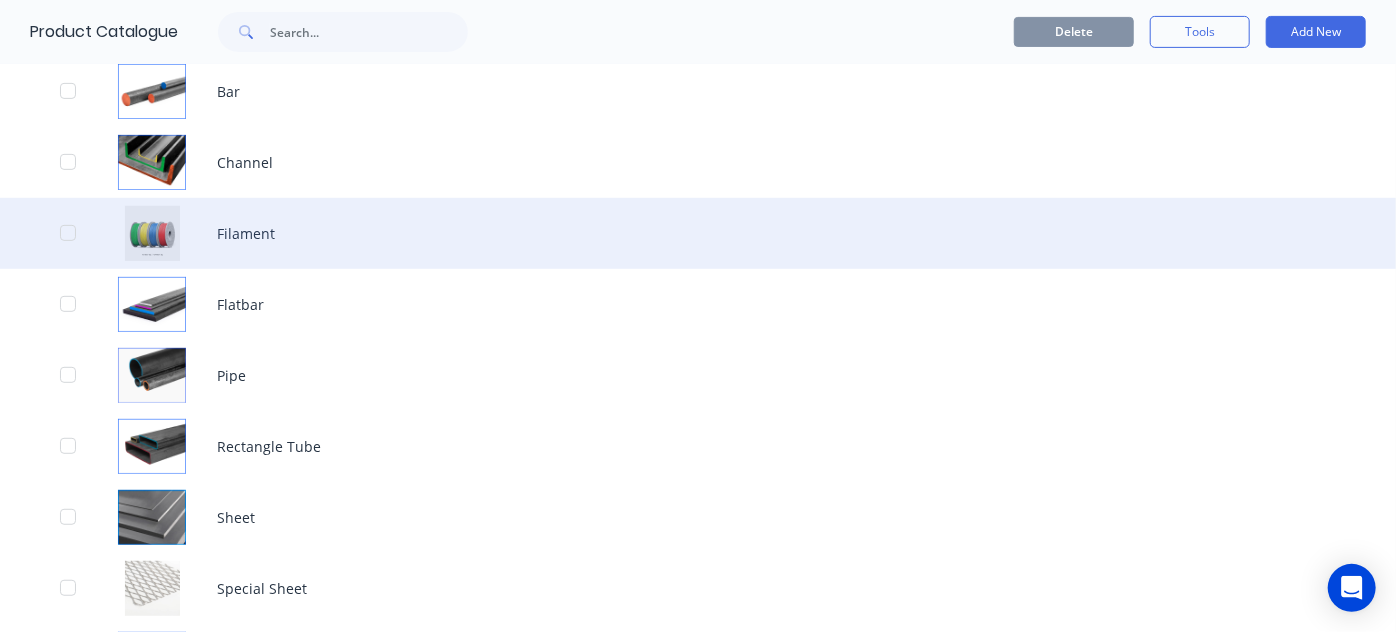 click on "Filament" at bounding box center [698, 233] 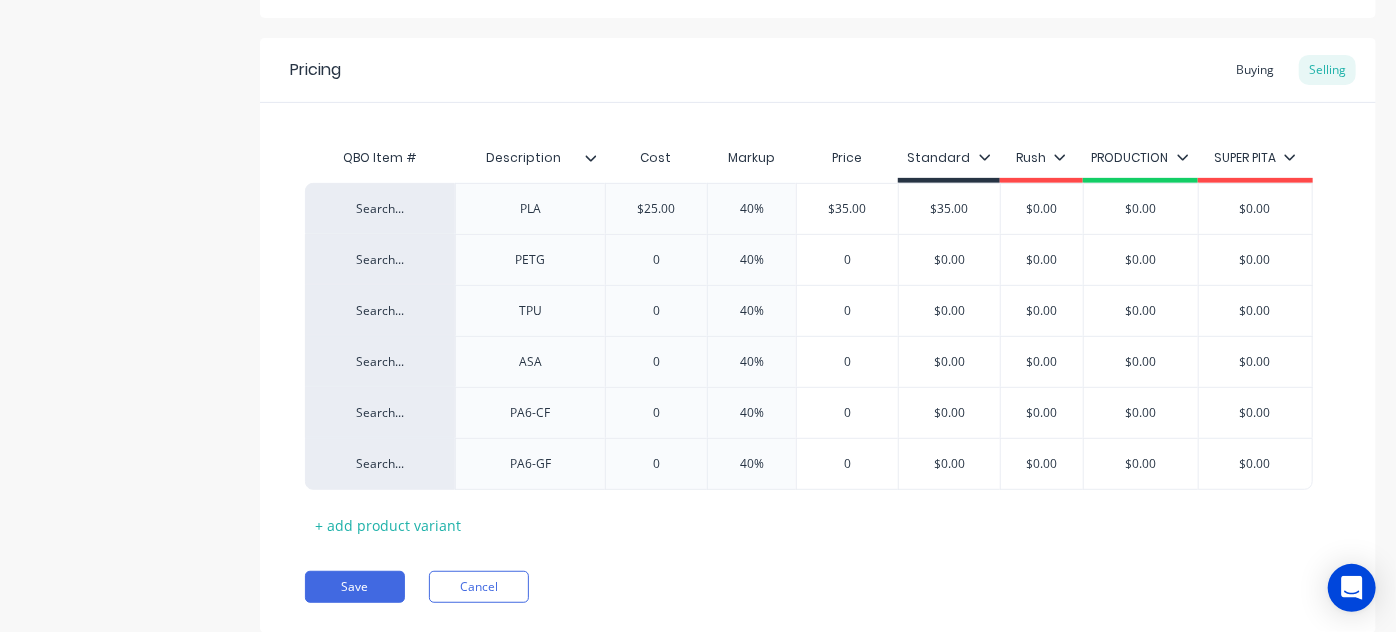scroll, scrollTop: 356, scrollLeft: 0, axis: vertical 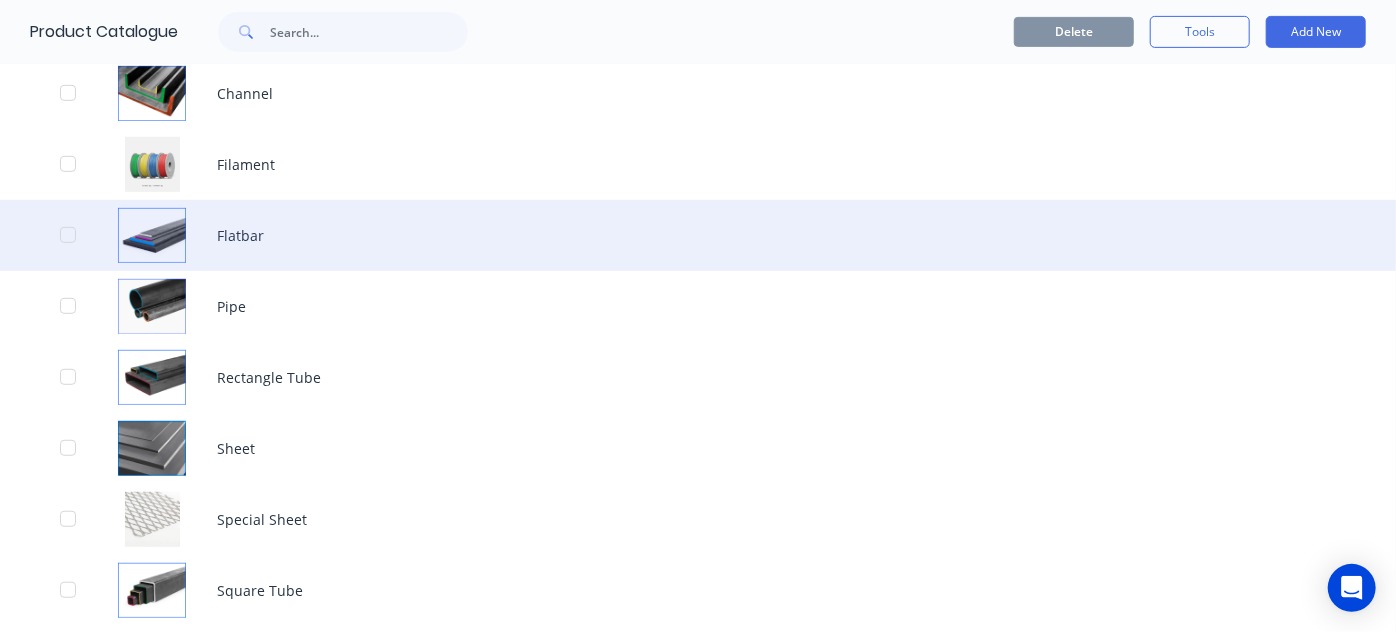 click on "Flatbar" at bounding box center [698, 235] 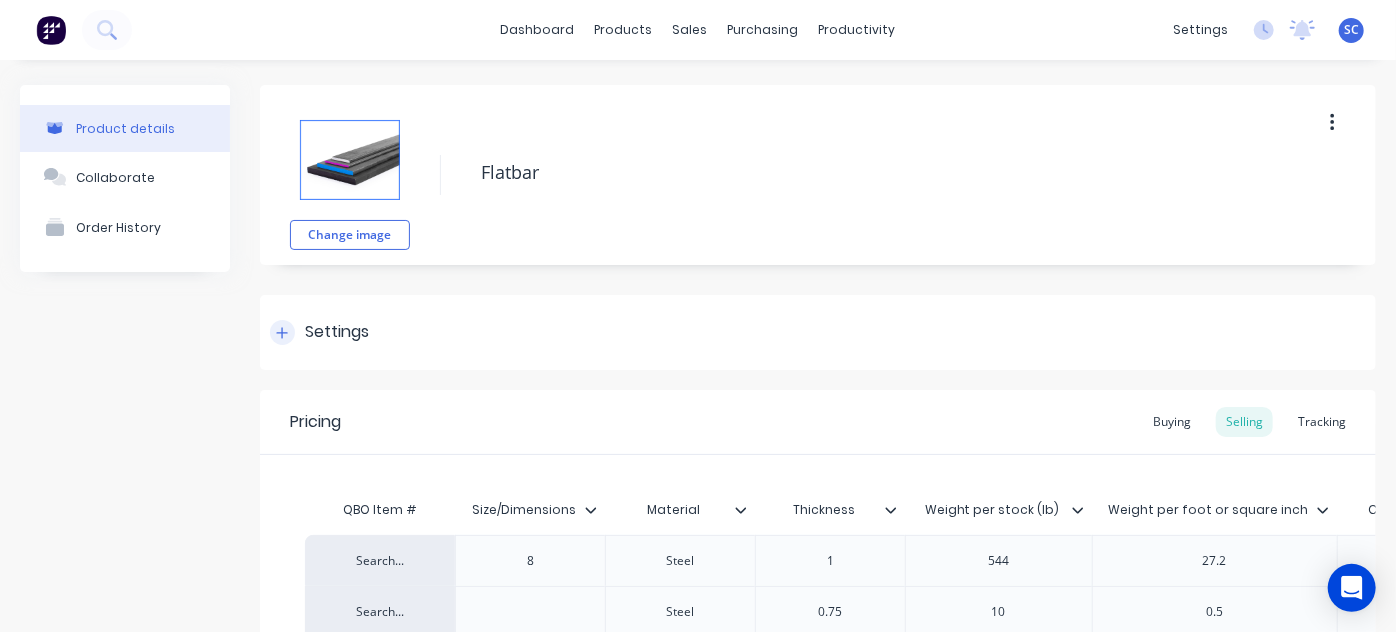 scroll, scrollTop: 266, scrollLeft: 0, axis: vertical 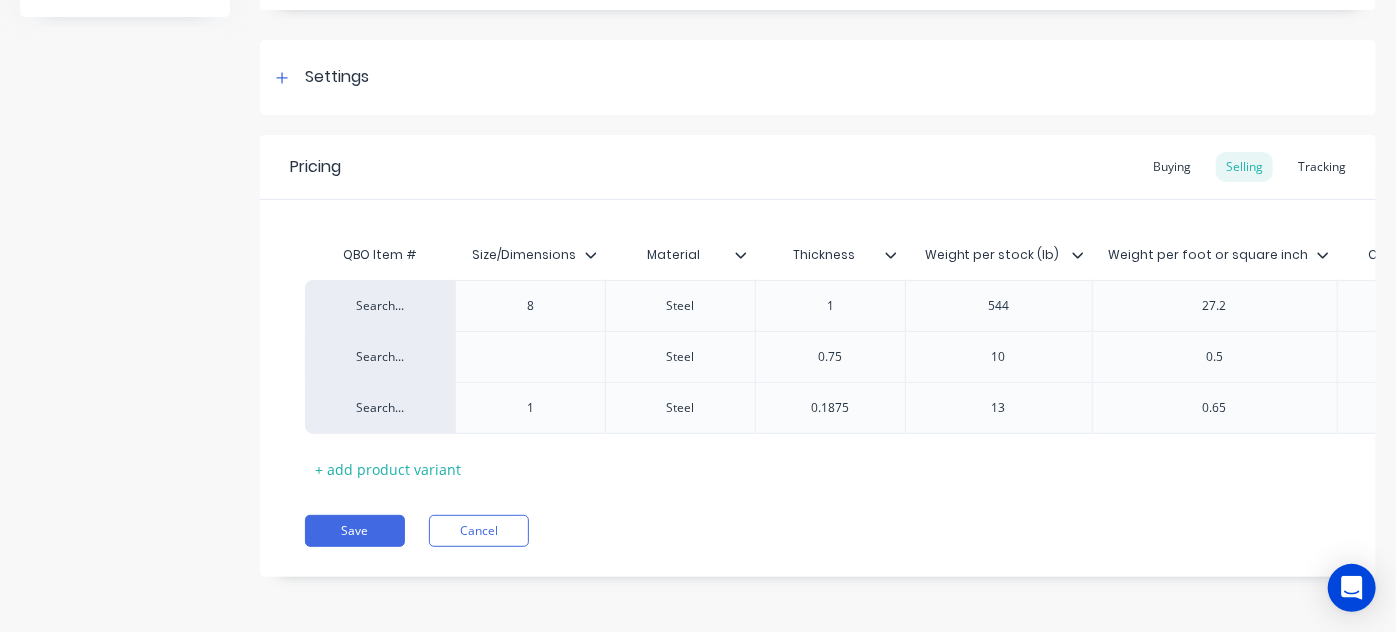click 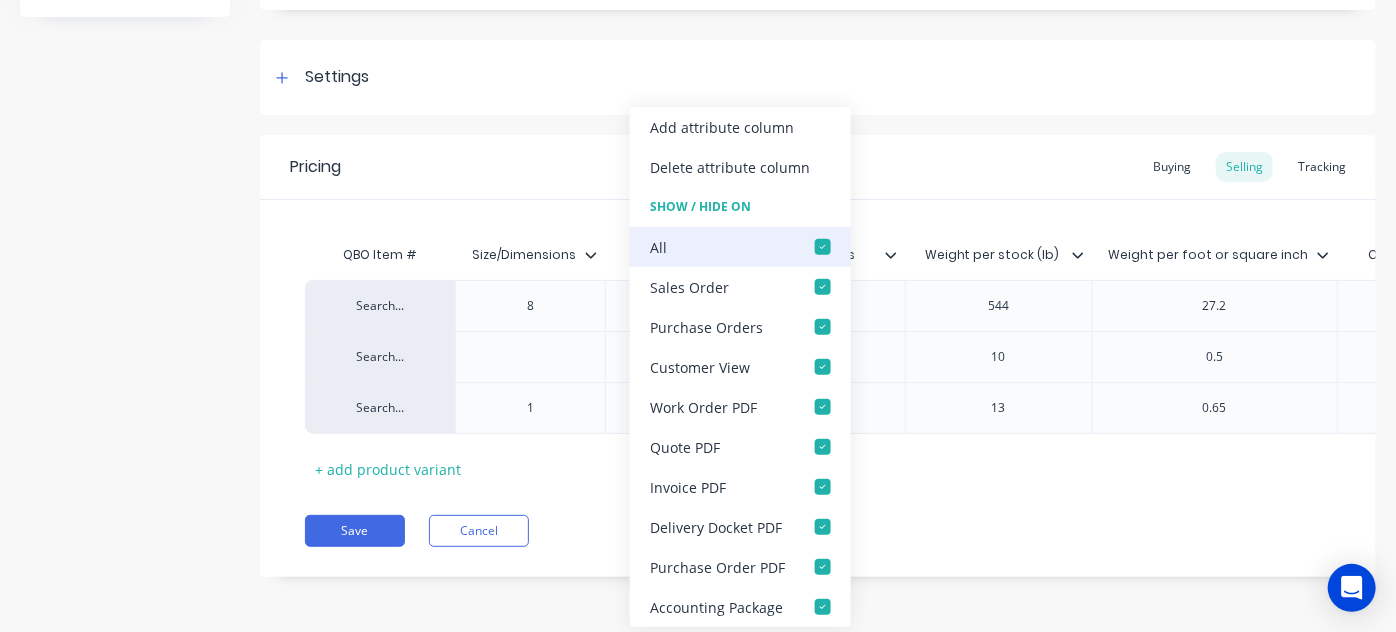 click at bounding box center (823, 247) 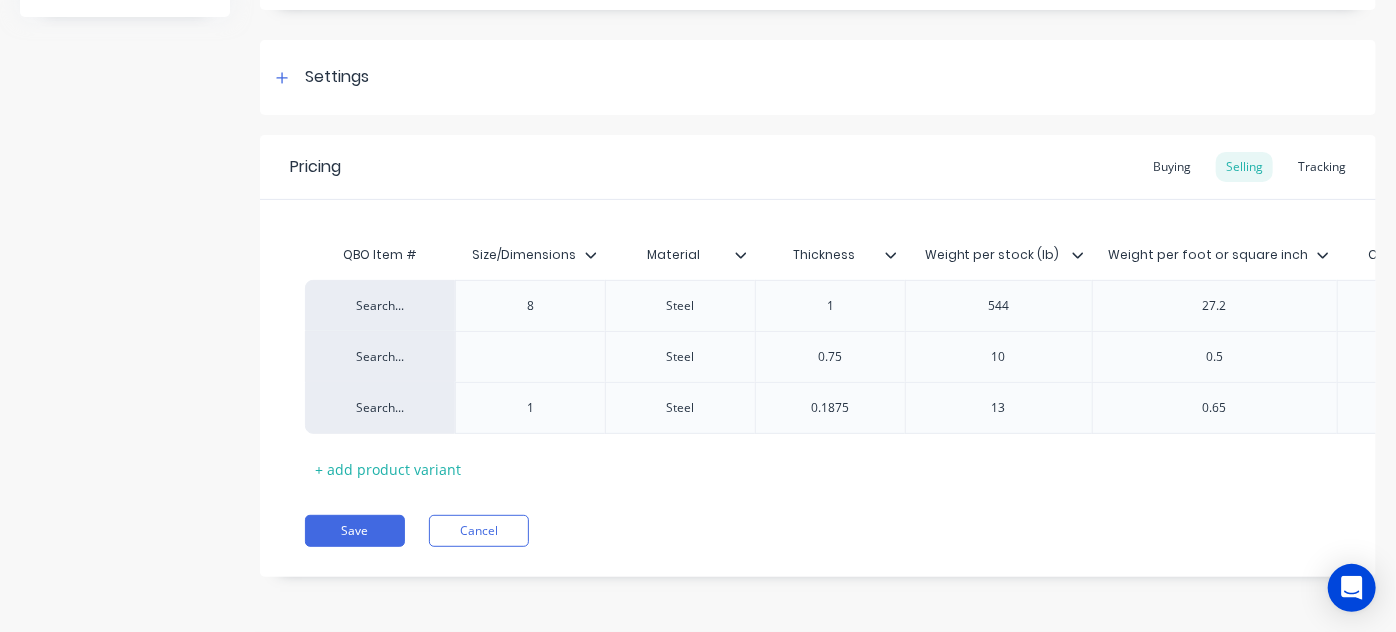 click on "Pricing Buying Selling Tracking" at bounding box center [818, 167] 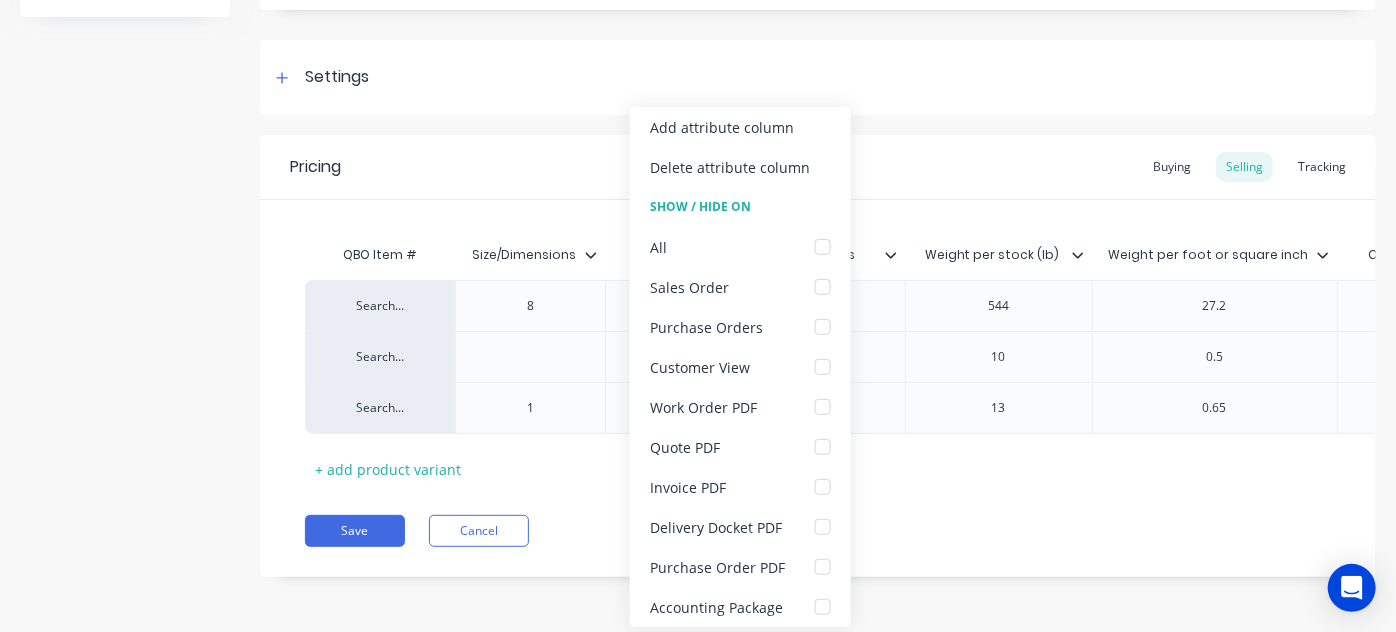 click 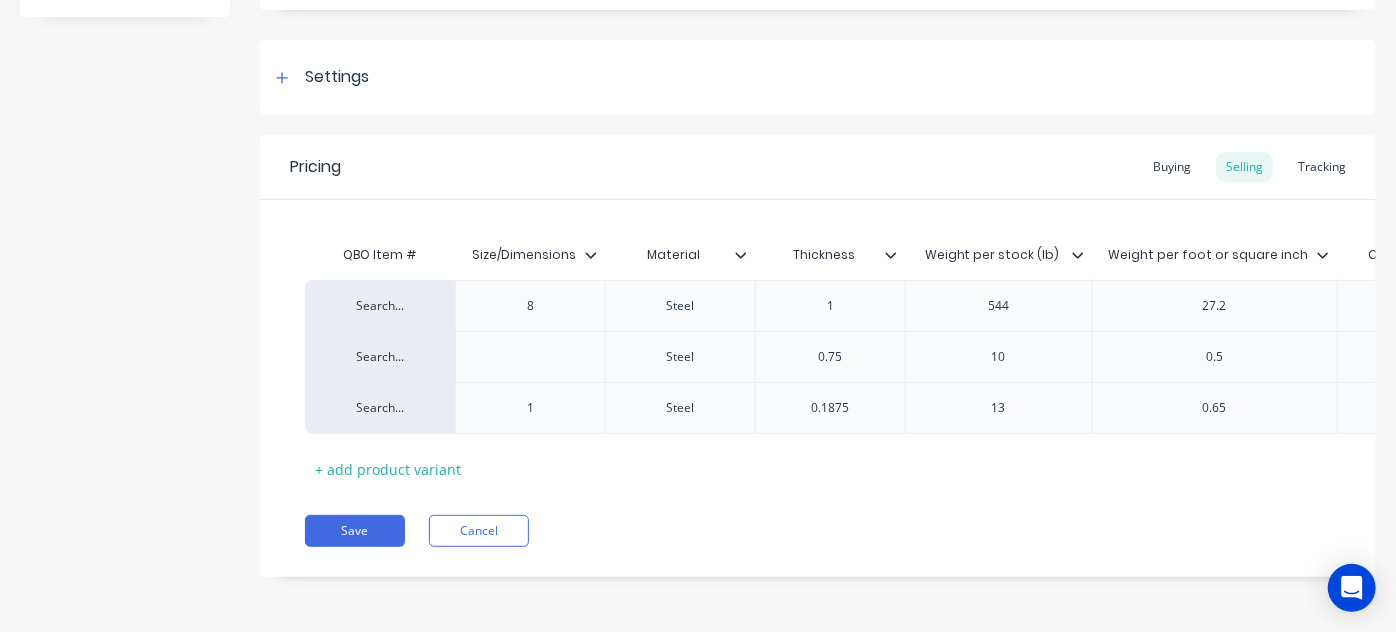 click 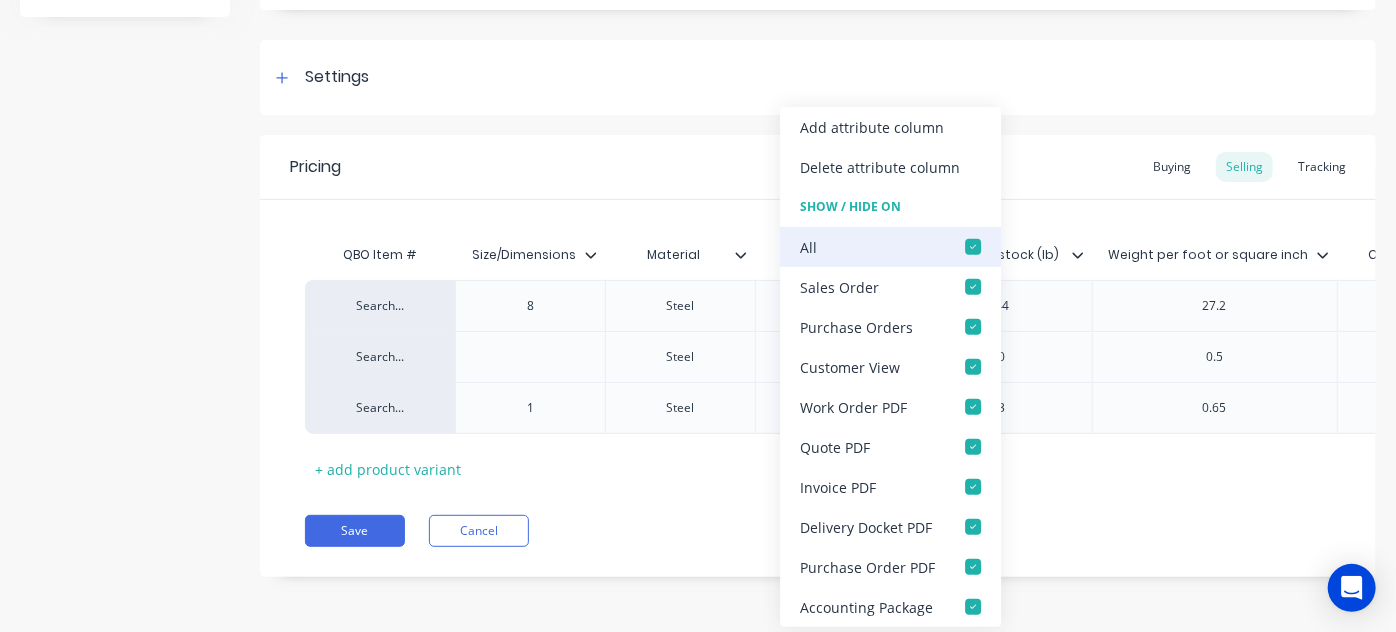 click at bounding box center [973, 247] 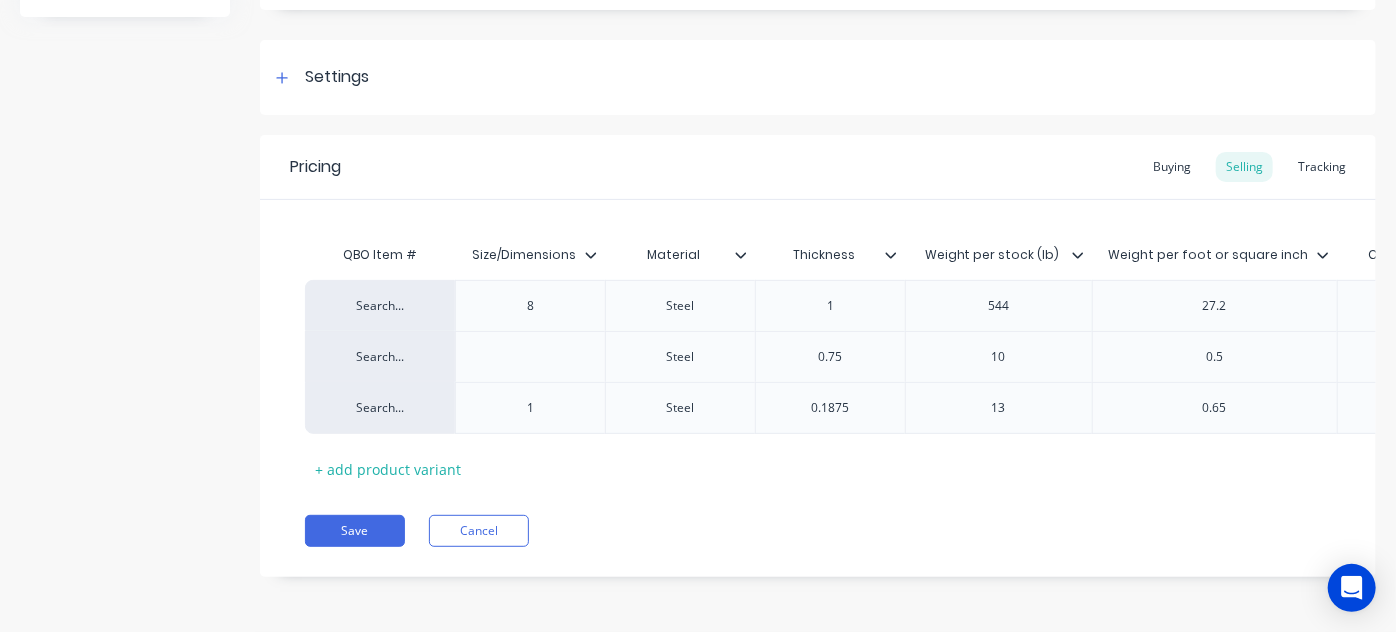 click on "Pricing Buying Selling Tracking" at bounding box center [818, 167] 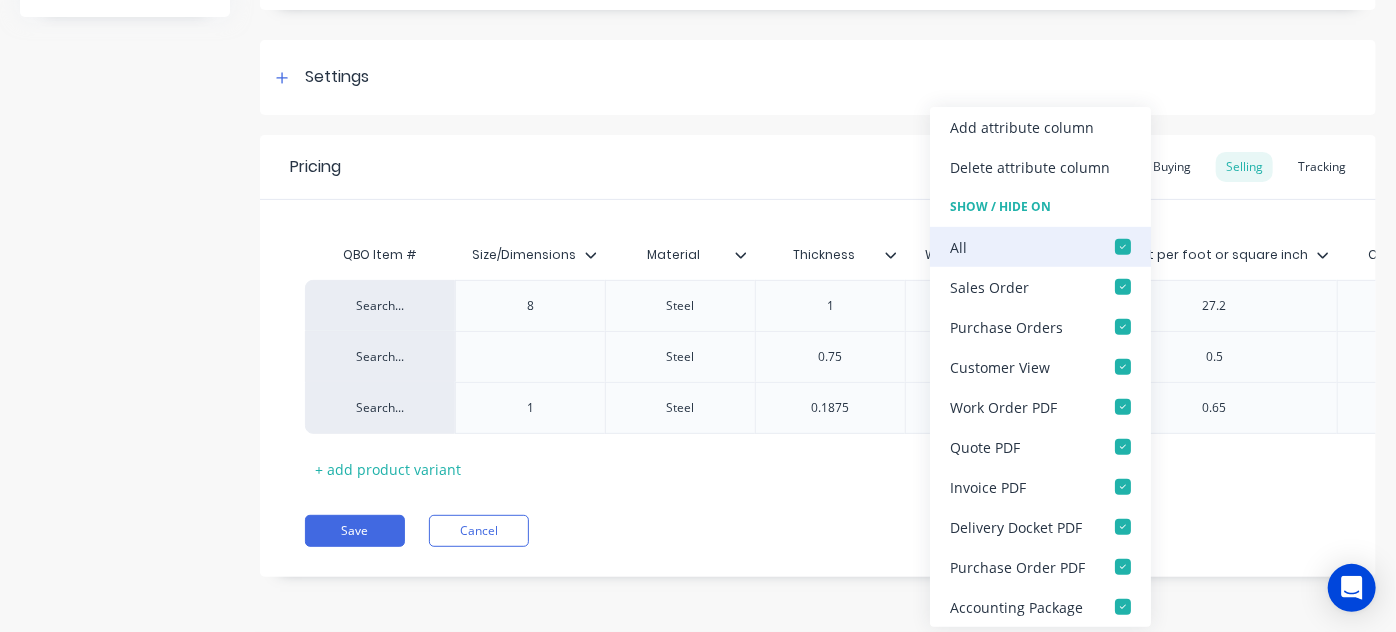 click at bounding box center (1123, 247) 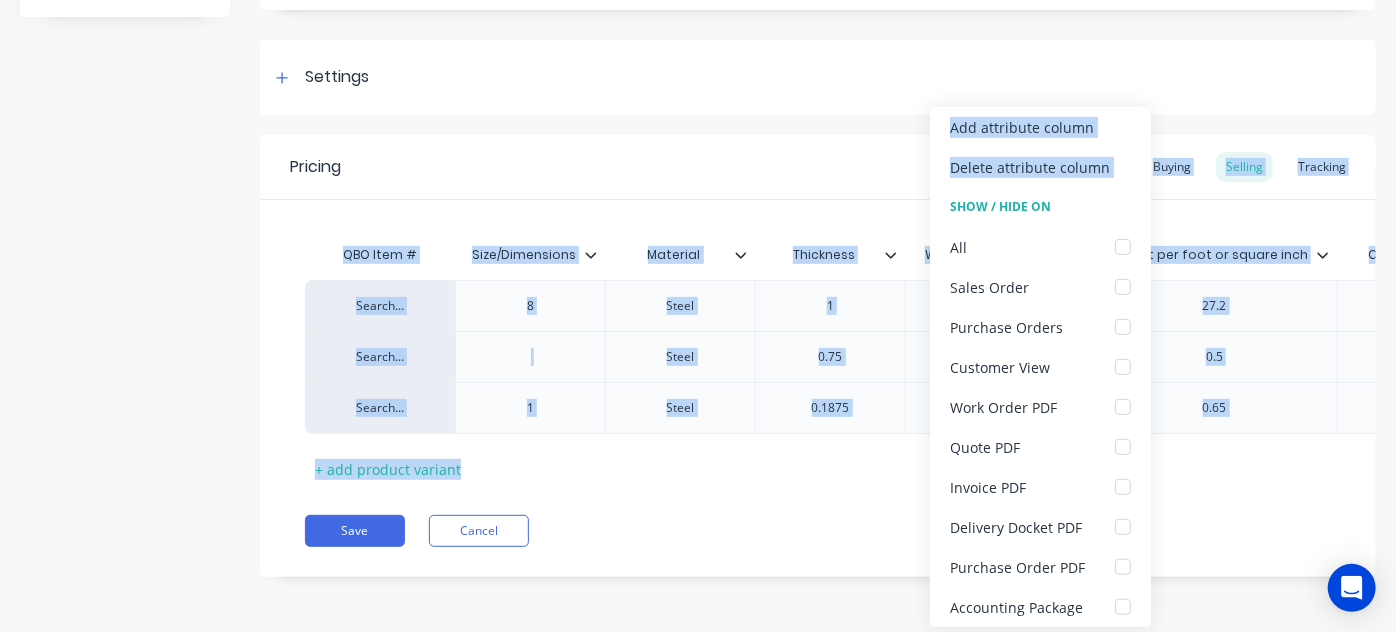 drag, startPoint x: 945, startPoint y: 198, endPoint x: 870, endPoint y: 164, distance: 82.346825 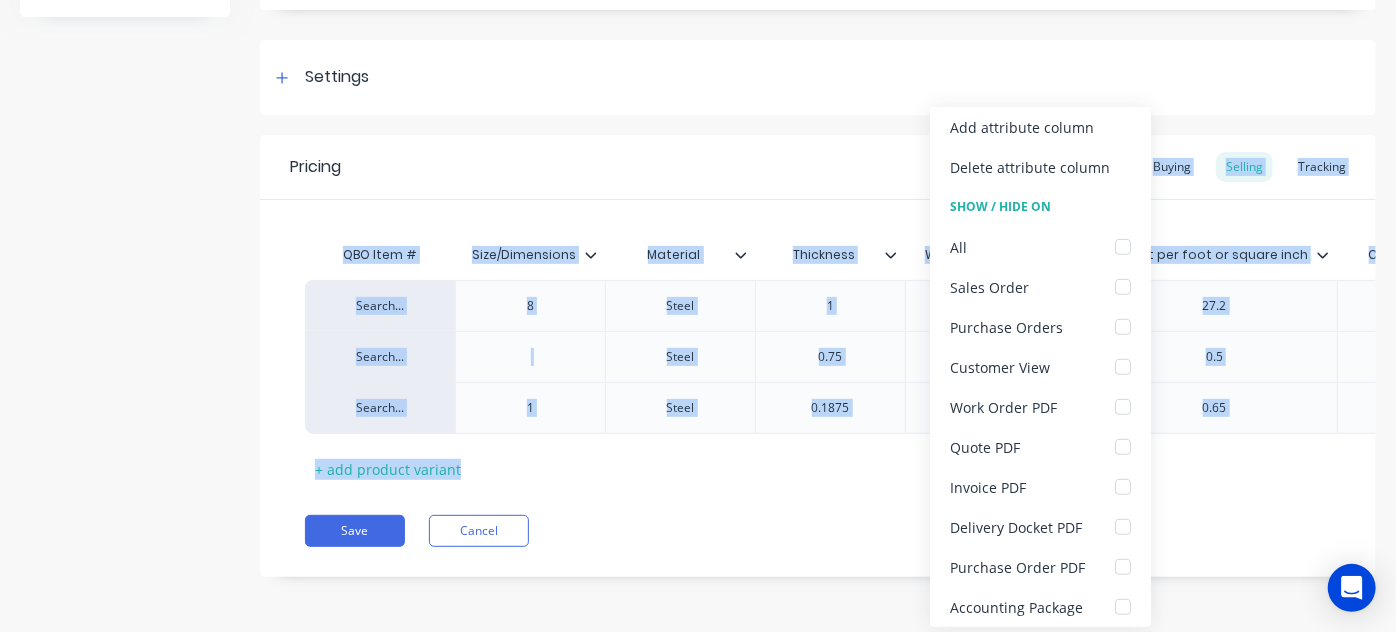 click on "Pricing Buying Selling Tracking" at bounding box center [818, 167] 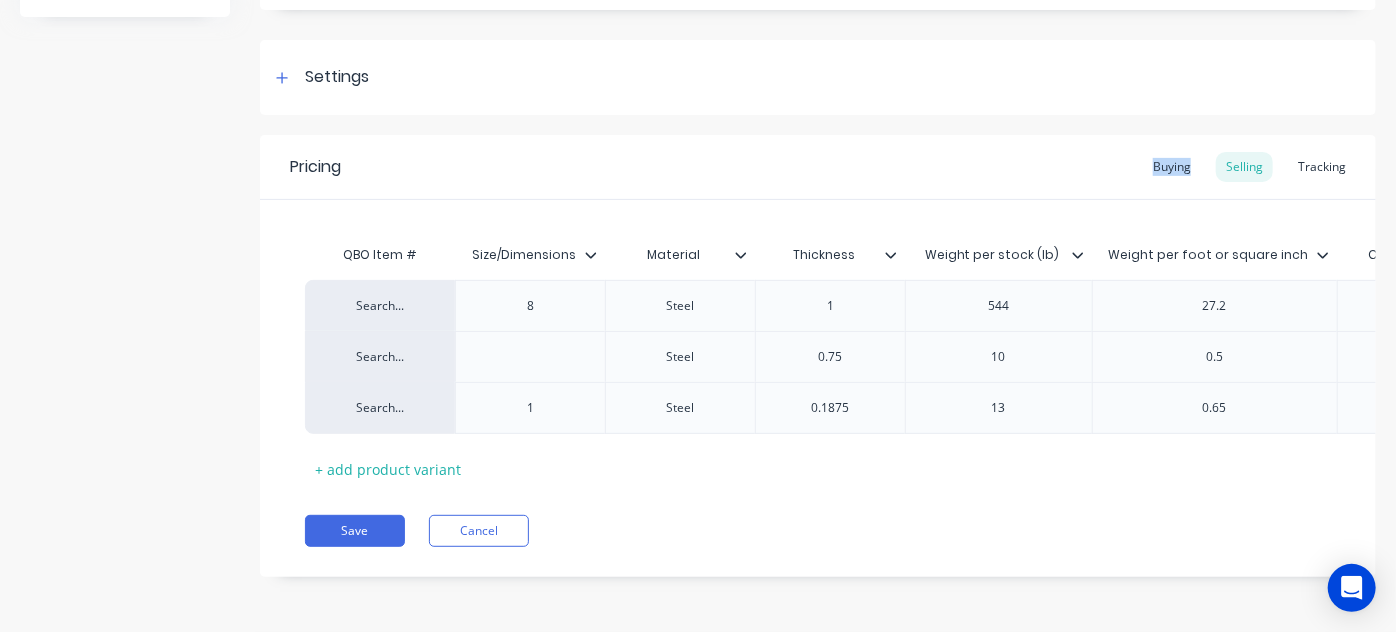 click on "Pricing Buying Selling Tracking" at bounding box center [818, 167] 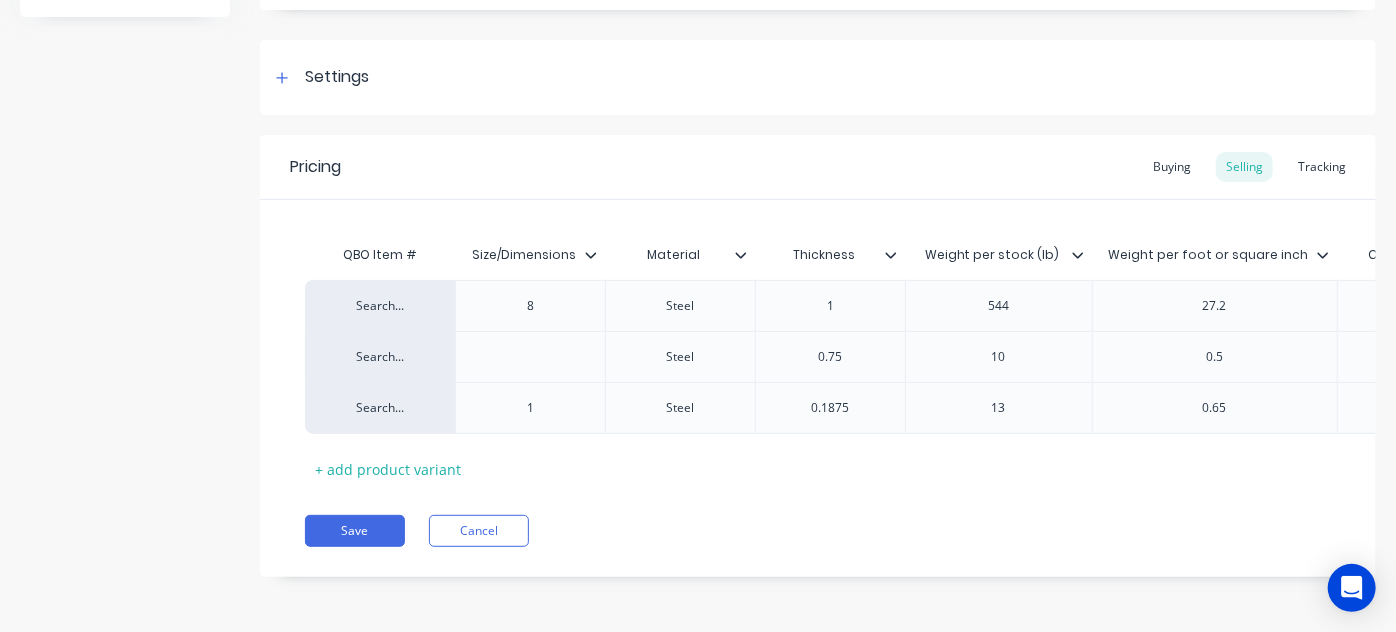 type on "Weight per stock (lb)" 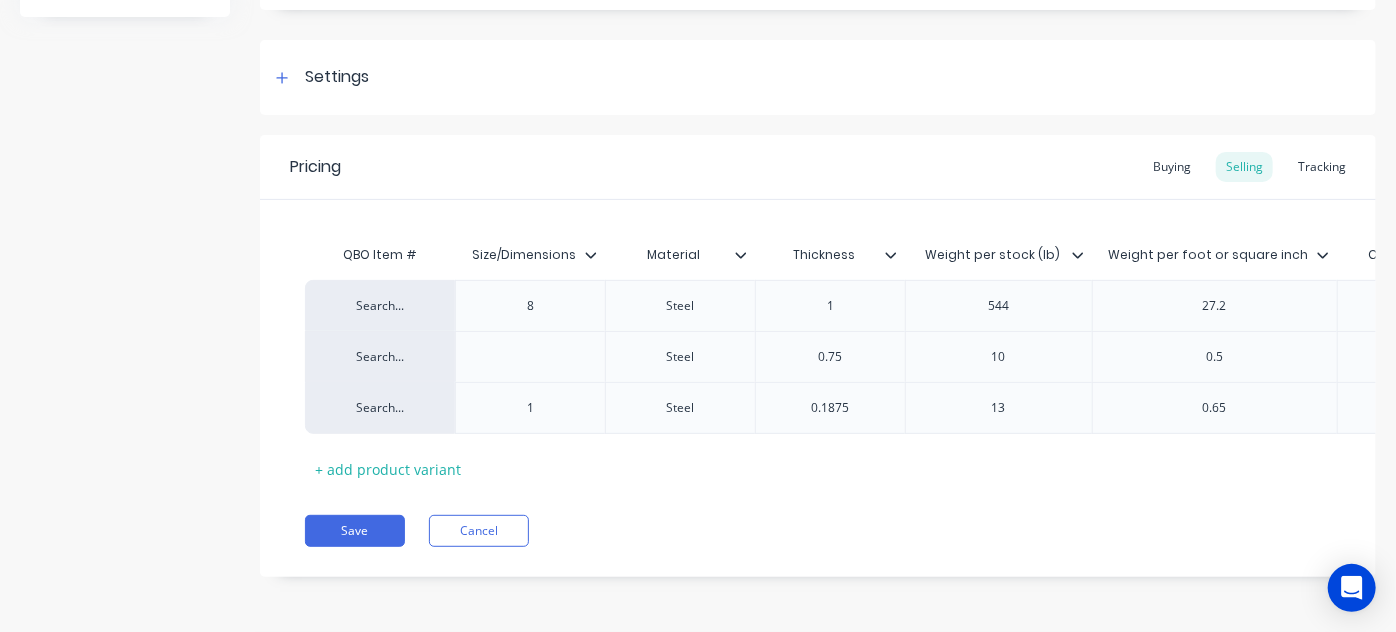 click on "Weight per stock (lb)" at bounding box center [992, 255] 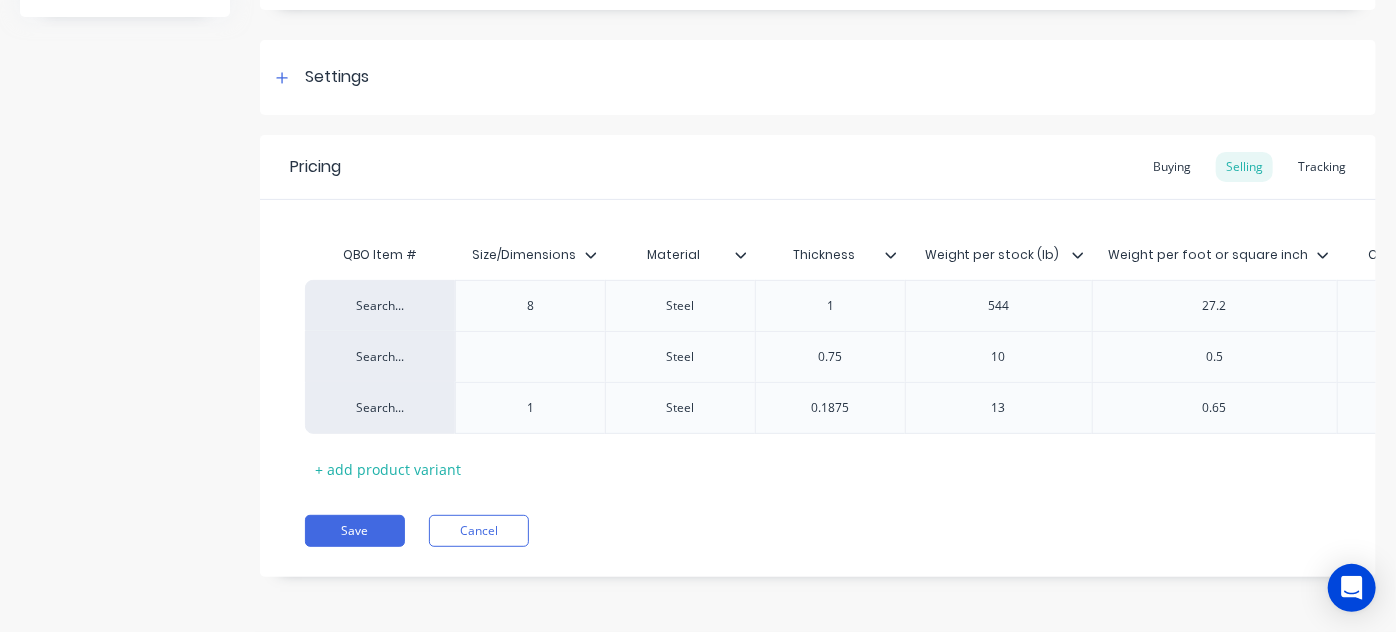 click 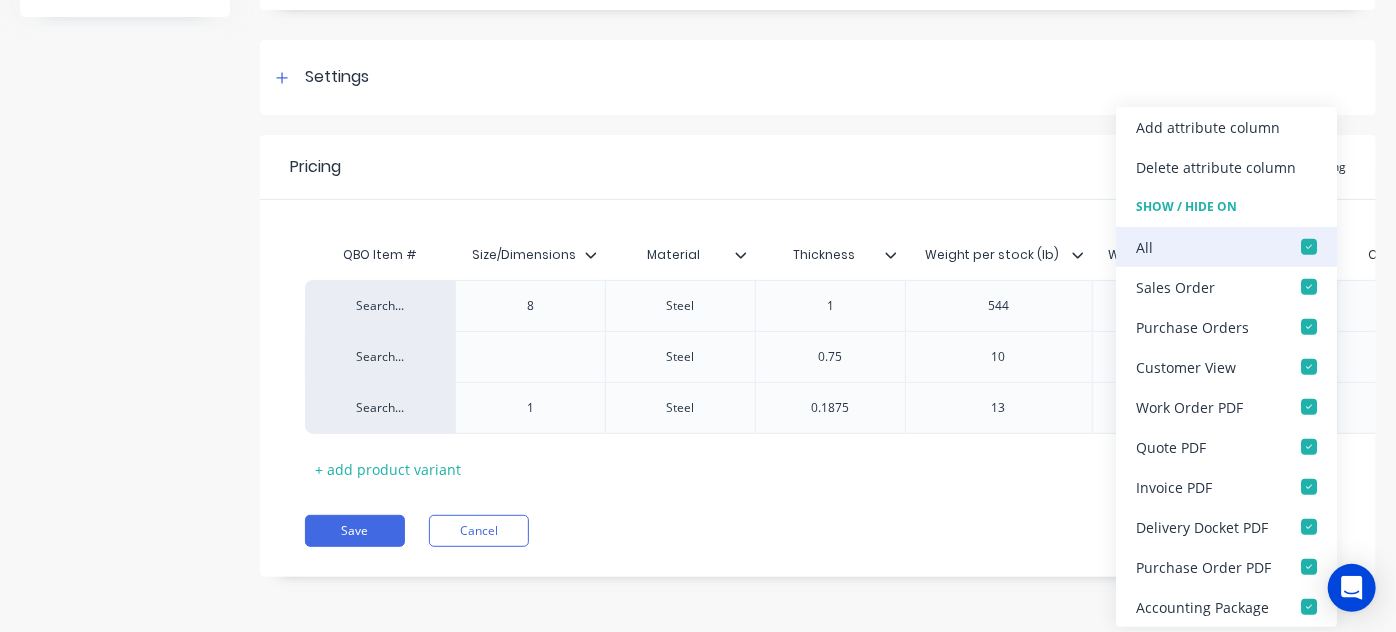 click at bounding box center (1309, 247) 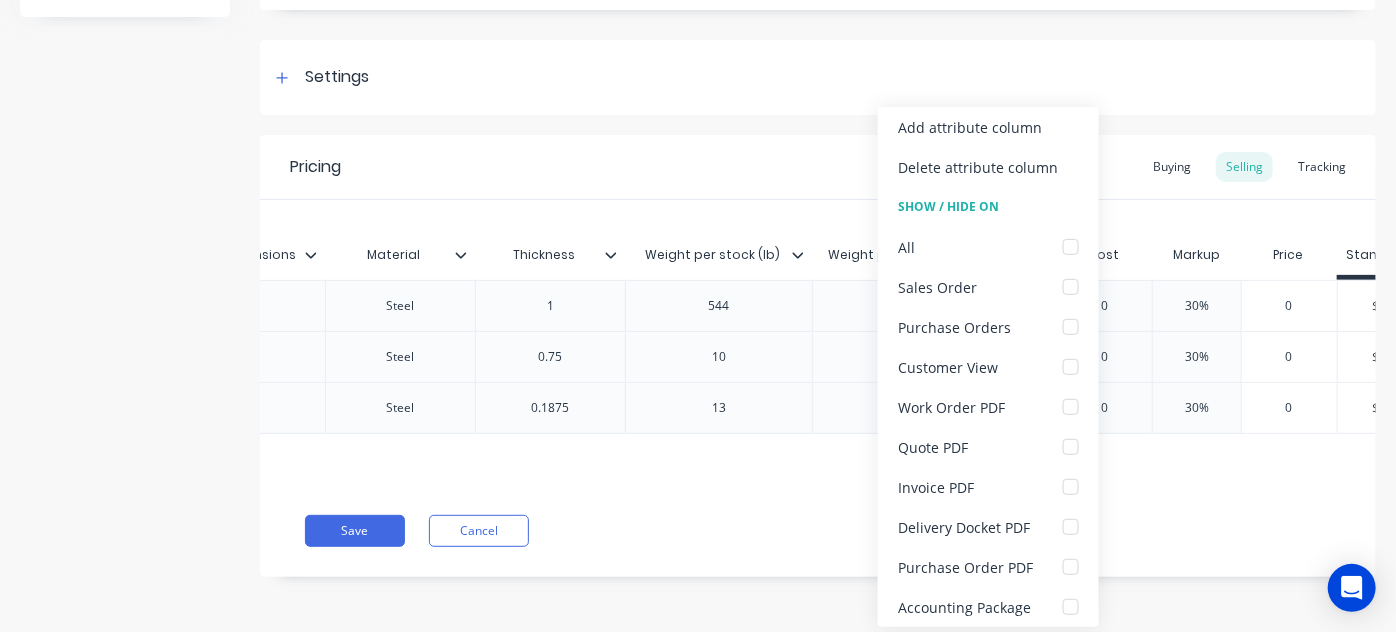 scroll, scrollTop: 0, scrollLeft: 280, axis: horizontal 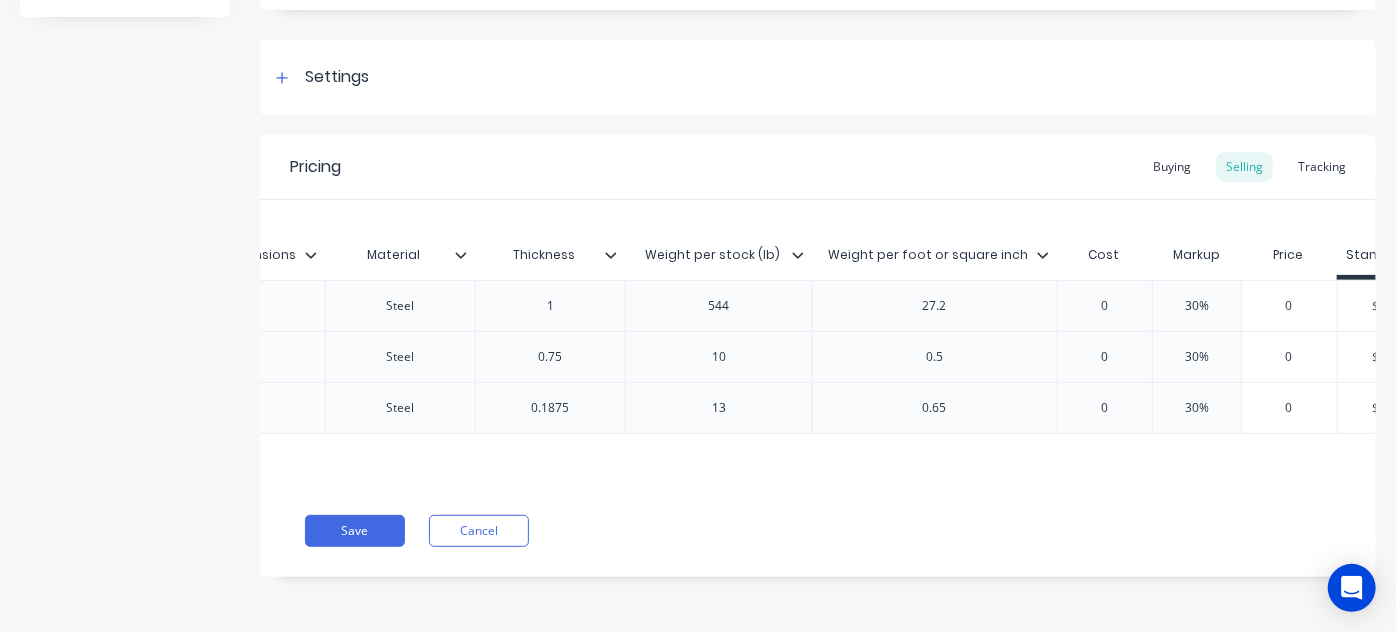 click on "QBO Item # Size/Dimensions Material Thickness Weight per stock (lb) Weight per foot or square inch Cost Markup Price Standard Search... 8 Steel 1 544 27.2 0 30% 0 $0.00 Search...
Steel 0.75 10 0.5 0 30% 0 $0.00 Search... 1 Steel 0.1875 13 0.65 0 30% 0 $0.00 + add product variant" at bounding box center [818, 342] 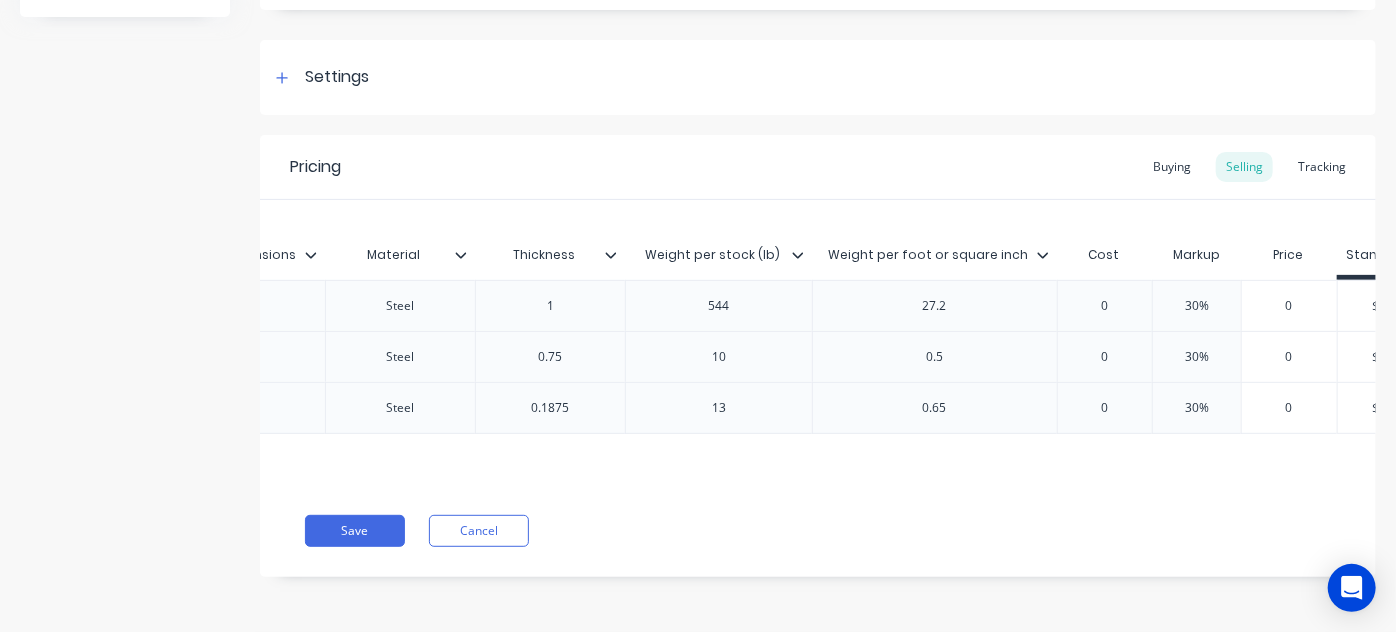 click 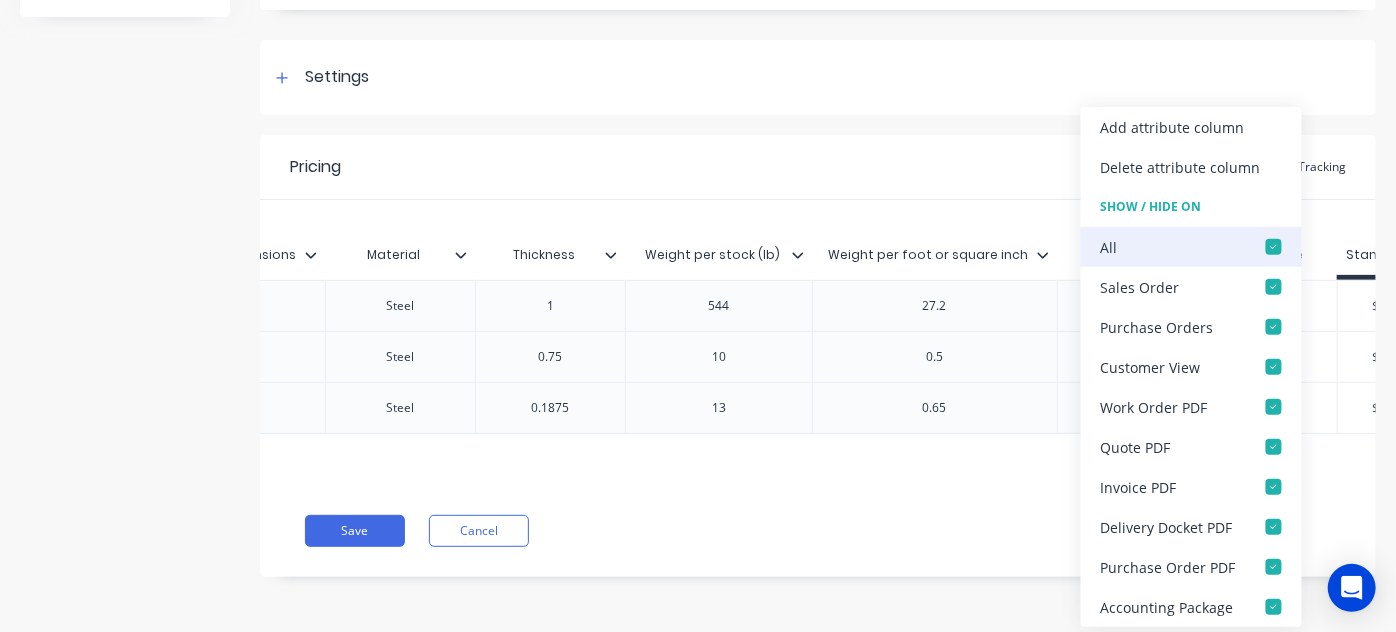 click at bounding box center [1274, 247] 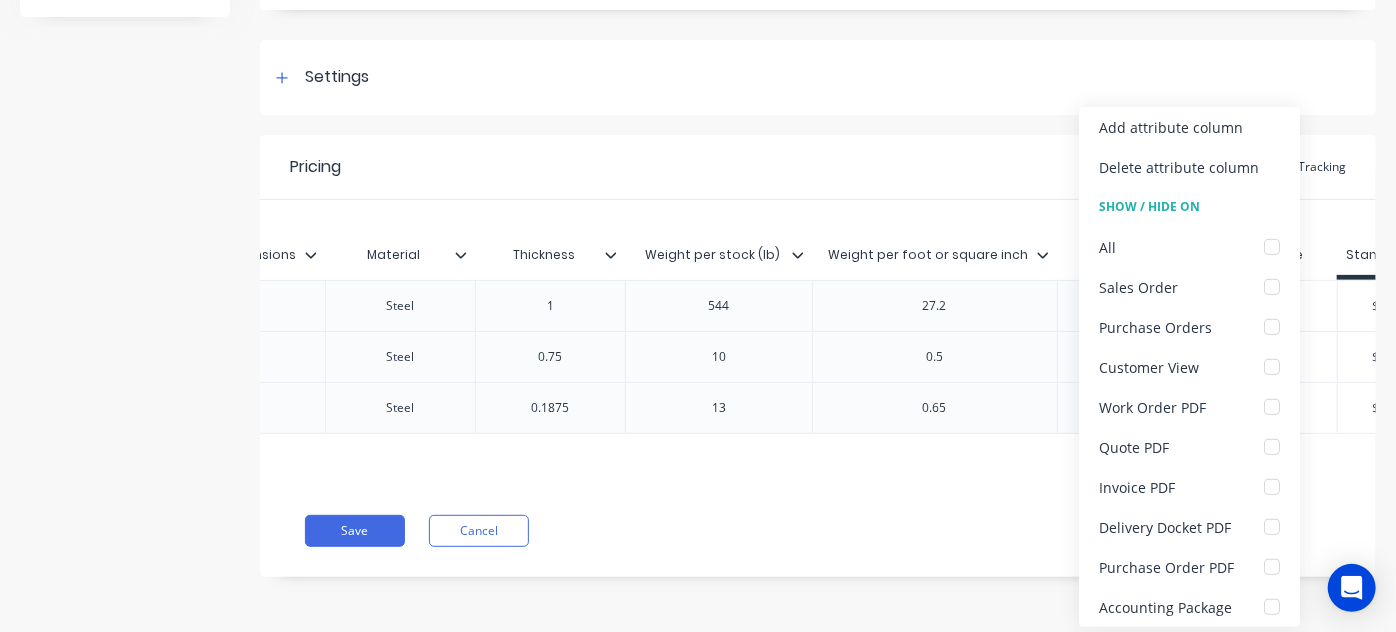 scroll, scrollTop: 0, scrollLeft: 355, axis: horizontal 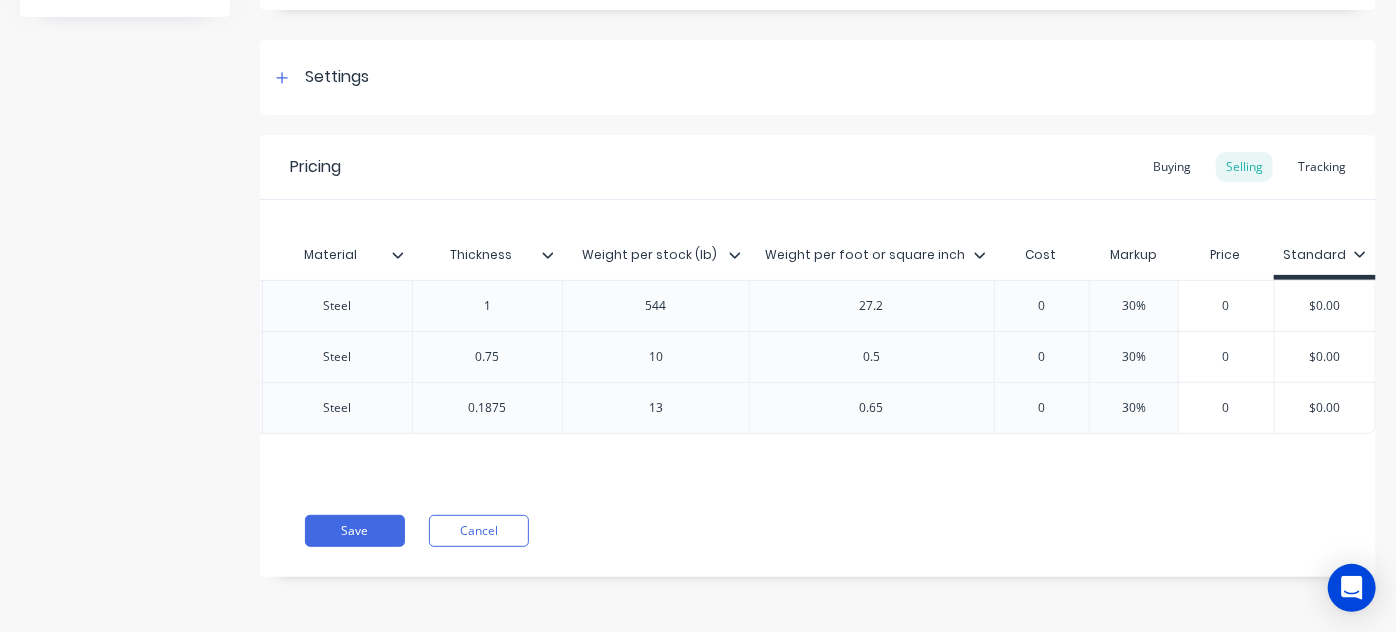 click on "Pricing Buying Selling Tracking" at bounding box center (818, 167) 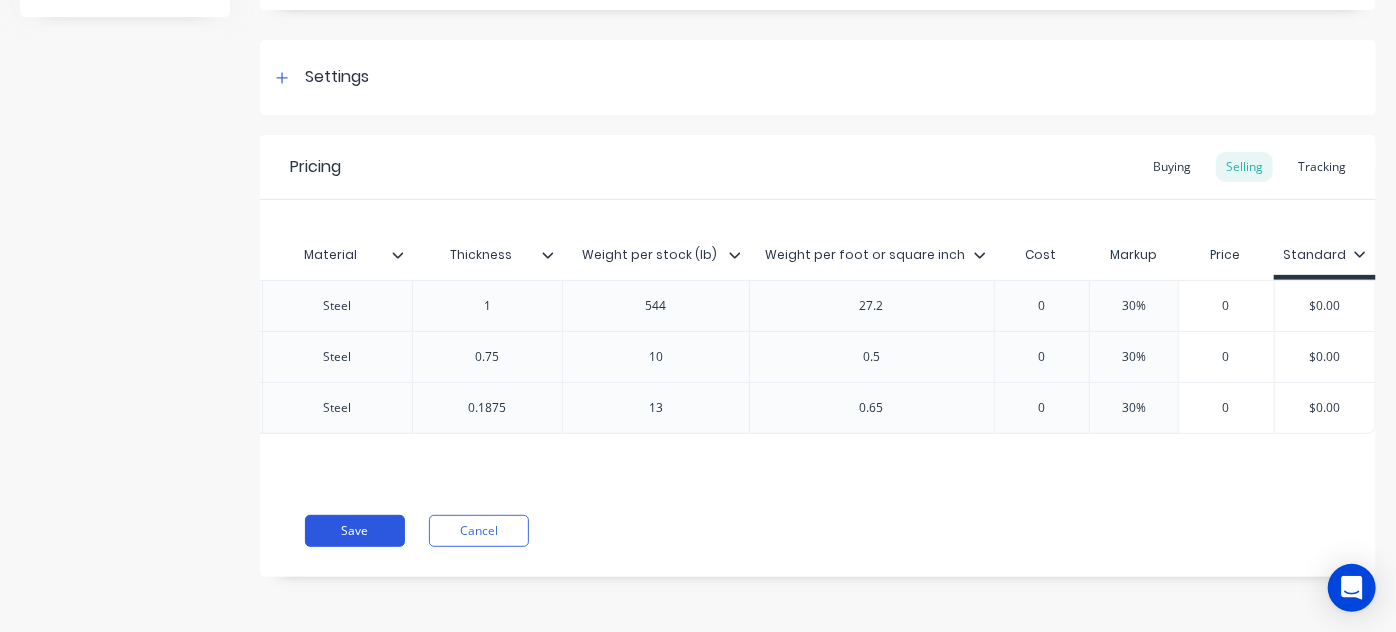 click on "Save" at bounding box center (355, 531) 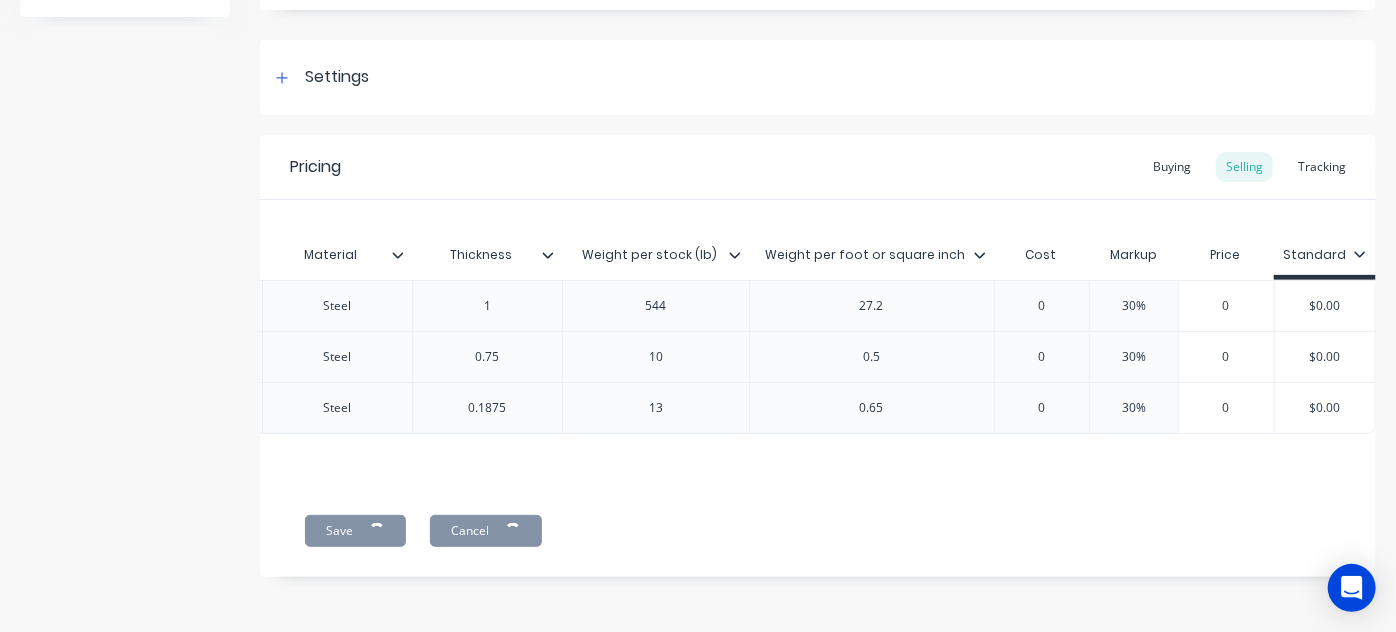 scroll, scrollTop: 0, scrollLeft: 0, axis: both 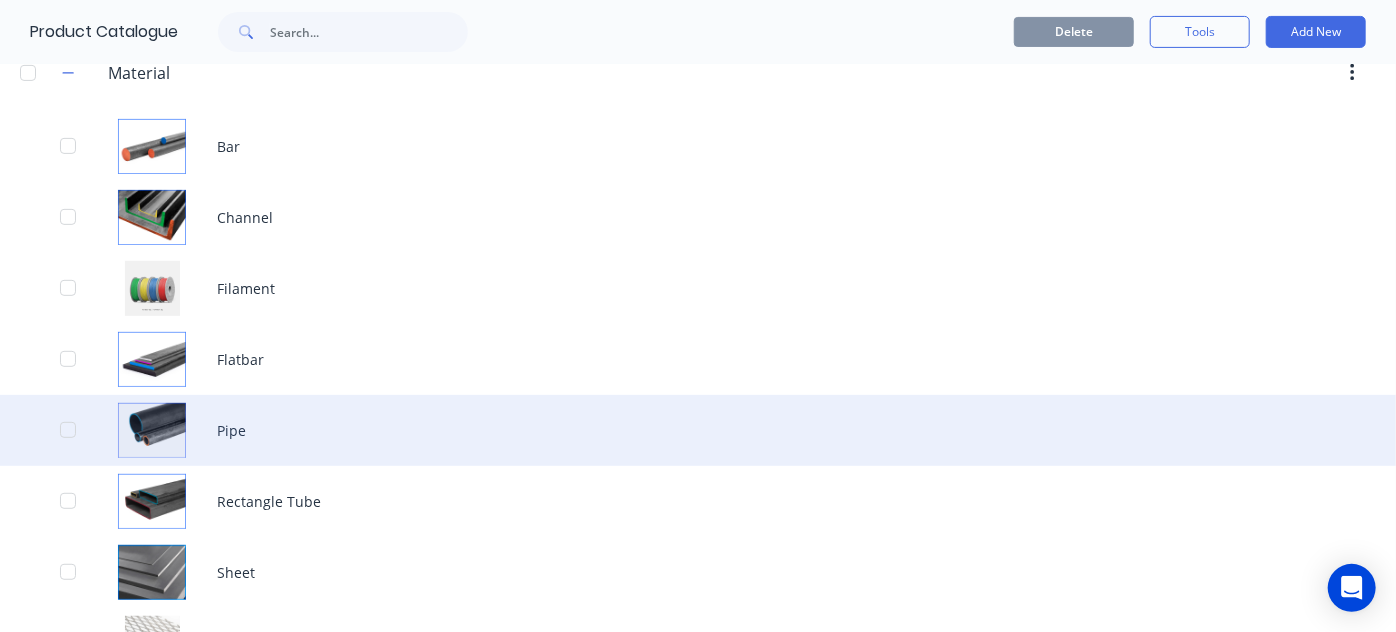 click on "Pipe" at bounding box center (698, 430) 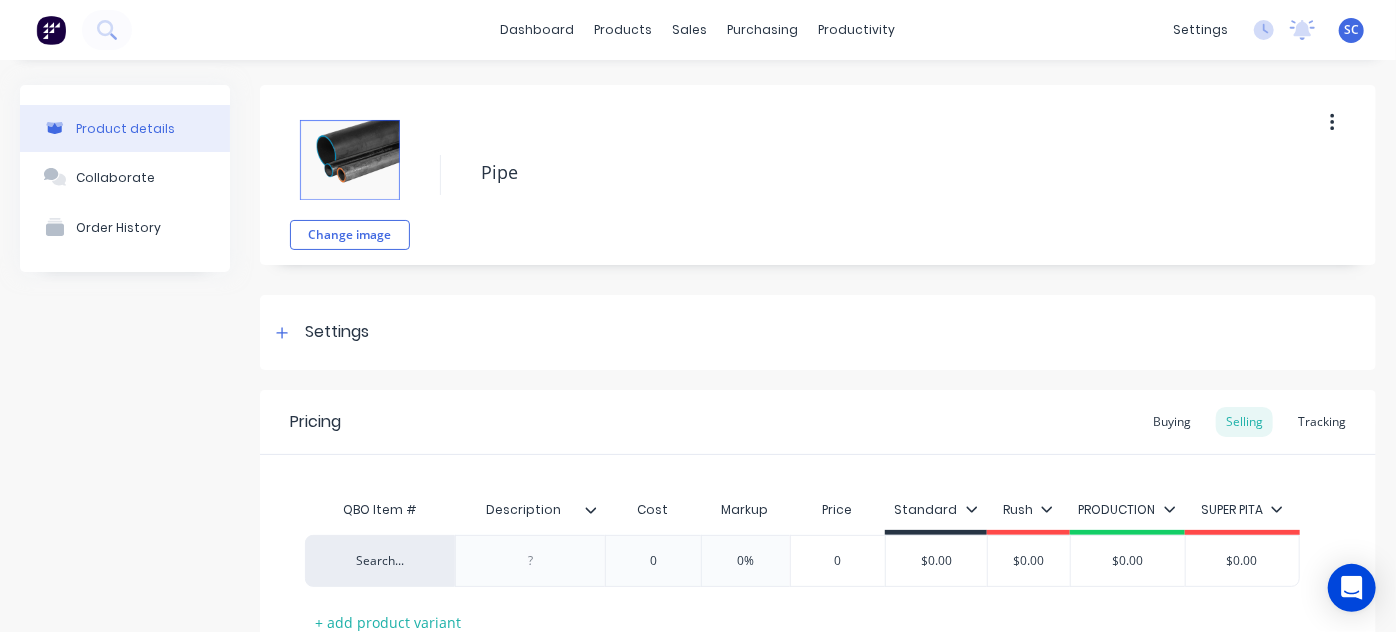 scroll, scrollTop: 152, scrollLeft: 0, axis: vertical 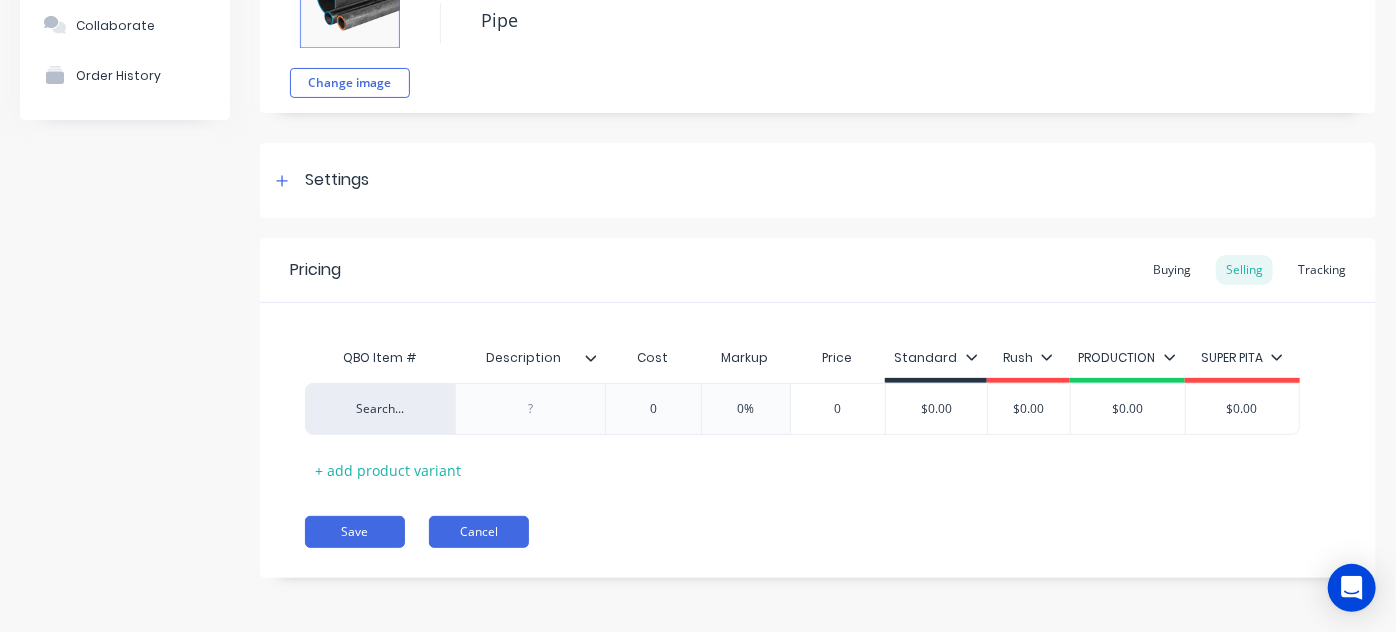 click on "Cancel" at bounding box center (479, 532) 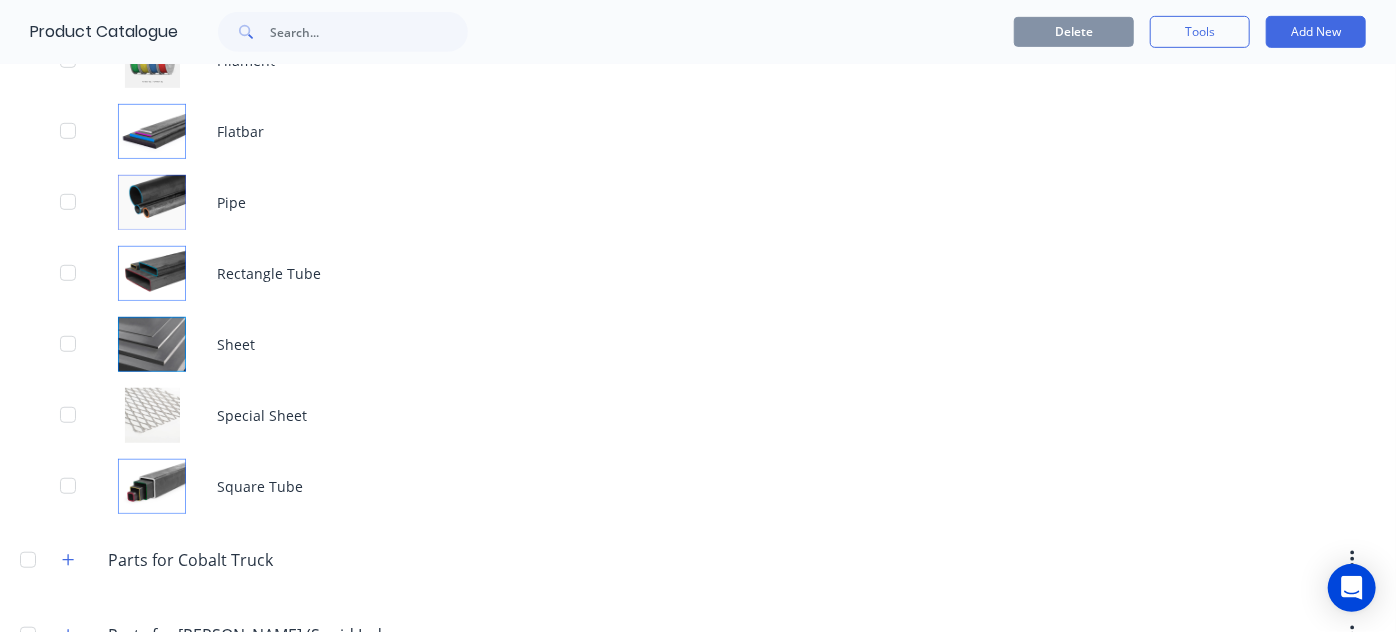 scroll, scrollTop: 554, scrollLeft: 0, axis: vertical 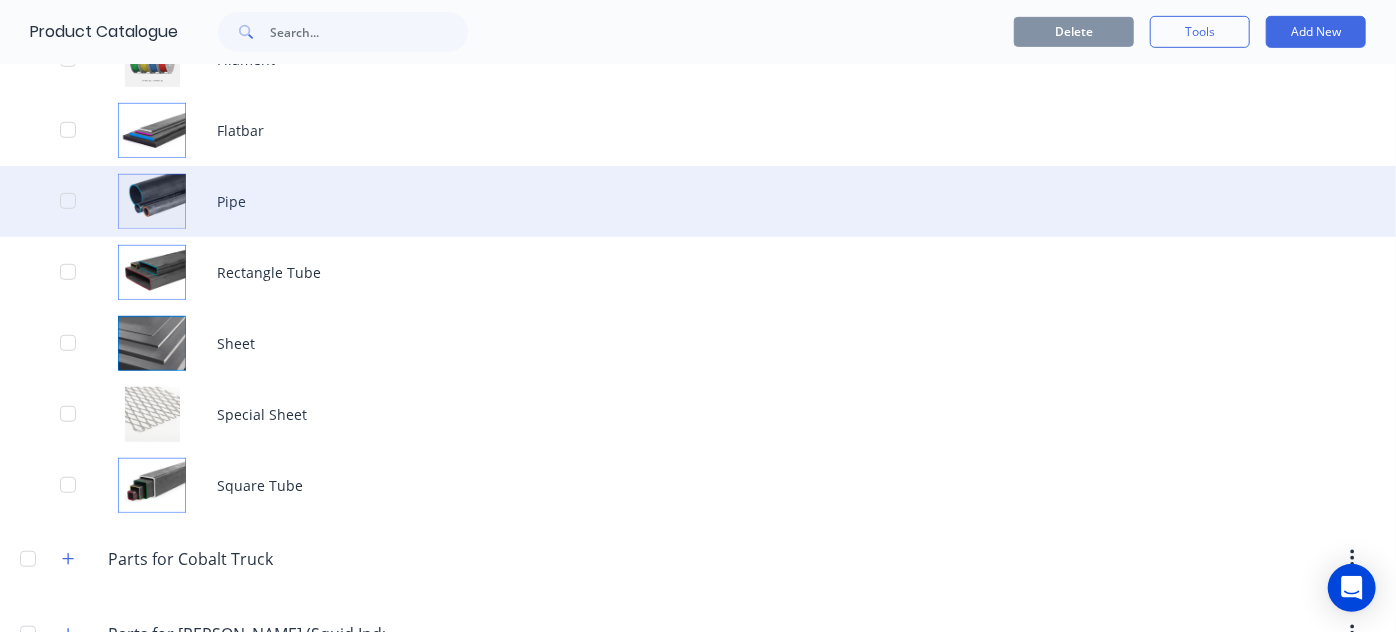 click on "Pipe" at bounding box center (698, 201) 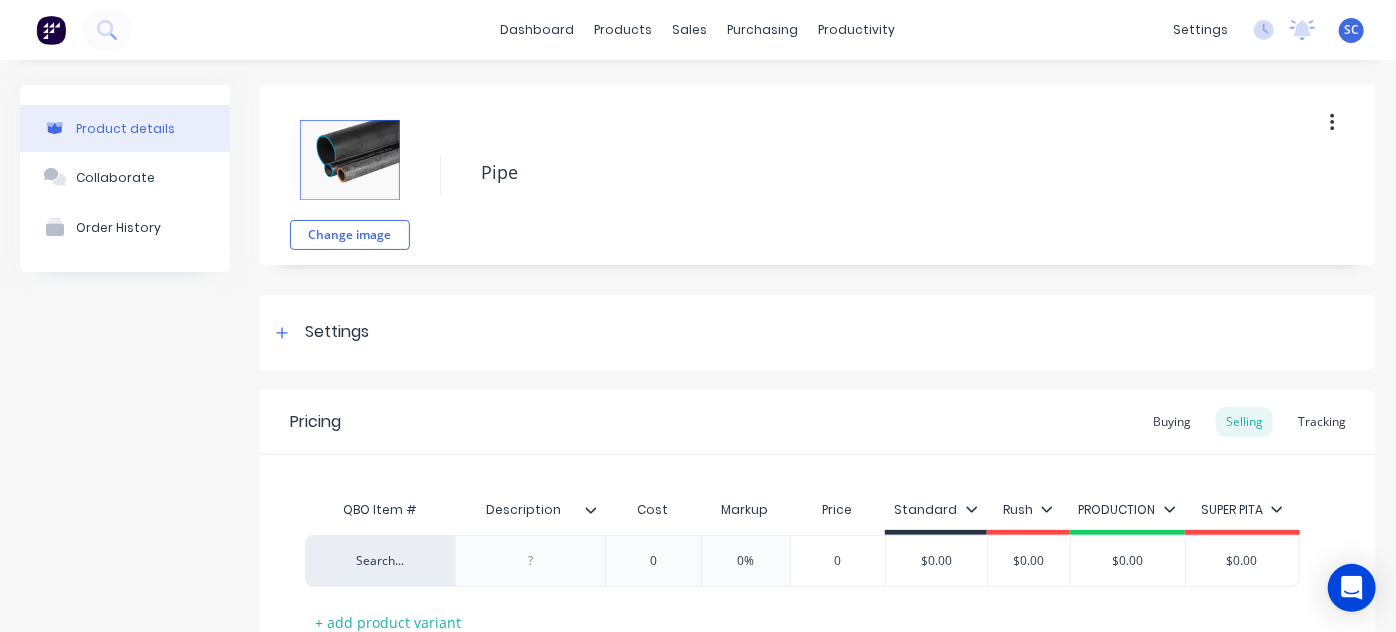scroll, scrollTop: 152, scrollLeft: 0, axis: vertical 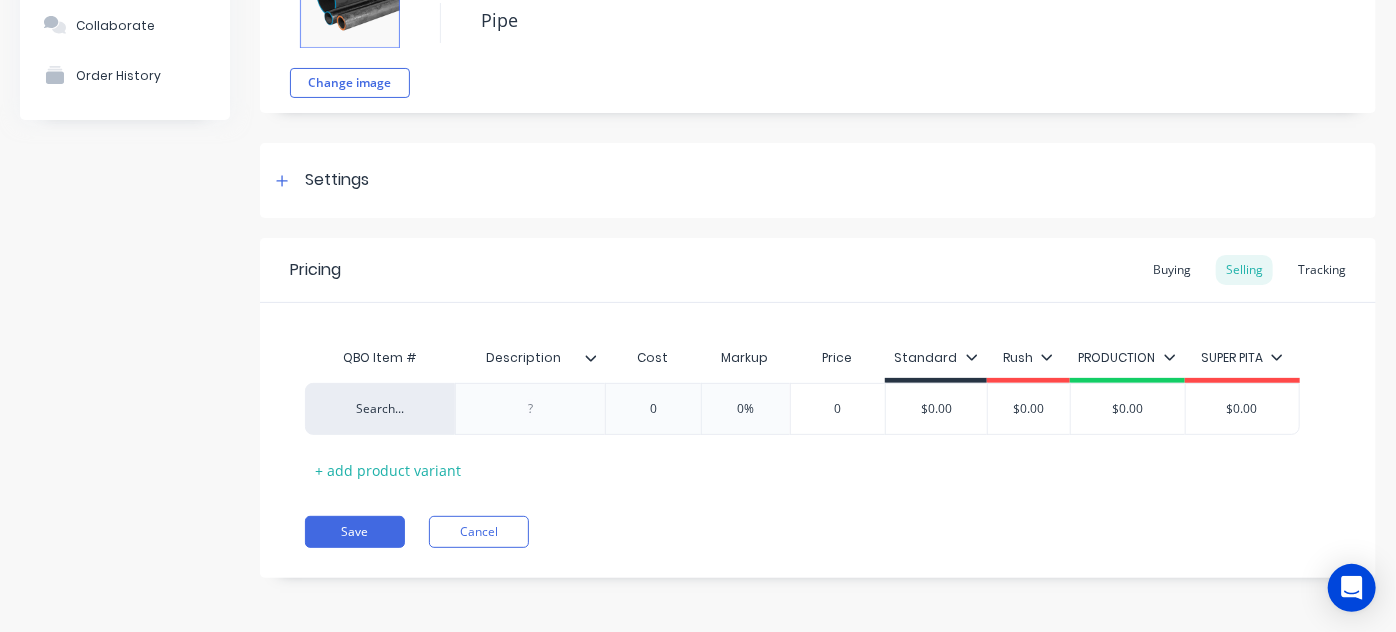 click on "Pricing Buying Selling Tracking QBO Item # Description Cost Markup Price Standard Rush PRODUCTION SUPER PITA Search... 0 0% 0 $0.00 $0.00 $0.00 $0.00 + add product variant Save   Cancel" at bounding box center [818, 408] 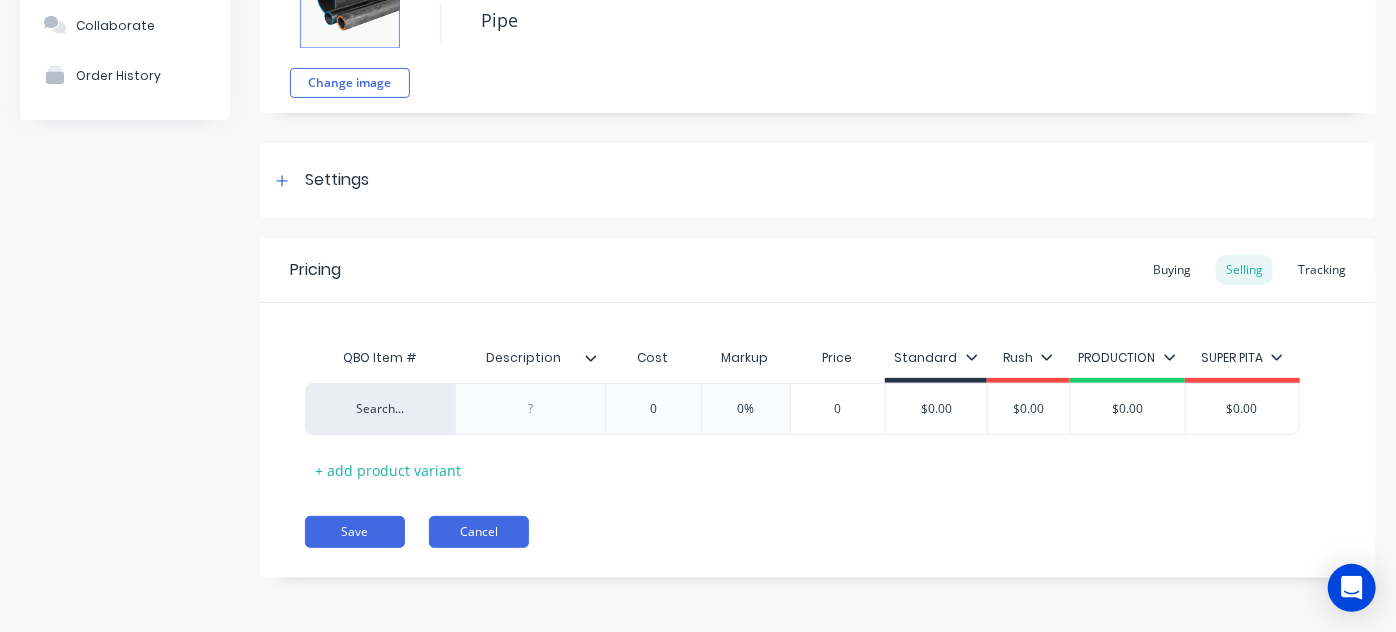 click on "Cancel" at bounding box center (479, 532) 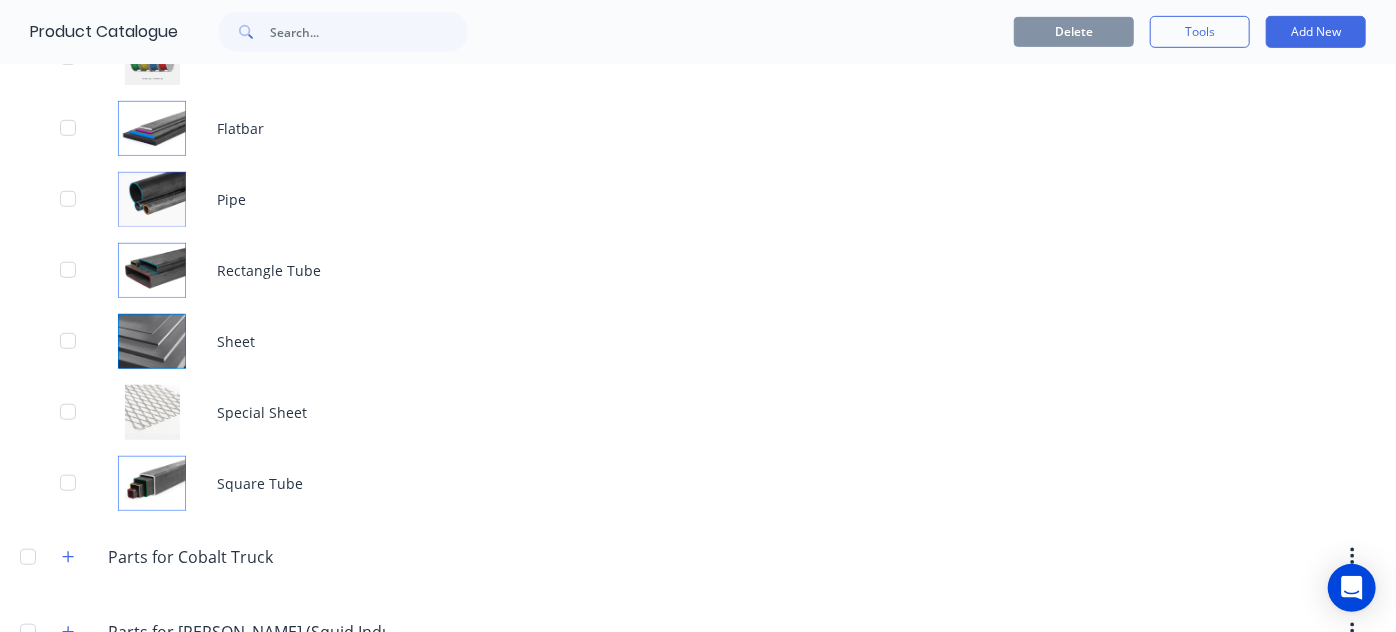 scroll, scrollTop: 570, scrollLeft: 0, axis: vertical 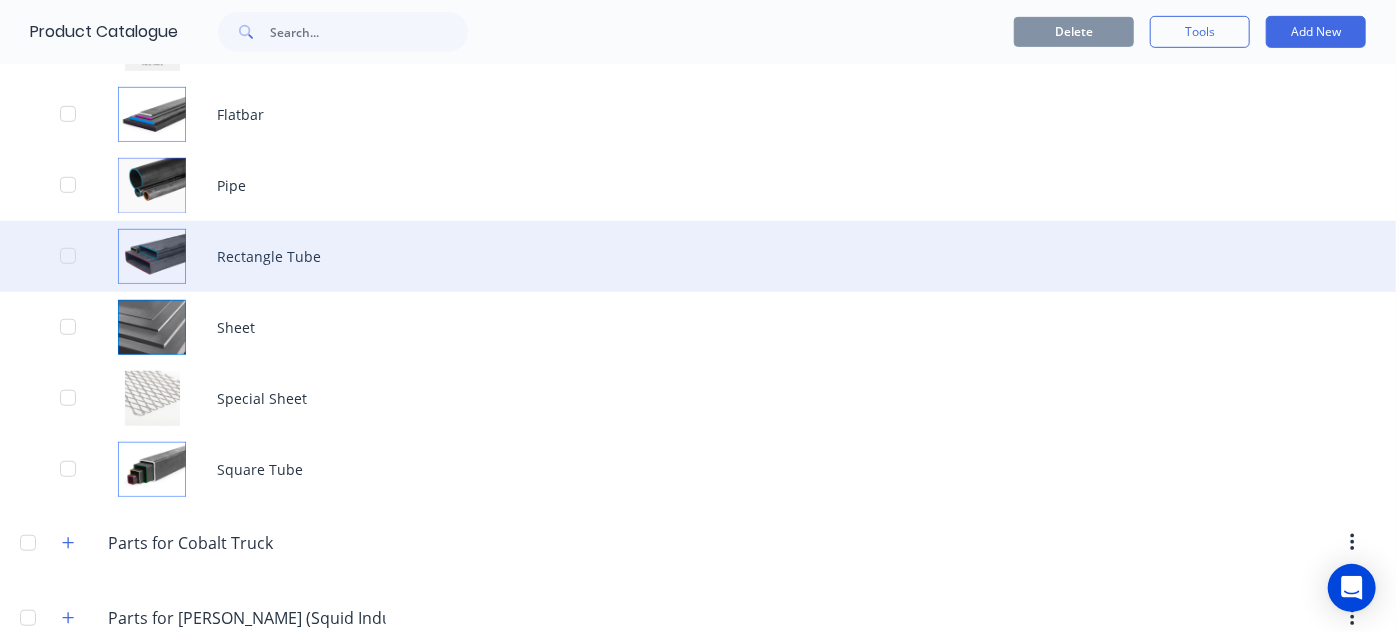 click on "Rectangle Tube" at bounding box center (698, 256) 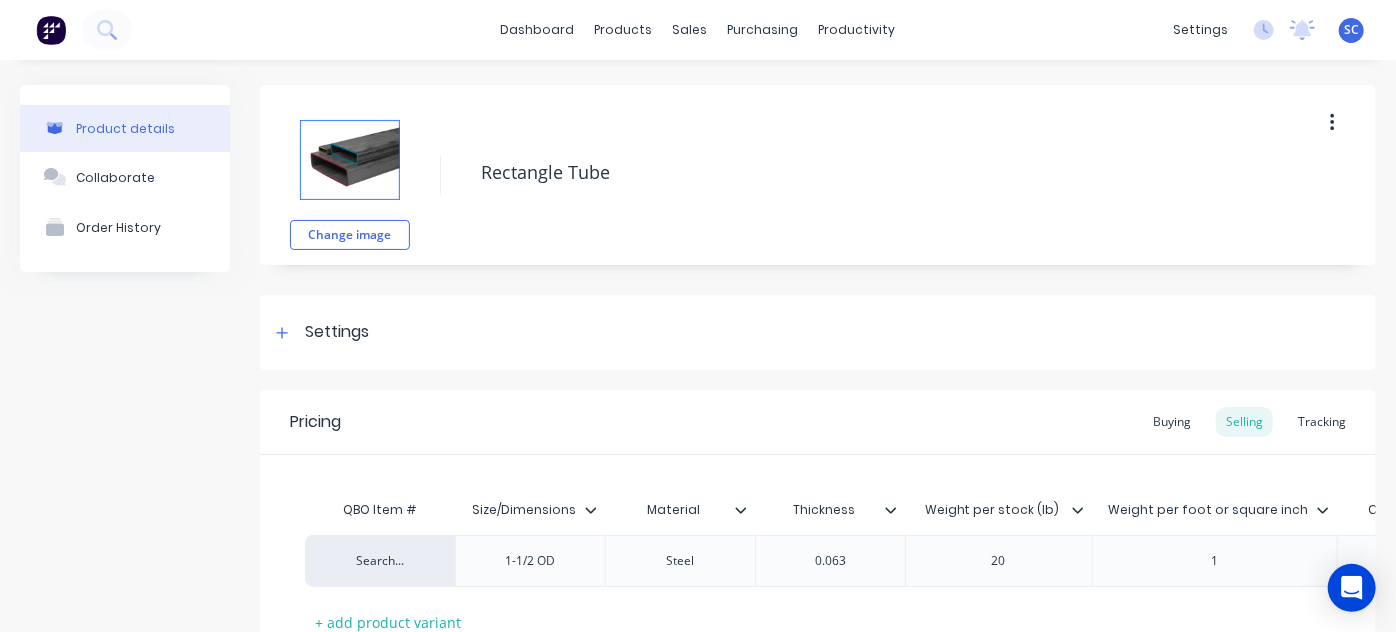 scroll, scrollTop: 165, scrollLeft: 0, axis: vertical 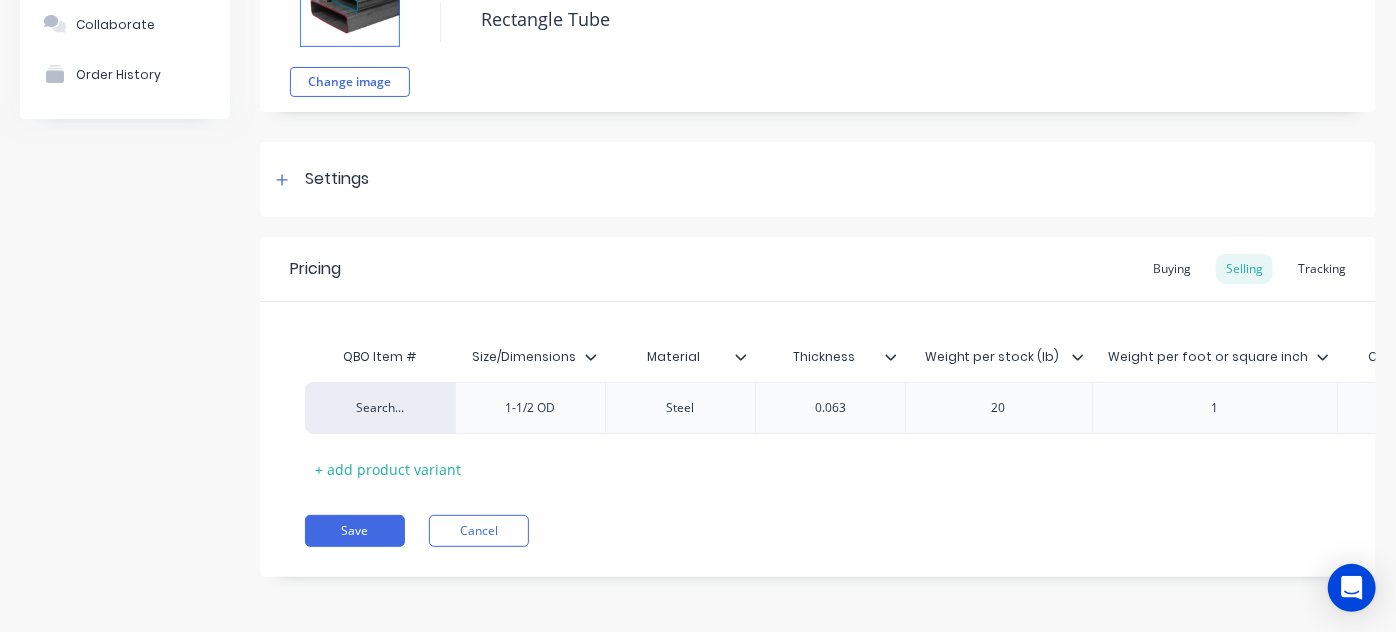 click 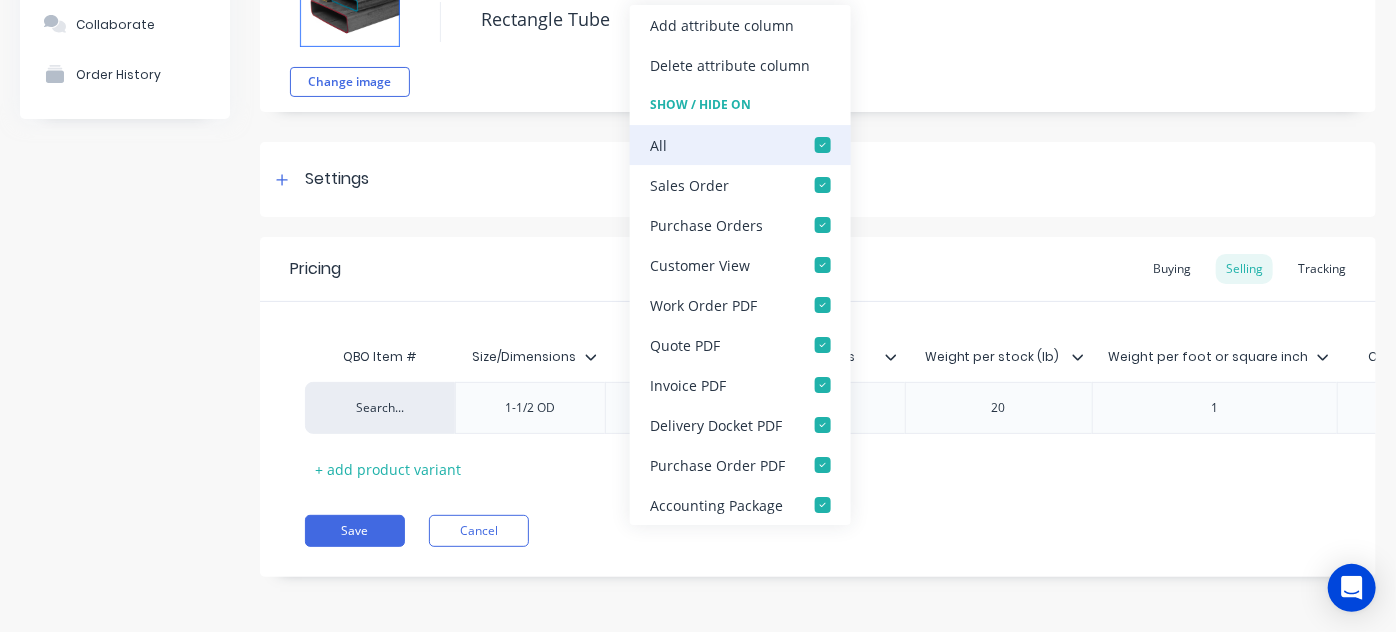 click at bounding box center [823, 145] 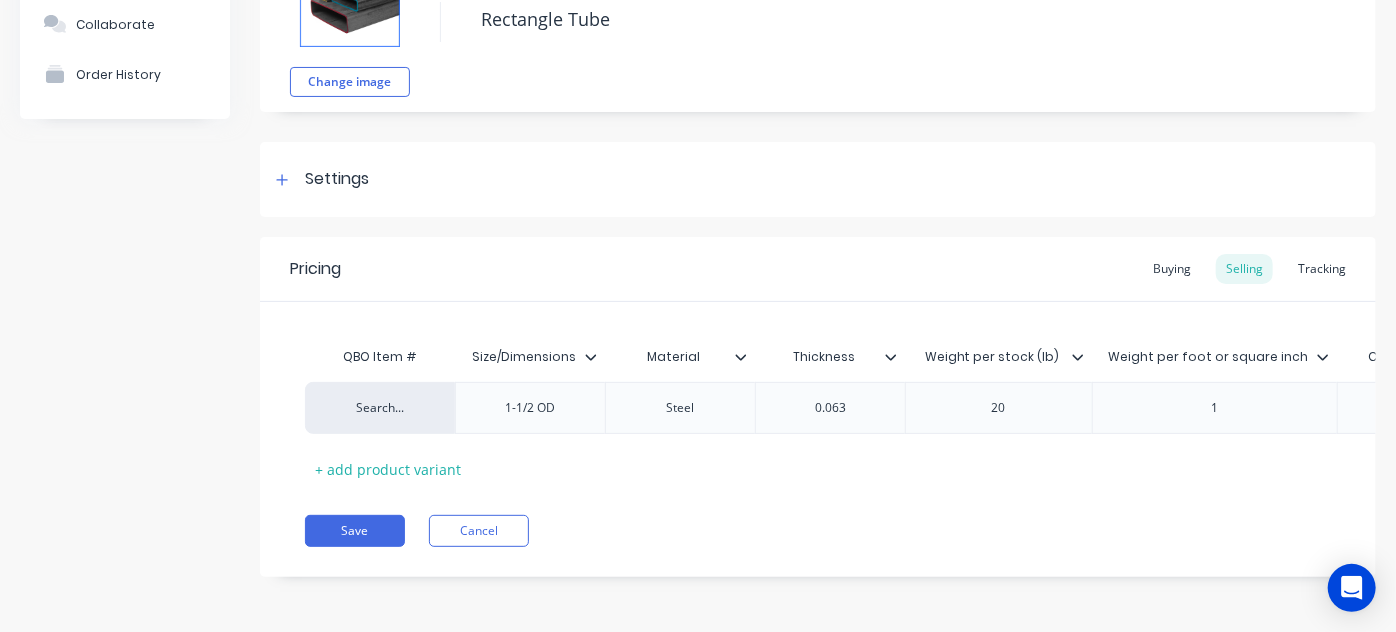 click on "Pricing Buying Selling Tracking" at bounding box center [818, 269] 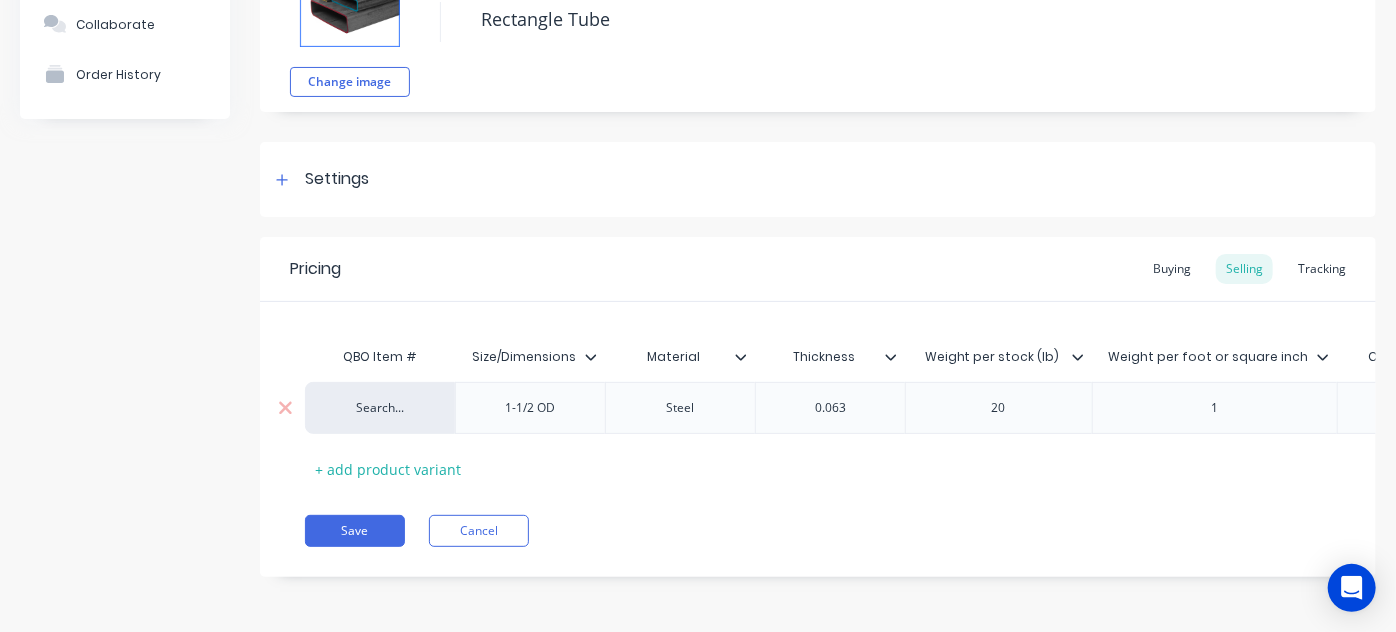scroll, scrollTop: 0, scrollLeft: 326, axis: horizontal 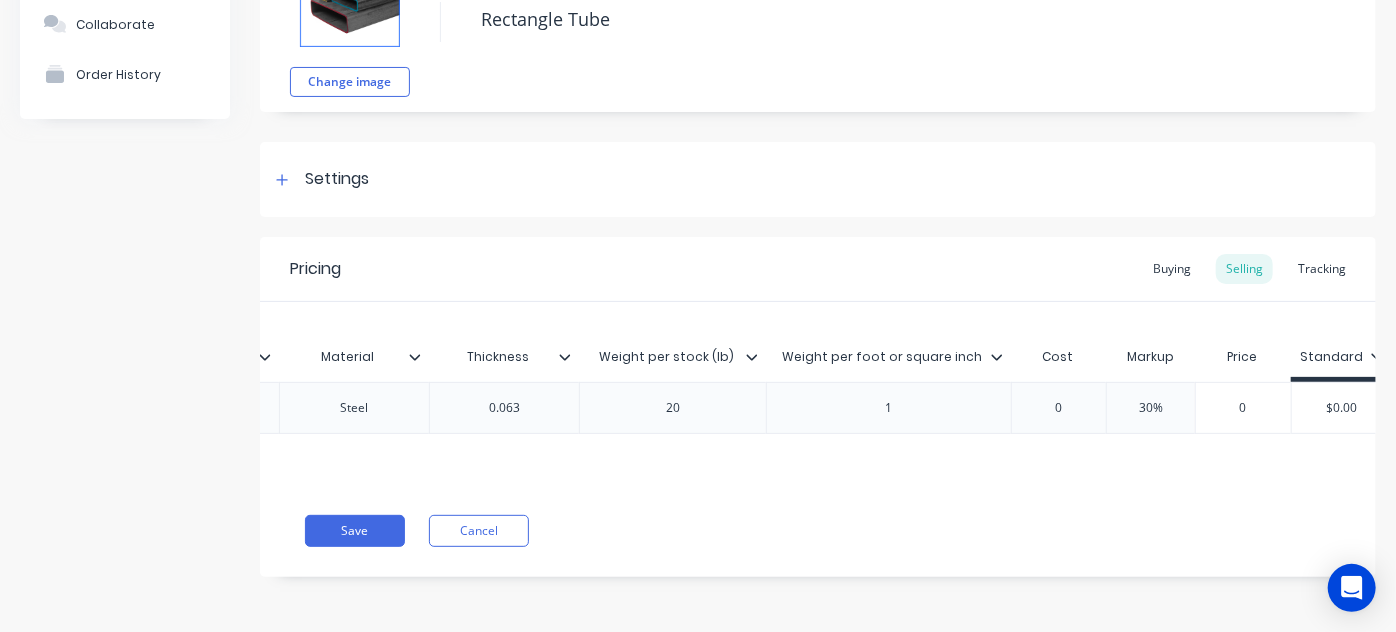 click 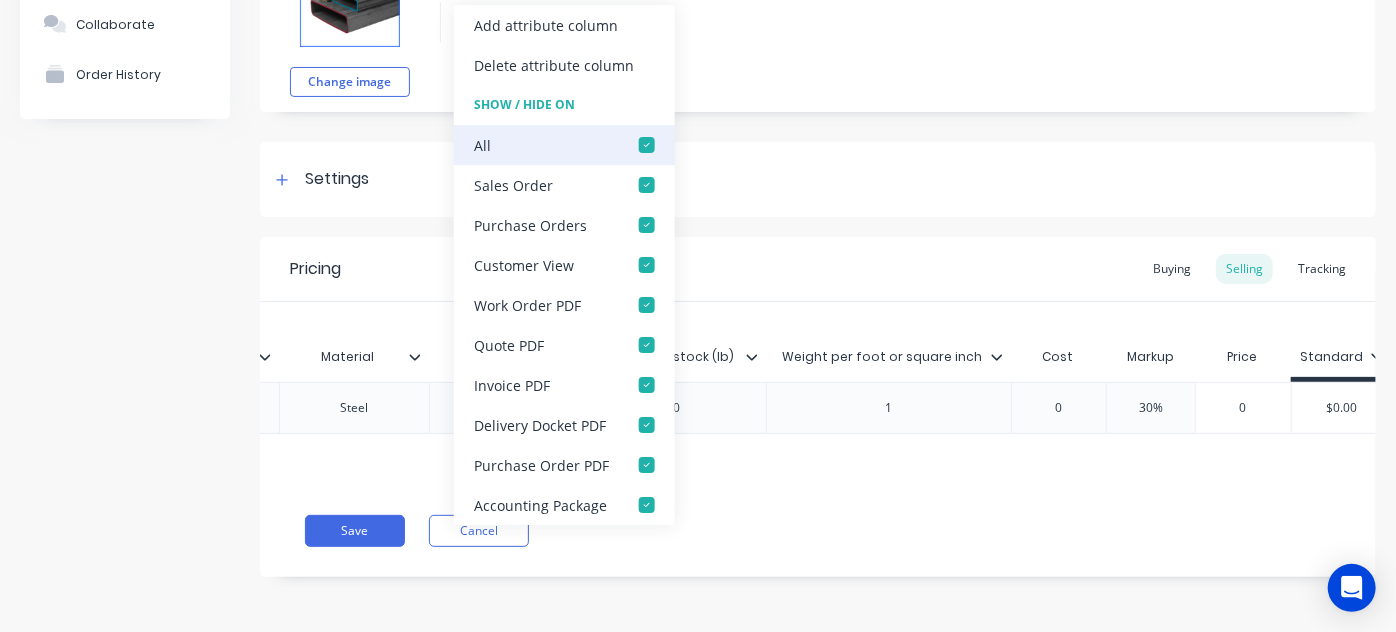 click at bounding box center (647, 145) 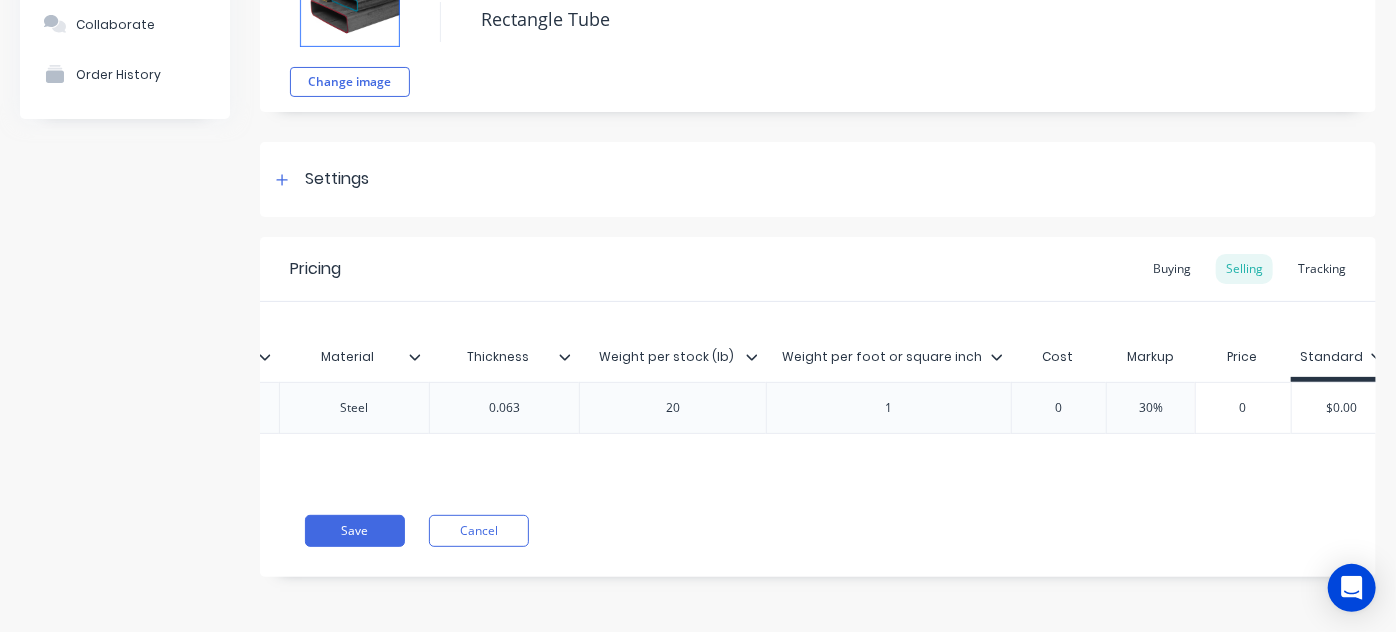 click on "Pricing Buying Selling Tracking" at bounding box center (818, 269) 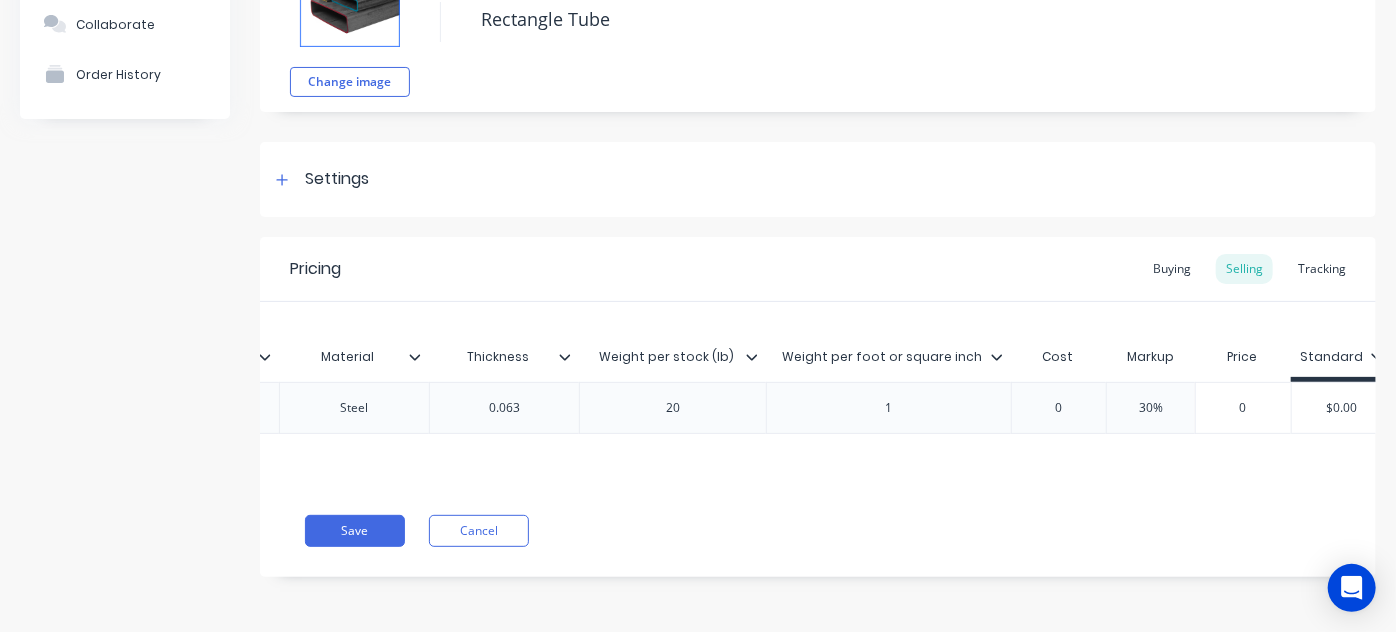 click 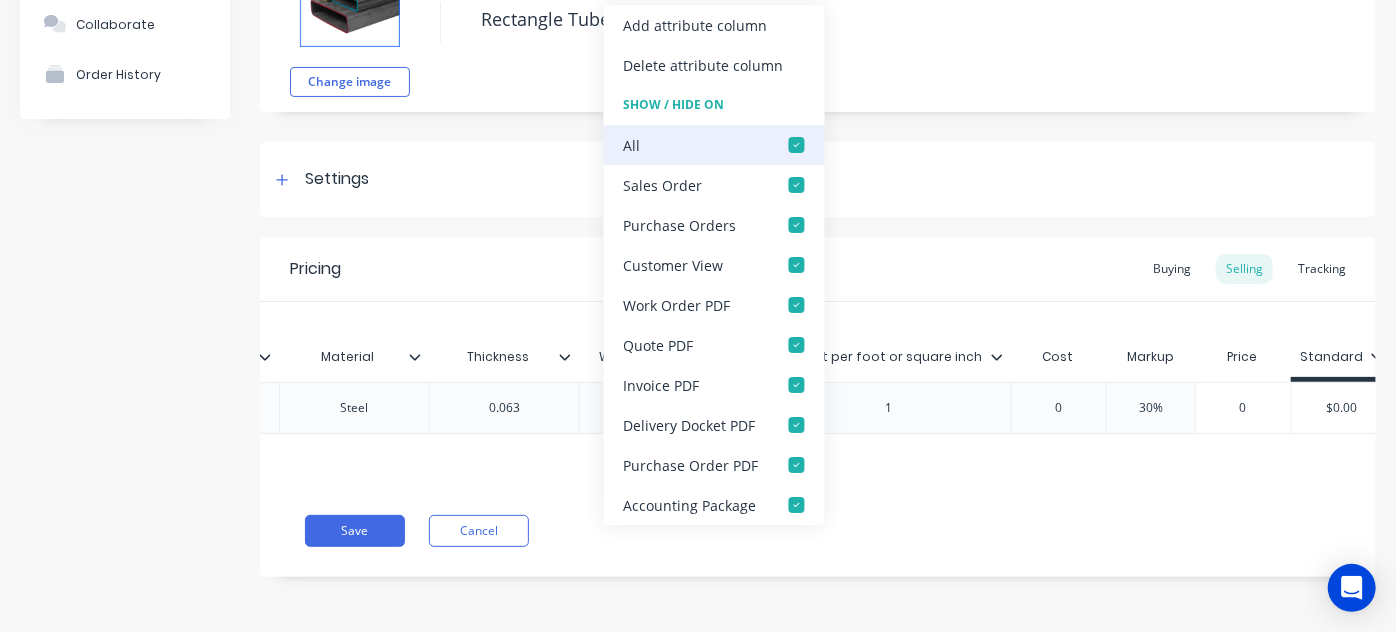 click at bounding box center (797, 145) 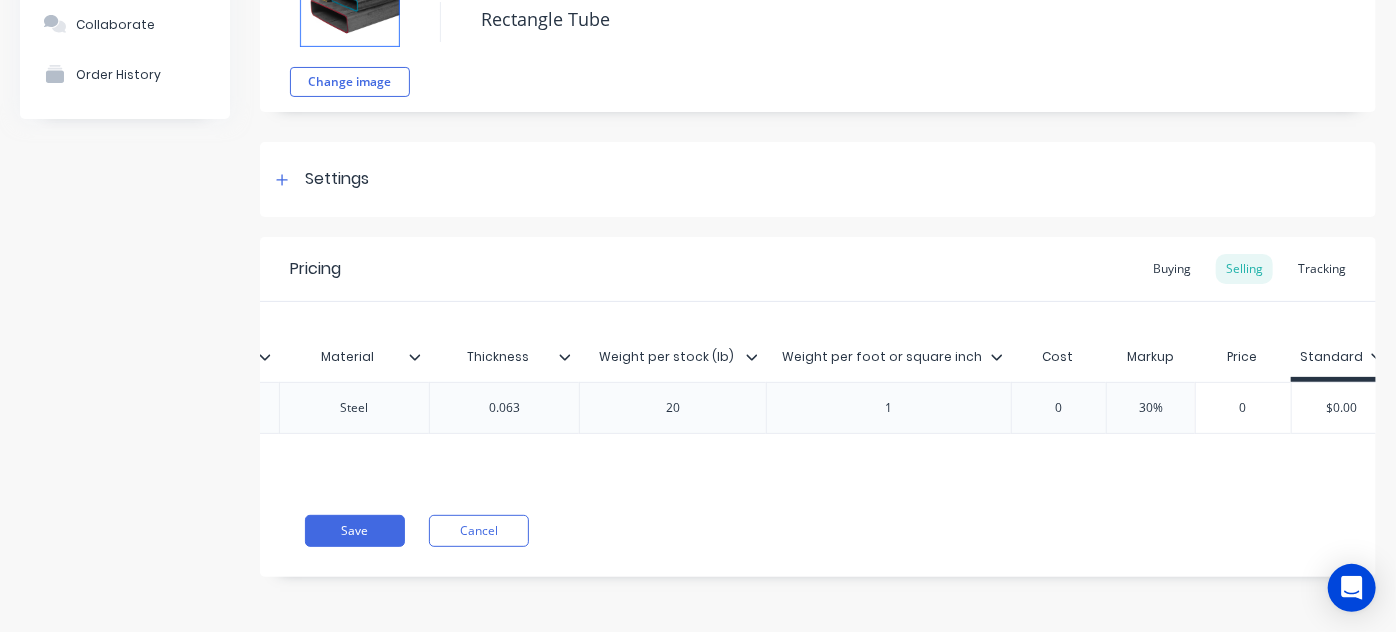 click on "Pricing Buying Selling Tracking" at bounding box center (818, 269) 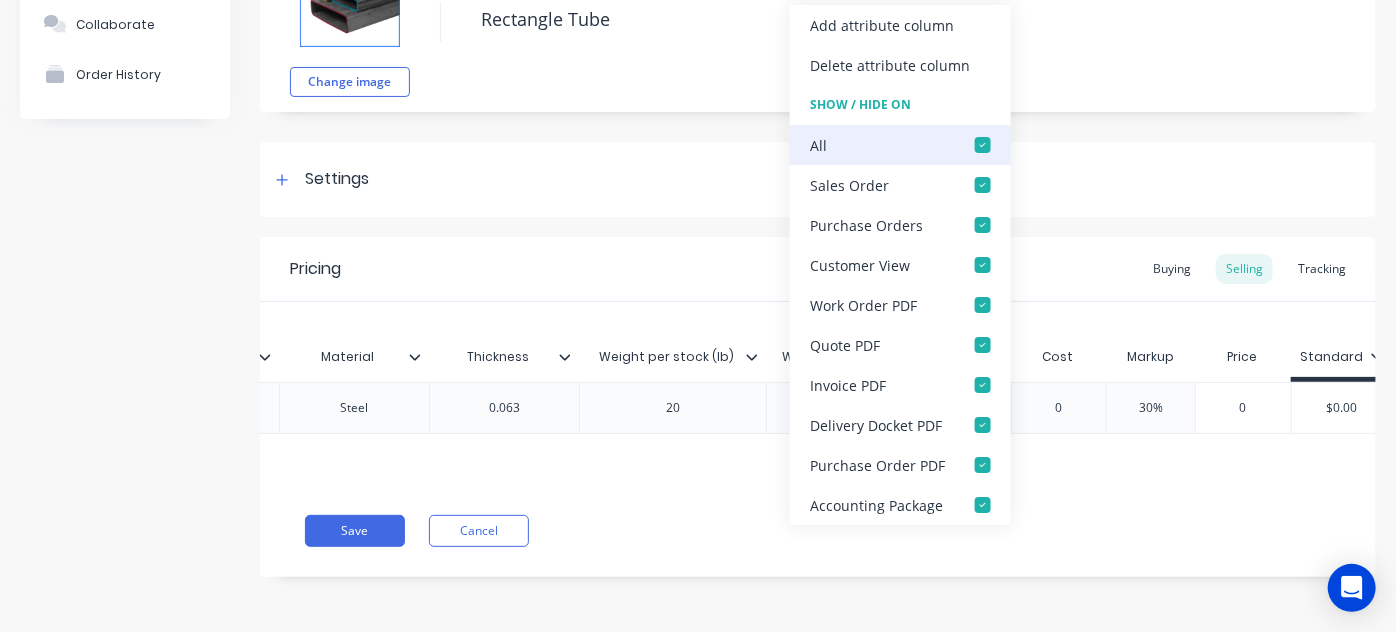 click at bounding box center [983, 145] 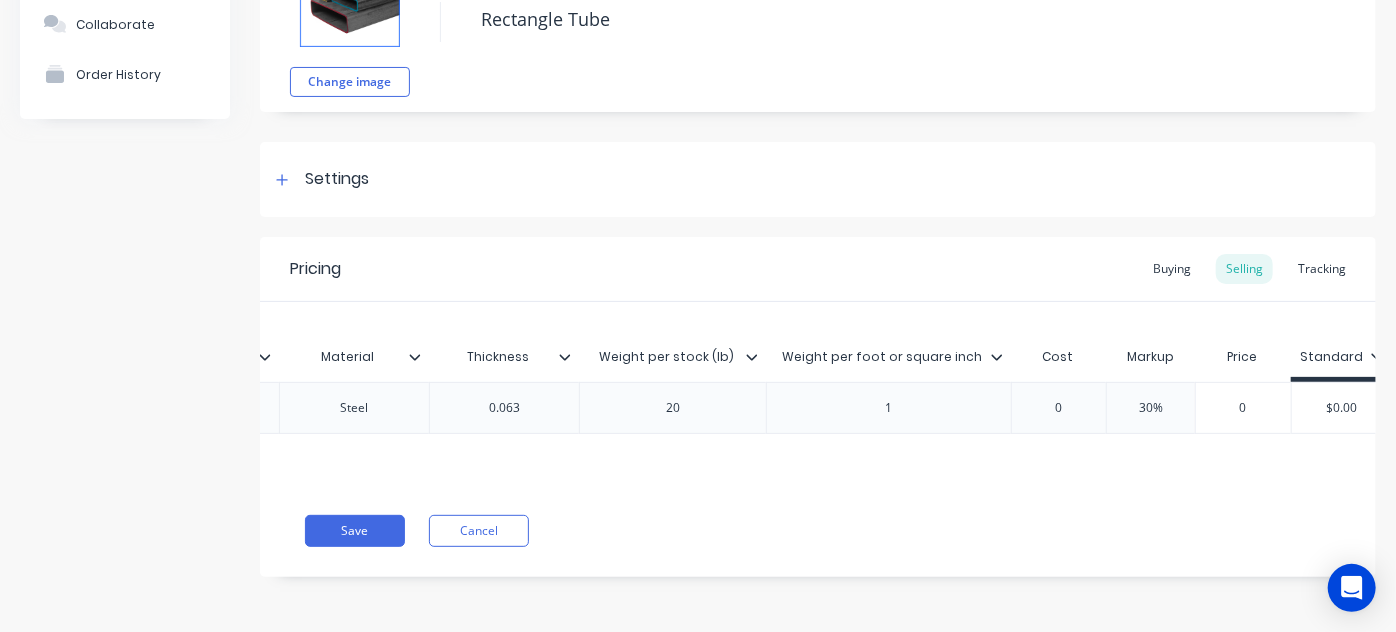 click on "Pricing Buying Selling Tracking" at bounding box center [818, 269] 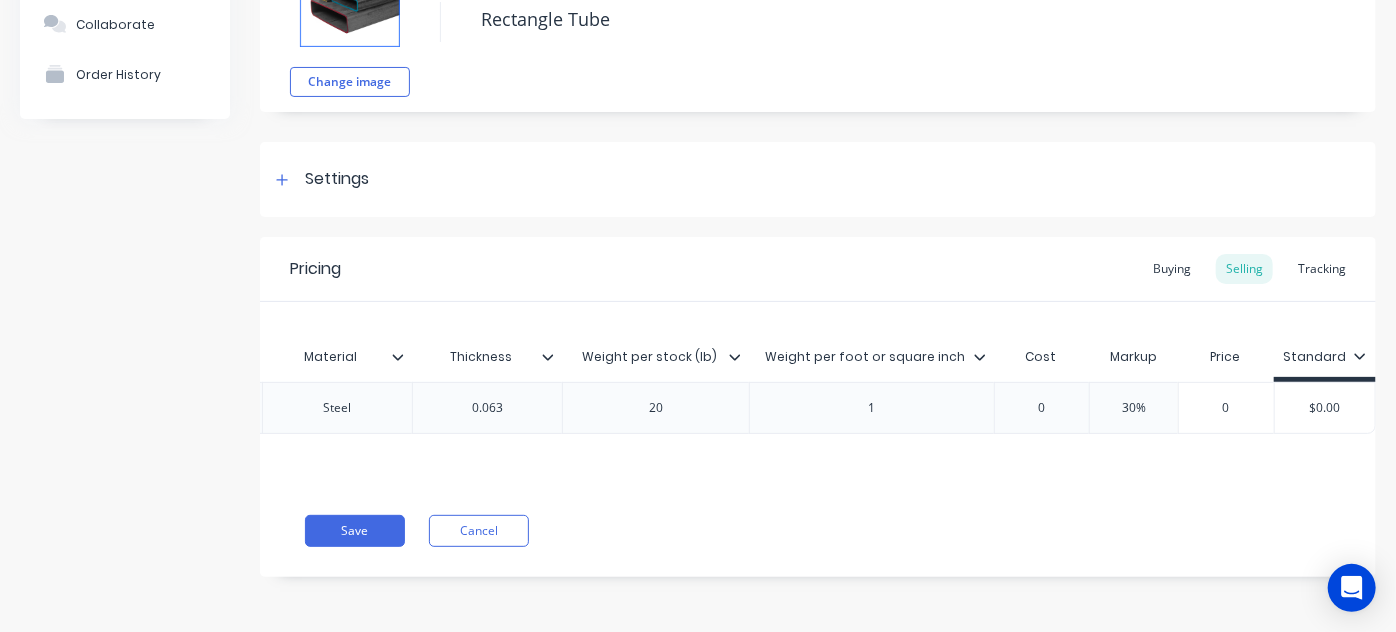 click 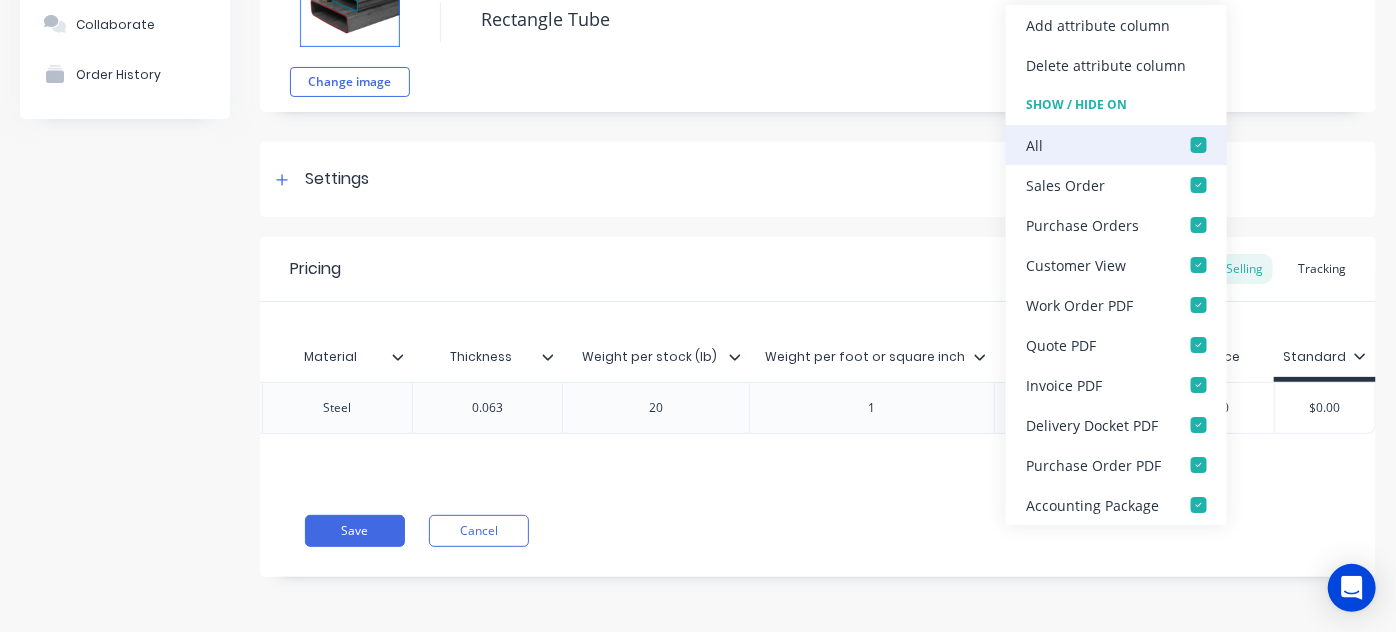 click at bounding box center [1199, 145] 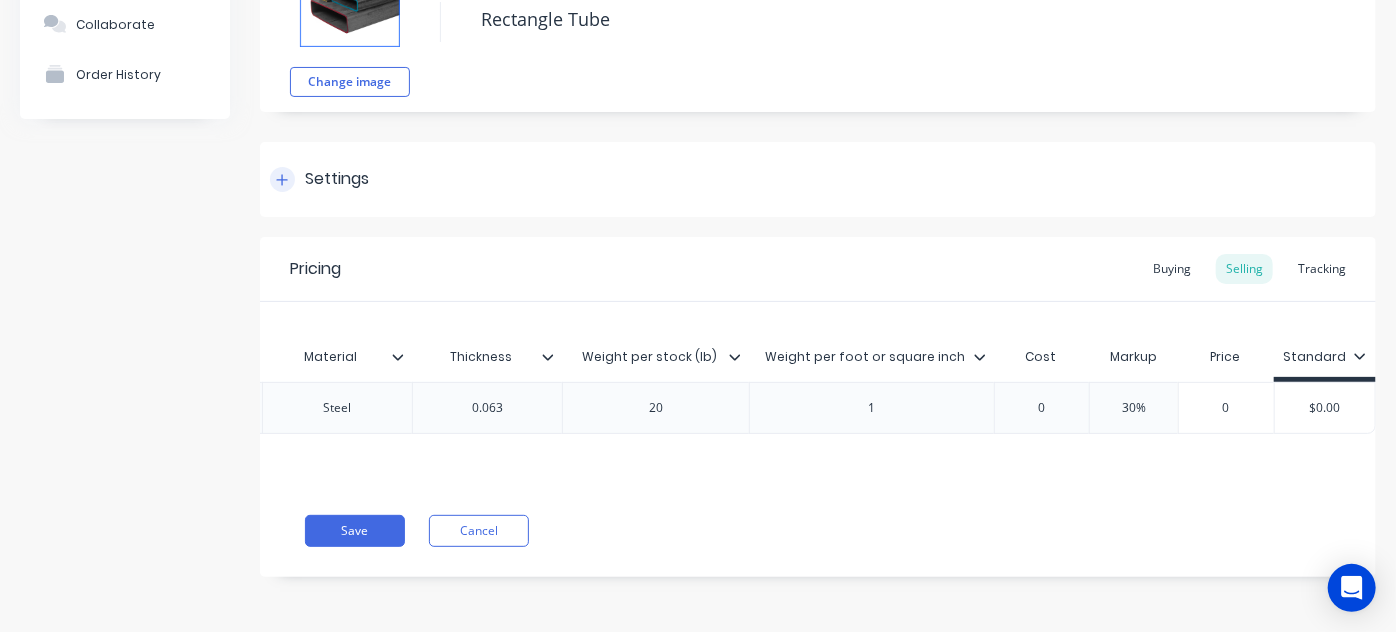 click on "Settings" at bounding box center (818, 179) 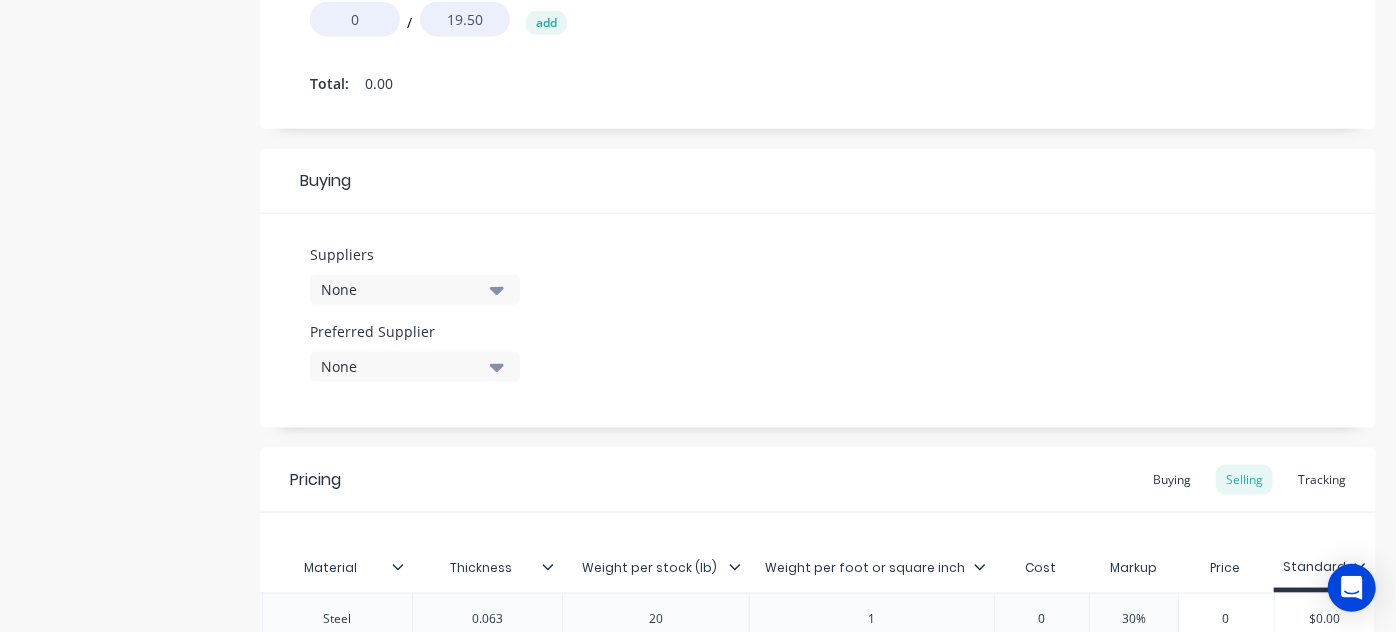 scroll, scrollTop: 1375, scrollLeft: 0, axis: vertical 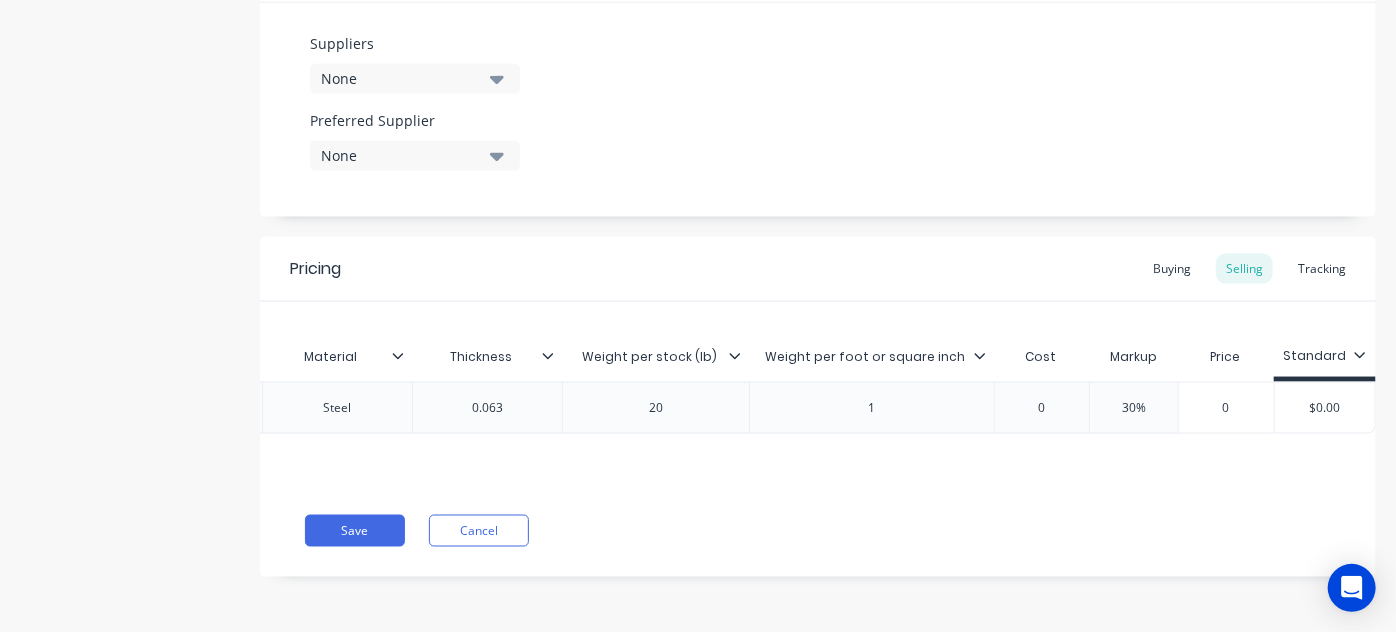 click 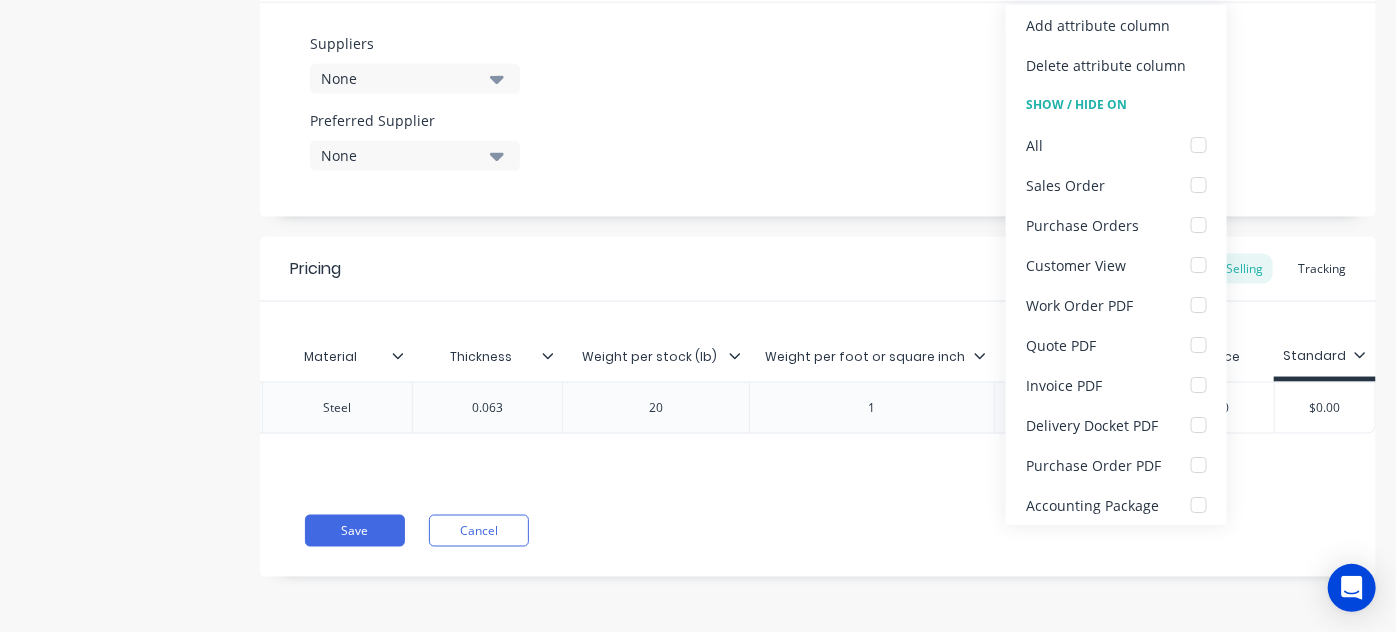 click 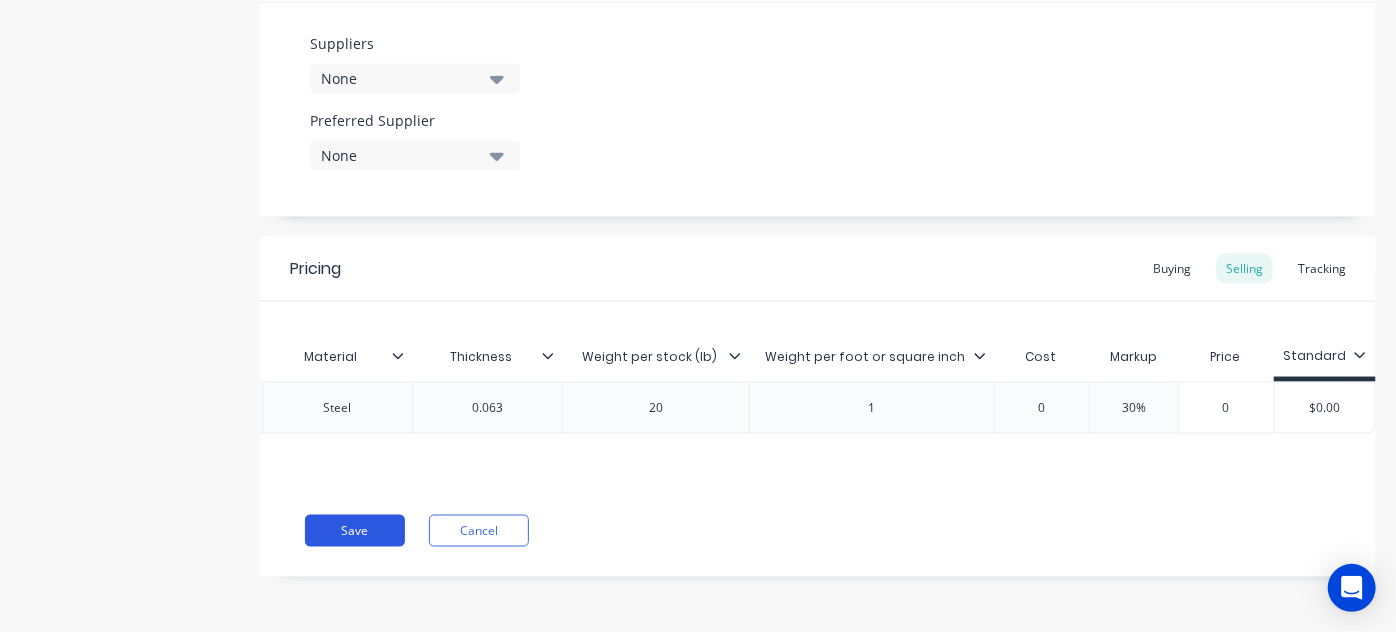 click on "Save" at bounding box center [355, 531] 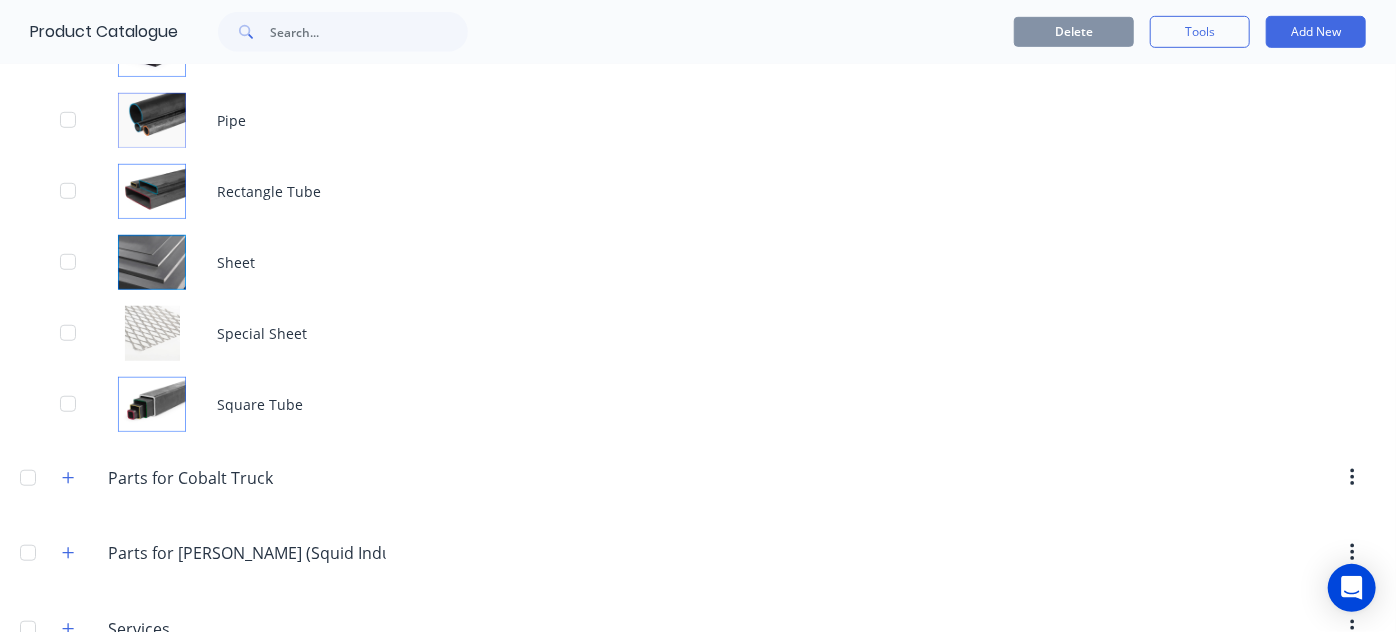 scroll, scrollTop: 636, scrollLeft: 0, axis: vertical 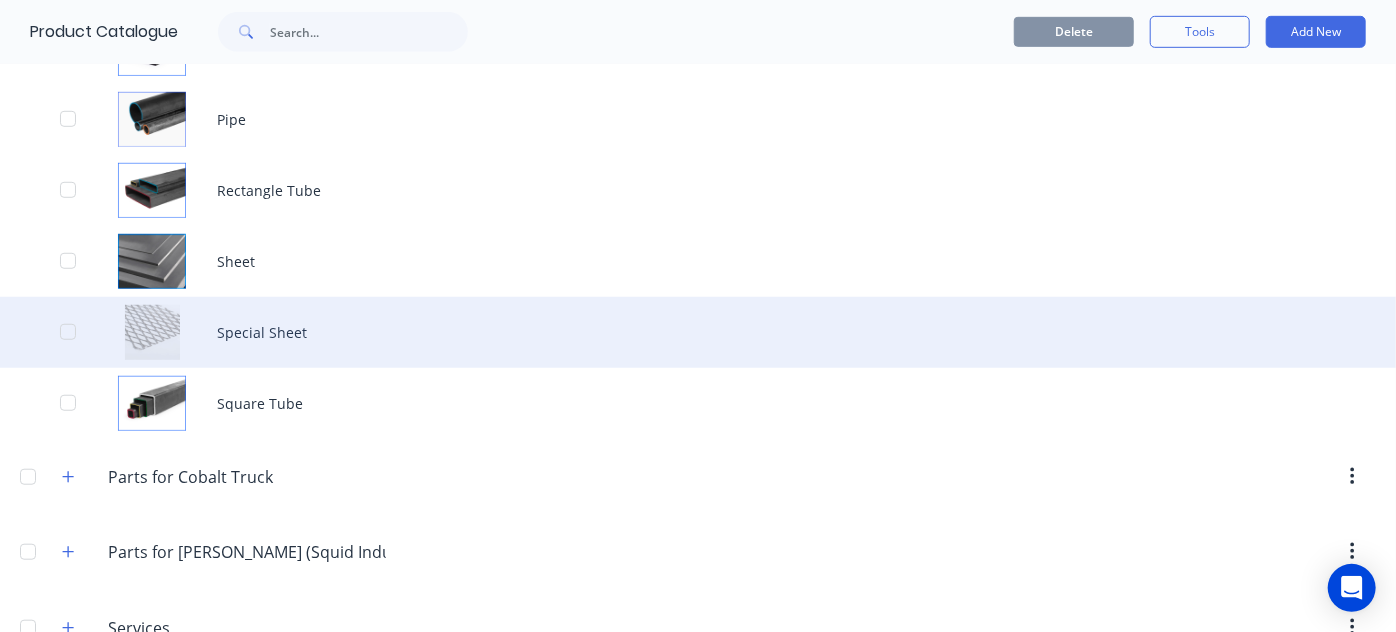 click on "Special Sheet" at bounding box center [698, 332] 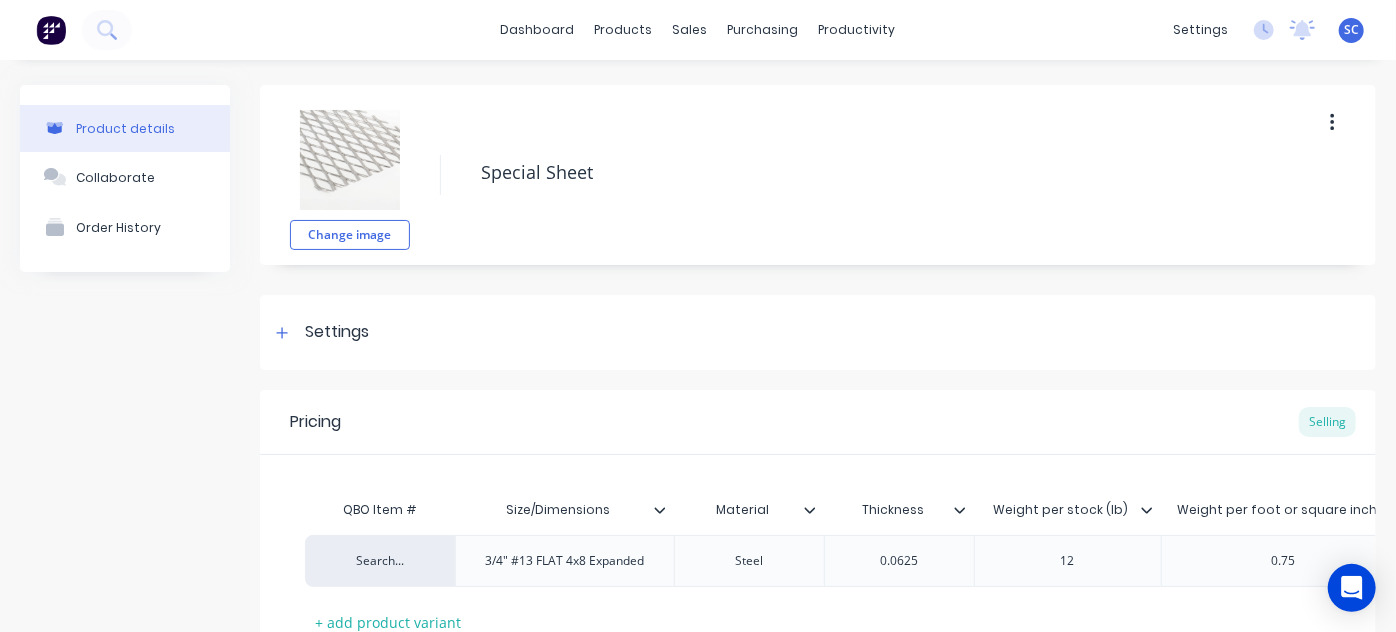 scroll, scrollTop: 165, scrollLeft: 0, axis: vertical 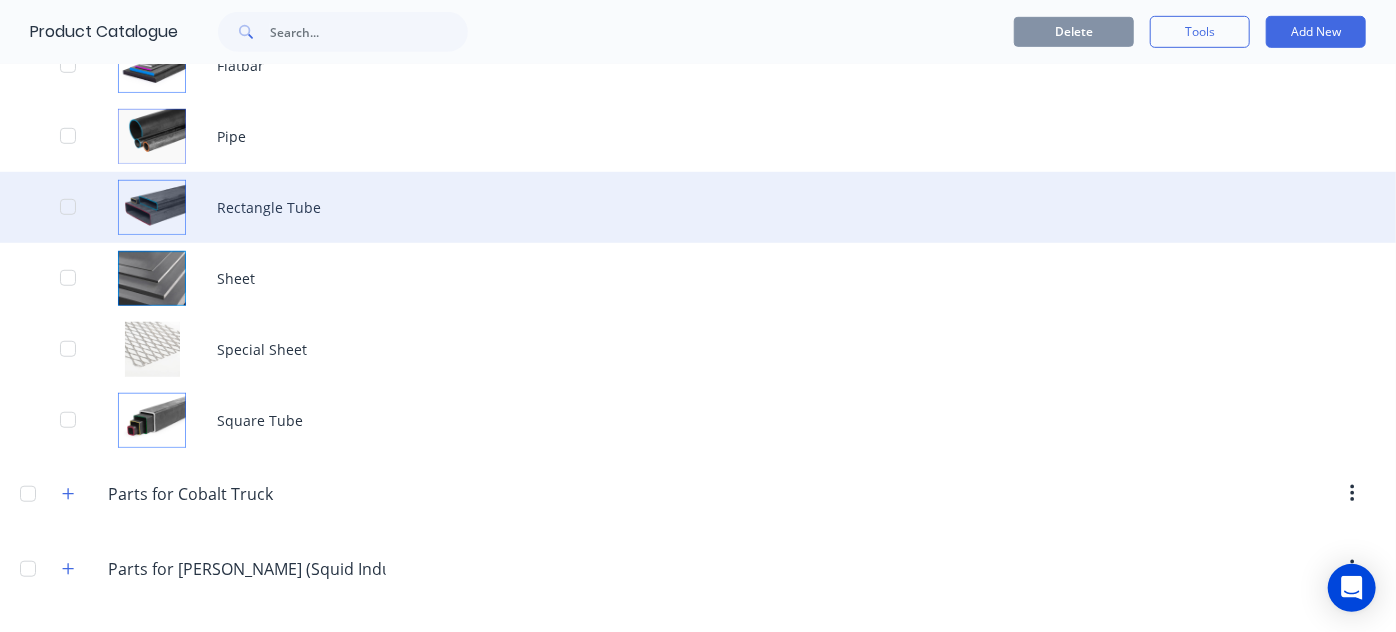 click on "Rectangle Tube" at bounding box center [698, 207] 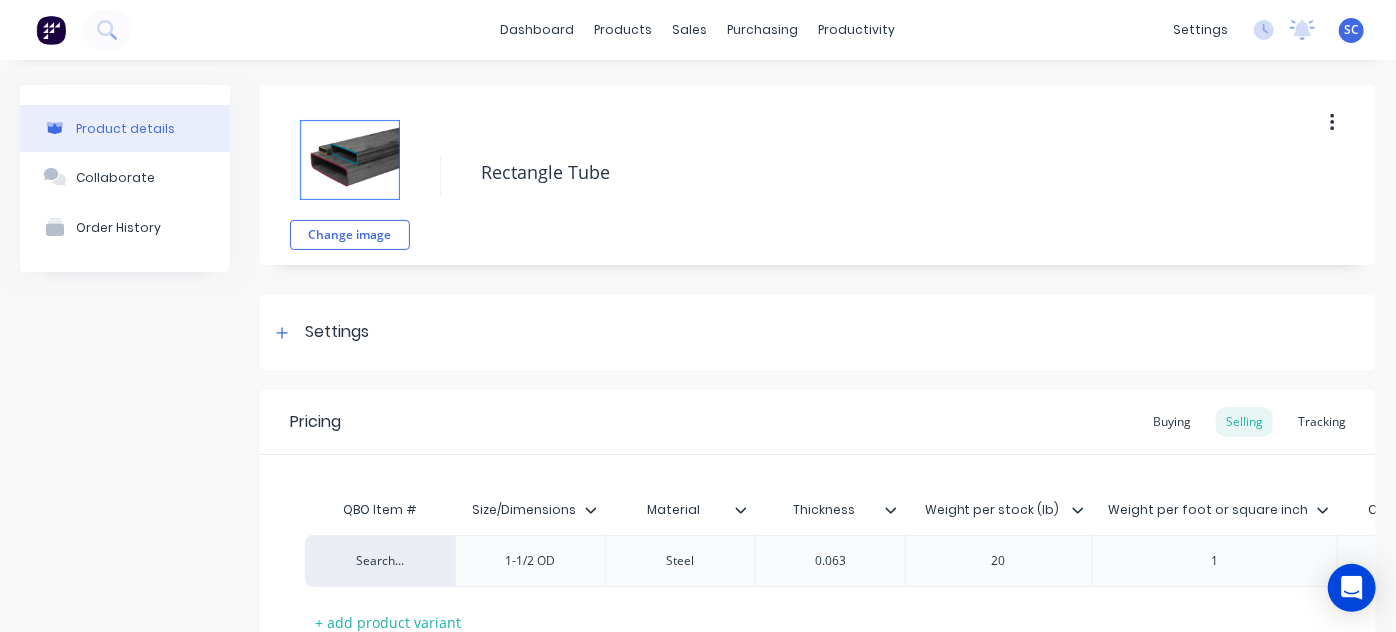 type on "Size/Dimensions" 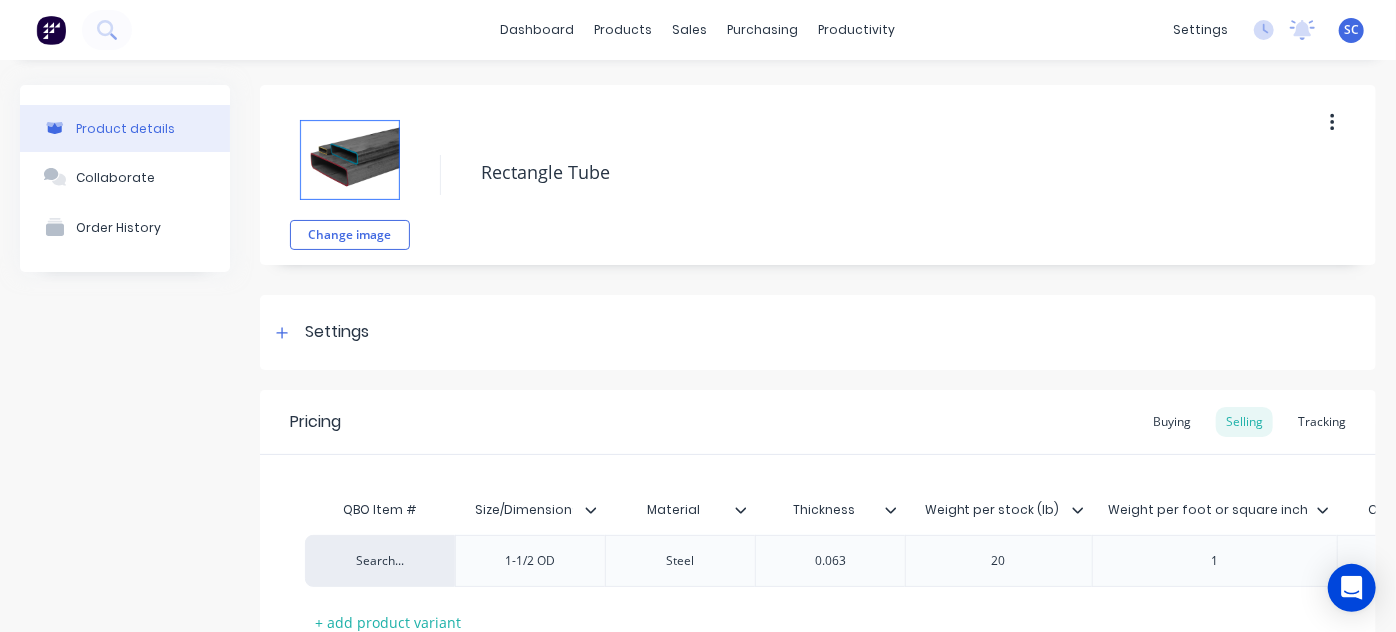 click on "Size/Dimensions" at bounding box center (524, 510) 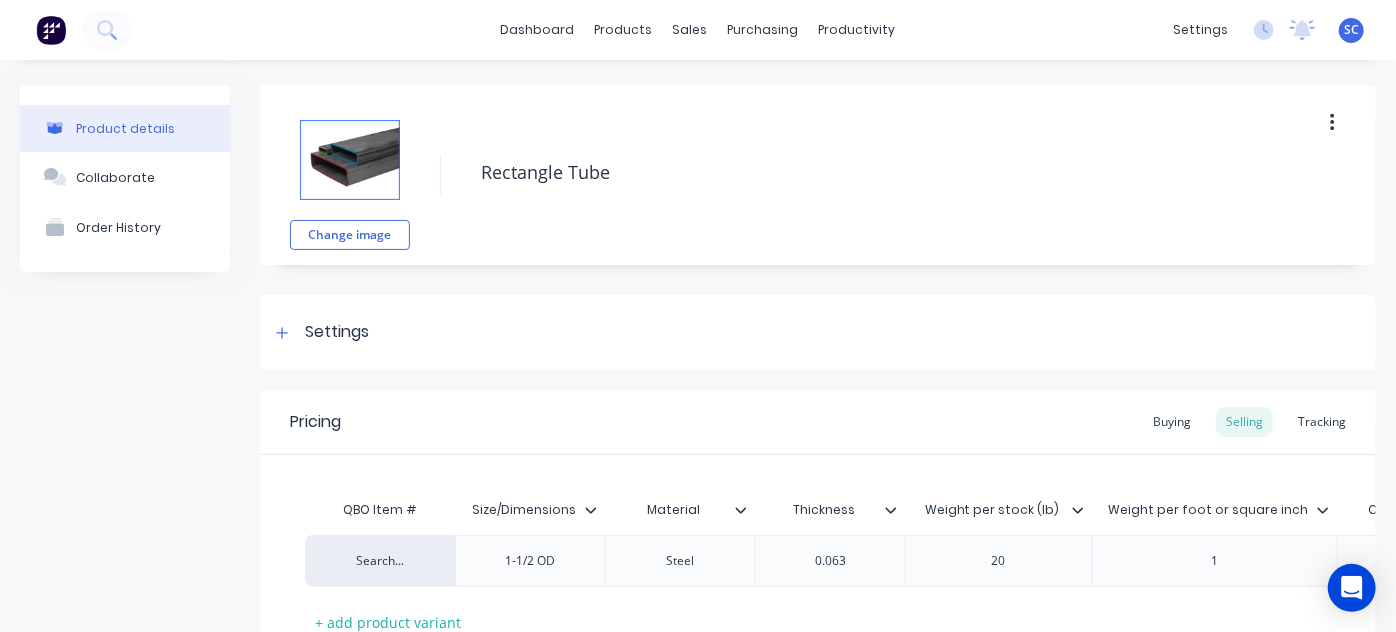 click 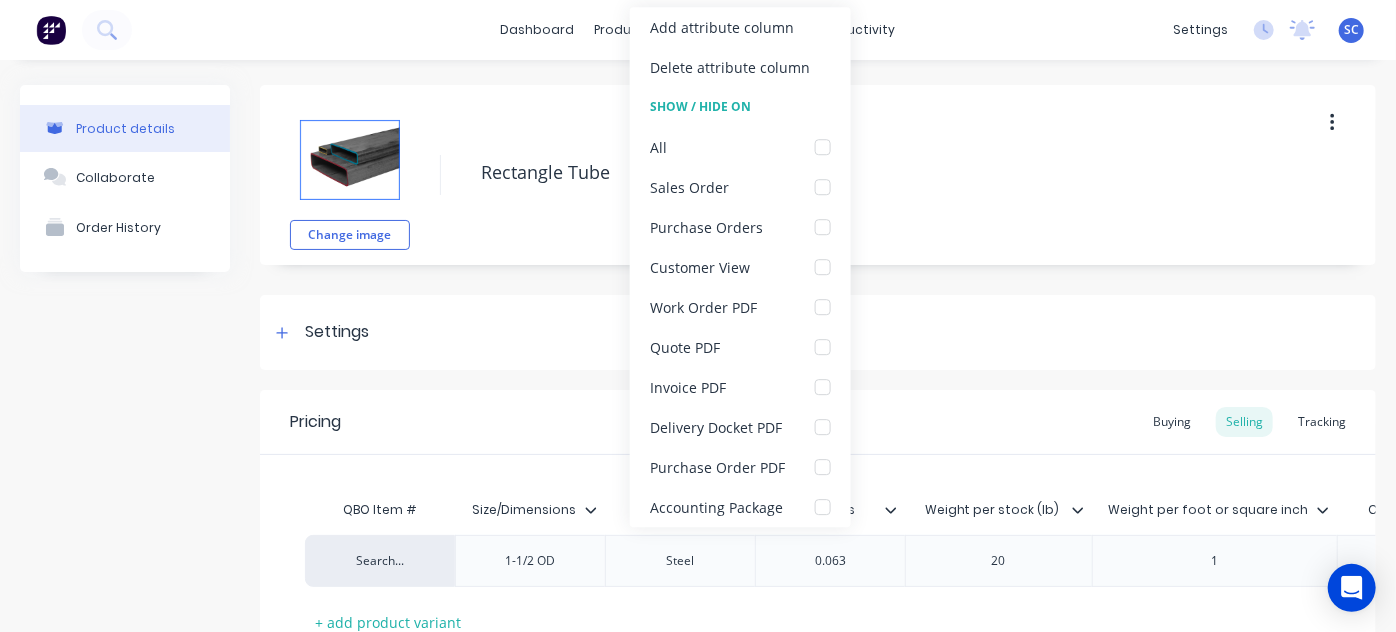 click 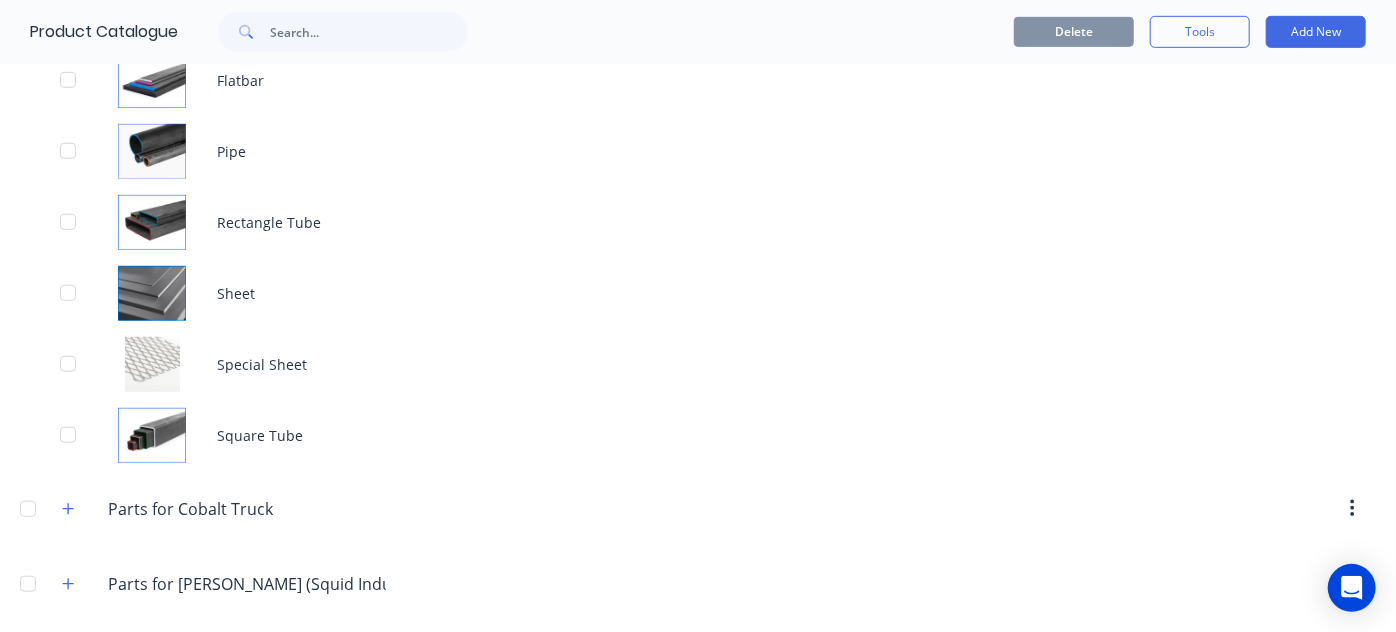 scroll, scrollTop: 606, scrollLeft: 0, axis: vertical 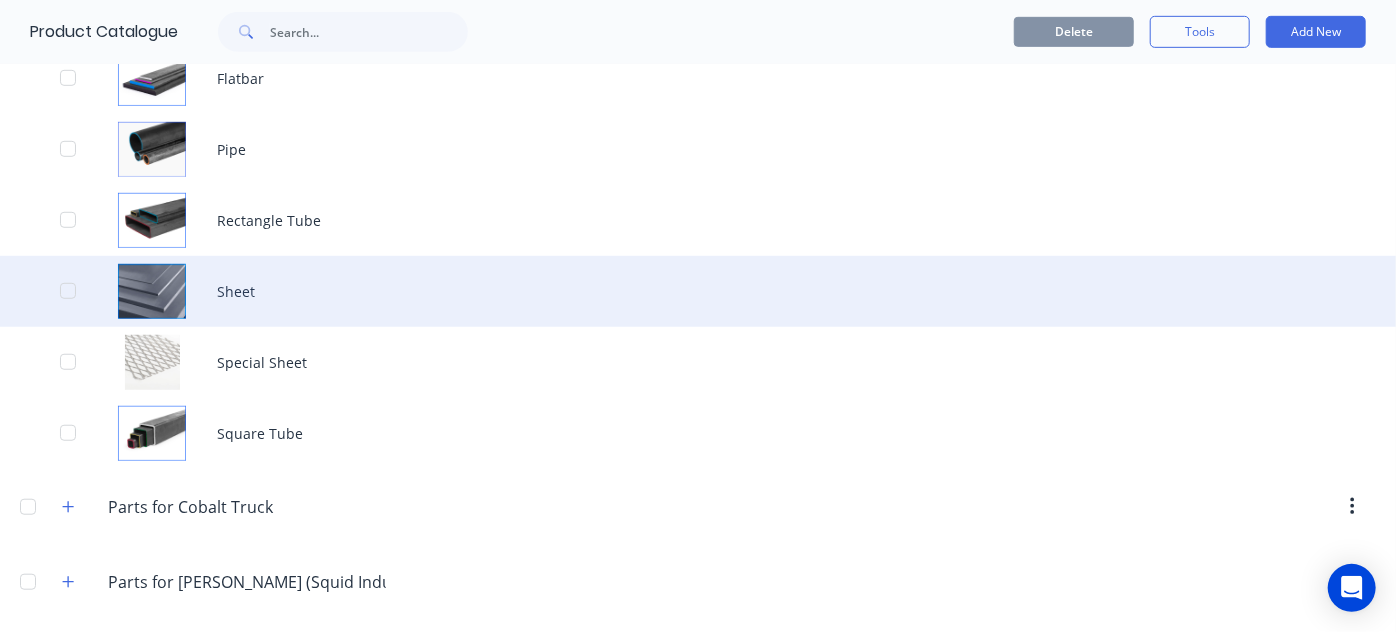 click on "Sheet" at bounding box center (698, 291) 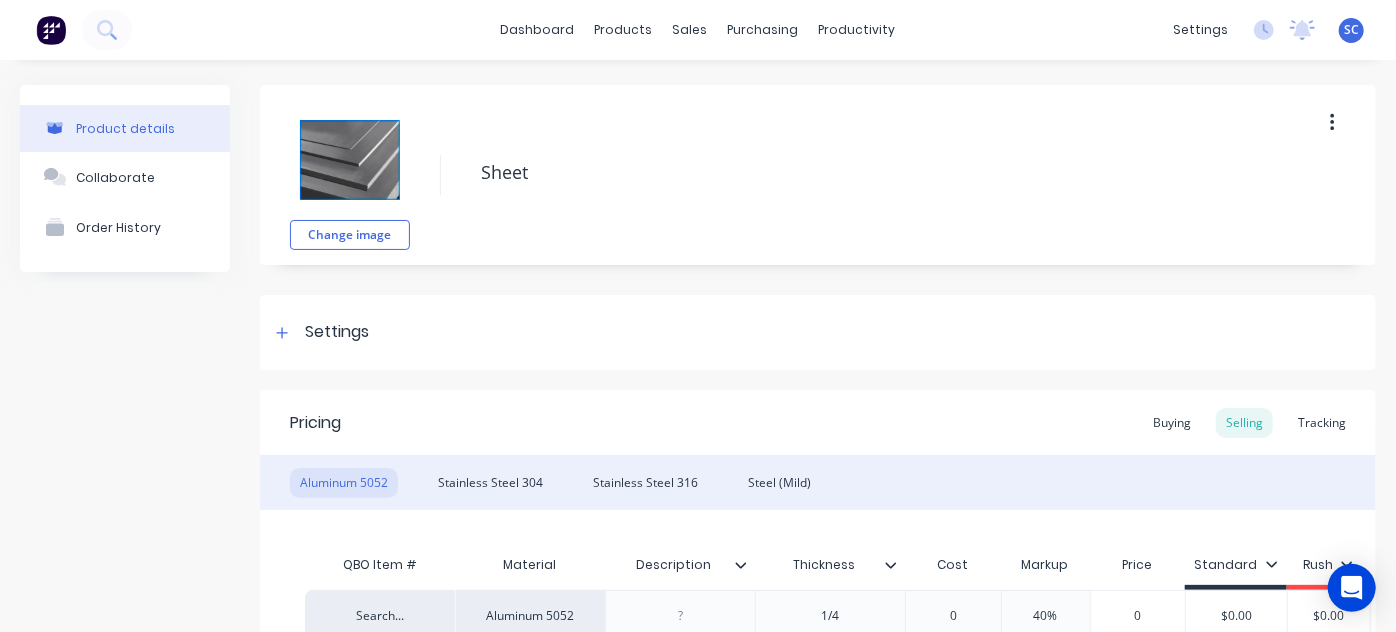 scroll, scrollTop: 221, scrollLeft: 0, axis: vertical 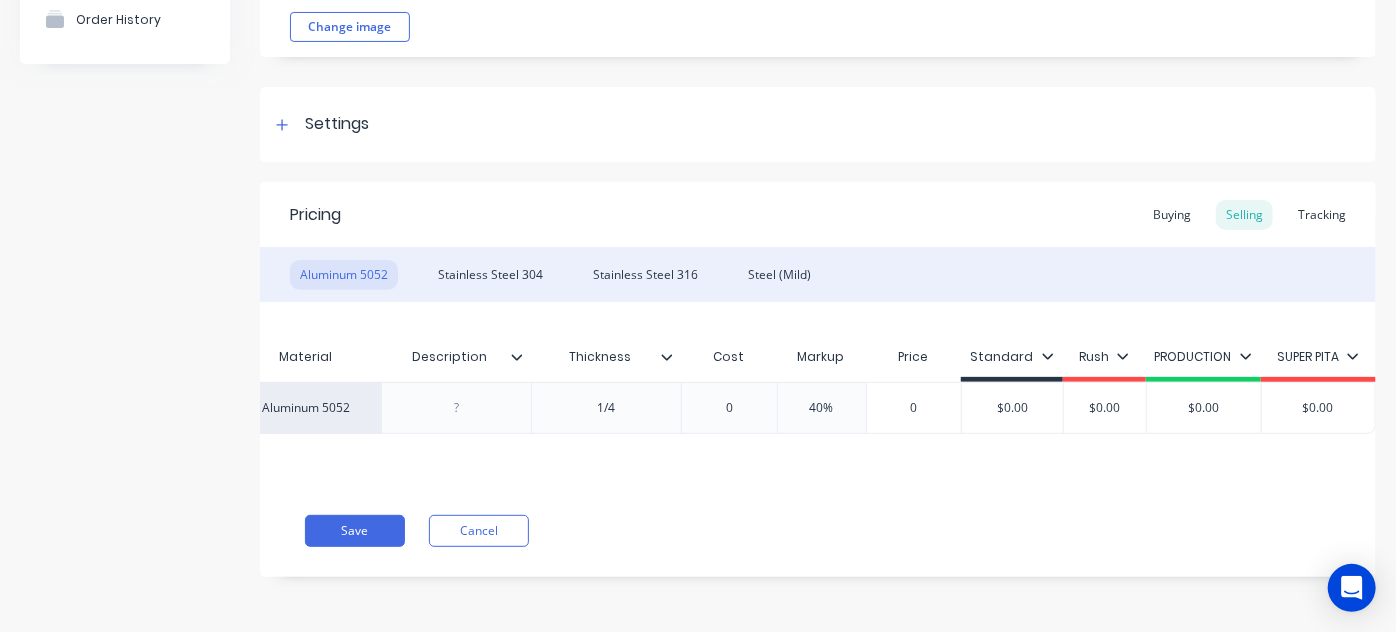 click 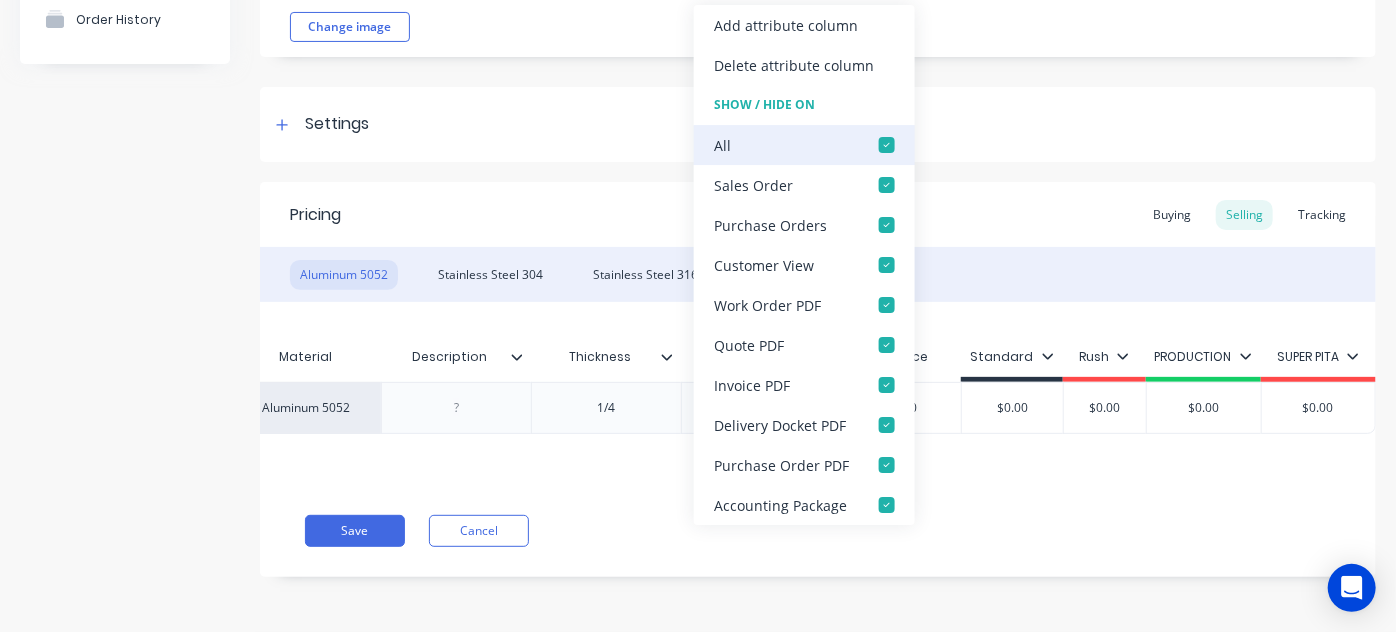 click at bounding box center (887, 145) 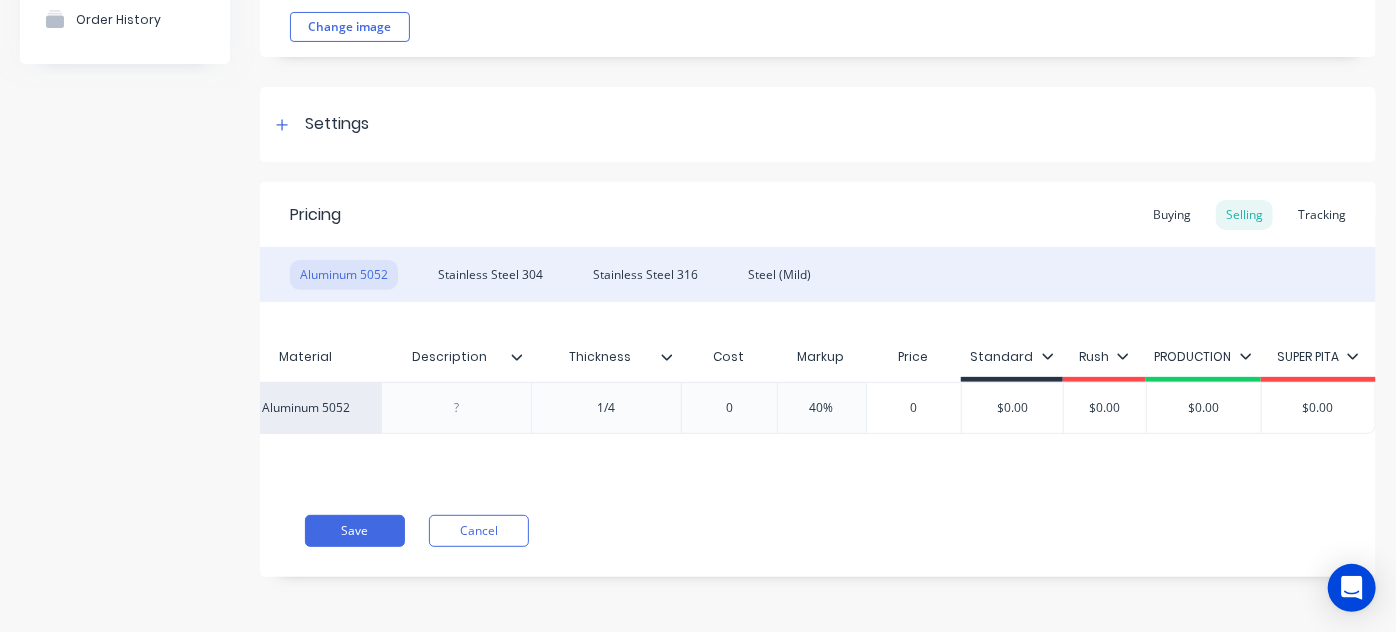 click on "Pricing Buying Selling Tracking" at bounding box center [818, 214] 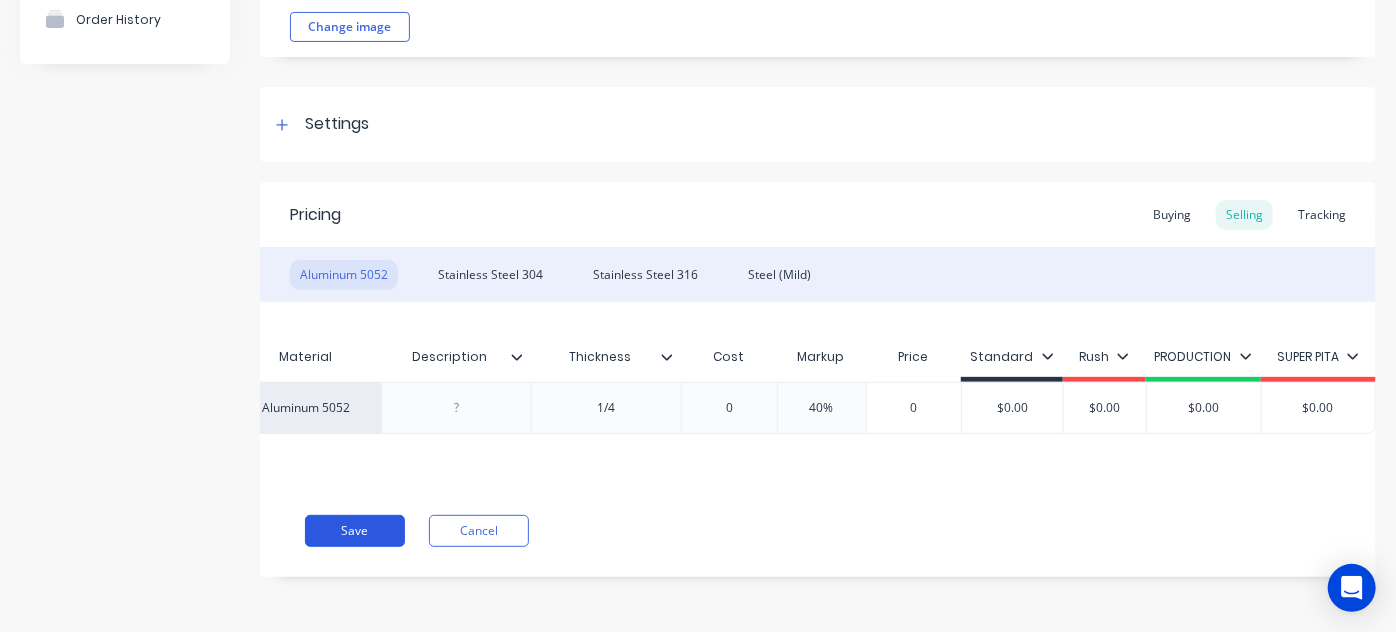 click on "Save" at bounding box center [355, 531] 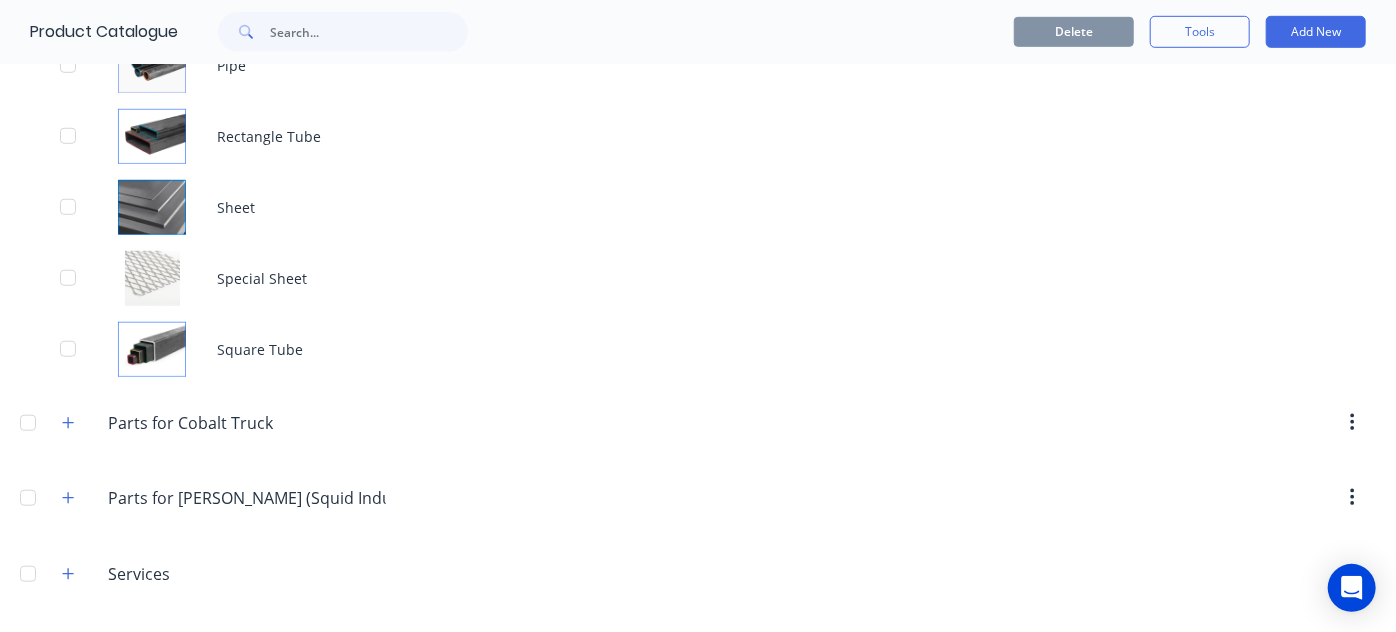 scroll, scrollTop: 693, scrollLeft: 0, axis: vertical 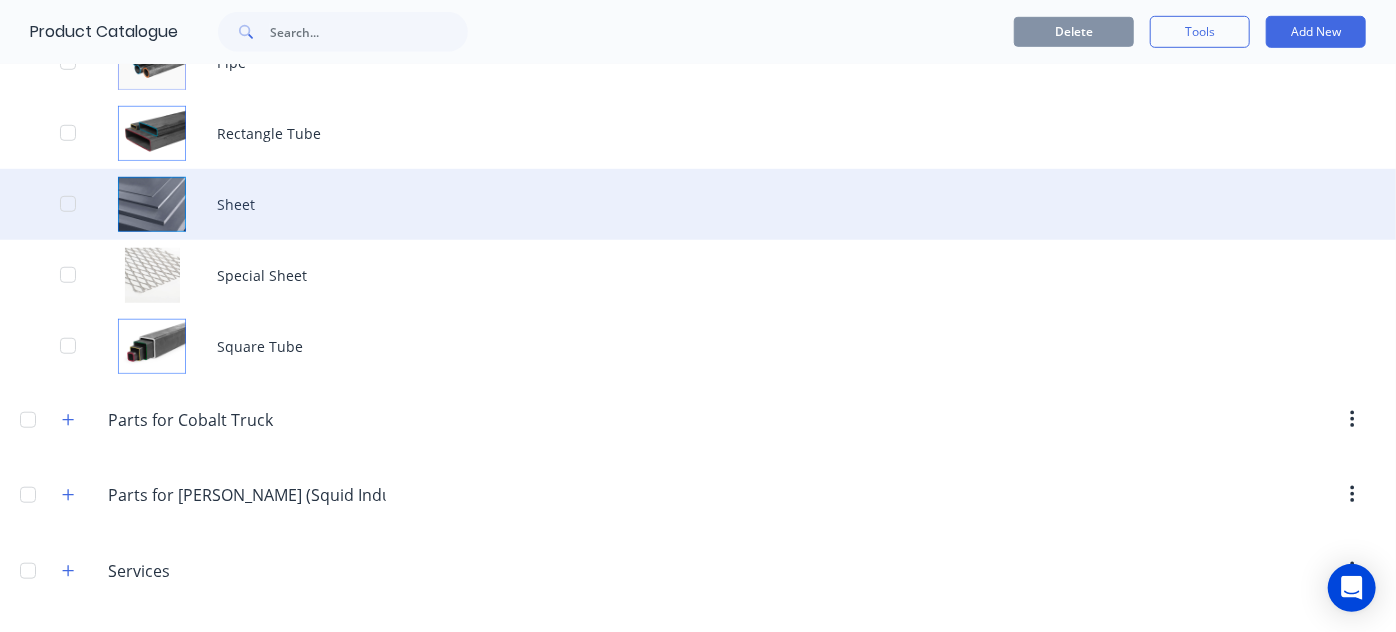 click on "Sheet" at bounding box center [698, 204] 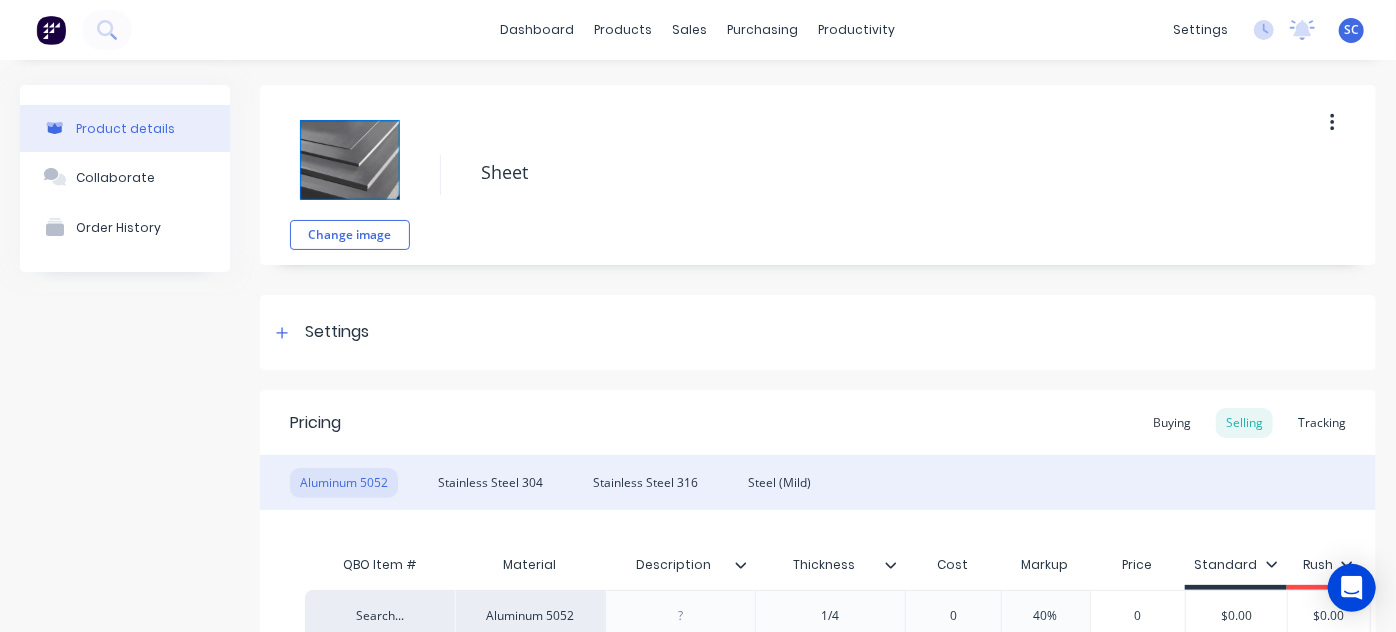 scroll, scrollTop: 221, scrollLeft: 0, axis: vertical 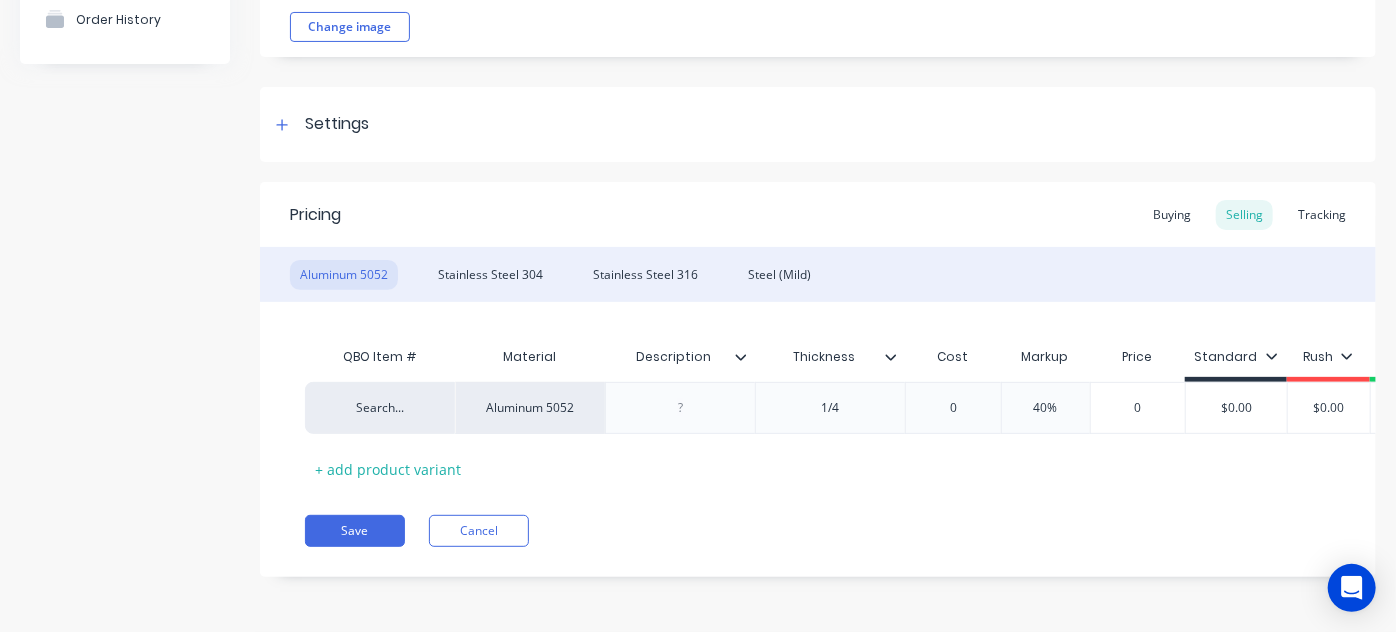 click 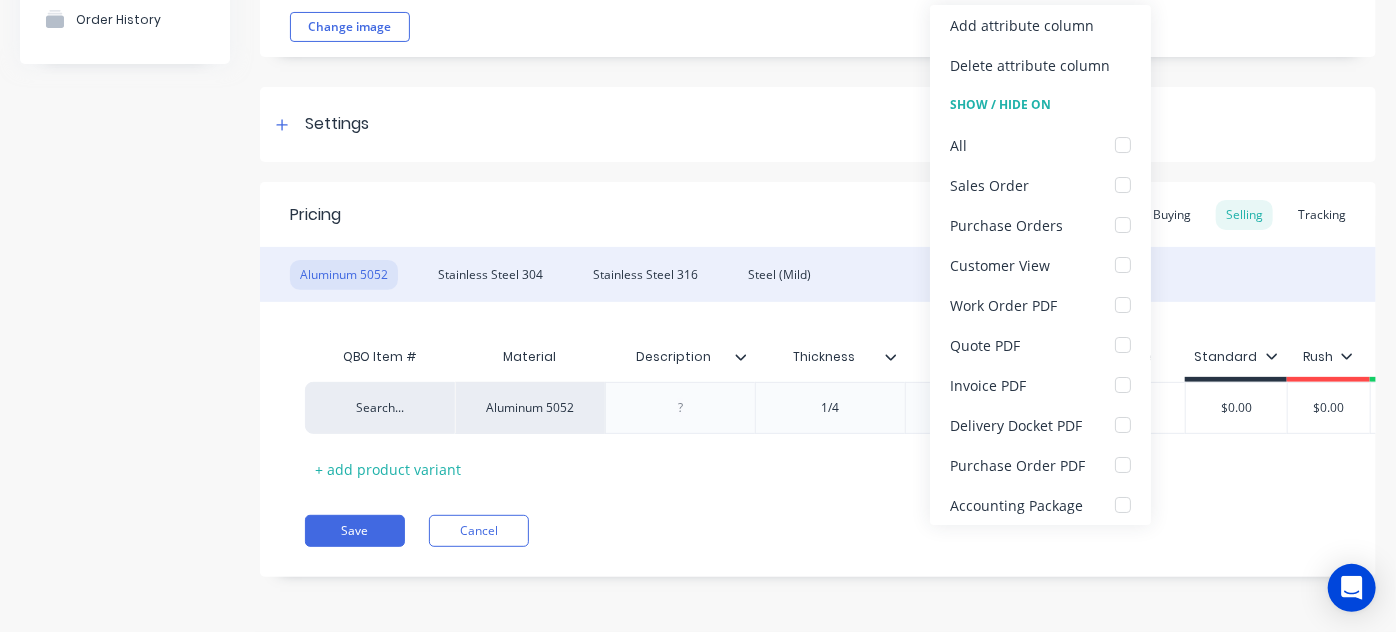 click 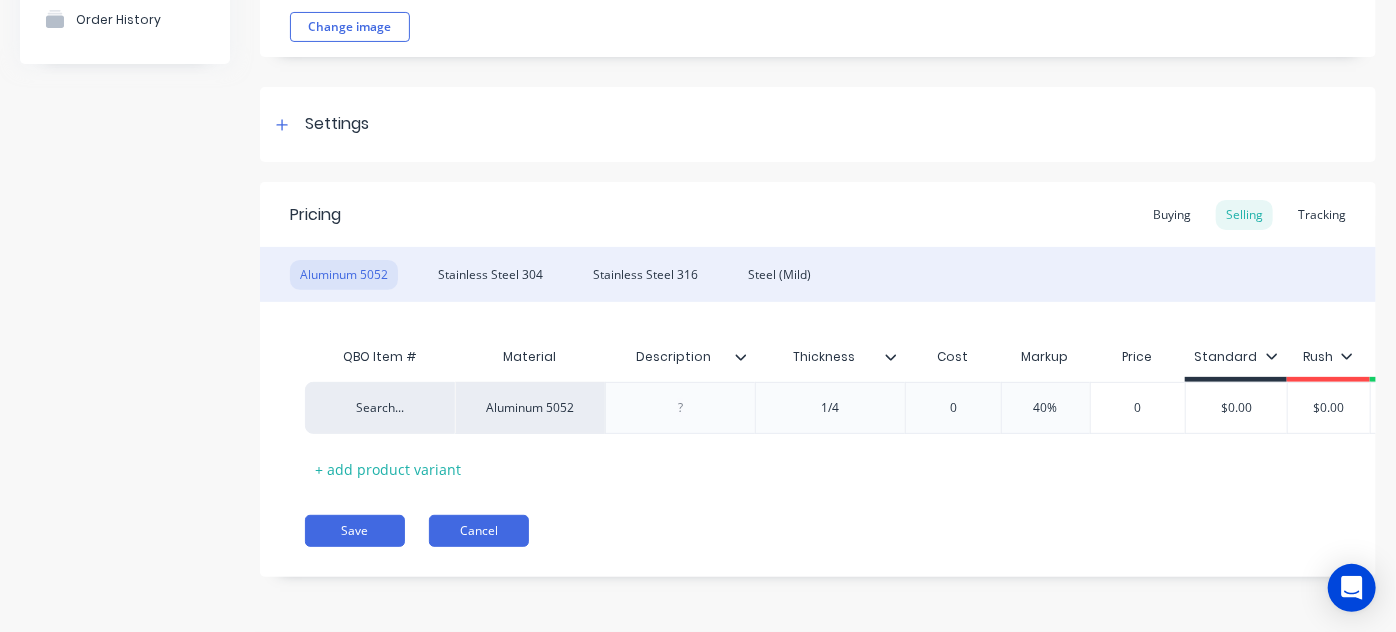 click on "Cancel" at bounding box center (479, 531) 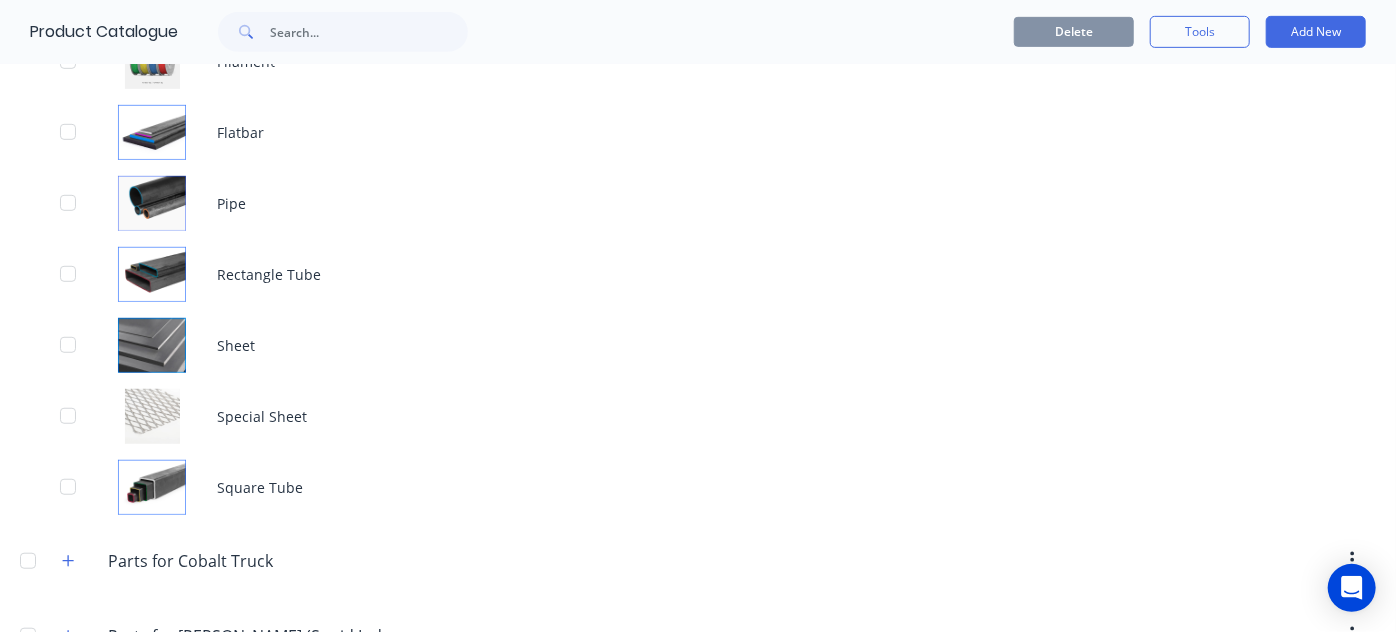 scroll, scrollTop: 761, scrollLeft: 0, axis: vertical 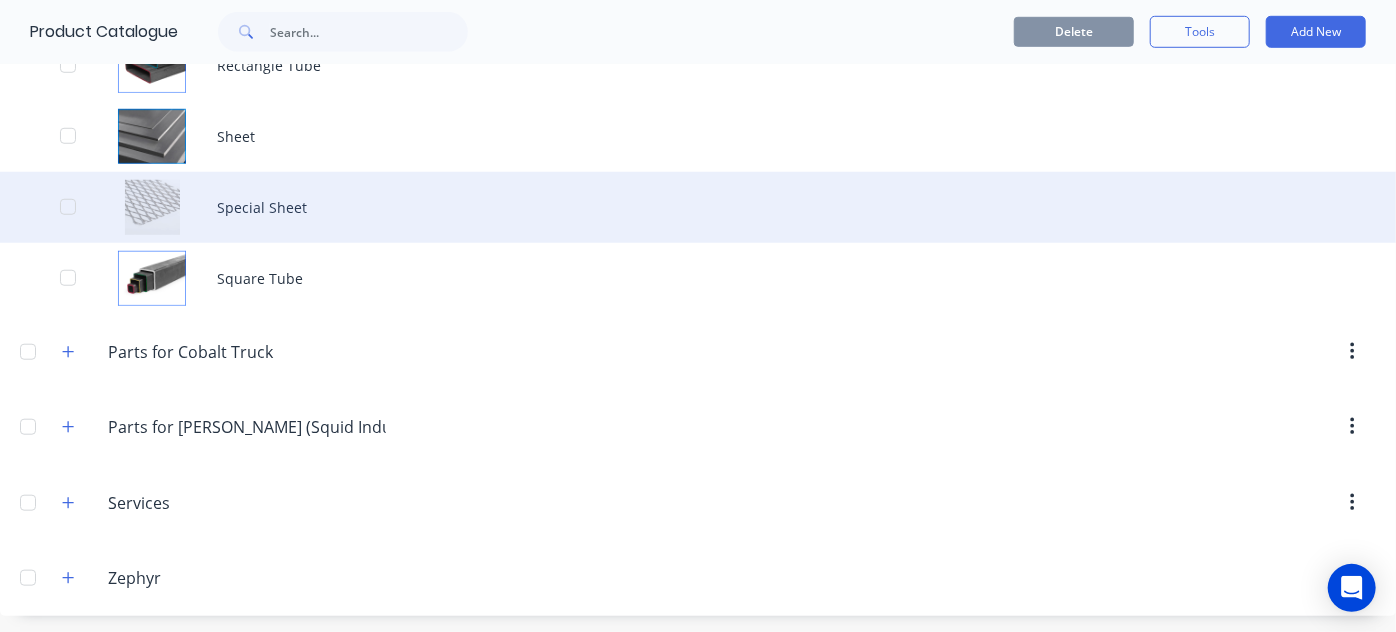 click on "Special Sheet" at bounding box center [698, 207] 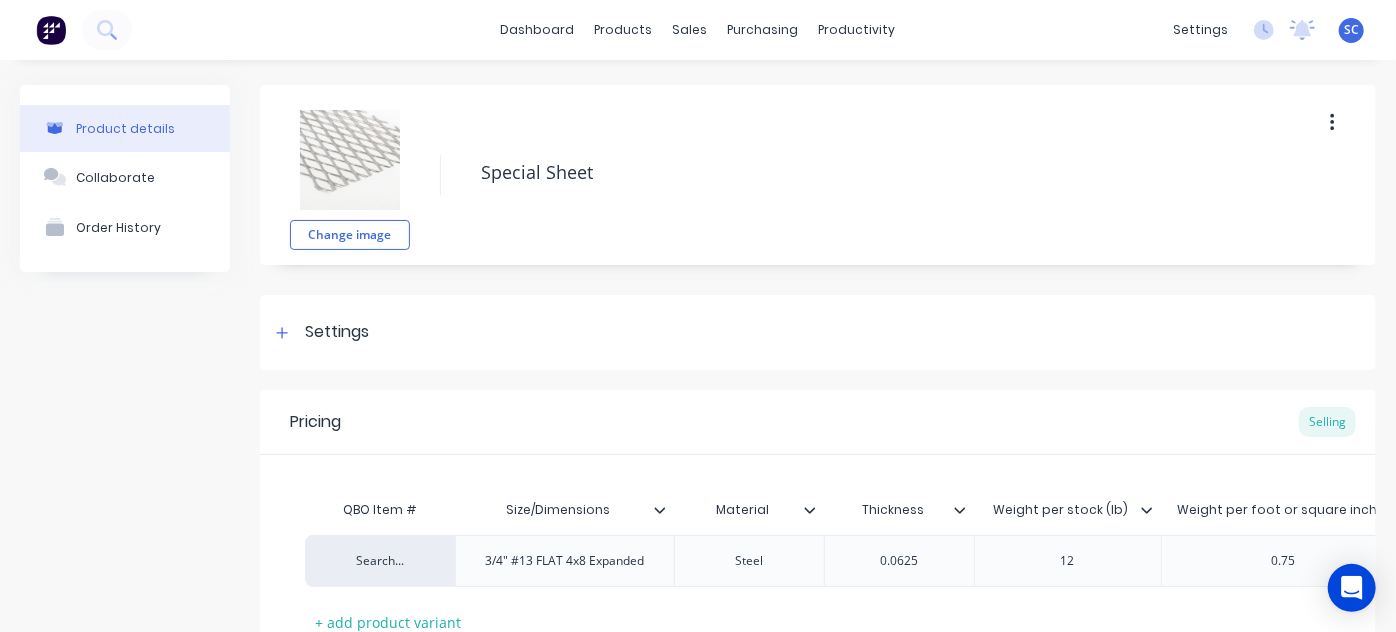 scroll, scrollTop: 165, scrollLeft: 0, axis: vertical 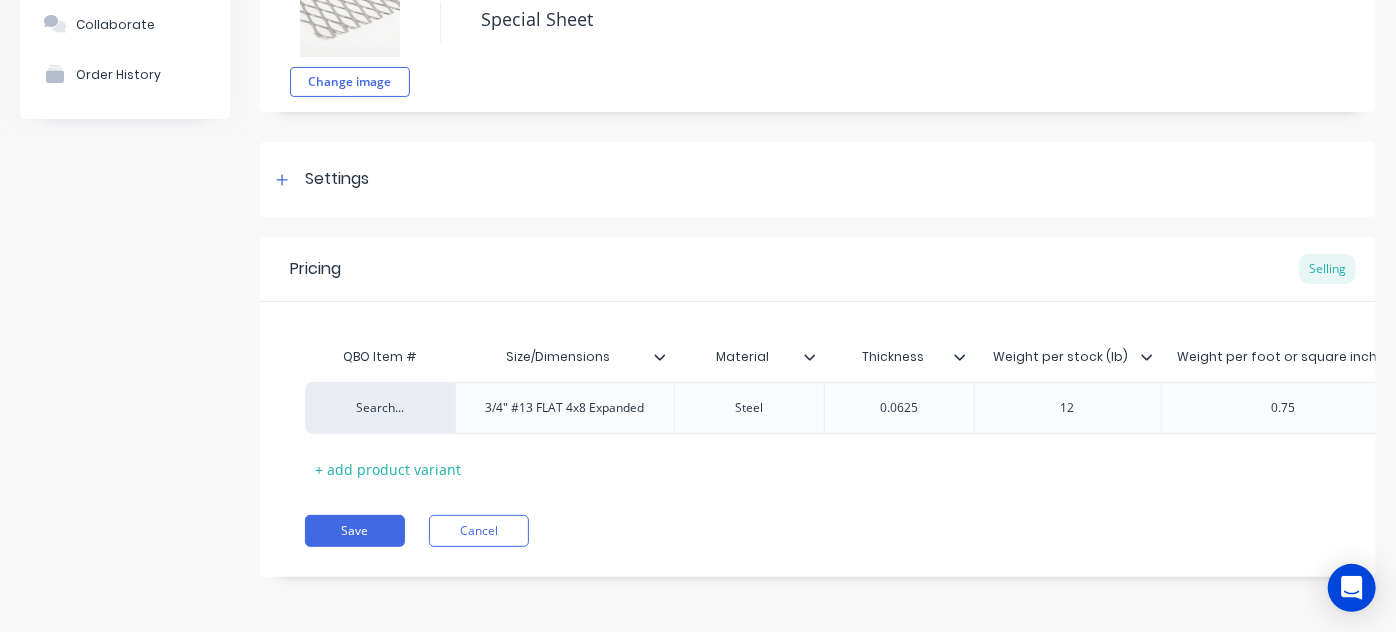 click 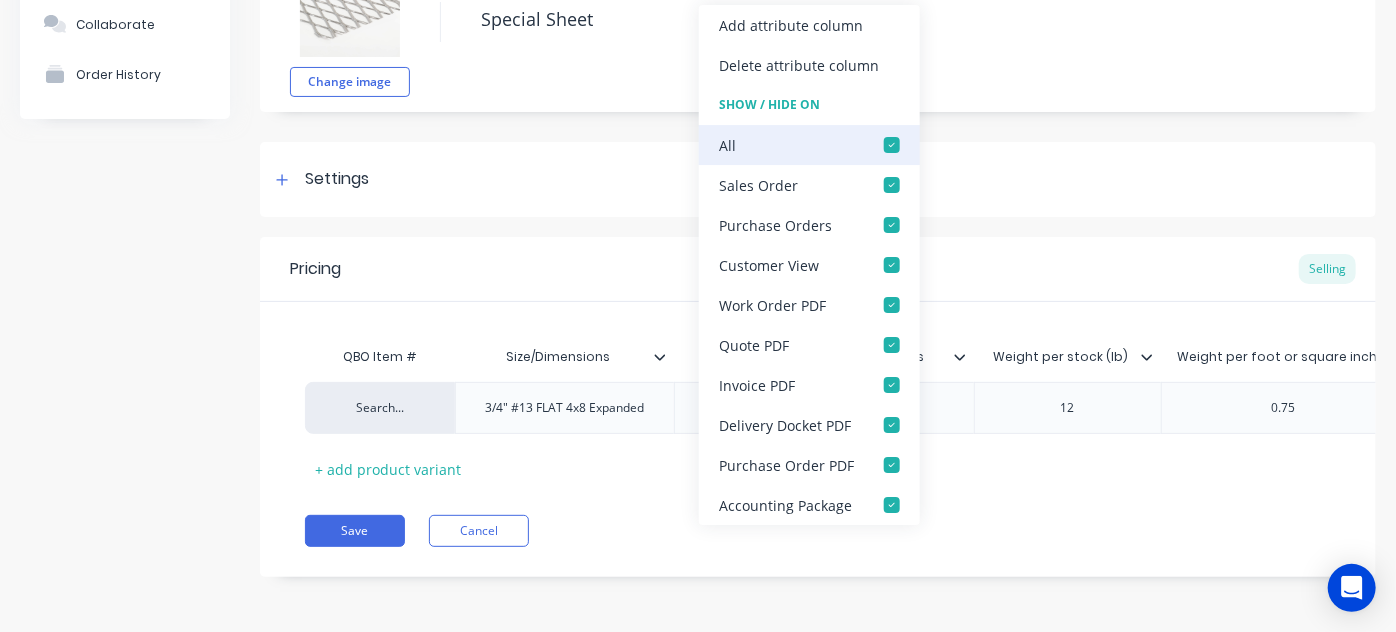 click at bounding box center (892, 145) 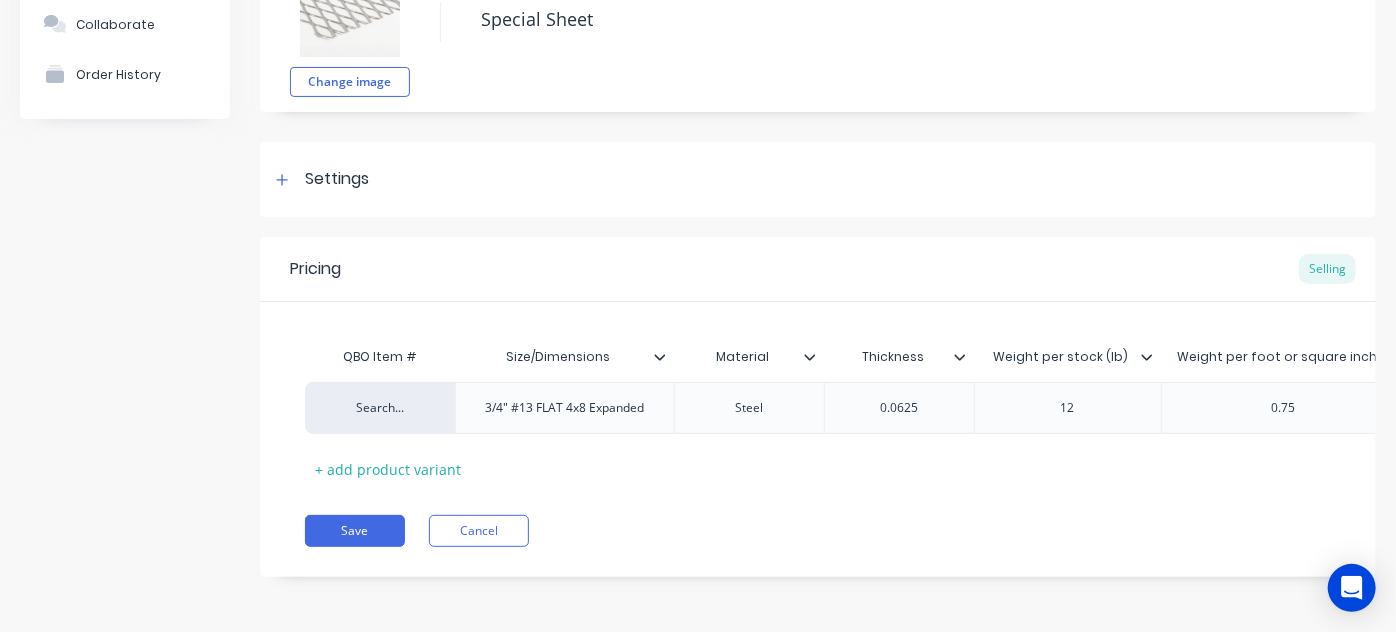 click on "Pricing Selling" at bounding box center (818, 269) 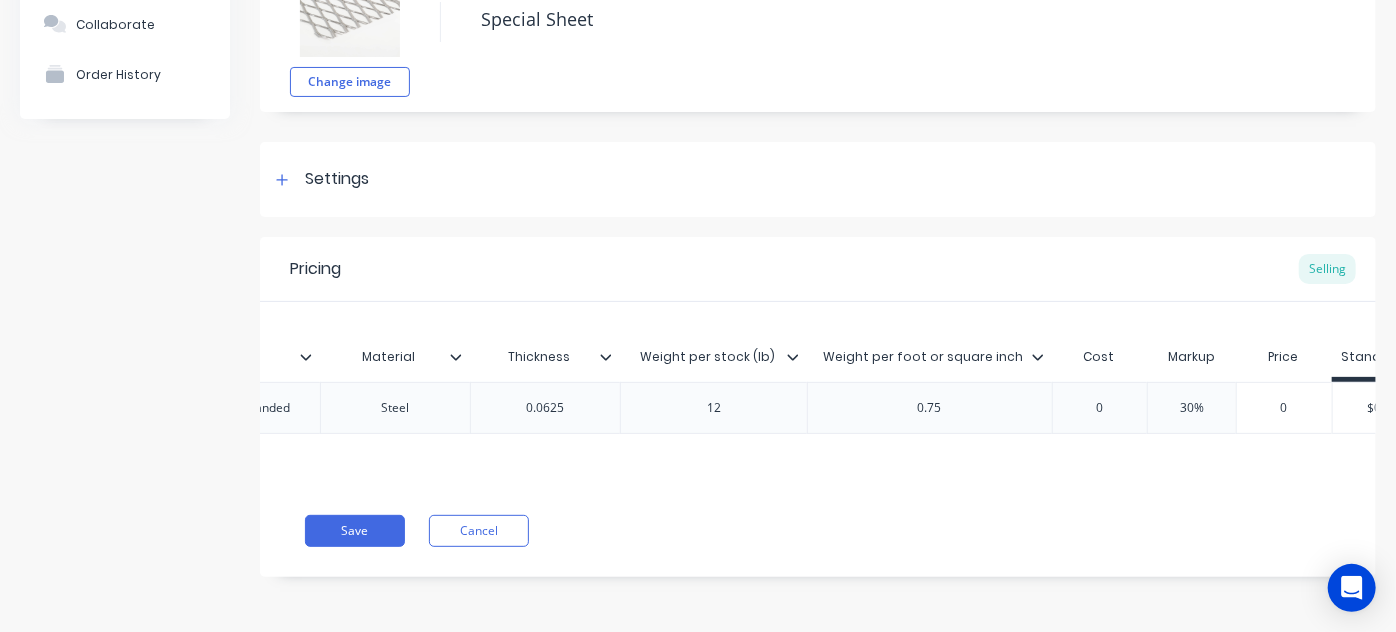 scroll, scrollTop: 0, scrollLeft: 356, axis: horizontal 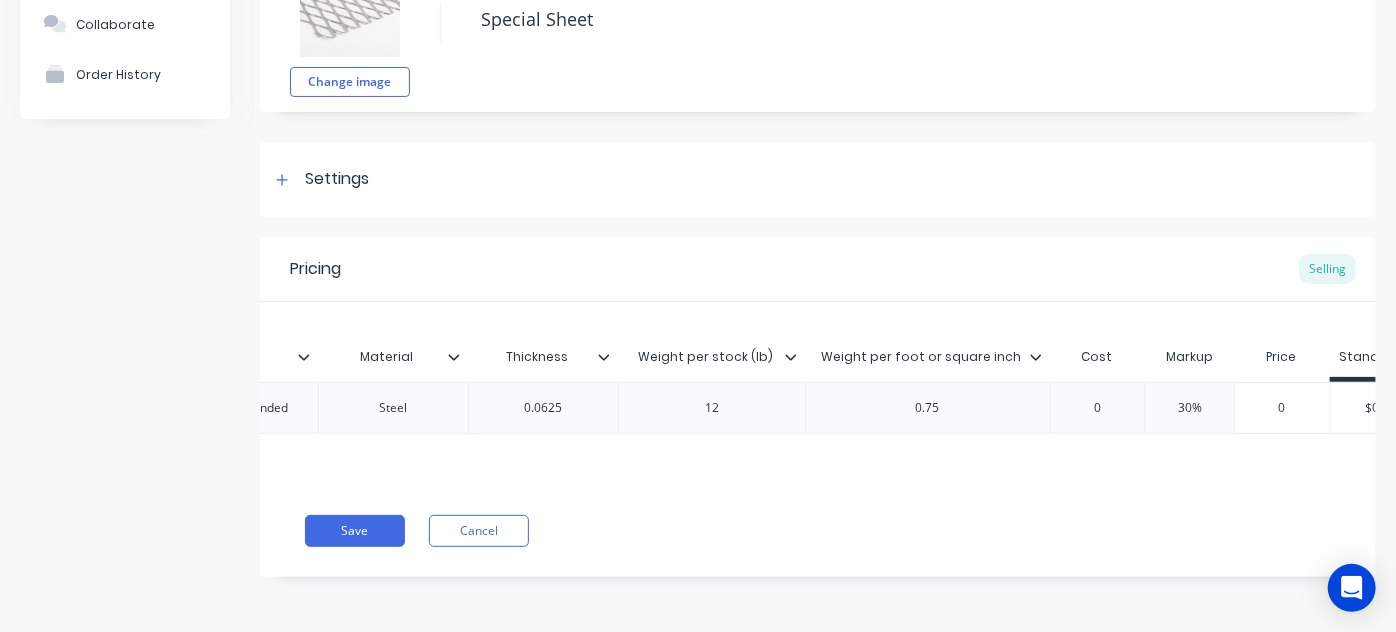 click 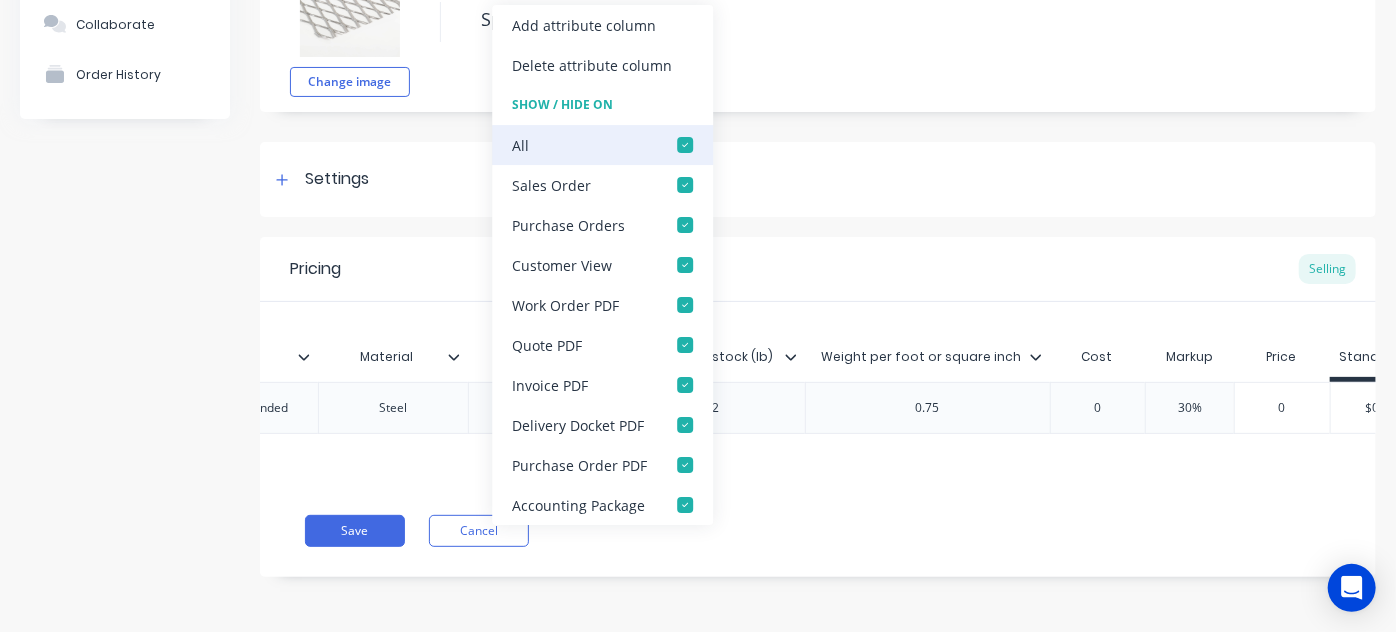 click at bounding box center [685, 145] 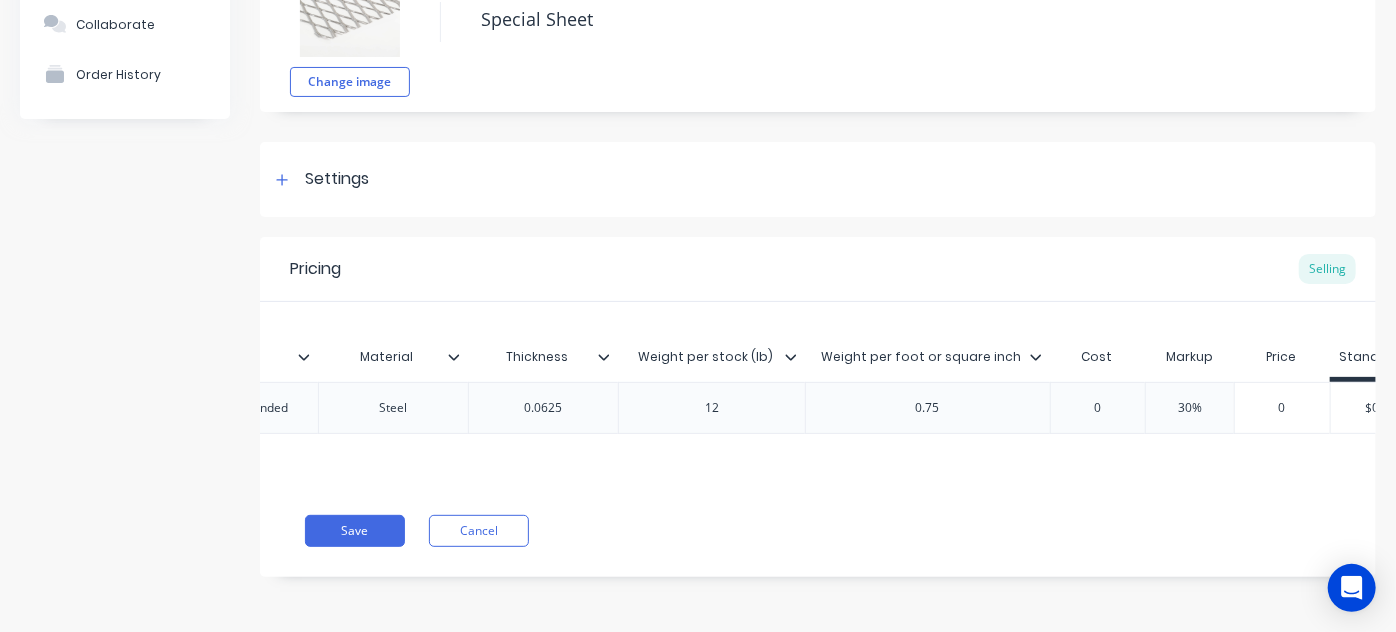 click on "Pricing Selling" at bounding box center (818, 269) 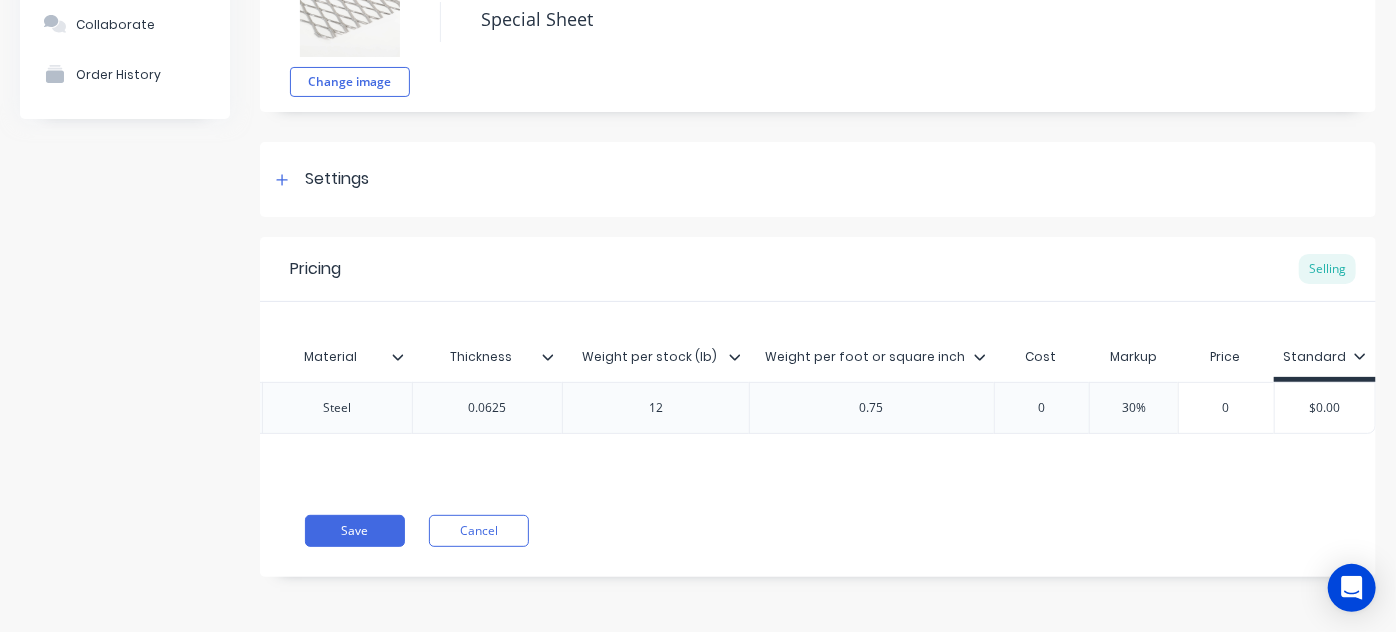 click 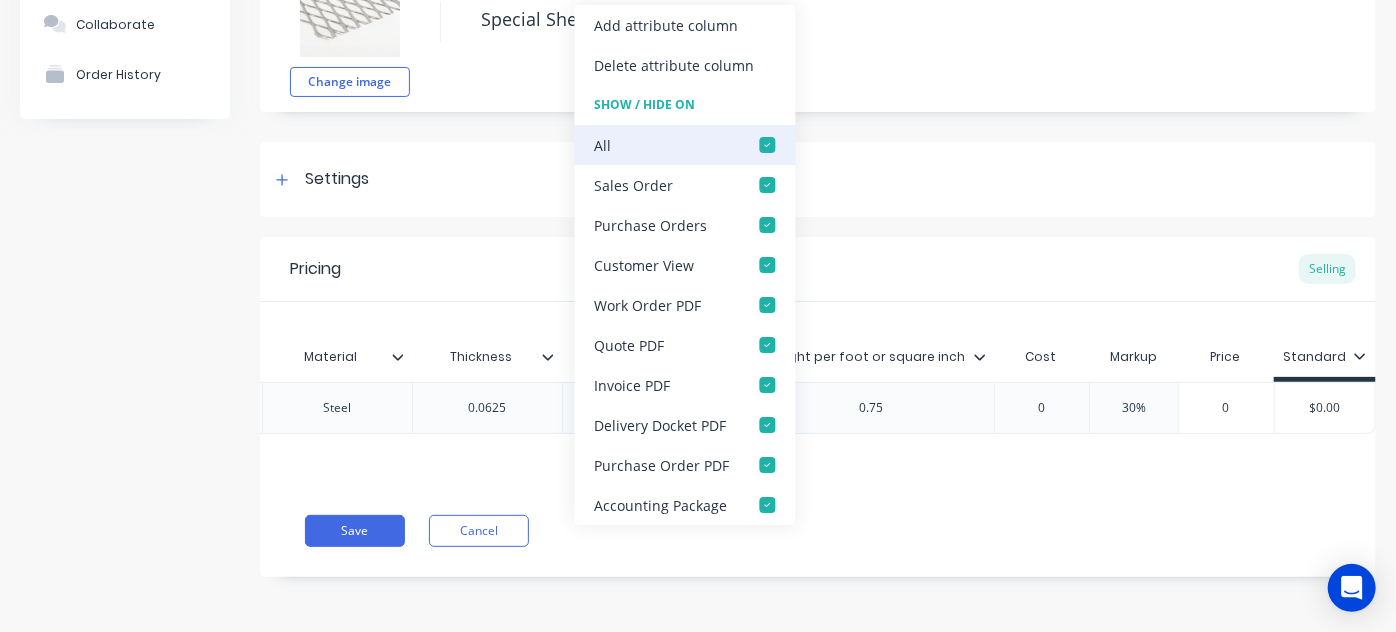 click at bounding box center [768, 145] 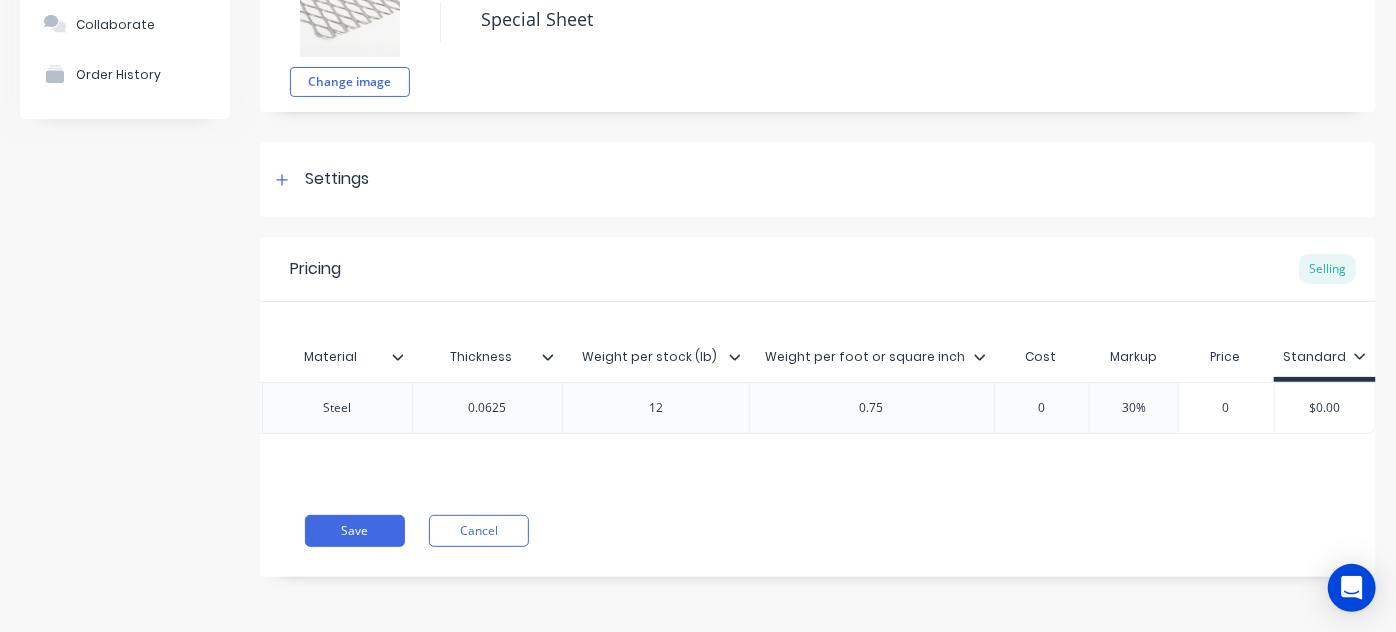 click on "Pricing Selling" at bounding box center [818, 269] 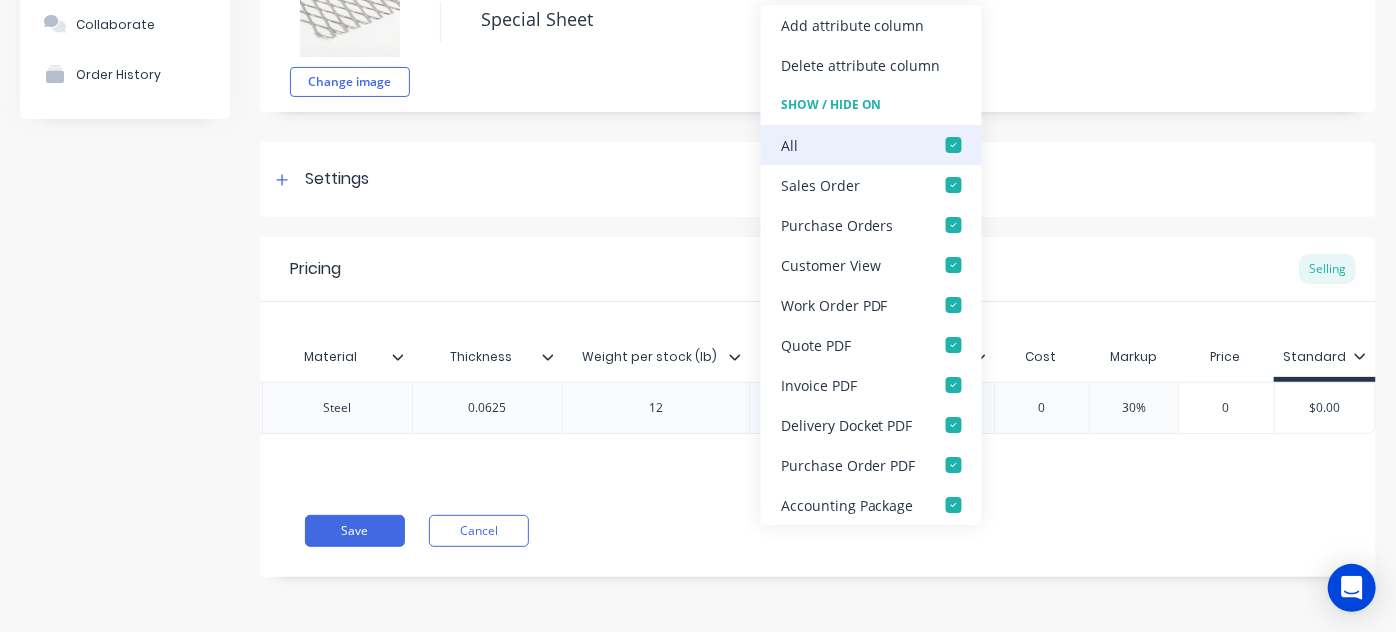 click at bounding box center [954, 145] 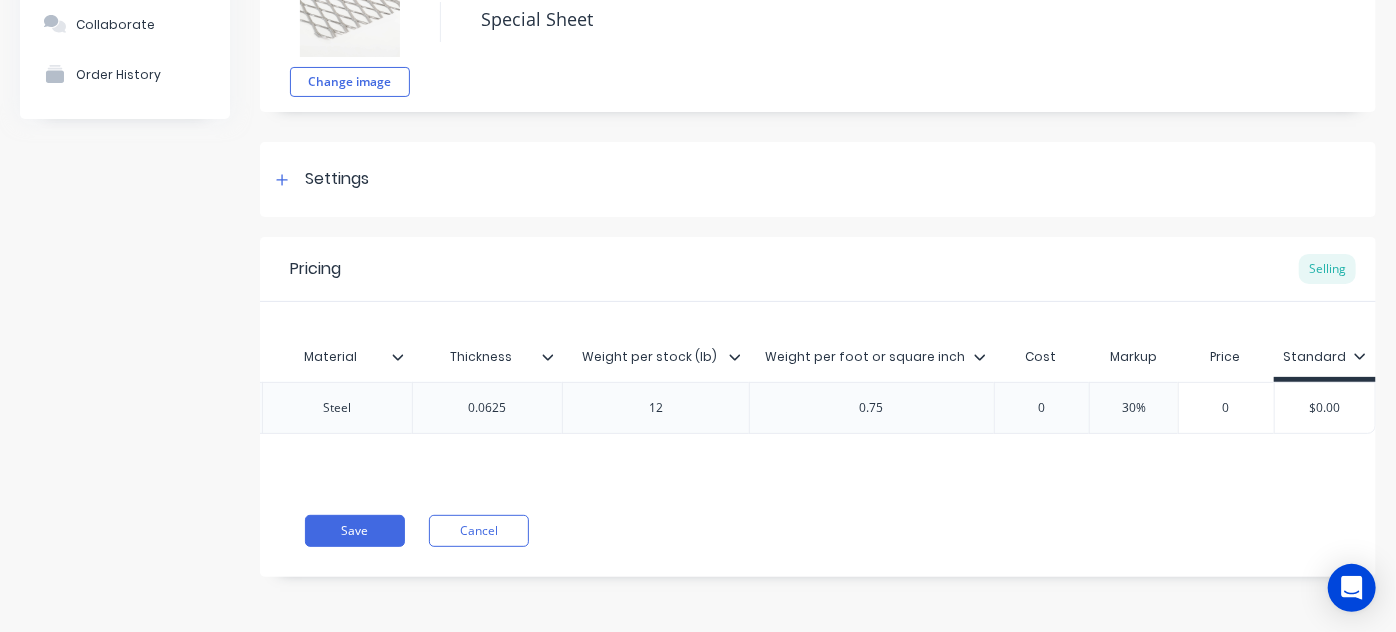 click on "QBO Item # Size/Dimensions Material Thickness Weight per stock (lb) Weight per foot or square inch Cost Markup Price Standard Search... 3/4" #13 FLAT 4x8 Expanded Steel 0.0625 12 0.75 0 30% 0 $0.00 + add product variant" at bounding box center [818, 393] 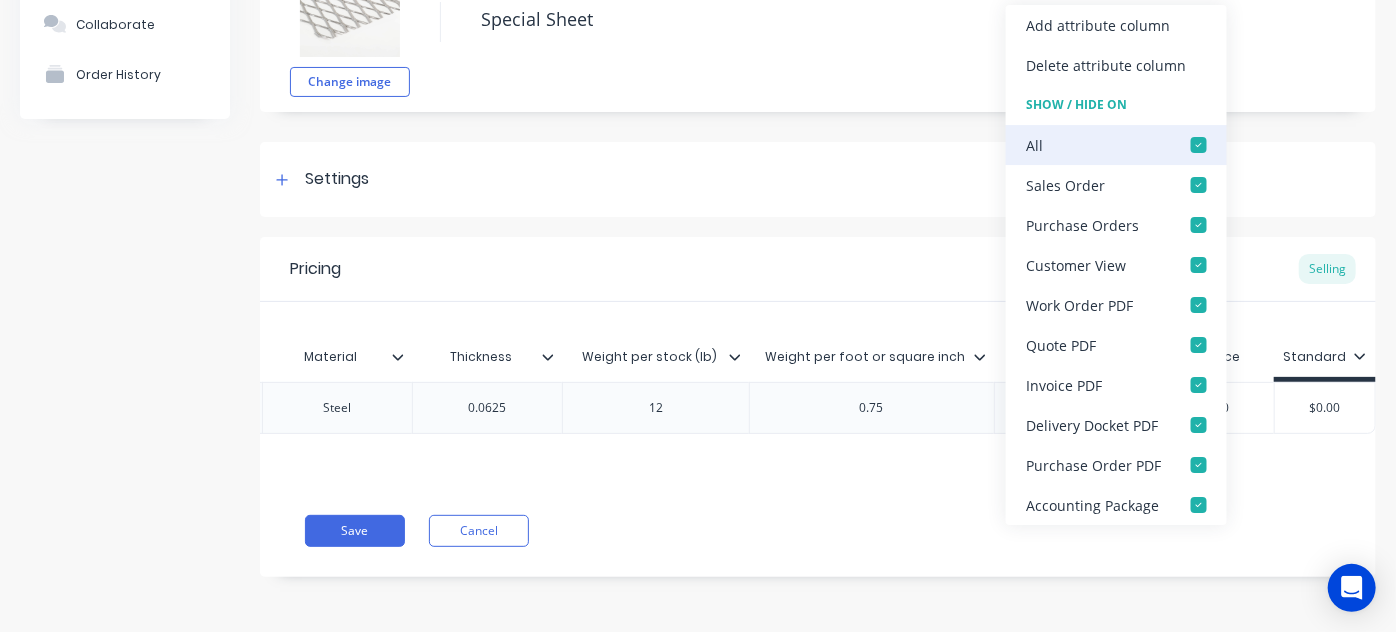 click at bounding box center (1199, 145) 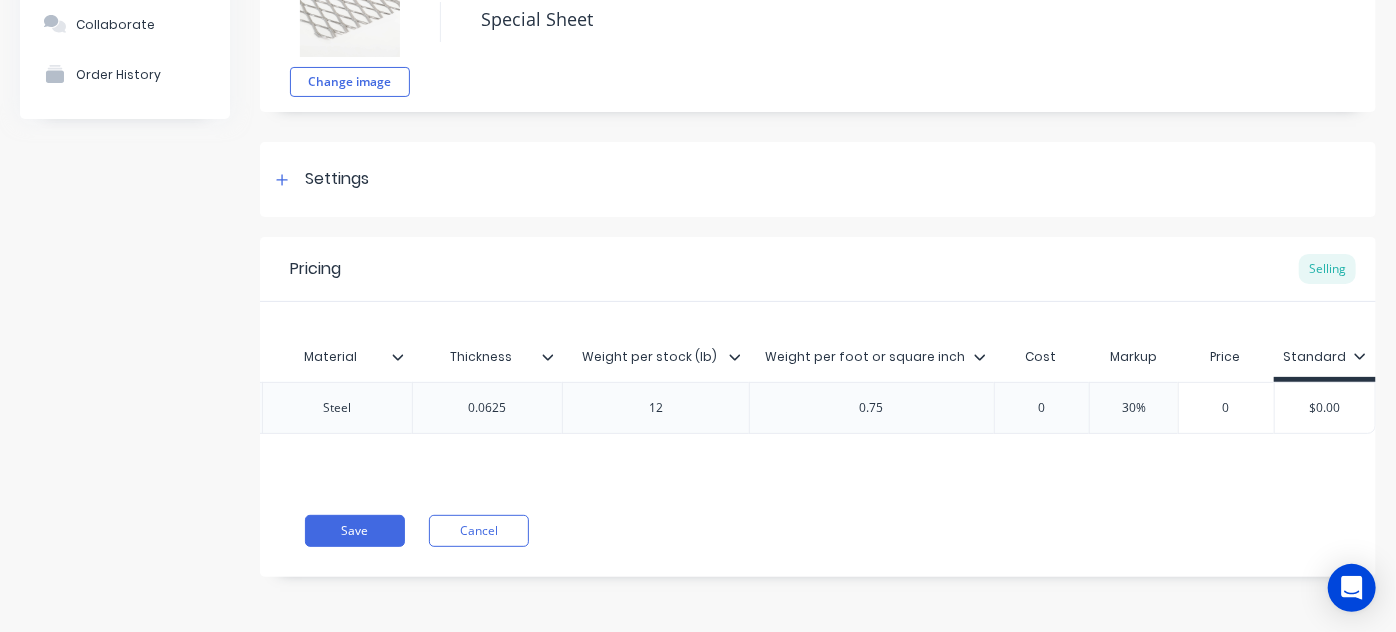 click on "Pricing Selling" at bounding box center (818, 269) 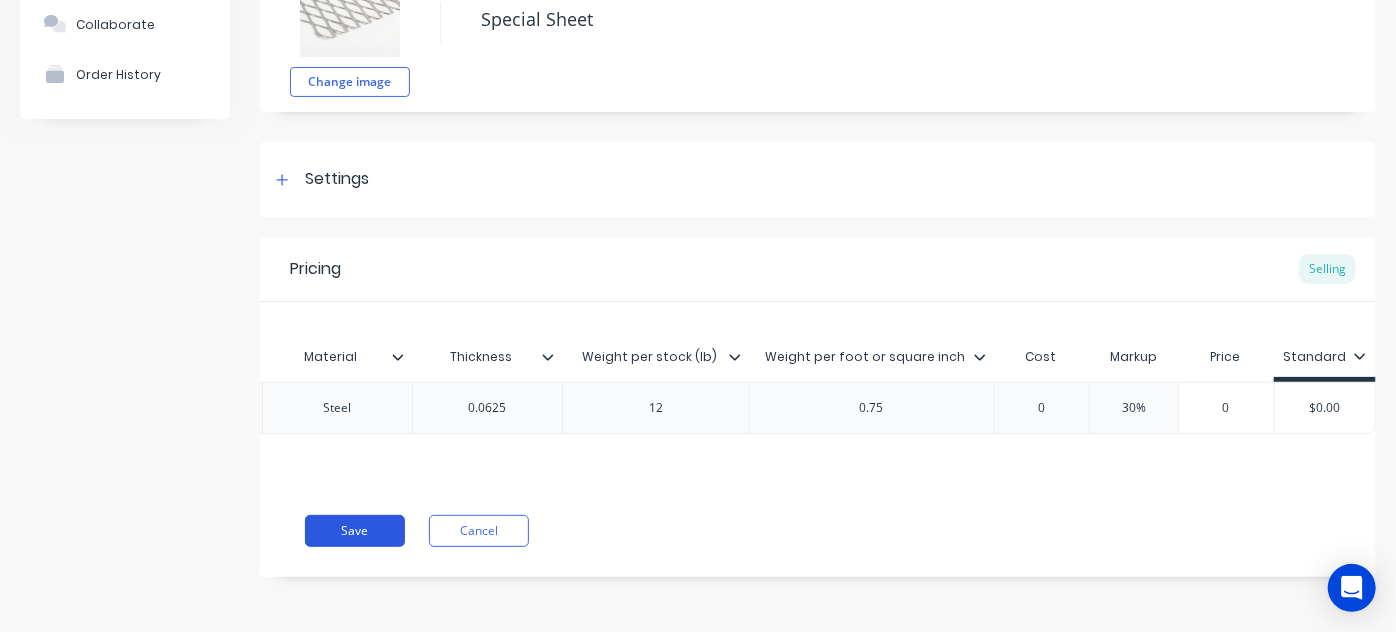 click on "Save" at bounding box center [355, 531] 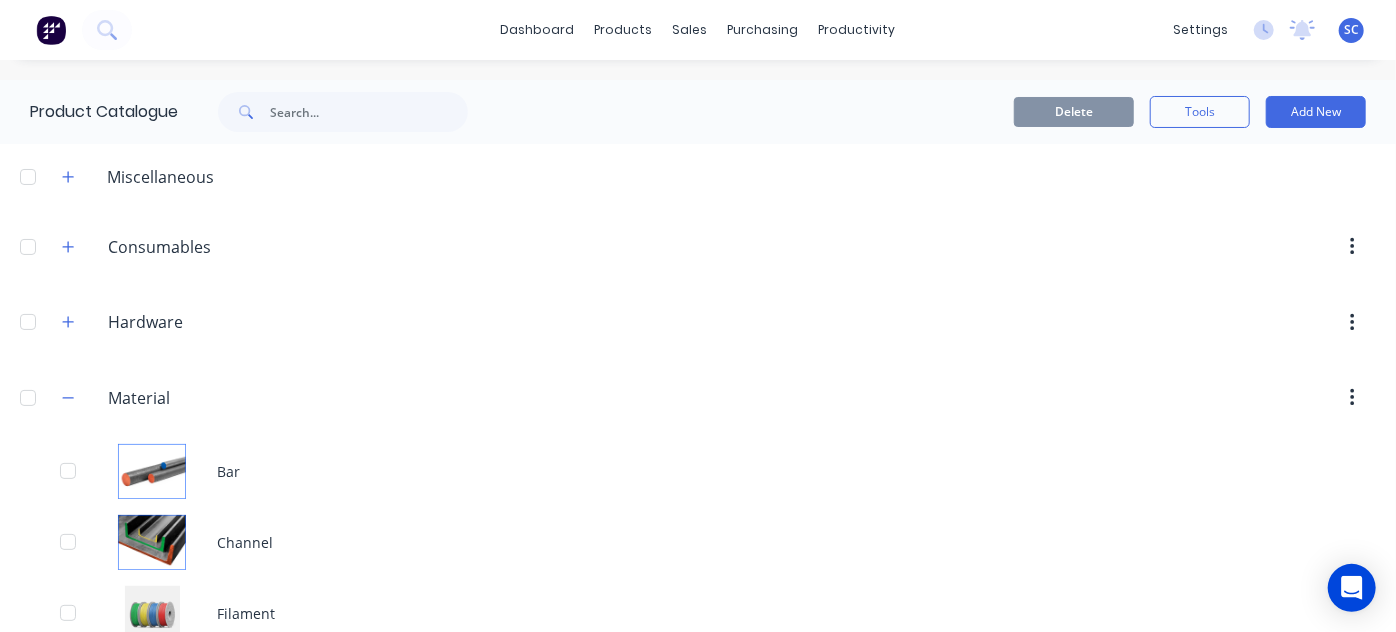 scroll, scrollTop: 761, scrollLeft: 0, axis: vertical 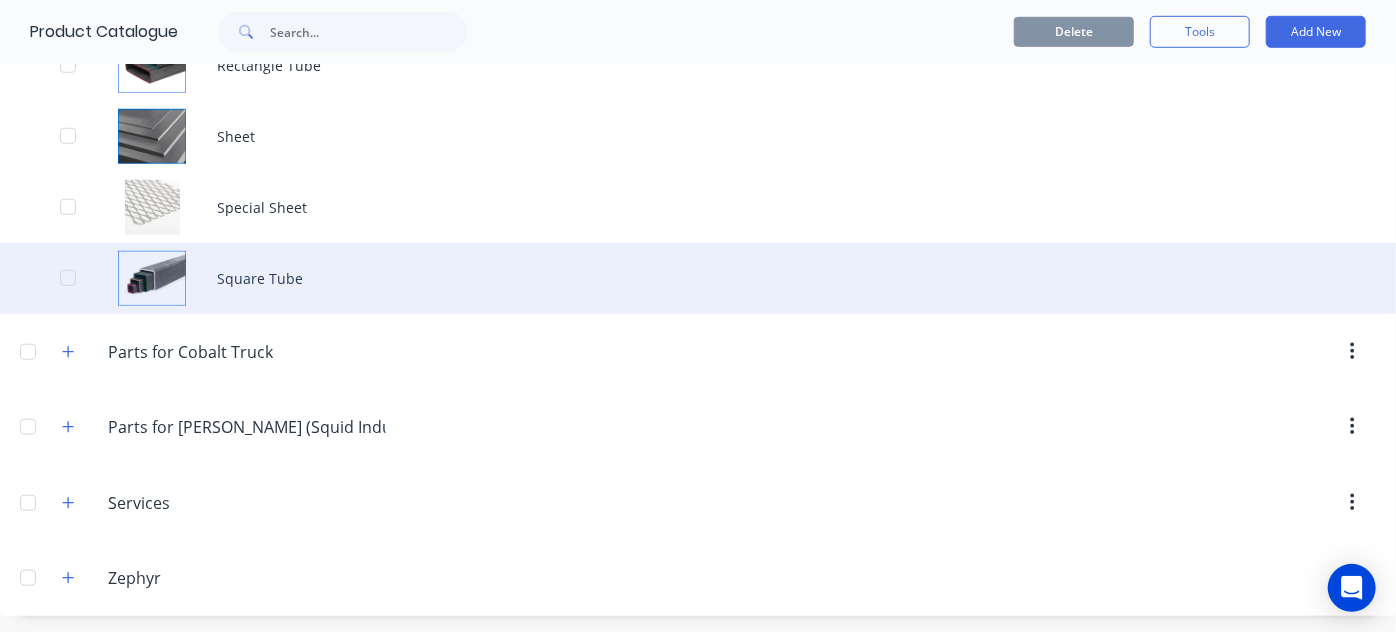 click on "Square Tube" at bounding box center (698, 278) 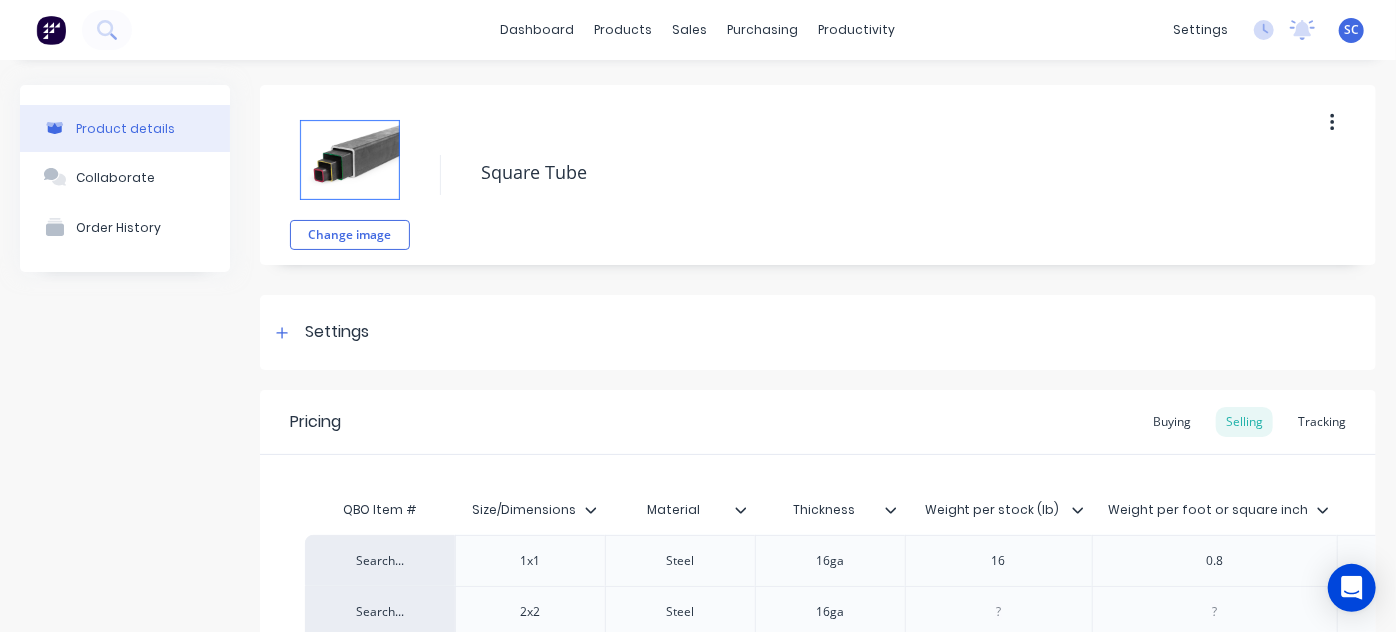 scroll, scrollTop: 368, scrollLeft: 0, axis: vertical 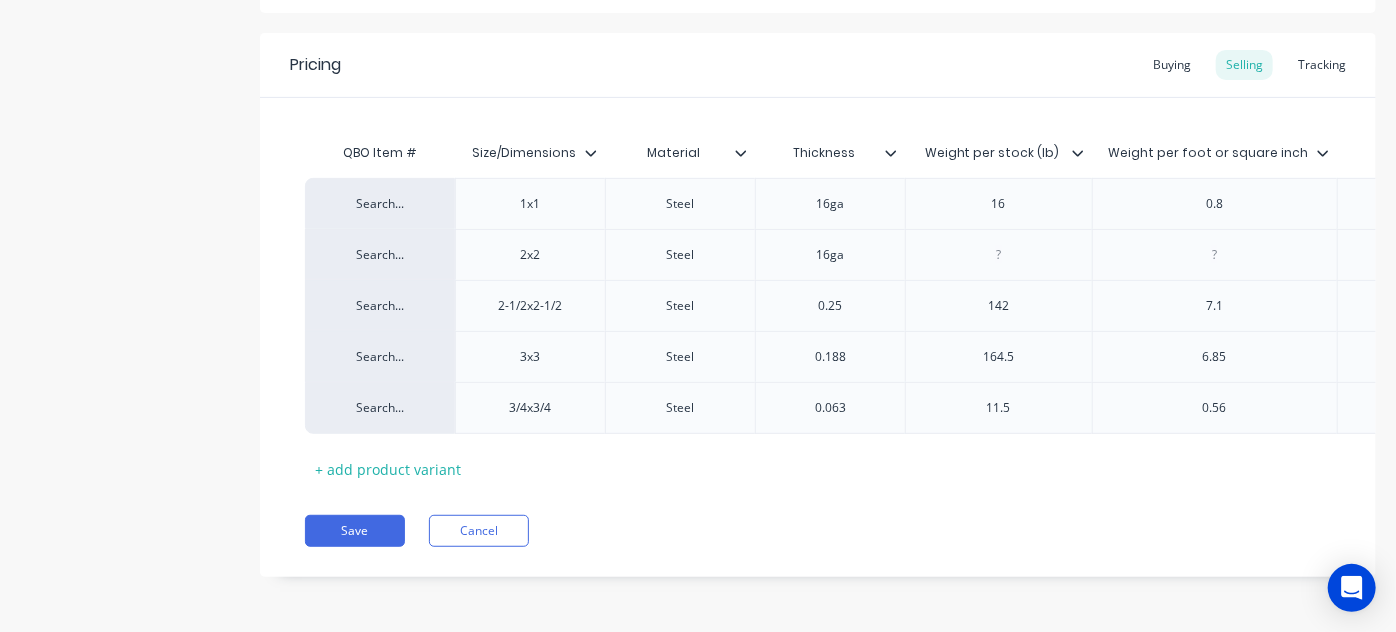click 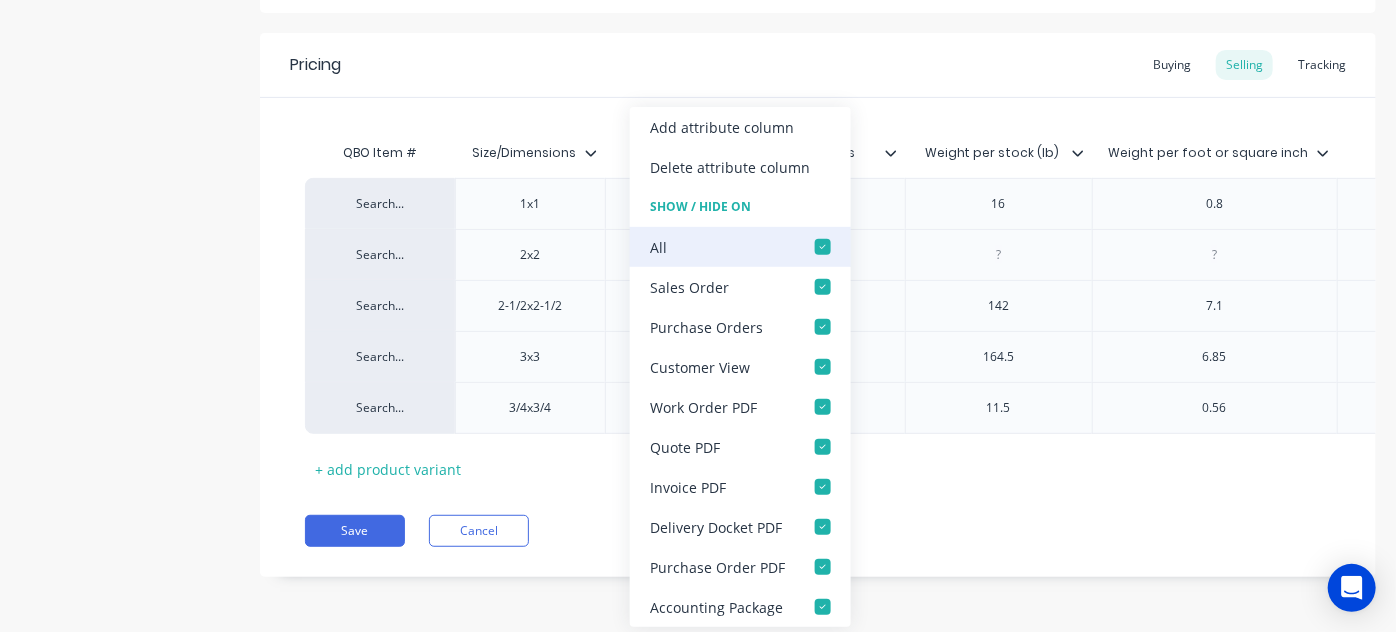 click at bounding box center [823, 247] 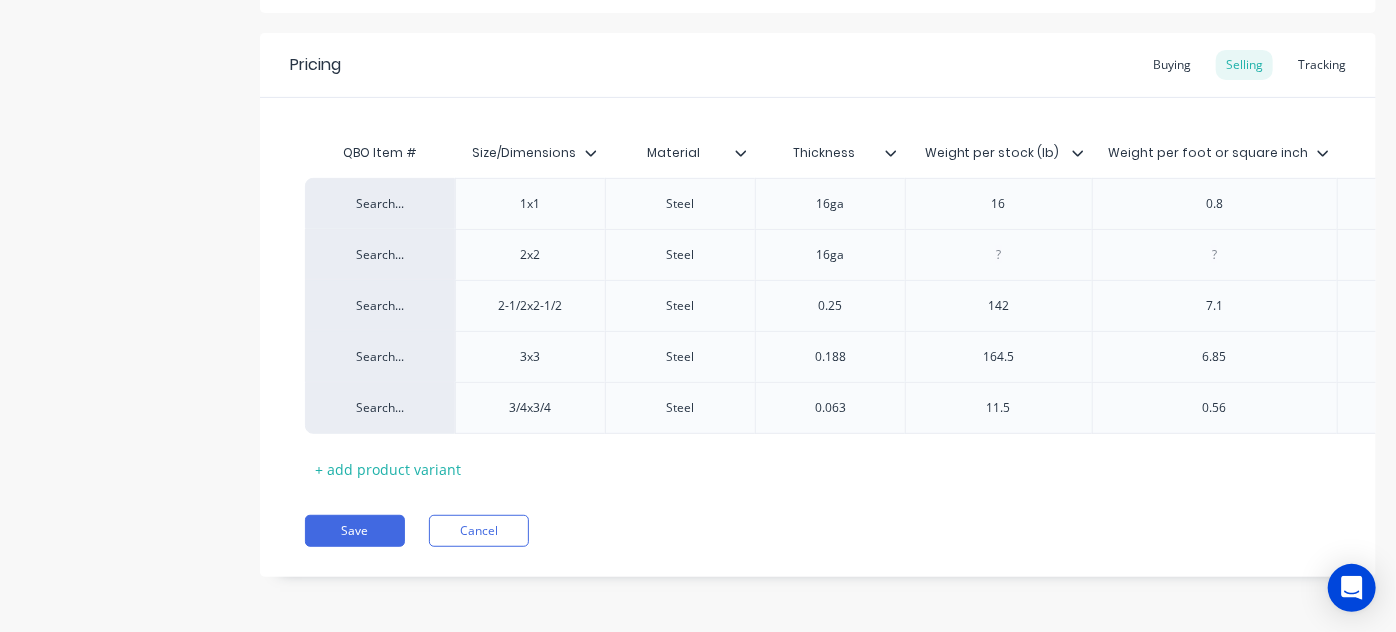 click on "Pricing Buying Selling Tracking" at bounding box center (818, 65) 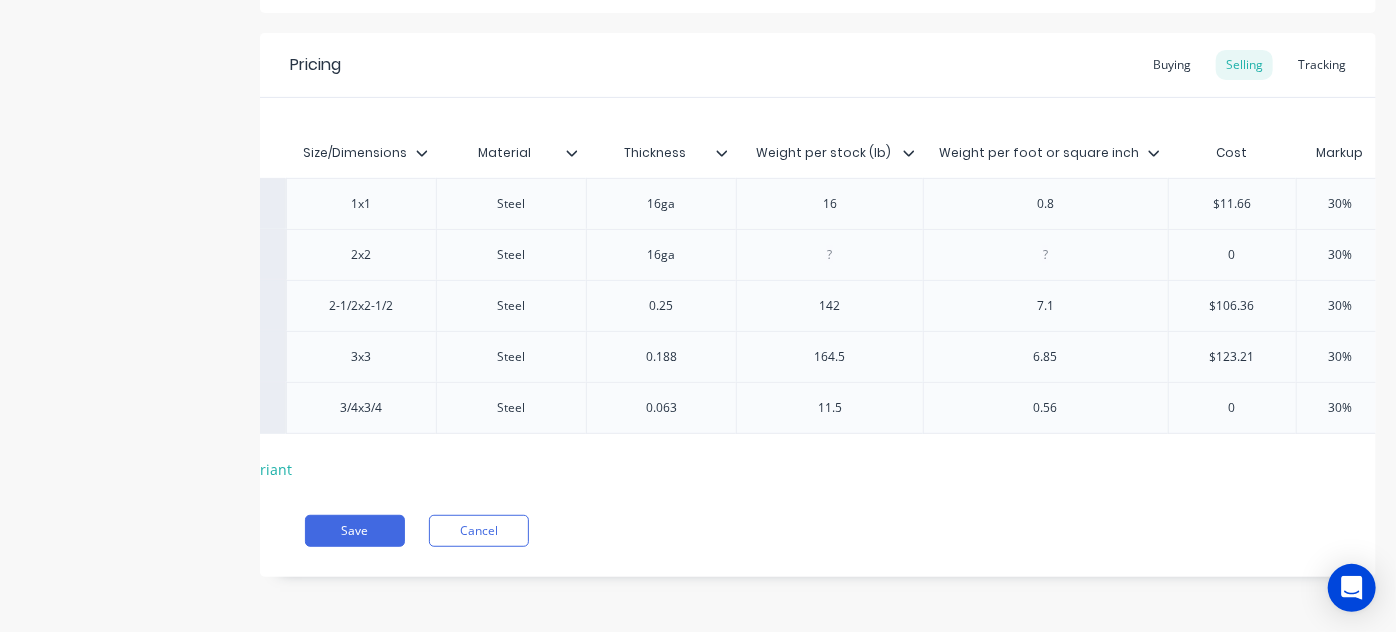 scroll, scrollTop: 0, scrollLeft: 189, axis: horizontal 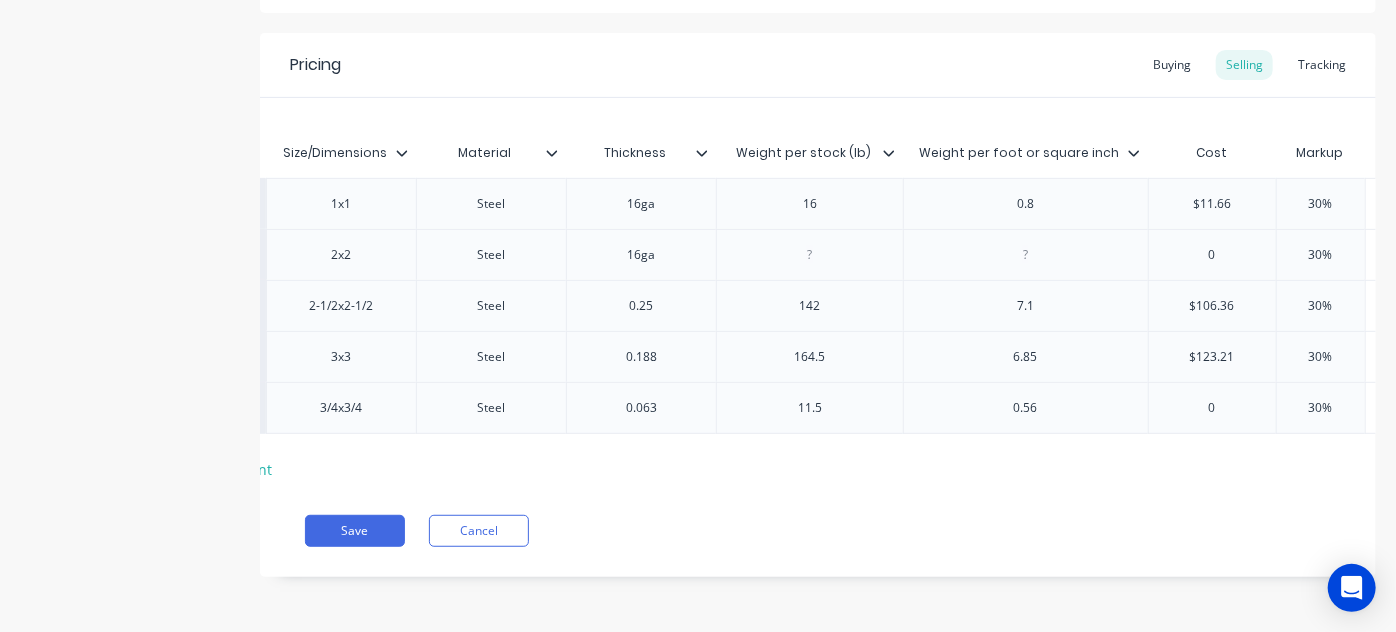 click 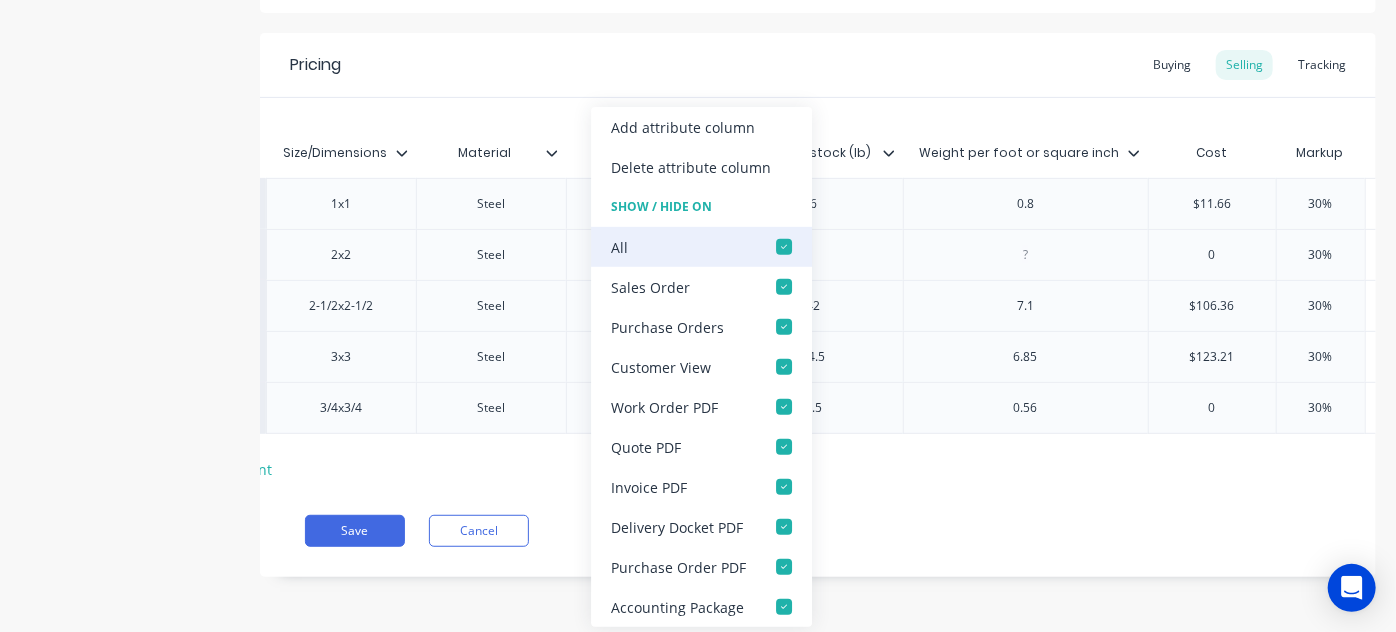 click at bounding box center [784, 247] 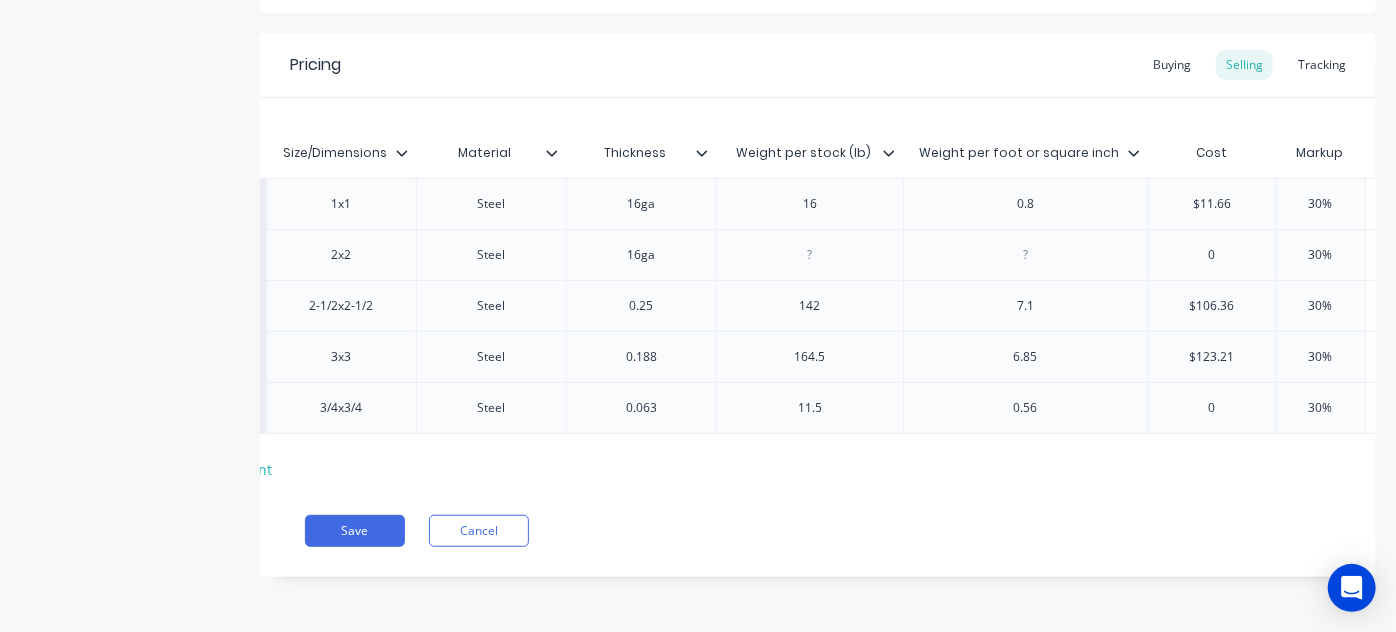 click on "Pricing Buying Selling Tracking" at bounding box center (818, 65) 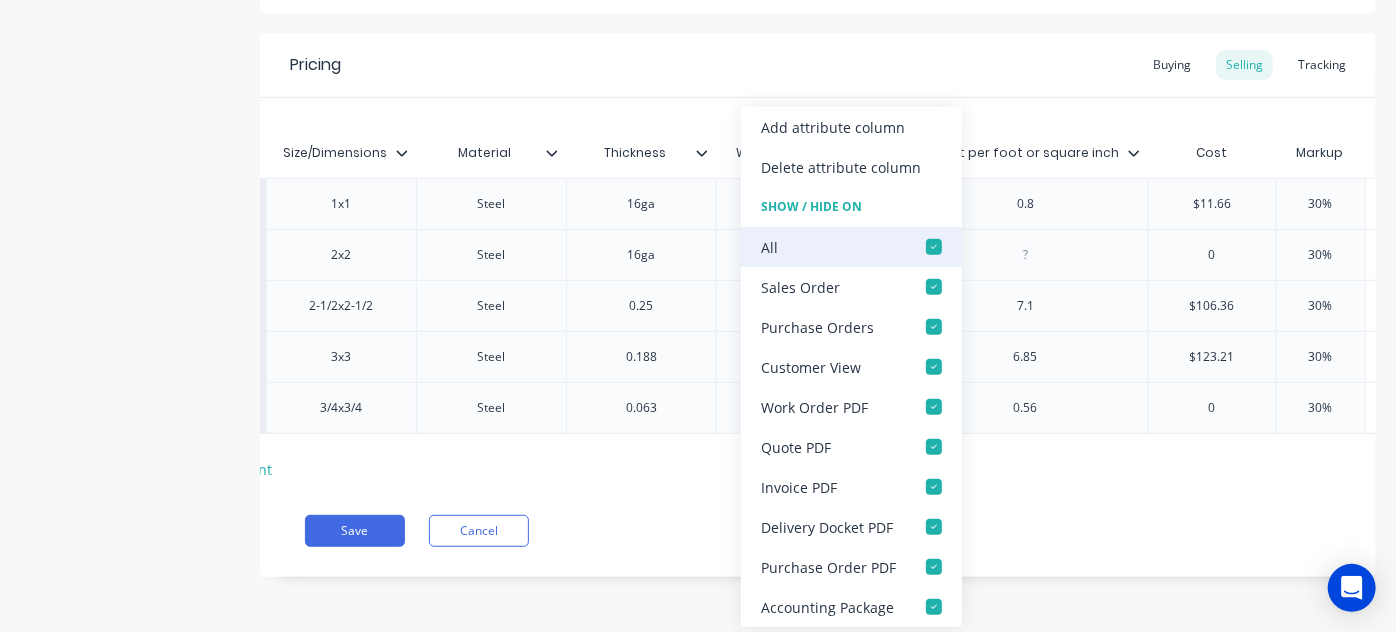click at bounding box center (934, 247) 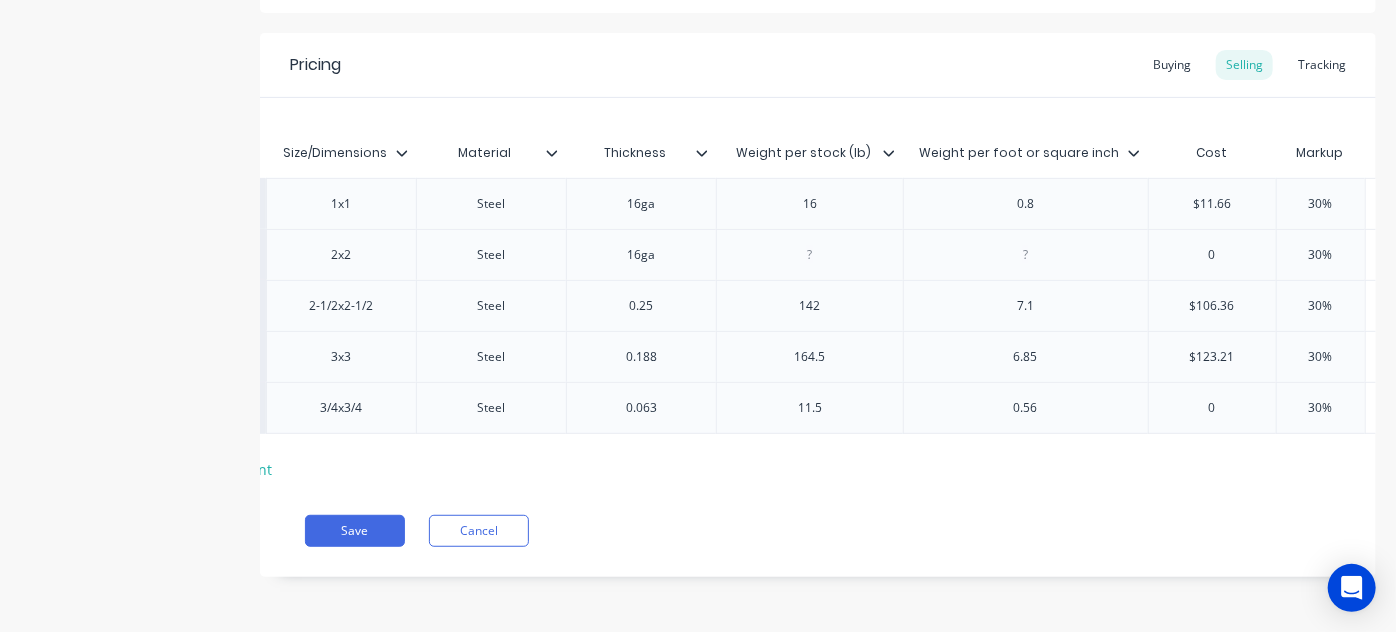 click on "Pricing Buying Selling Tracking" at bounding box center (818, 65) 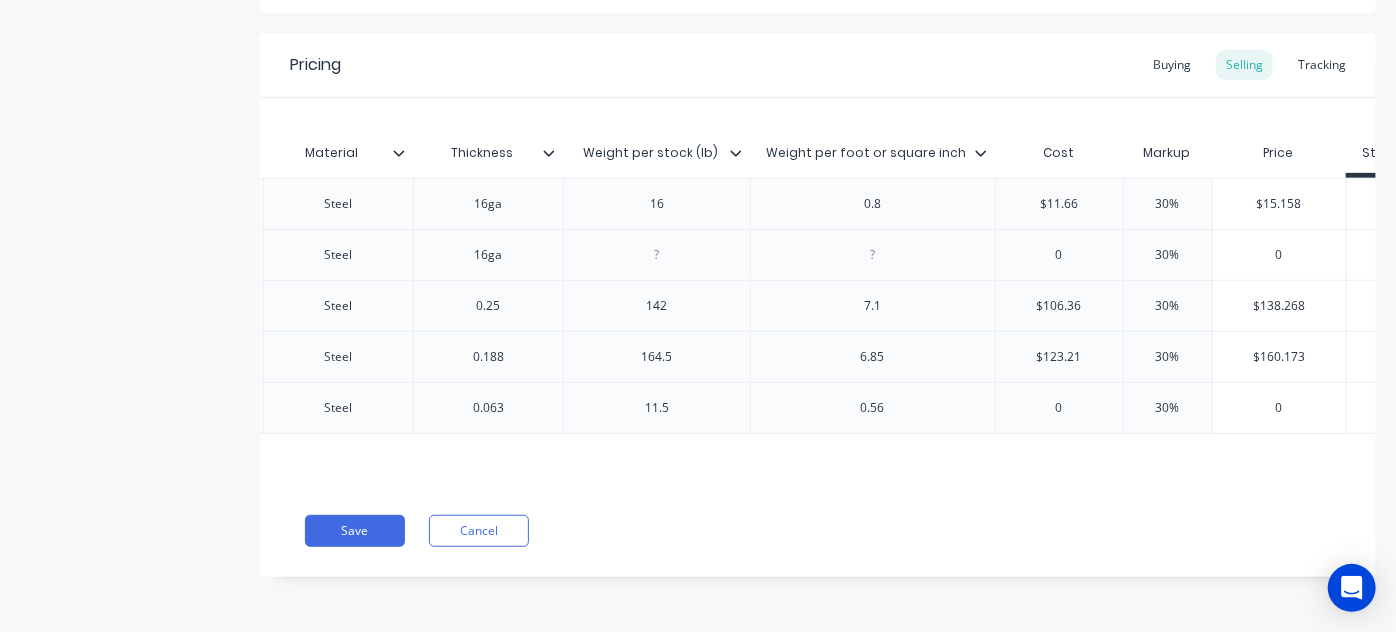 scroll, scrollTop: 0, scrollLeft: 440, axis: horizontal 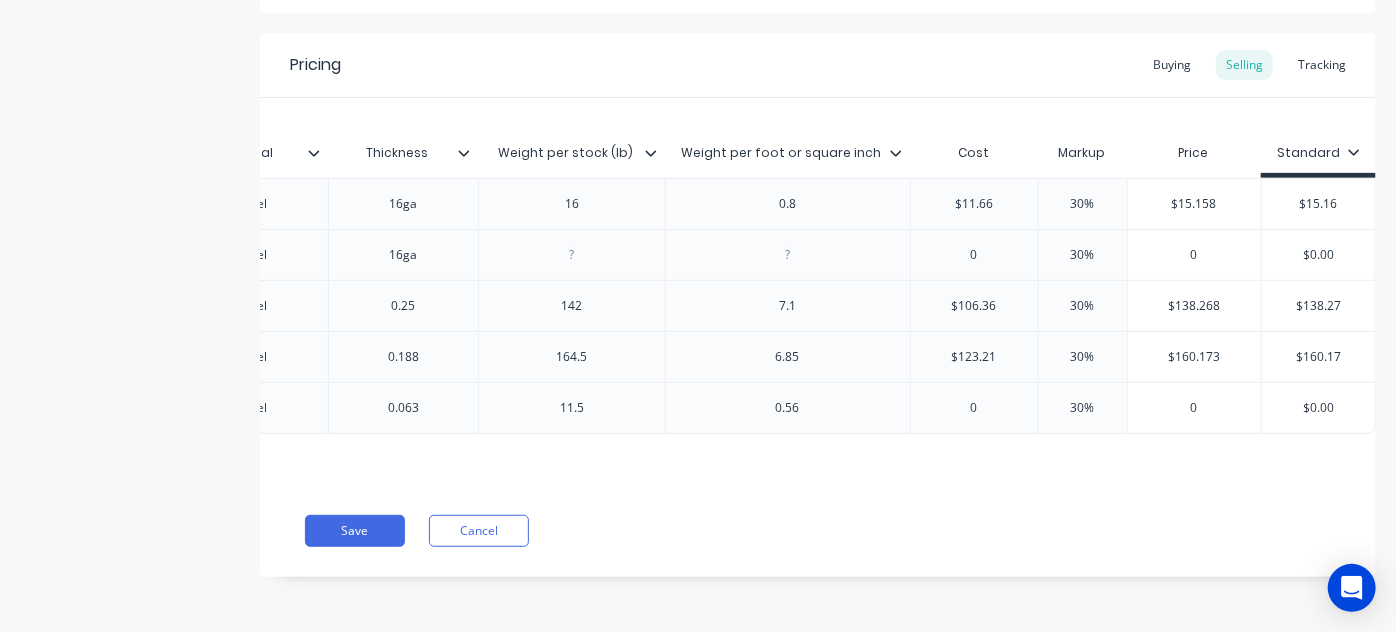 click 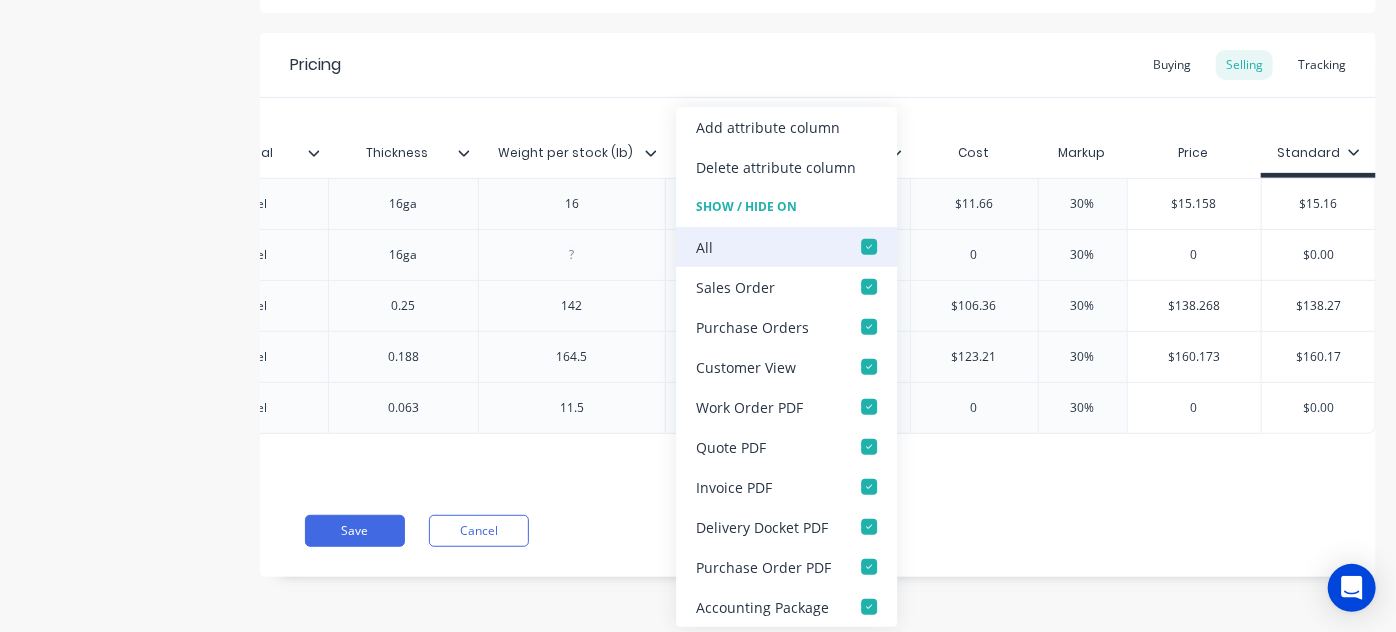 click at bounding box center [869, 247] 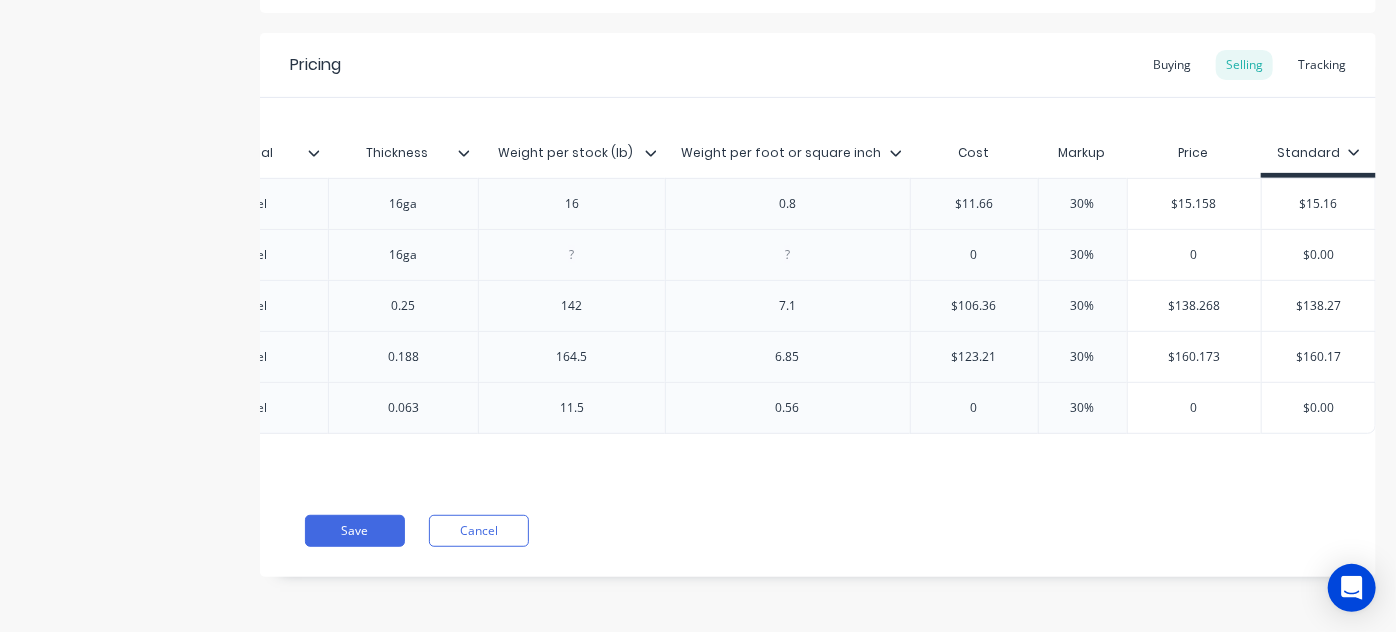 click on "Pricing Buying Selling Tracking" at bounding box center [818, 65] 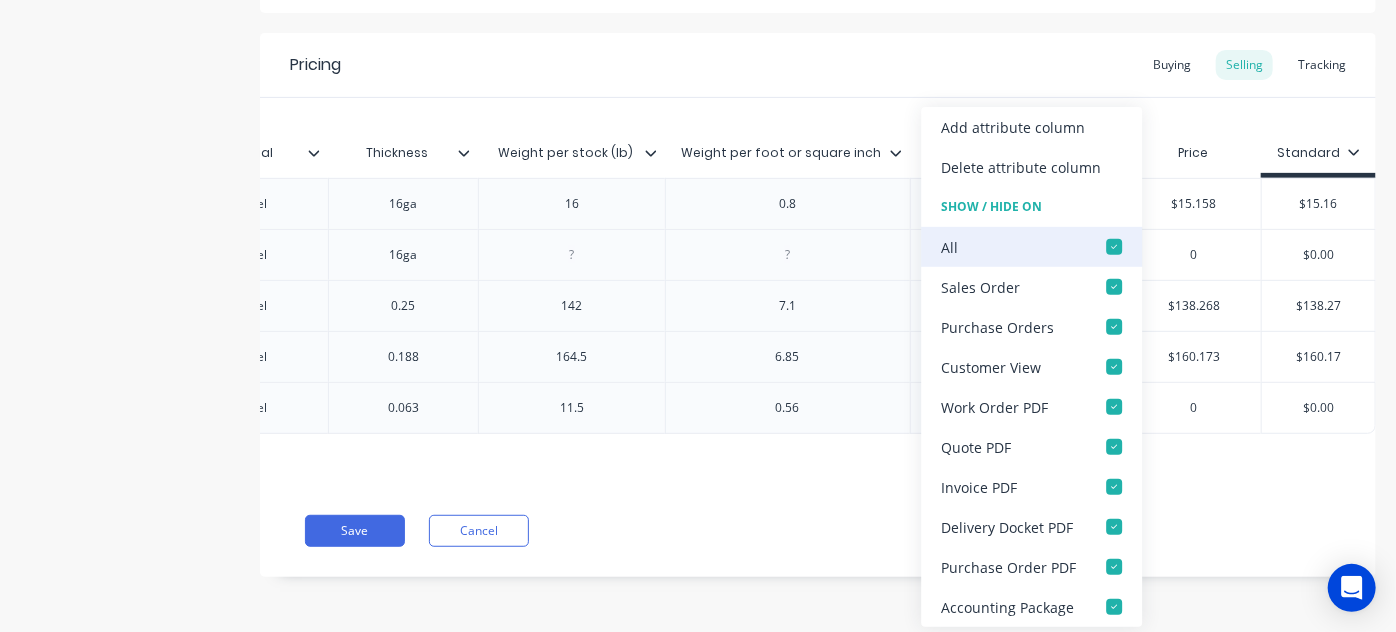click at bounding box center (1114, 247) 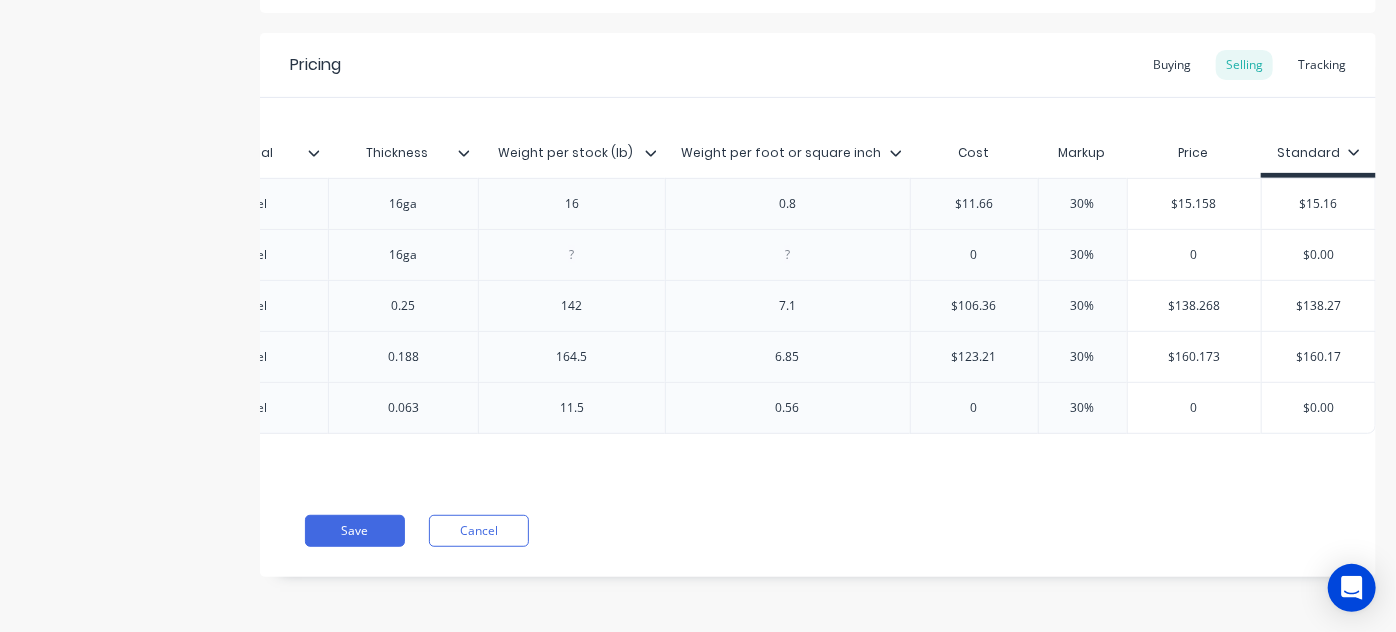 click on "Pricing Buying Selling Tracking" at bounding box center (818, 65) 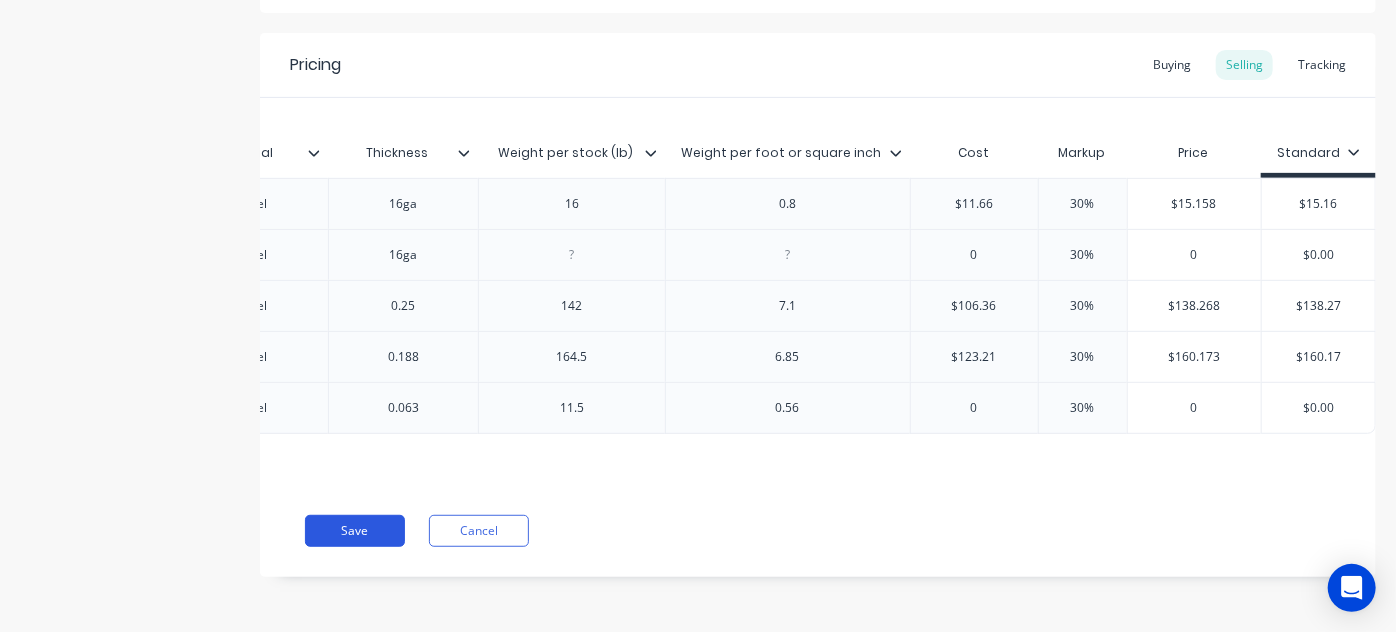 click on "Save" at bounding box center [355, 531] 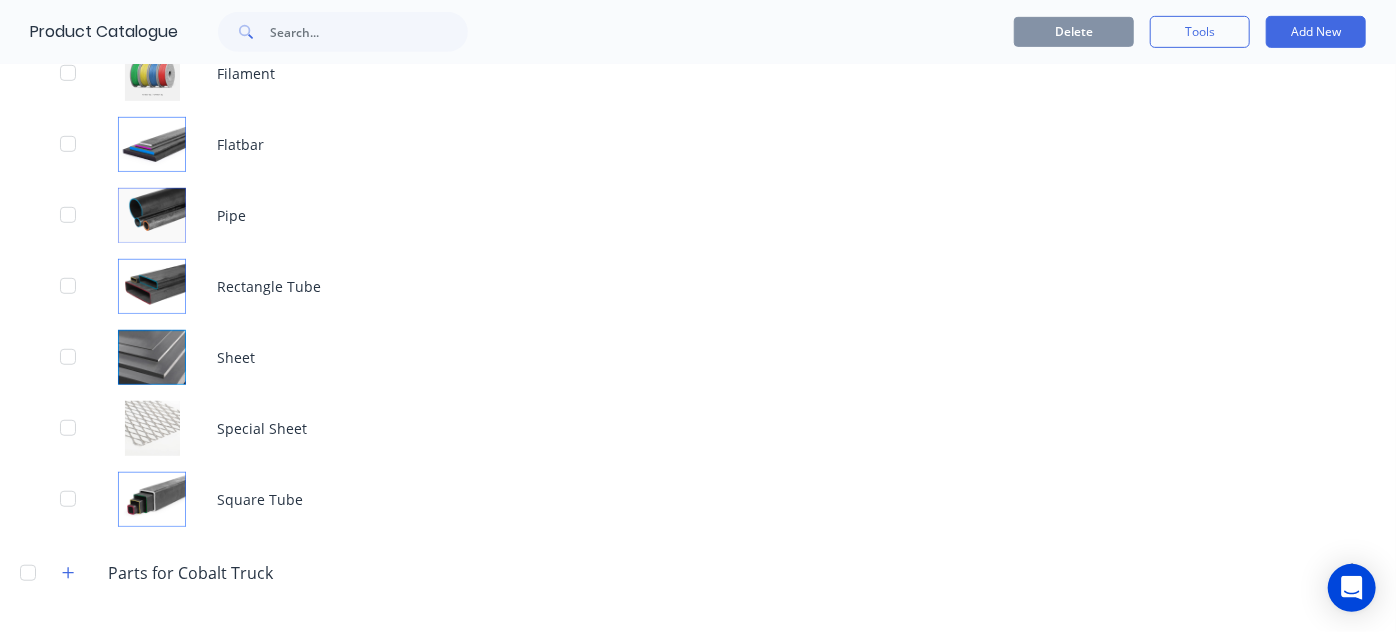 scroll, scrollTop: 541, scrollLeft: 0, axis: vertical 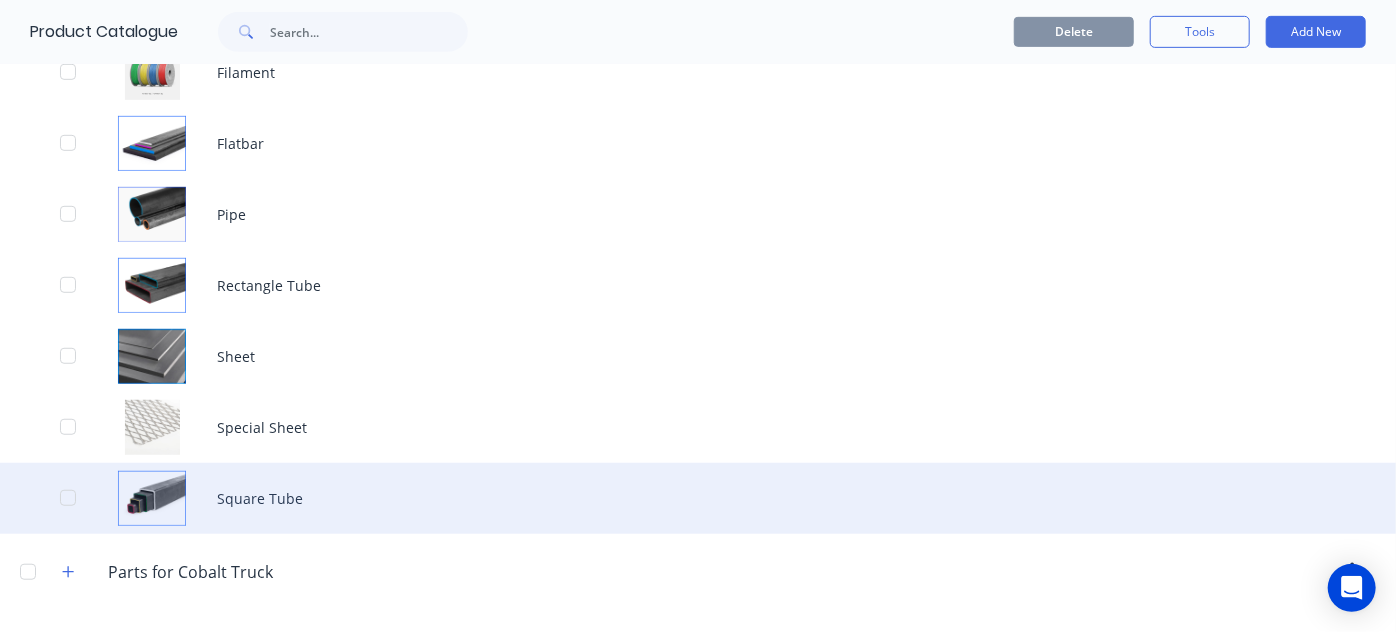click on "Square Tube" at bounding box center [698, 498] 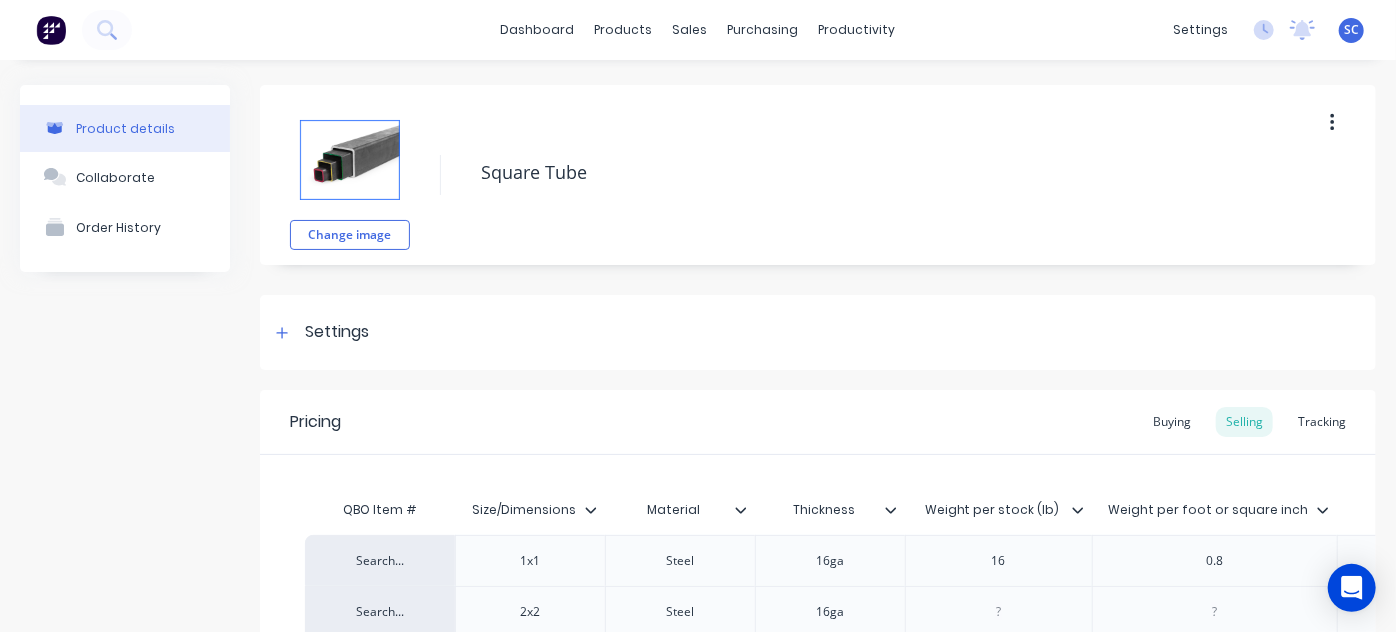 scroll, scrollTop: 293, scrollLeft: 0, axis: vertical 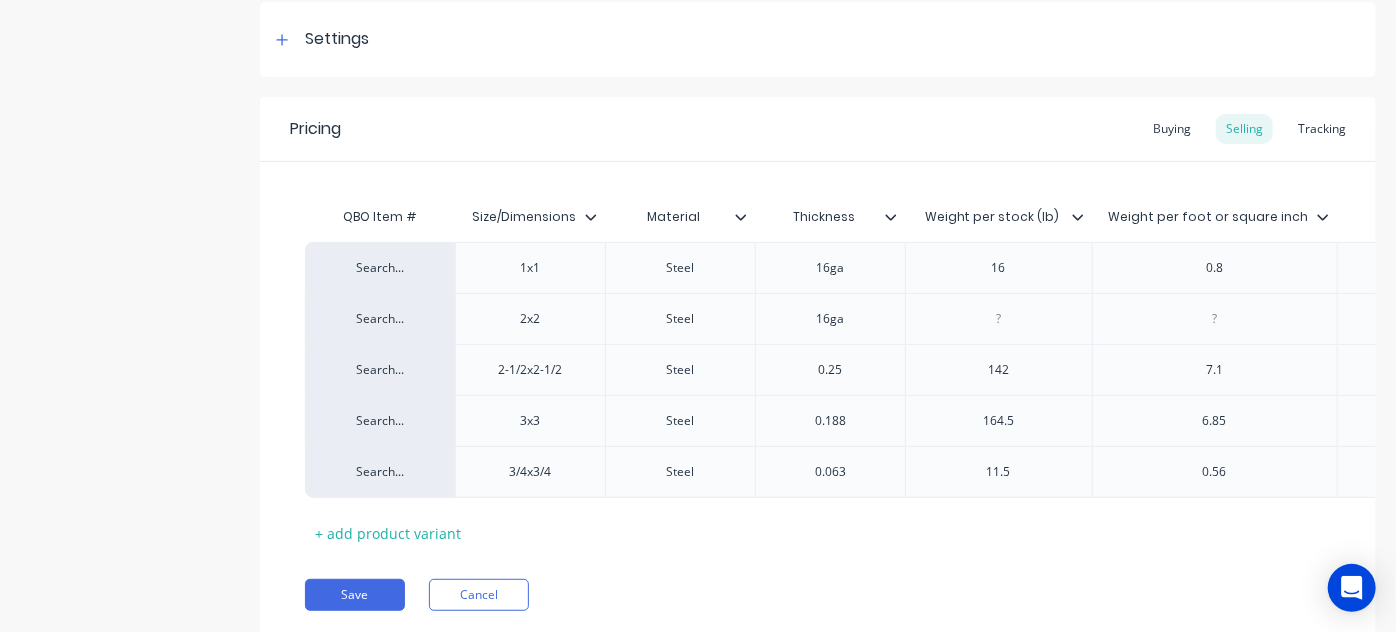 click 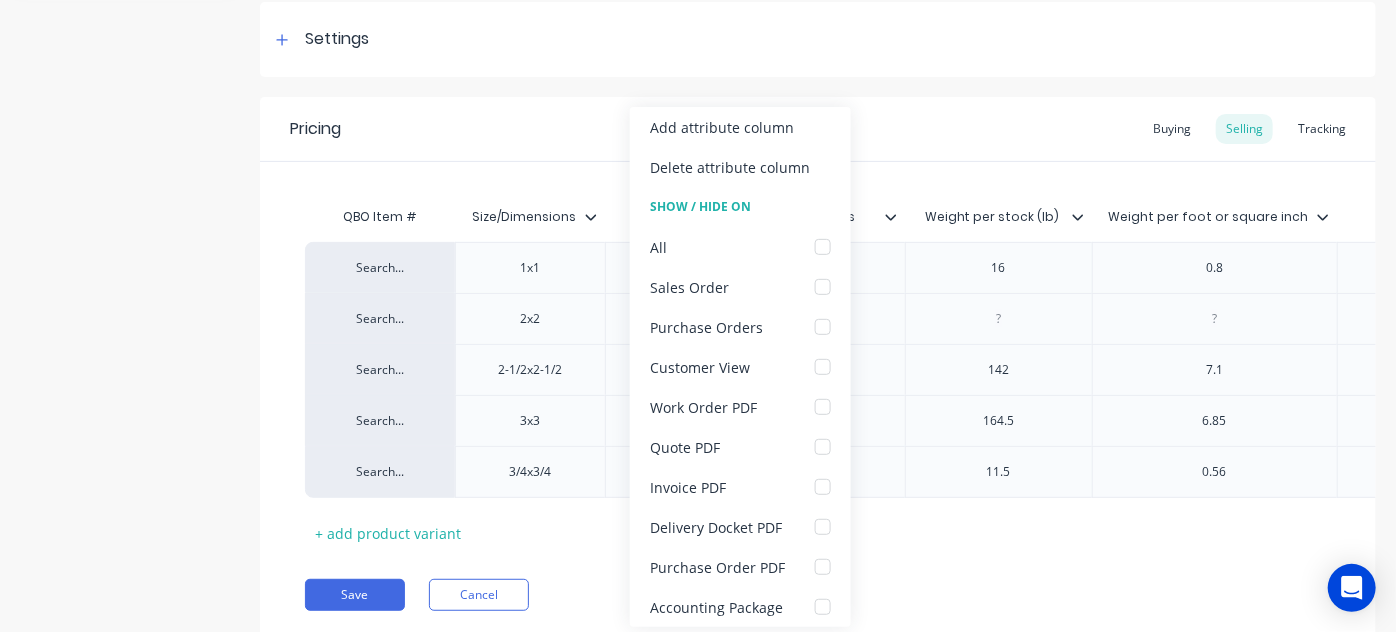 click 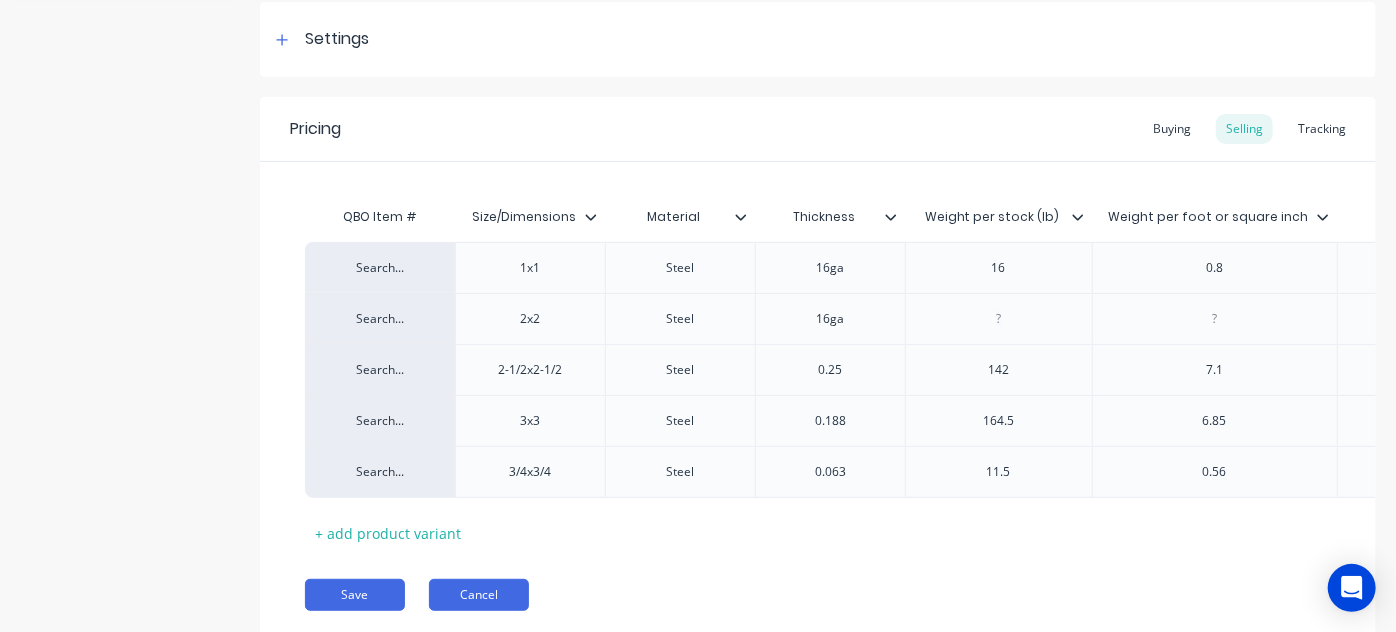 click on "Cancel" at bounding box center (479, 595) 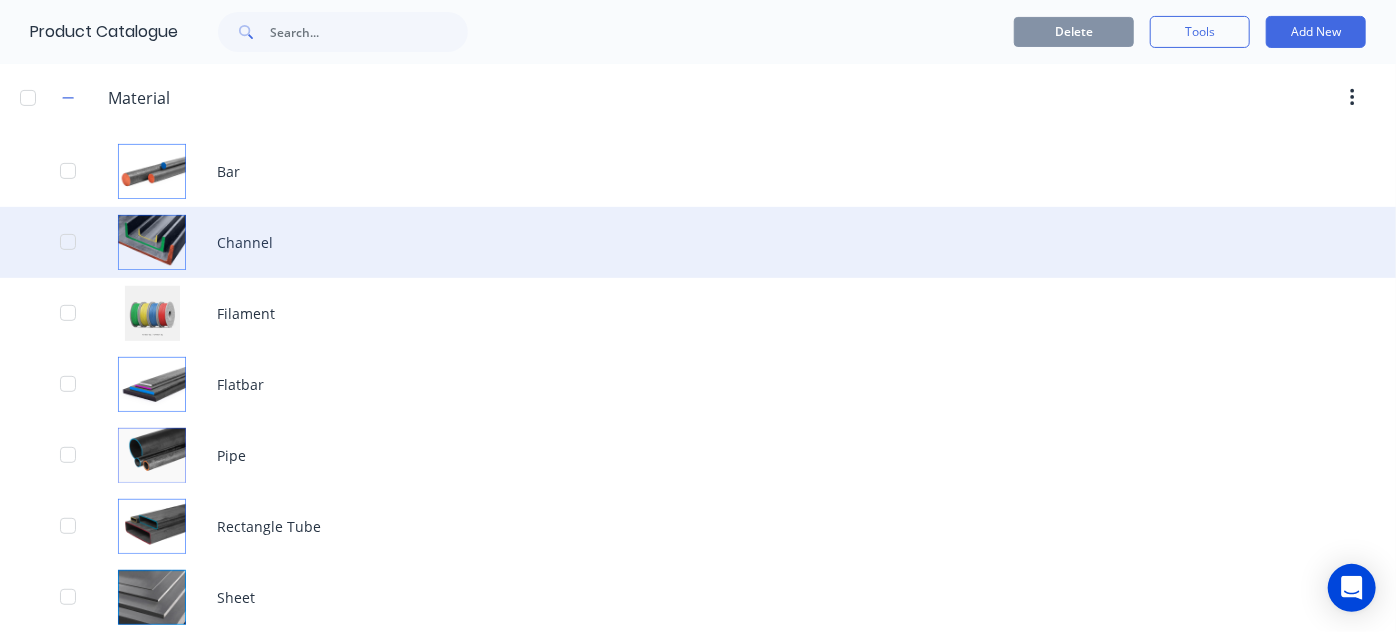 scroll, scrollTop: 284, scrollLeft: 0, axis: vertical 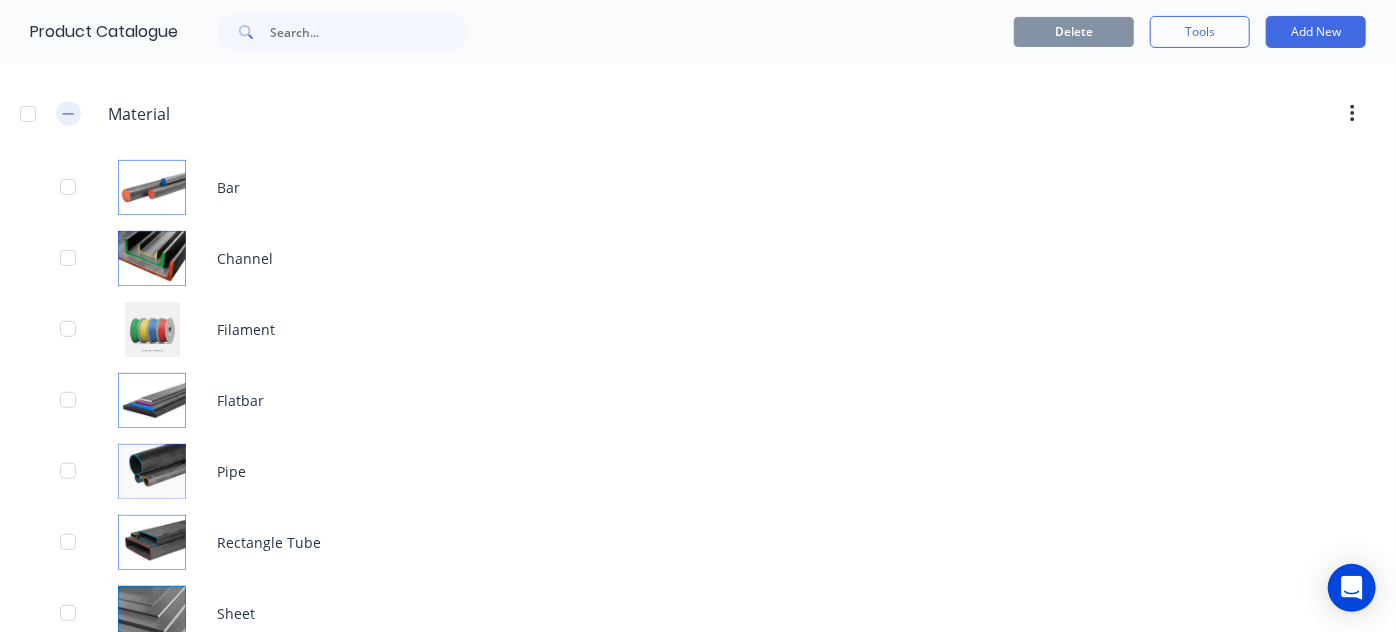 click 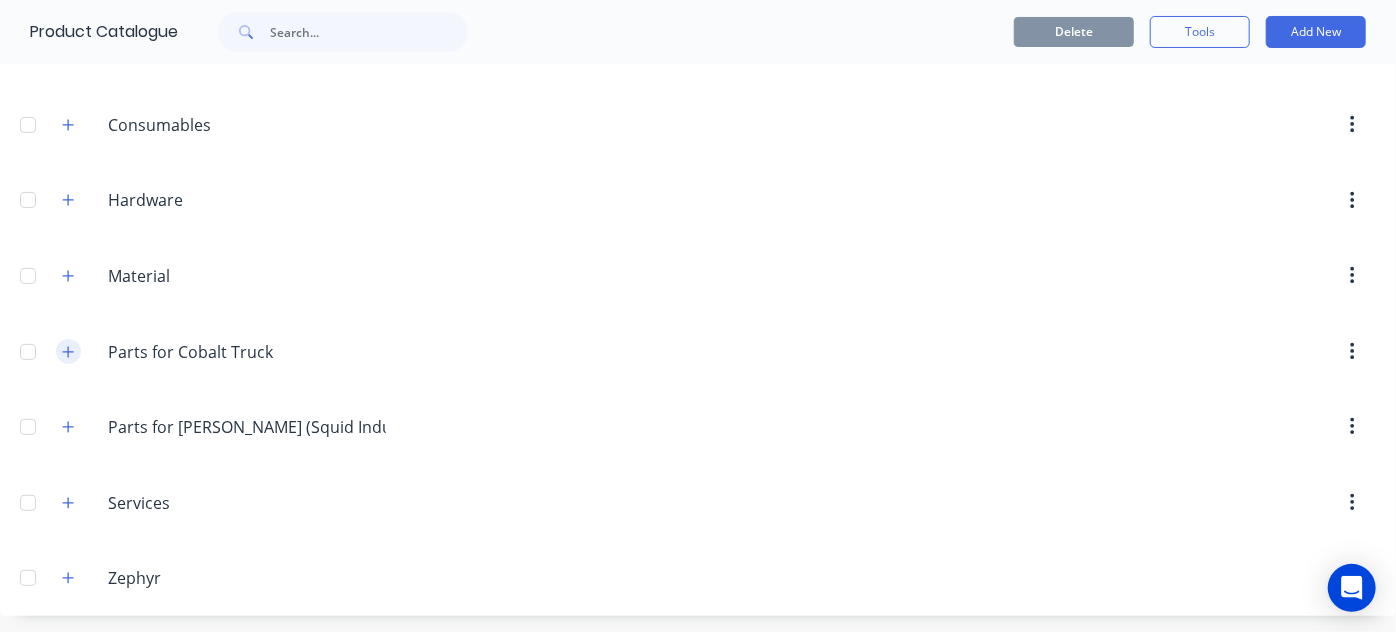 click 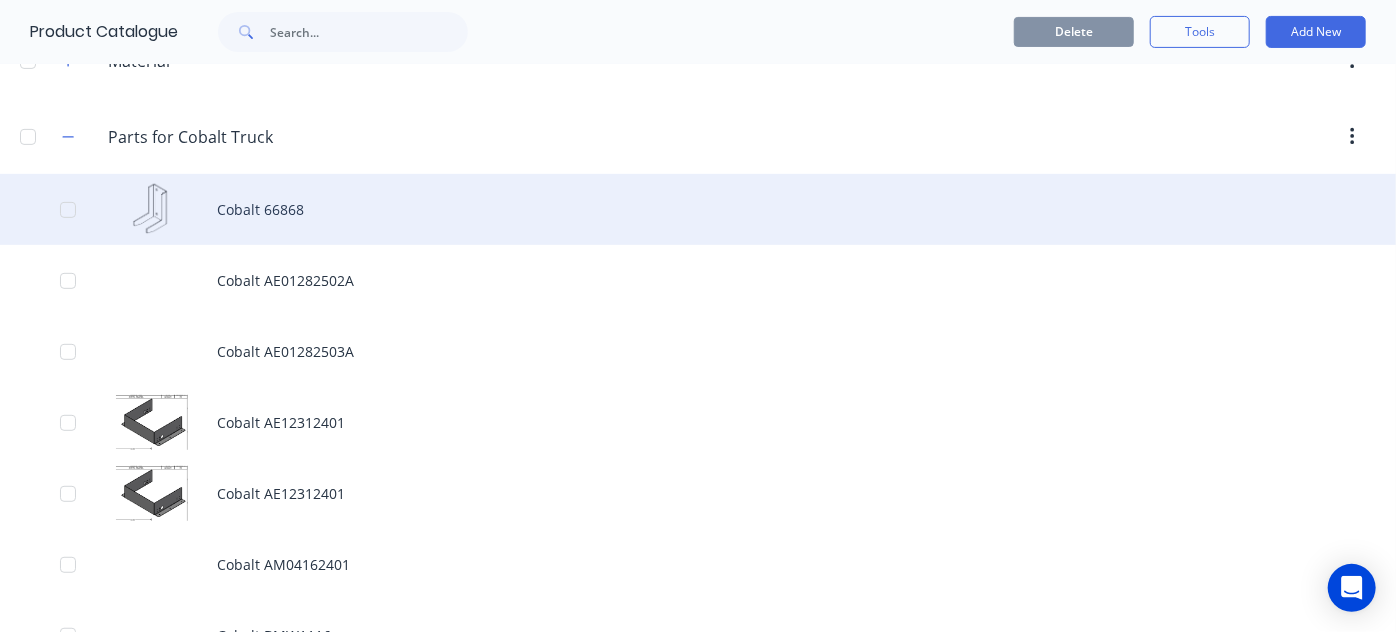 scroll, scrollTop: 228, scrollLeft: 0, axis: vertical 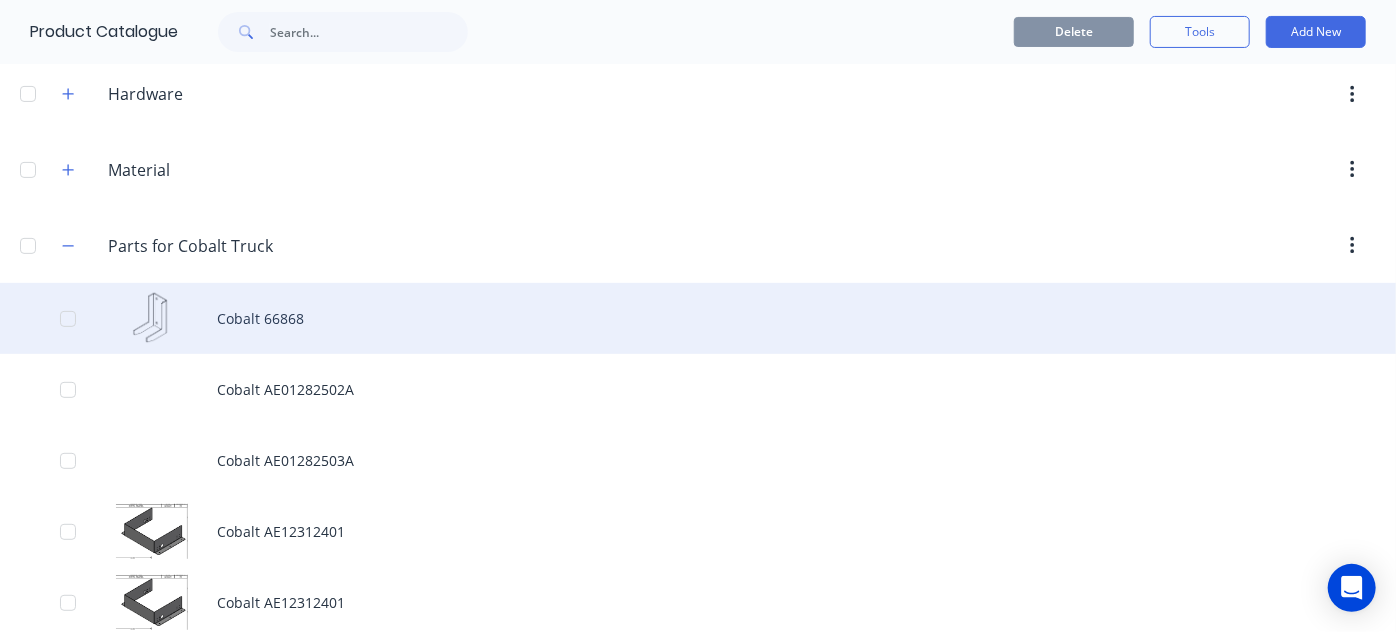 click on "Cobalt 66868" at bounding box center (698, 318) 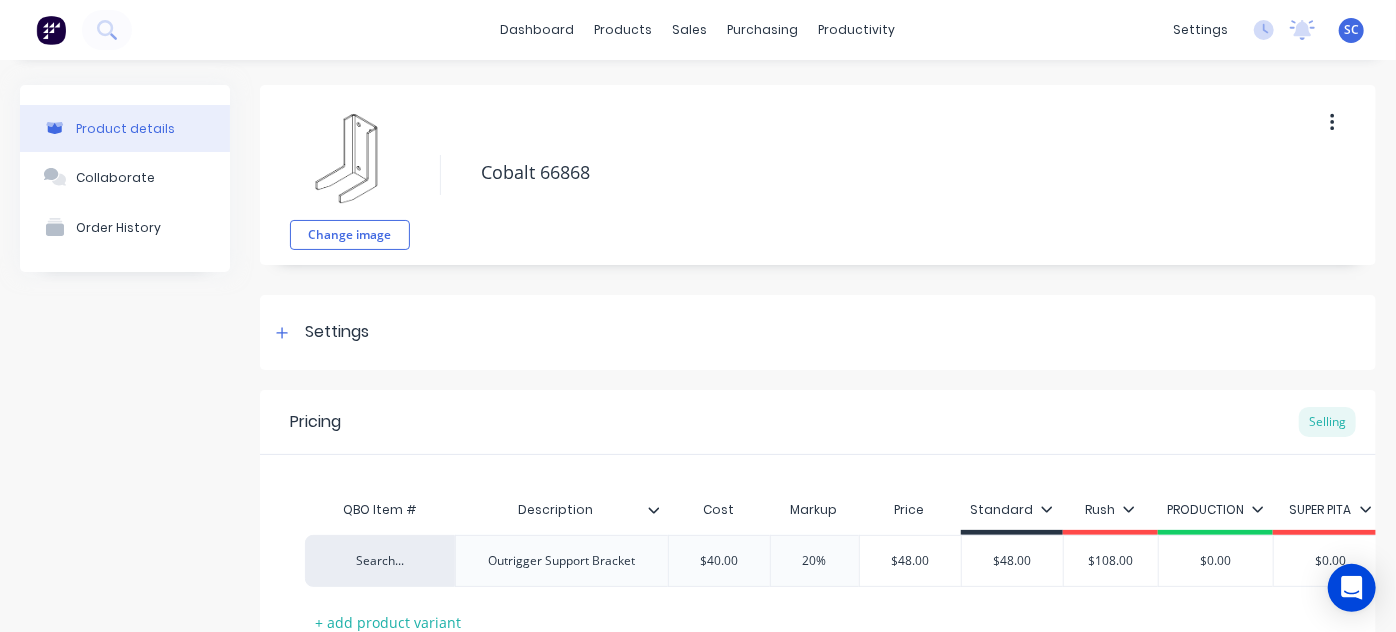 scroll, scrollTop: 165, scrollLeft: 0, axis: vertical 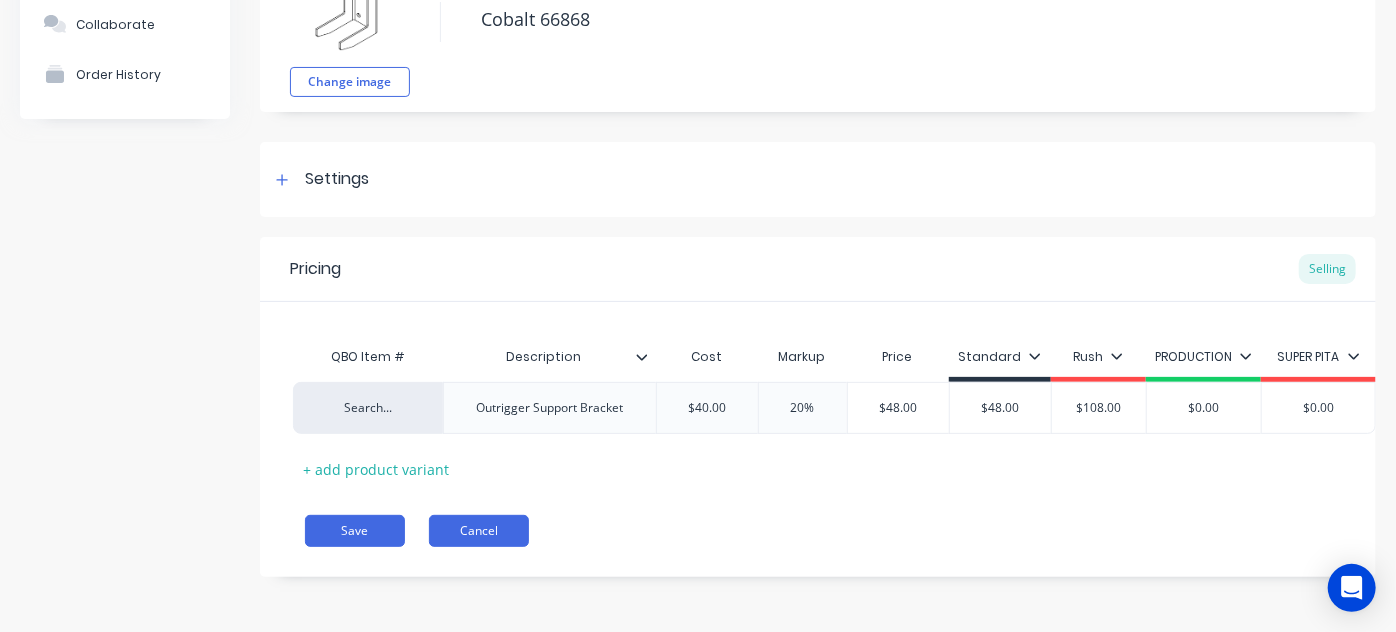 click on "Cancel" at bounding box center (479, 531) 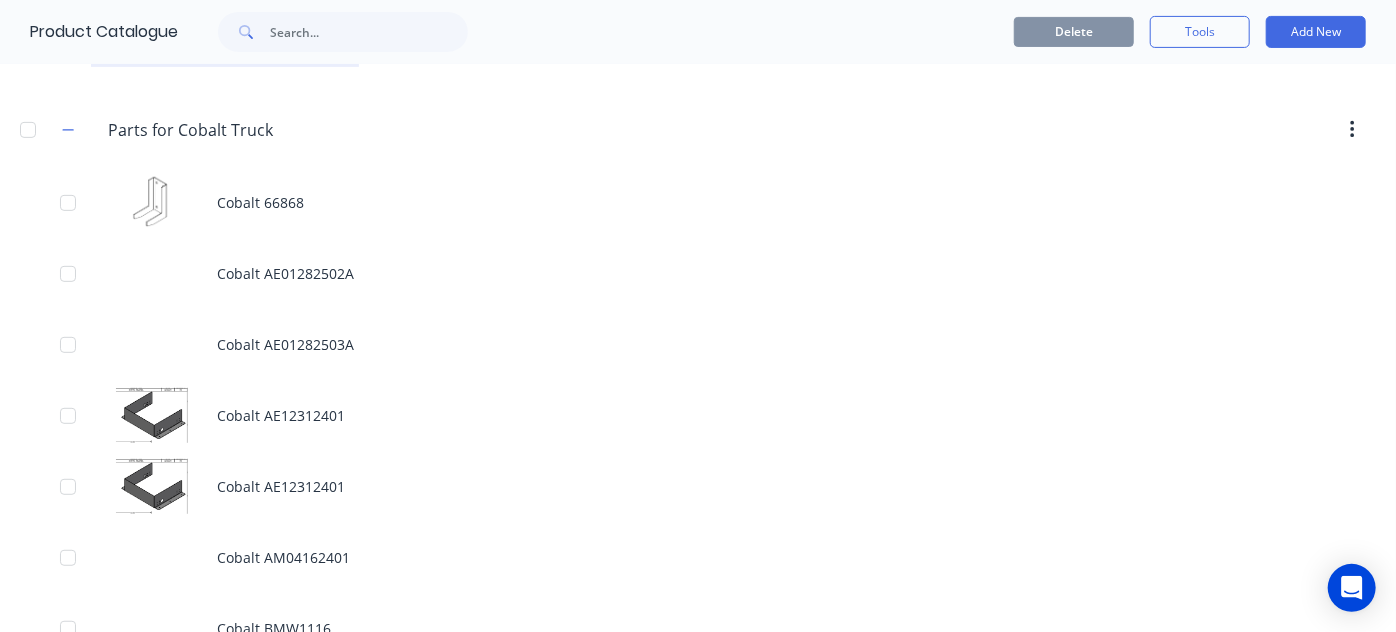 scroll, scrollTop: 345, scrollLeft: 0, axis: vertical 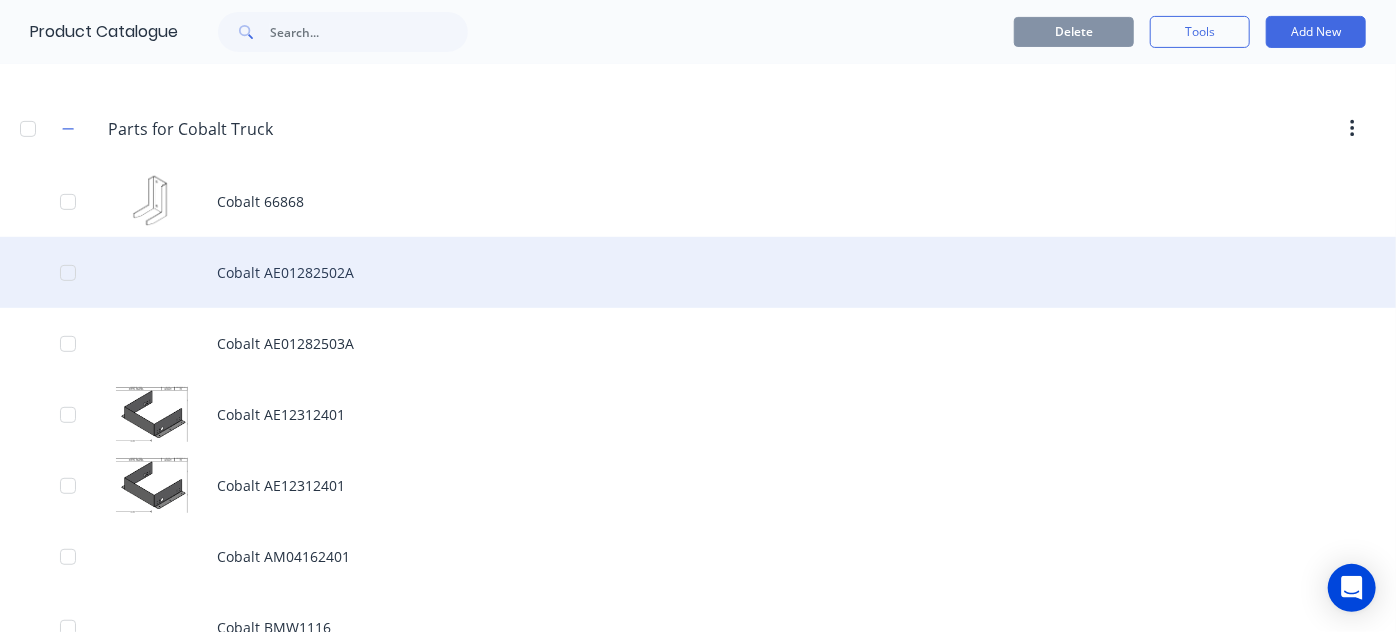 click on "Cobalt AE01282502A" at bounding box center [698, 272] 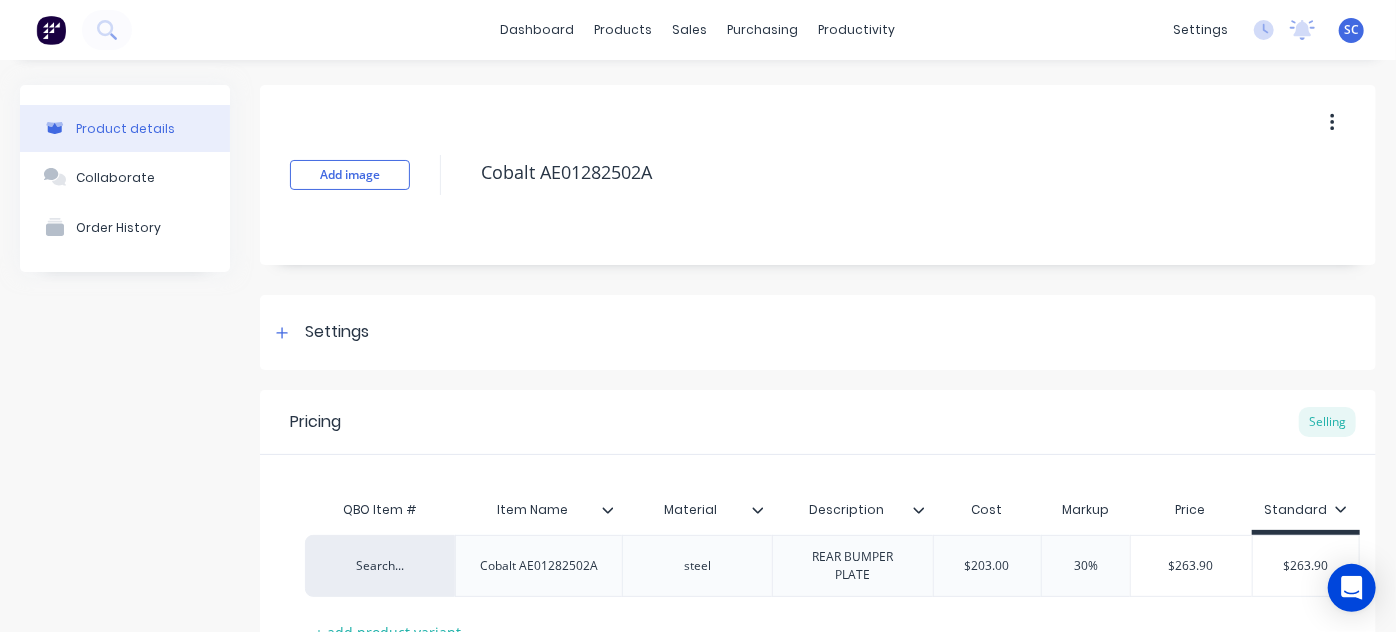 scroll, scrollTop: 162, scrollLeft: 0, axis: vertical 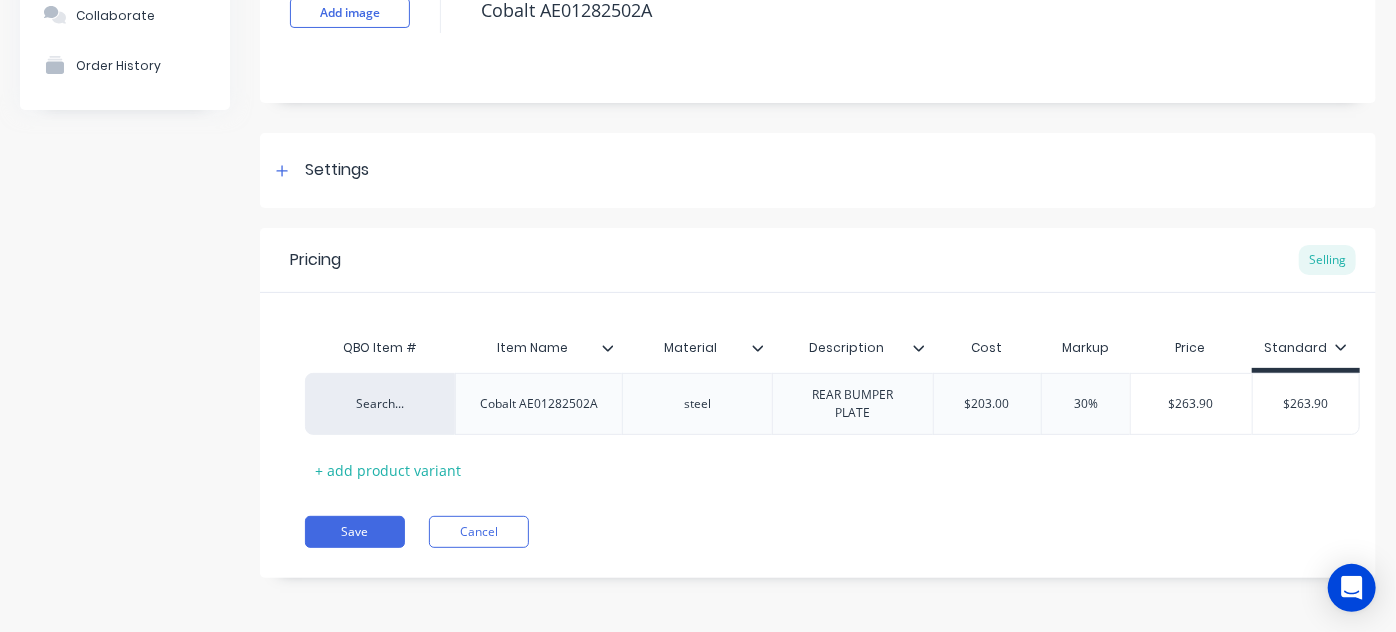 click 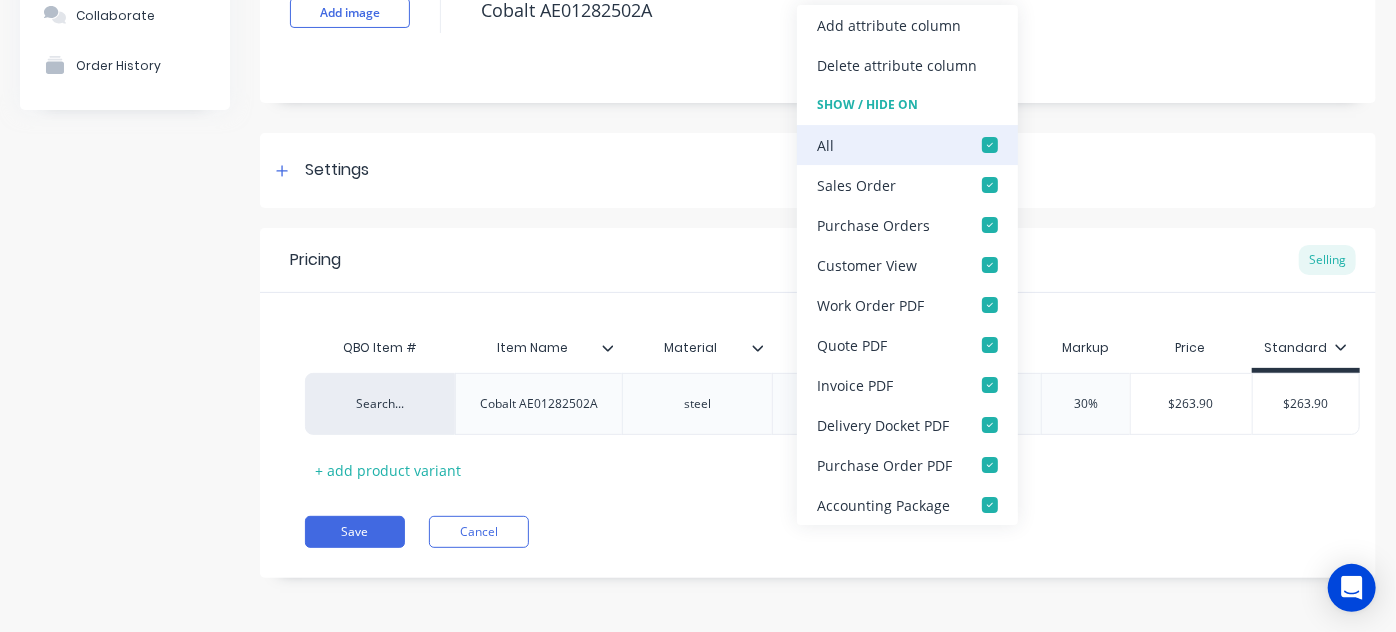 click at bounding box center [990, 145] 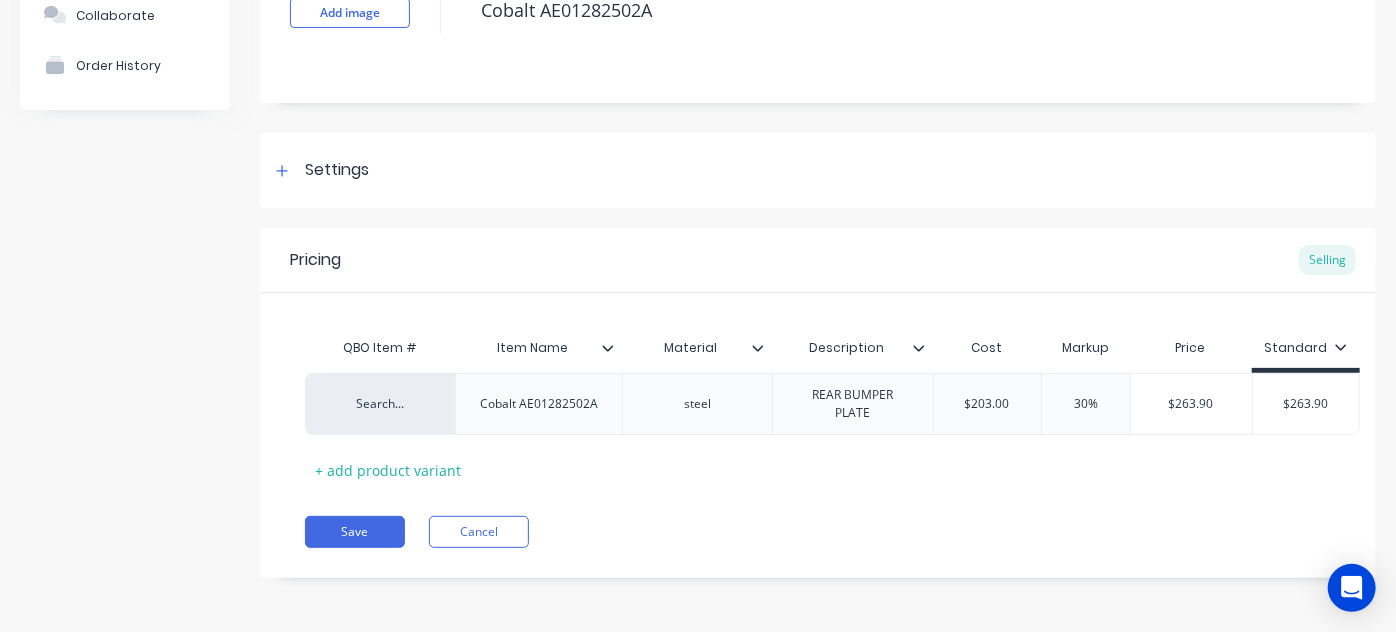 click on "Pricing Selling" at bounding box center [818, 260] 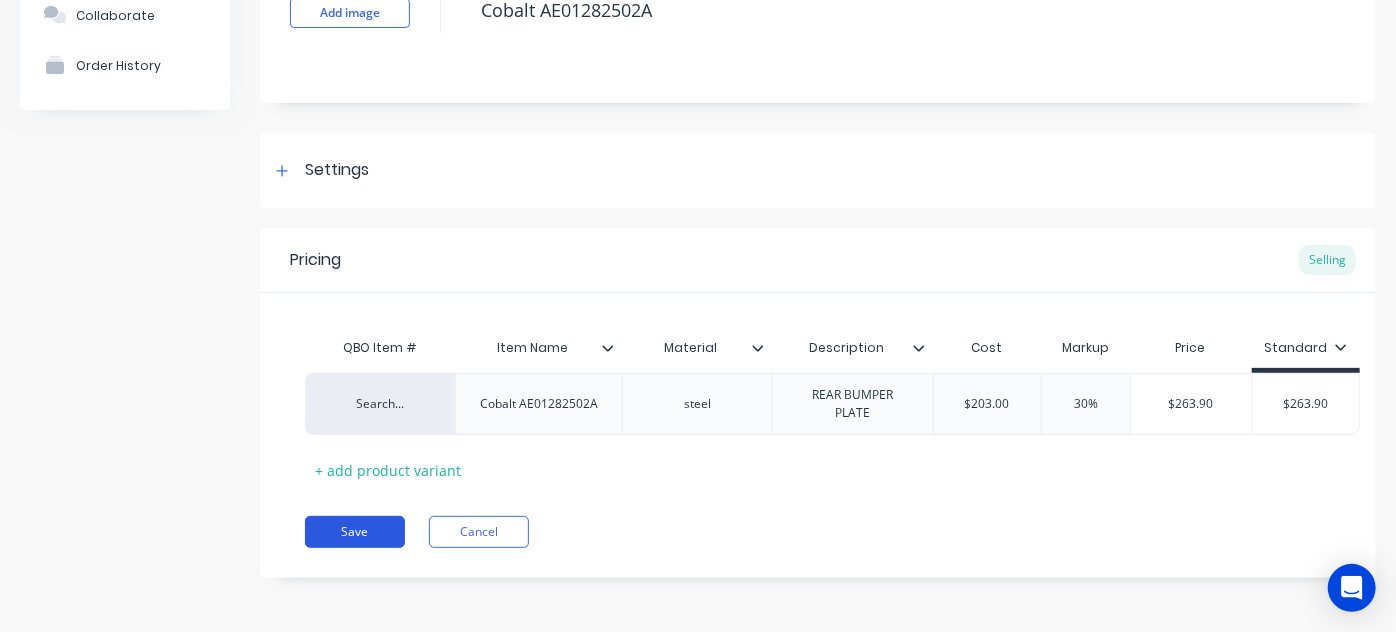 click on "Save" at bounding box center (355, 532) 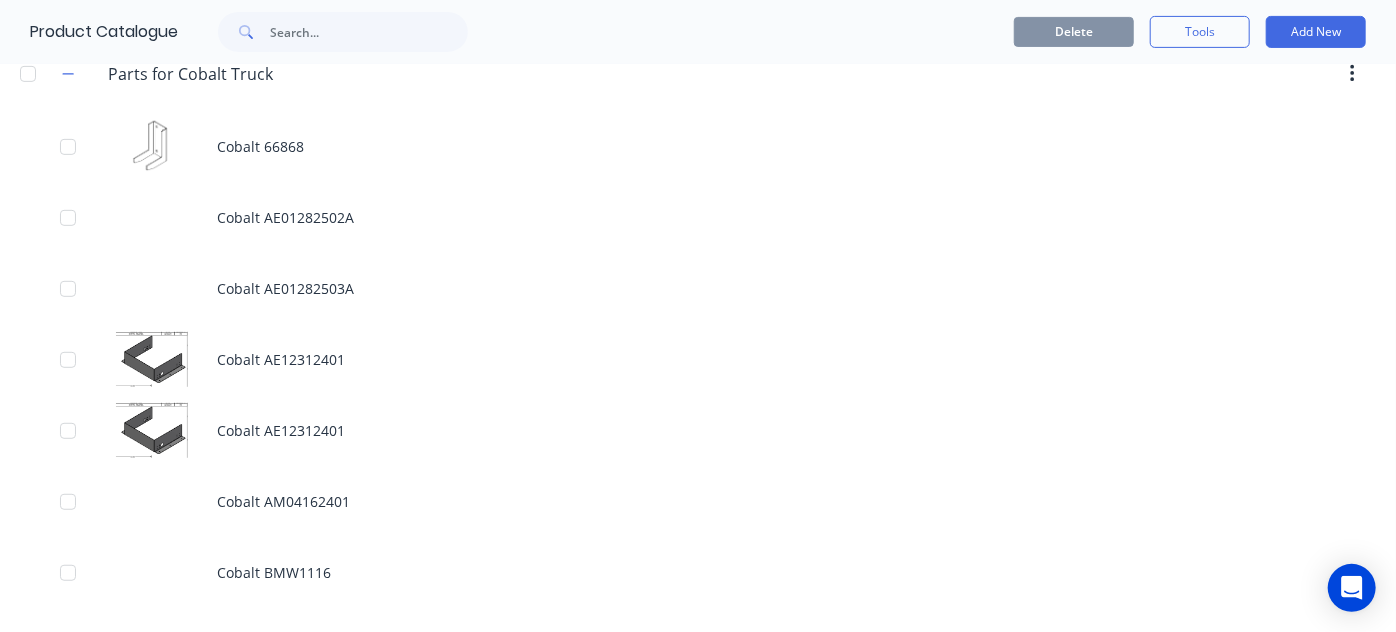 scroll, scrollTop: 403, scrollLeft: 0, axis: vertical 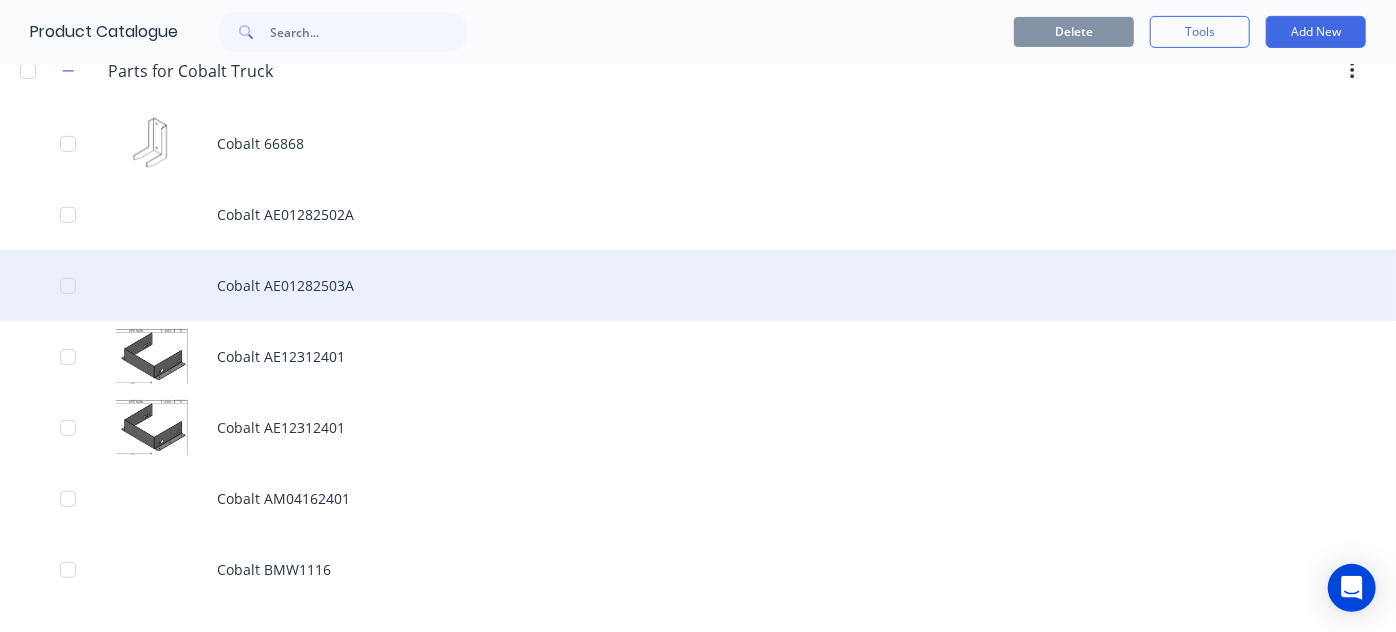 click on "Cobalt AE01282503A" at bounding box center [698, 285] 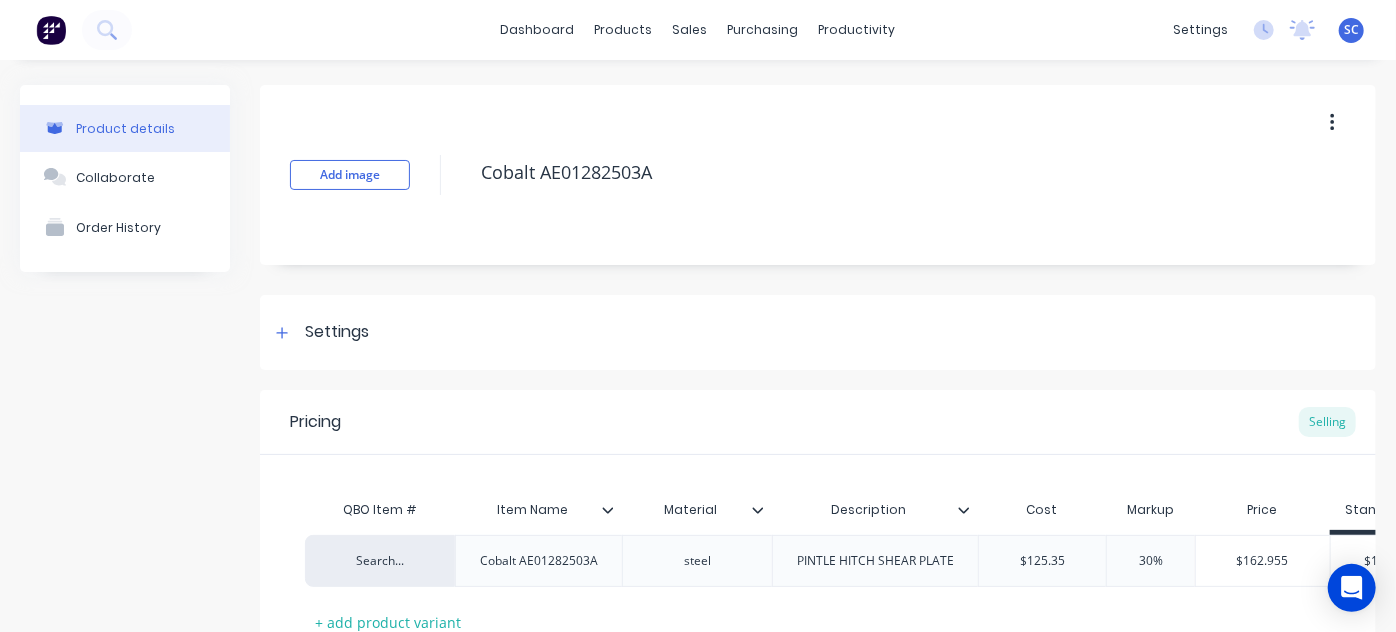 scroll, scrollTop: 165, scrollLeft: 0, axis: vertical 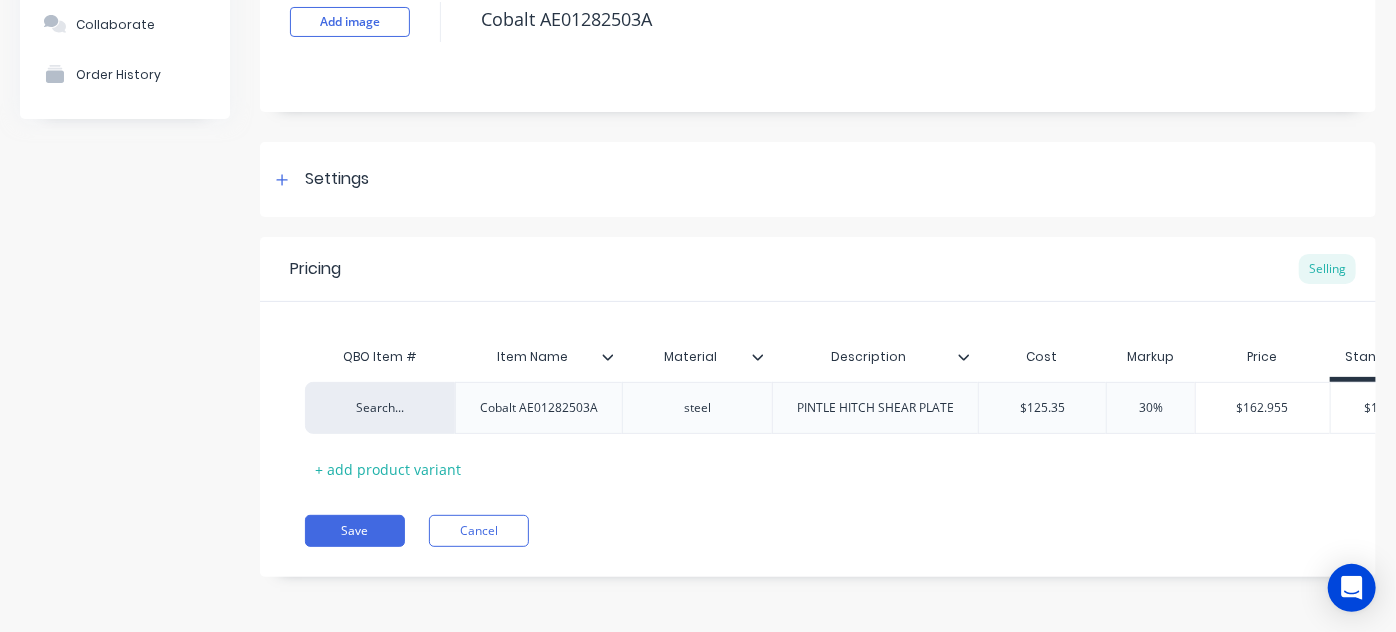 click 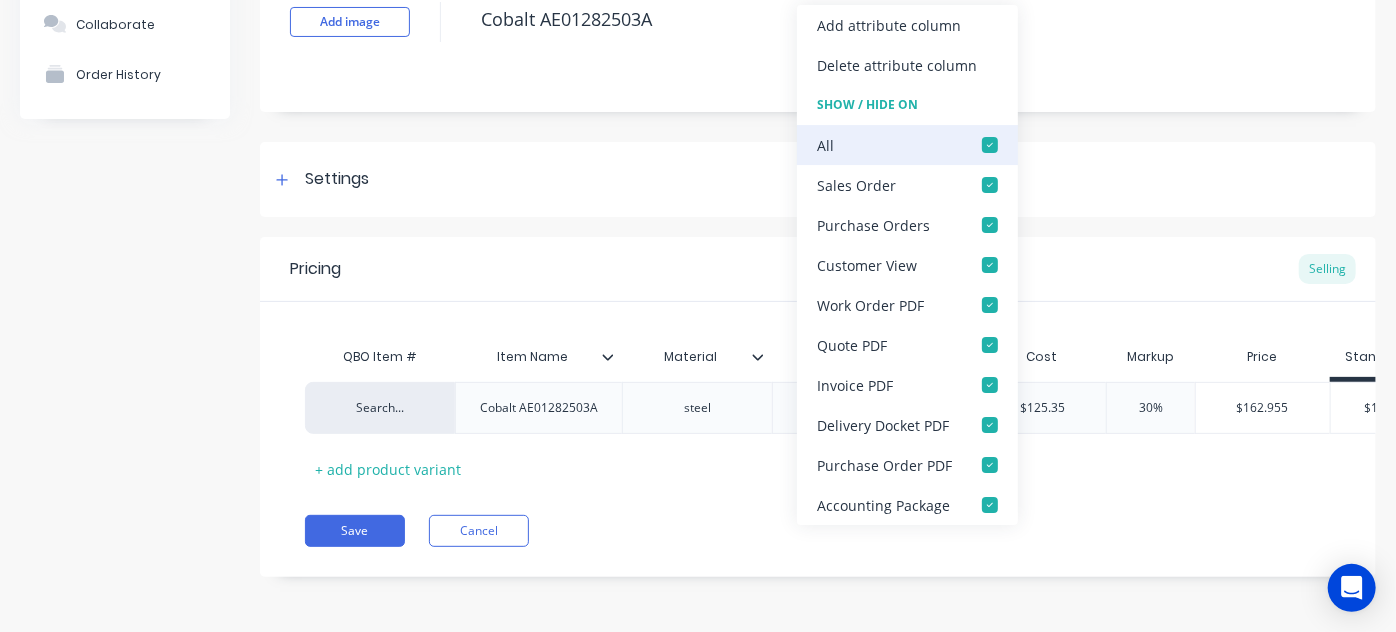 click at bounding box center (990, 145) 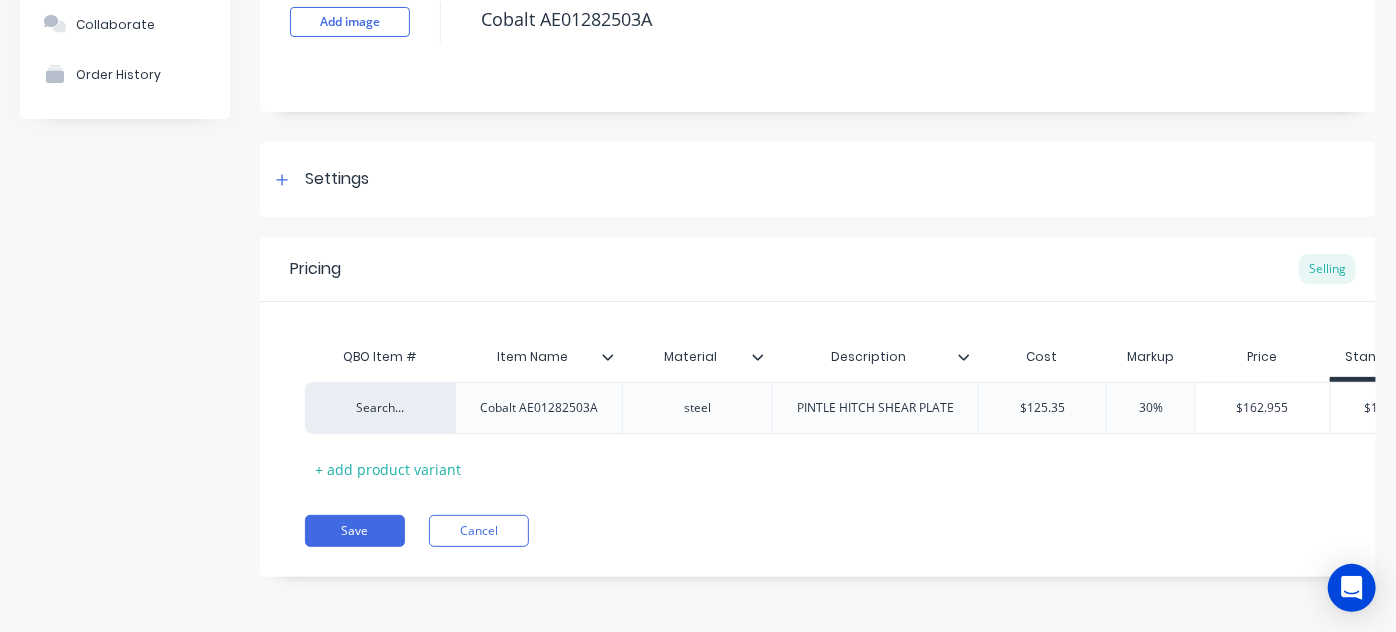 click on "Pricing Selling" at bounding box center [818, 269] 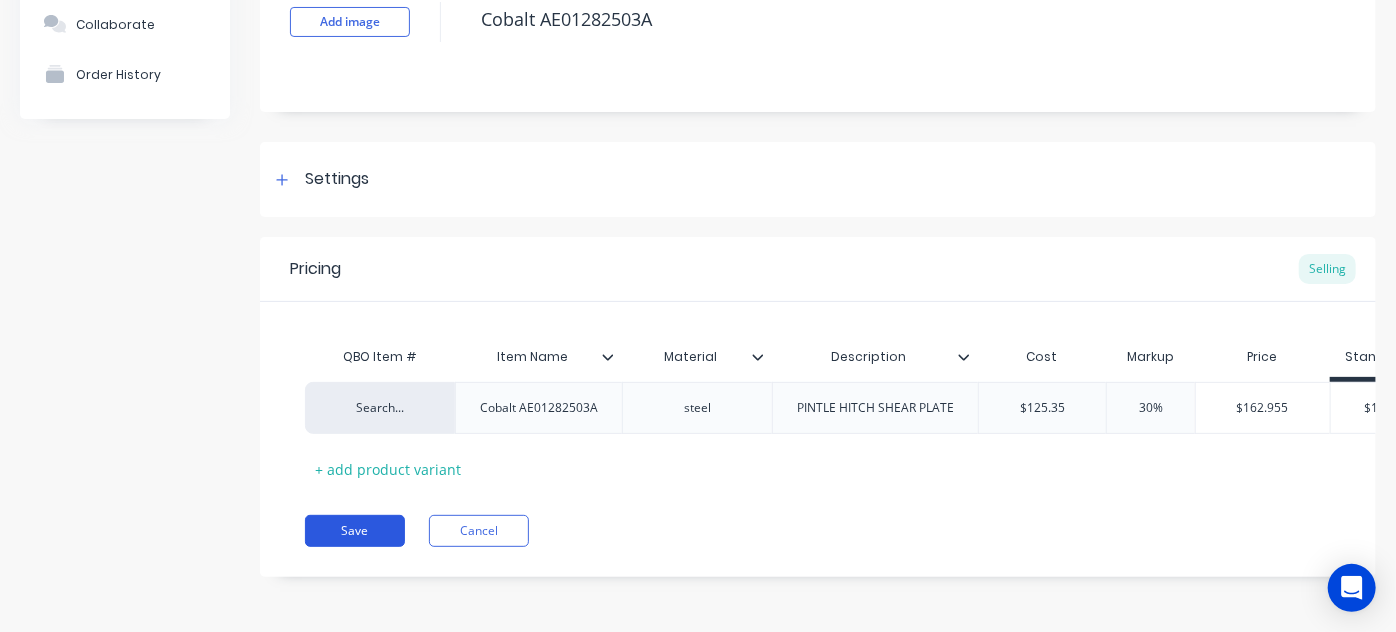 click on "Save" at bounding box center (355, 531) 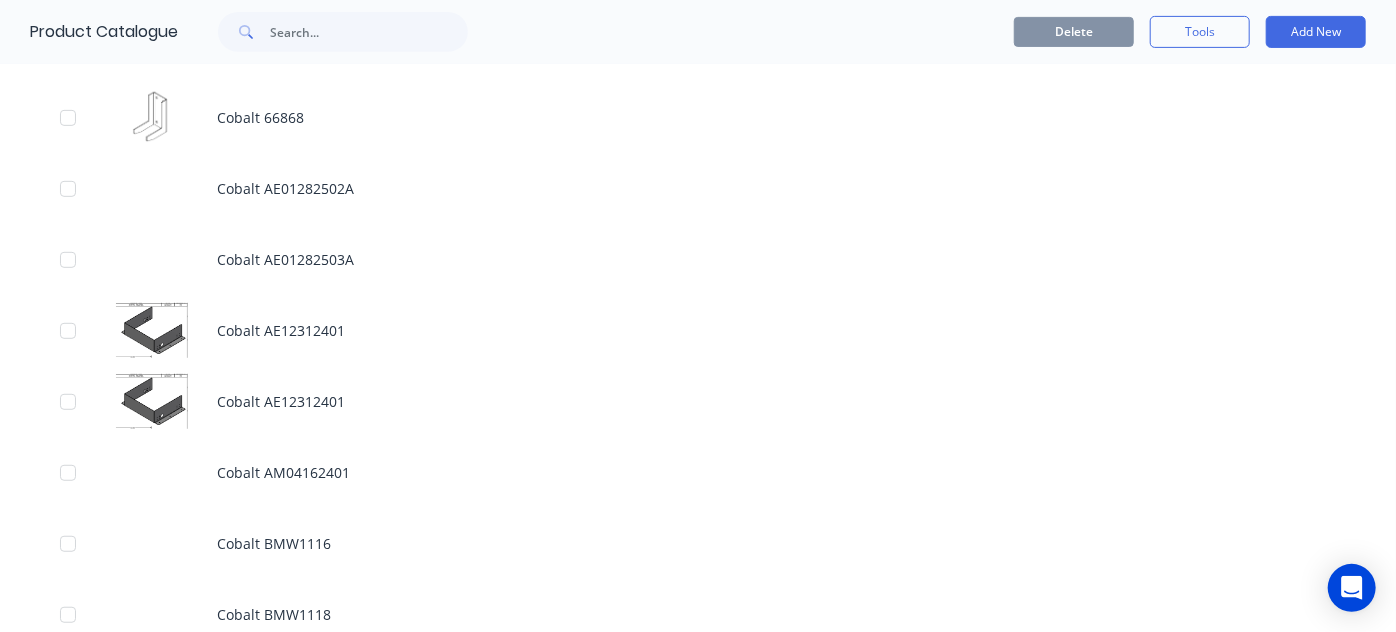 scroll, scrollTop: 431, scrollLeft: 0, axis: vertical 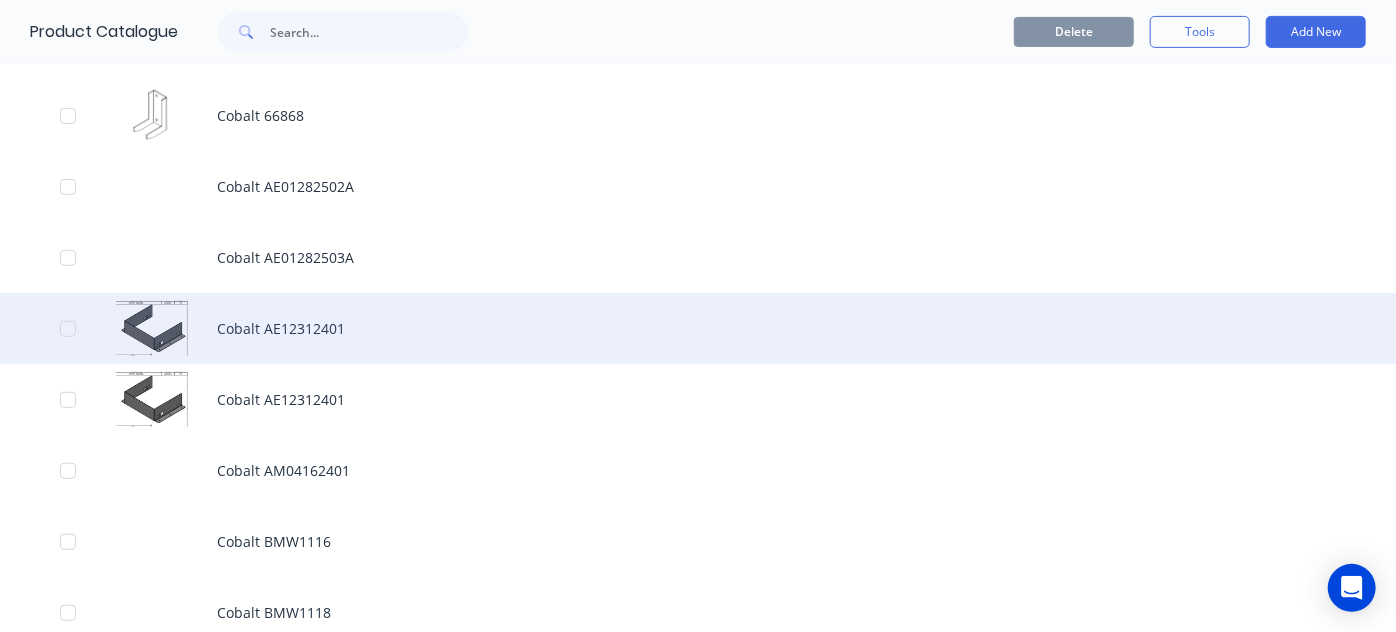 click on "Cobalt AE12312401" at bounding box center [698, 328] 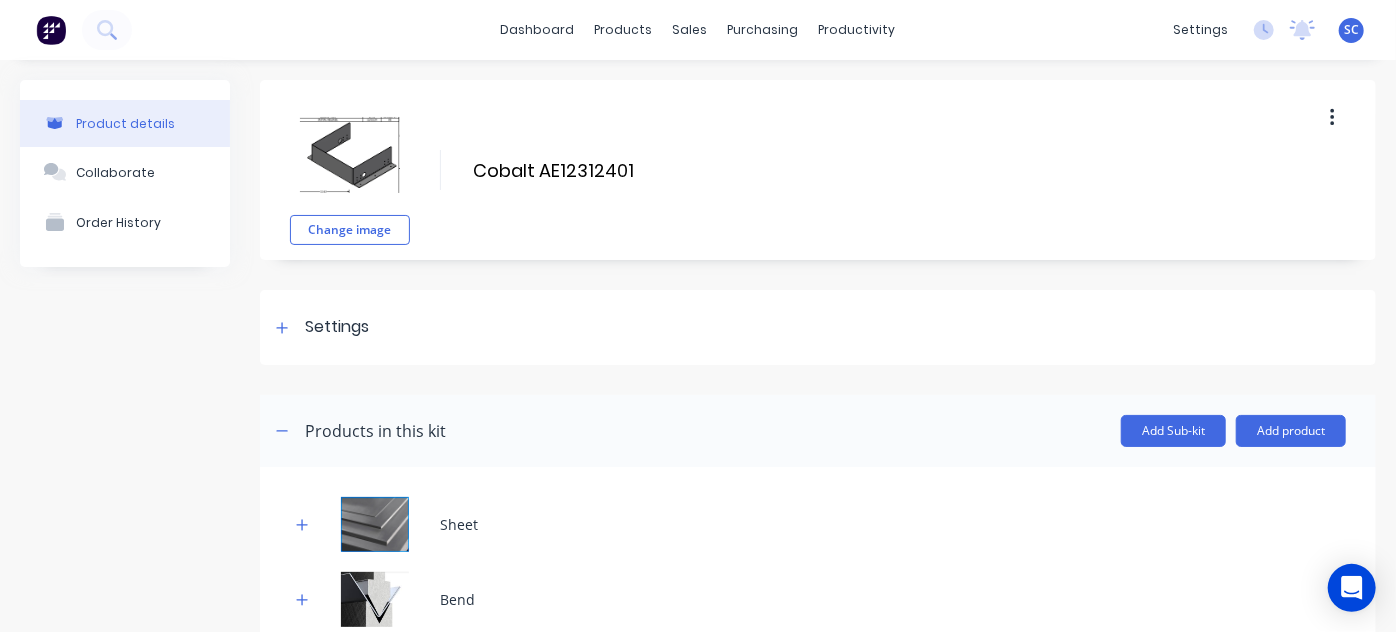 scroll, scrollTop: 221, scrollLeft: 0, axis: vertical 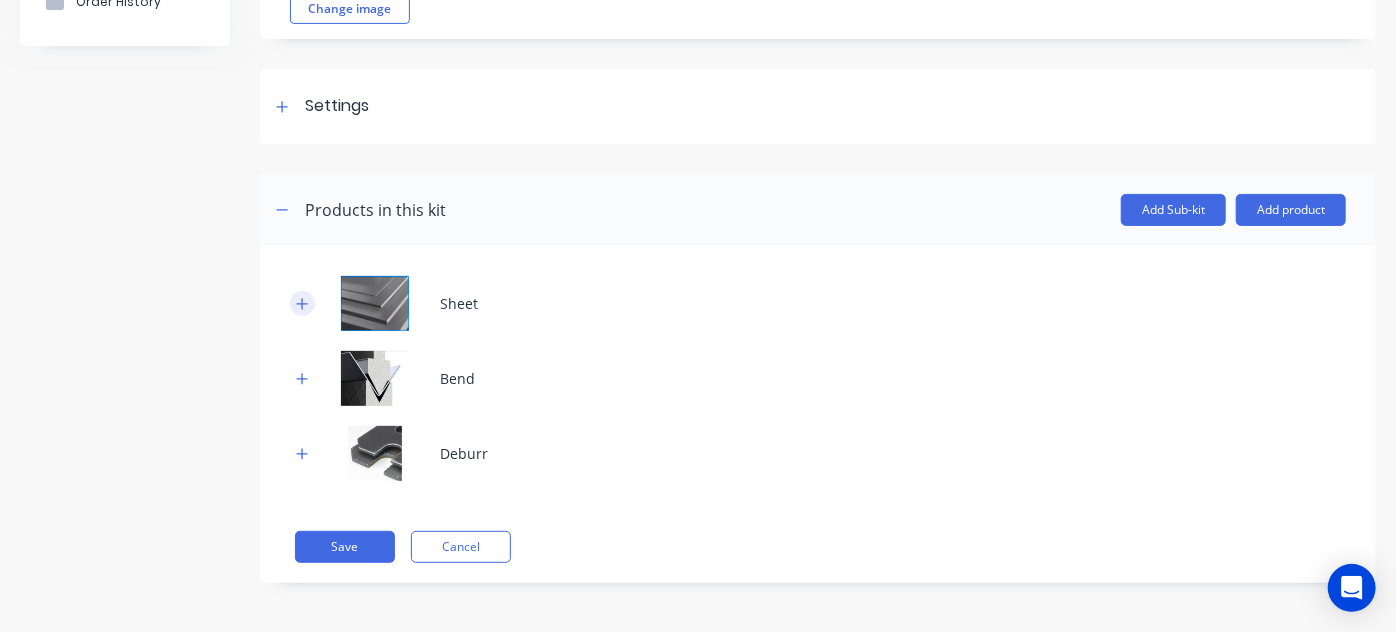 click 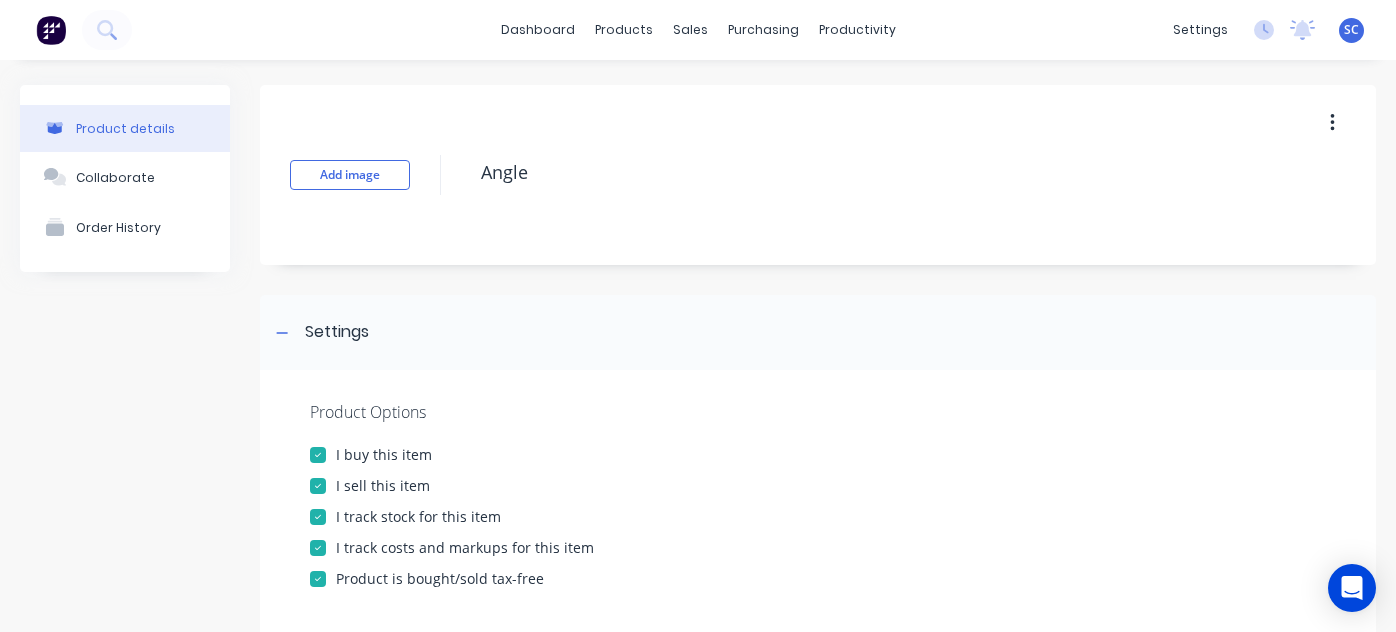 scroll, scrollTop: 0, scrollLeft: 0, axis: both 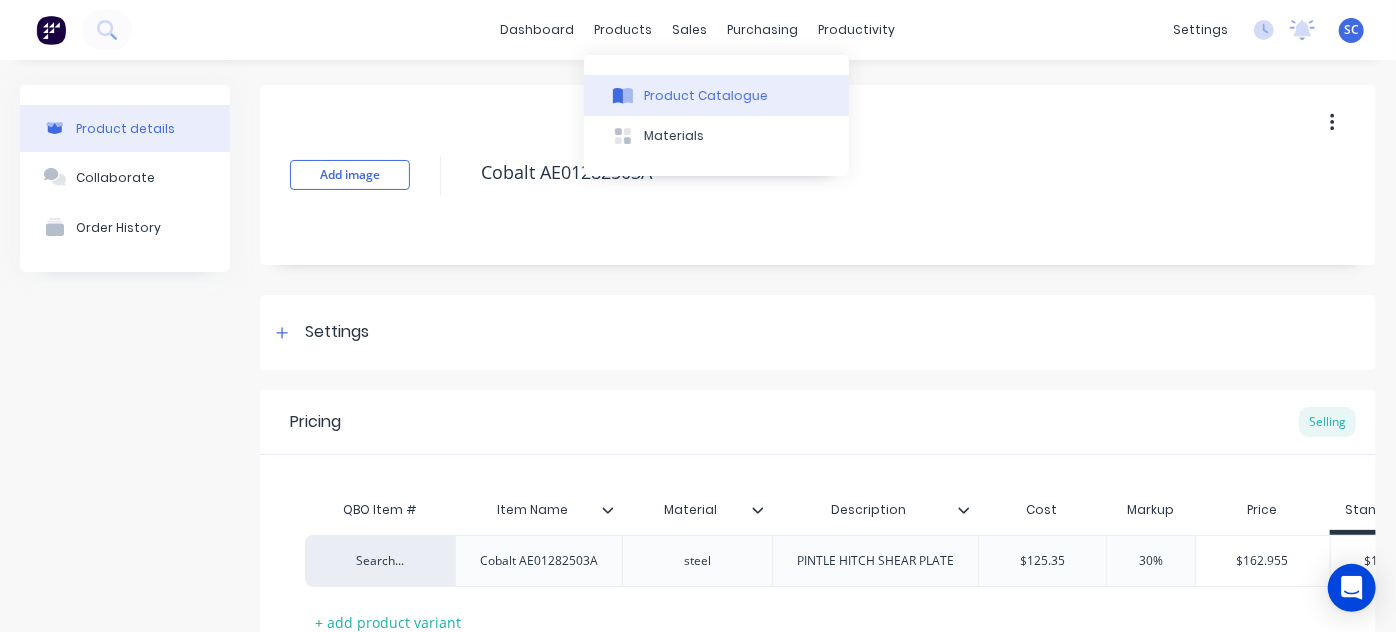 click on "Product Catalogue" at bounding box center (716, 95) 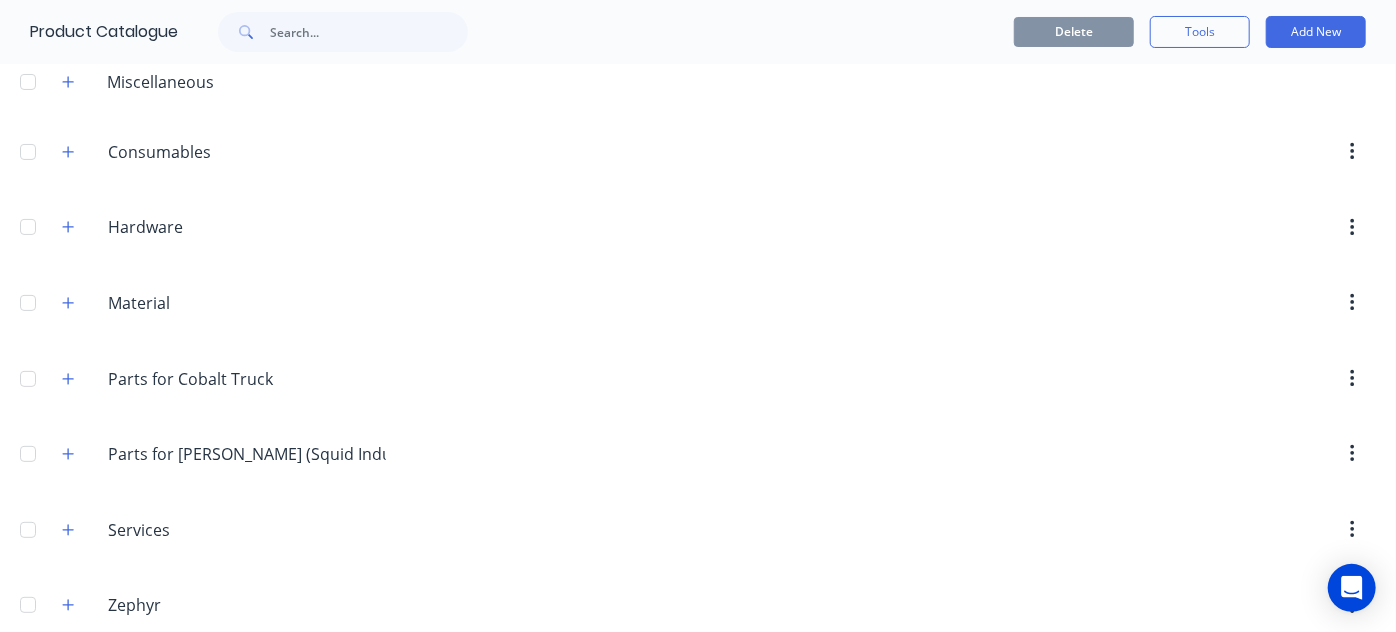 scroll, scrollTop: 93, scrollLeft: 0, axis: vertical 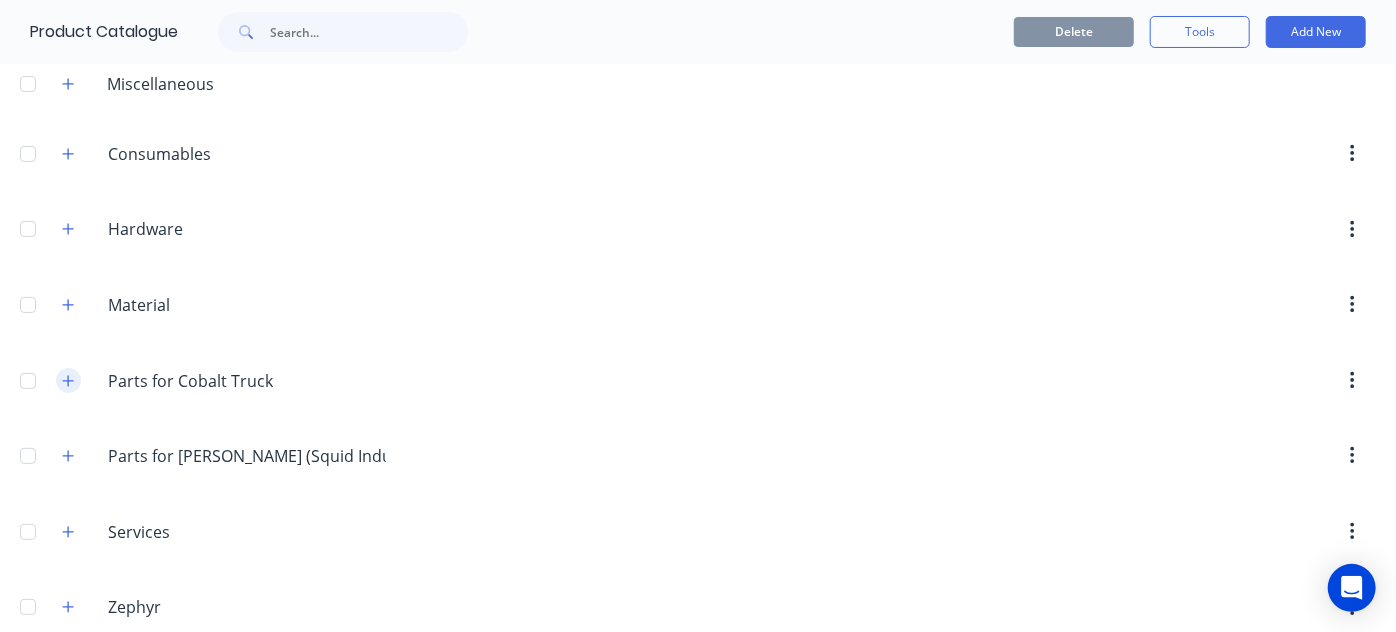 click 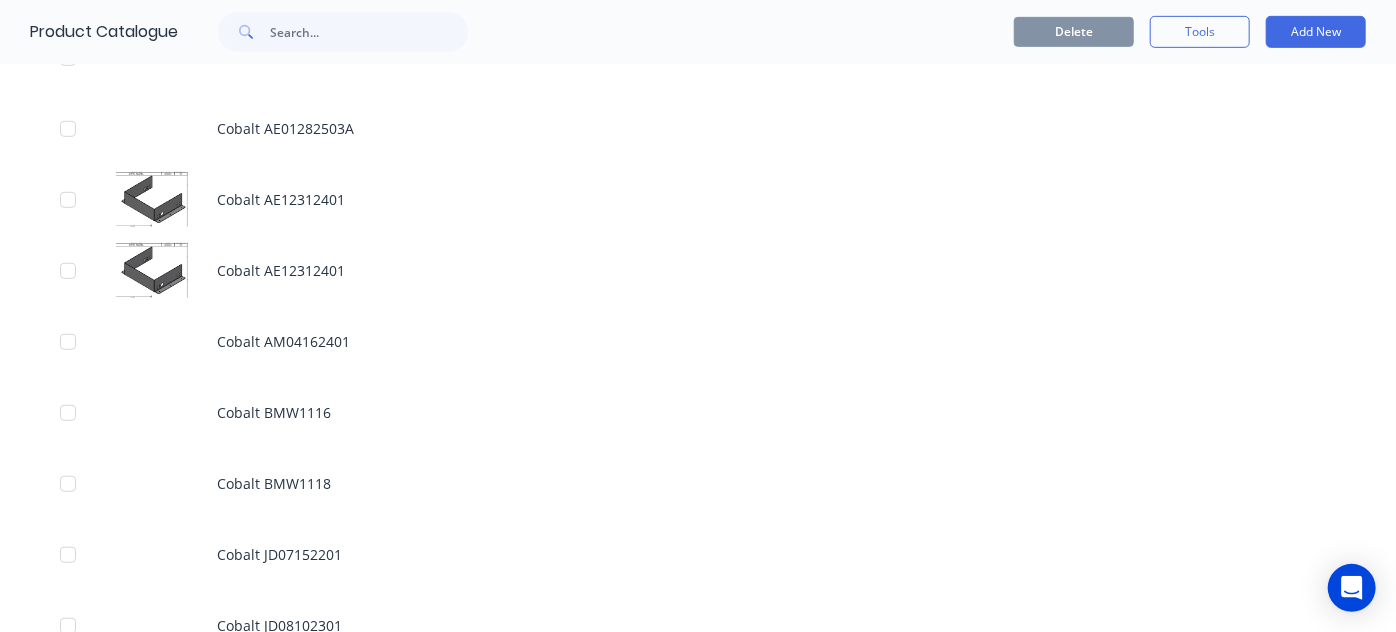 scroll, scrollTop: 561, scrollLeft: 0, axis: vertical 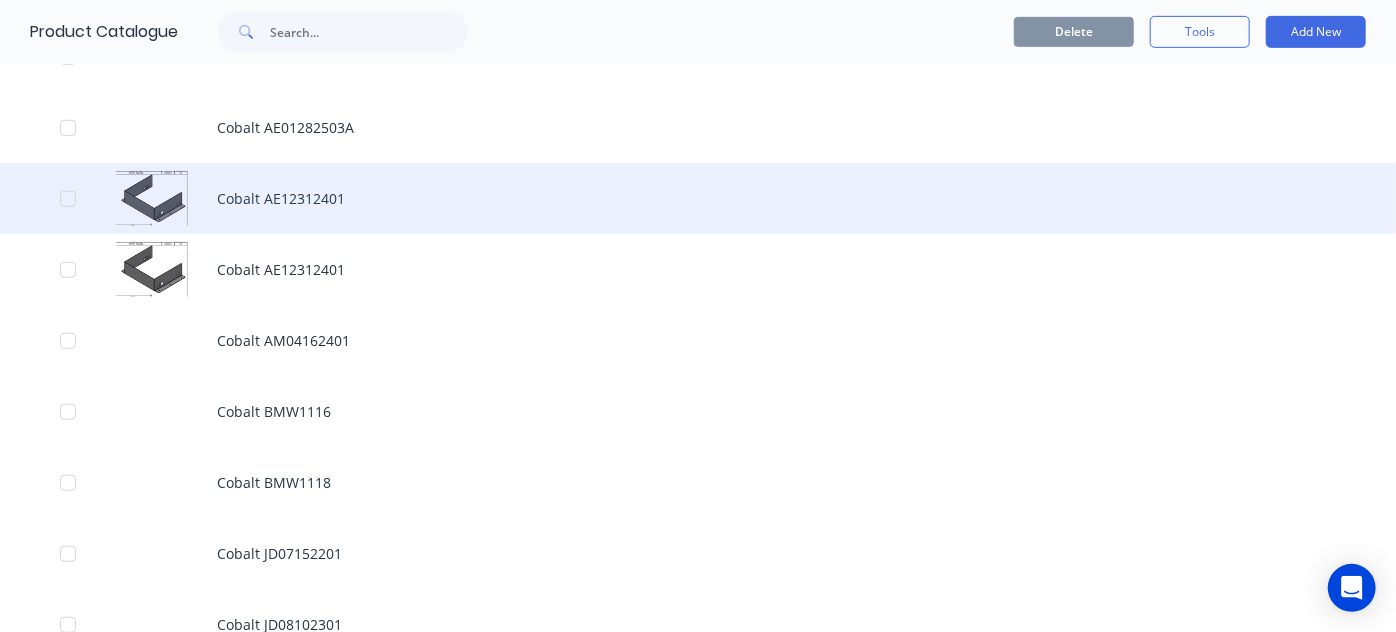 click on "Cobalt AE12312401" at bounding box center (698, 198) 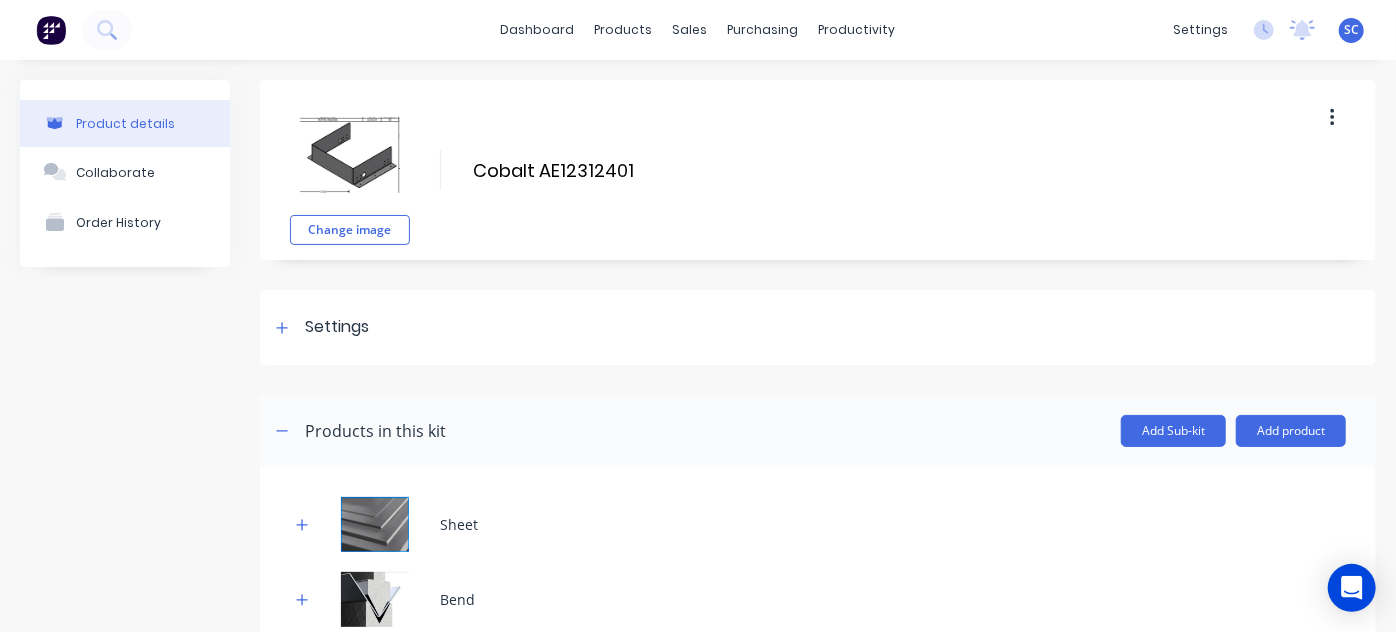 scroll, scrollTop: 221, scrollLeft: 0, axis: vertical 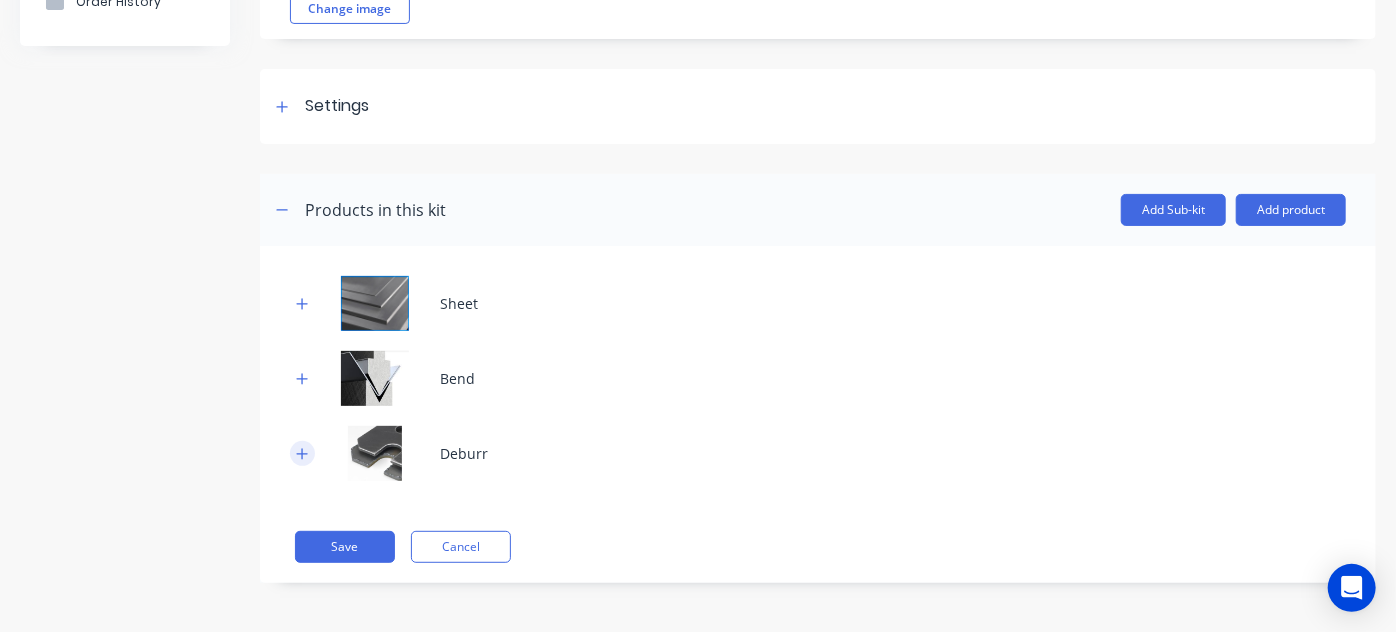 click 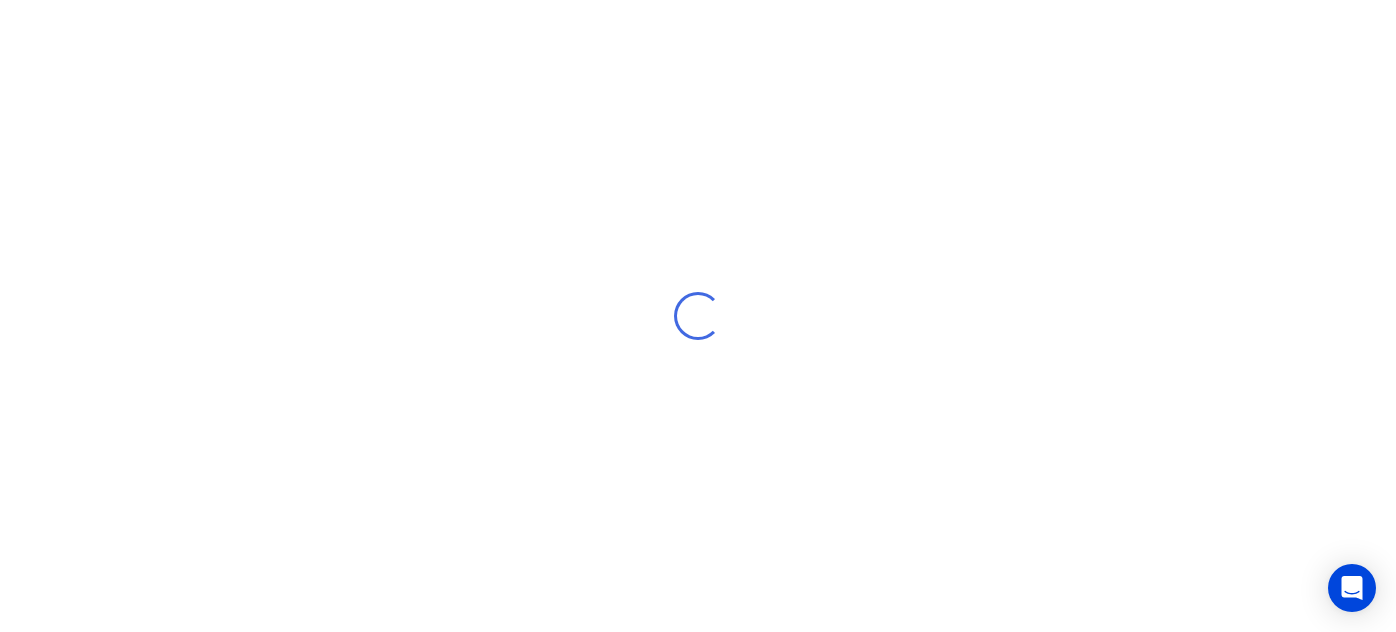 scroll, scrollTop: 0, scrollLeft: 0, axis: both 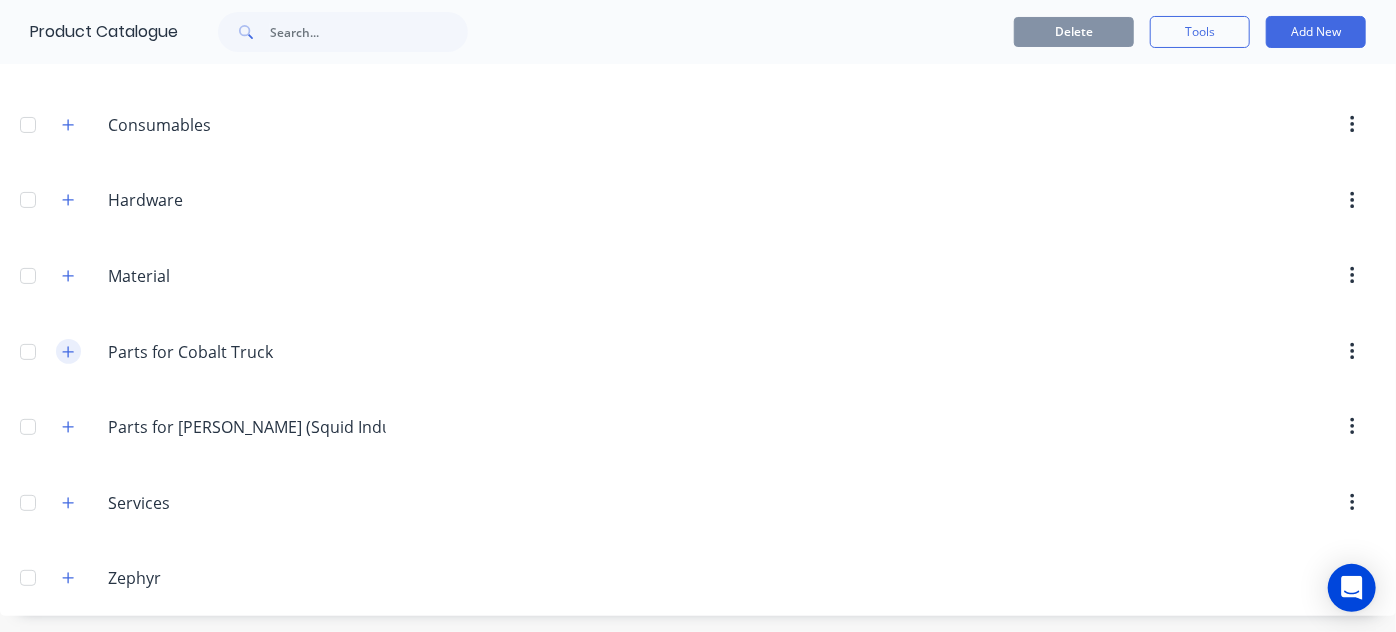 click 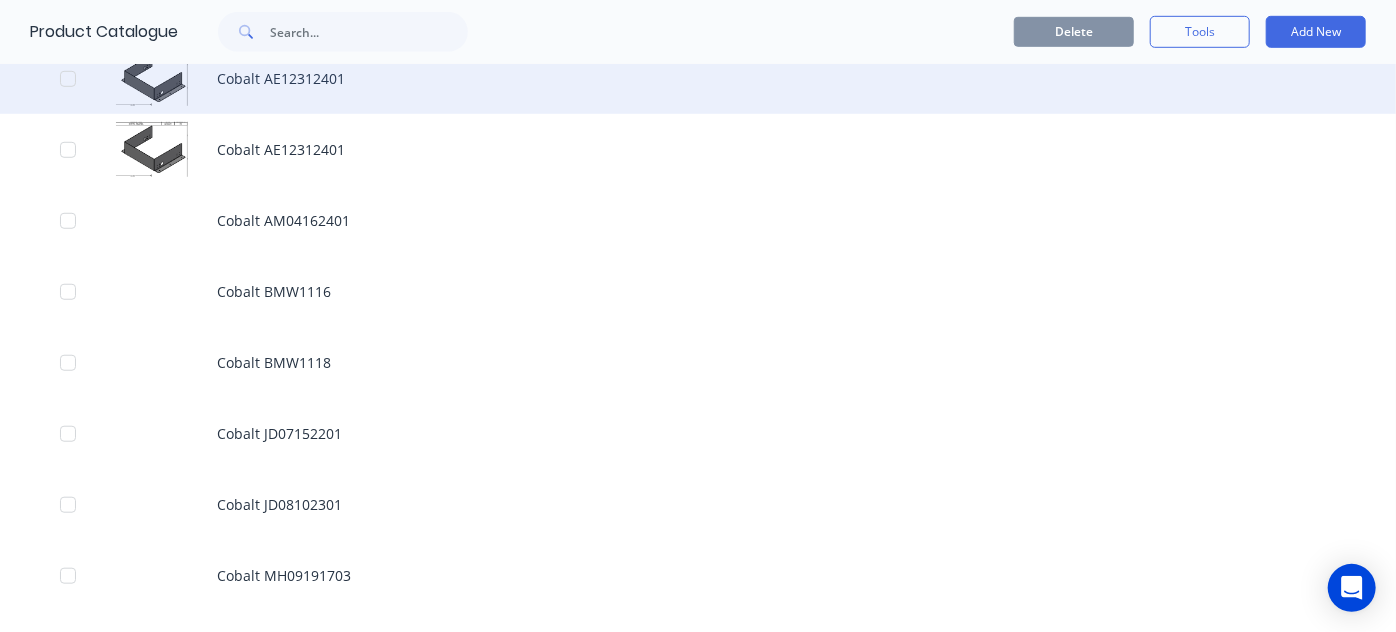 scroll, scrollTop: 685, scrollLeft: 0, axis: vertical 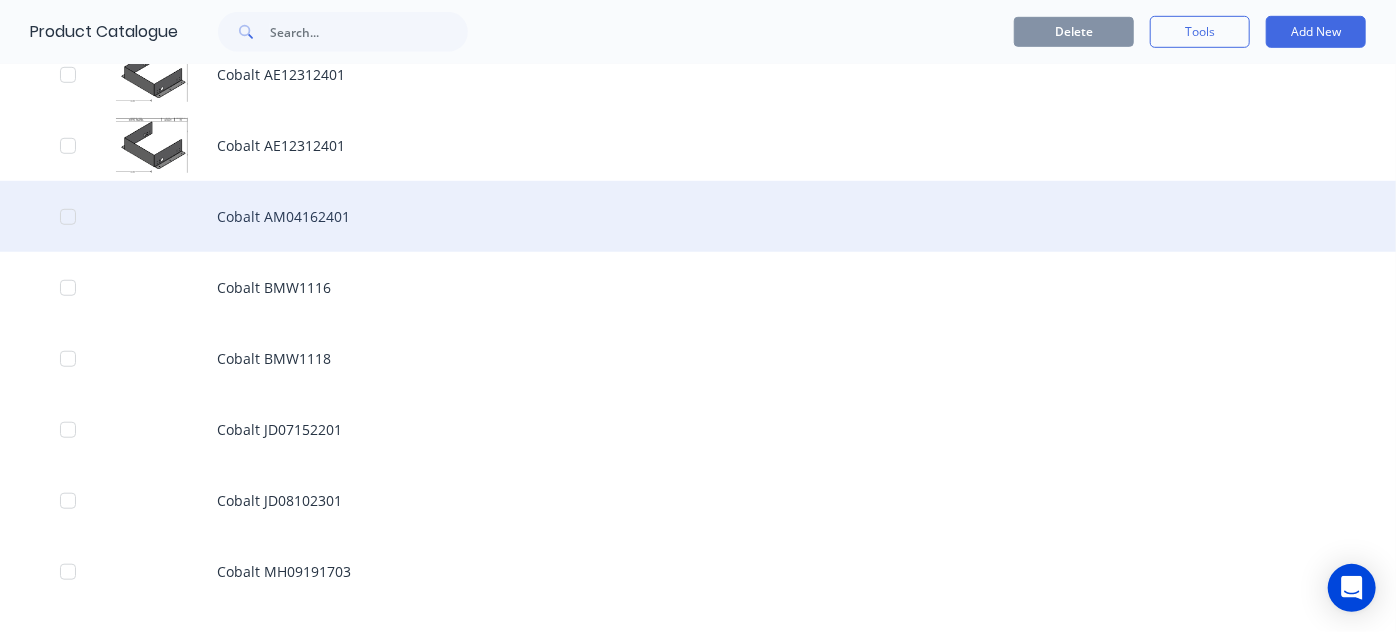 click on "Cobalt AM04162401" at bounding box center [698, 216] 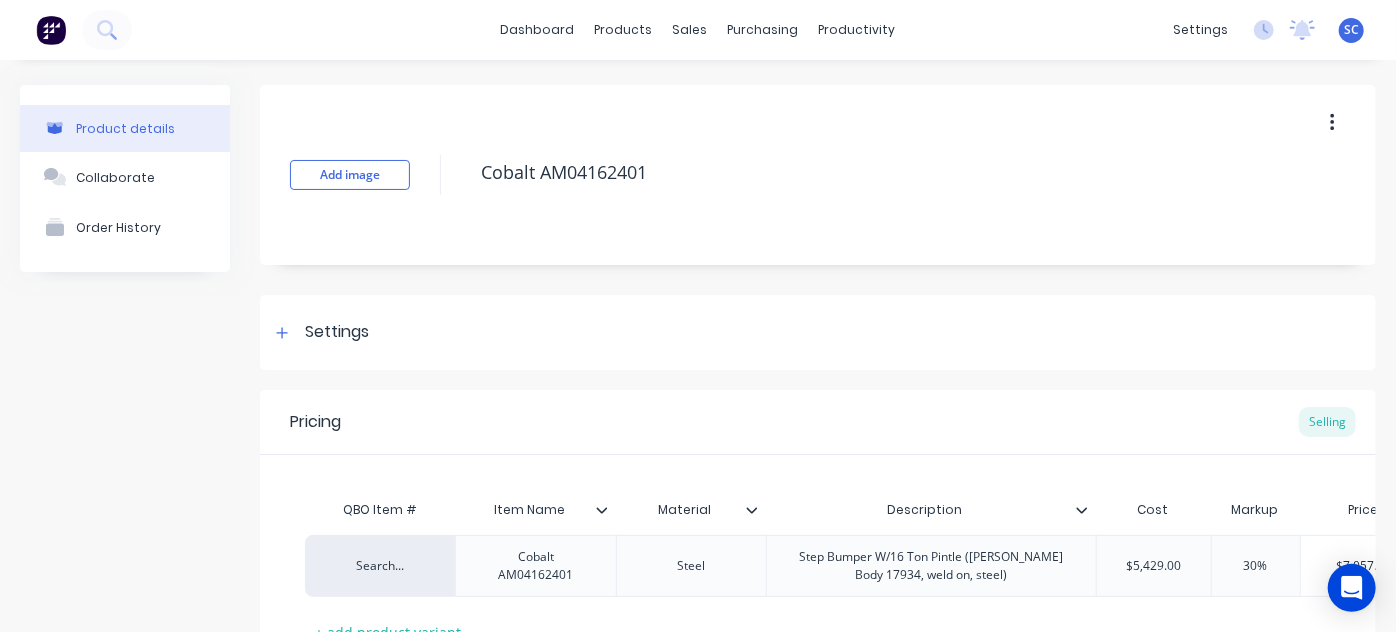 scroll, scrollTop: 176, scrollLeft: 0, axis: vertical 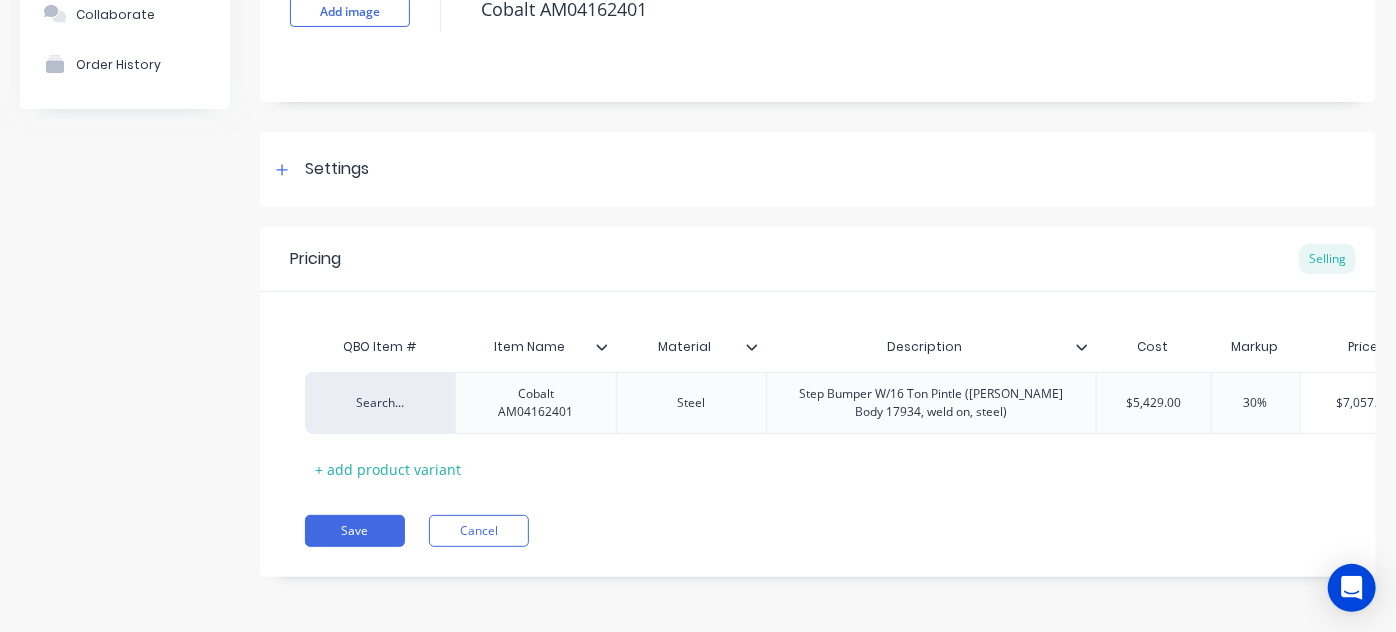 click 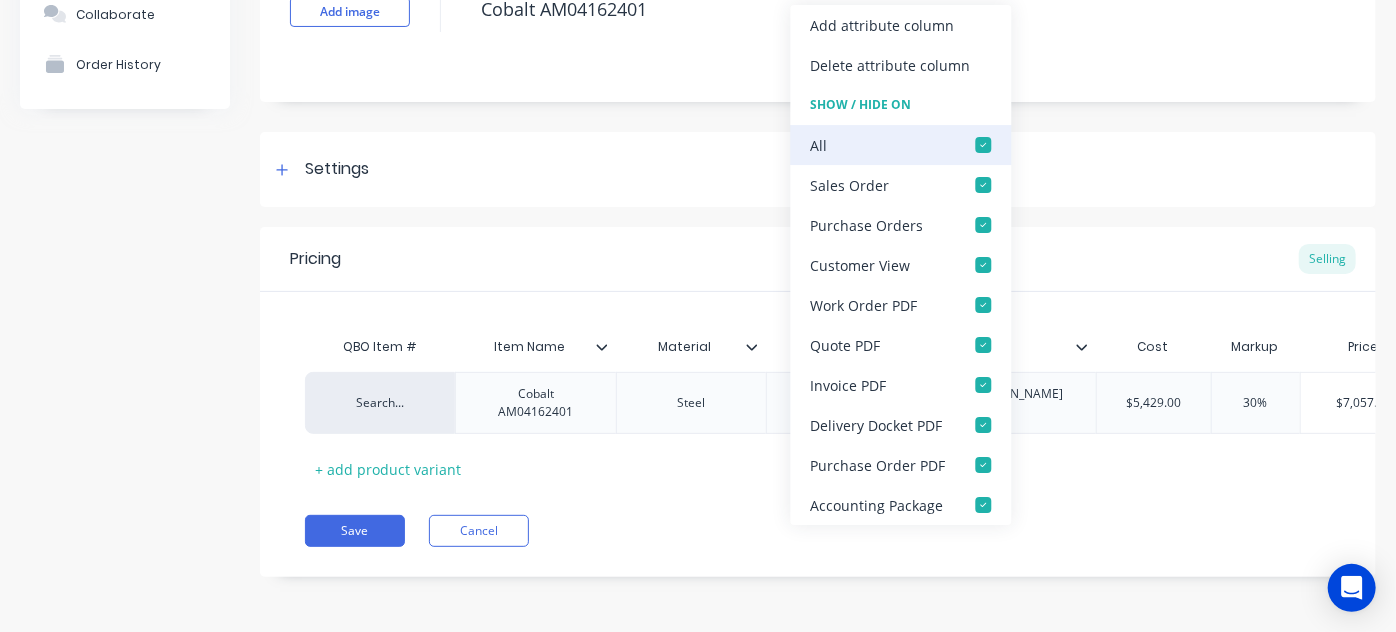 click at bounding box center [984, 145] 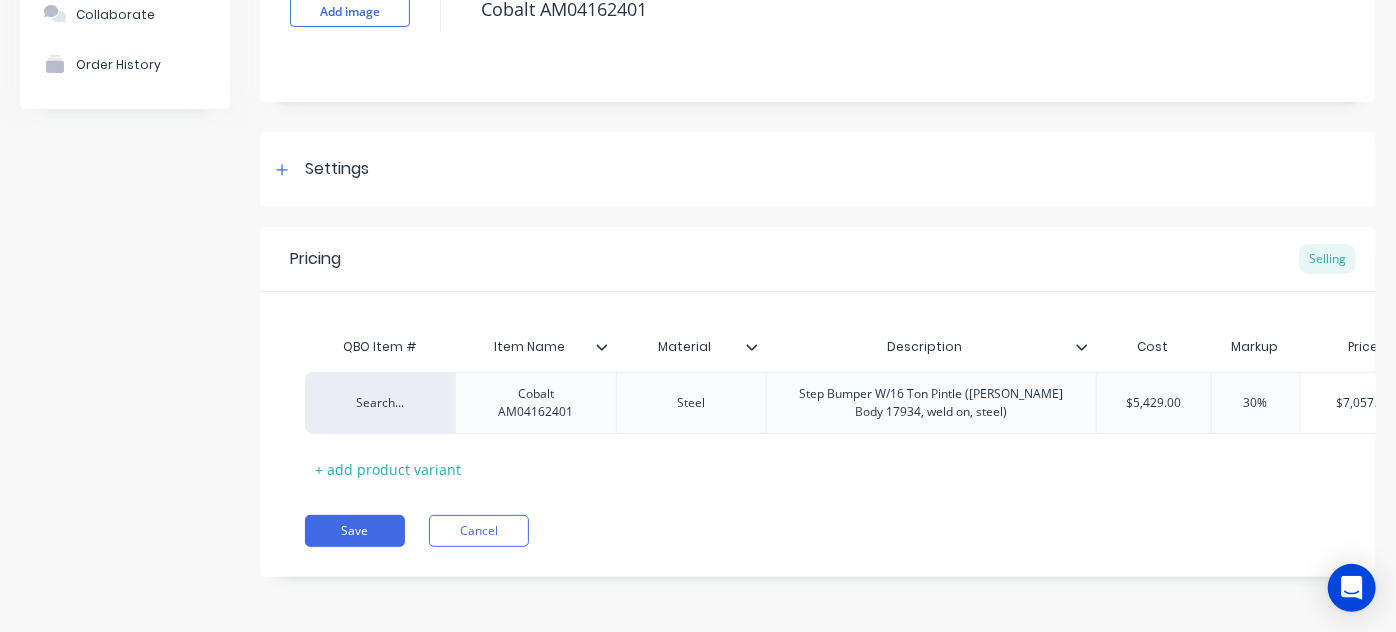 click on "Pricing Selling" at bounding box center (818, 259) 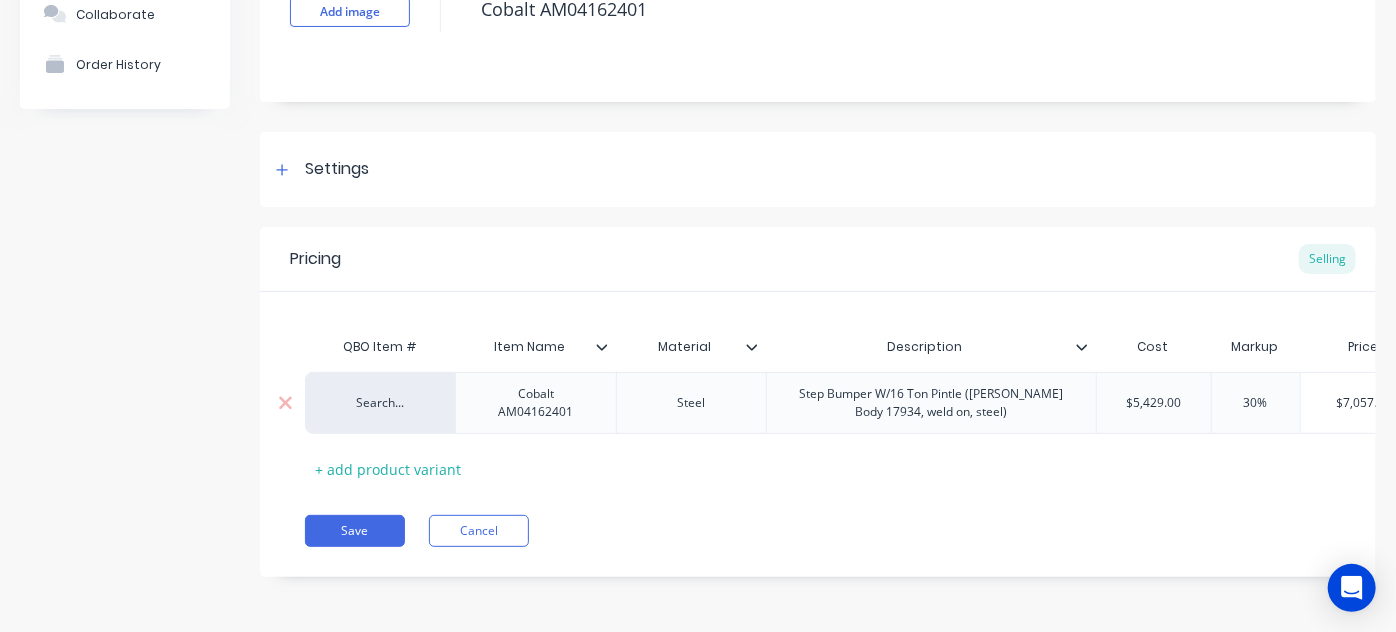 scroll, scrollTop: 0, scrollLeft: 179, axis: horizontal 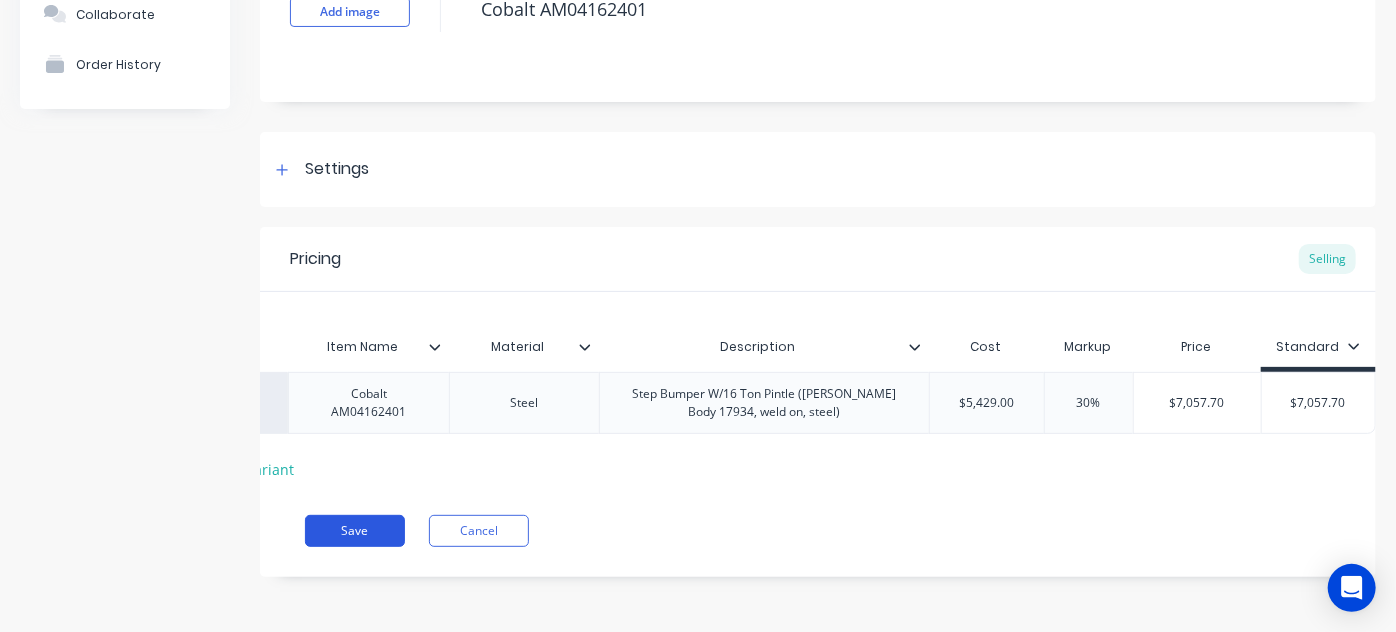 click on "Save" at bounding box center [355, 531] 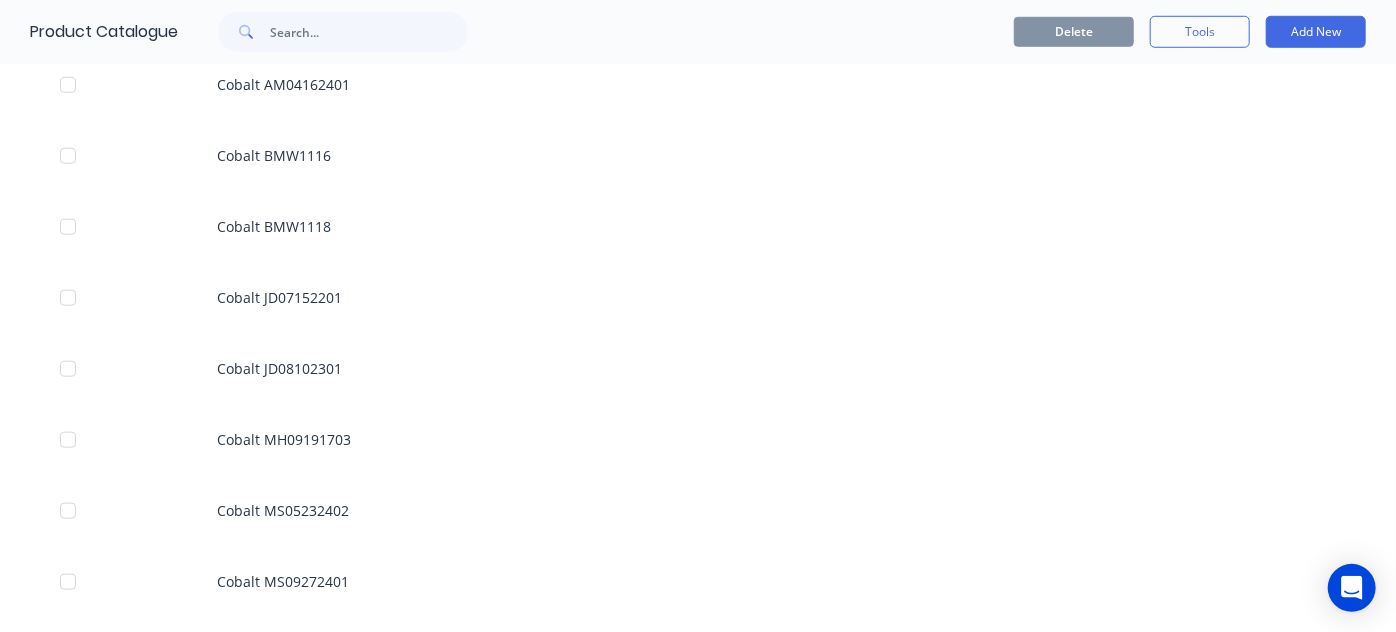 scroll, scrollTop: 818, scrollLeft: 0, axis: vertical 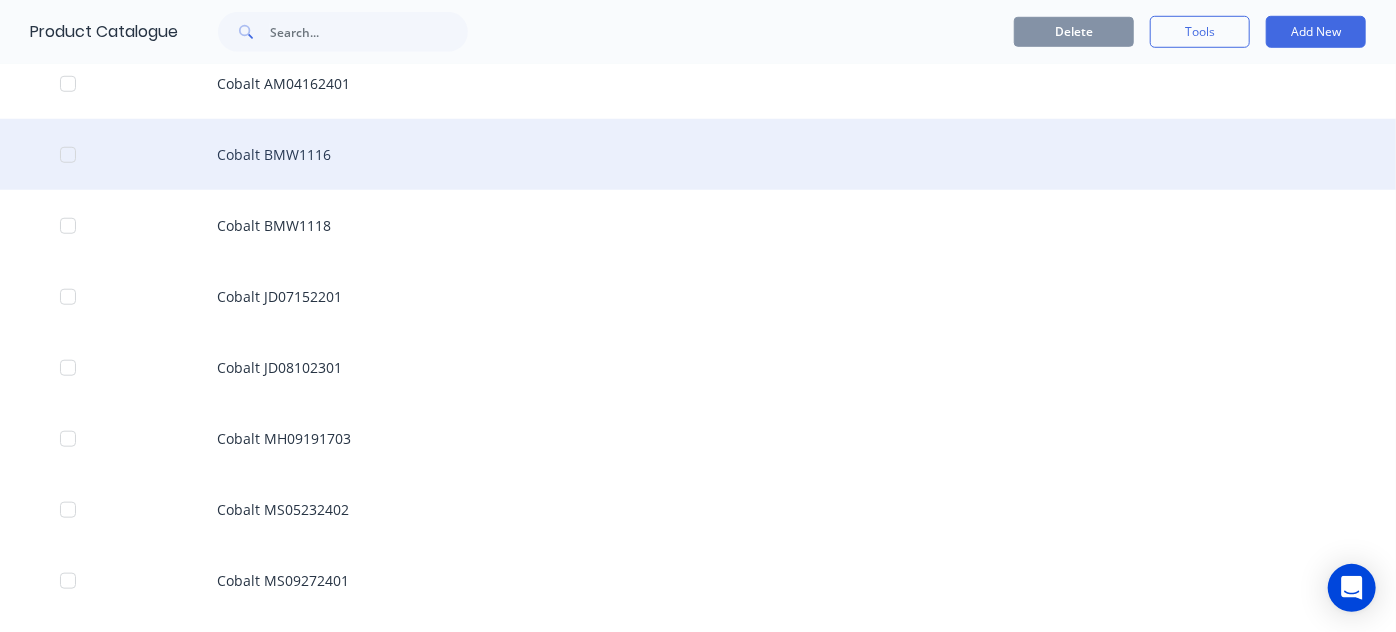 click on "Cobalt BMW1116" at bounding box center [698, 154] 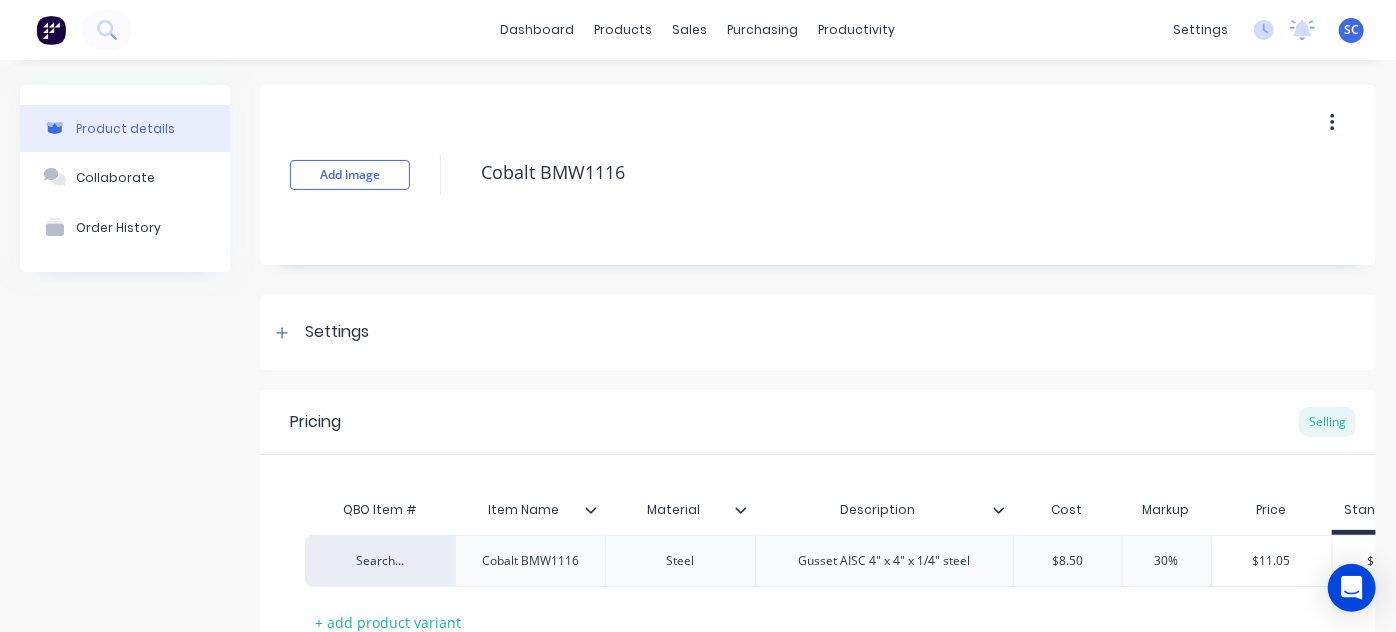 scroll, scrollTop: 165, scrollLeft: 0, axis: vertical 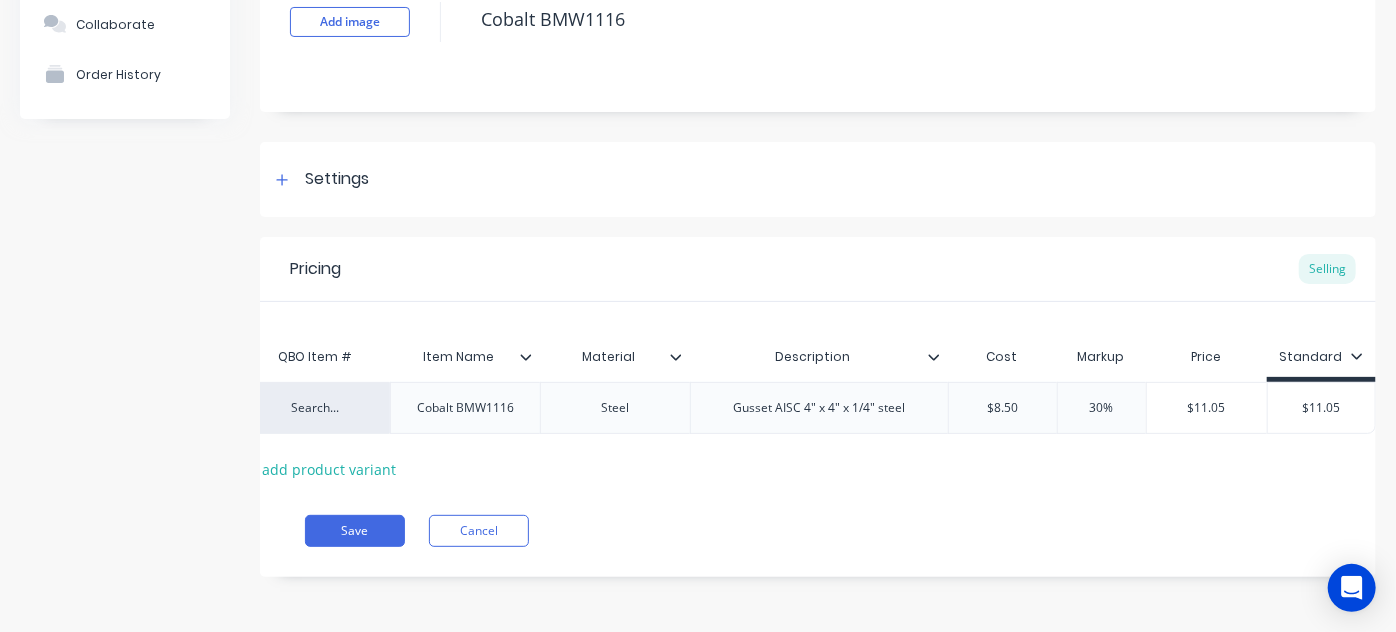 click 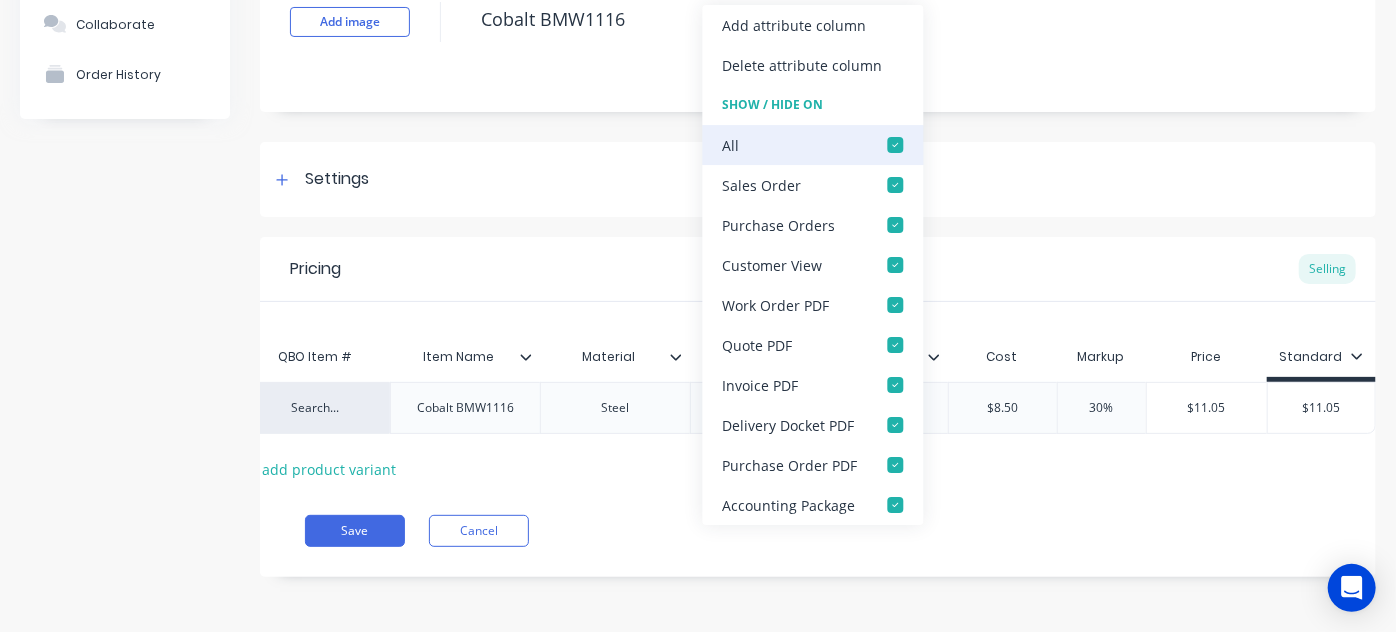 click at bounding box center (896, 145) 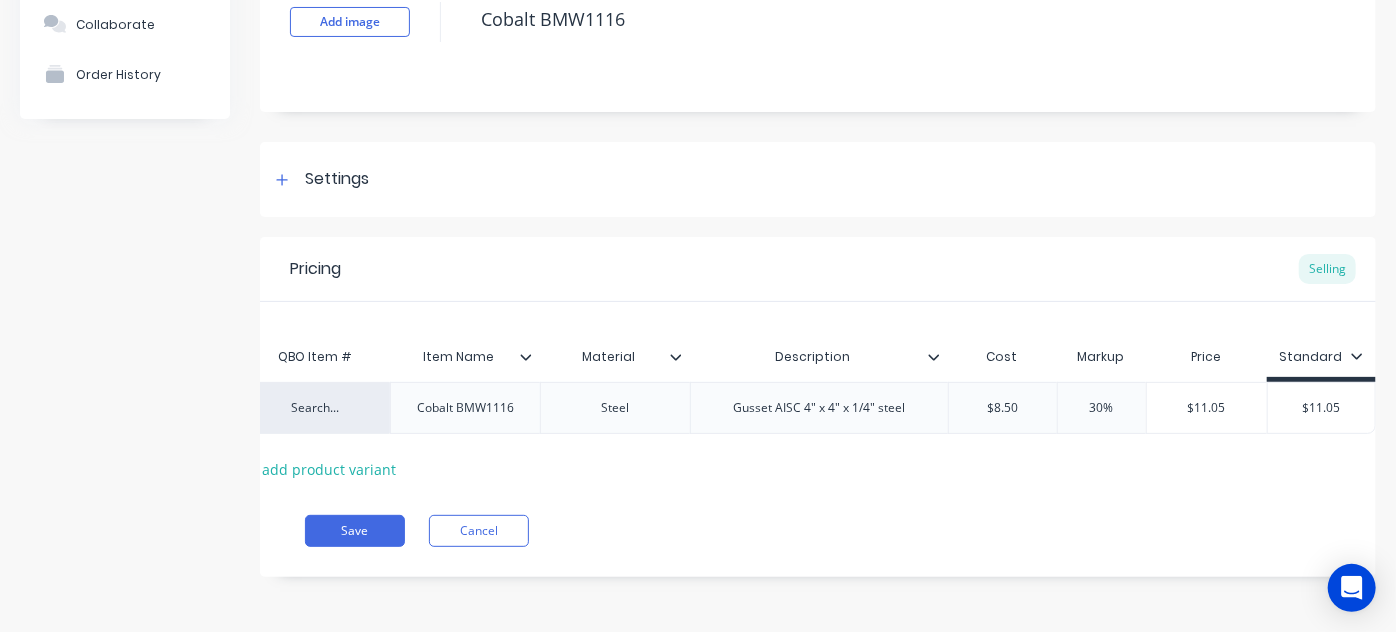 click on "Pricing Selling" at bounding box center [818, 269] 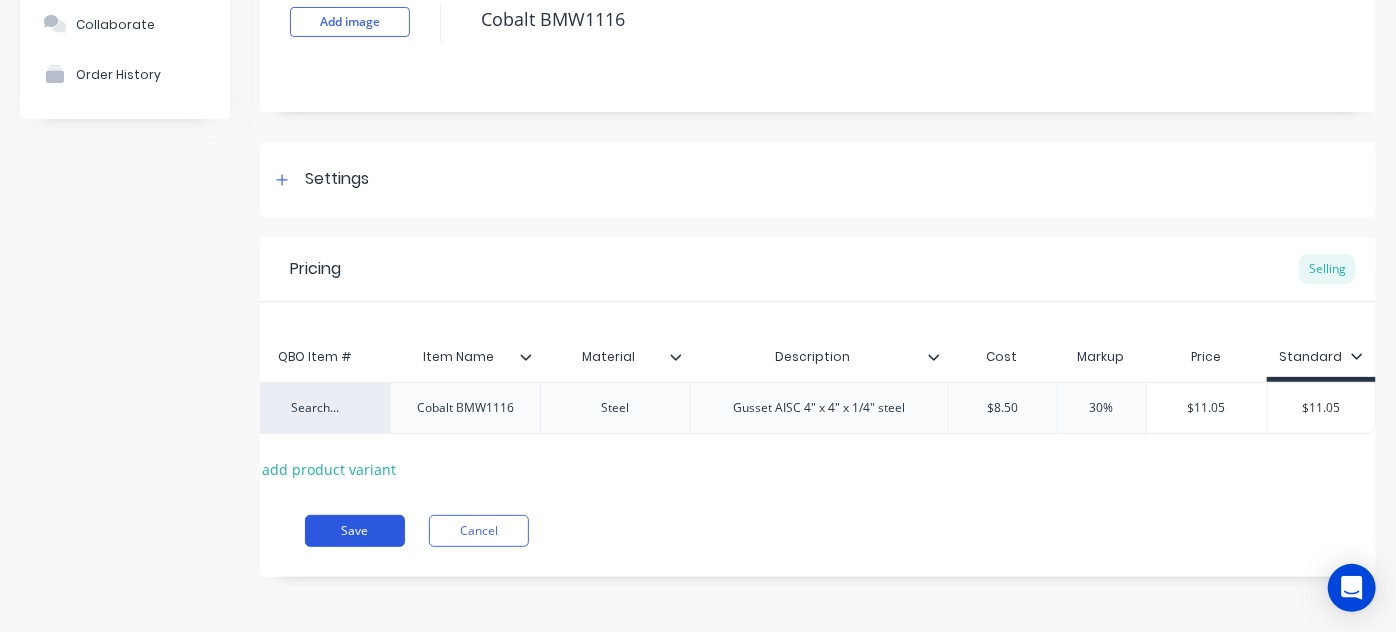 click on "Save" at bounding box center (355, 531) 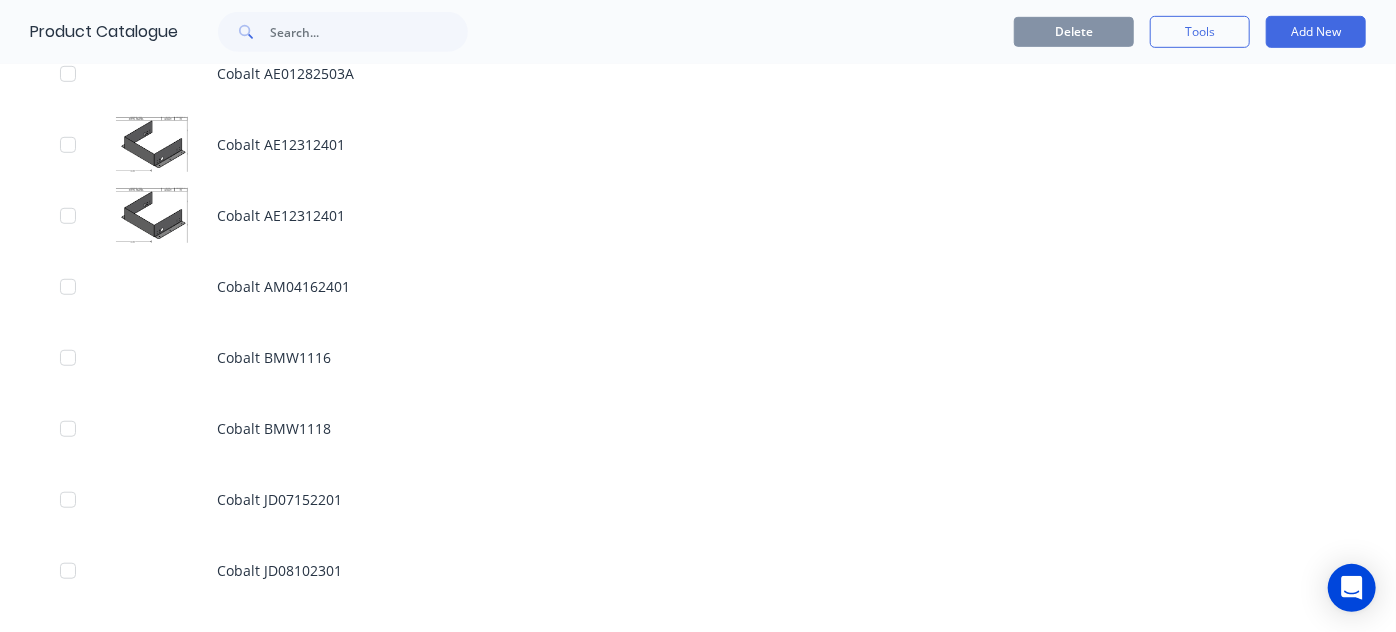 scroll, scrollTop: 622, scrollLeft: 0, axis: vertical 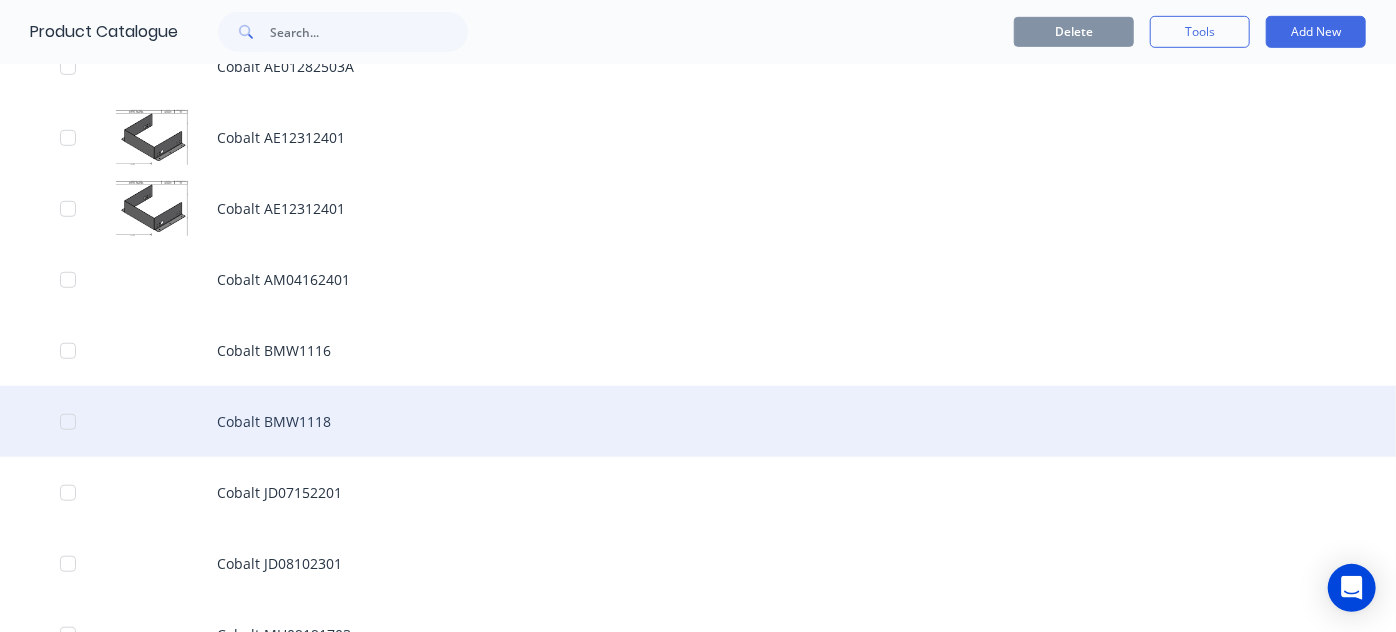 click on "Cobalt BMW1118" at bounding box center (698, 421) 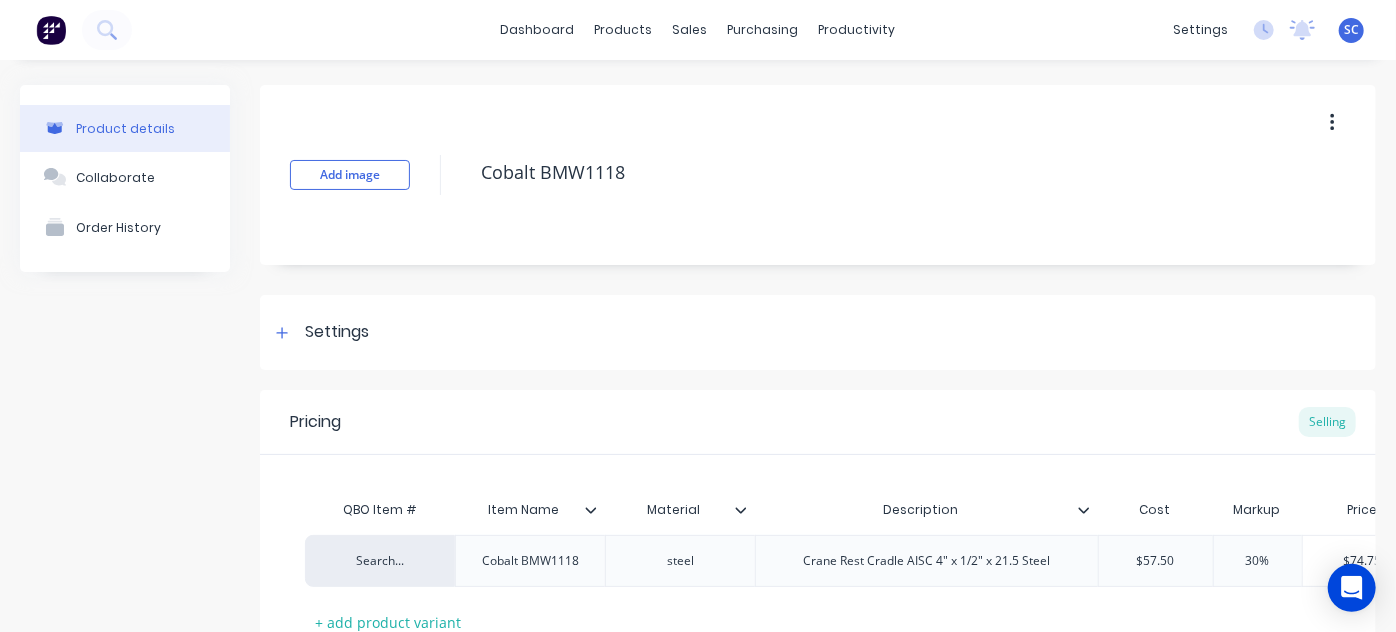 scroll, scrollTop: 165, scrollLeft: 0, axis: vertical 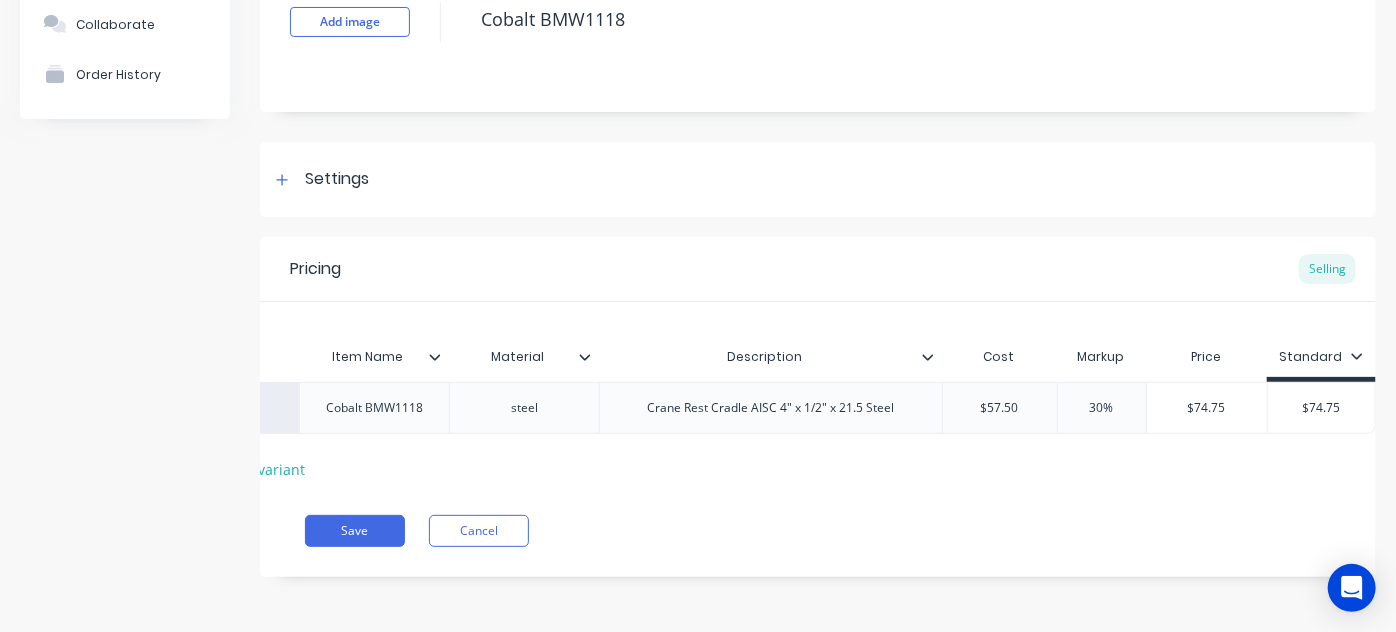 click 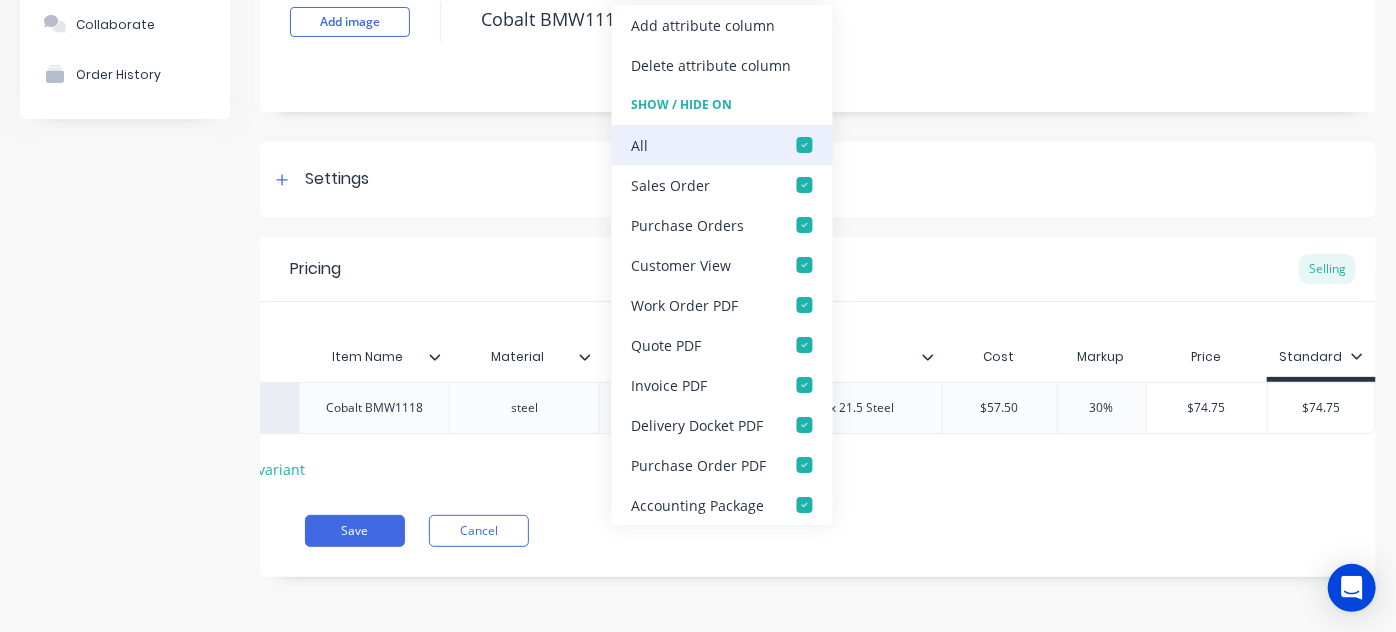click at bounding box center [805, 145] 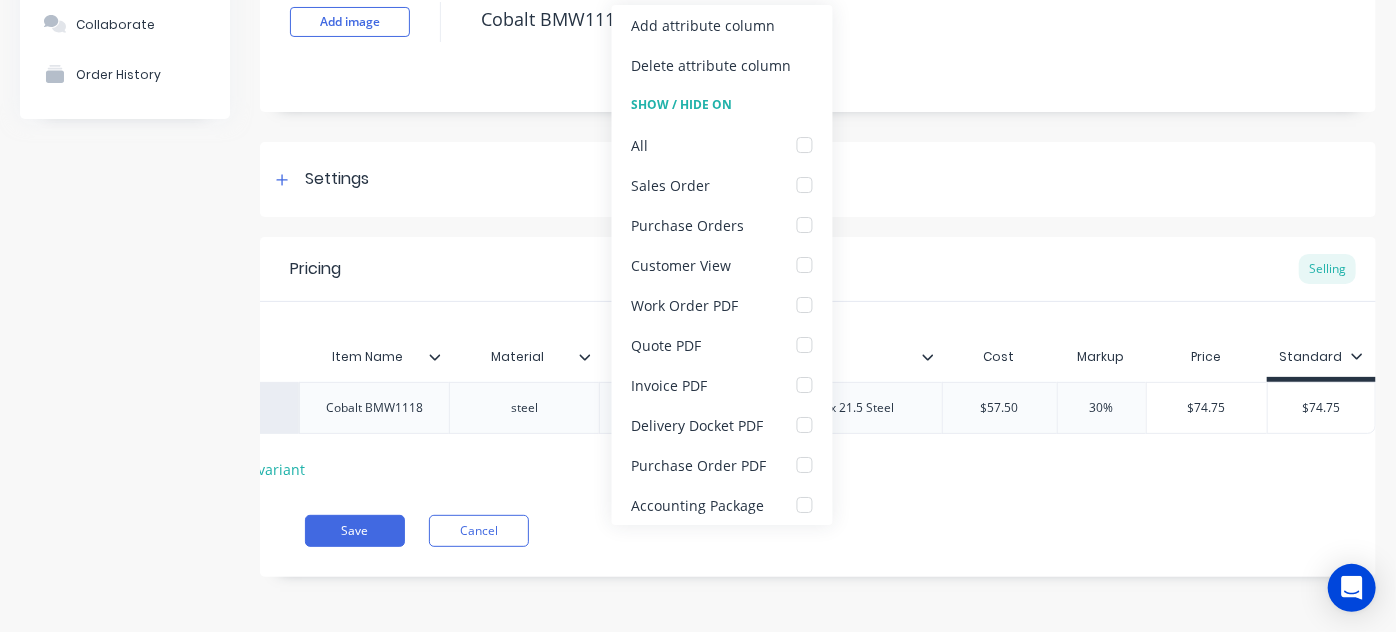 click on "Pricing Selling" at bounding box center (818, 269) 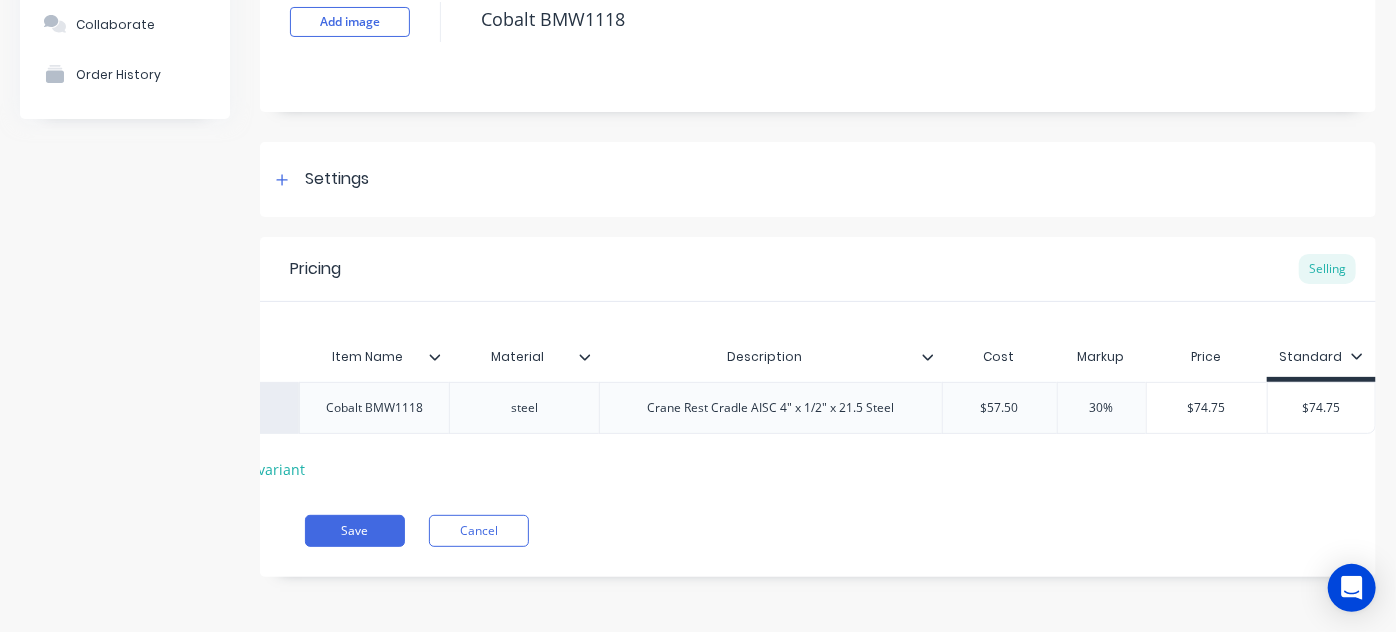 click on "Pricing Selling QBO Item # Item Name Material Description Cost Markup Price Standard Search... Cobalt BMW1118 steel Crane Rest Cradle AISC 4" x 1/2" x 21.5 Steel $57.50 30% $74.75 $74.75 + add product variant Save   Cancel" at bounding box center [818, 407] 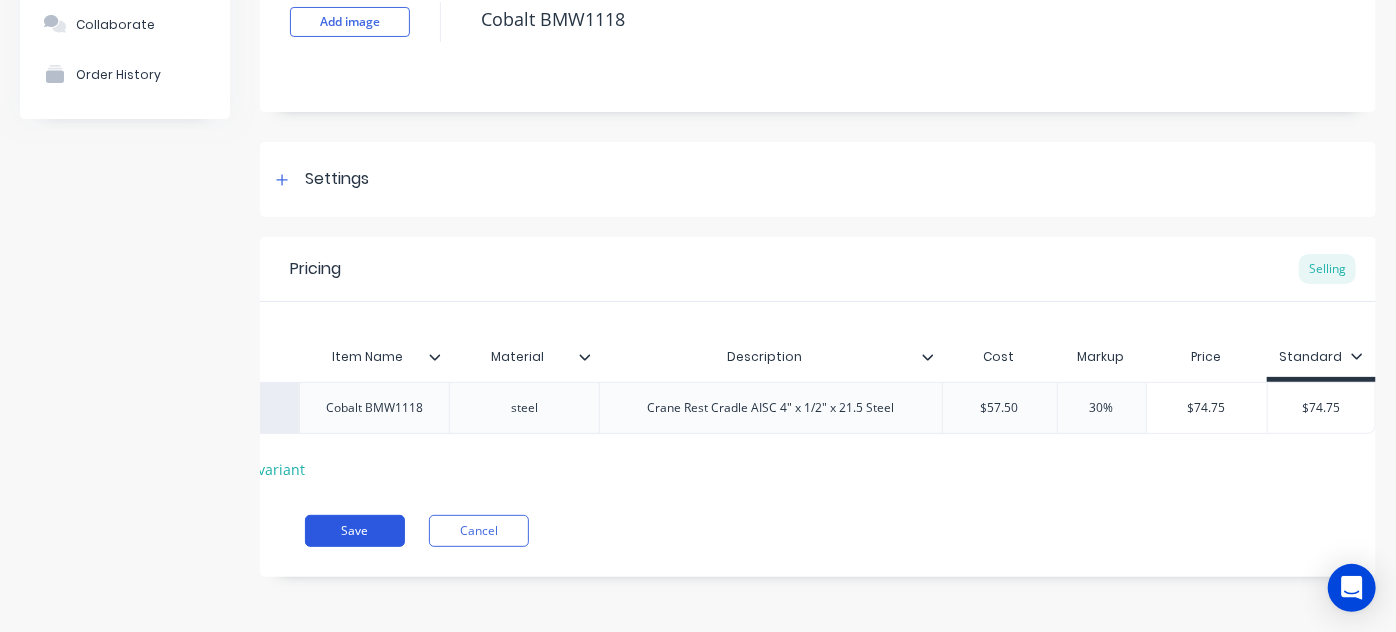 click on "Save" at bounding box center [355, 531] 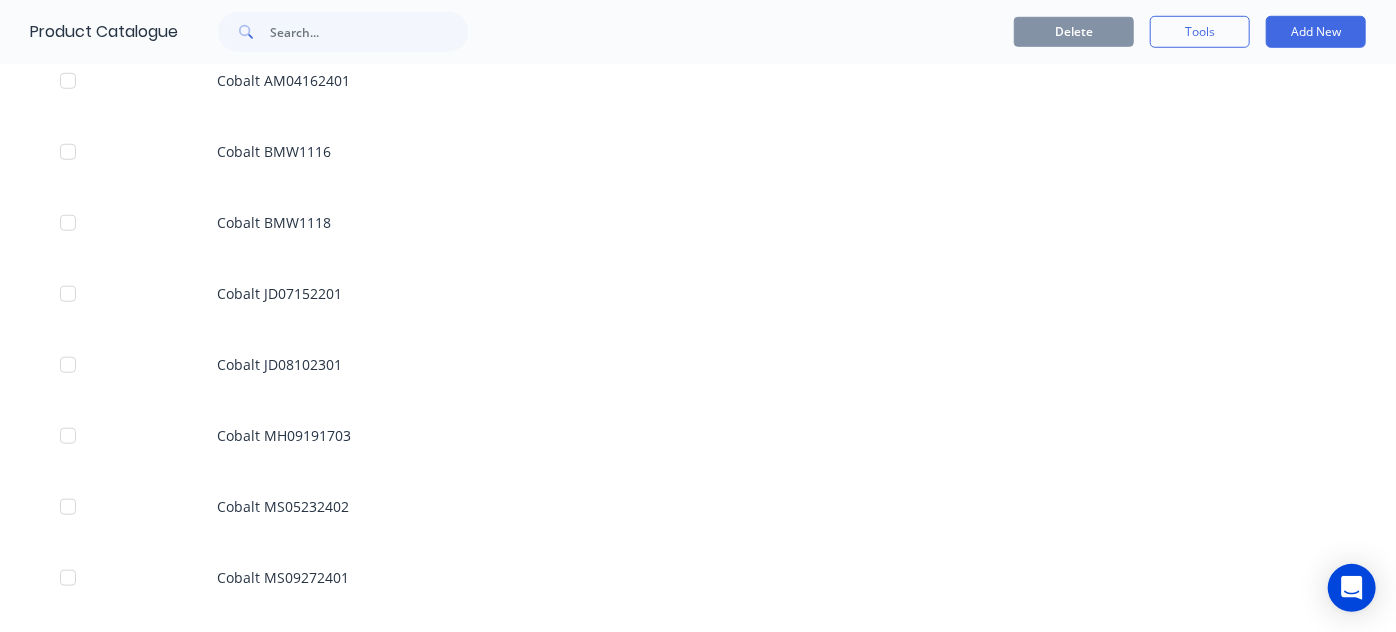 scroll, scrollTop: 952, scrollLeft: 0, axis: vertical 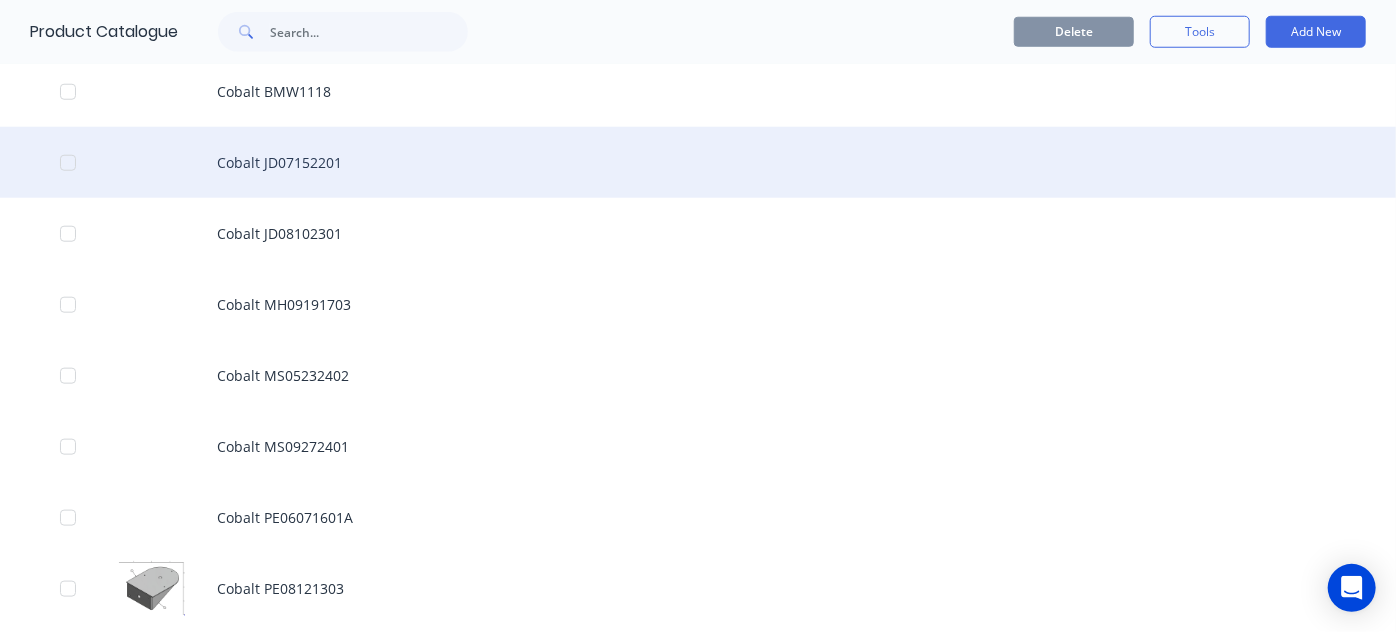 click on "Cobalt JD07152201" at bounding box center (698, 162) 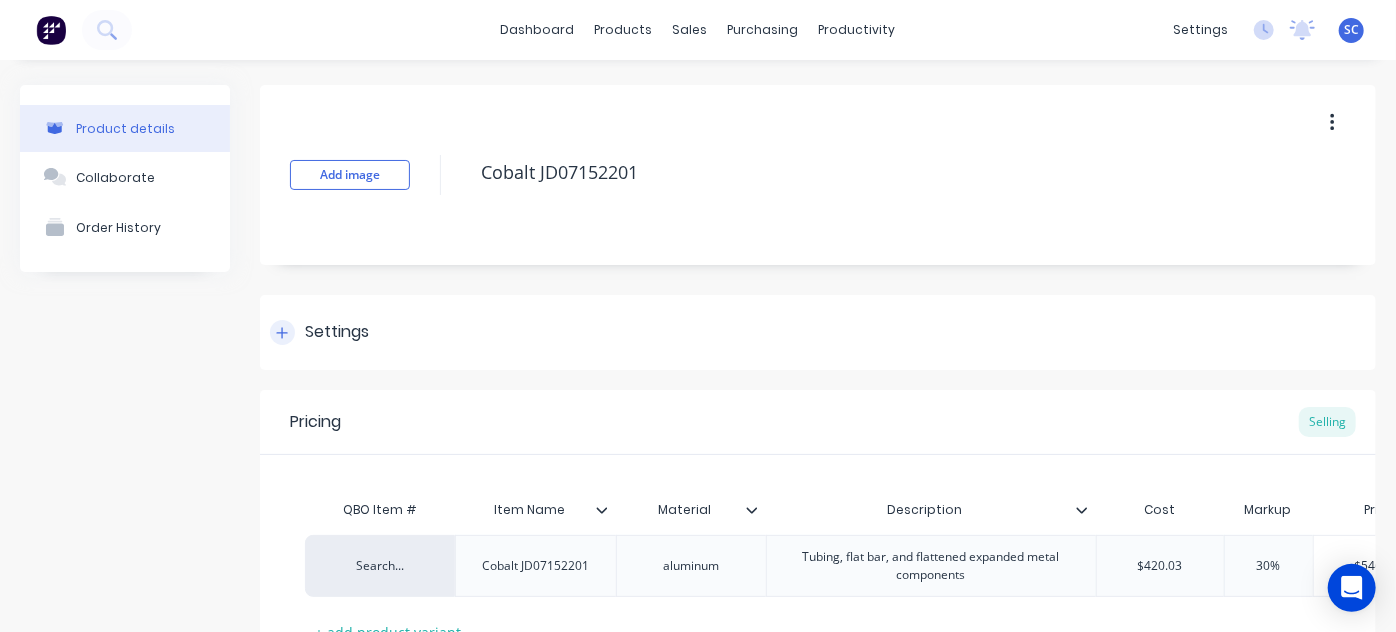 scroll, scrollTop: 176, scrollLeft: 0, axis: vertical 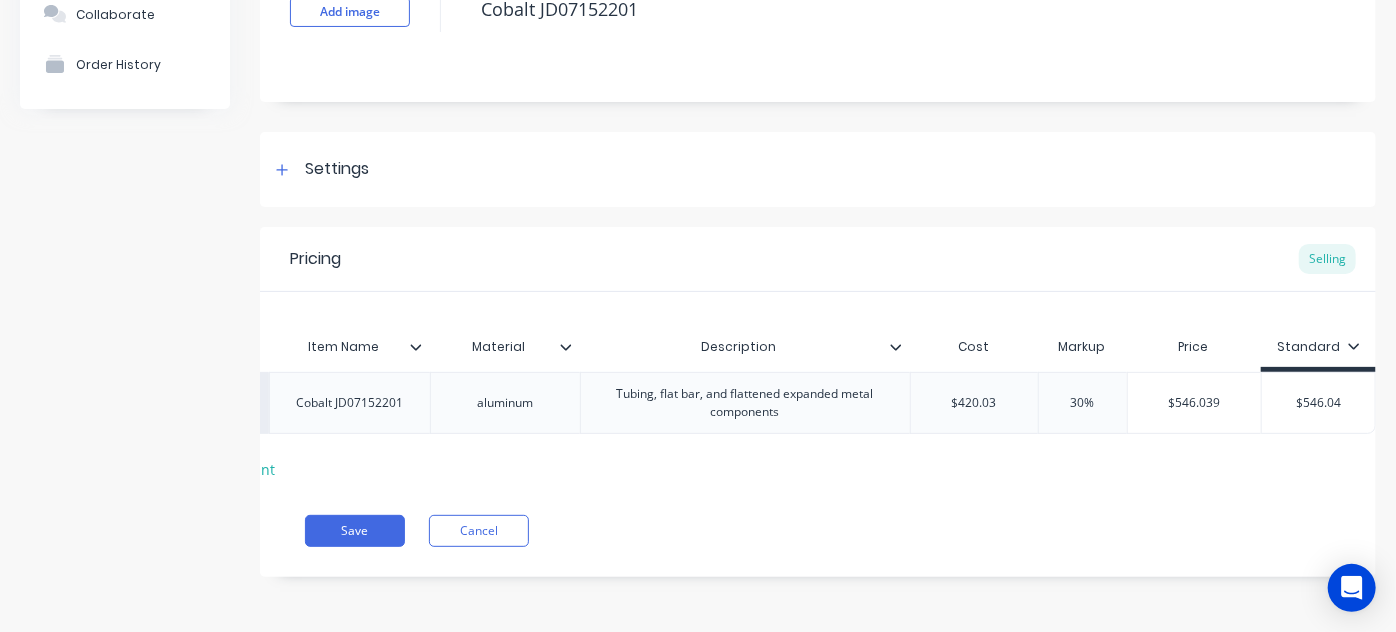 click 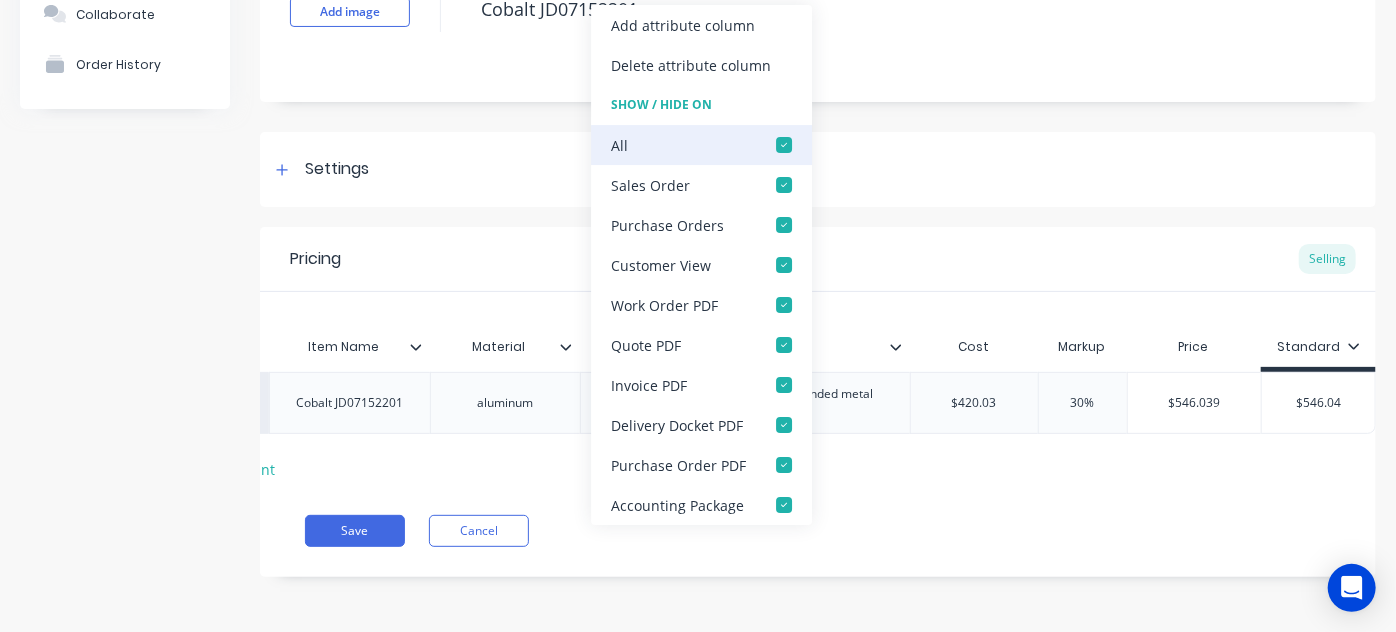 click at bounding box center (784, 145) 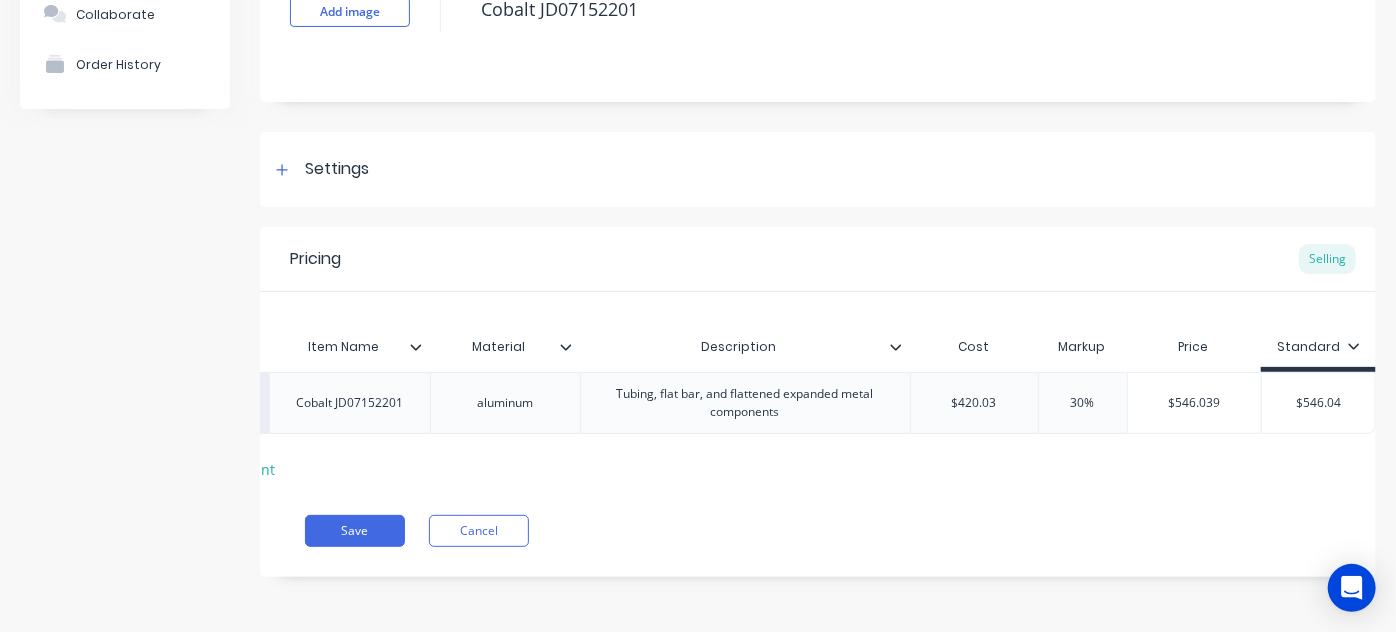 click on "Pricing Selling" at bounding box center [818, 259] 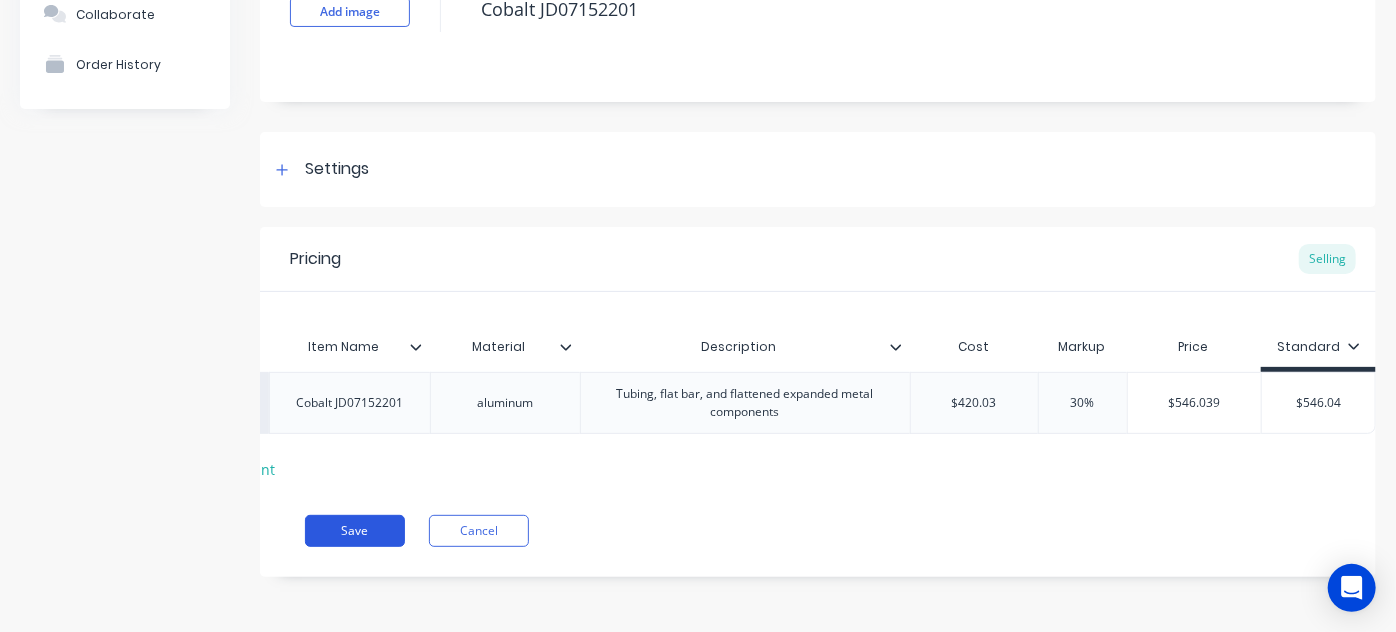 click on "Save" at bounding box center (355, 531) 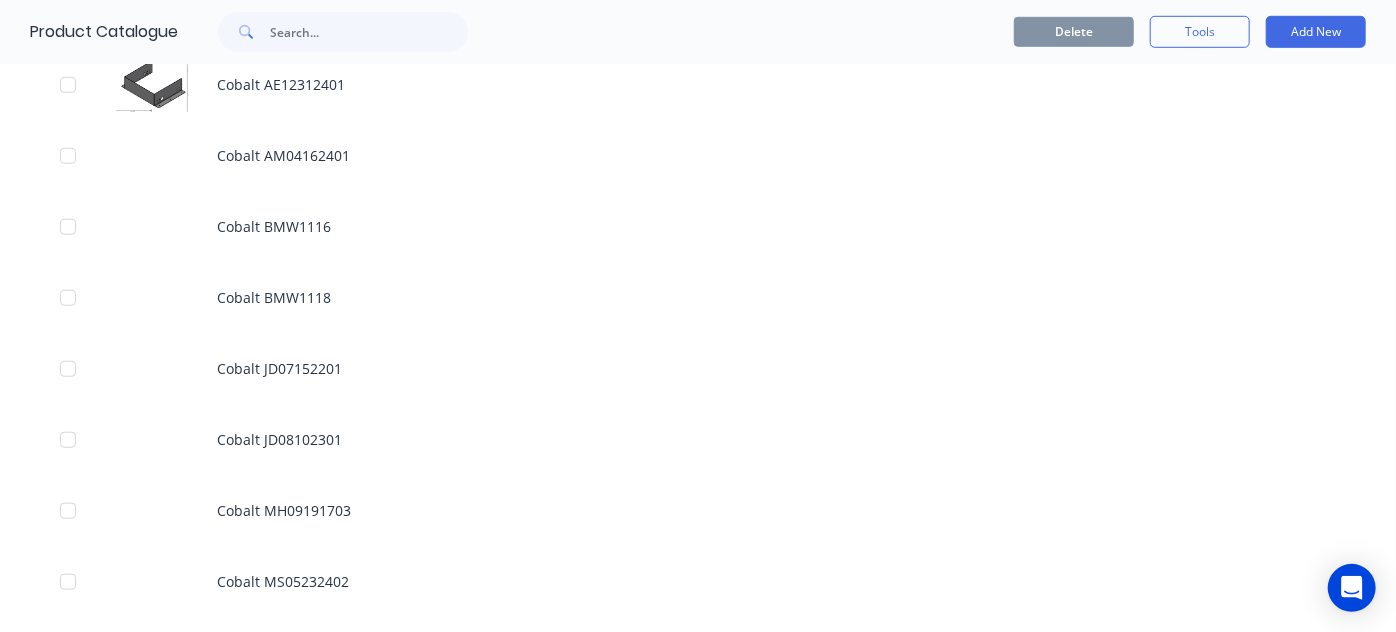 scroll, scrollTop: 749, scrollLeft: 0, axis: vertical 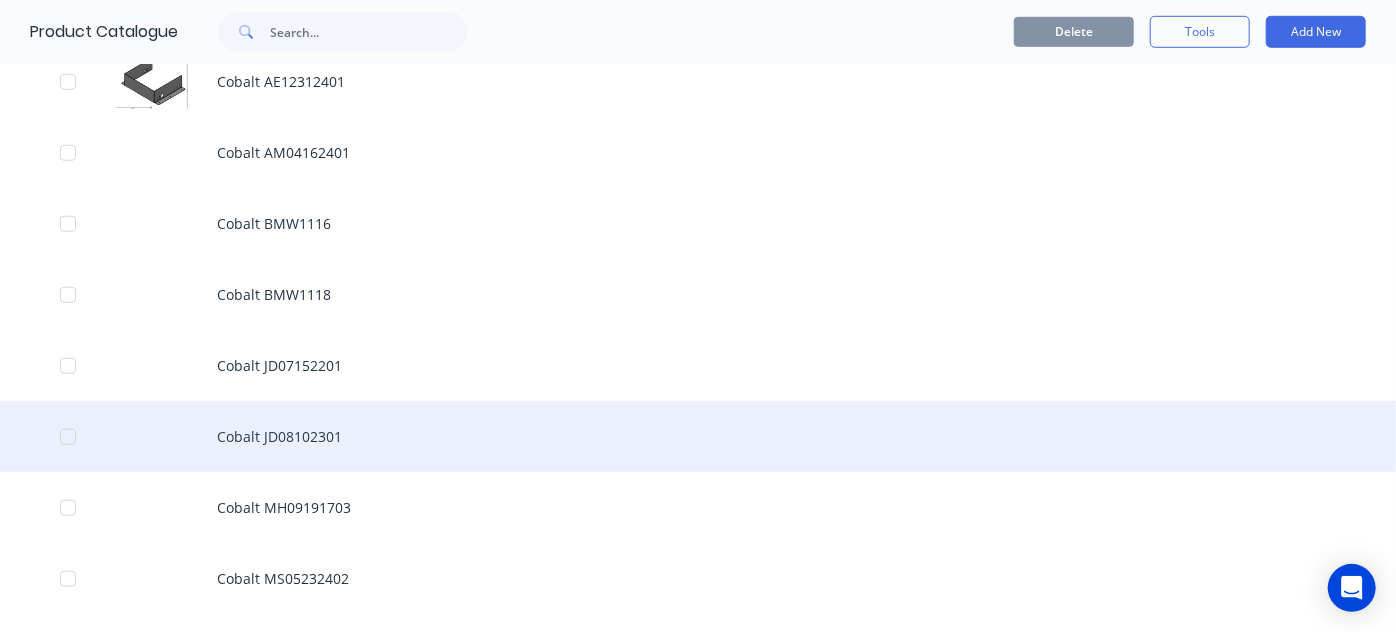 click on "Cobalt JD08102301" at bounding box center [698, 436] 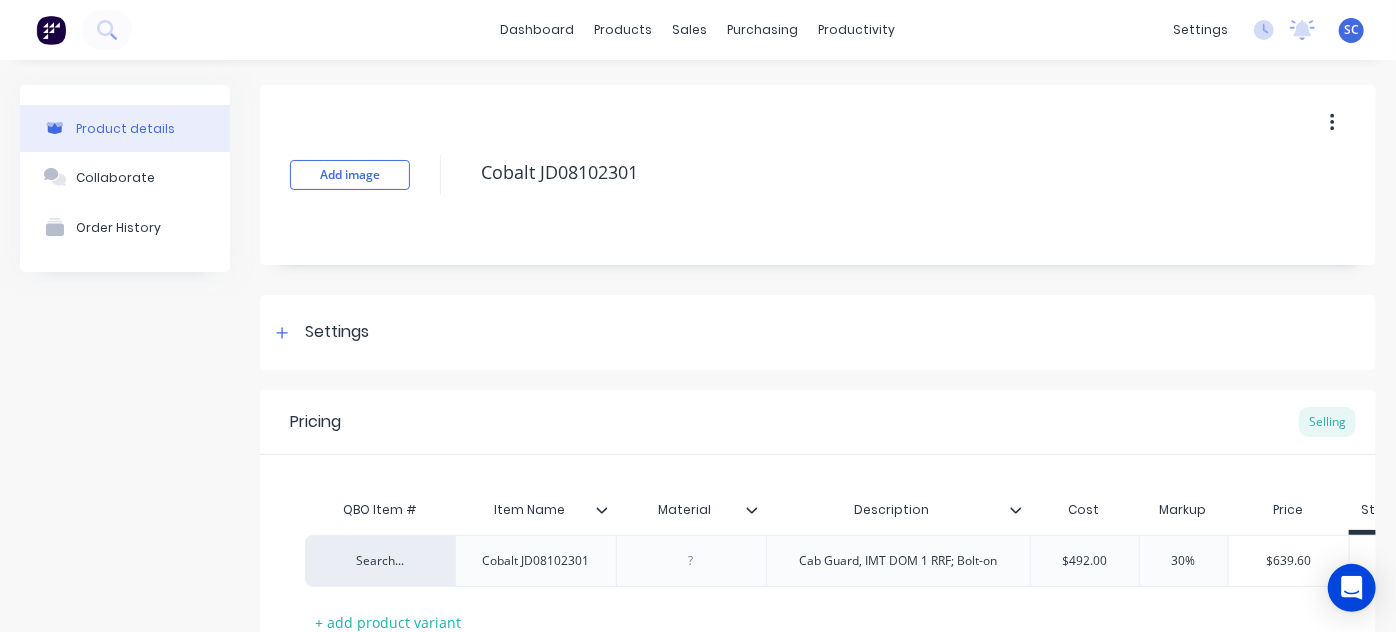 scroll, scrollTop: 165, scrollLeft: 0, axis: vertical 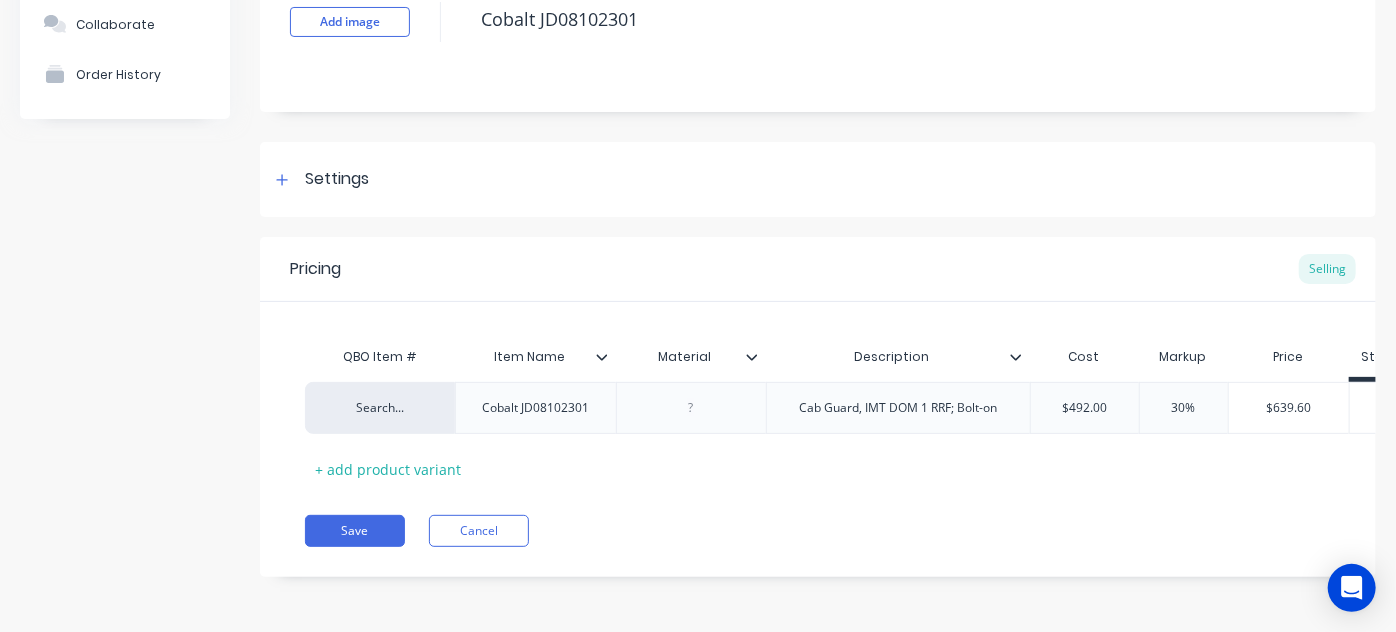 click 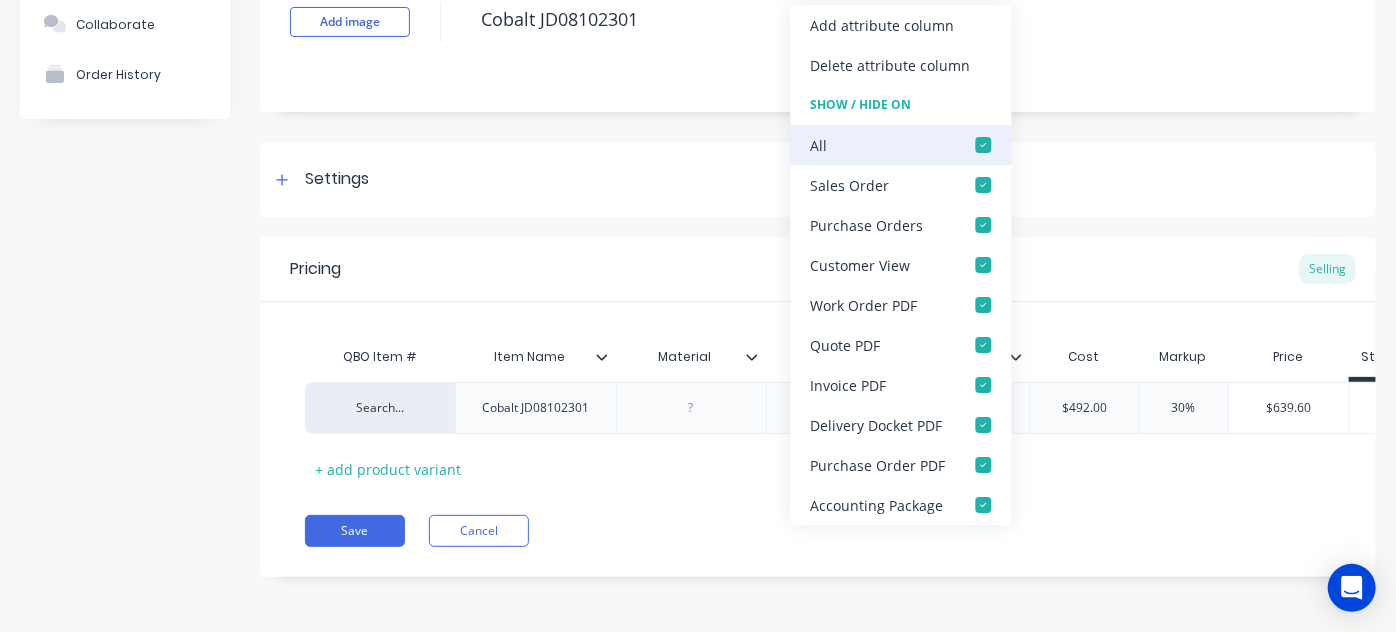 click at bounding box center (984, 145) 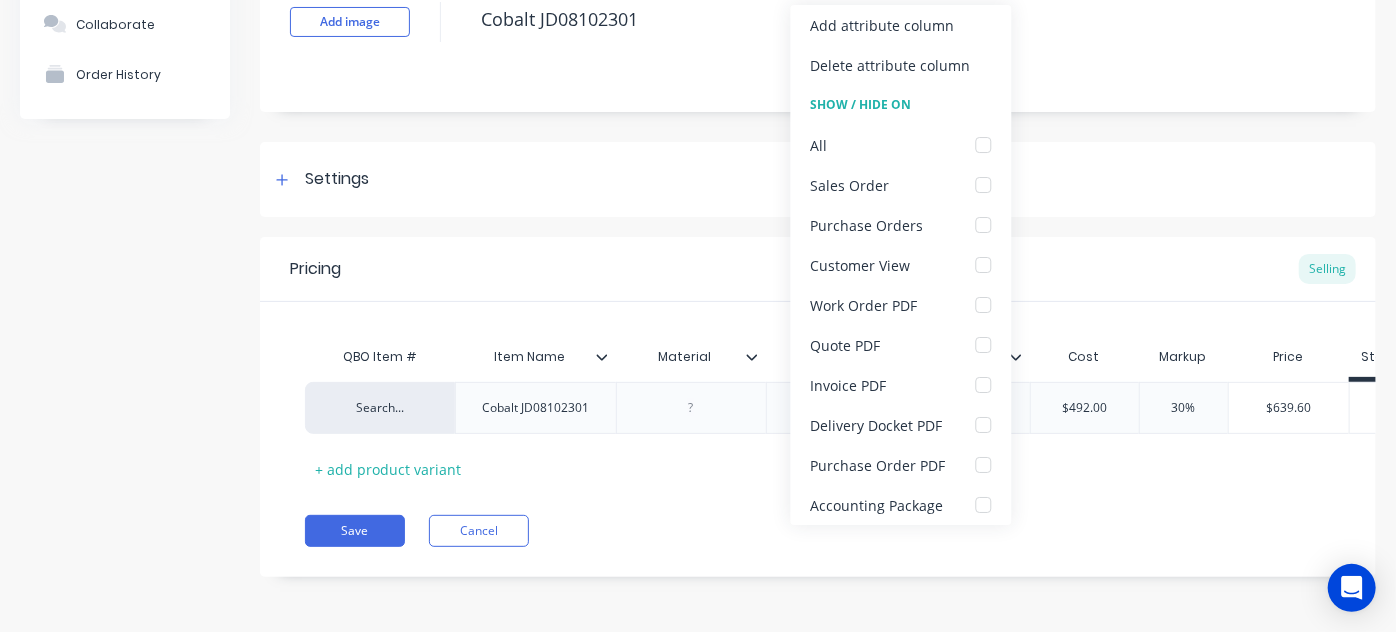 click on "Pricing Selling" at bounding box center [818, 269] 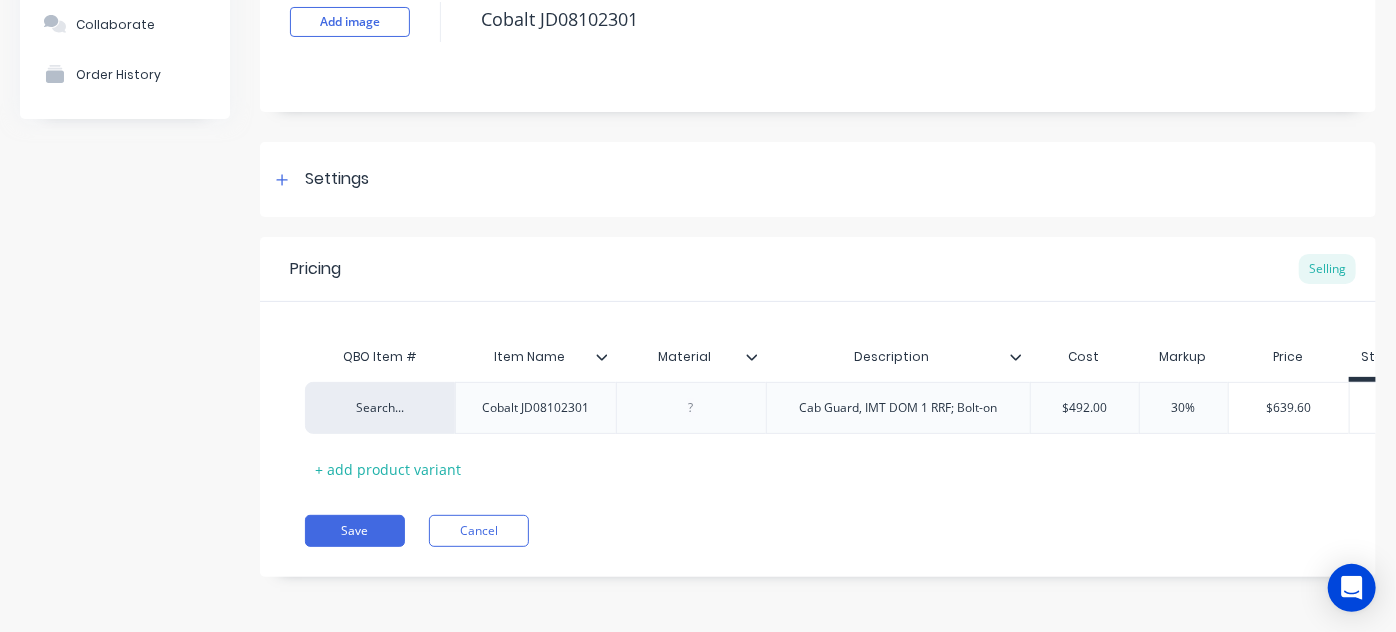 scroll, scrollTop: 0, scrollLeft: 94, axis: horizontal 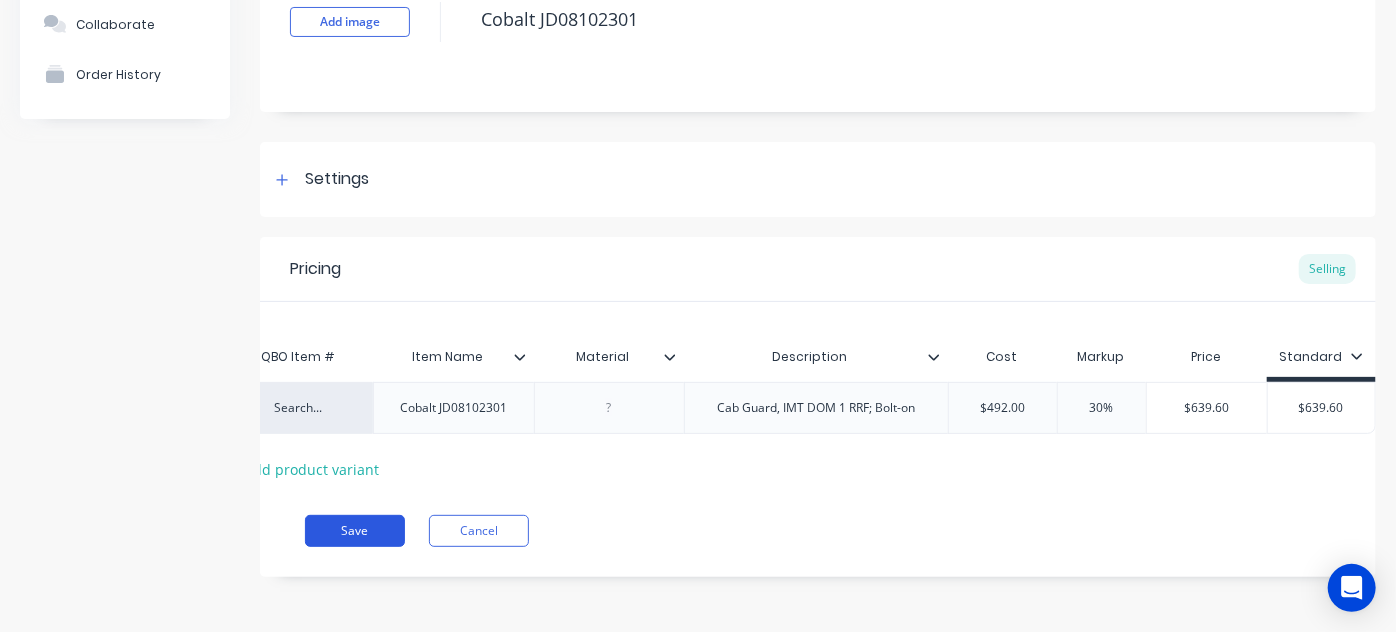 click on "Save" at bounding box center [355, 531] 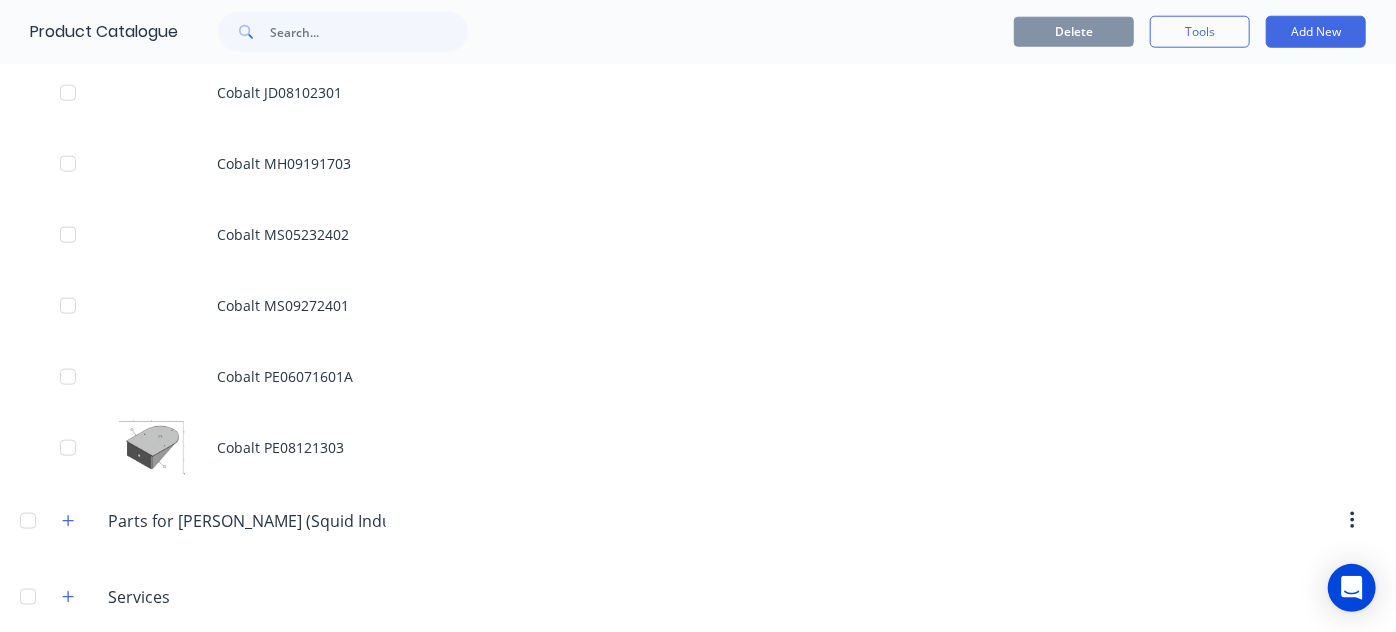 scroll, scrollTop: 1107, scrollLeft: 0, axis: vertical 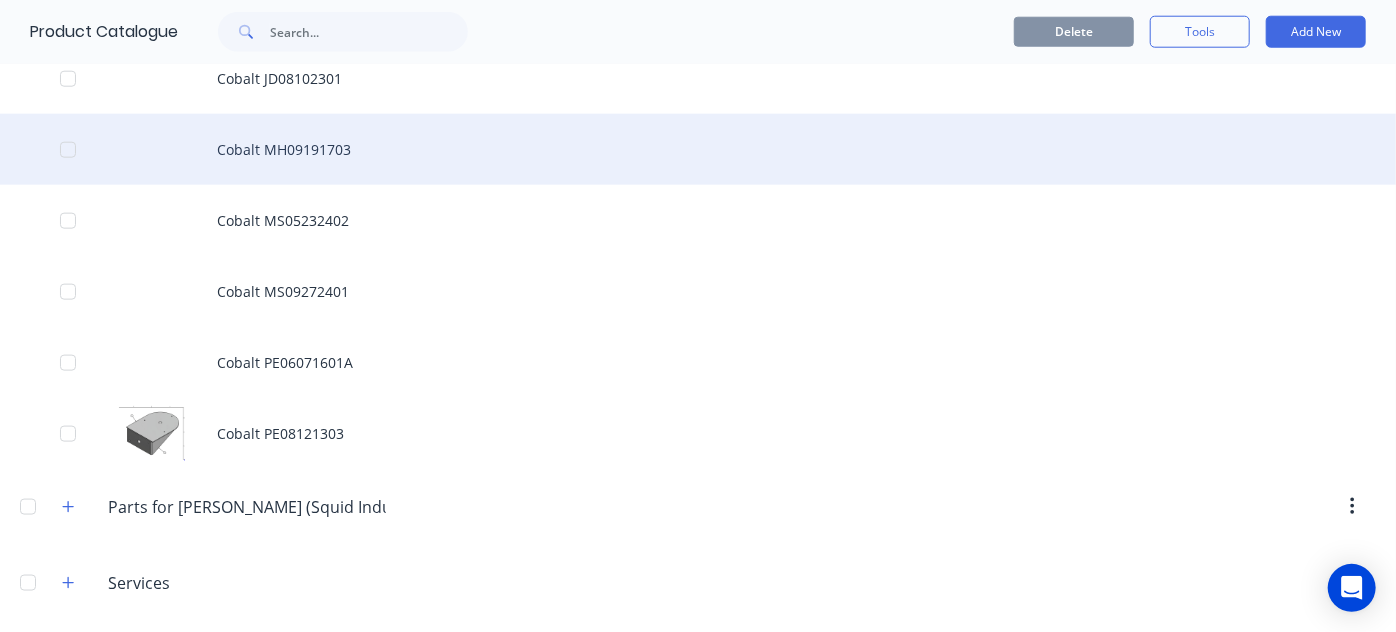 click on "Cobalt MH09191703" at bounding box center [698, 149] 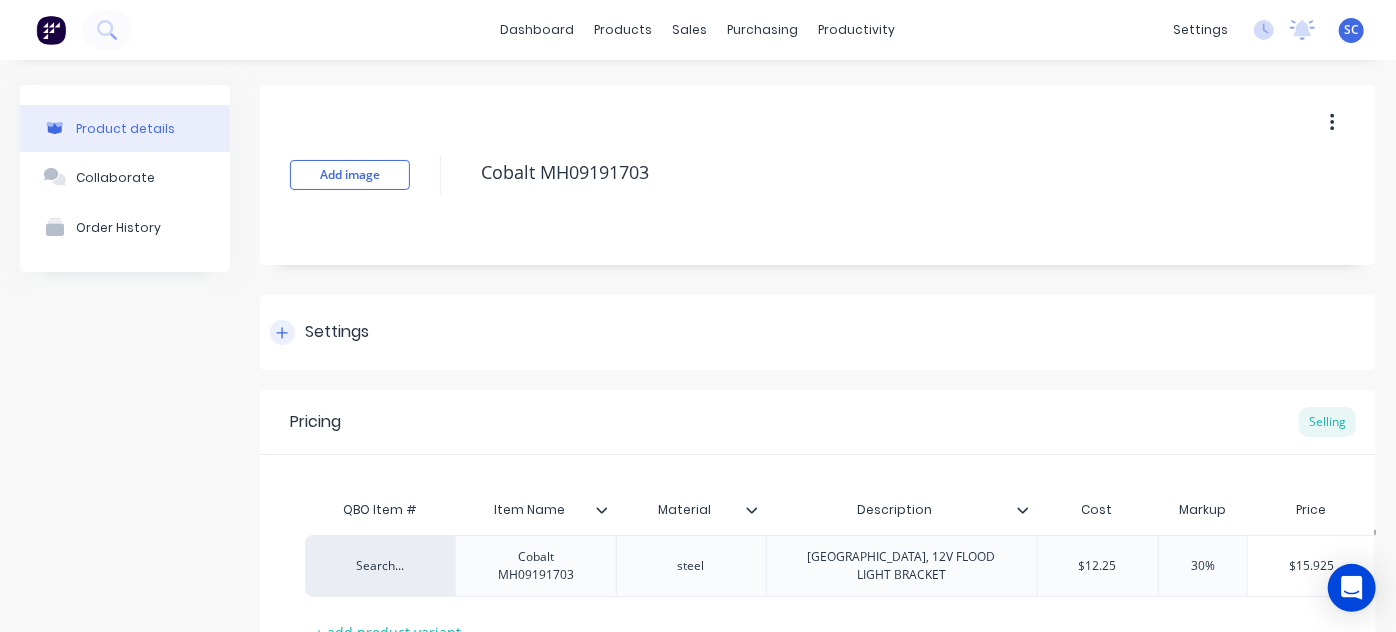 scroll, scrollTop: 176, scrollLeft: 0, axis: vertical 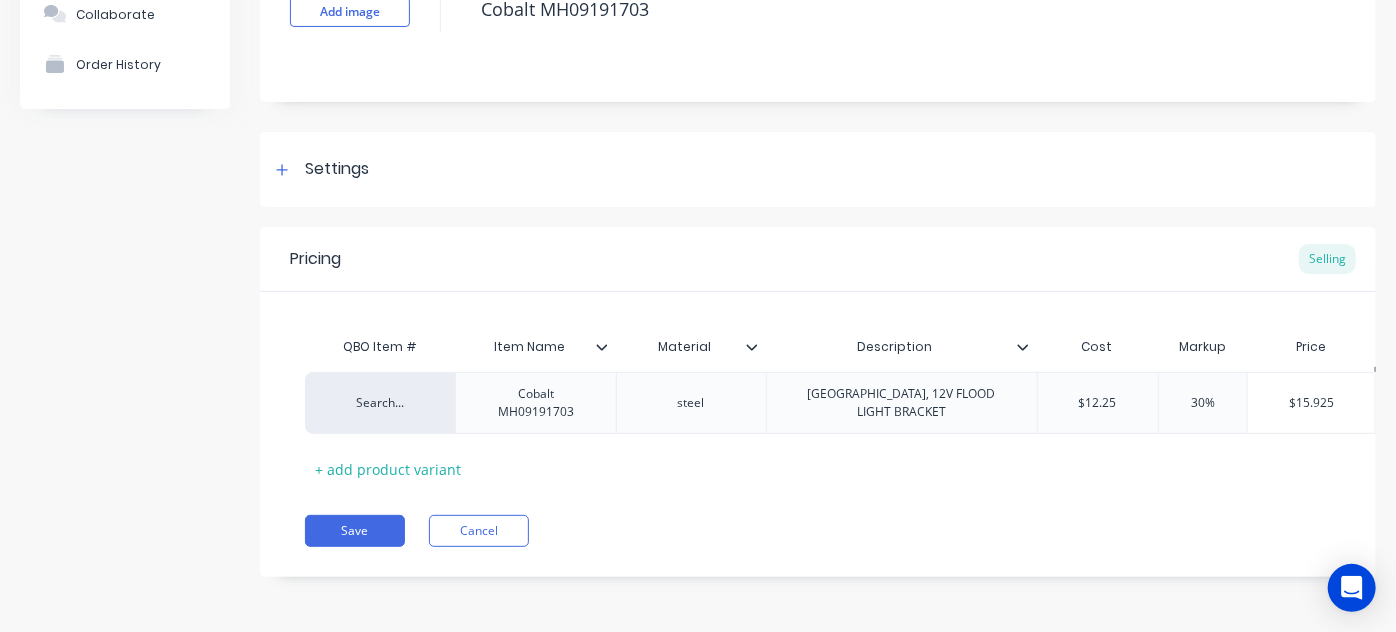 click 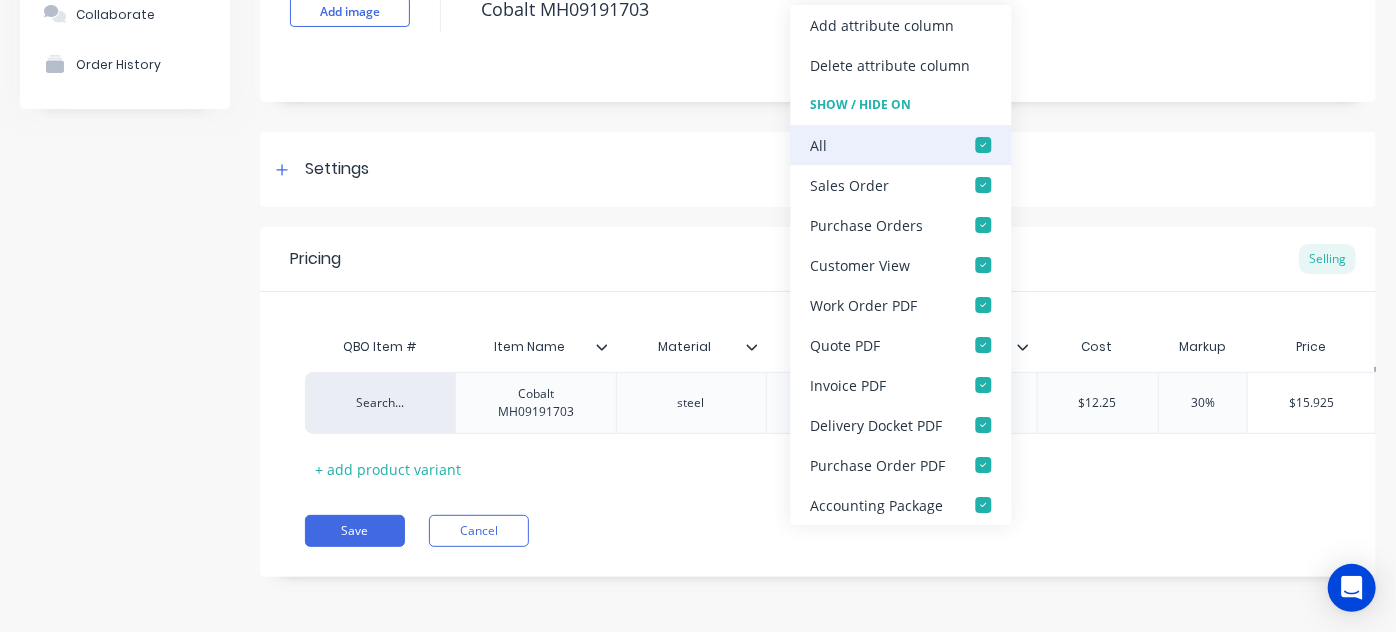click at bounding box center [984, 145] 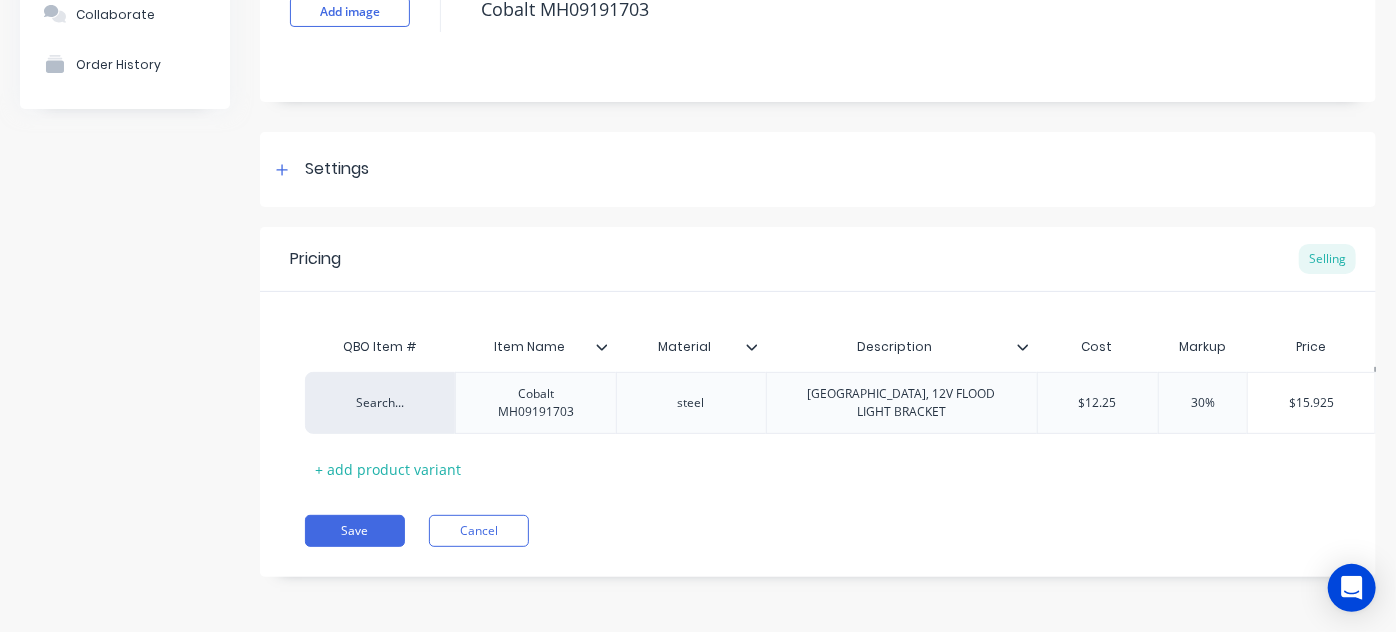 click on "Pricing Selling" at bounding box center [818, 259] 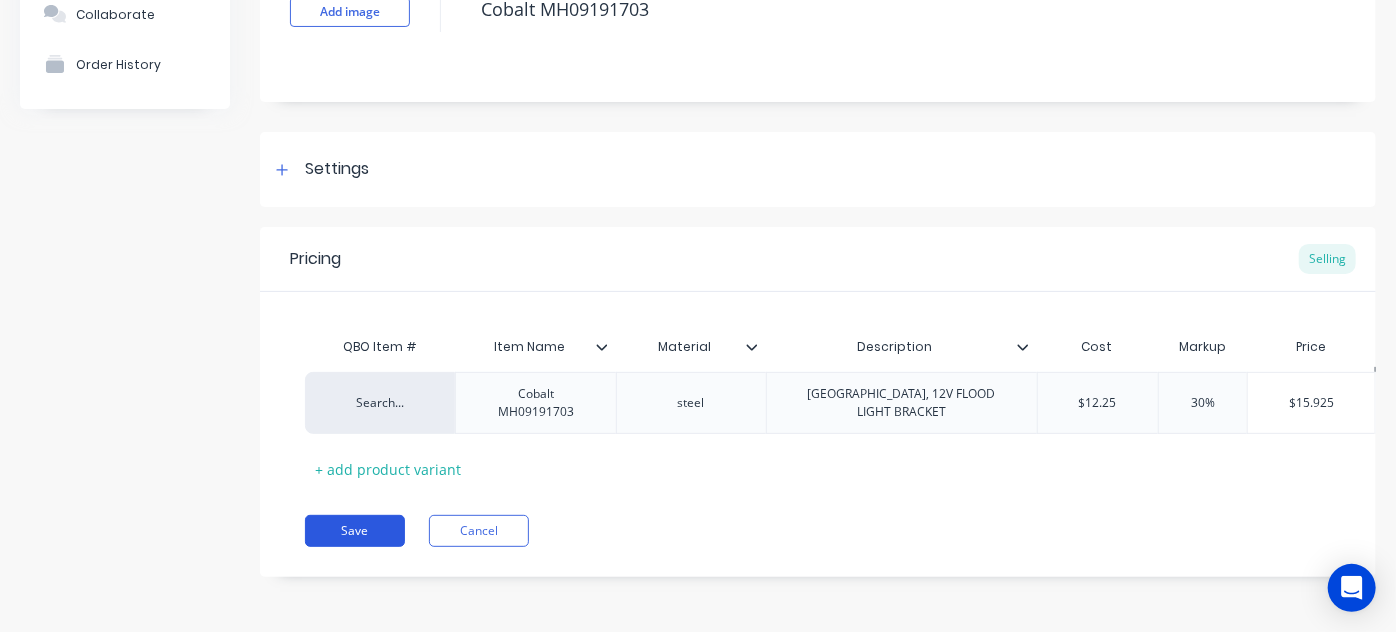 click on "Save" at bounding box center (355, 531) 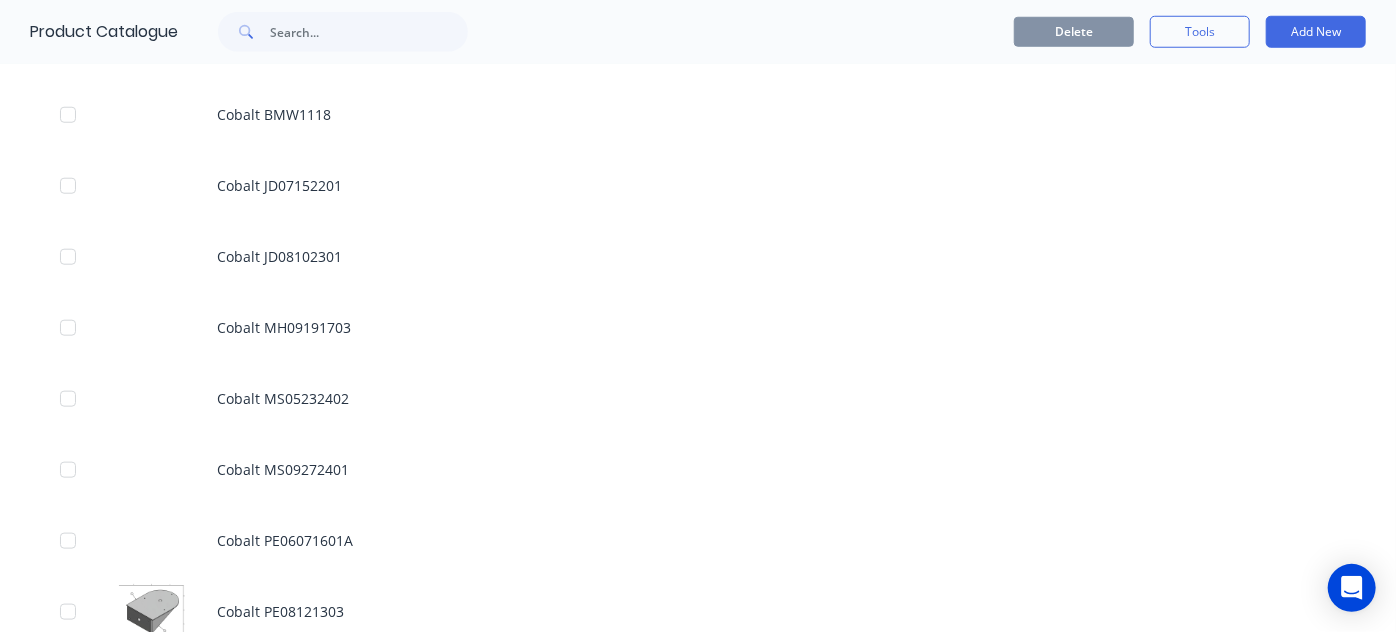 scroll, scrollTop: 1038, scrollLeft: 0, axis: vertical 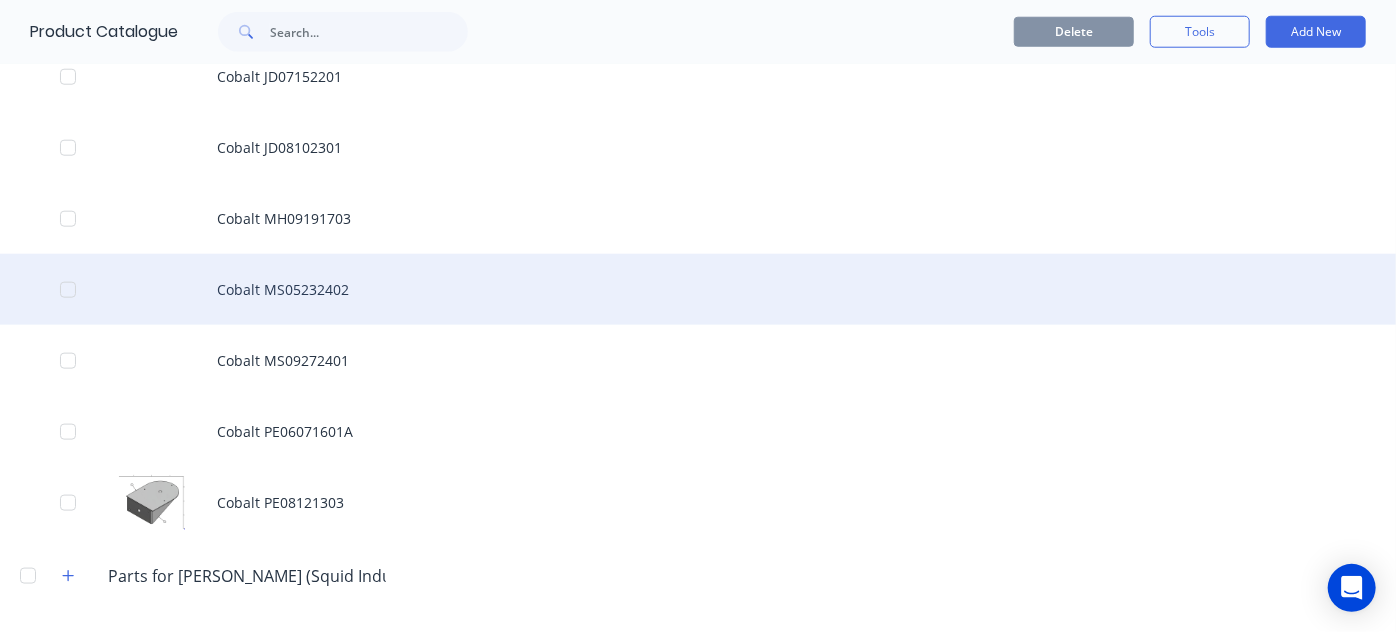 click on "Cobalt MS05232402" at bounding box center [698, 289] 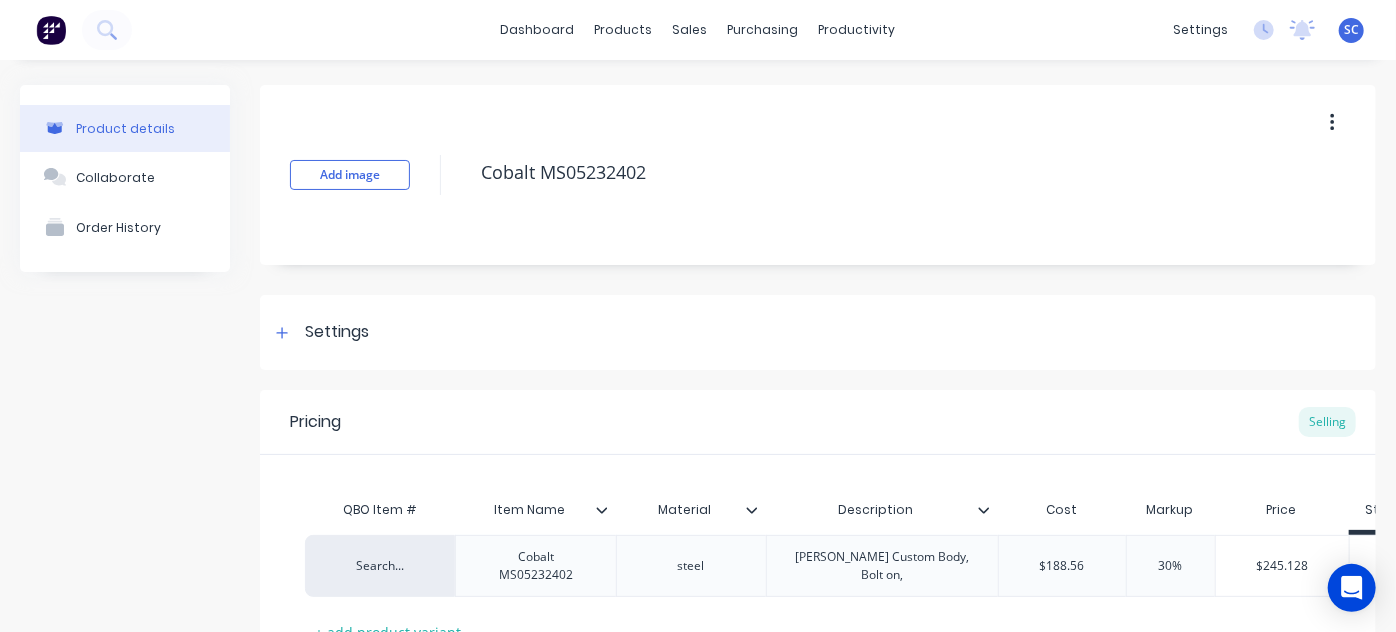 scroll, scrollTop: 165, scrollLeft: 0, axis: vertical 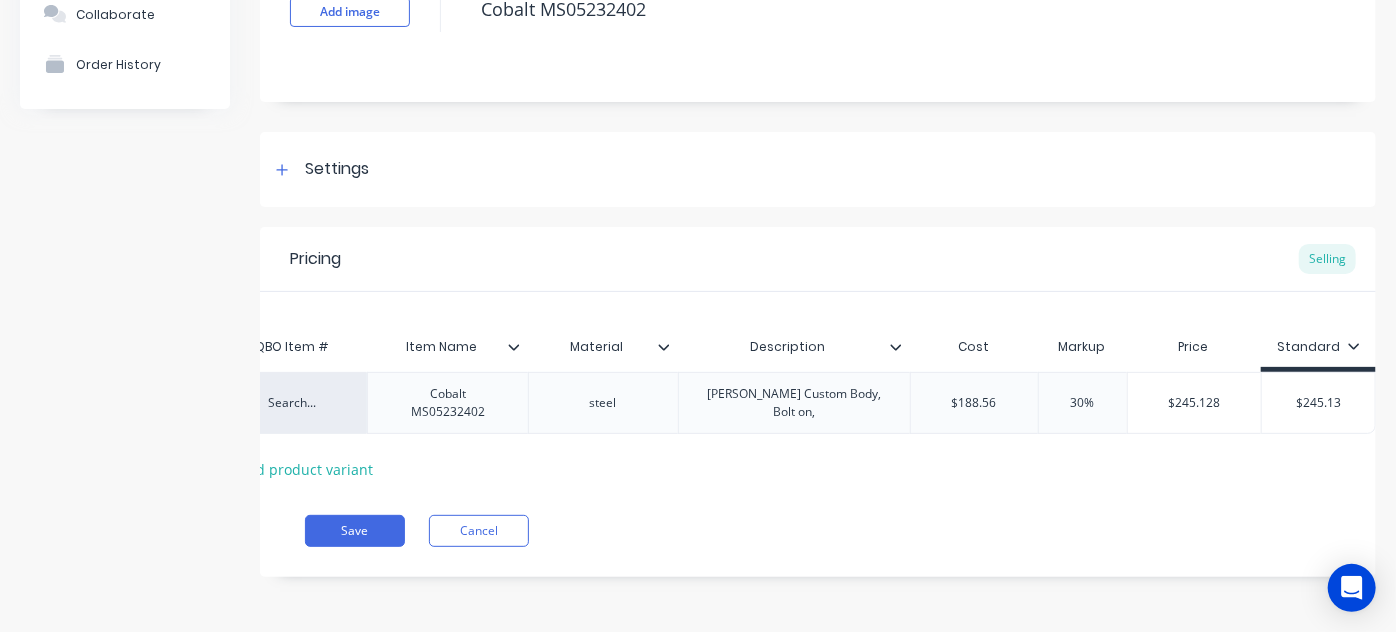 click 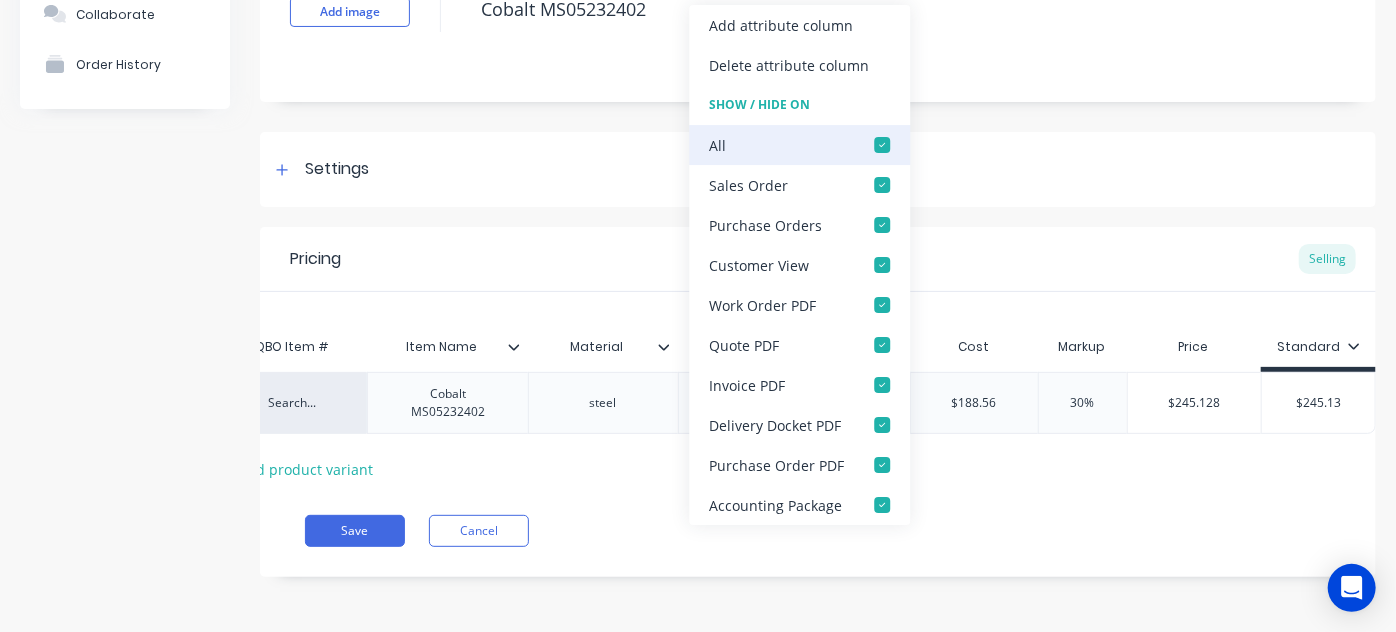 click at bounding box center (882, 145) 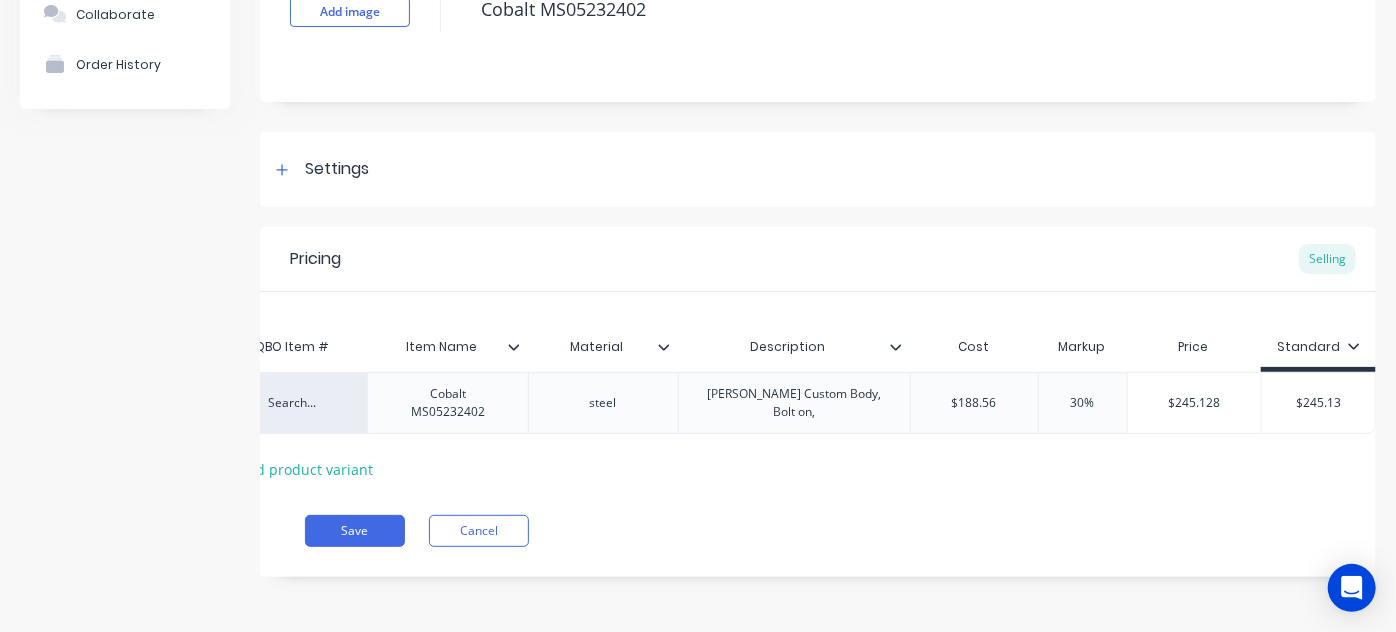 click on "Pricing Selling" at bounding box center [818, 259] 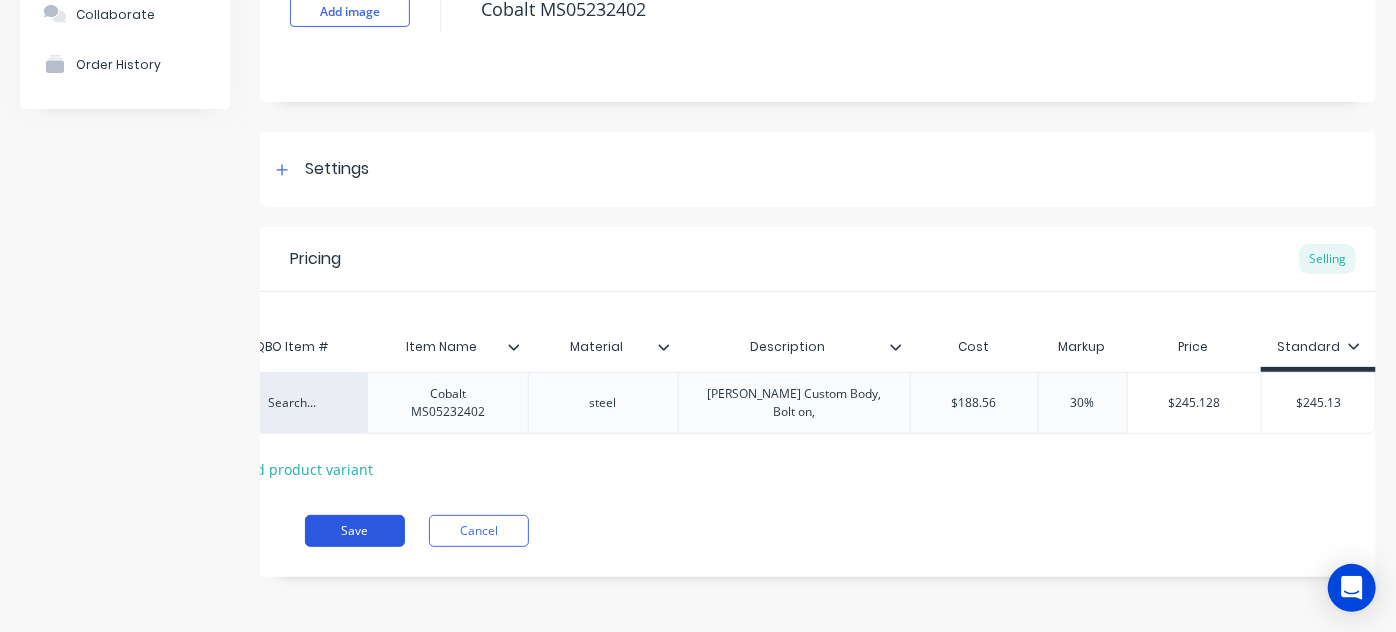 click on "Save" at bounding box center (355, 531) 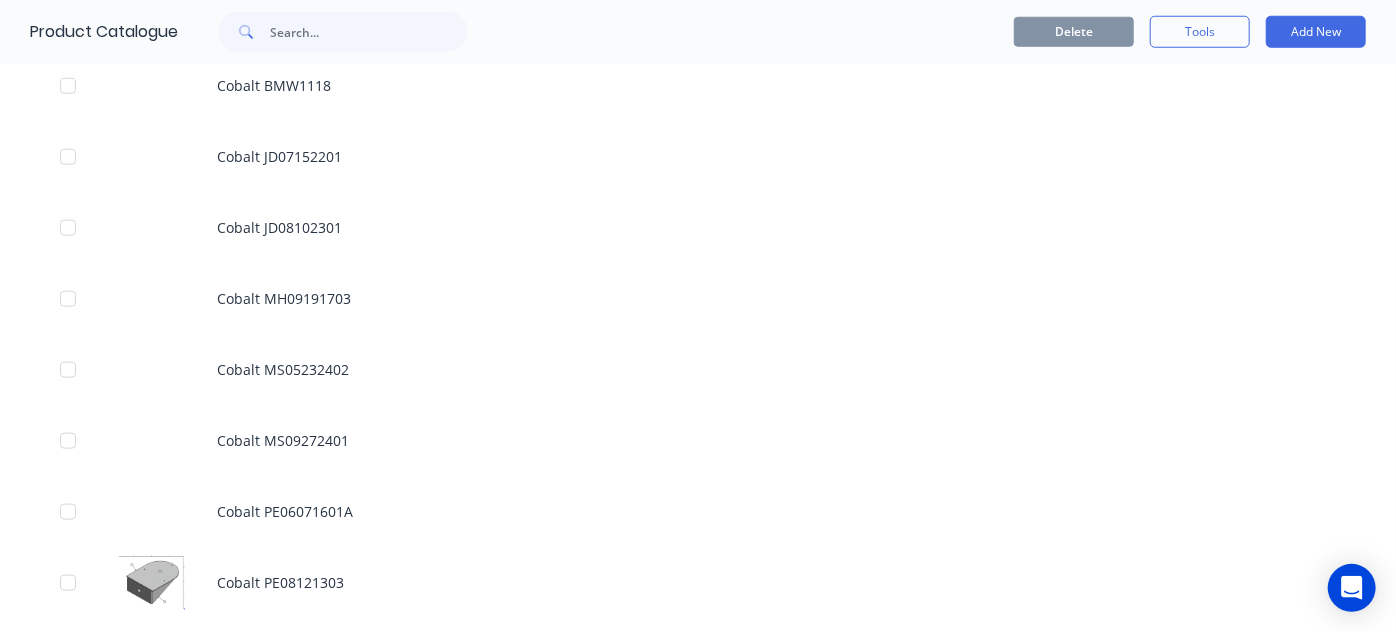 scroll, scrollTop: 1136, scrollLeft: 0, axis: vertical 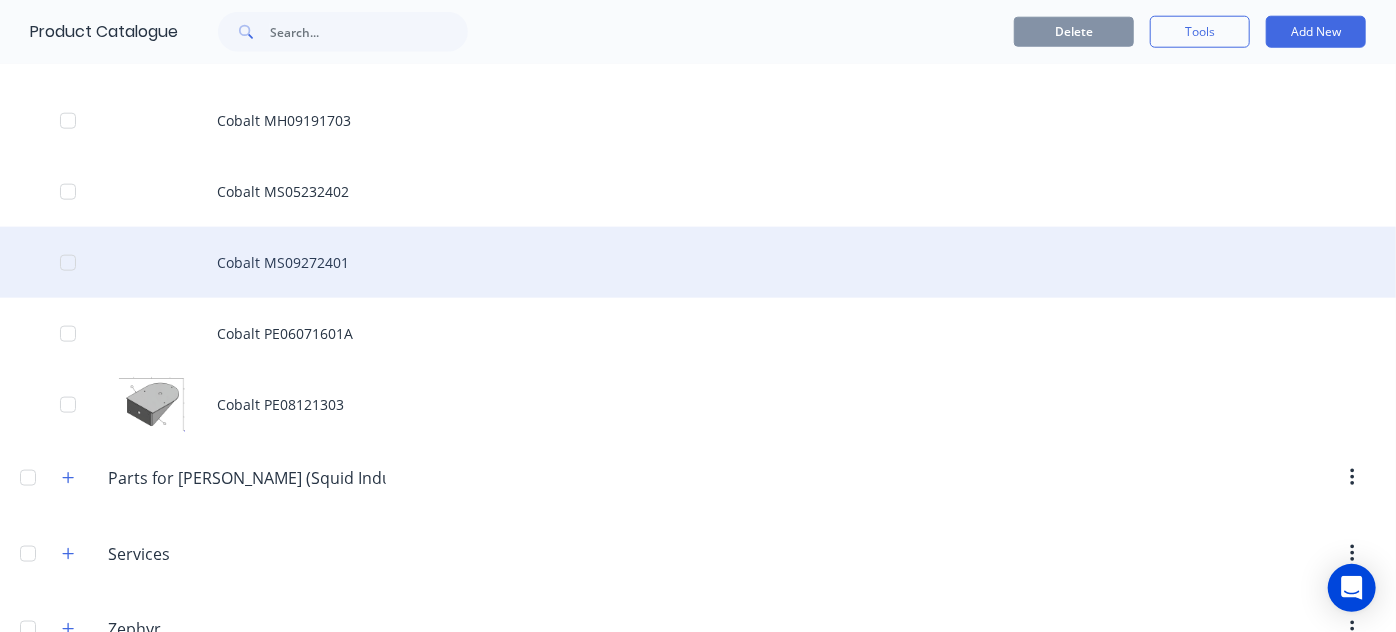 click on "Cobalt MS09272401" at bounding box center (698, 262) 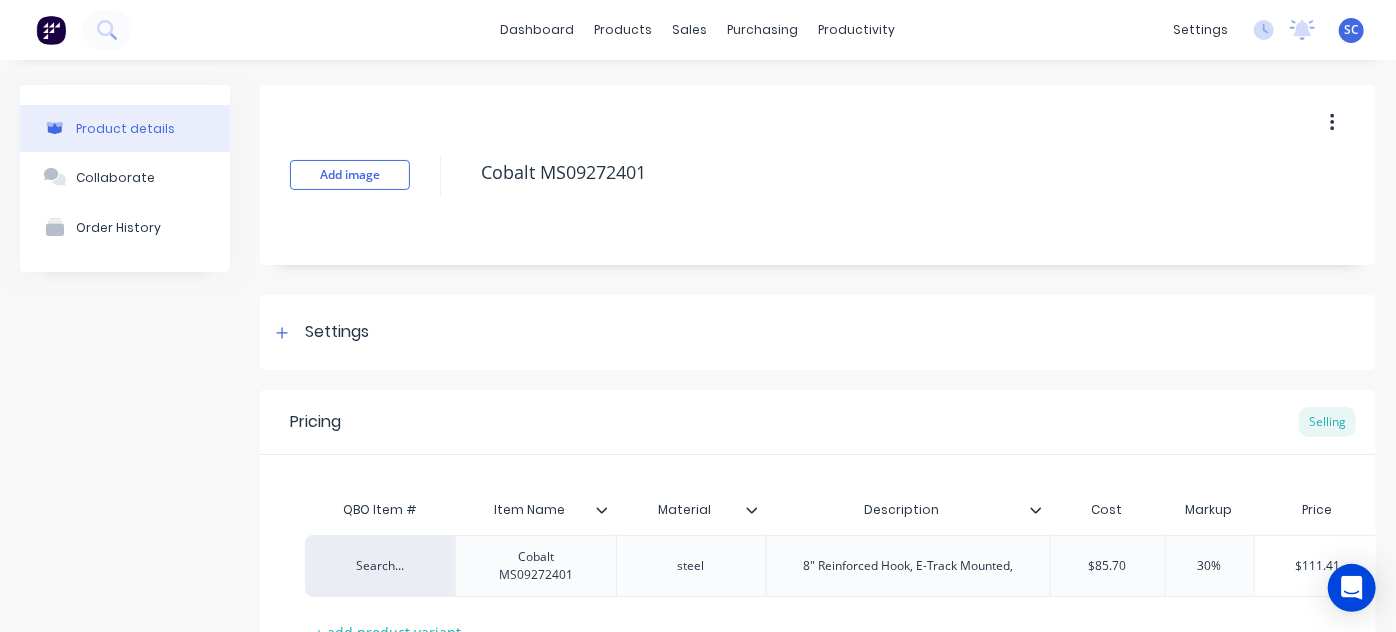 type on "x" 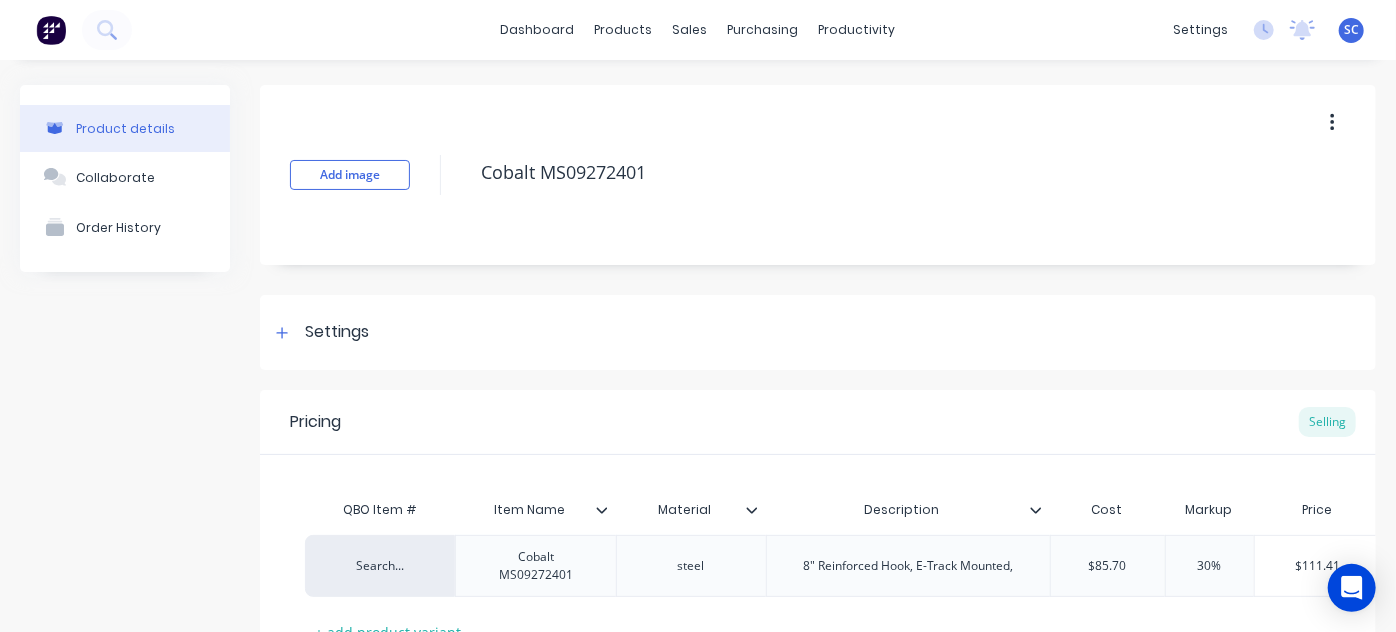 type on "Material" 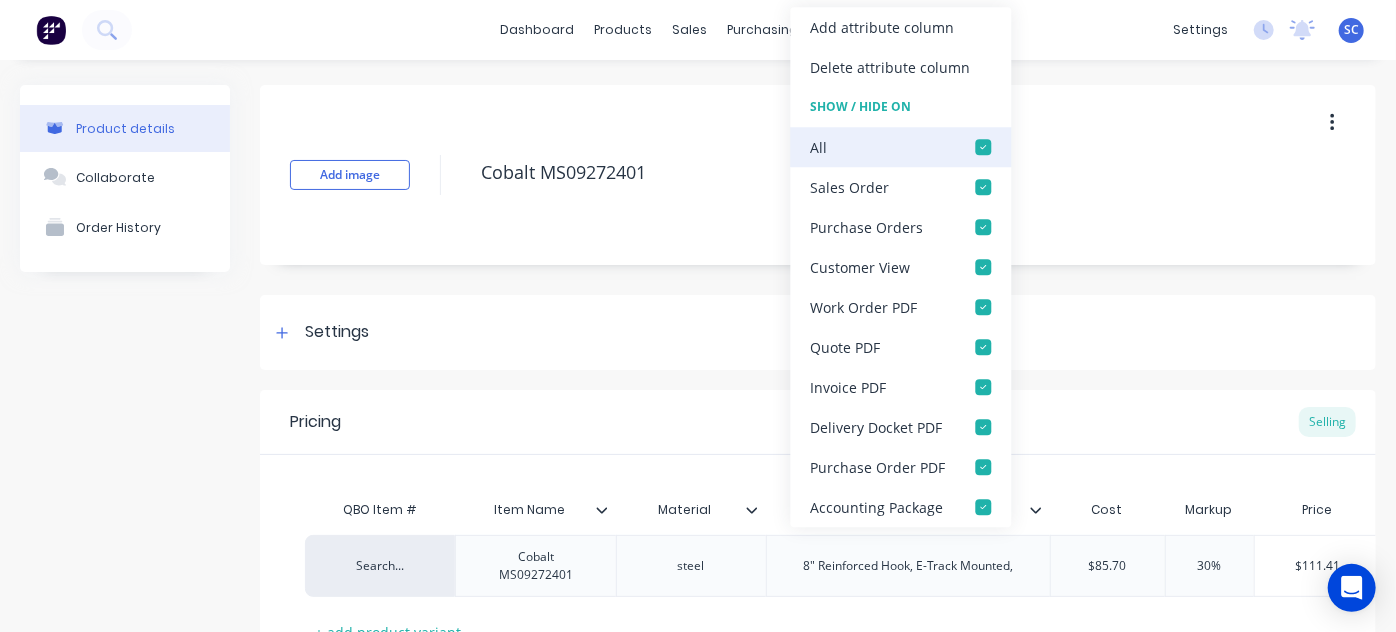 click at bounding box center (984, 147) 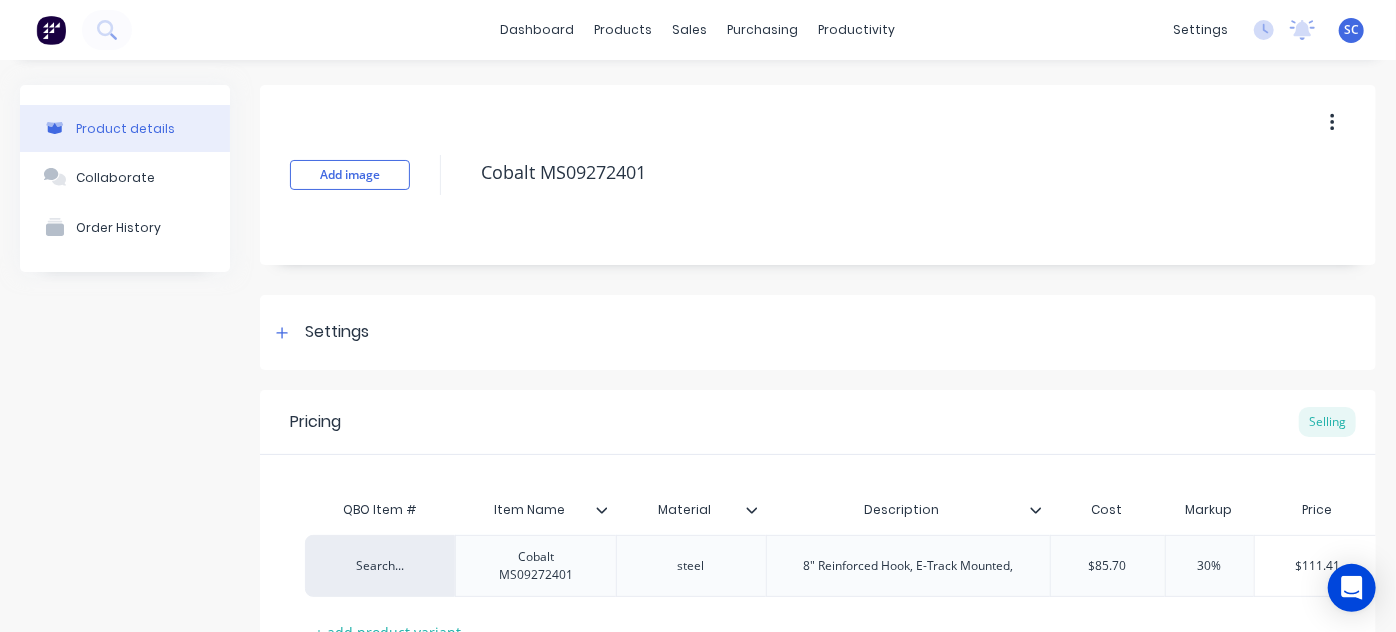 click on "Pricing Selling" at bounding box center (818, 422) 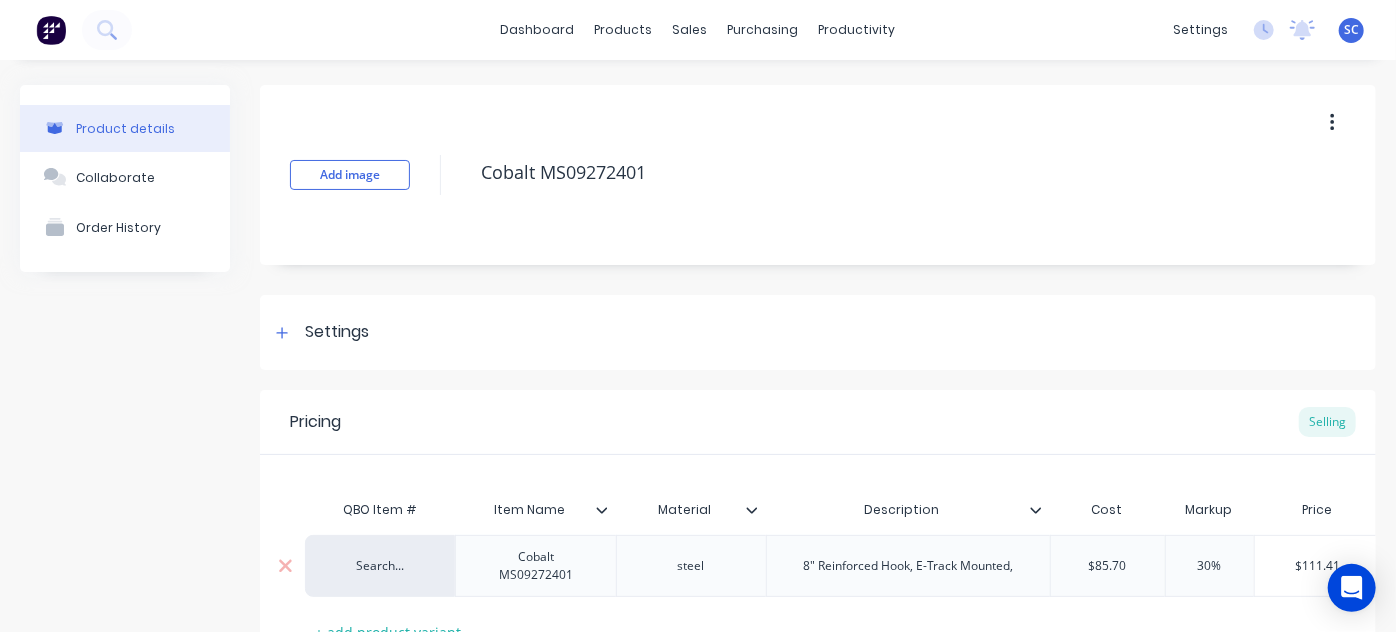 scroll, scrollTop: 165, scrollLeft: 0, axis: vertical 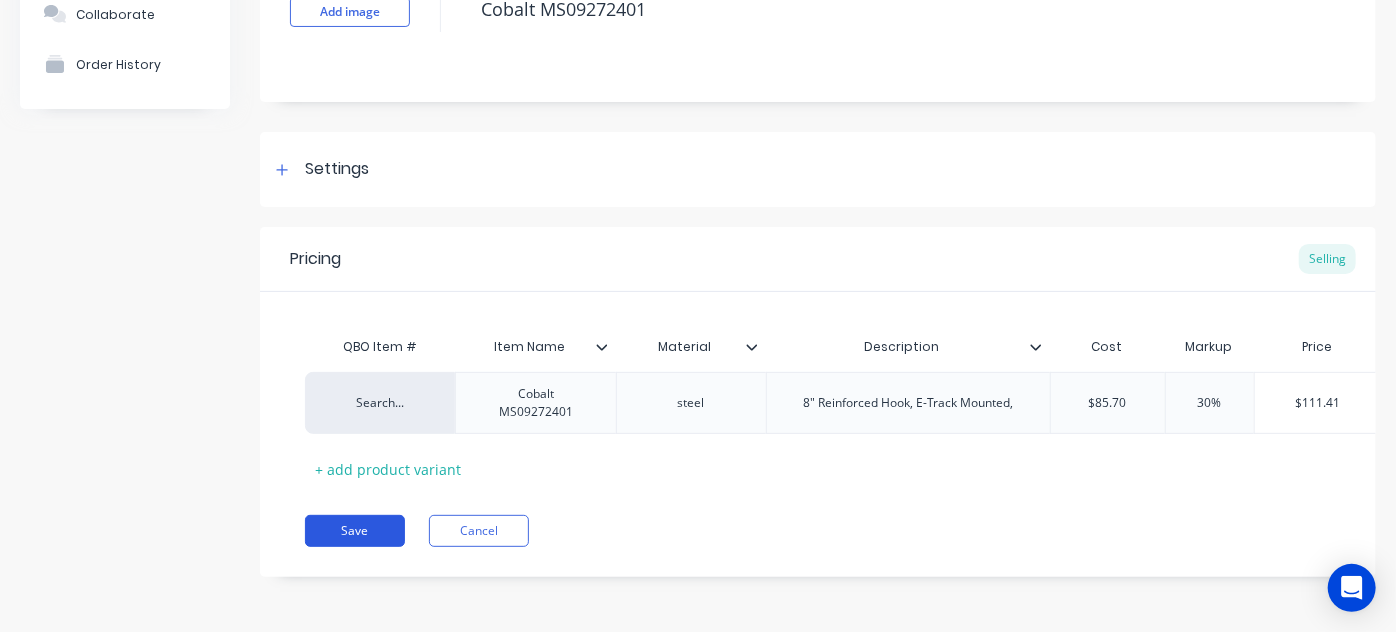 click on "Save" at bounding box center (355, 531) 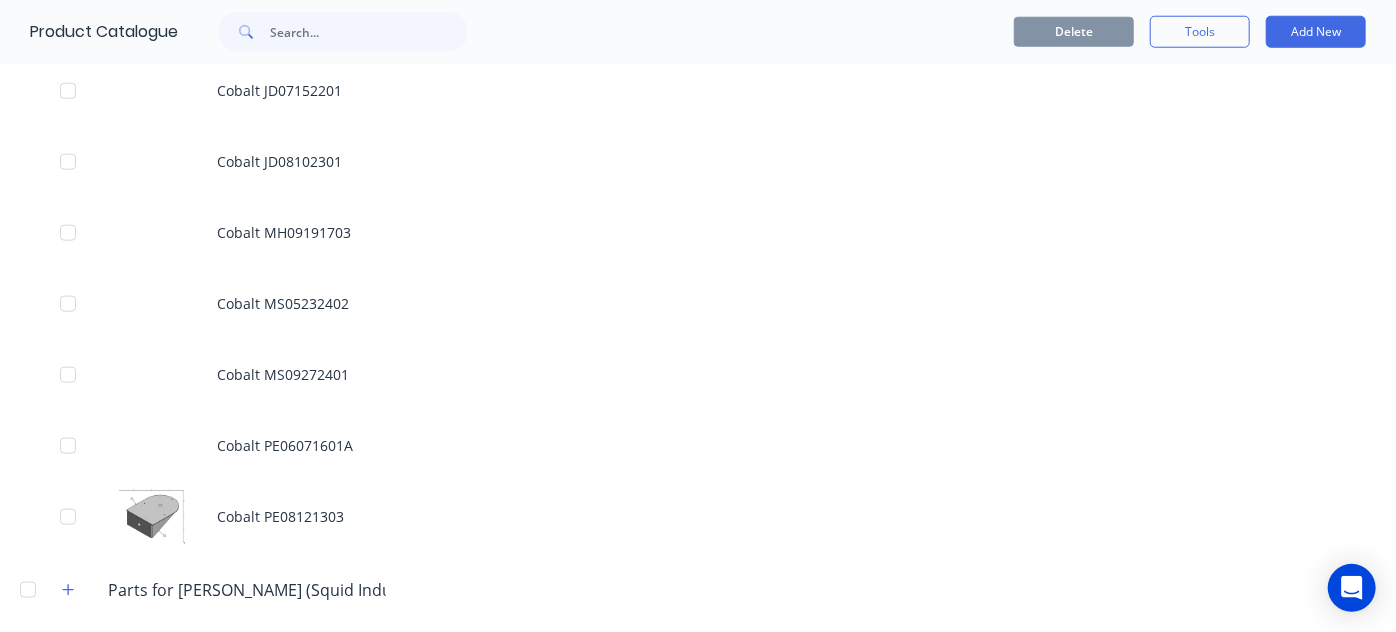 scroll, scrollTop: 1025, scrollLeft: 0, axis: vertical 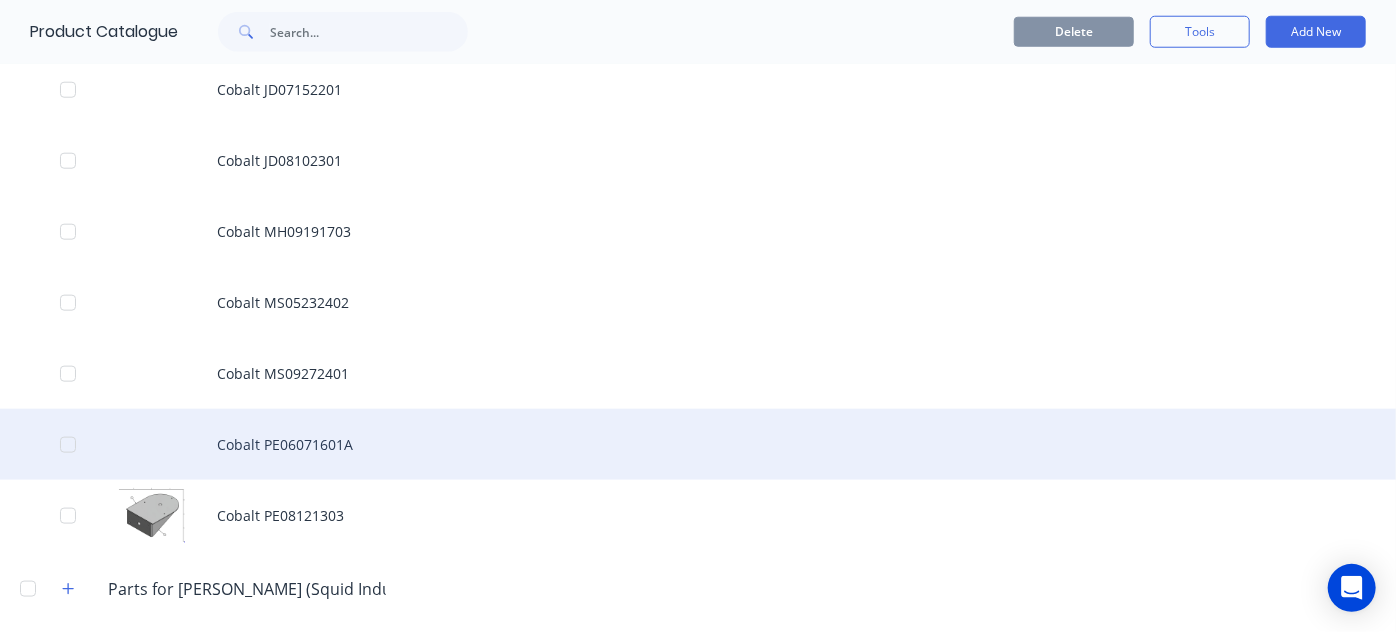 click on "Cobalt PE06071601A" at bounding box center [698, 444] 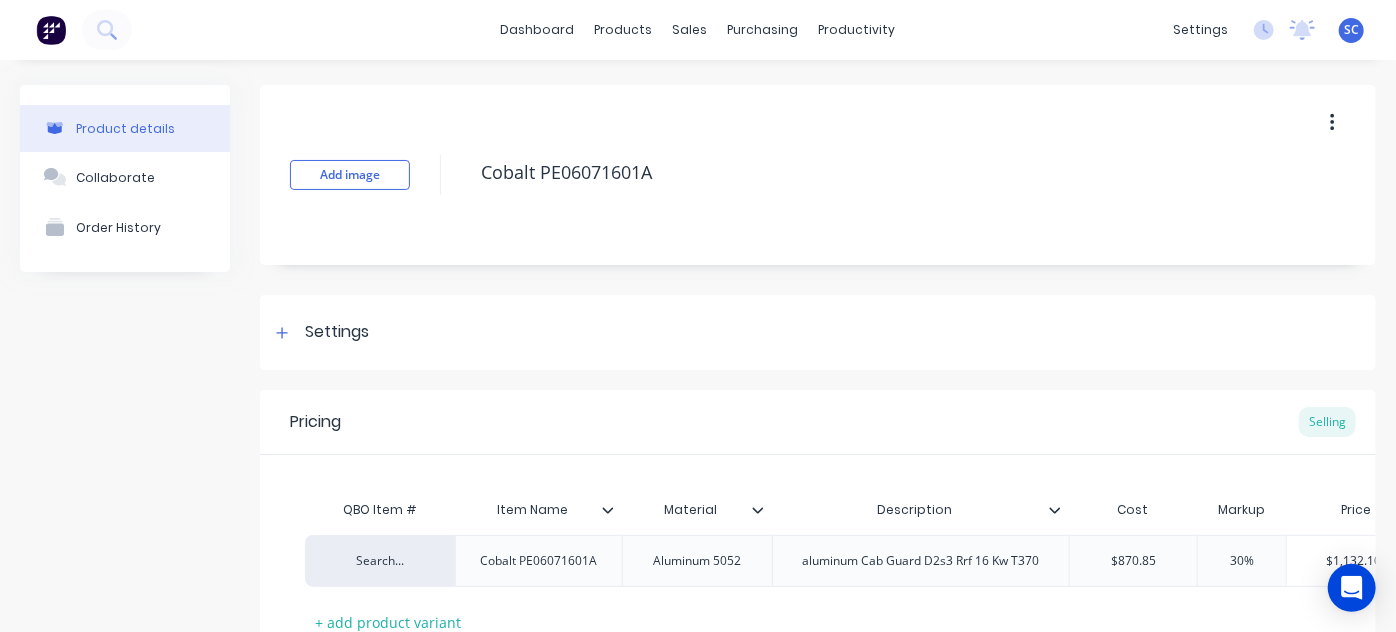 scroll, scrollTop: 165, scrollLeft: 0, axis: vertical 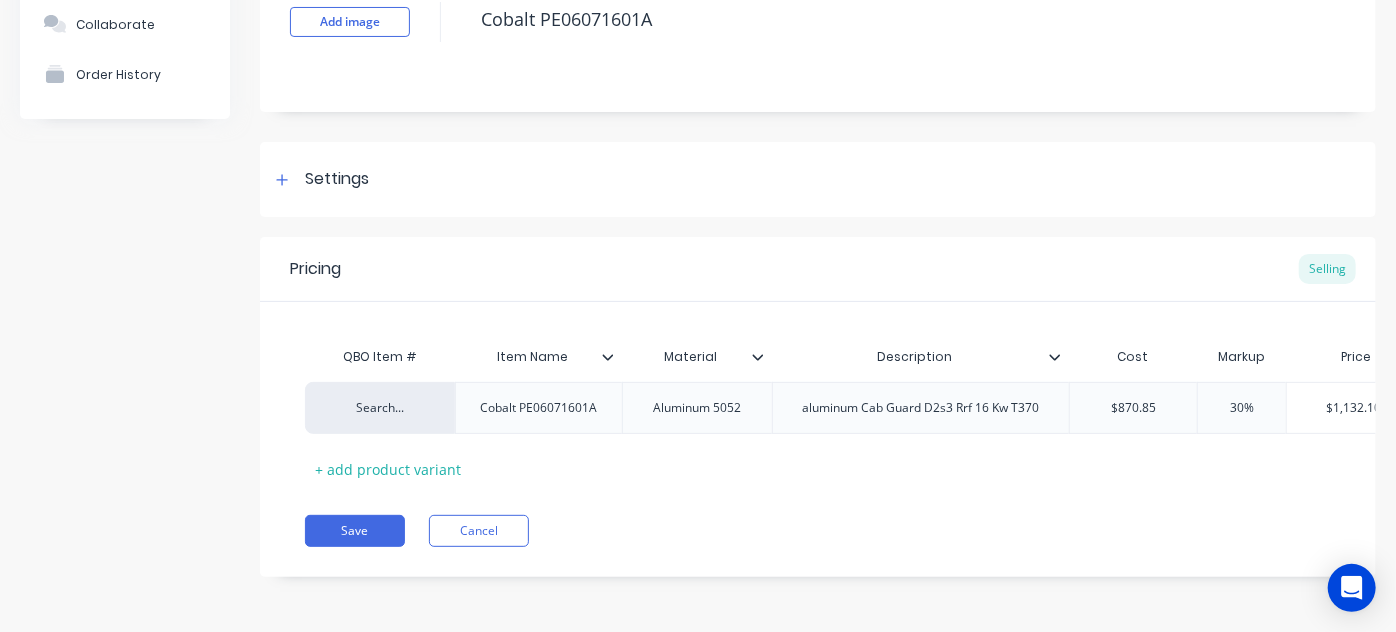 click 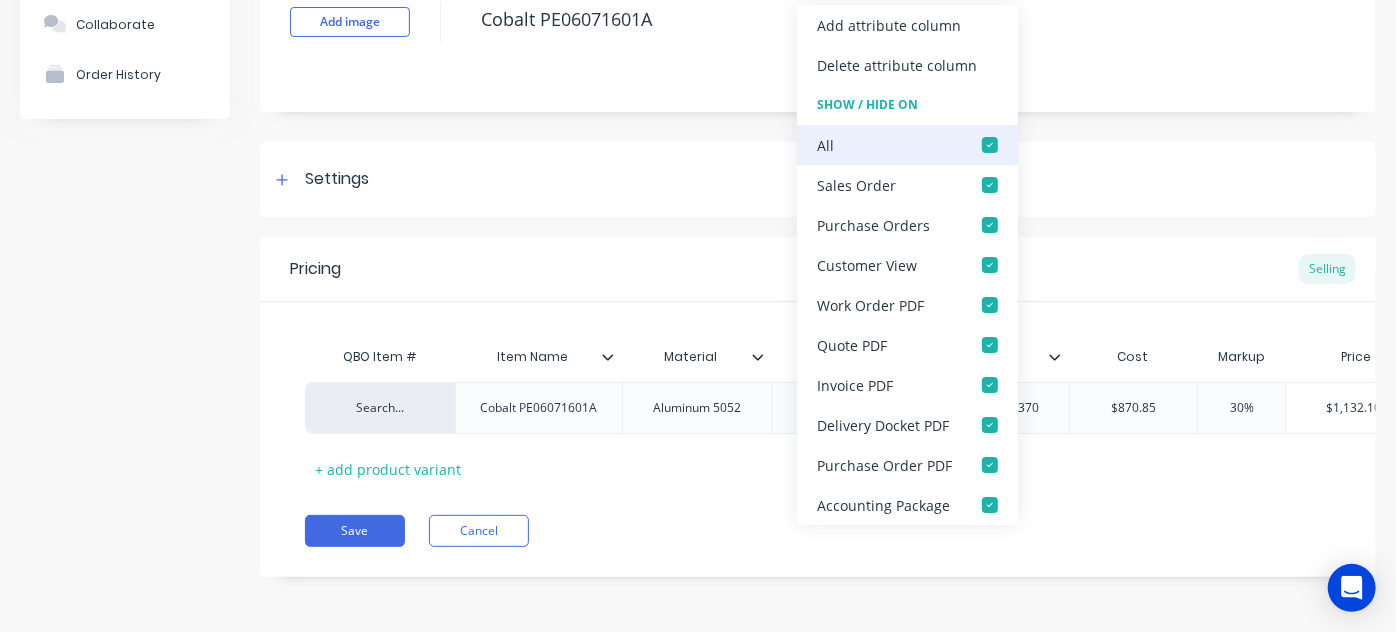 click at bounding box center (990, 145) 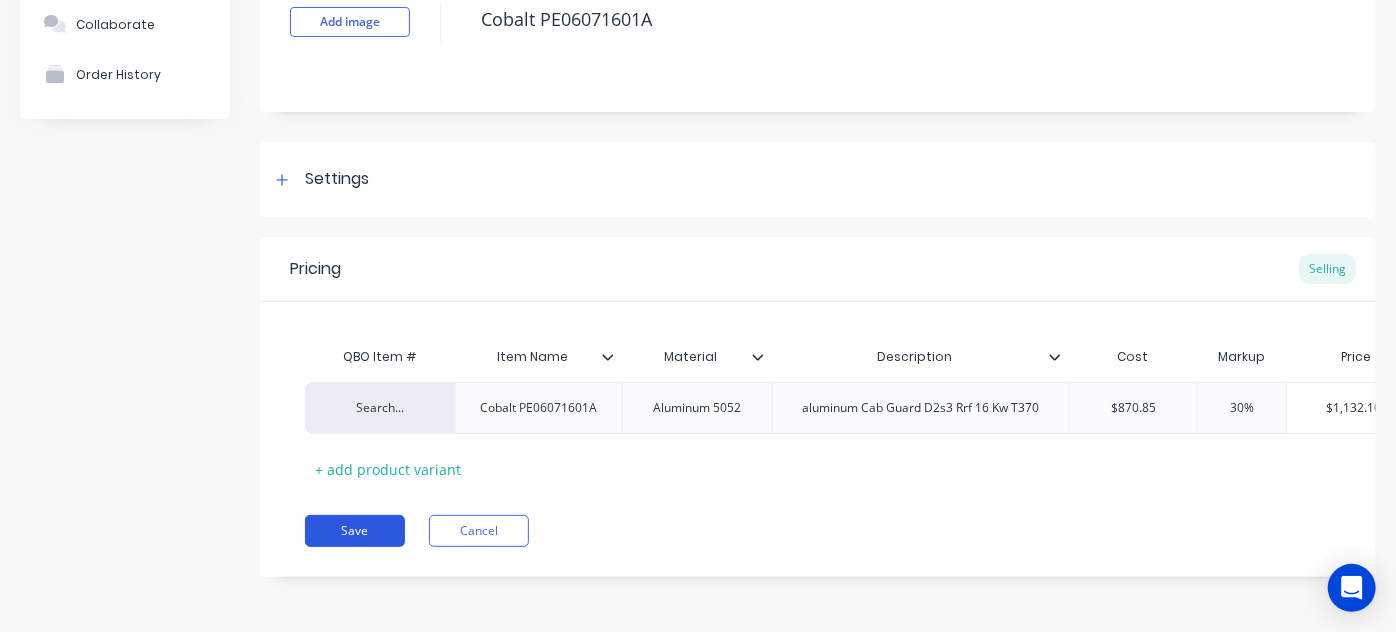 click on "Save" at bounding box center (355, 531) 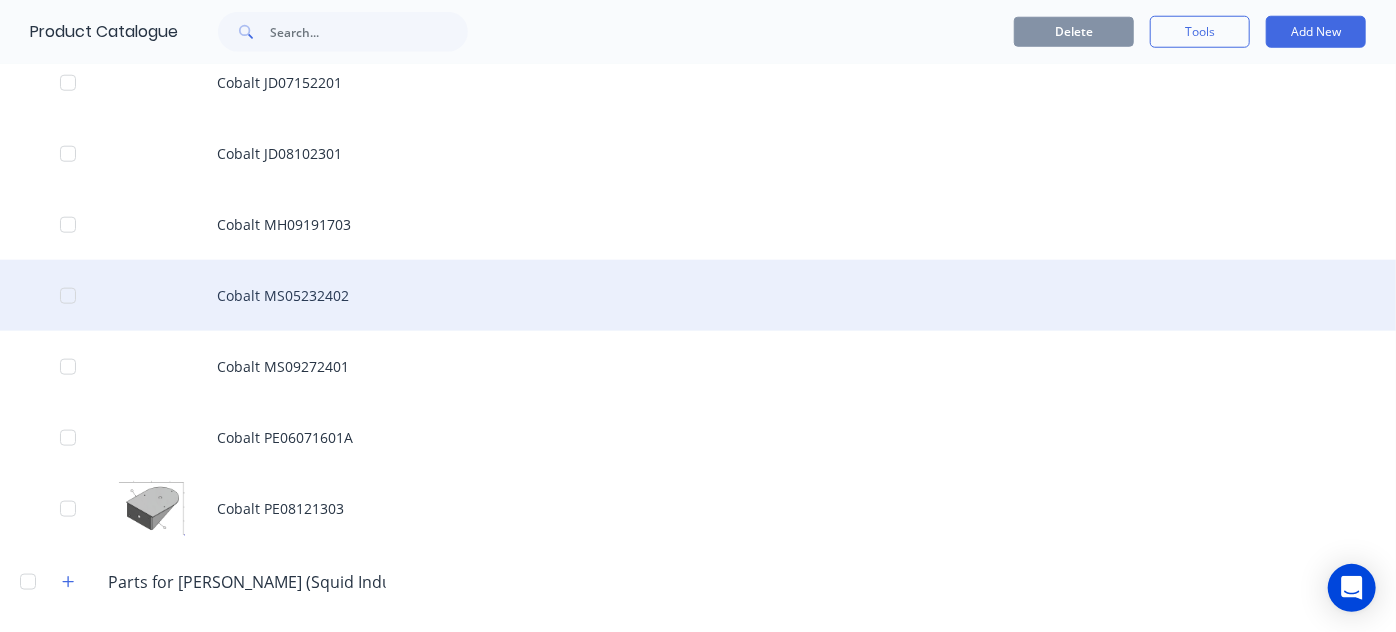 scroll, scrollTop: 1033, scrollLeft: 0, axis: vertical 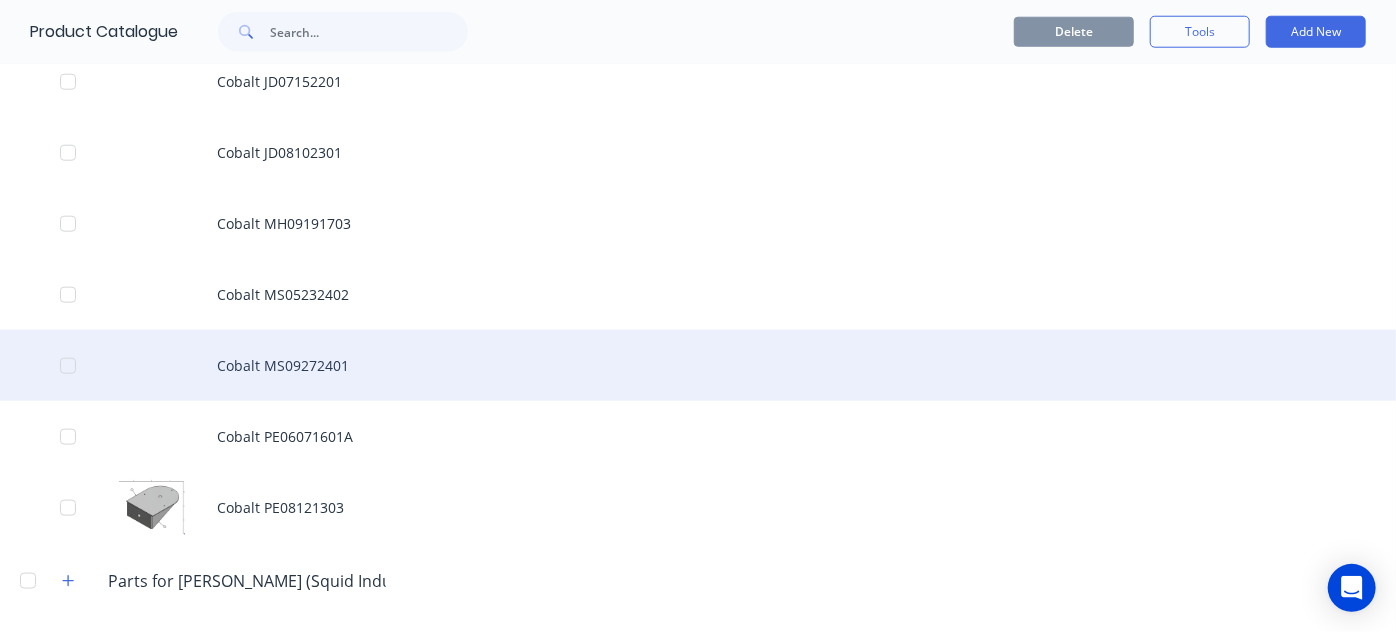 click on "Cobalt MS09272401" at bounding box center [698, 365] 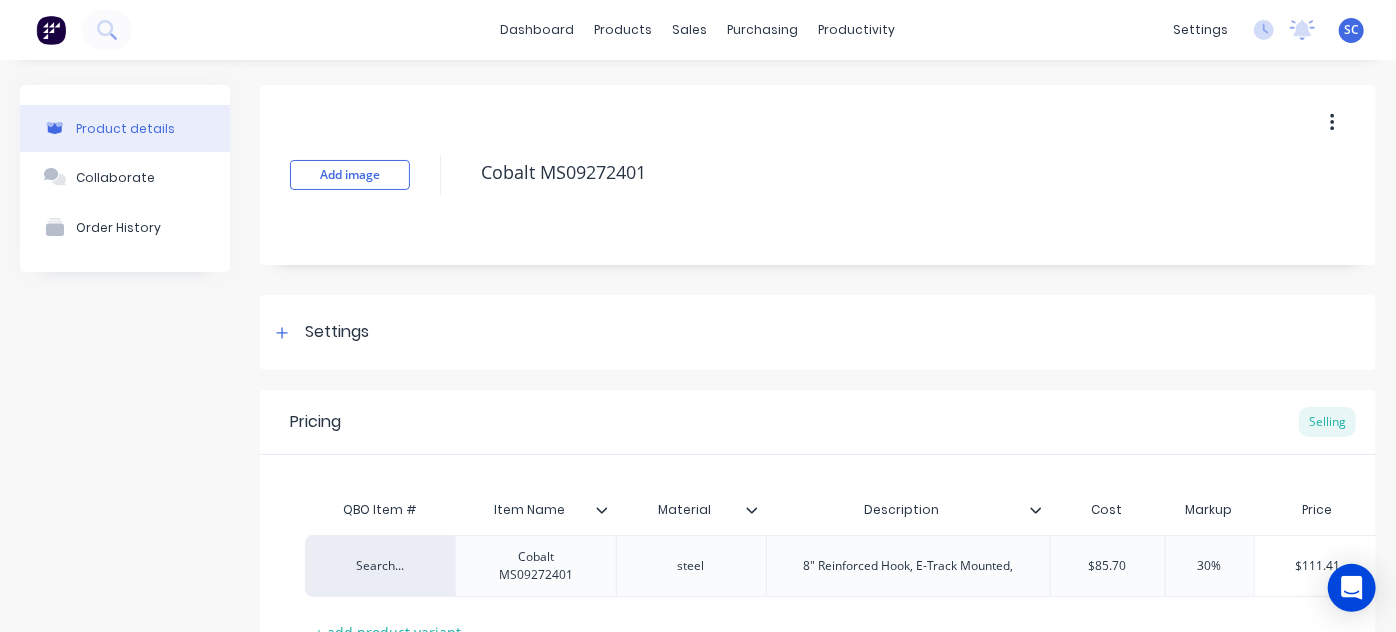 click 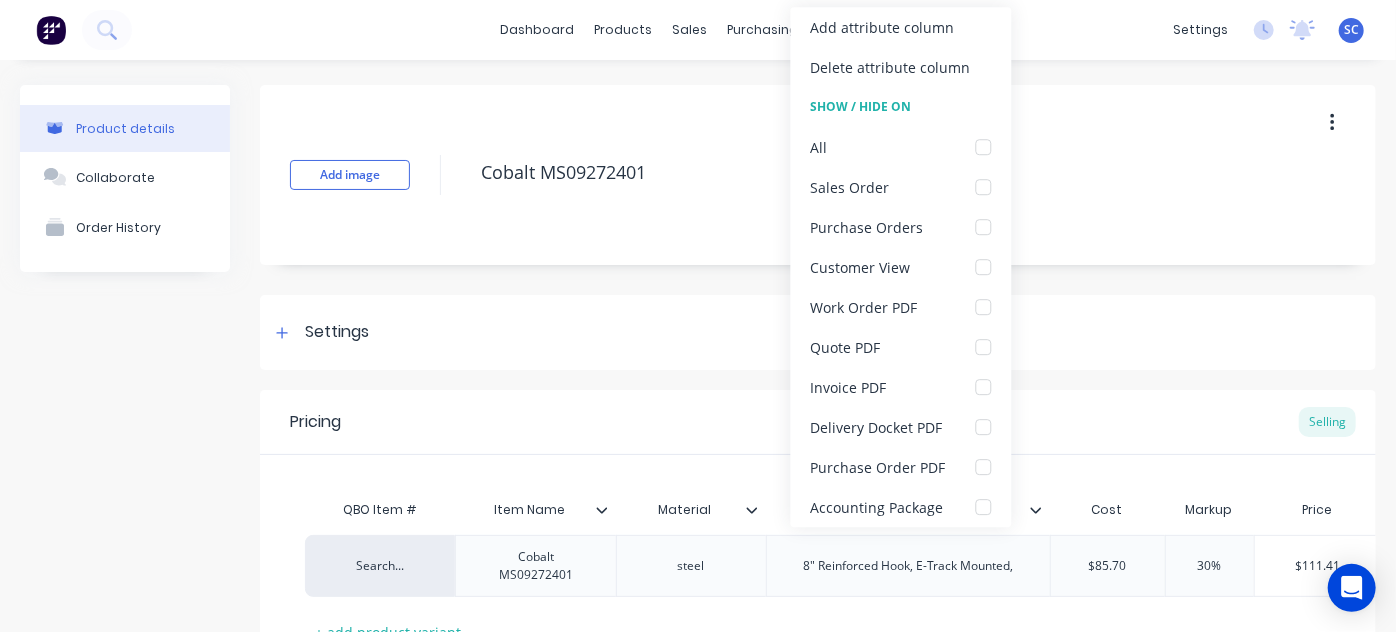 click 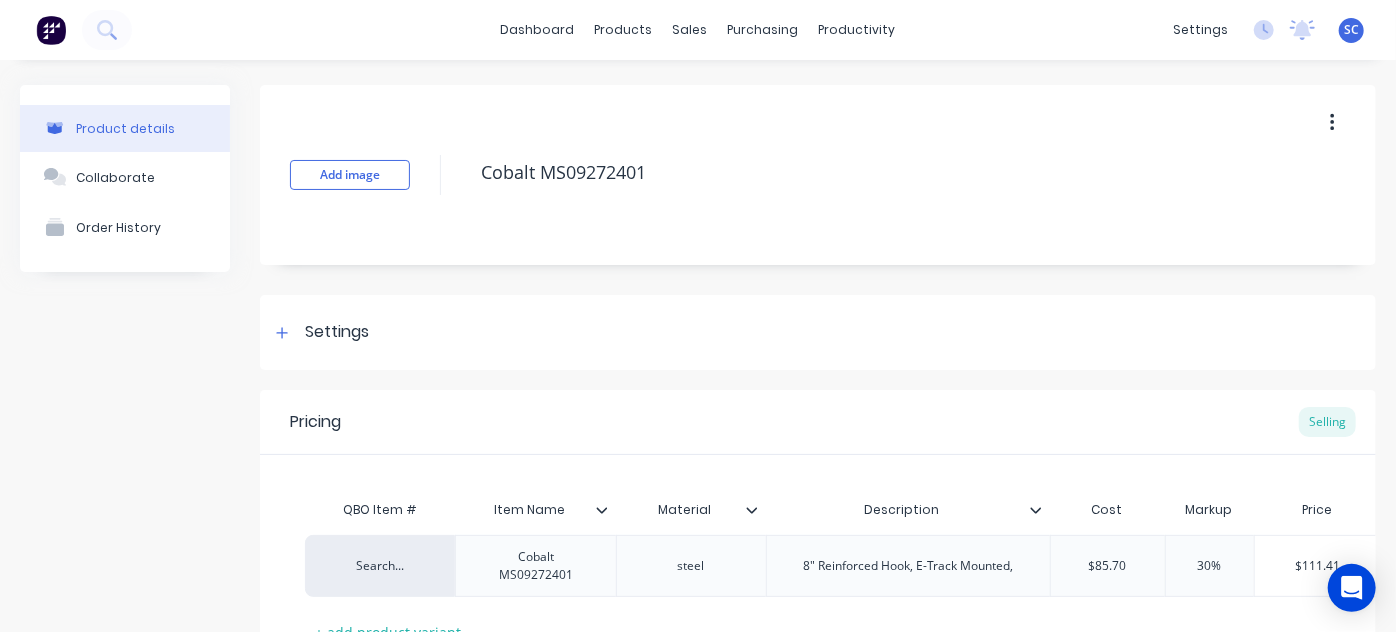 scroll, scrollTop: 165, scrollLeft: 0, axis: vertical 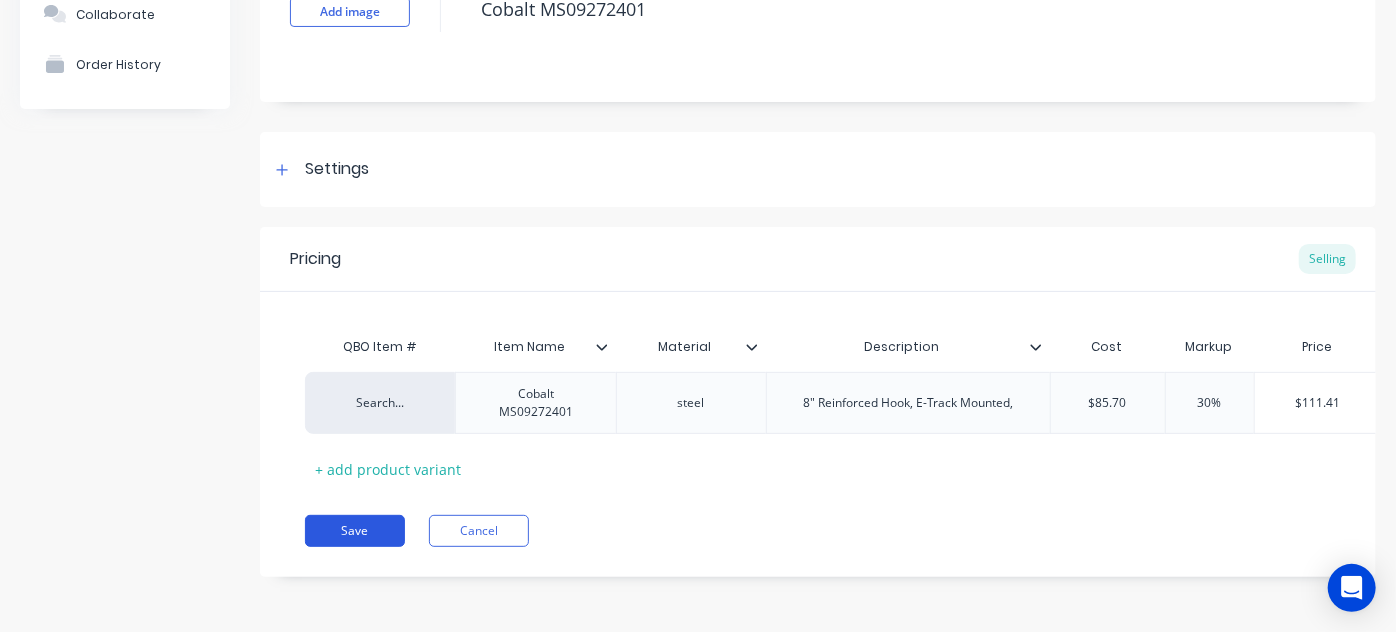 click on "Save" at bounding box center (355, 531) 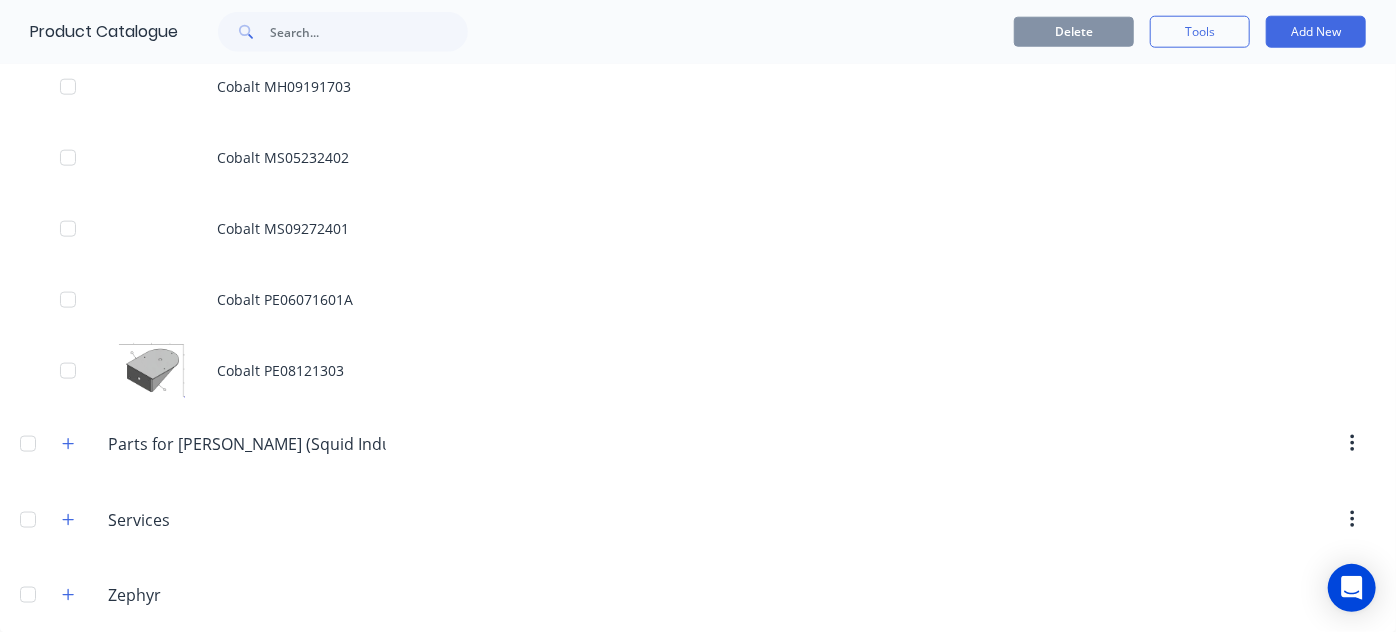 scroll, scrollTop: 1187, scrollLeft: 0, axis: vertical 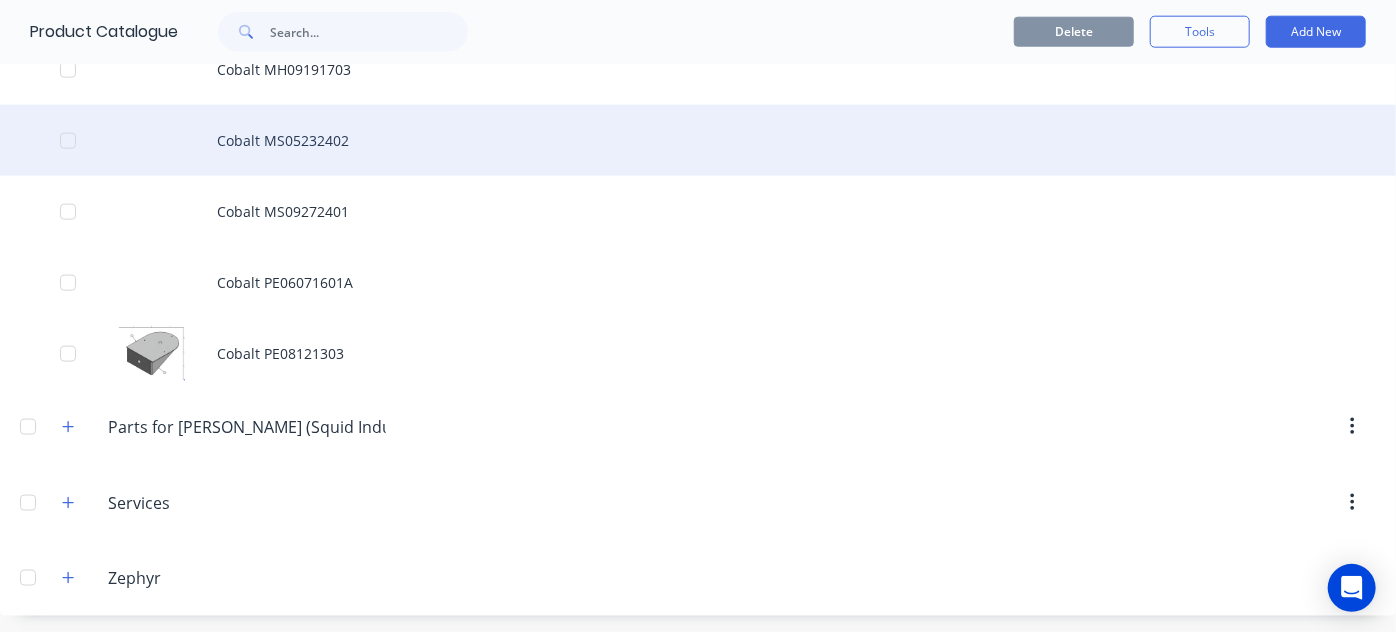click on "Cobalt MS05232402" at bounding box center (698, 140) 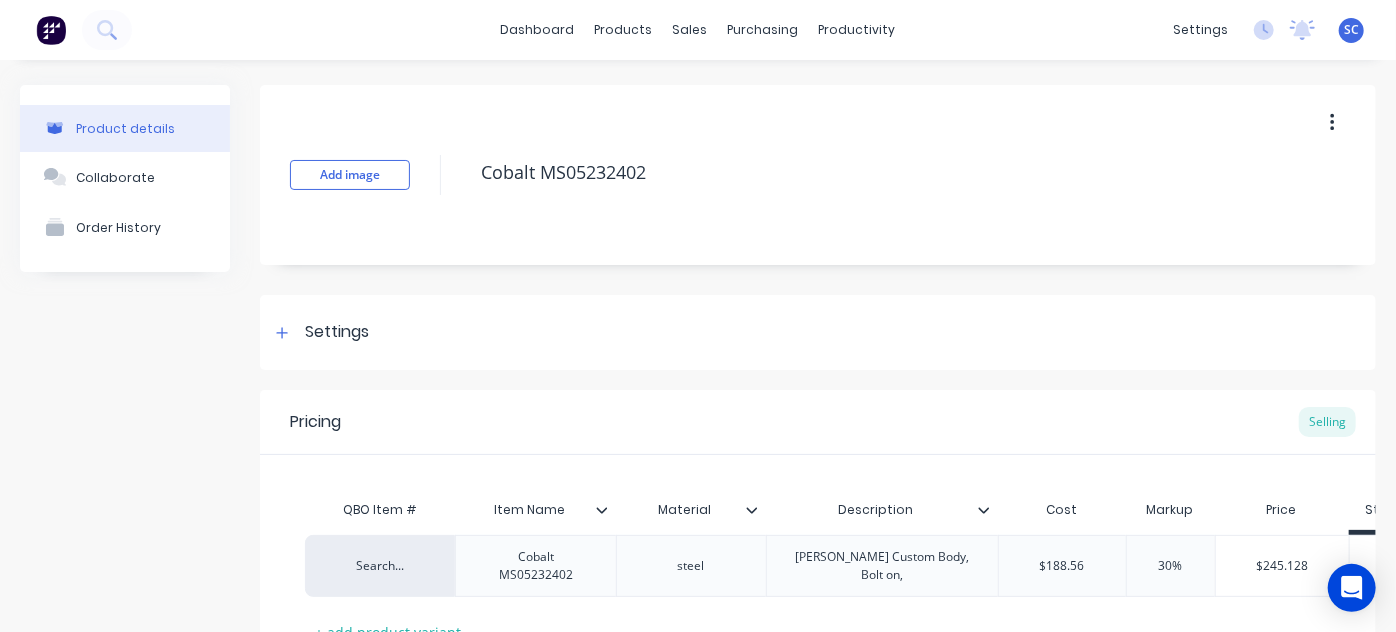 click 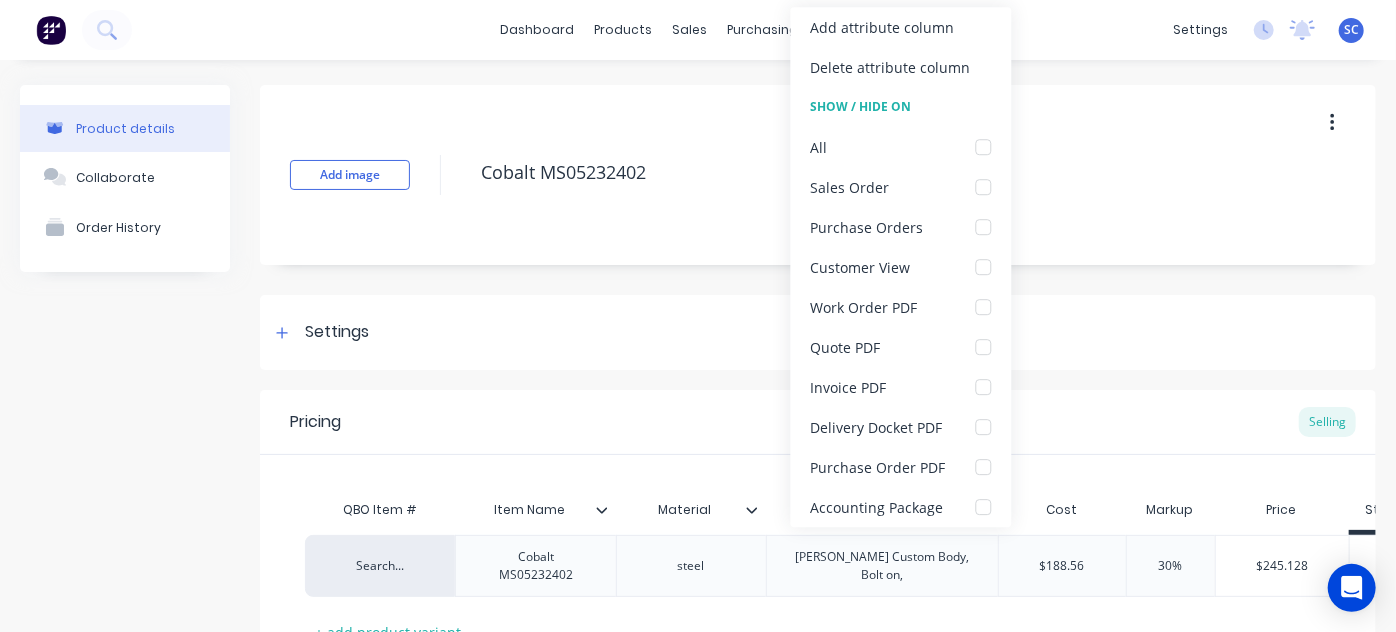 click 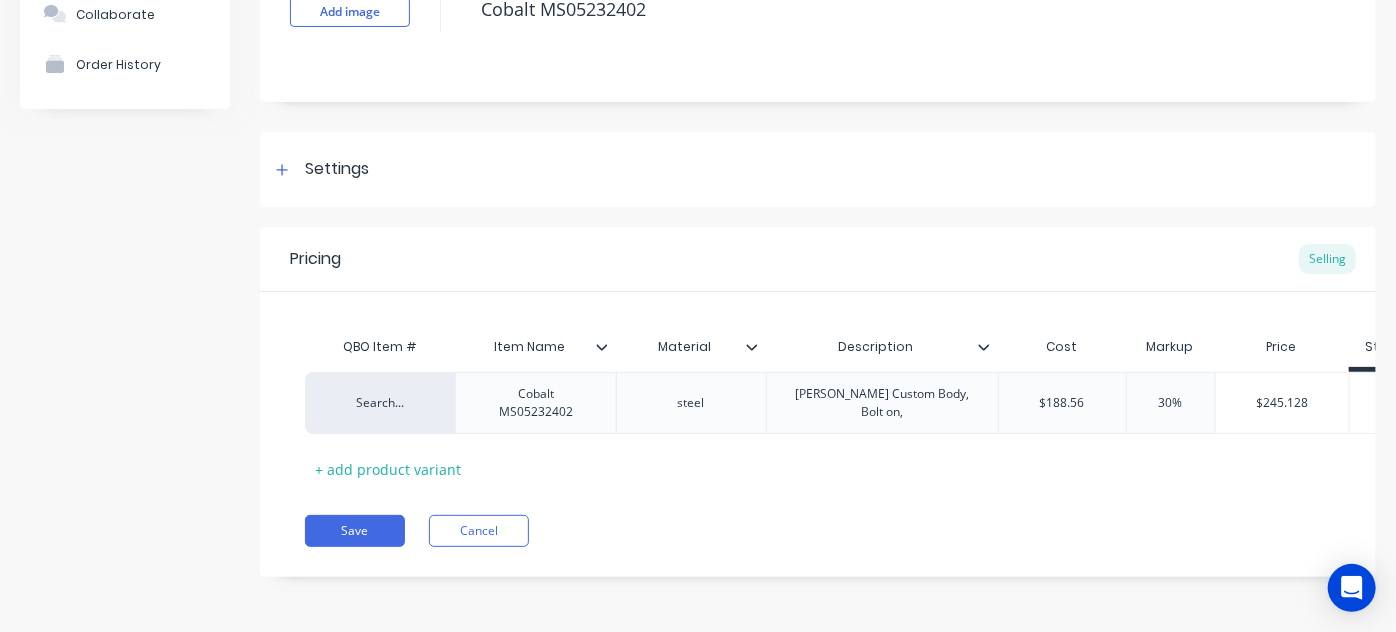 scroll, scrollTop: 165, scrollLeft: 0, axis: vertical 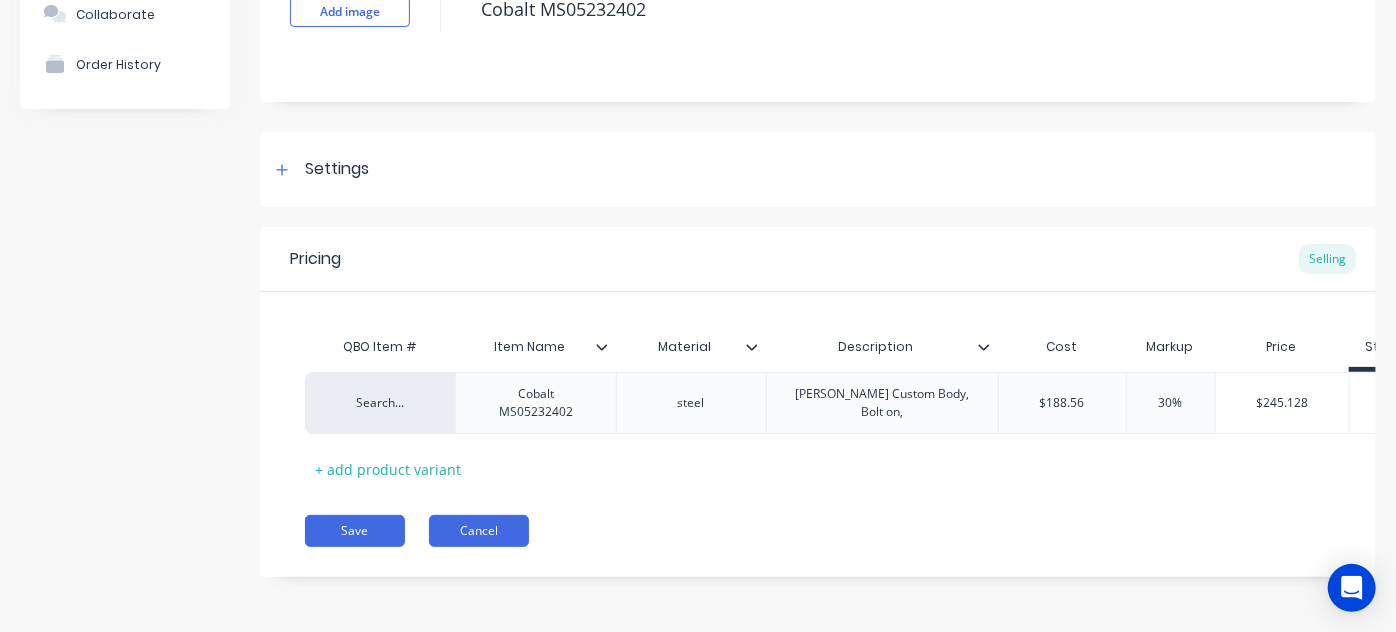 drag, startPoint x: 519, startPoint y: 549, endPoint x: 489, endPoint y: 532, distance: 34.48188 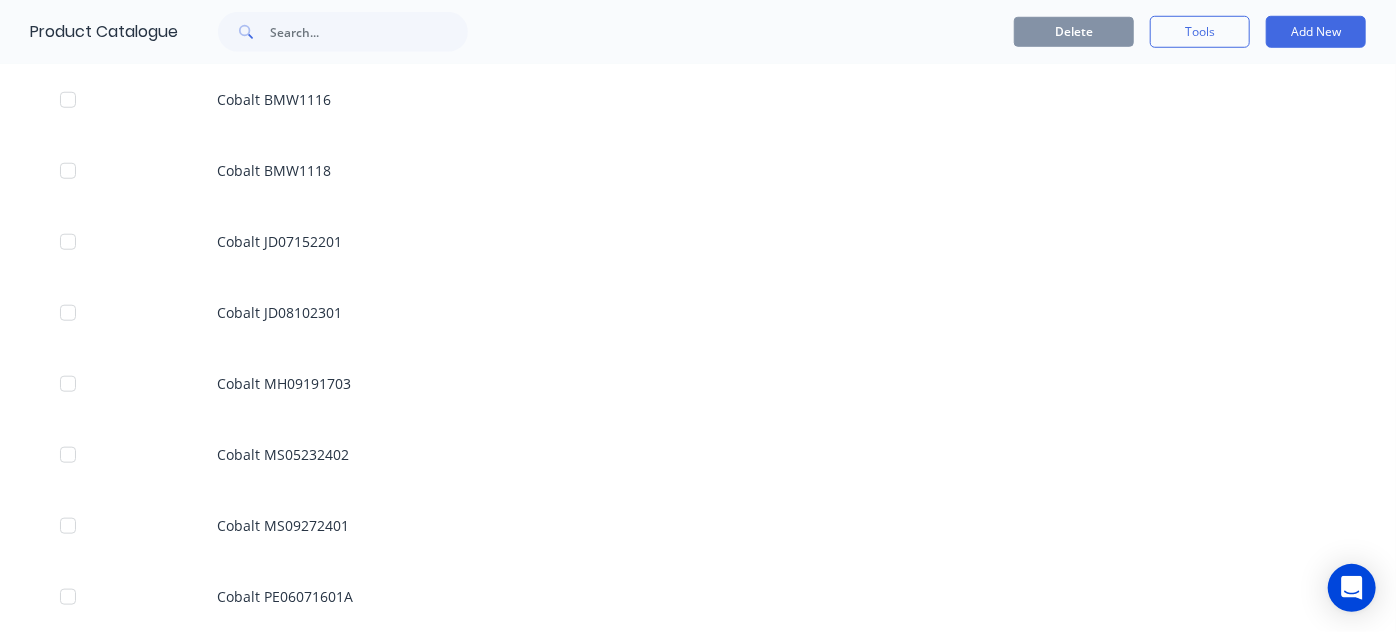 scroll, scrollTop: 1187, scrollLeft: 0, axis: vertical 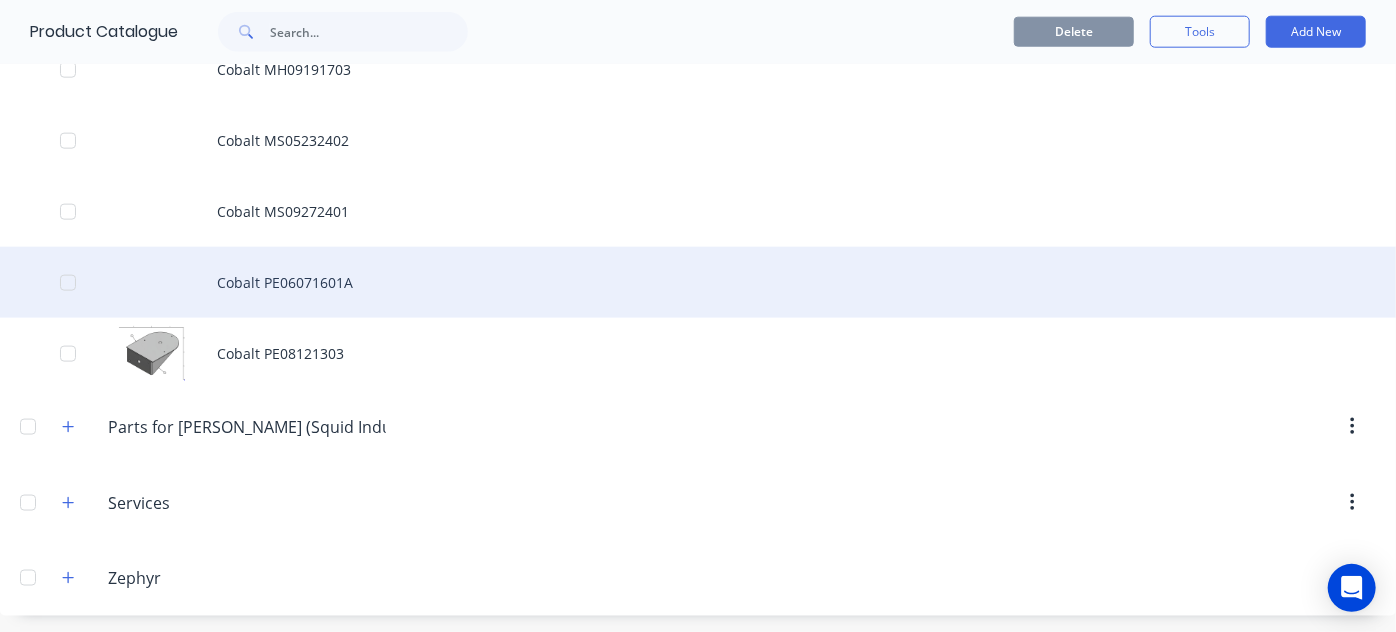 click on "Cobalt PE06071601A" at bounding box center (698, 282) 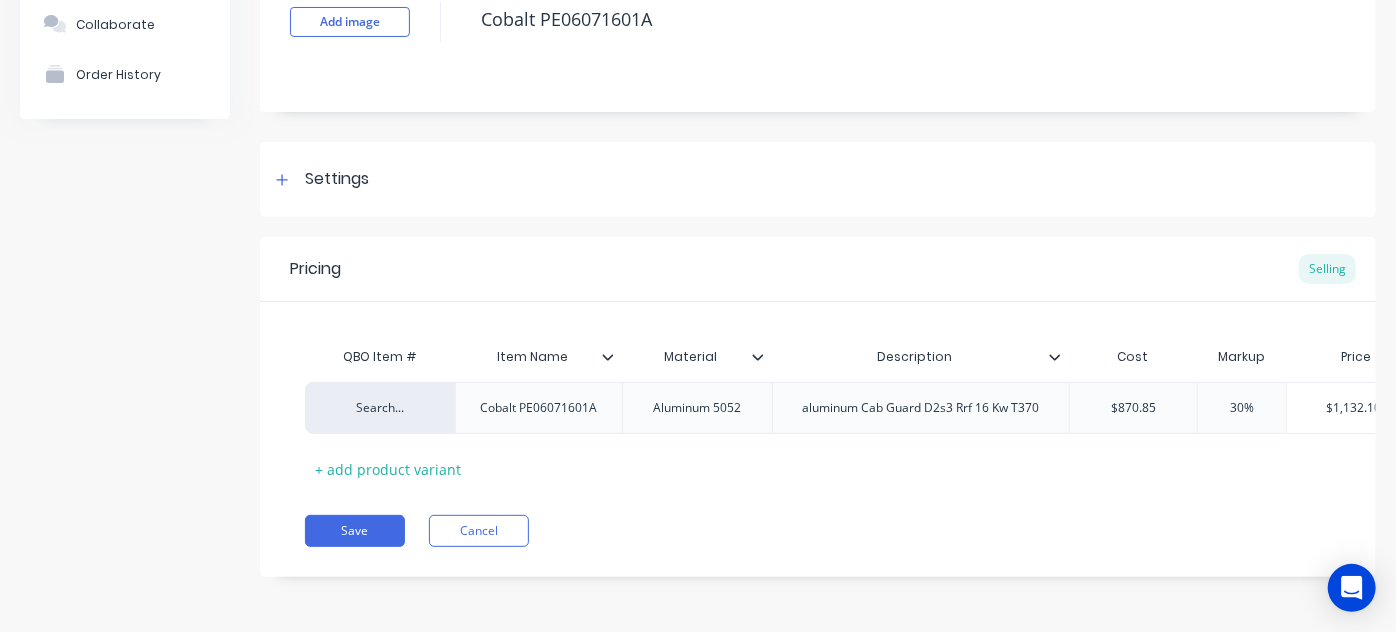 scroll, scrollTop: 165, scrollLeft: 0, axis: vertical 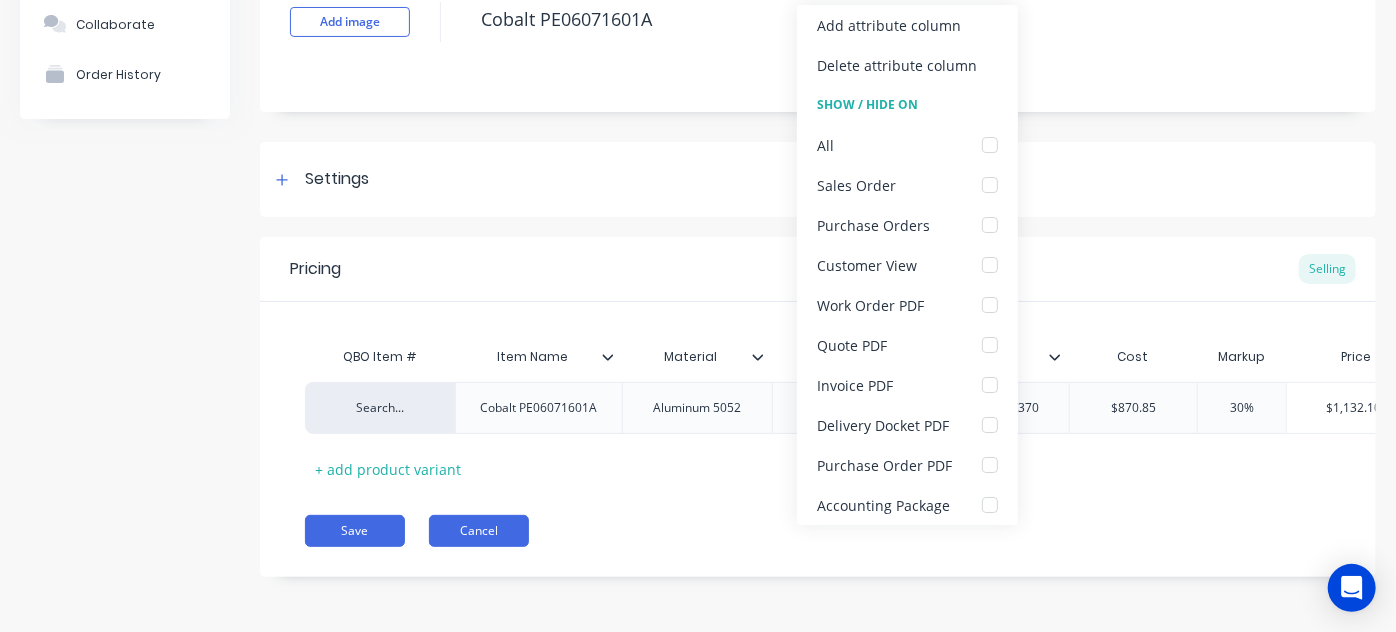 click on "Cancel" at bounding box center (479, 531) 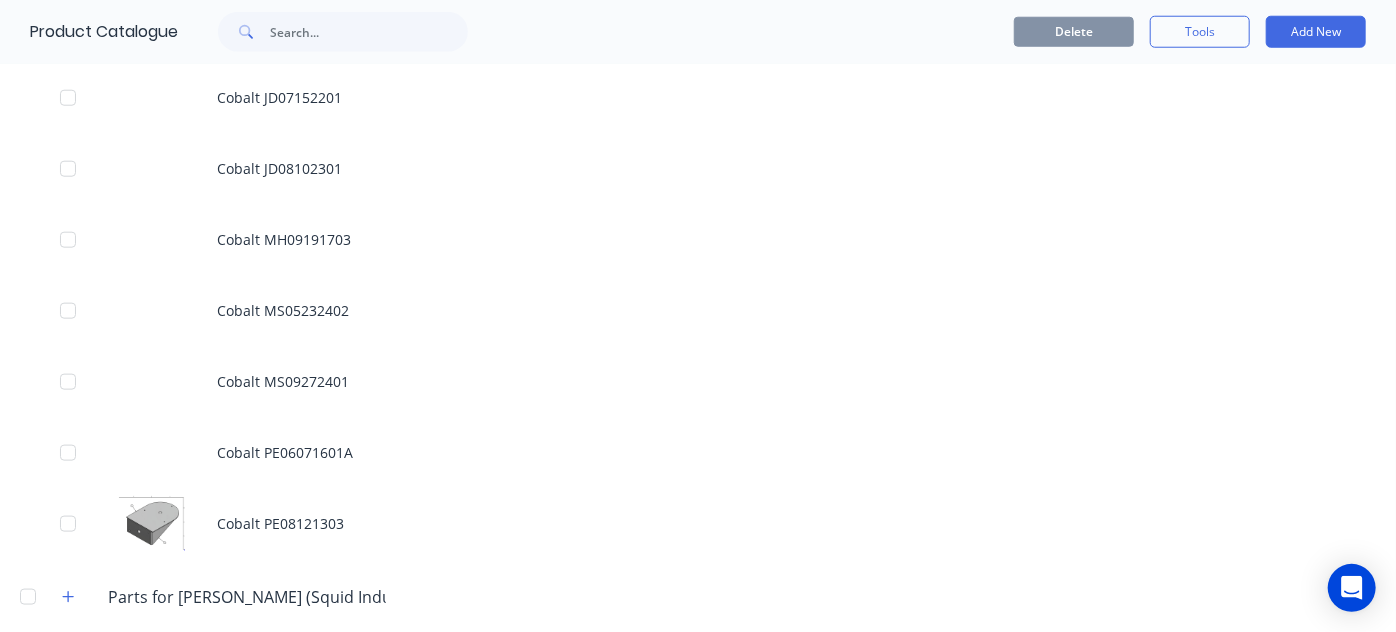 scroll, scrollTop: 1025, scrollLeft: 0, axis: vertical 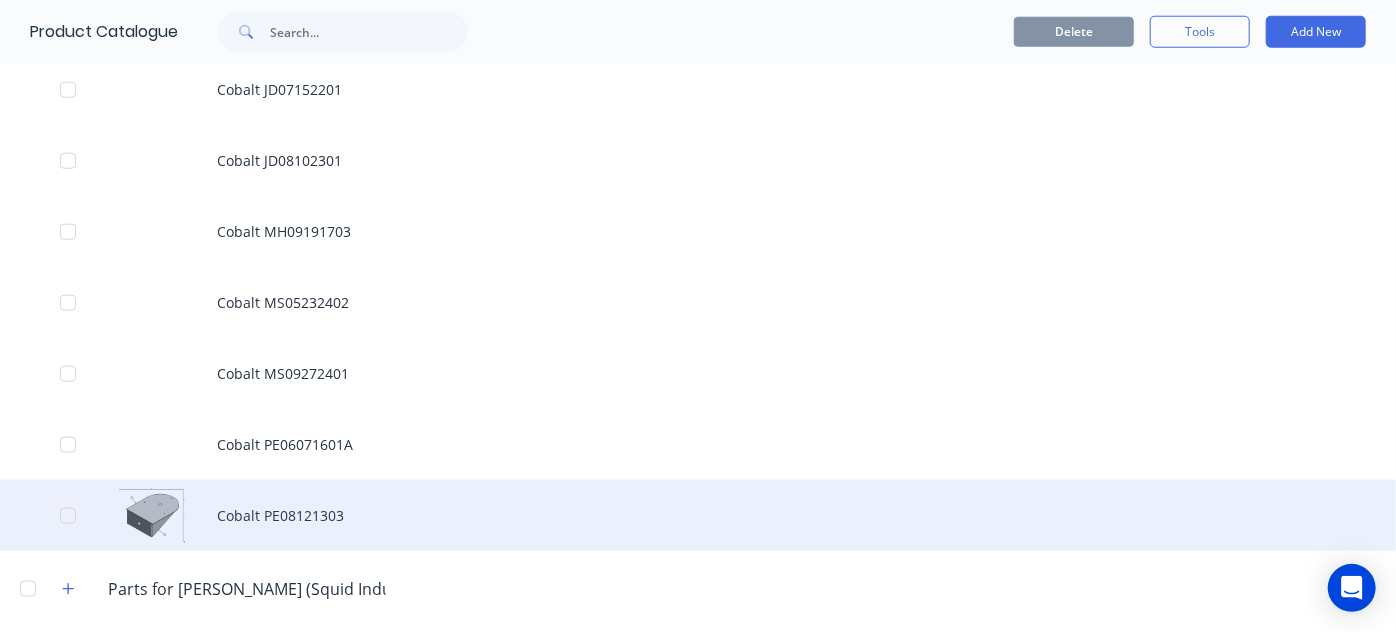 click on "Cobalt PE08121303" at bounding box center (698, 515) 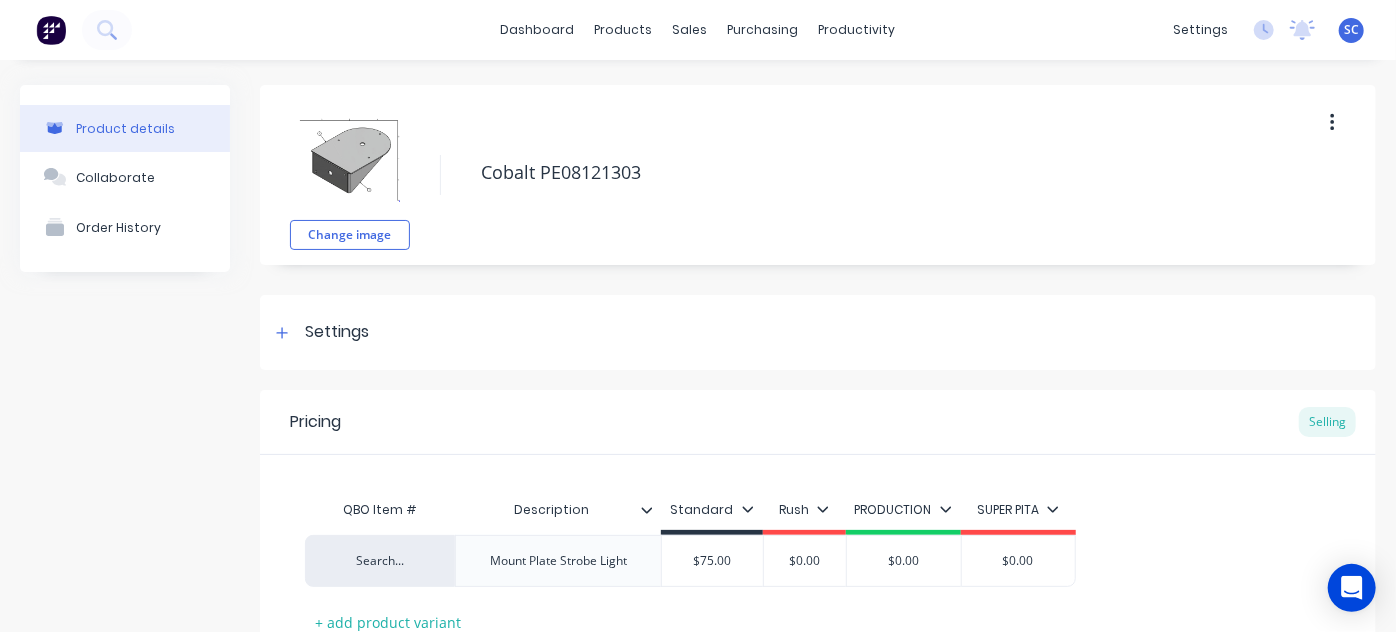 scroll, scrollTop: 93, scrollLeft: 0, axis: vertical 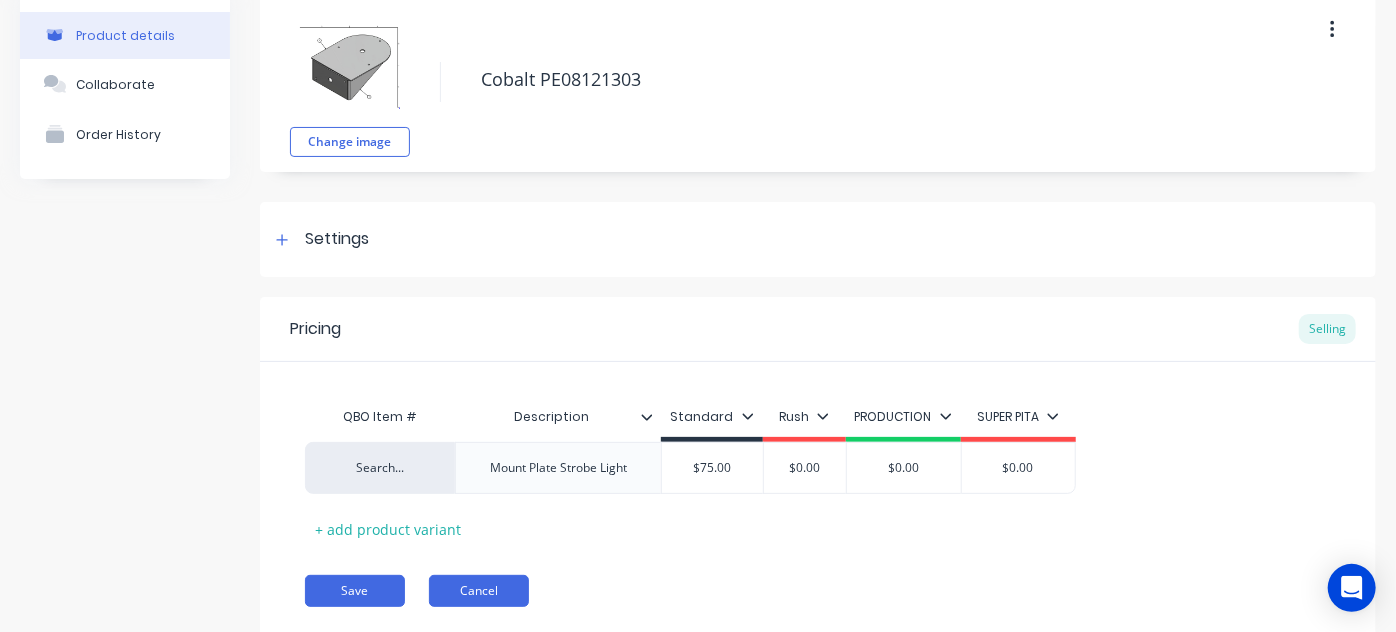 click on "Cancel" at bounding box center (479, 591) 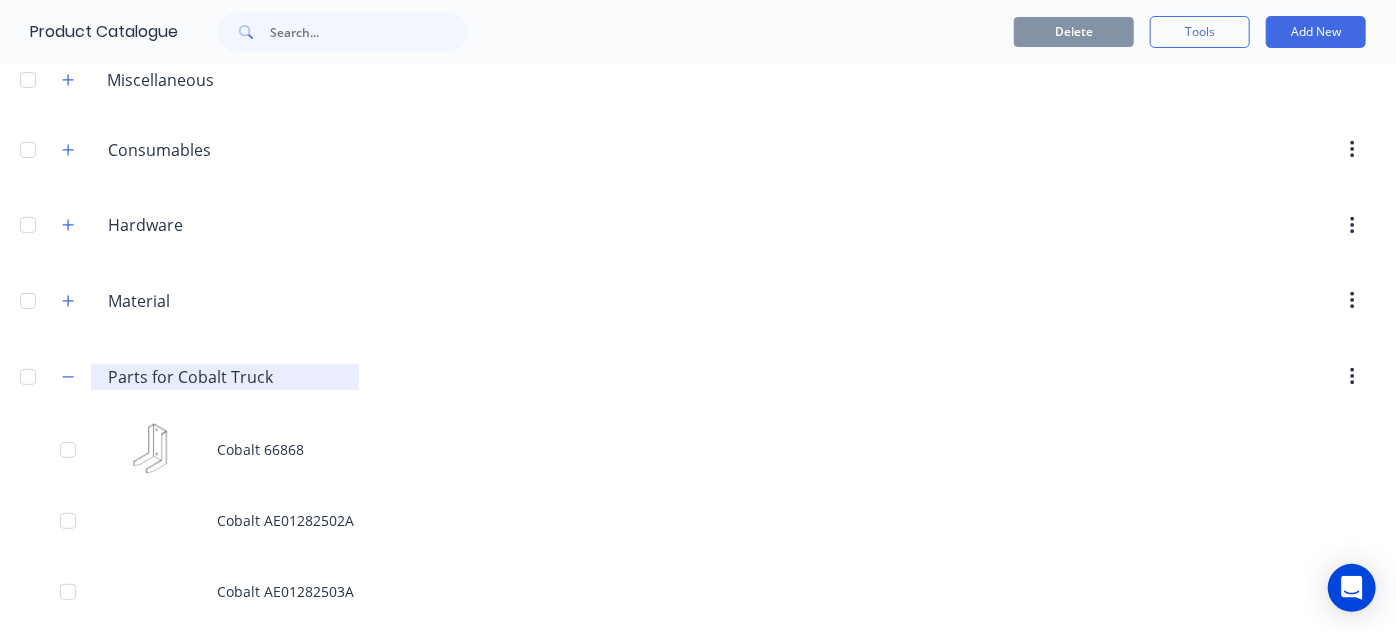 scroll, scrollTop: 96, scrollLeft: 0, axis: vertical 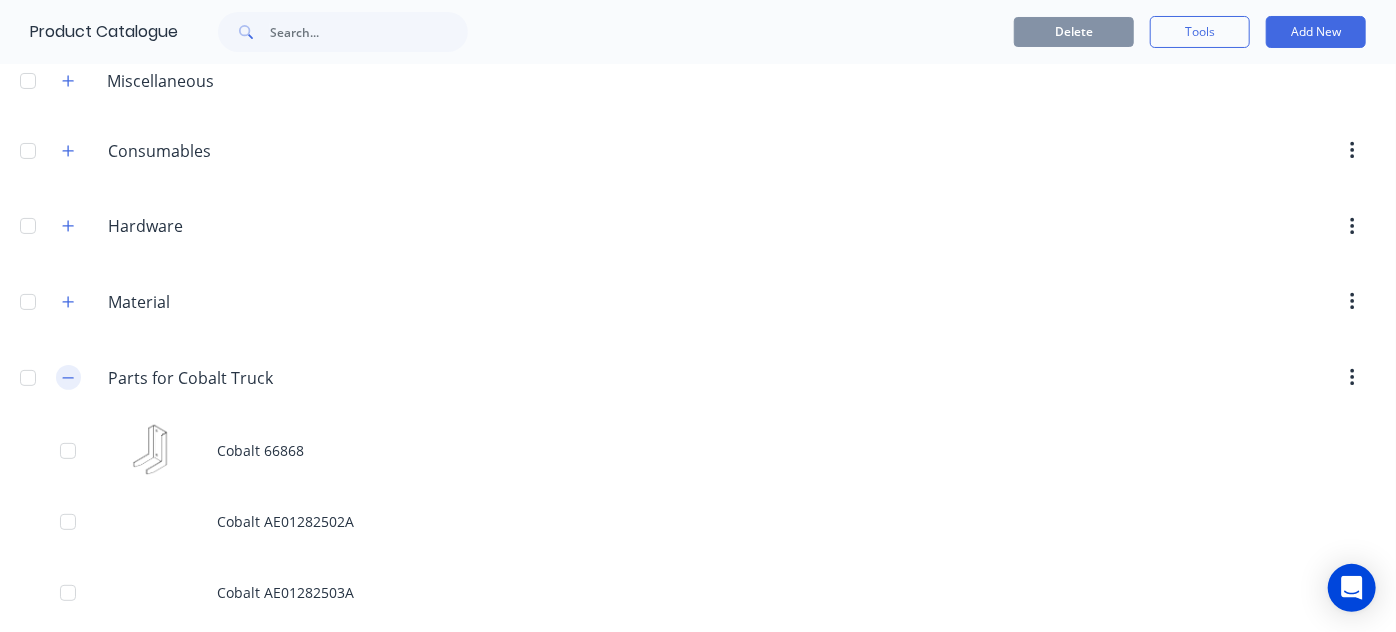 click 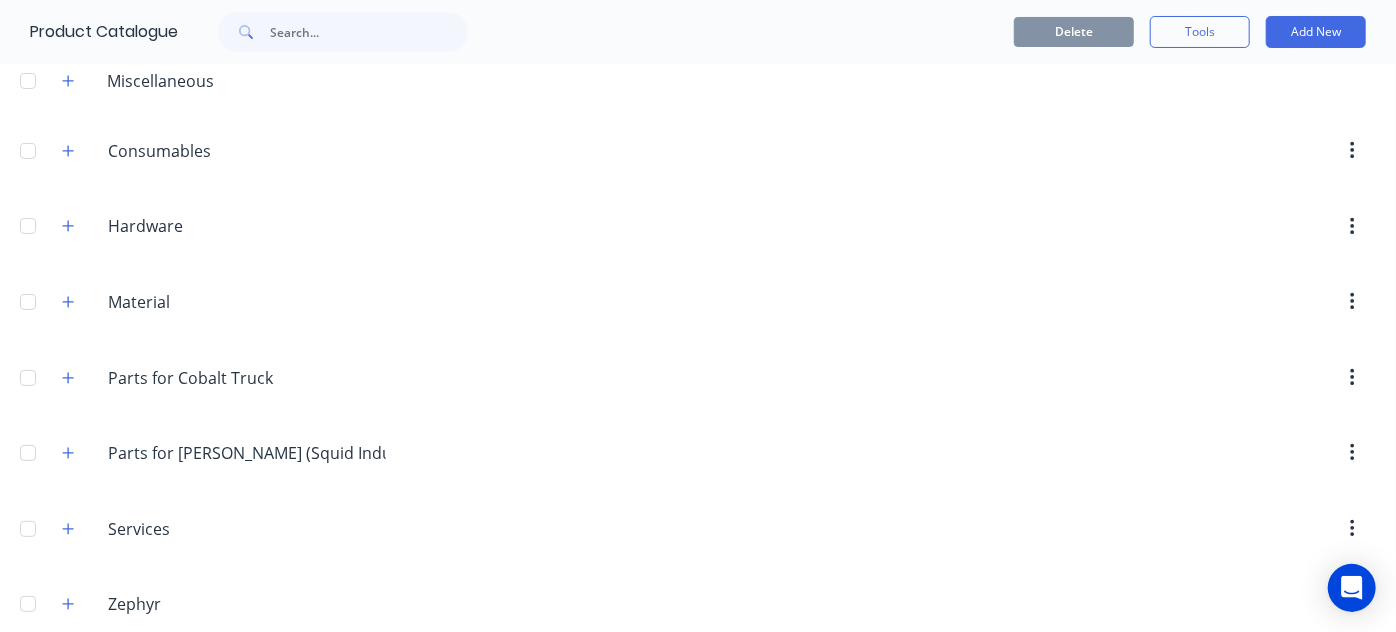 scroll, scrollTop: 122, scrollLeft: 0, axis: vertical 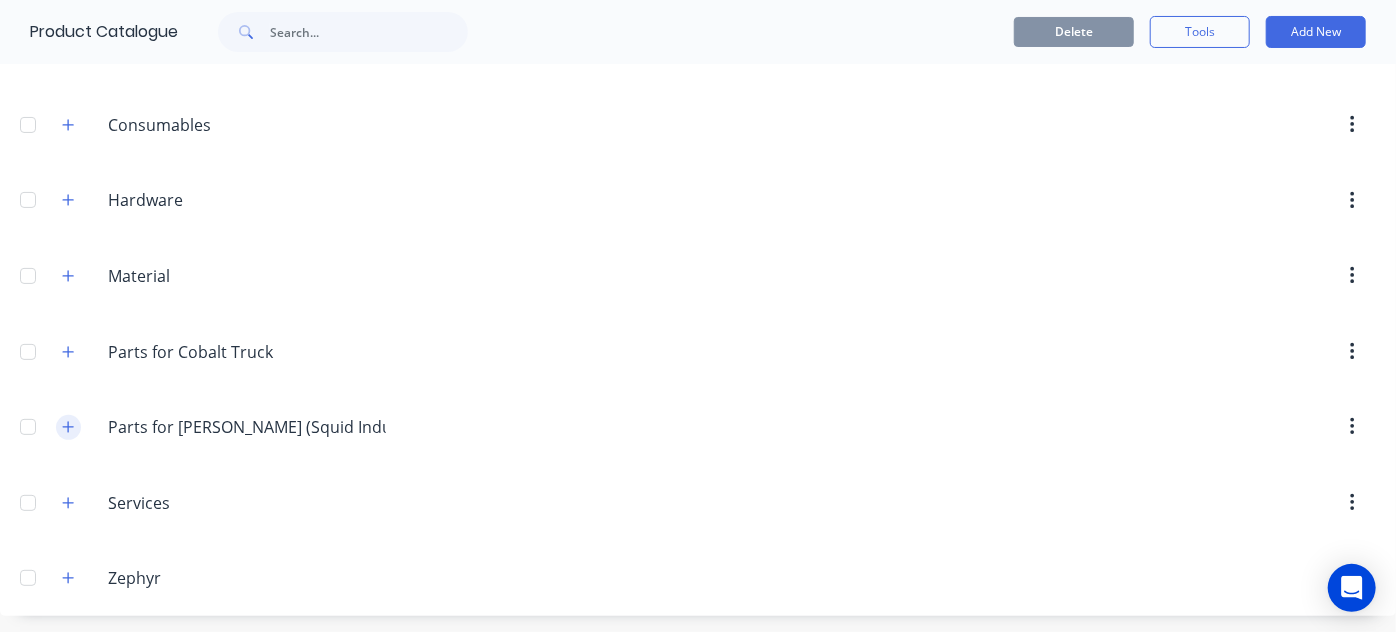 click 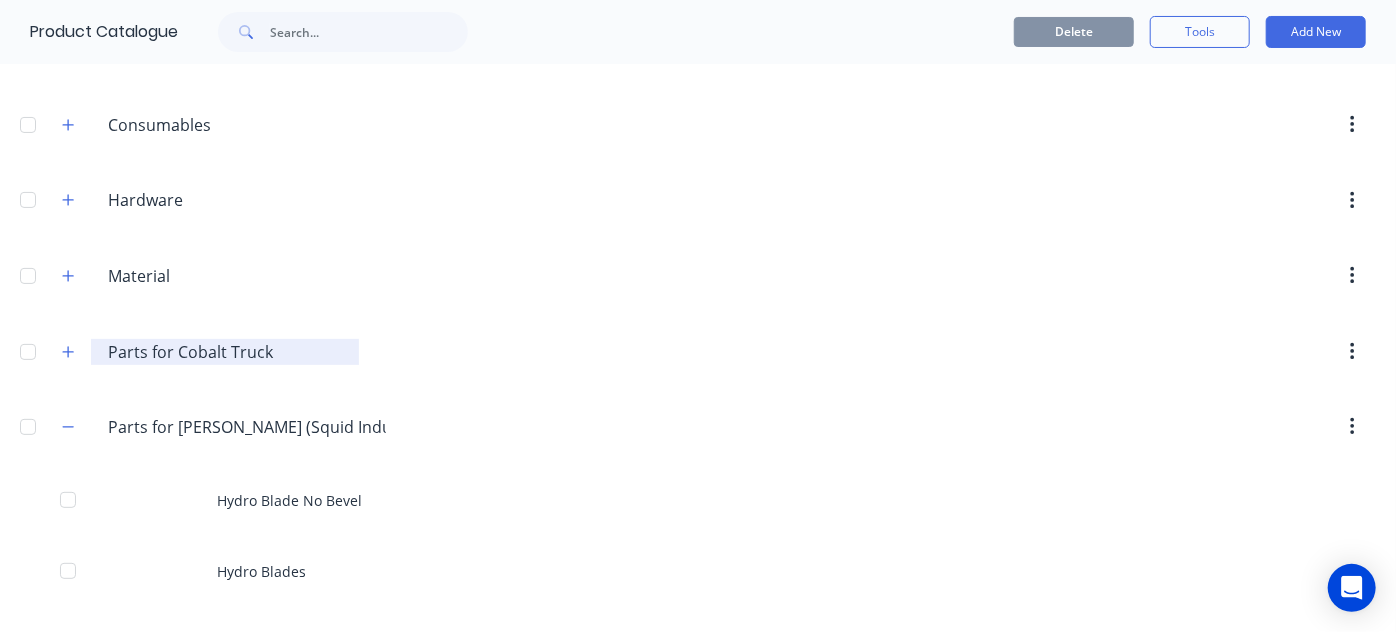 scroll, scrollTop: 460, scrollLeft: 0, axis: vertical 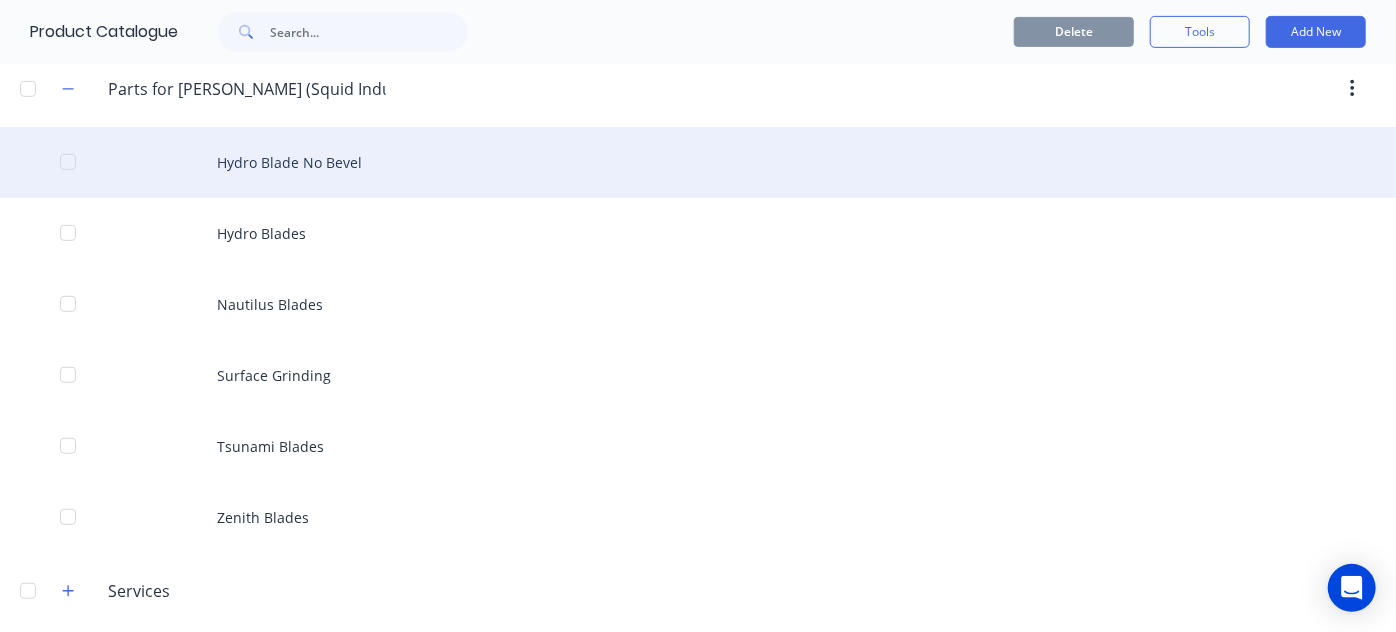 click on "Hydro Blade No Bevel" at bounding box center [698, 162] 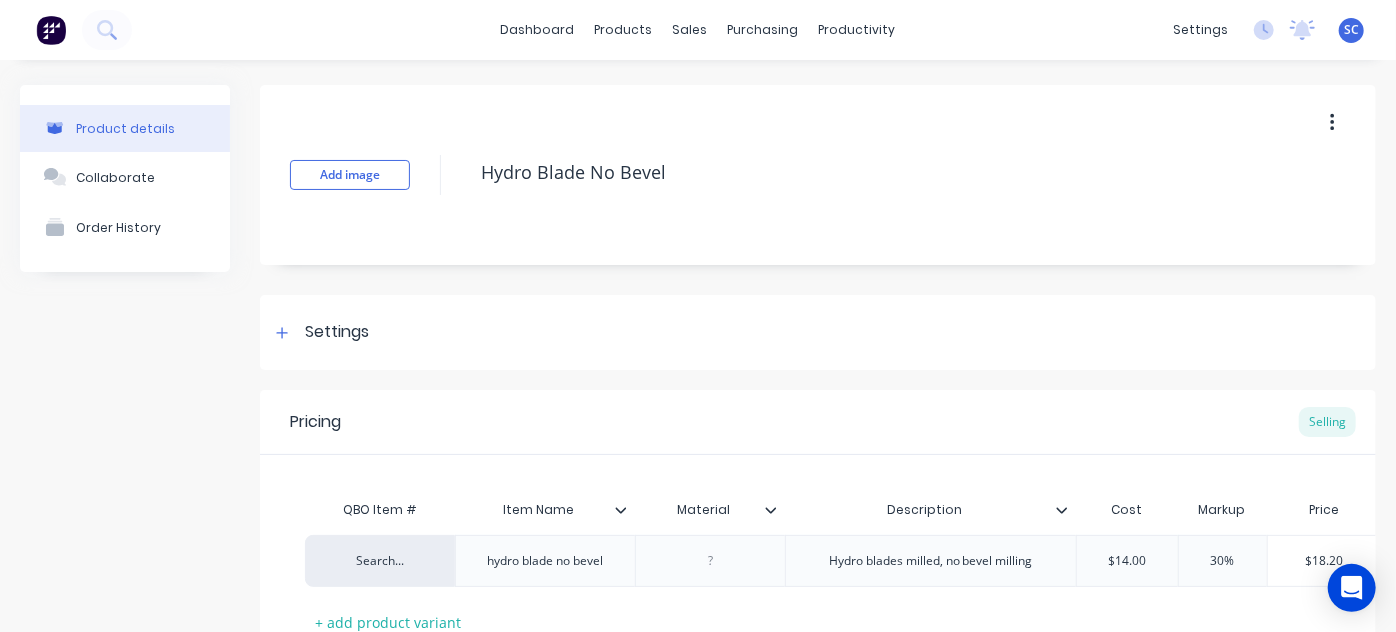 scroll, scrollTop: 165, scrollLeft: 0, axis: vertical 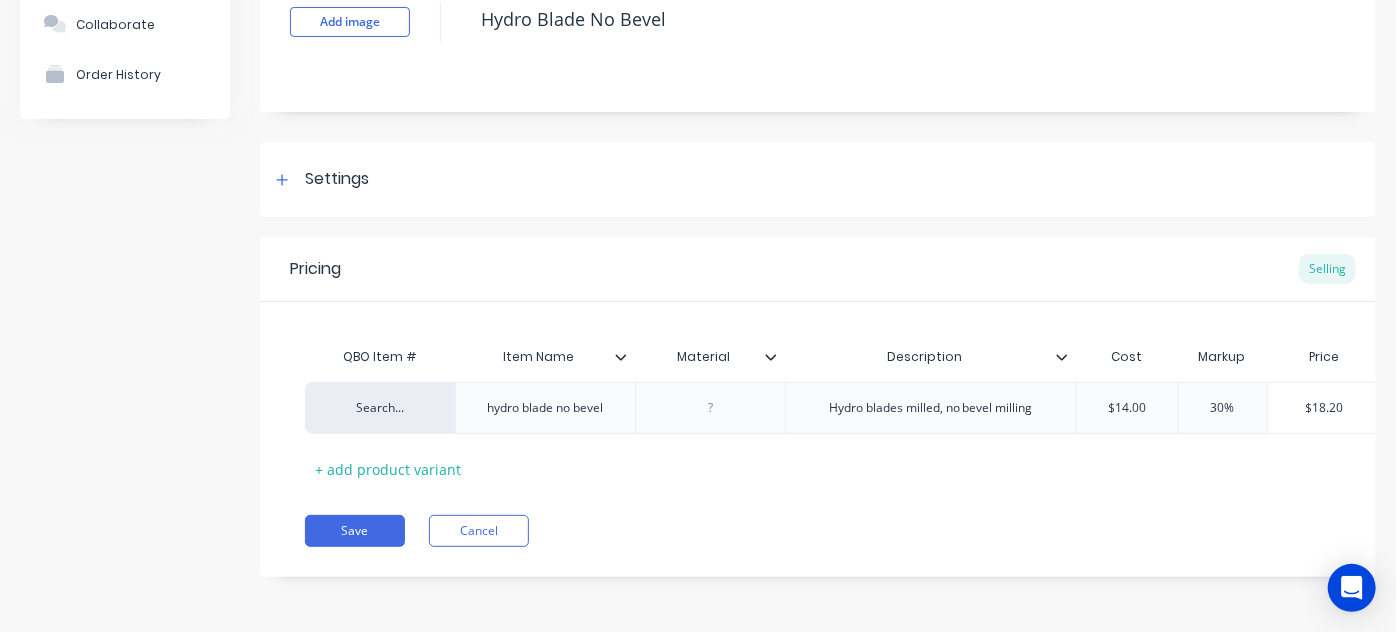 click 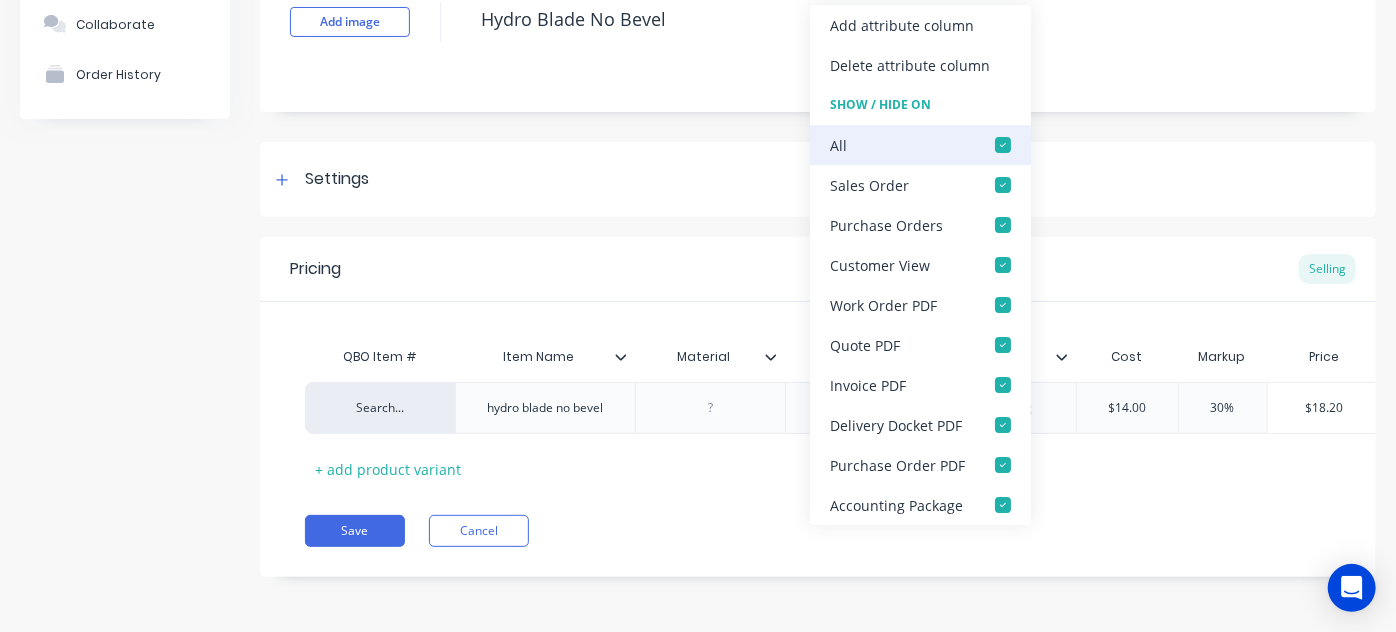 click at bounding box center [1003, 145] 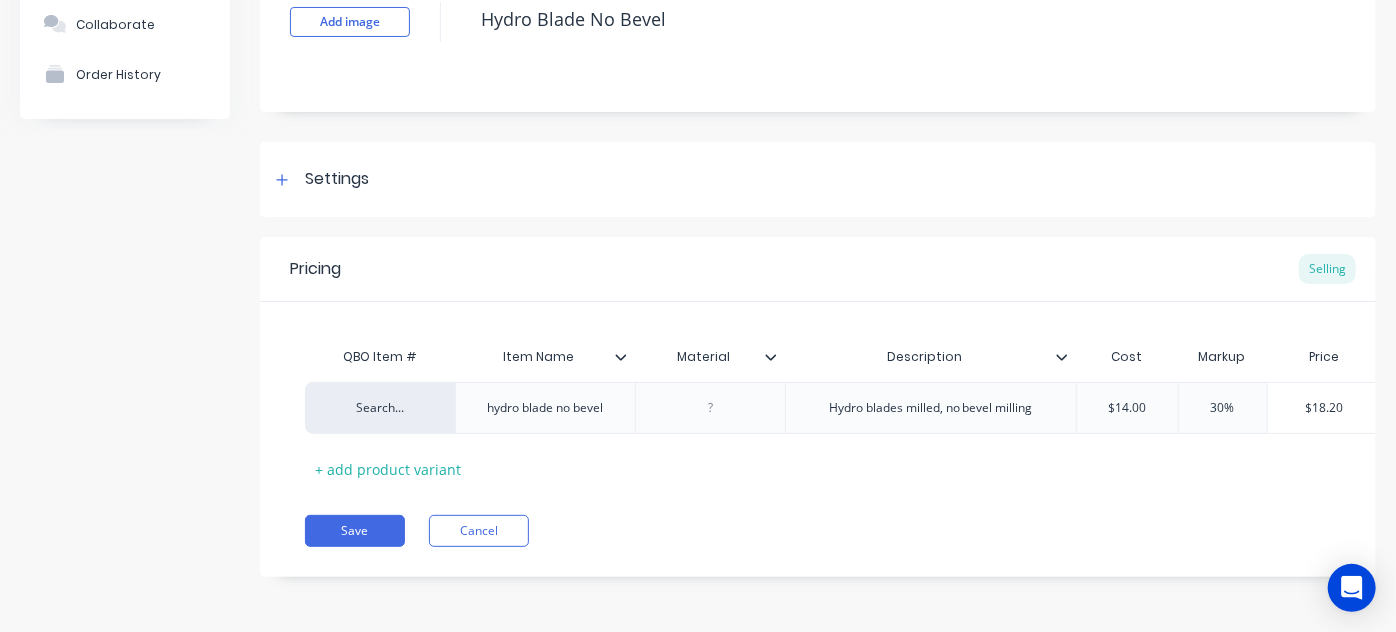 click on "Pricing Selling" at bounding box center (818, 269) 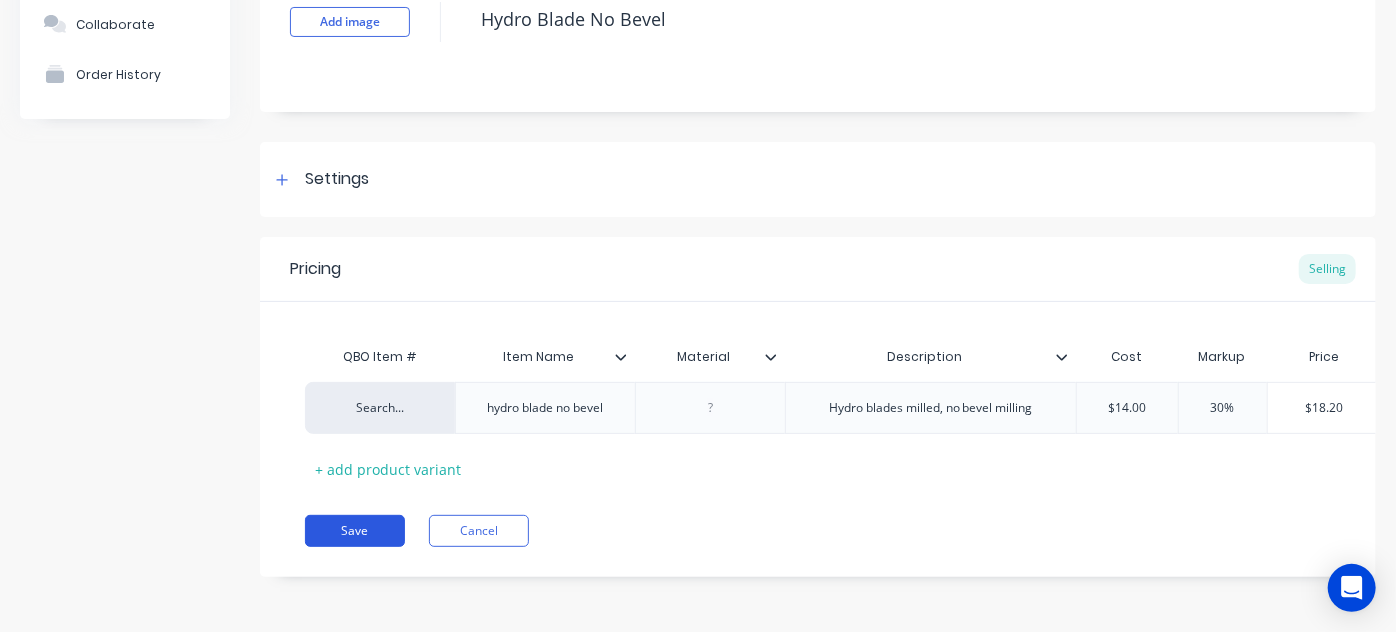 click on "Save" at bounding box center (355, 531) 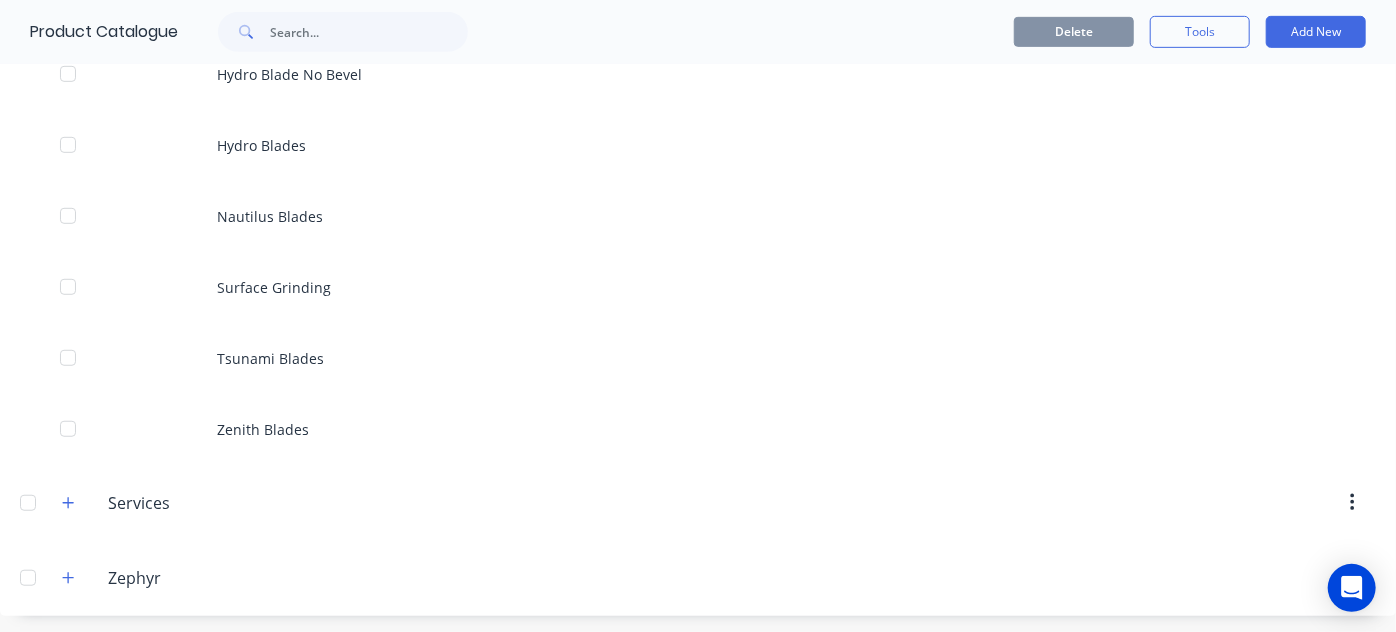 scroll, scrollTop: 373, scrollLeft: 0, axis: vertical 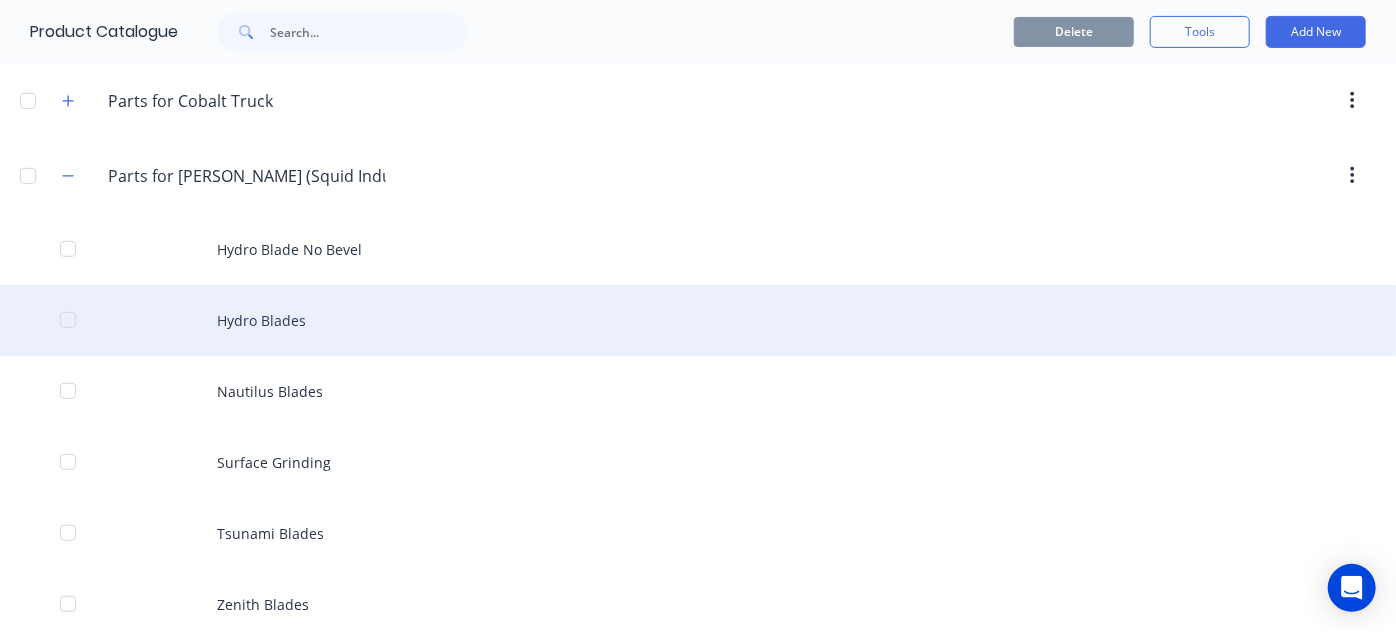 click on "Hydro Blades" at bounding box center [698, 320] 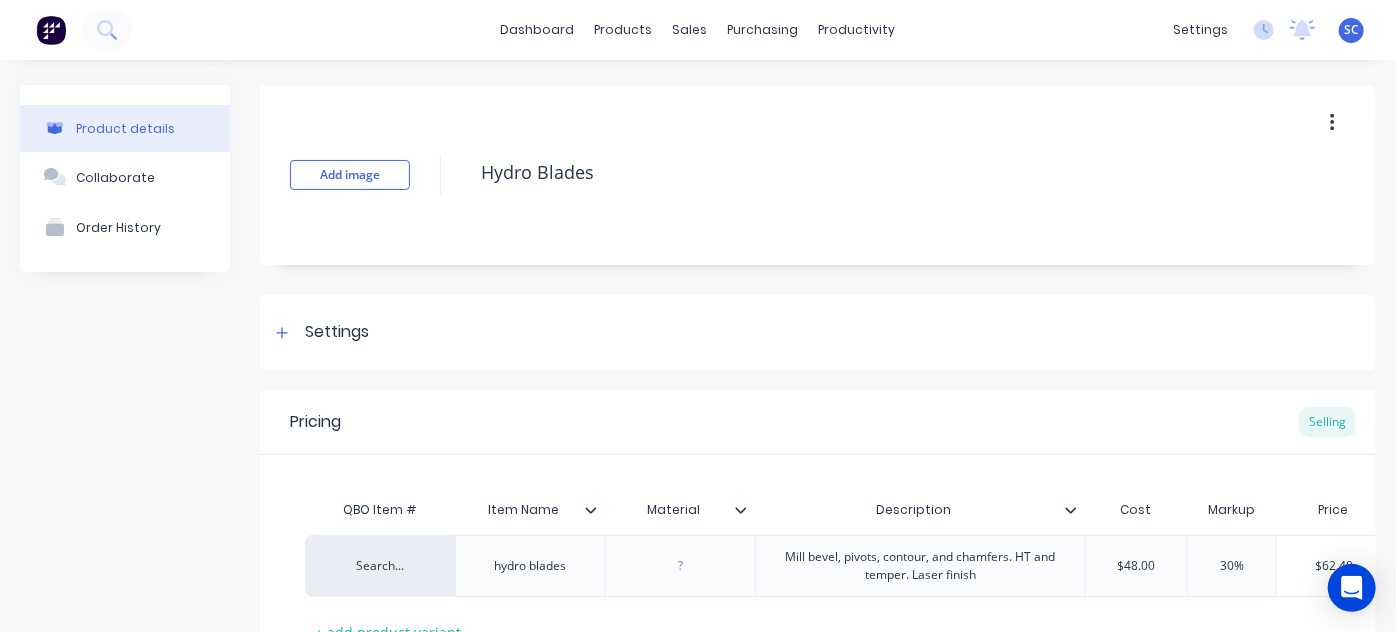 scroll, scrollTop: 176, scrollLeft: 0, axis: vertical 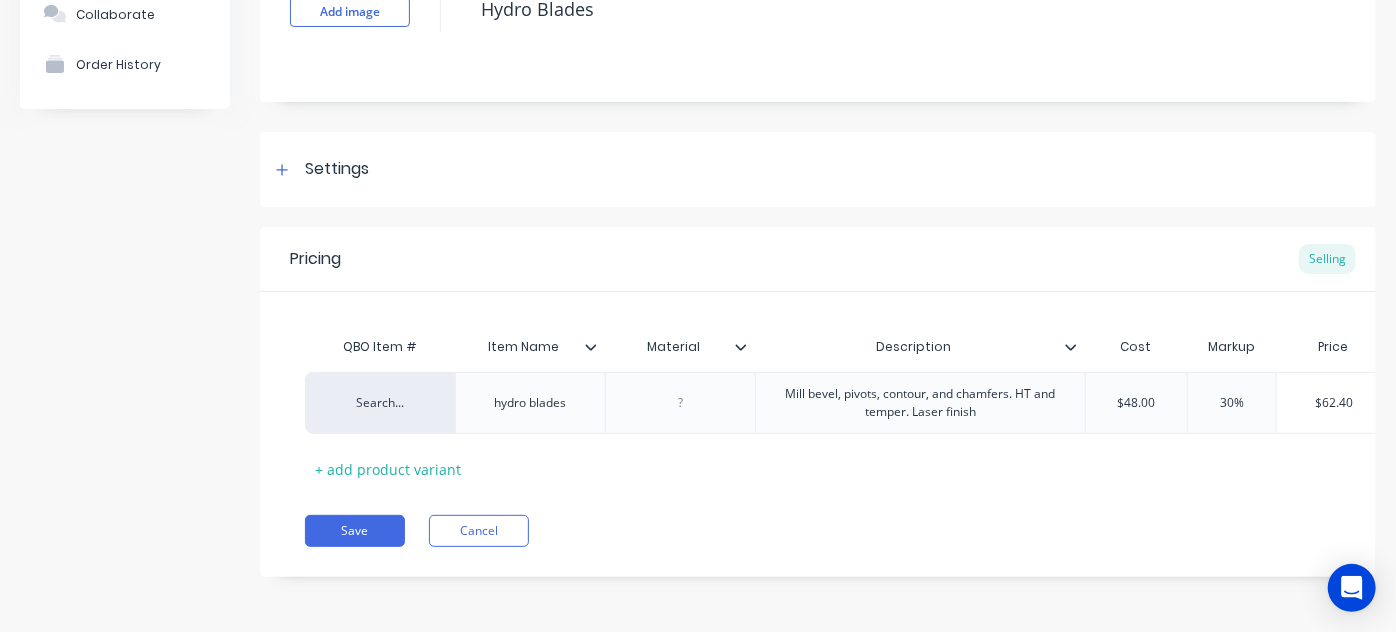 click 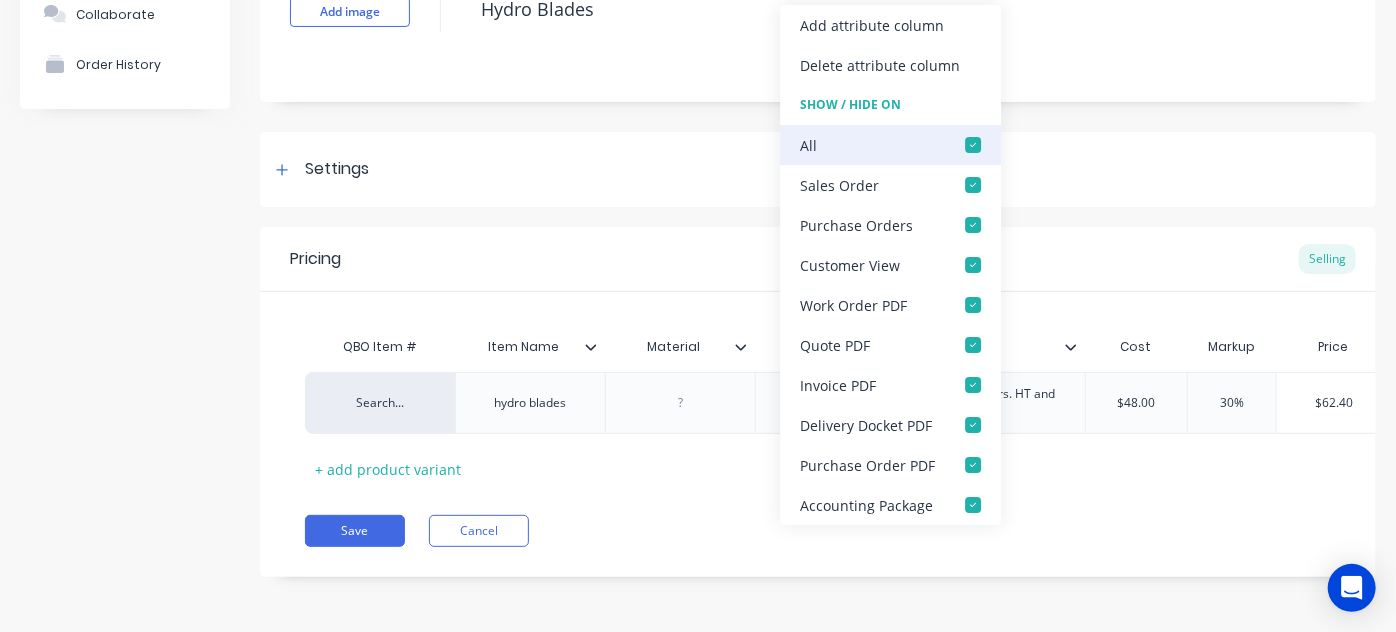 click at bounding box center [973, 145] 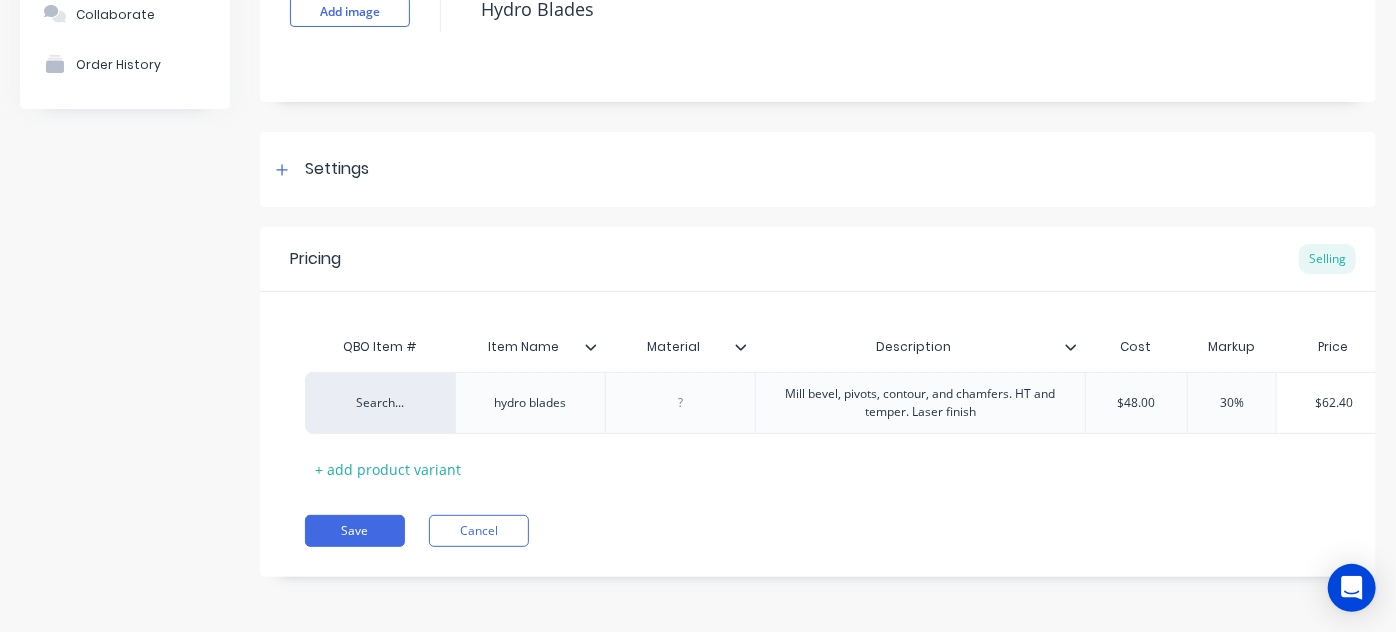 click on "Pricing Selling" at bounding box center [818, 259] 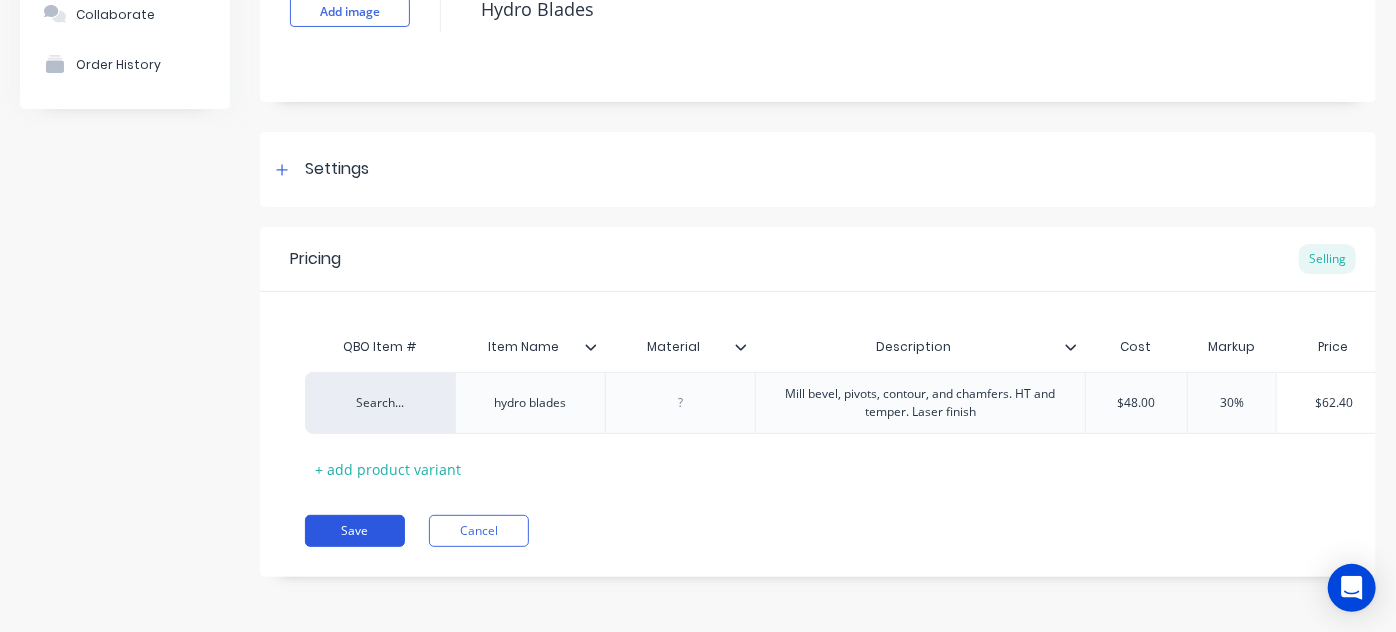 click on "Save" at bounding box center [355, 531] 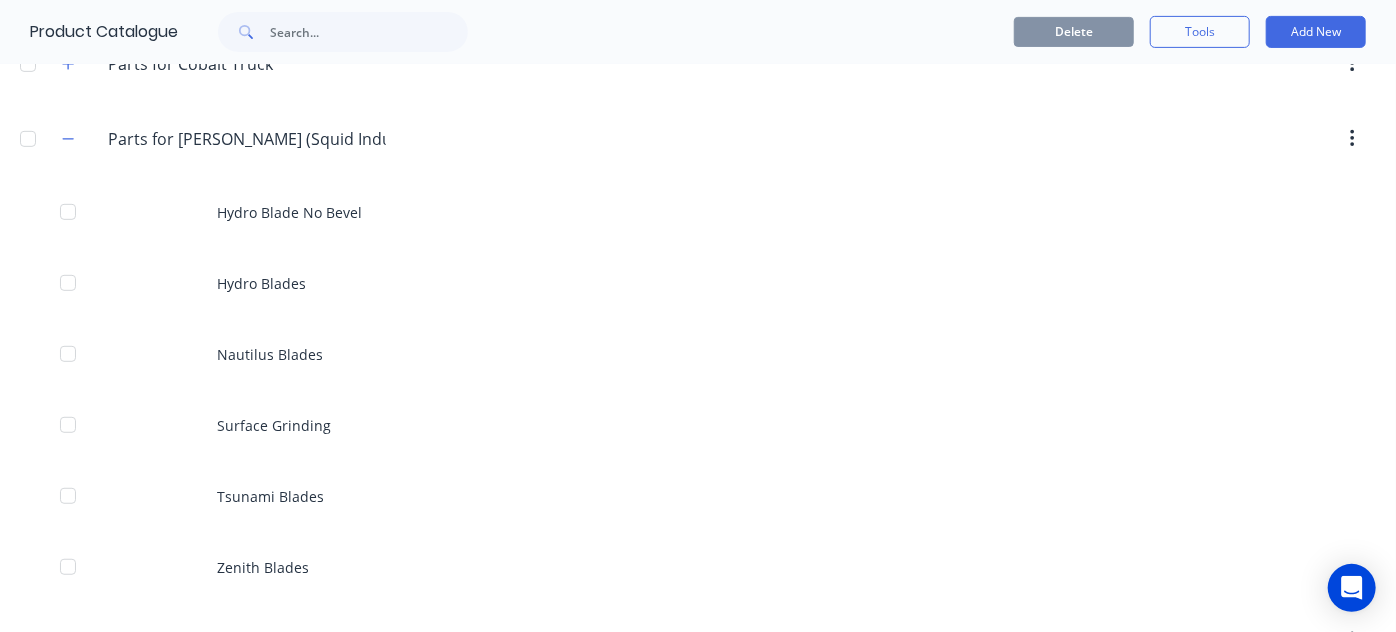 scroll, scrollTop: 415, scrollLeft: 0, axis: vertical 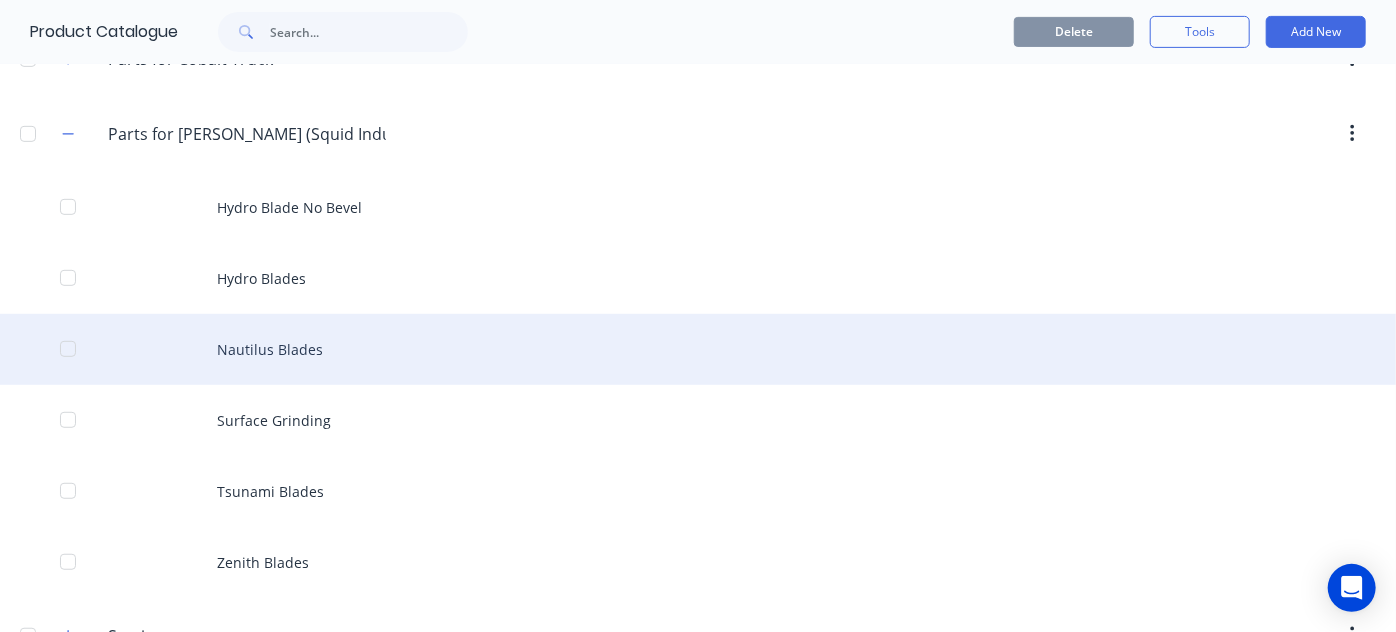 click on "Nautilus Blades" at bounding box center (698, 349) 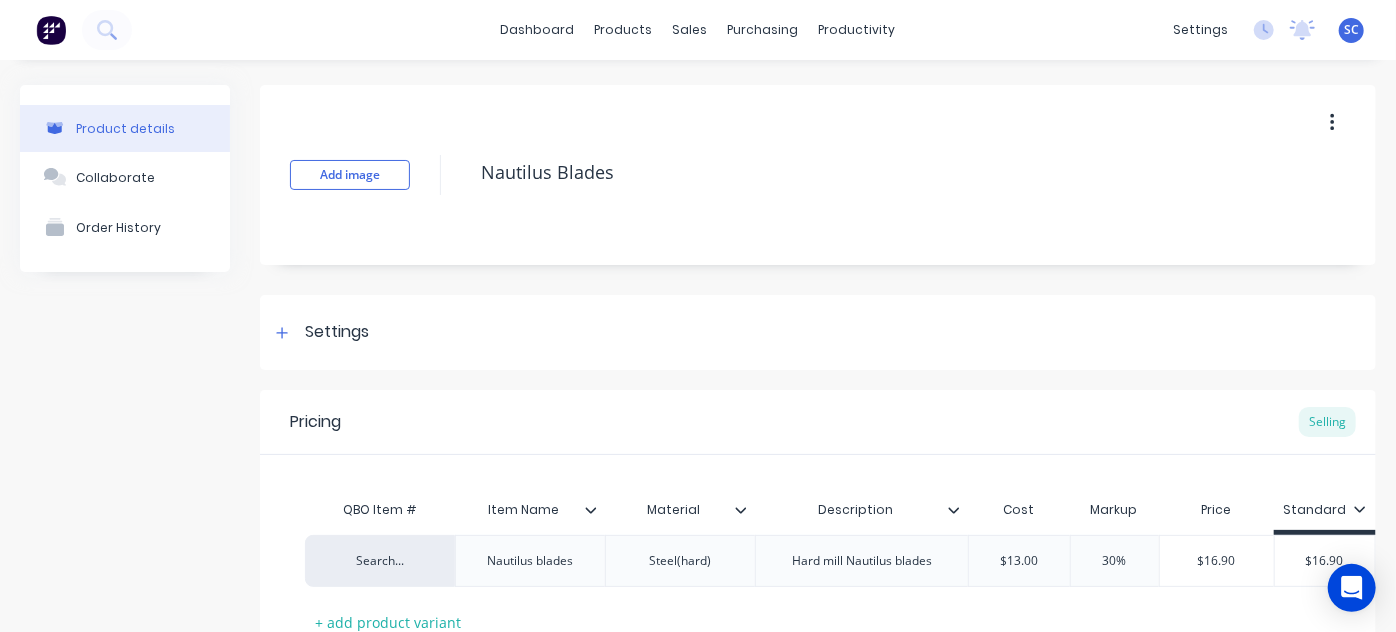 scroll, scrollTop: 165, scrollLeft: 0, axis: vertical 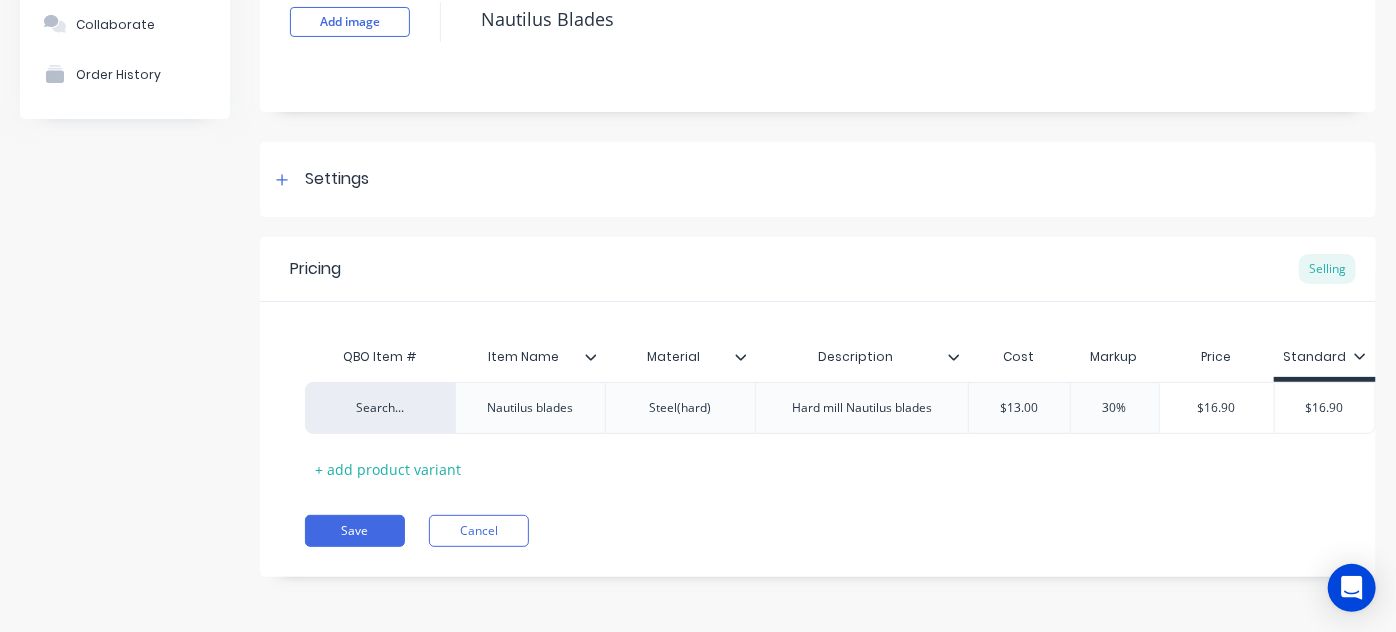 click 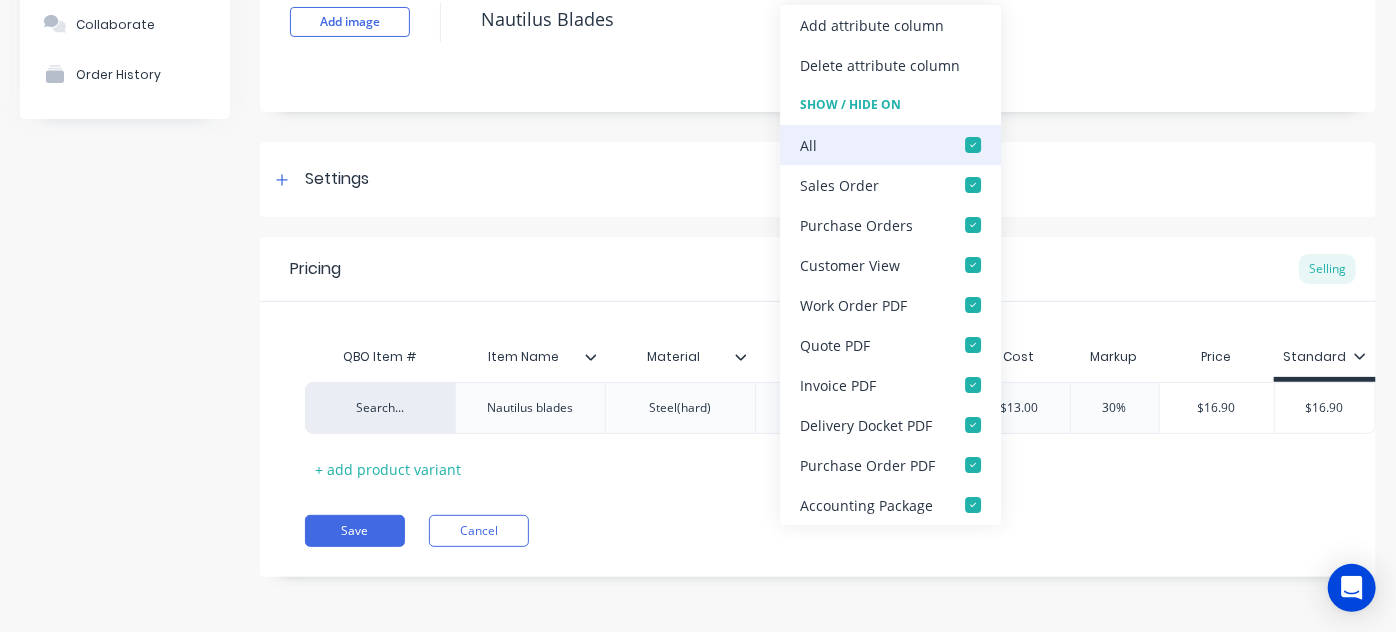 click at bounding box center [973, 145] 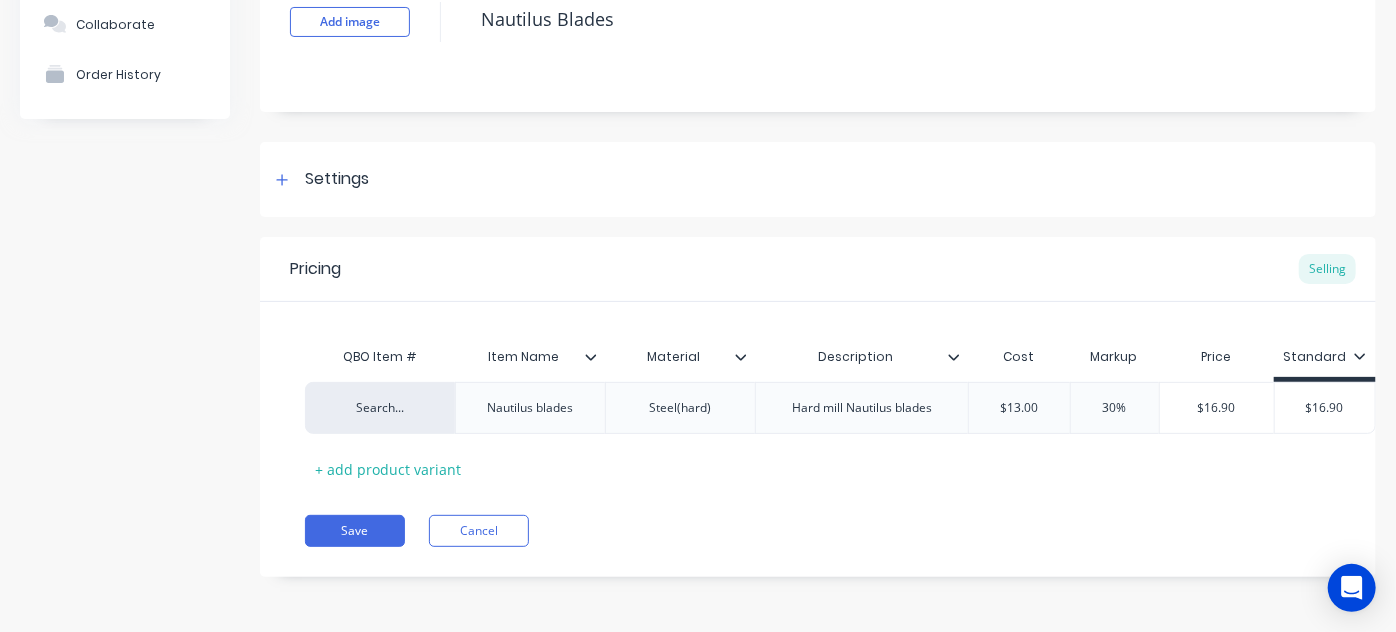 click on "Pricing Selling" at bounding box center (818, 269) 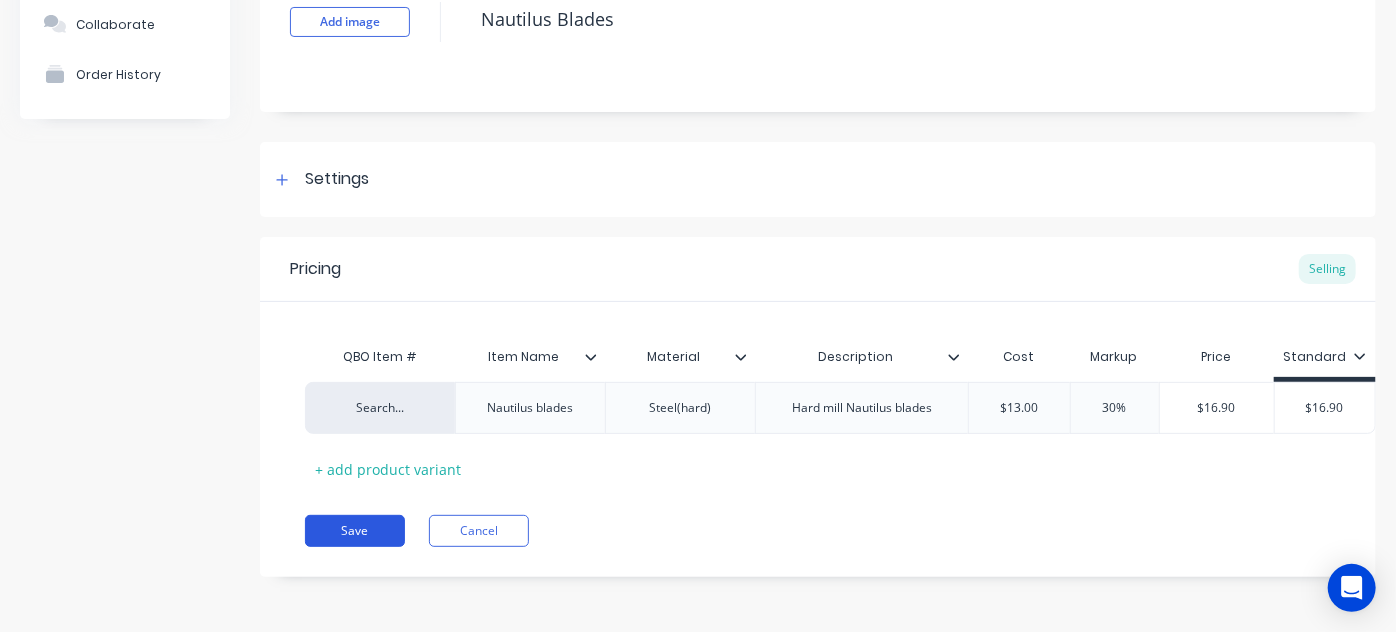 click on "Save" at bounding box center (355, 531) 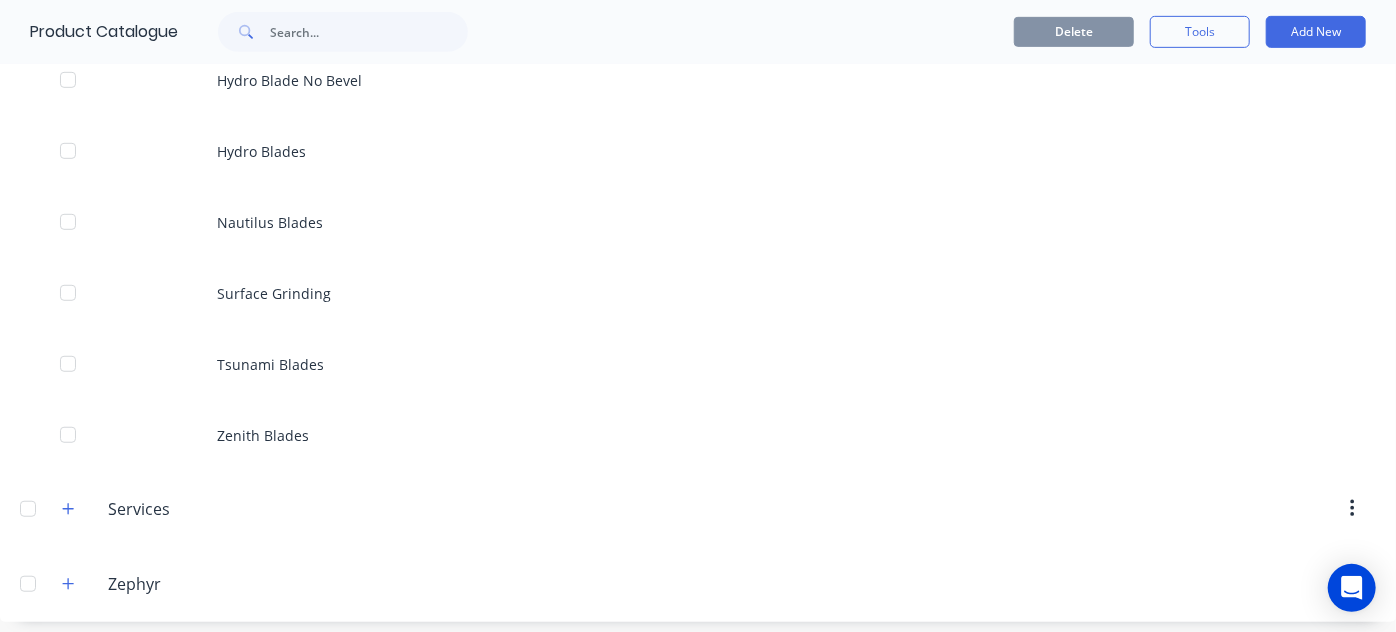 scroll, scrollTop: 545, scrollLeft: 0, axis: vertical 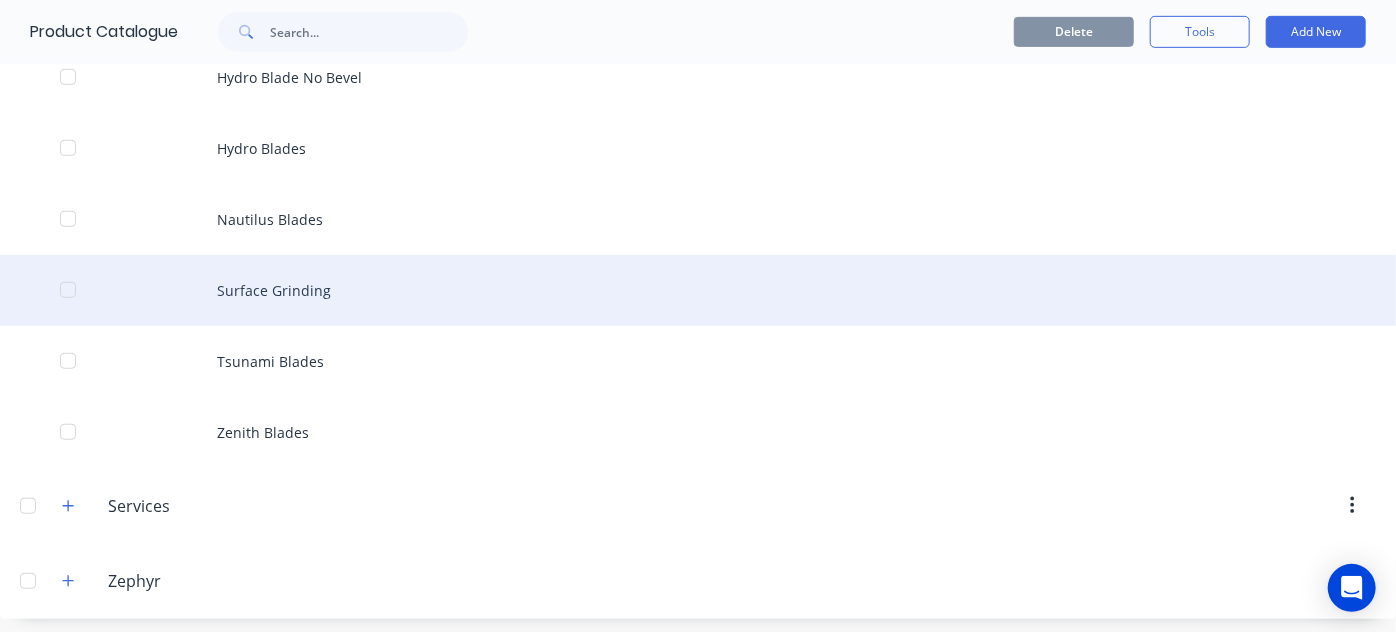 click on "Surface Grinding" at bounding box center (698, 290) 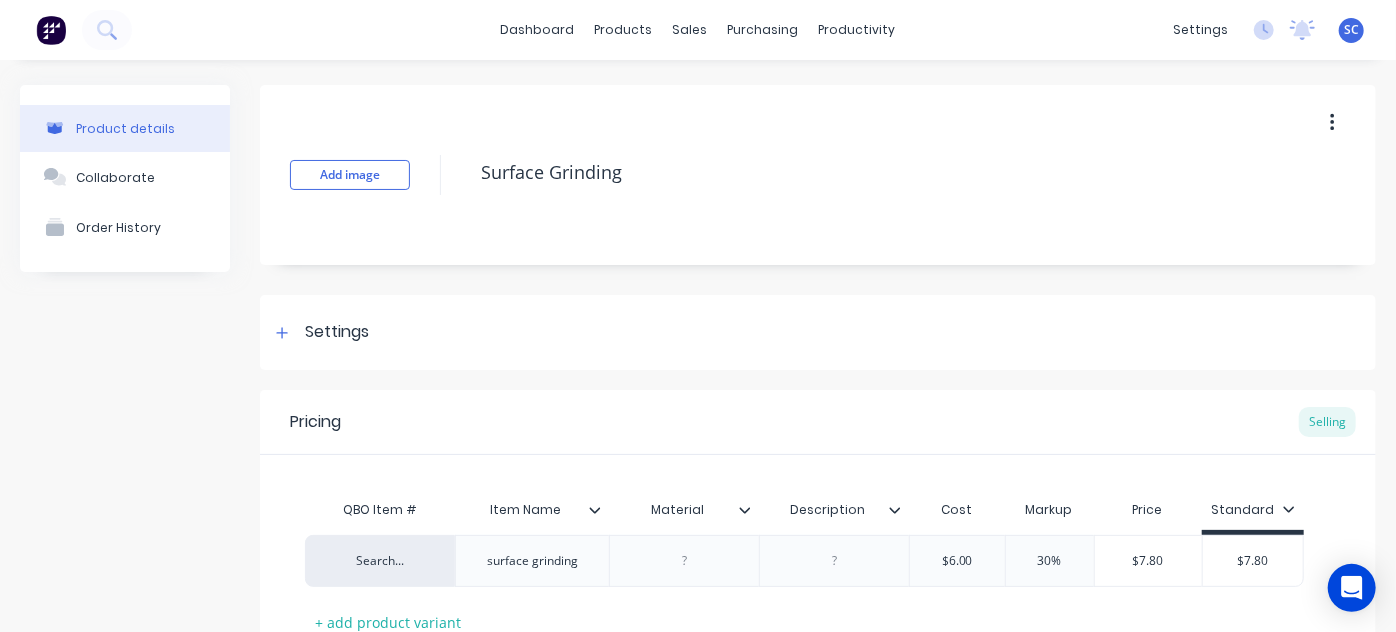 scroll, scrollTop: 152, scrollLeft: 0, axis: vertical 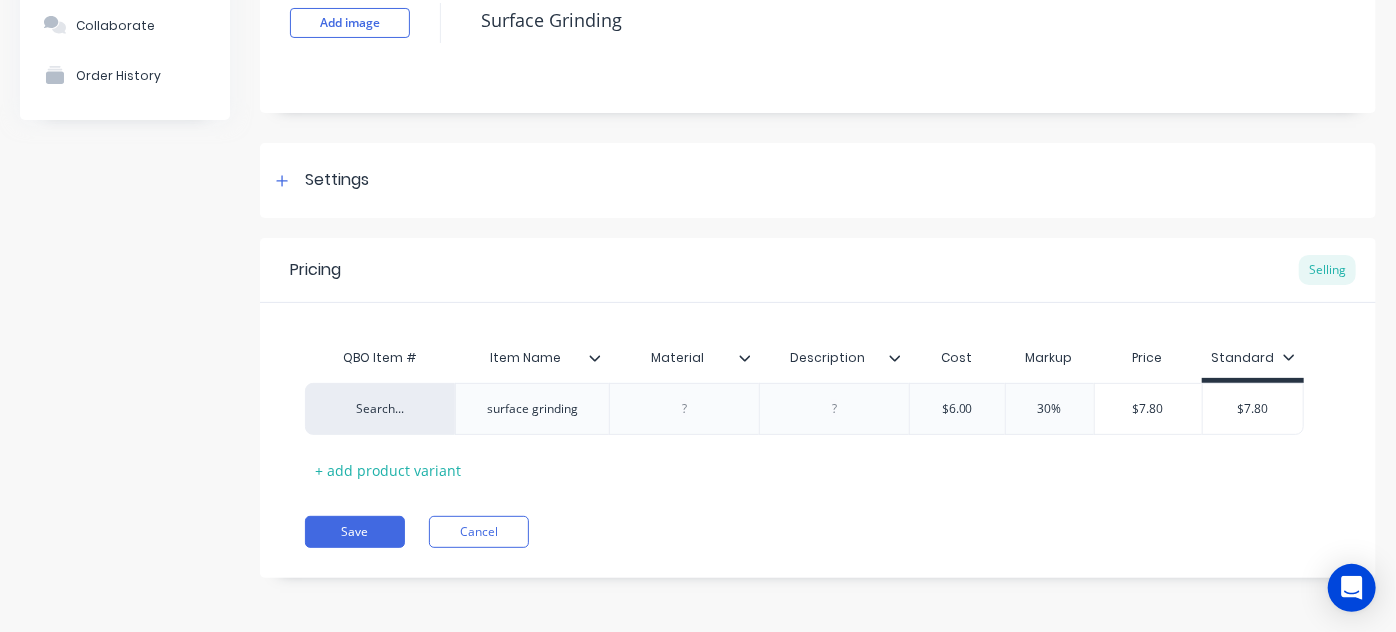click 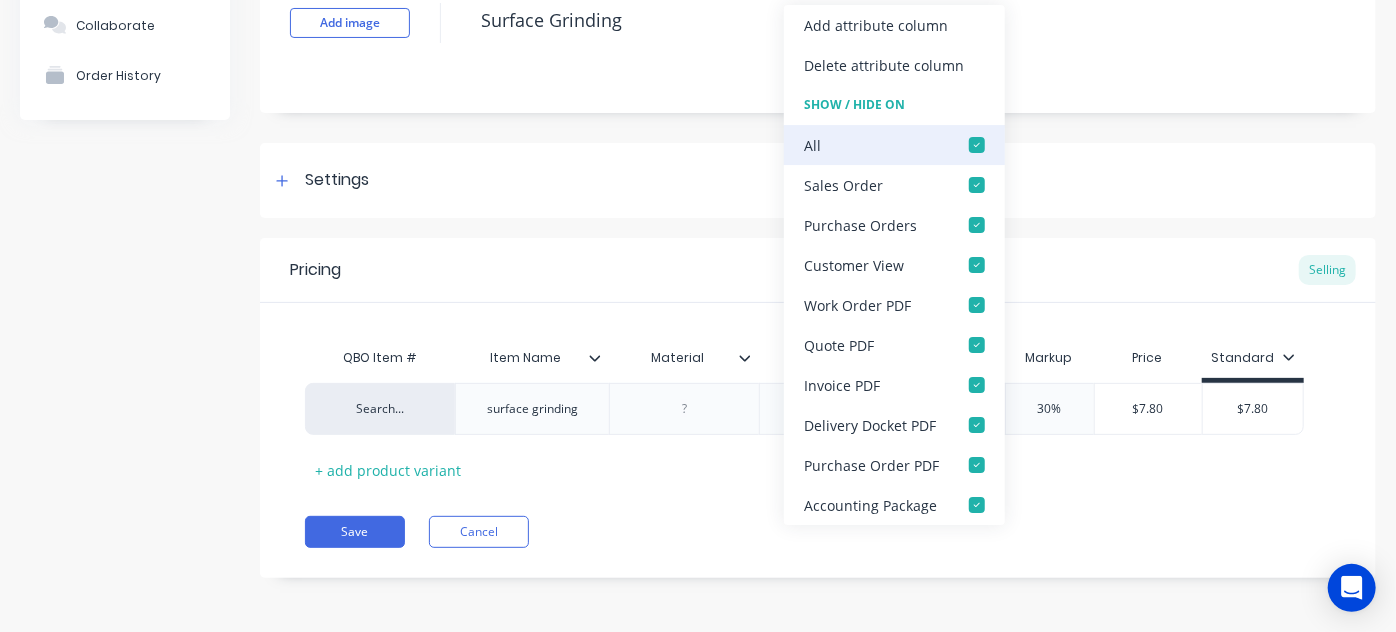 click at bounding box center (977, 145) 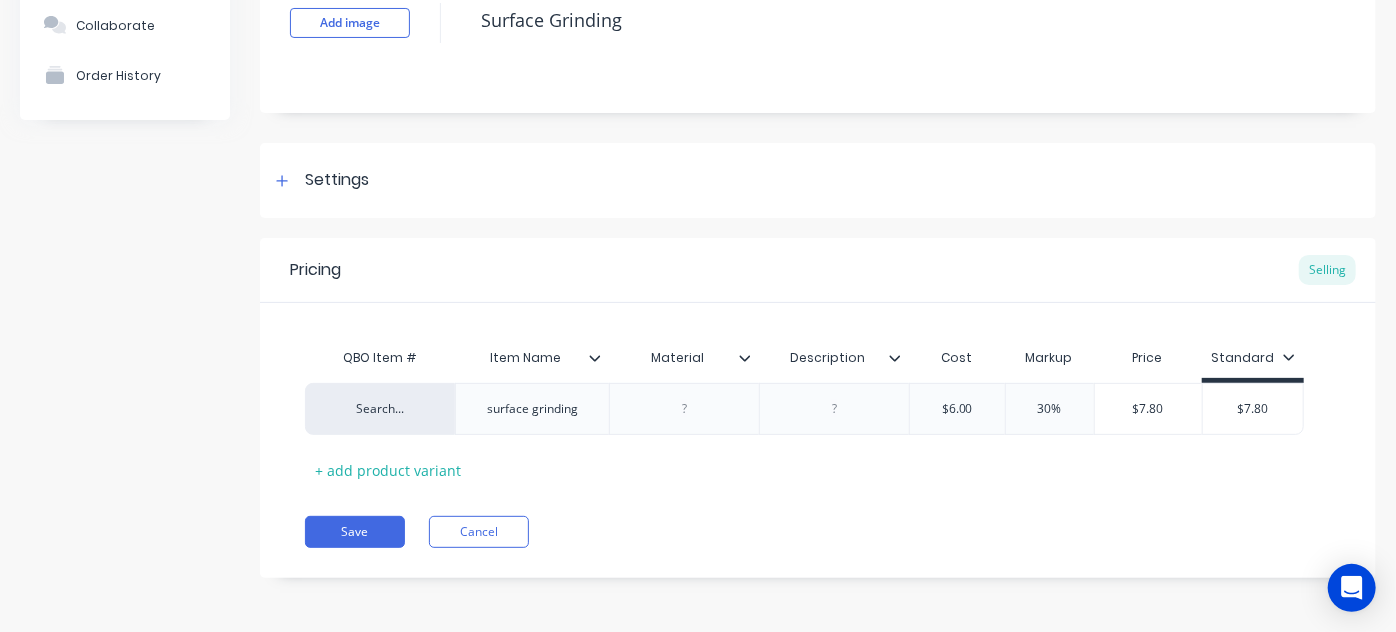 click on "Pricing Selling" at bounding box center (818, 270) 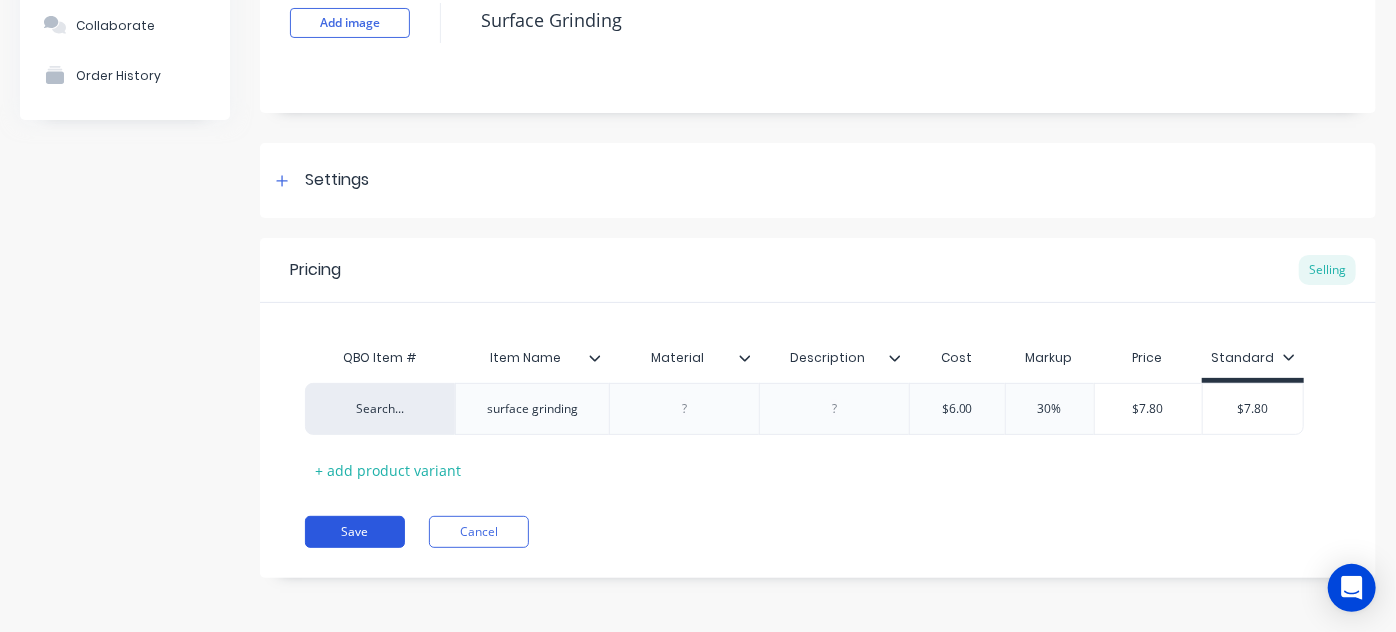 click on "Save" at bounding box center [355, 532] 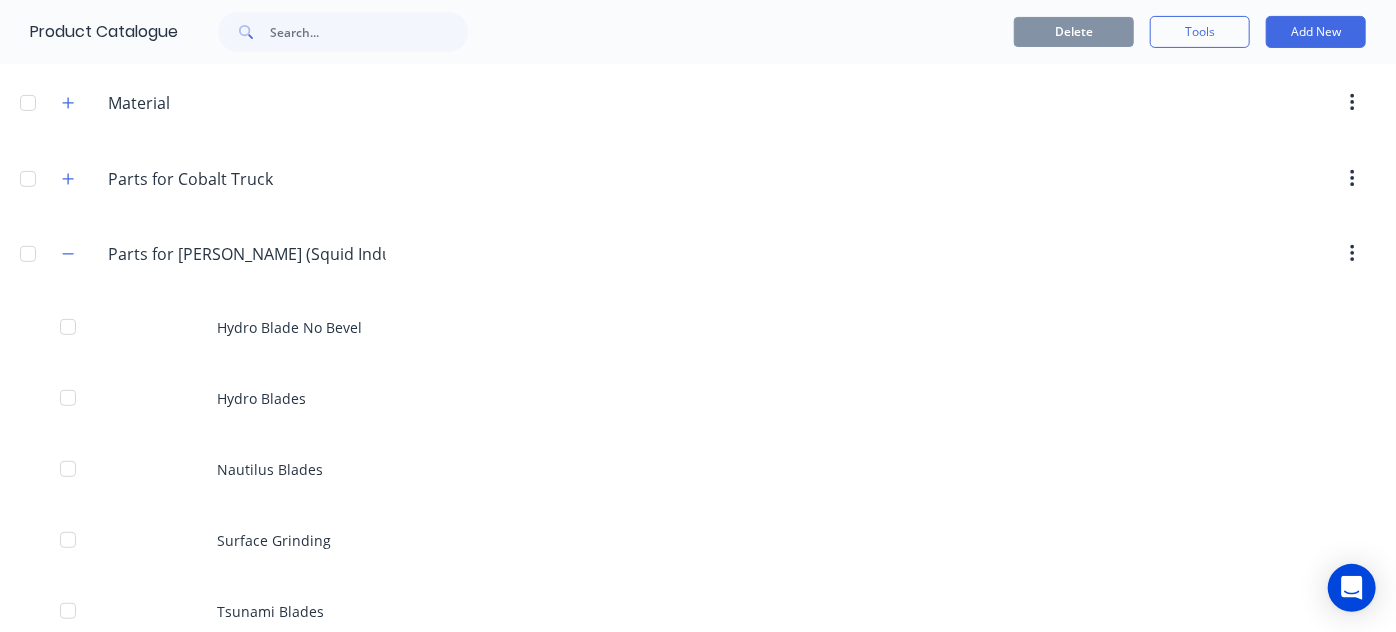 scroll, scrollTop: 548, scrollLeft: 0, axis: vertical 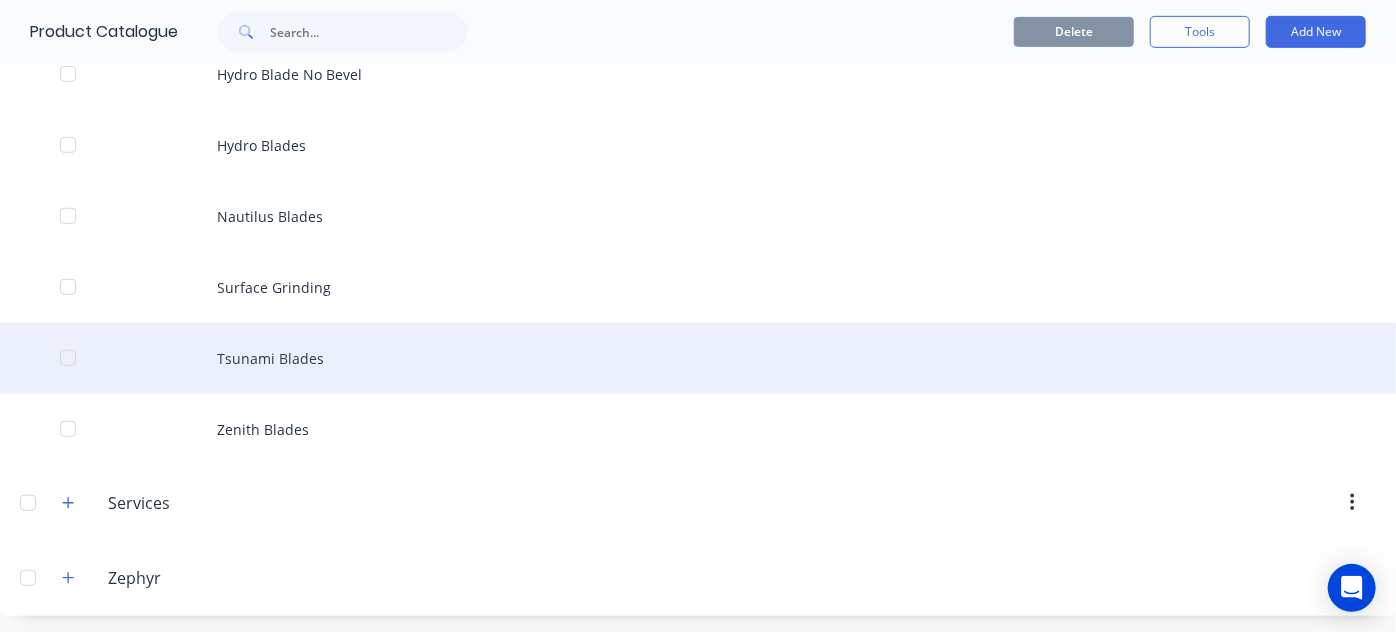 click on "Tsunami Blades" at bounding box center [698, 358] 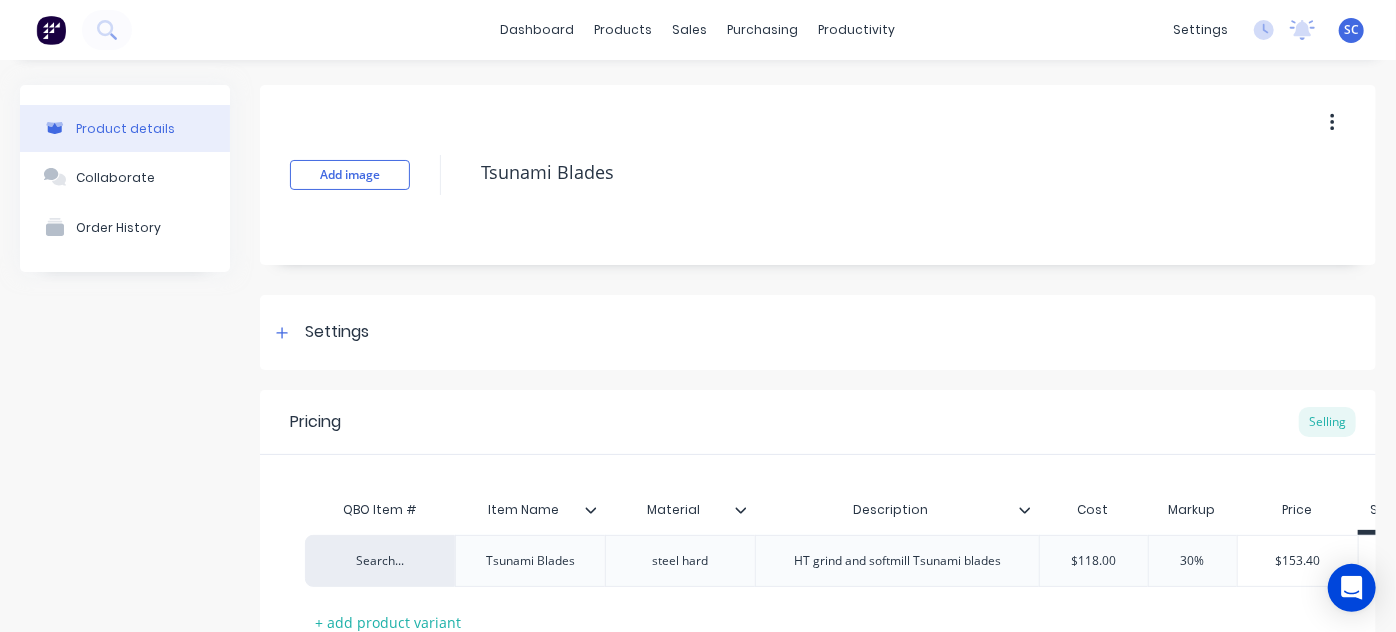 scroll, scrollTop: 165, scrollLeft: 0, axis: vertical 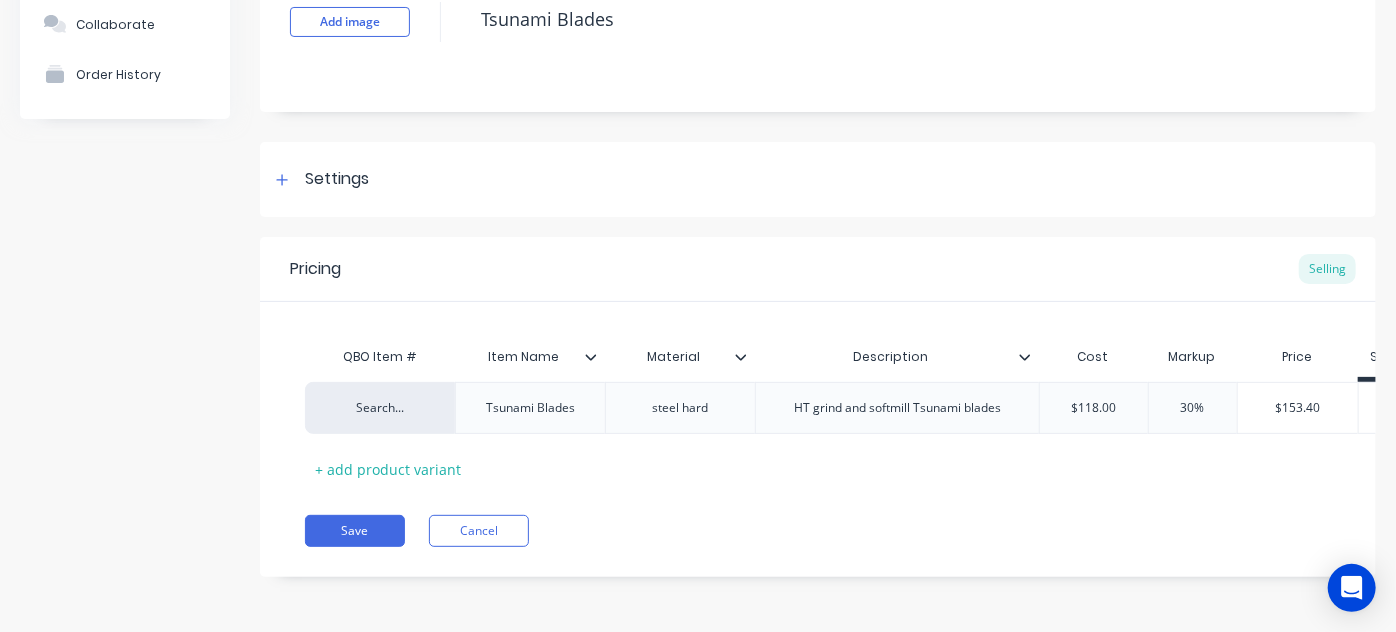 click 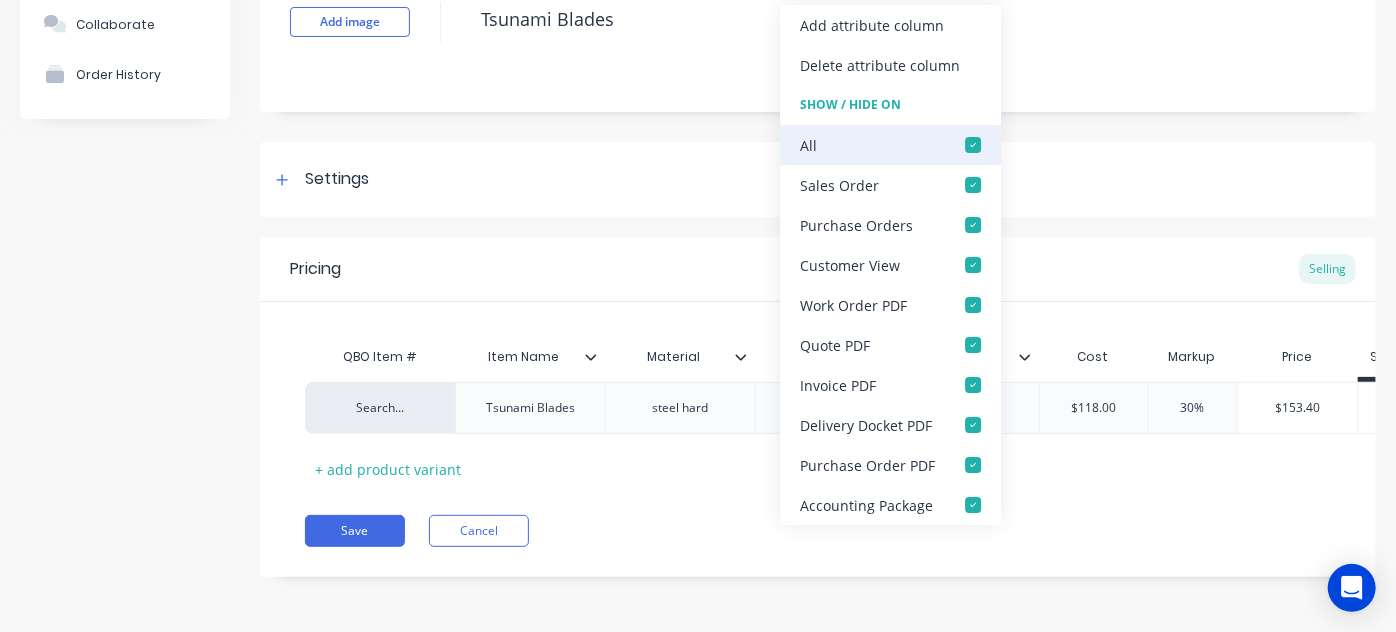 click at bounding box center (973, 145) 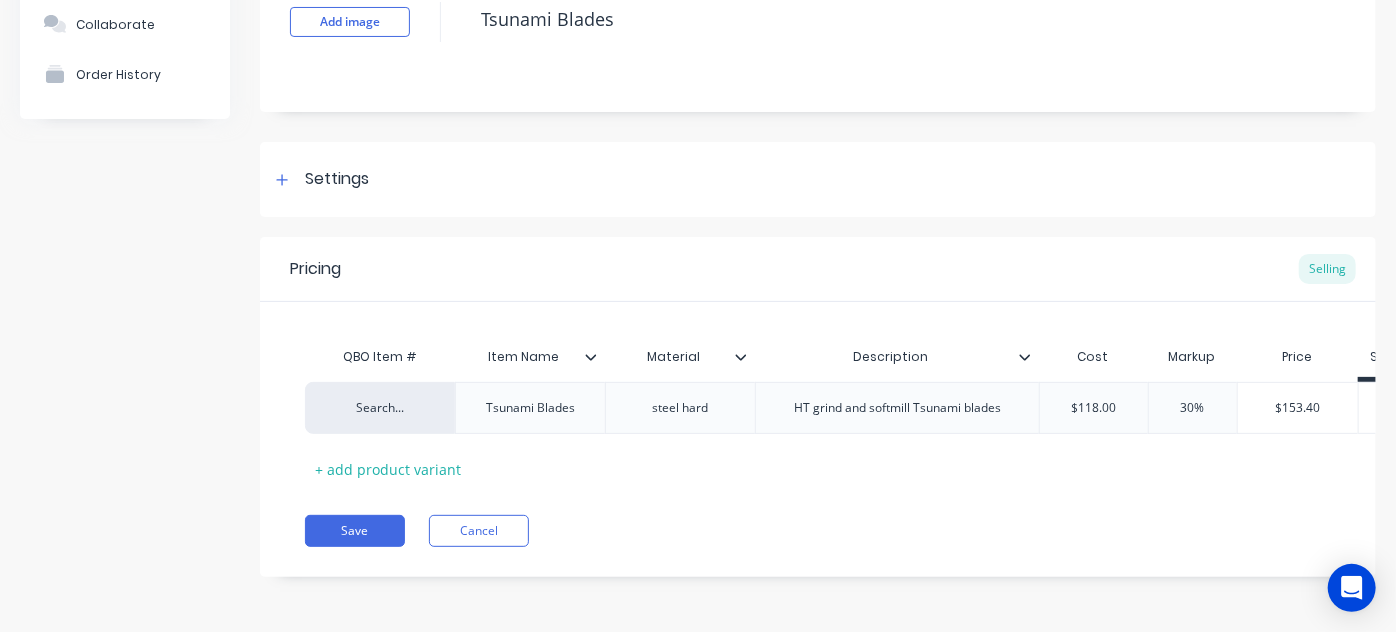 click on "Pricing Selling" at bounding box center (818, 269) 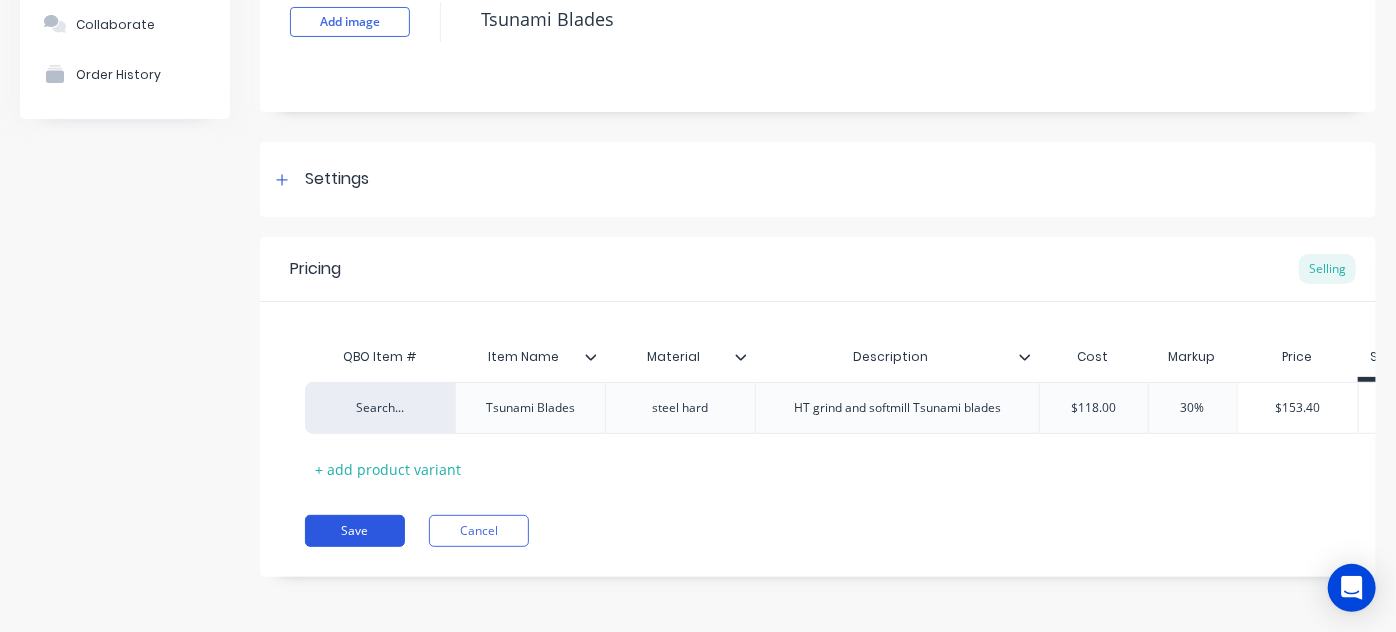 click on "Save" at bounding box center (355, 531) 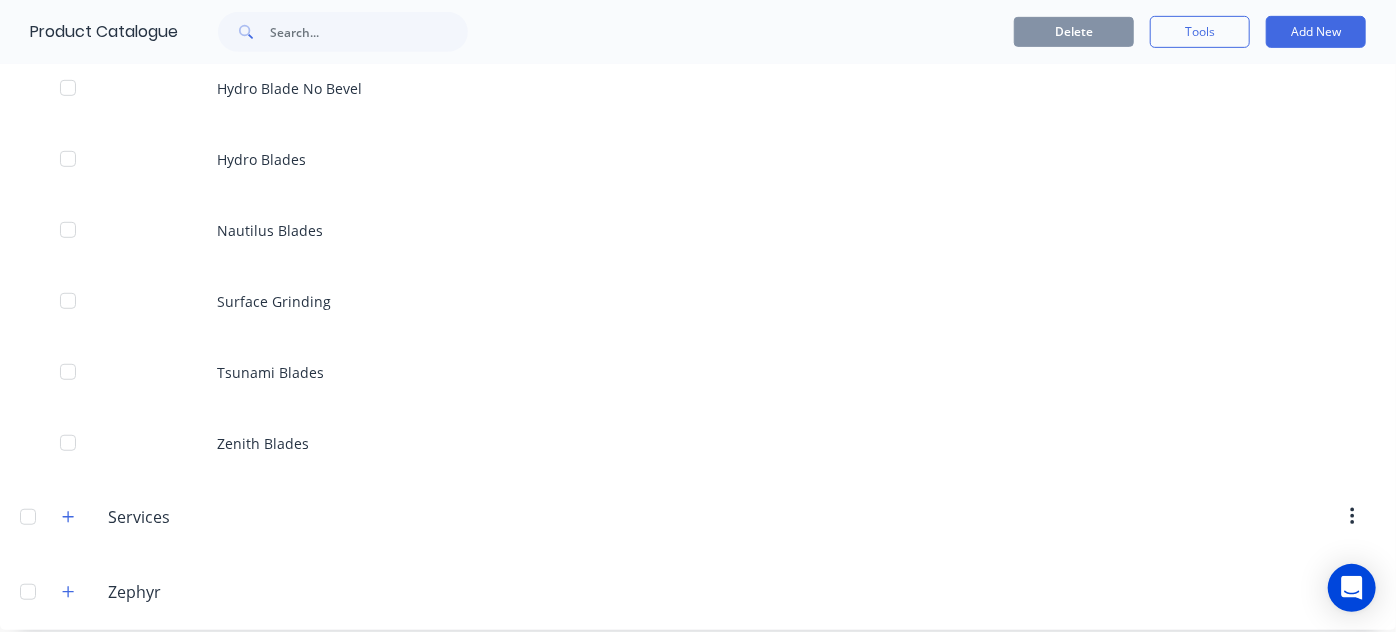 scroll, scrollTop: 548, scrollLeft: 0, axis: vertical 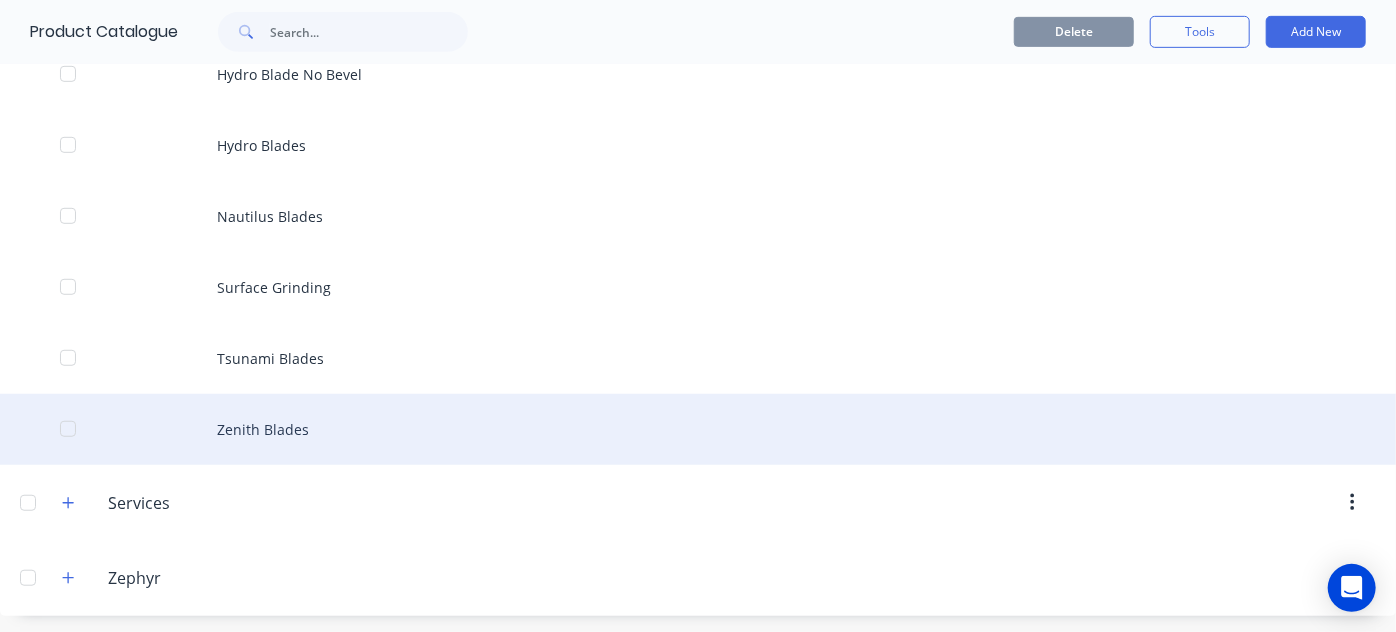 click on "Zenith Blades" at bounding box center (698, 429) 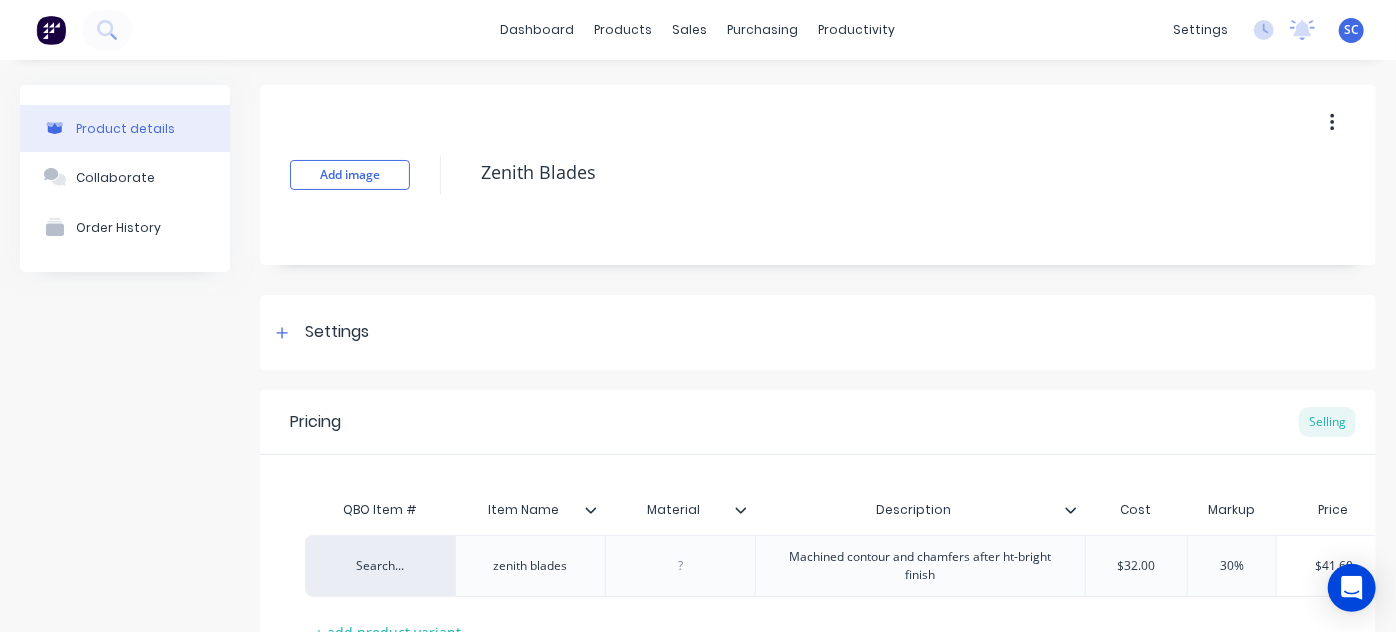 scroll, scrollTop: 176, scrollLeft: 0, axis: vertical 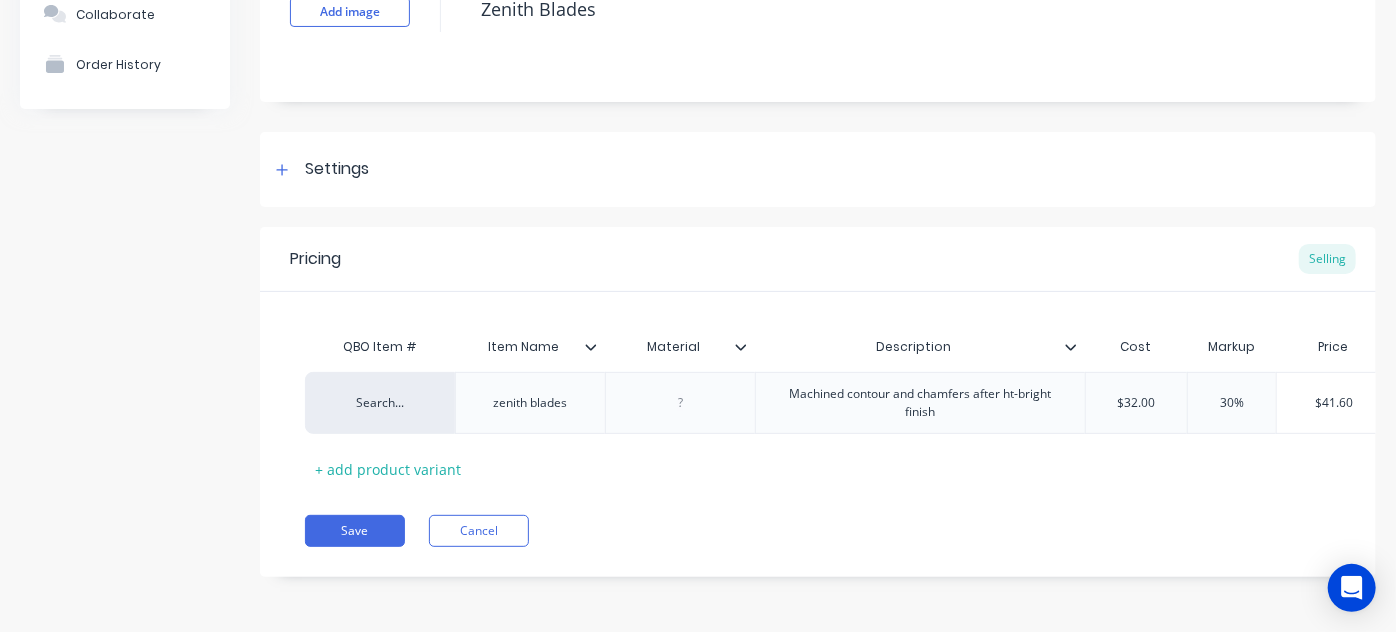 click 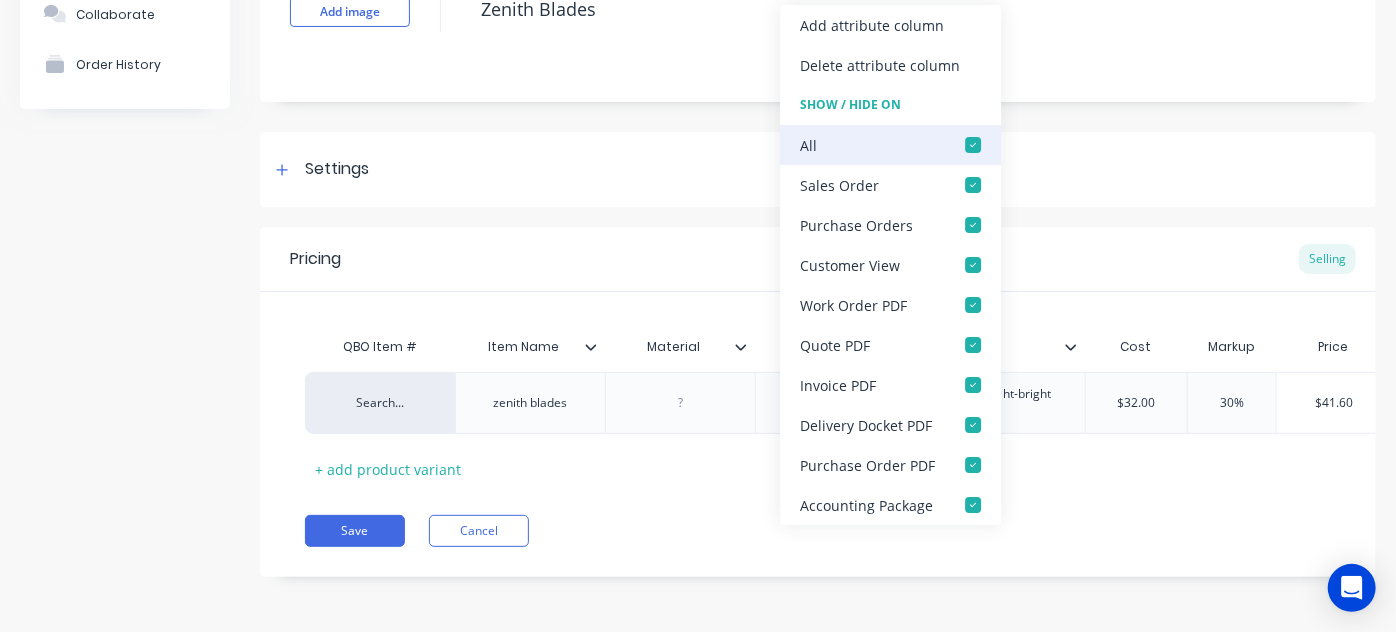 click at bounding box center (973, 145) 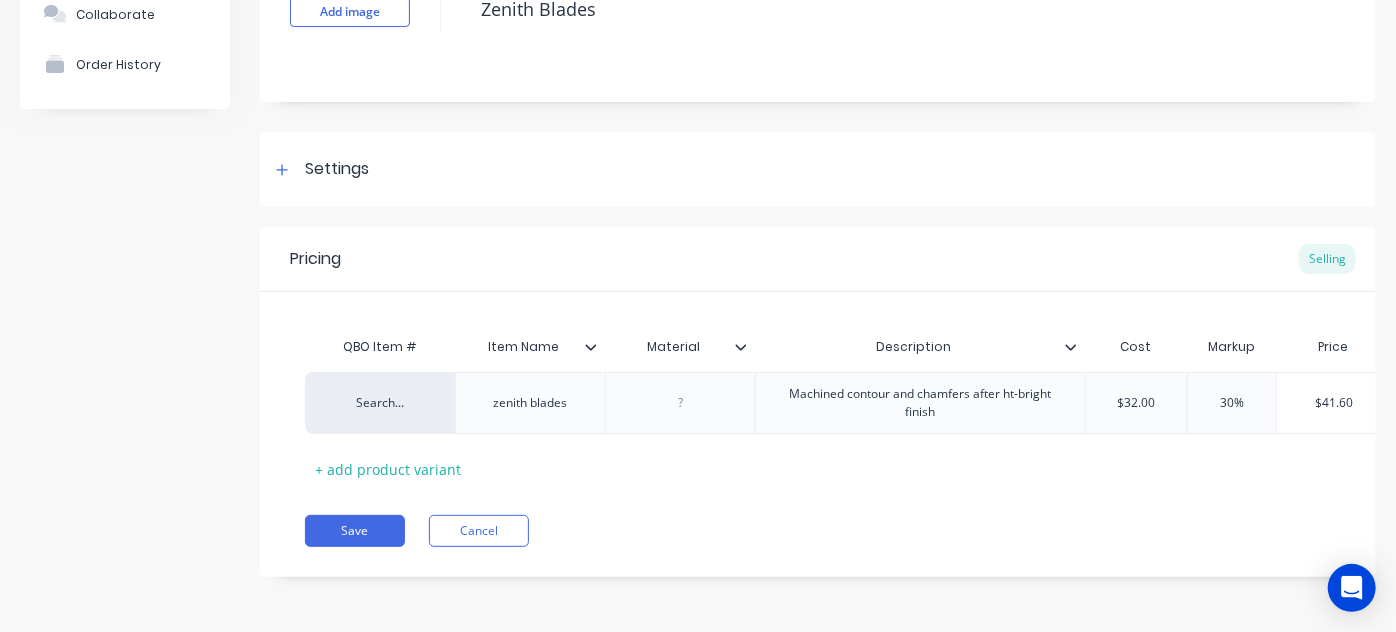 click on "Pricing Selling" at bounding box center (818, 259) 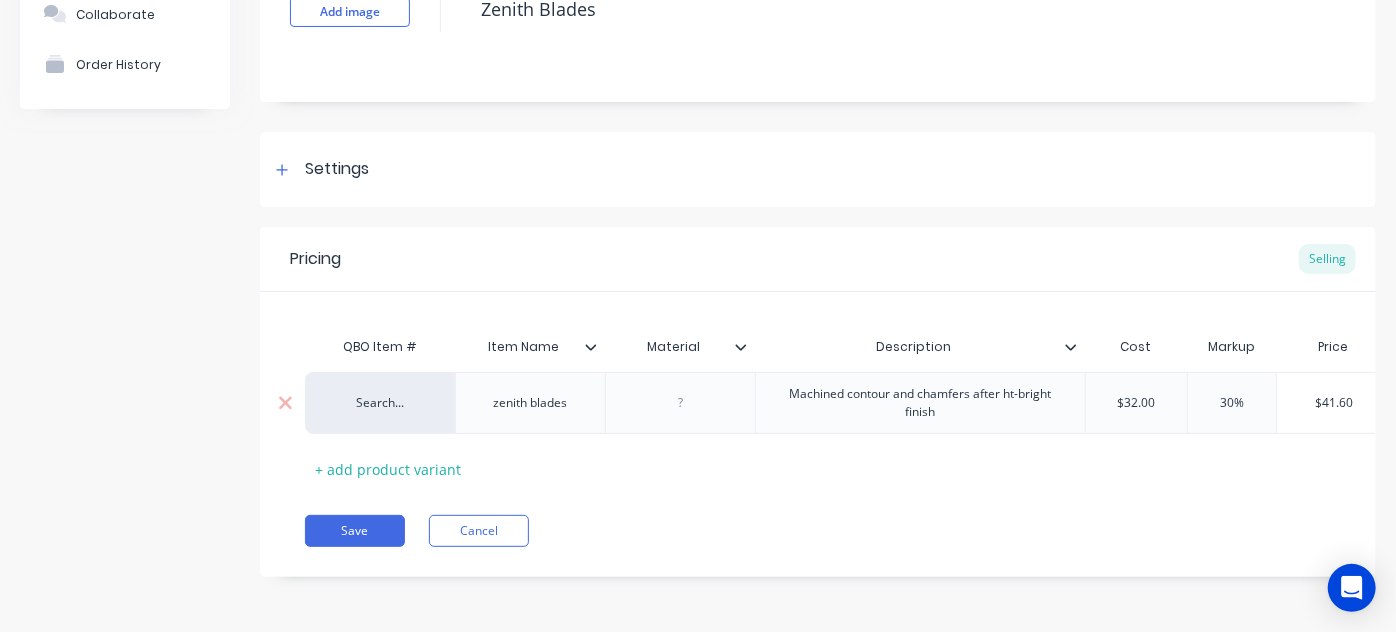 scroll, scrollTop: 0, scrollLeft: 130, axis: horizontal 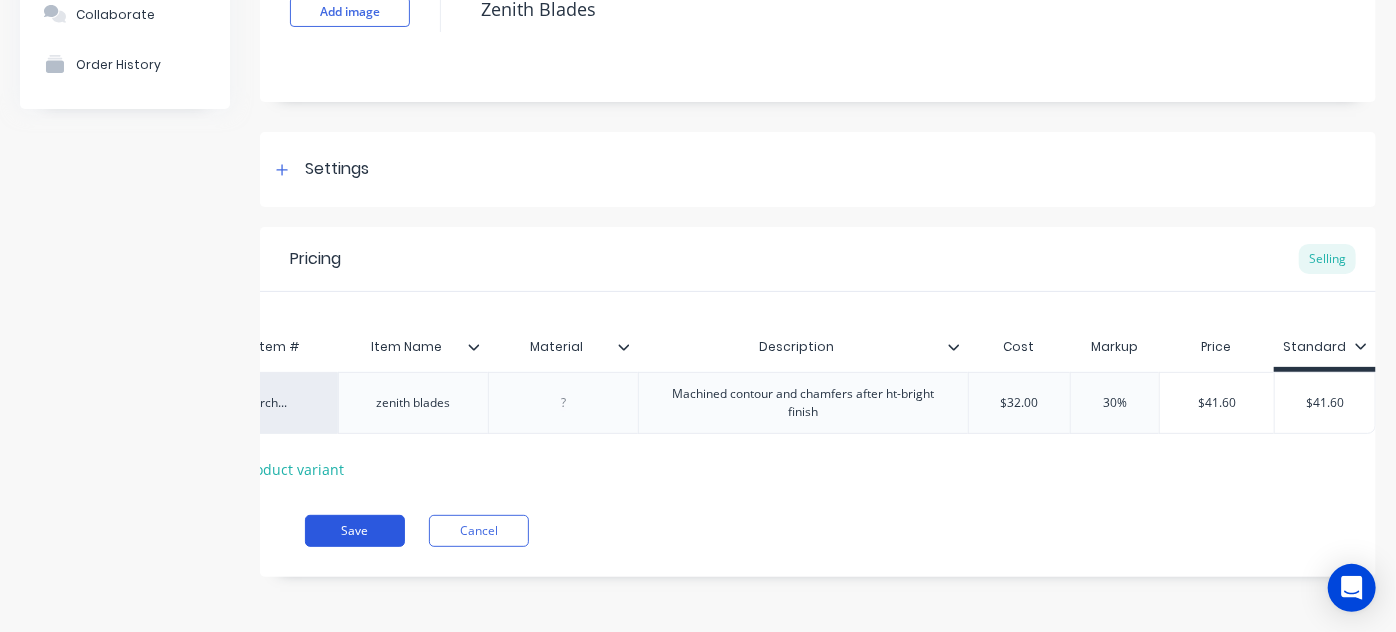 click on "Save" at bounding box center (355, 531) 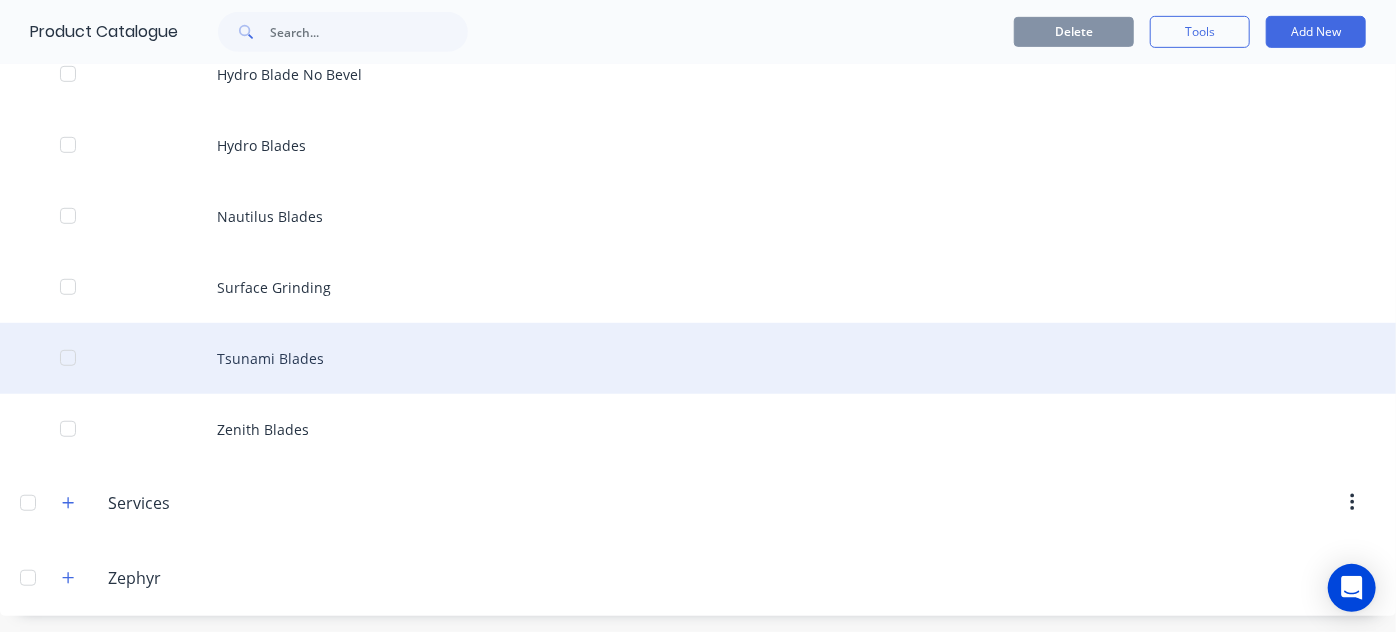scroll, scrollTop: 311, scrollLeft: 0, axis: vertical 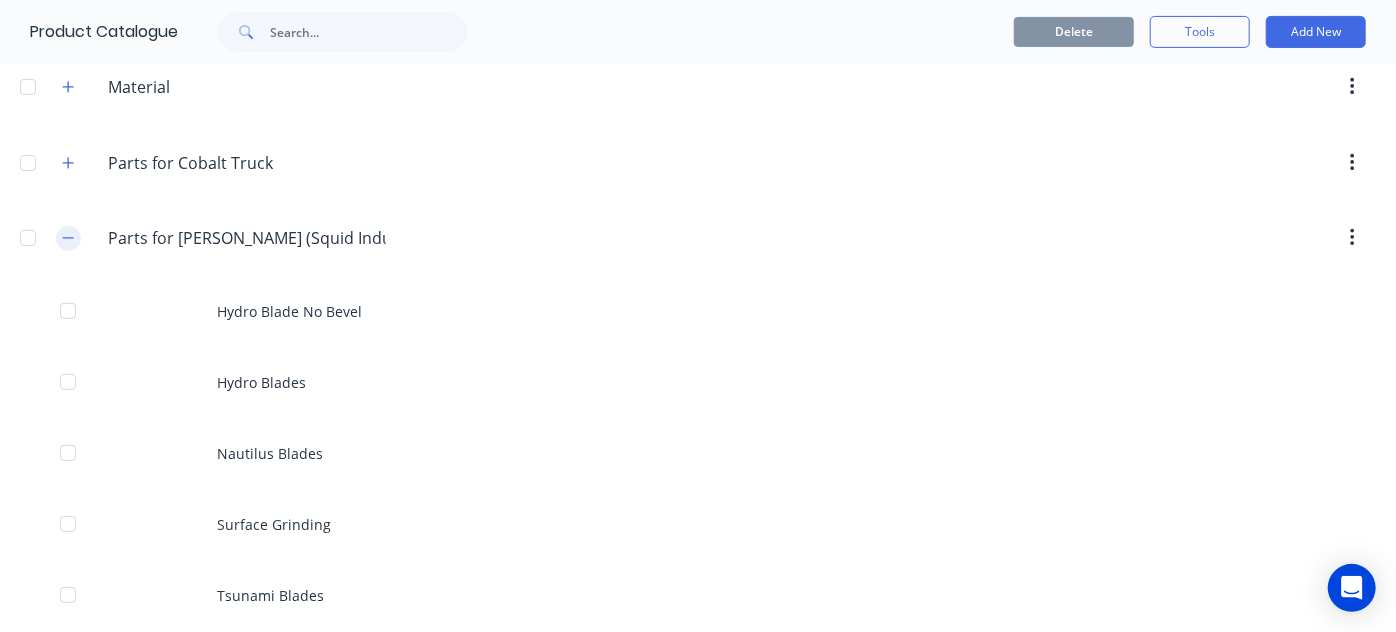 click 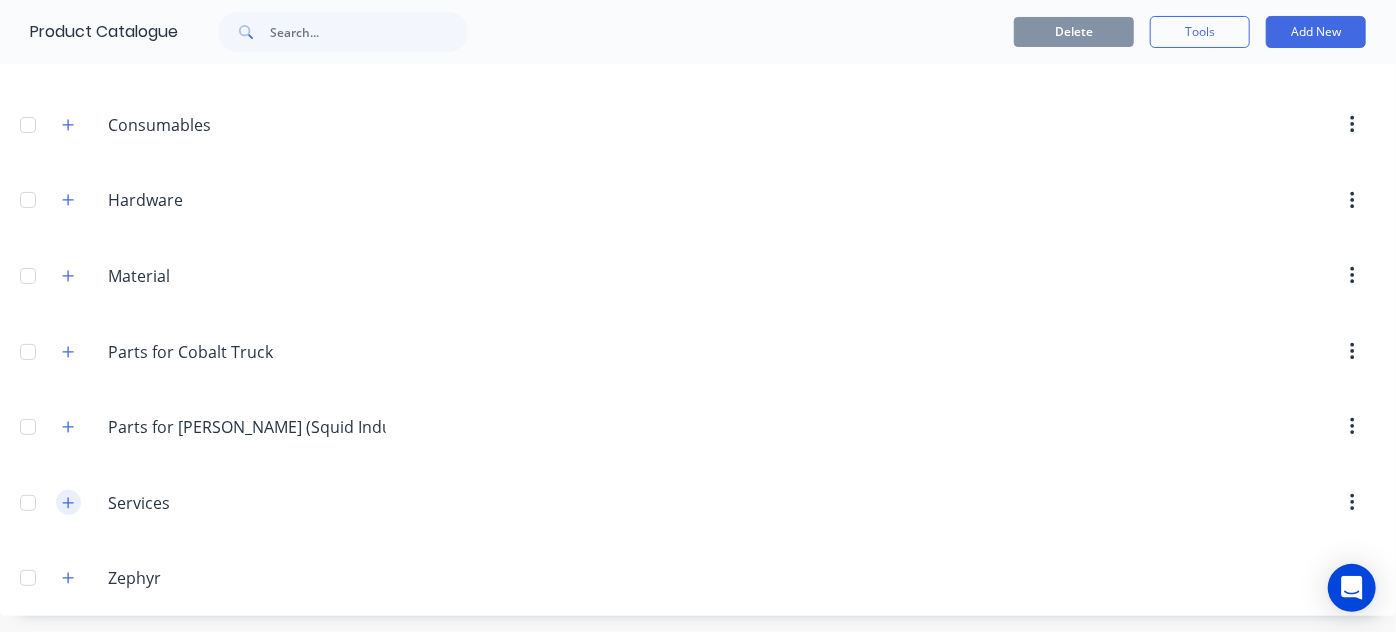 click 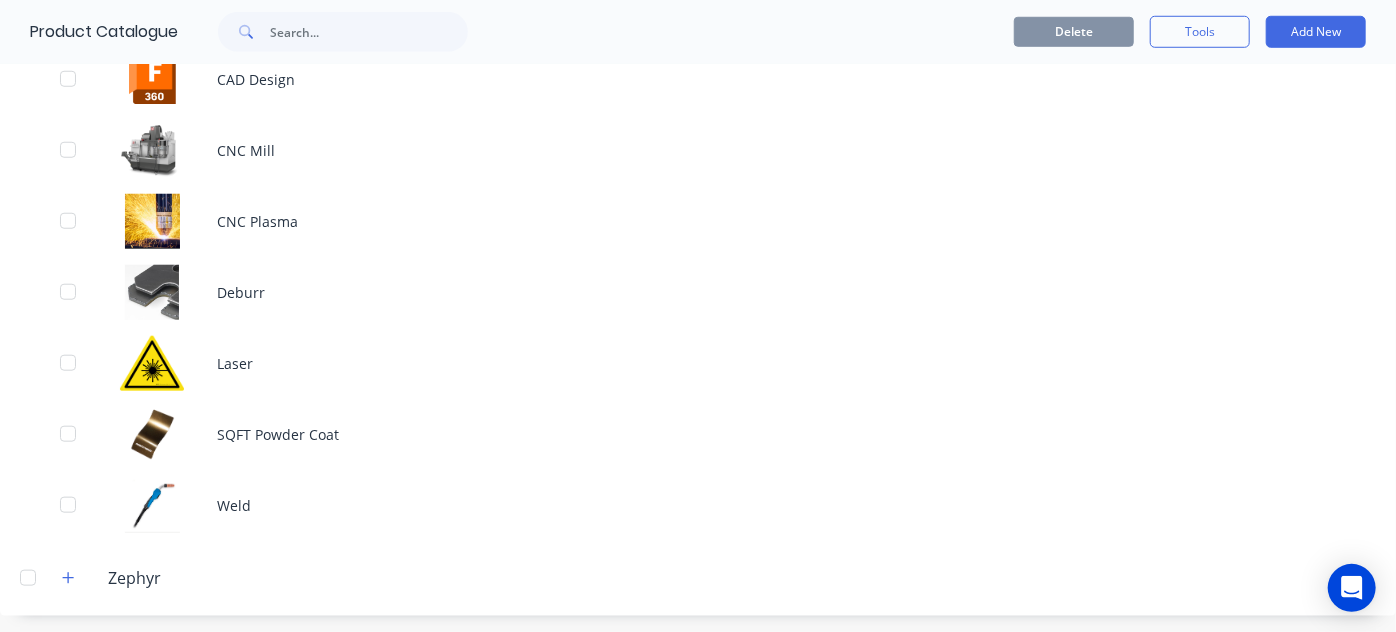 scroll, scrollTop: 504, scrollLeft: 0, axis: vertical 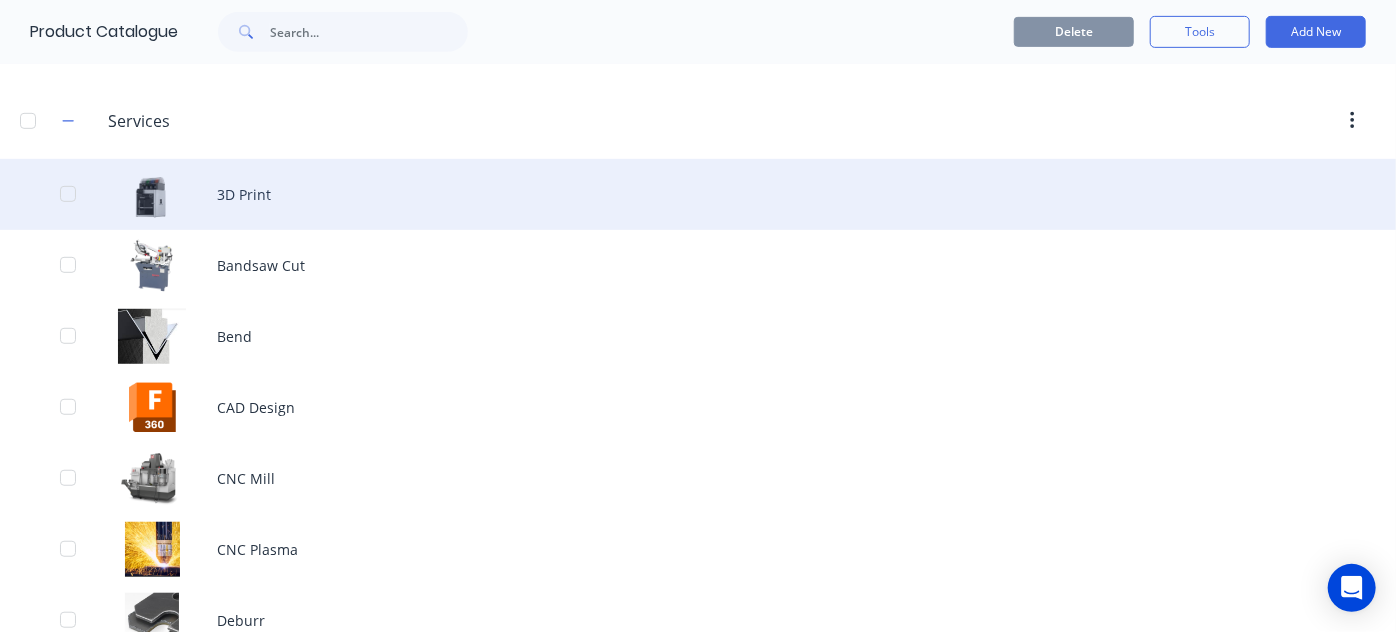 click on "3D Print" at bounding box center [698, 194] 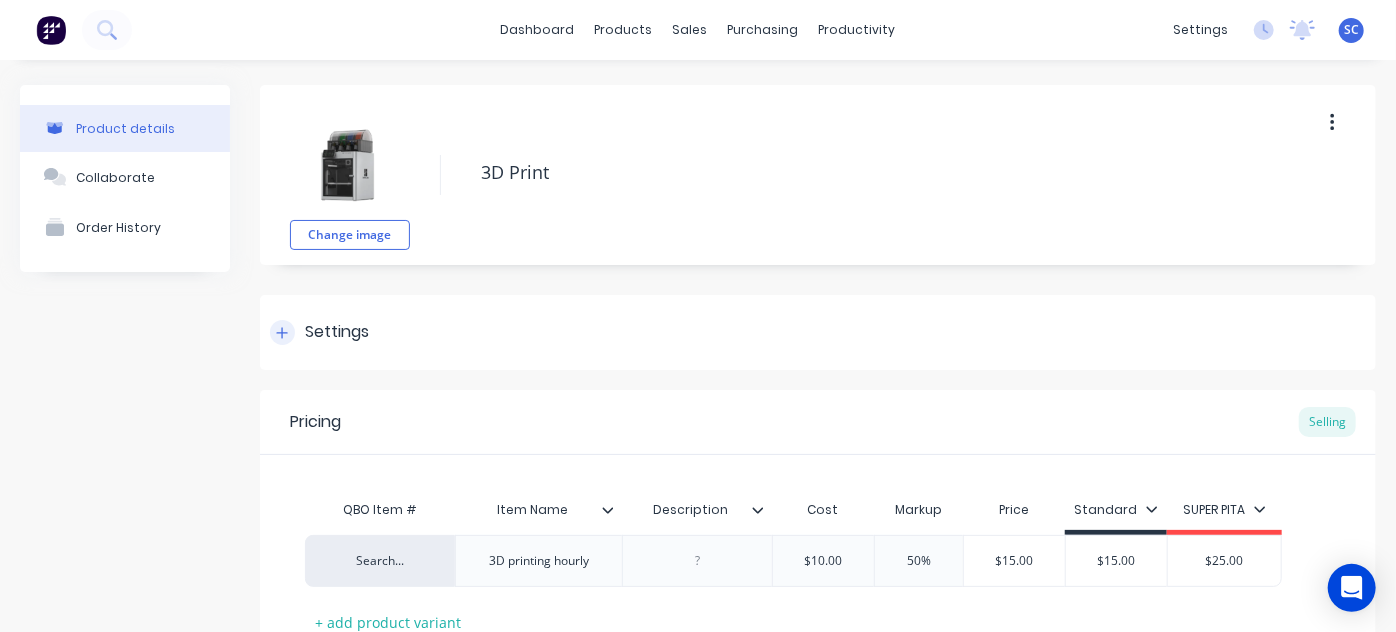 scroll, scrollTop: 152, scrollLeft: 0, axis: vertical 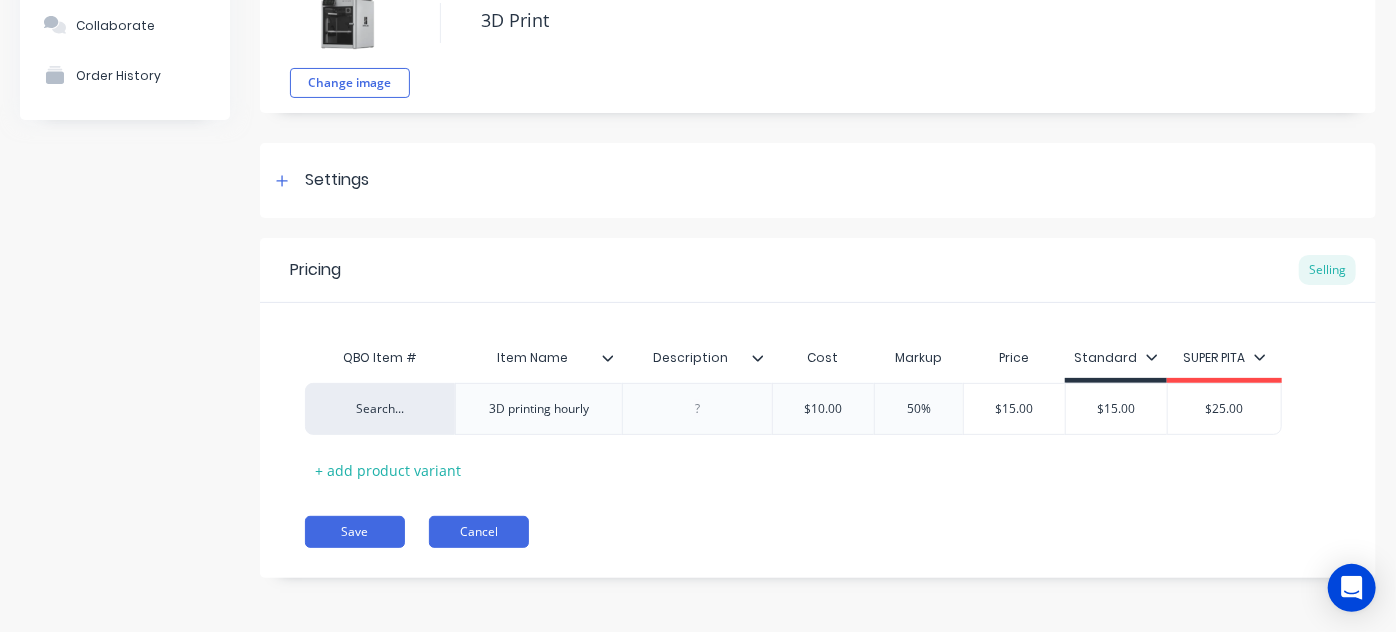 click on "Cancel" at bounding box center [479, 532] 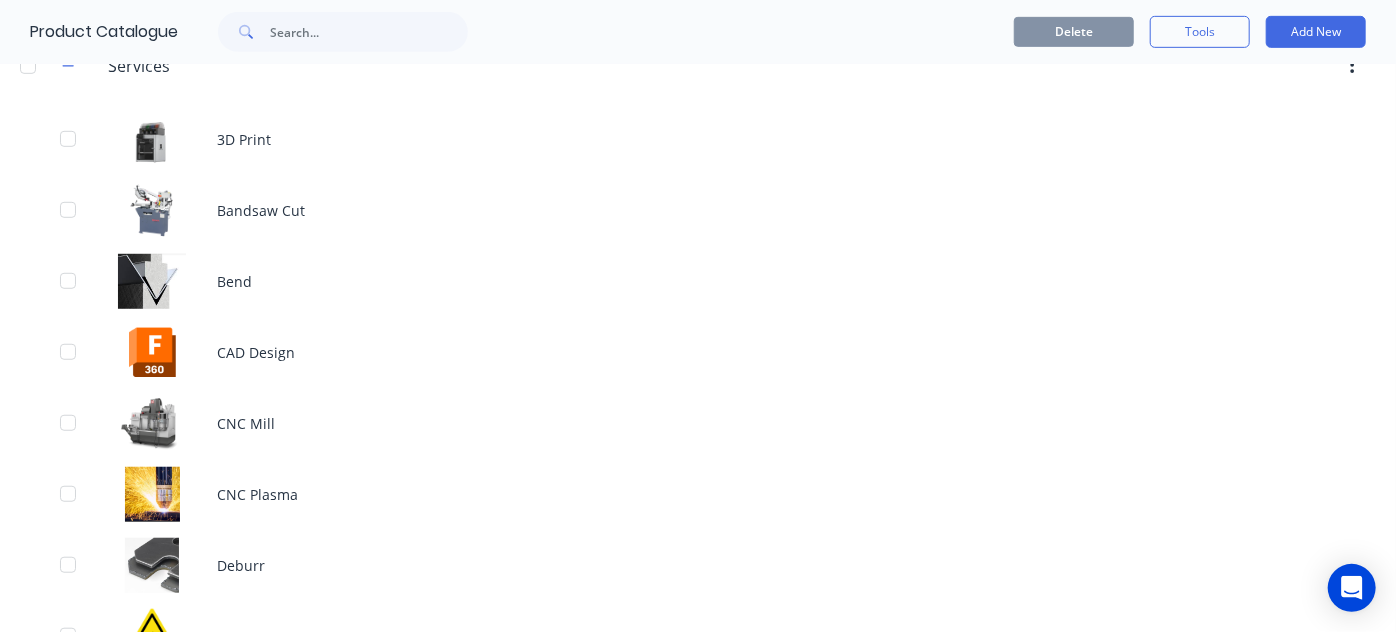scroll, scrollTop: 560, scrollLeft: 0, axis: vertical 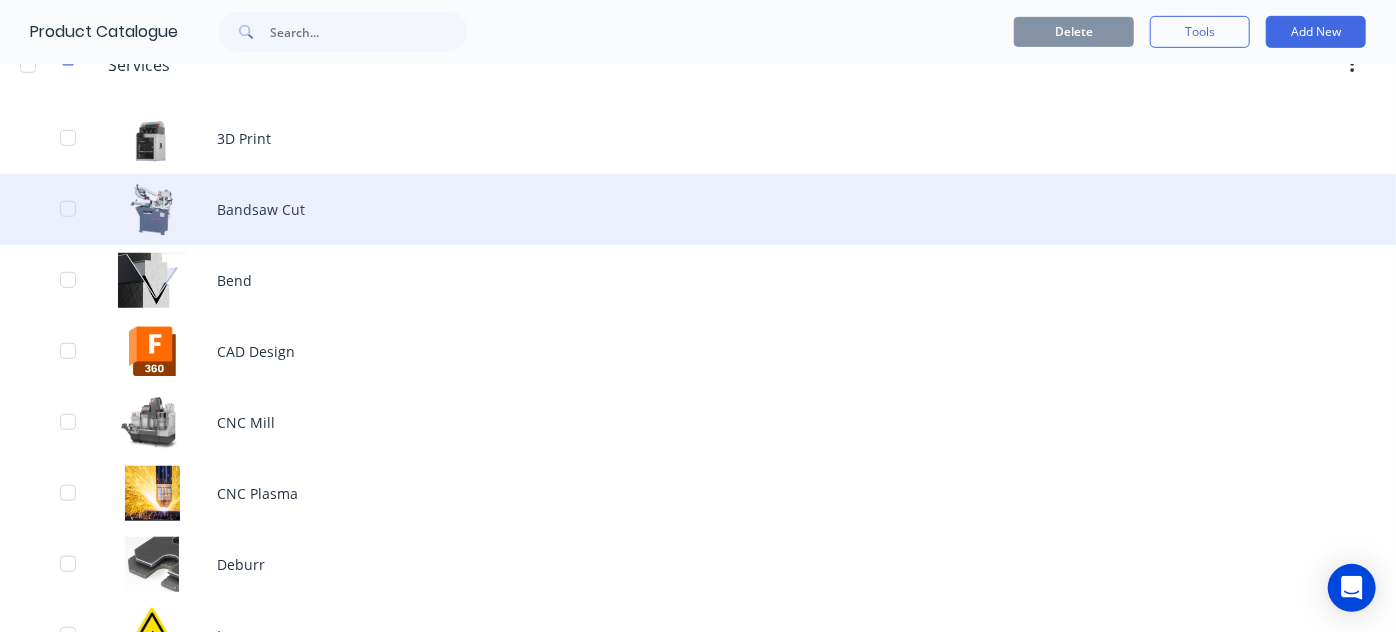 click on "Bandsaw Cut" at bounding box center [698, 209] 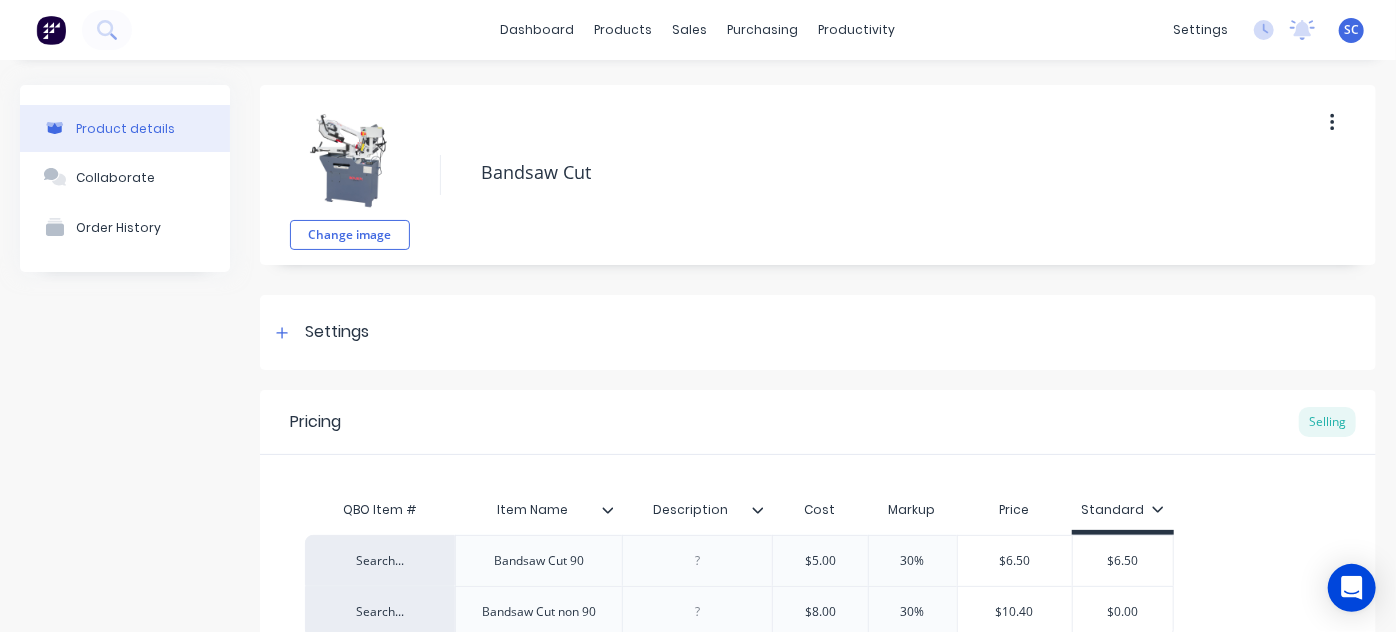 scroll, scrollTop: 202, scrollLeft: 0, axis: vertical 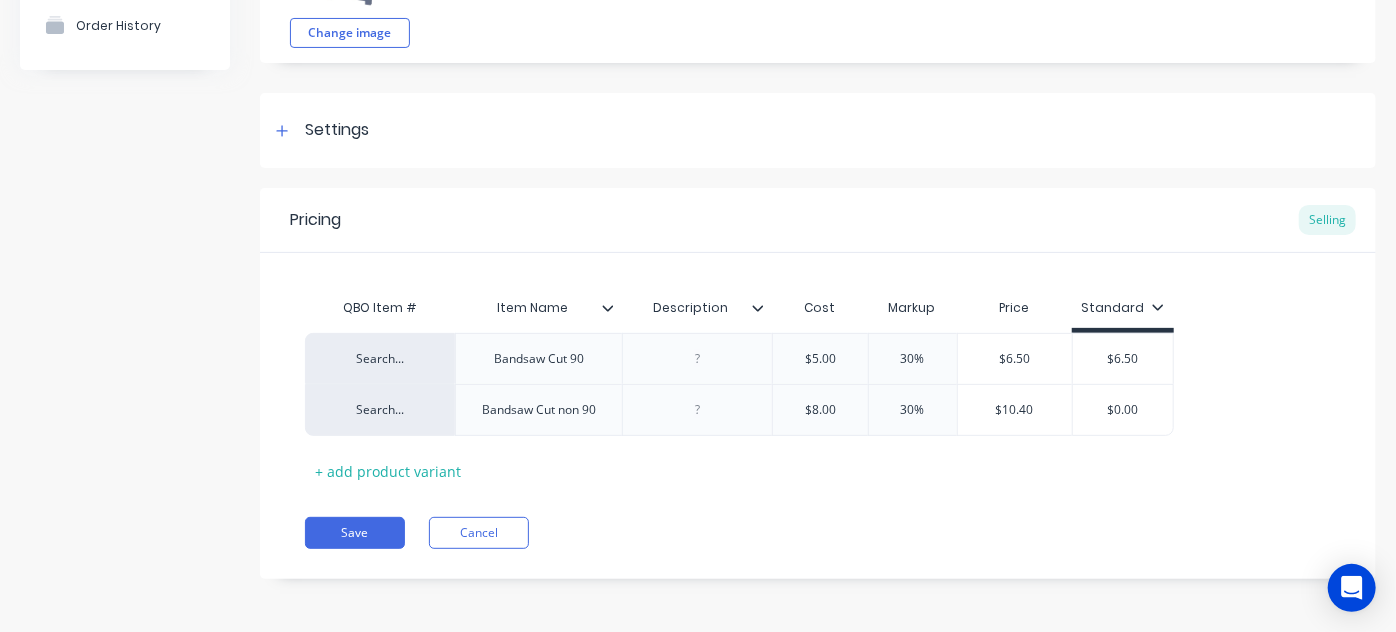 click on "Pricing Selling QBO Item # Item Name Description Cost Markup Price Standard Search... Bandsaw Cut 90 $5.00 30% $6.50 $6.50 Search... Bandsaw Cut non 90 $8.00 30% $10.40 $0.00 + add product variant Save   Cancel" at bounding box center (818, 383) 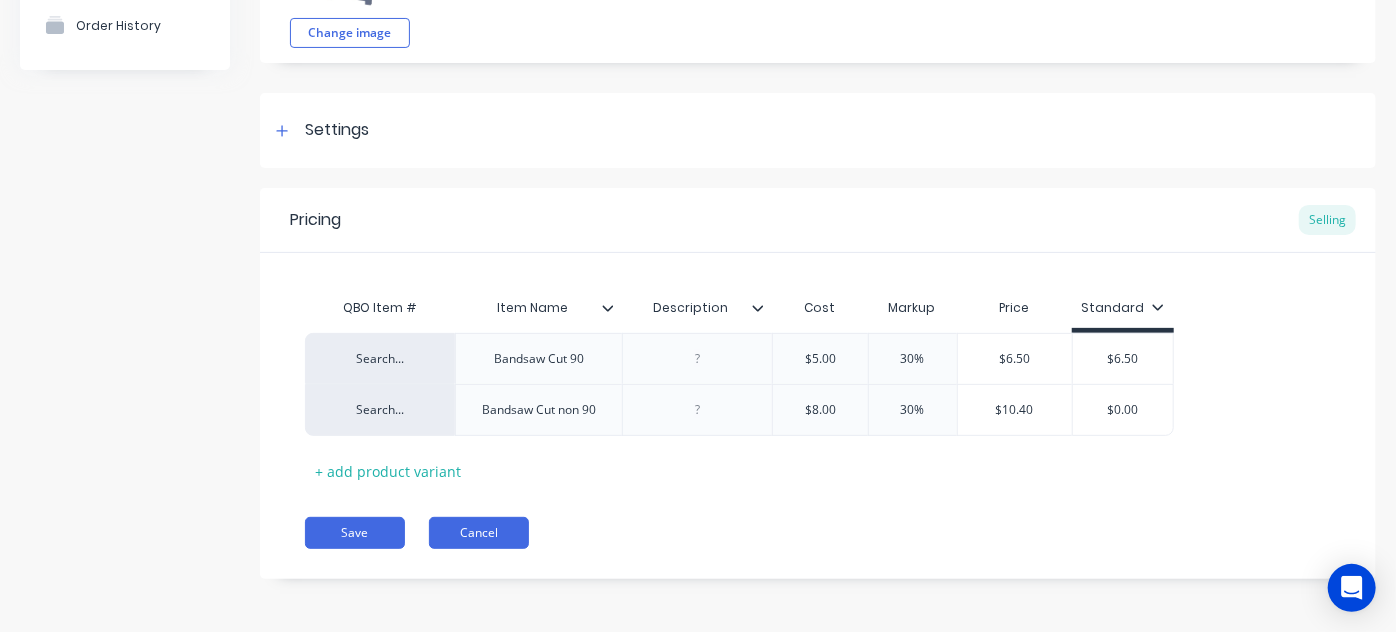 click on "Cancel" at bounding box center (479, 533) 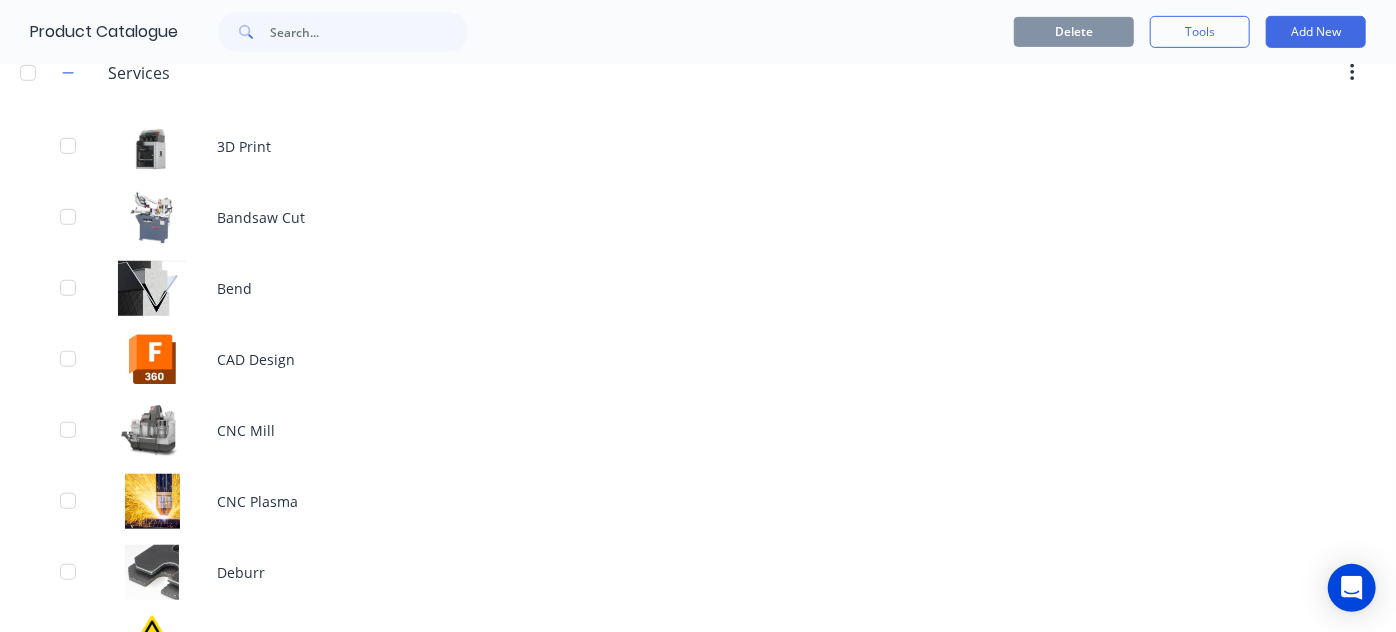 scroll, scrollTop: 554, scrollLeft: 0, axis: vertical 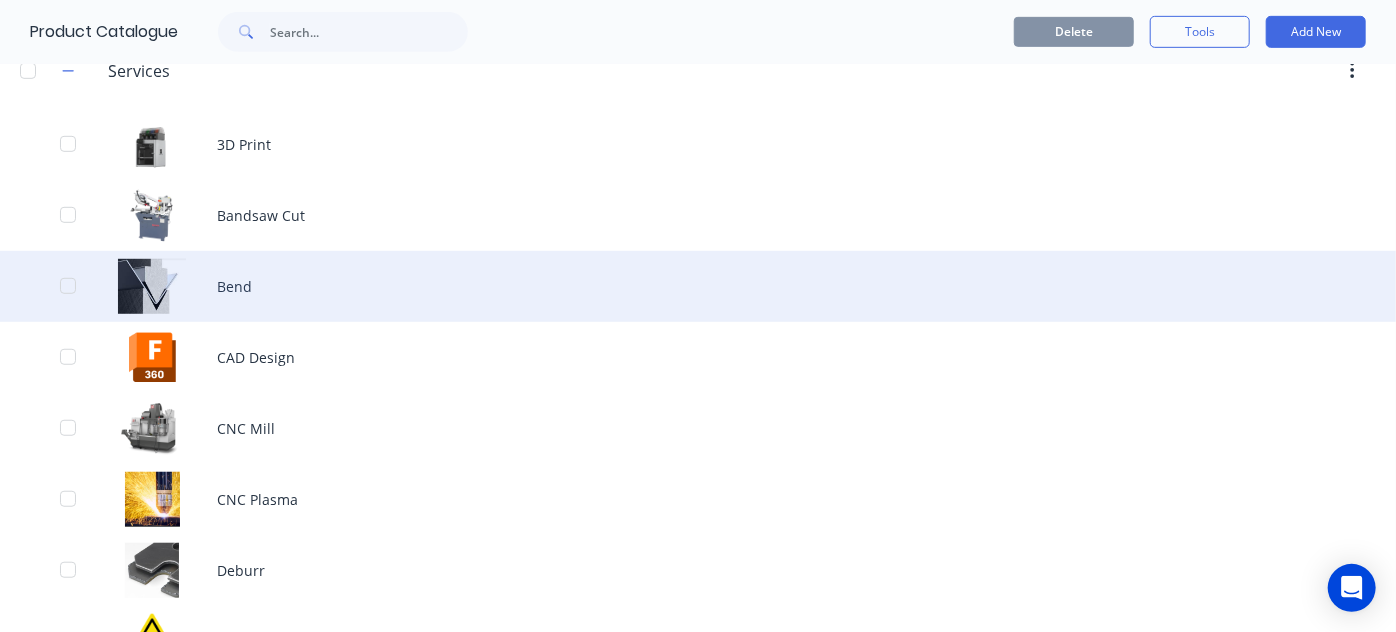 click on "Bend" at bounding box center [698, 286] 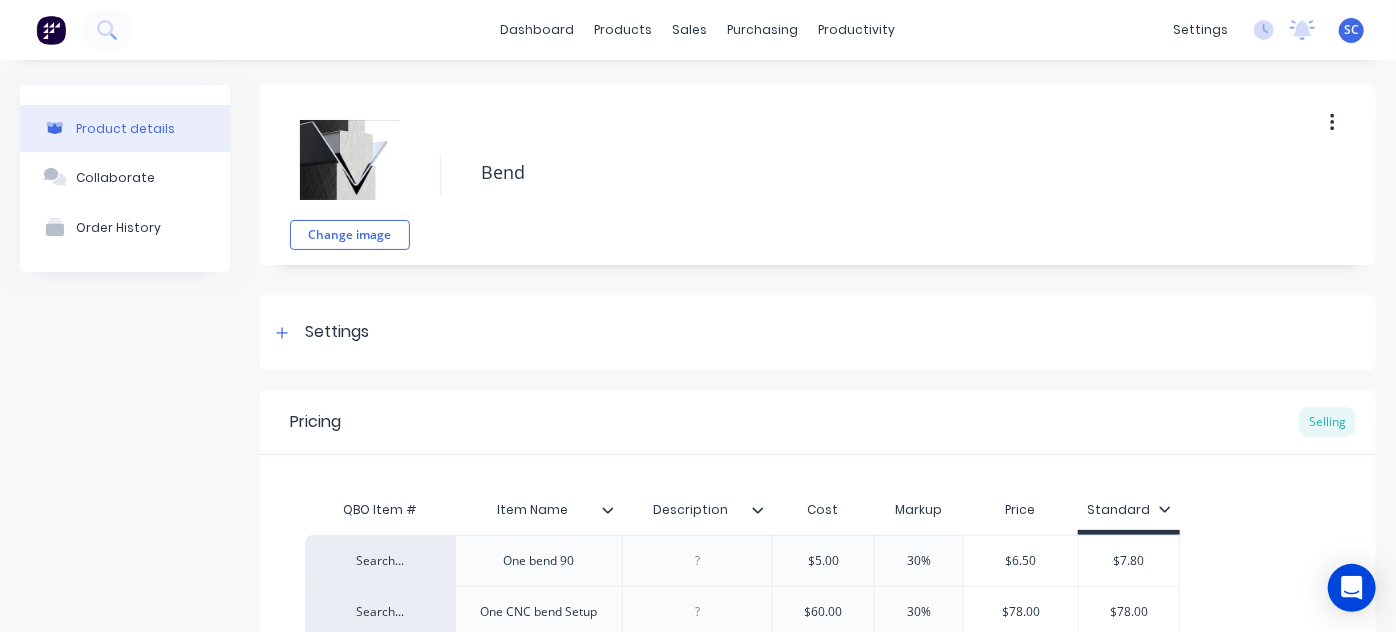 scroll, scrollTop: 253, scrollLeft: 0, axis: vertical 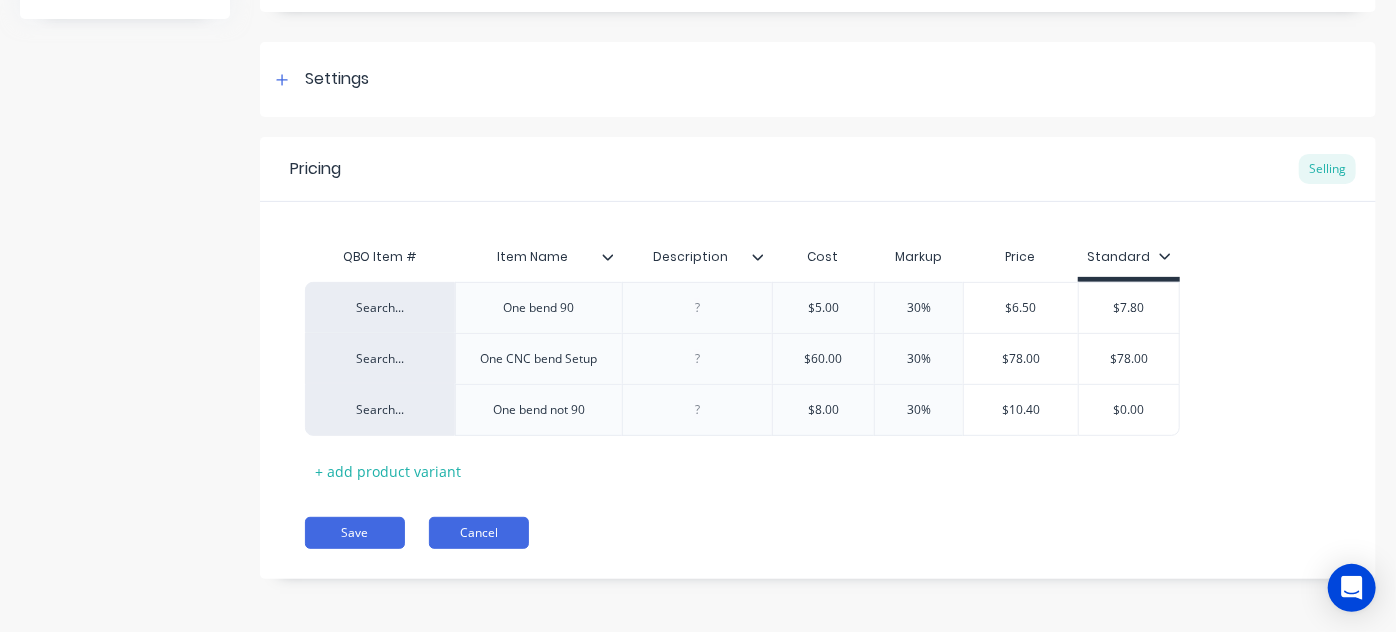 click on "Cancel" at bounding box center (479, 533) 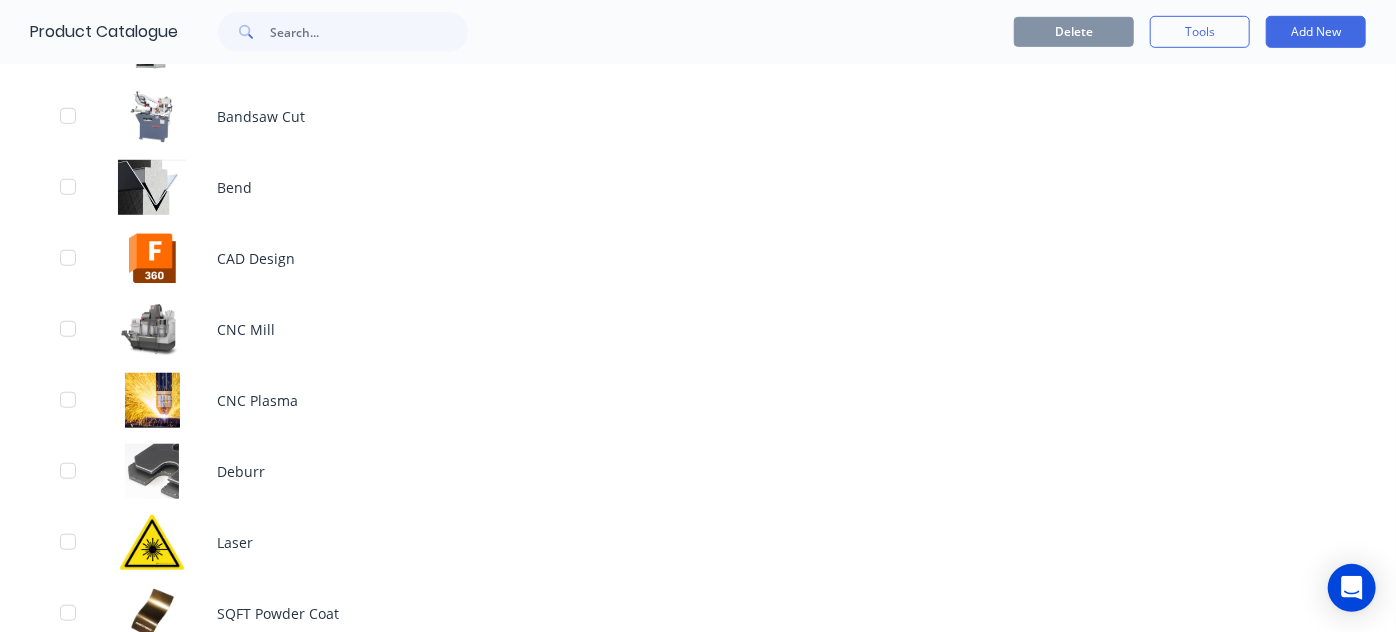scroll, scrollTop: 654, scrollLeft: 0, axis: vertical 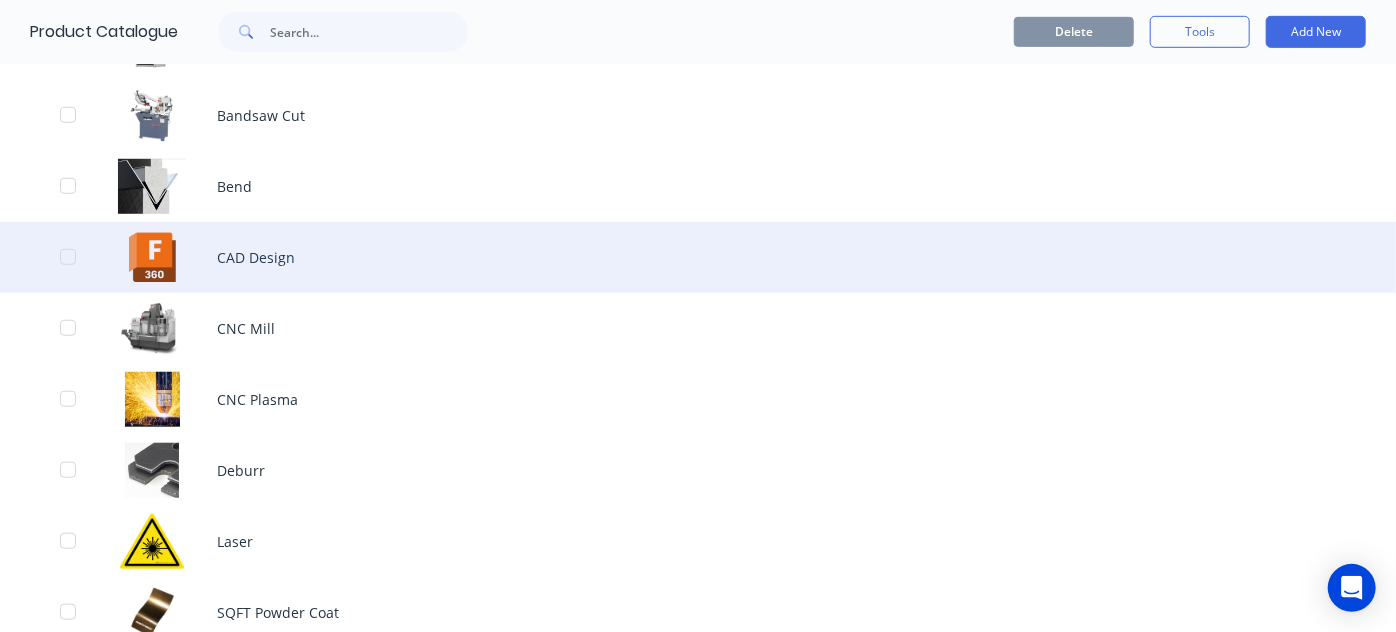 click on "CAD Design" at bounding box center (698, 257) 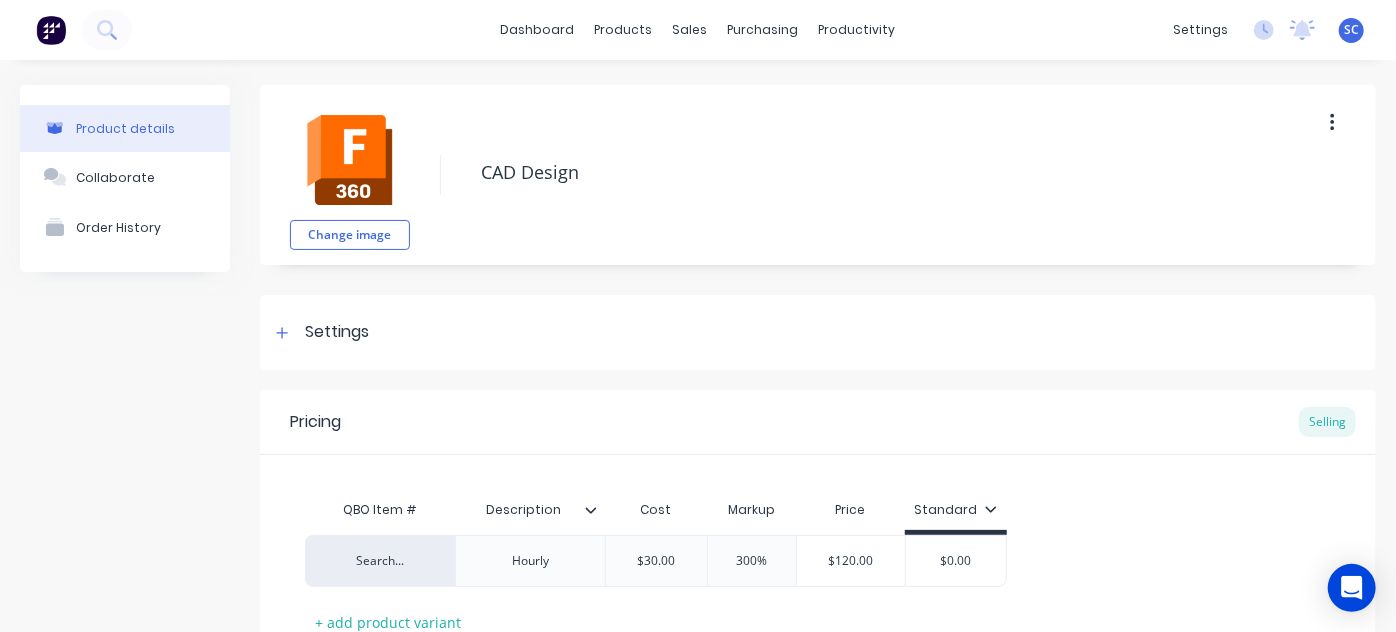 scroll, scrollTop: 152, scrollLeft: 0, axis: vertical 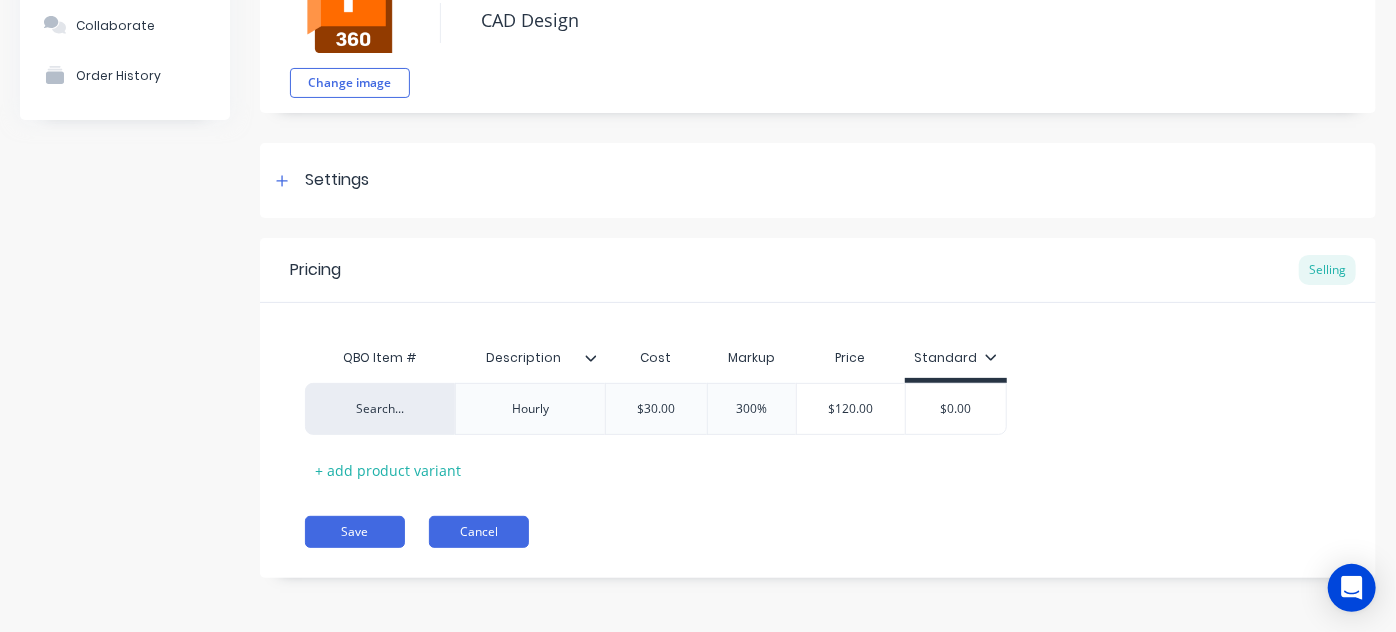 click on "Cancel" at bounding box center (479, 532) 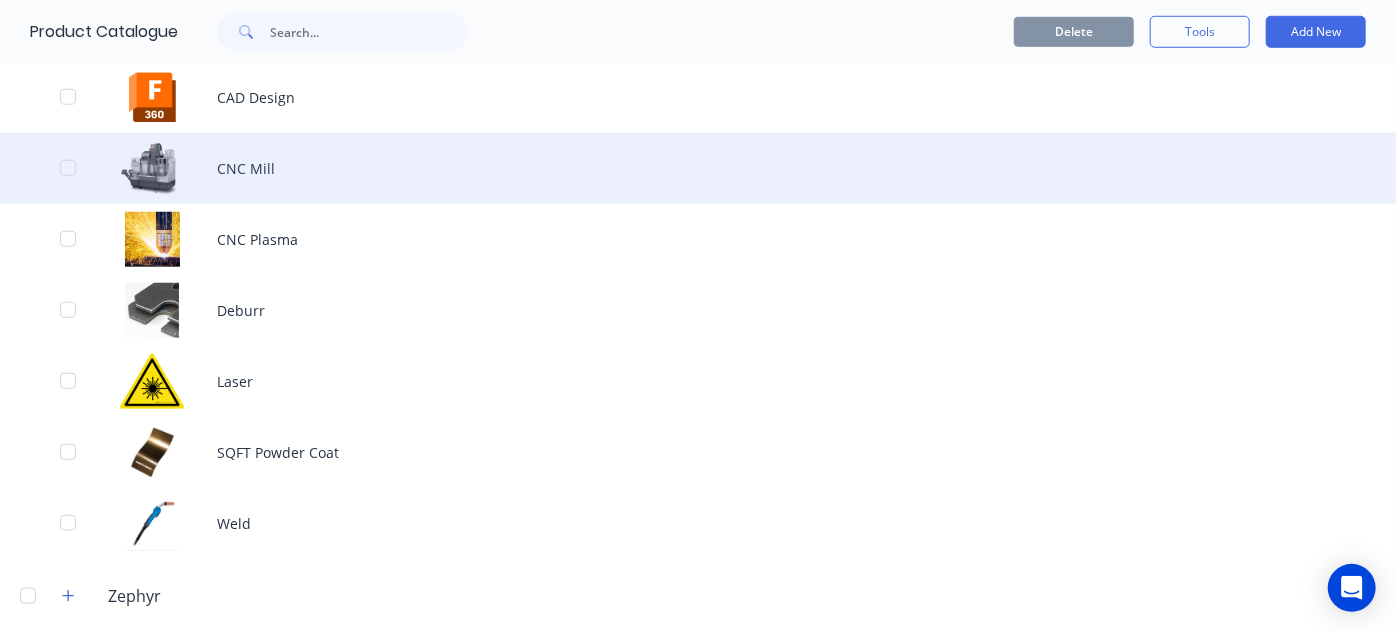 scroll, scrollTop: 815, scrollLeft: 0, axis: vertical 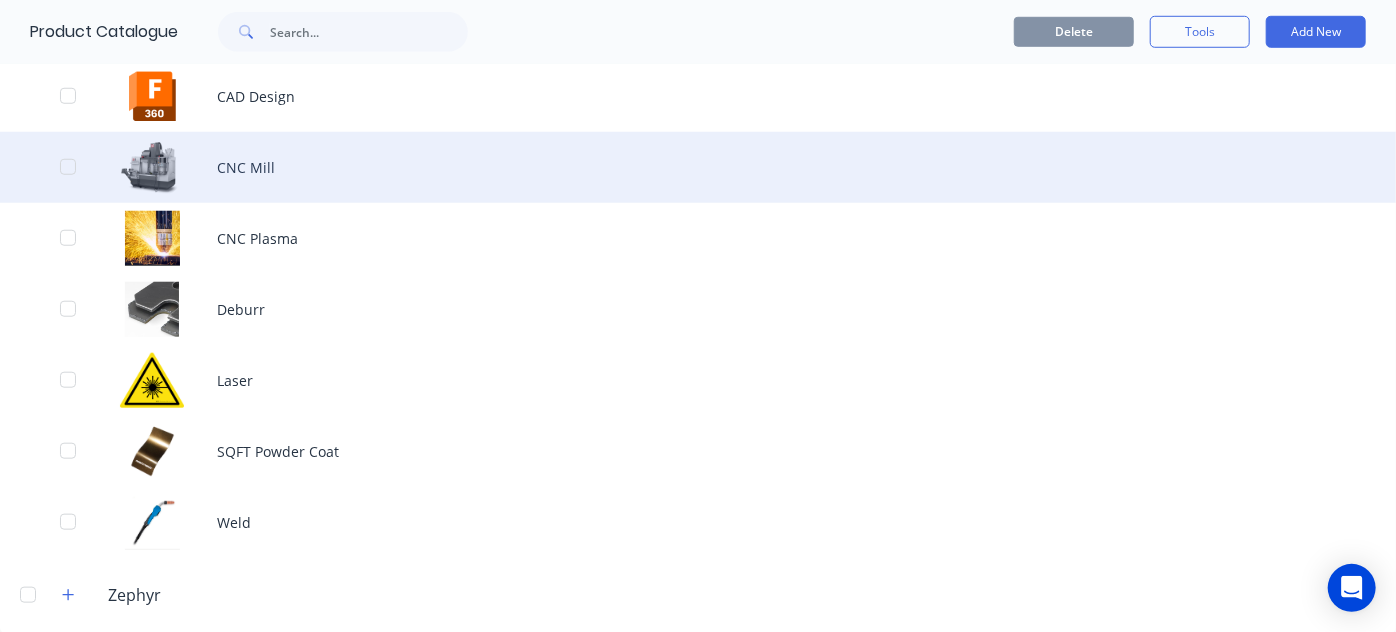 click on "CNC Mill" at bounding box center [698, 167] 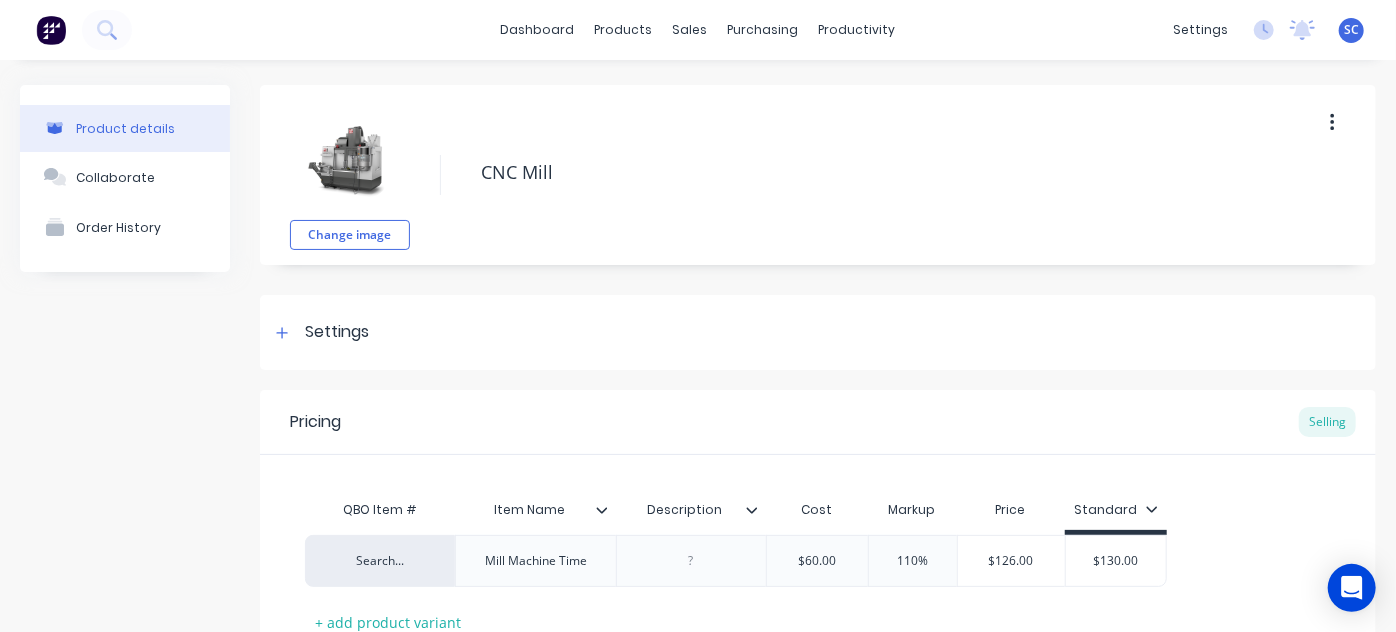 scroll, scrollTop: 152, scrollLeft: 0, axis: vertical 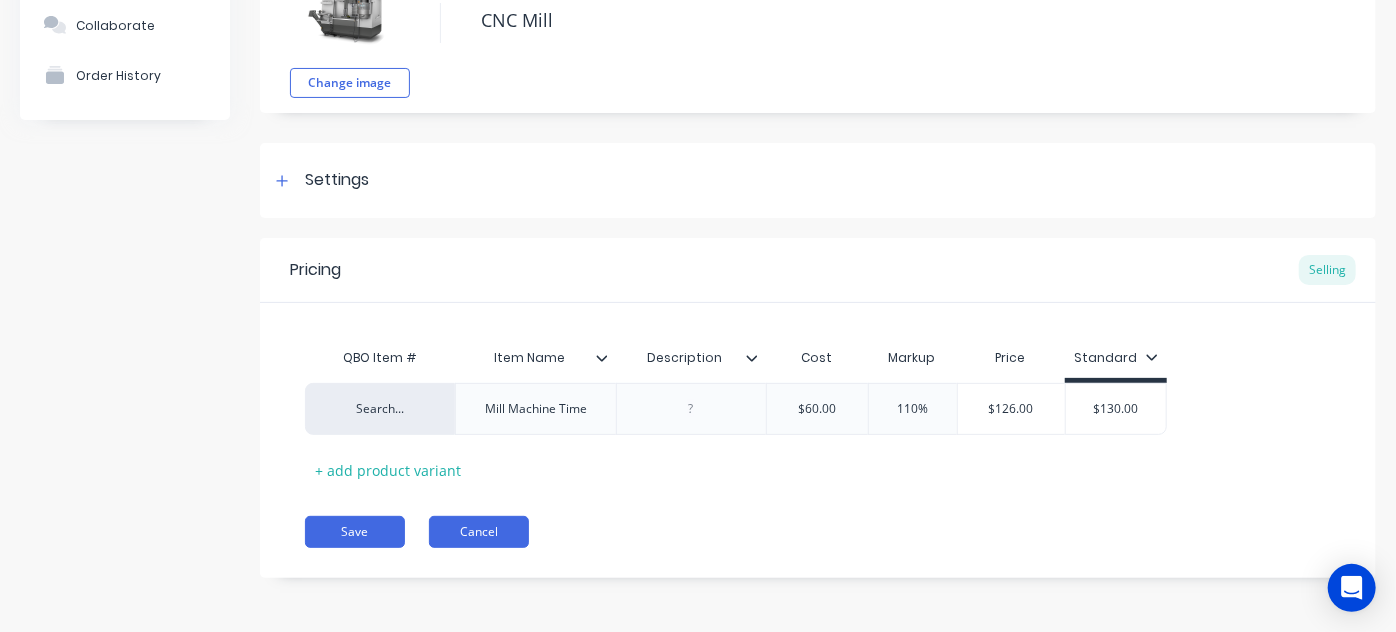 click on "Cancel" at bounding box center [479, 532] 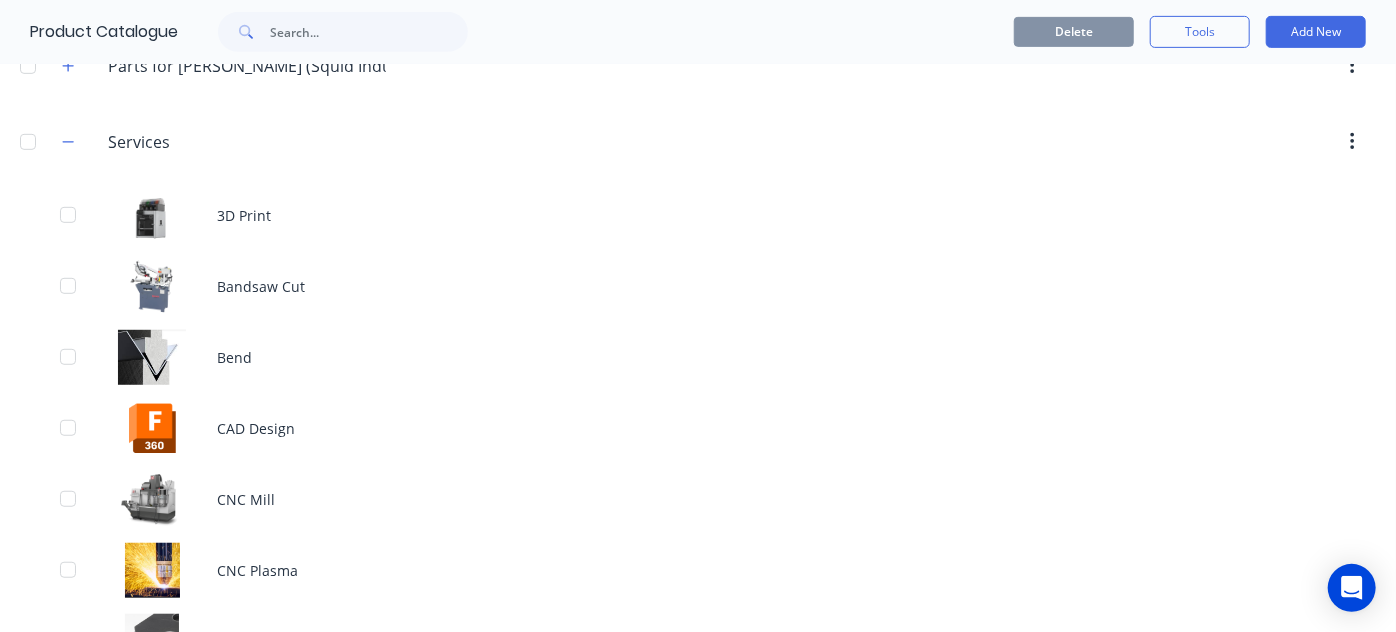 scroll, scrollTop: 832, scrollLeft: 0, axis: vertical 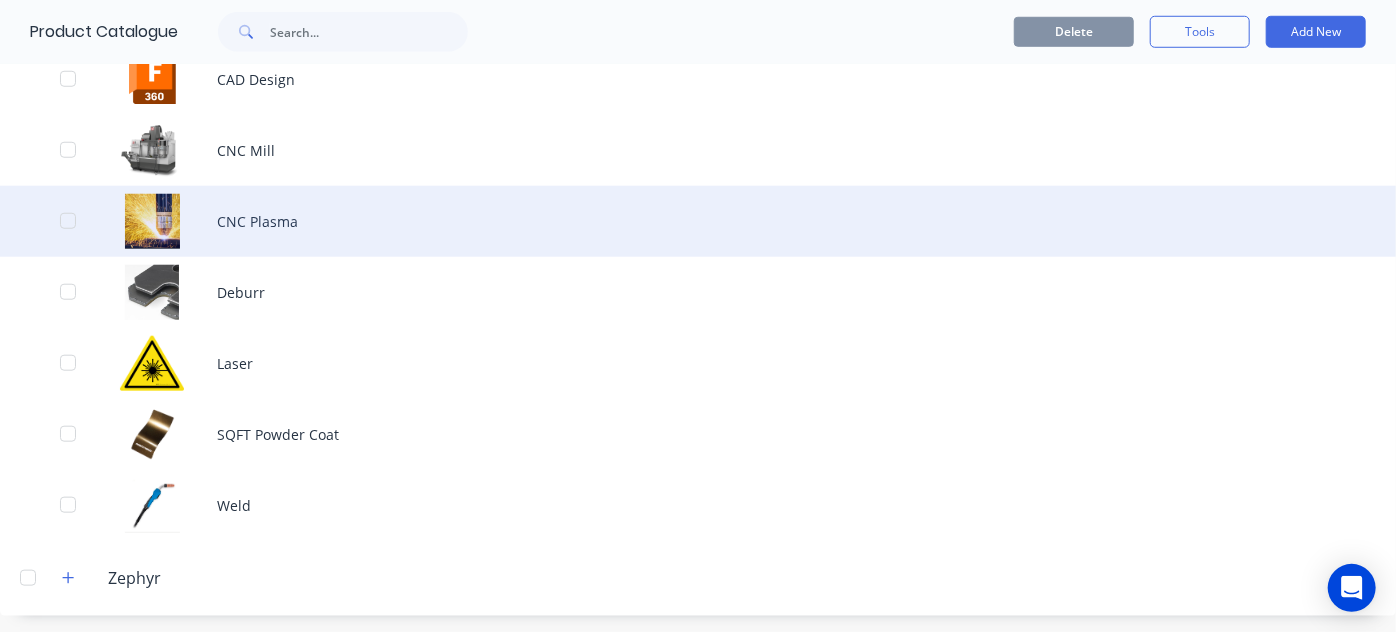 click on "CNC Plasma" at bounding box center [698, 221] 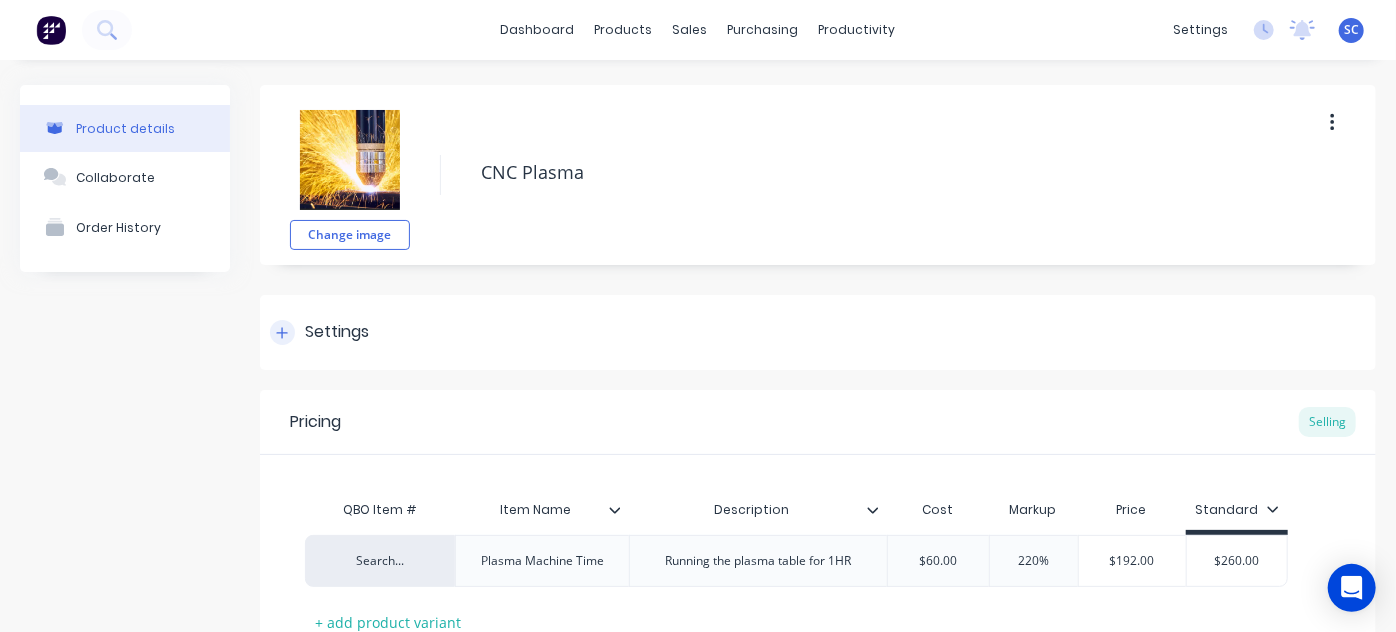 type on "x" 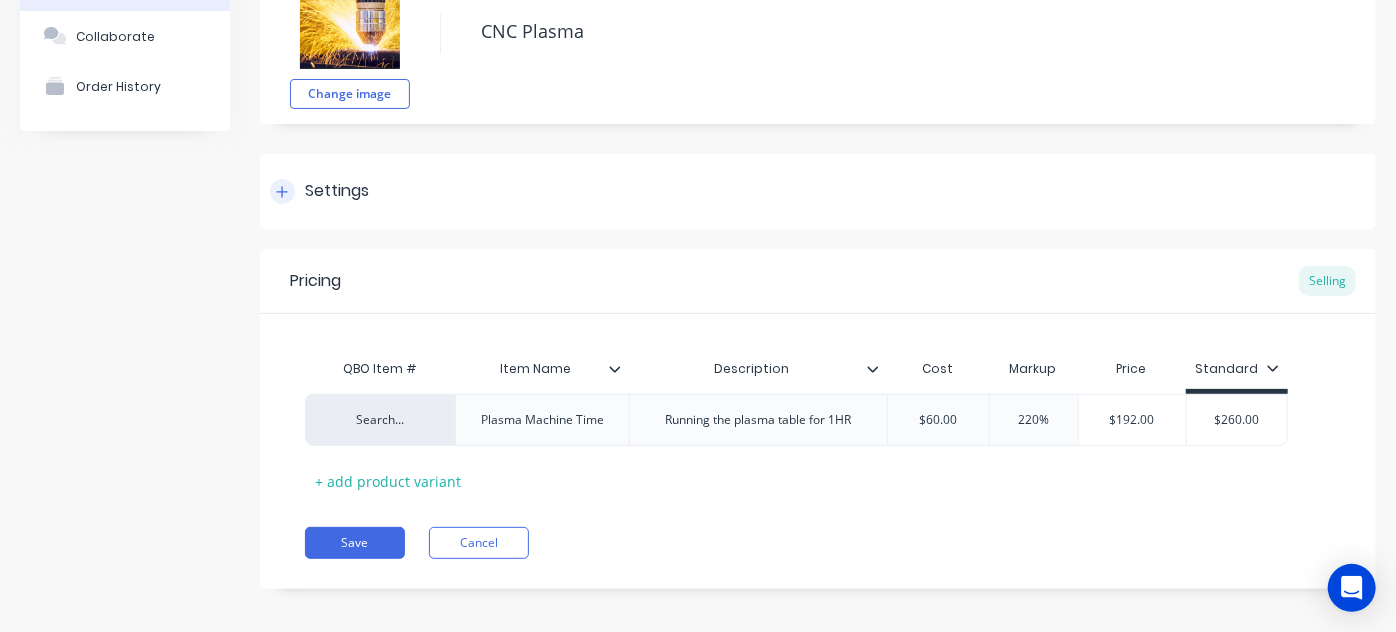 scroll, scrollTop: 146, scrollLeft: 0, axis: vertical 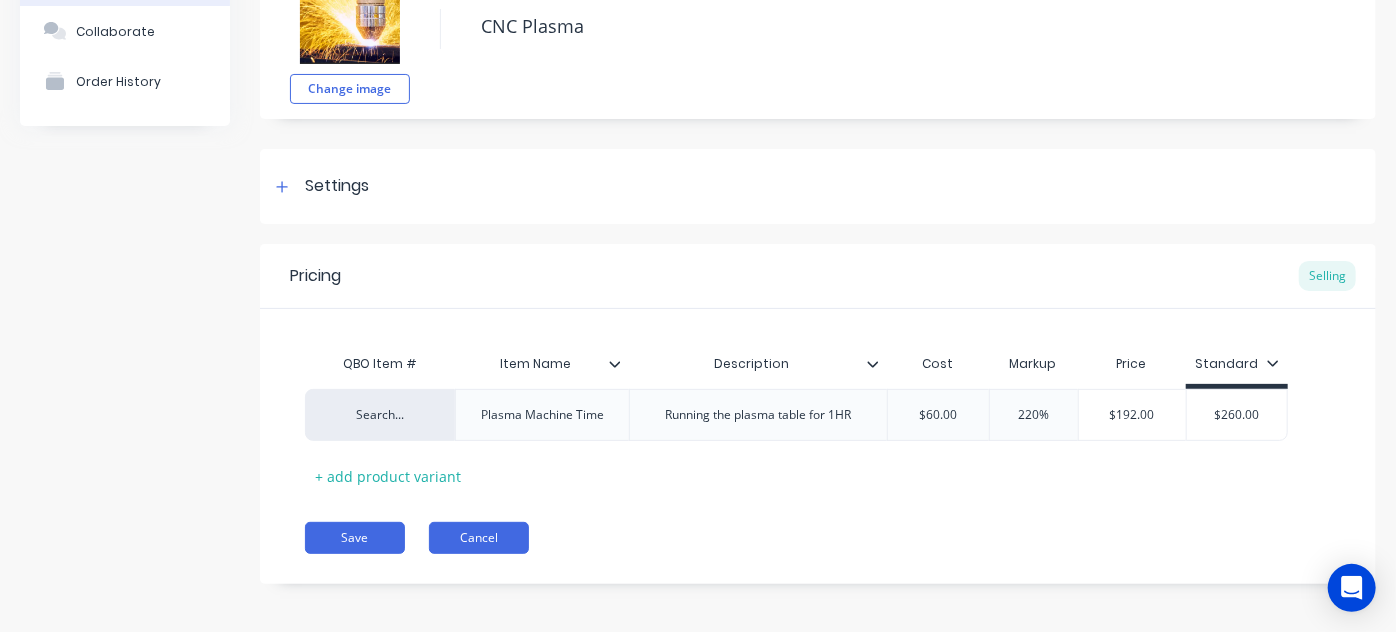 click on "Cancel" at bounding box center (479, 538) 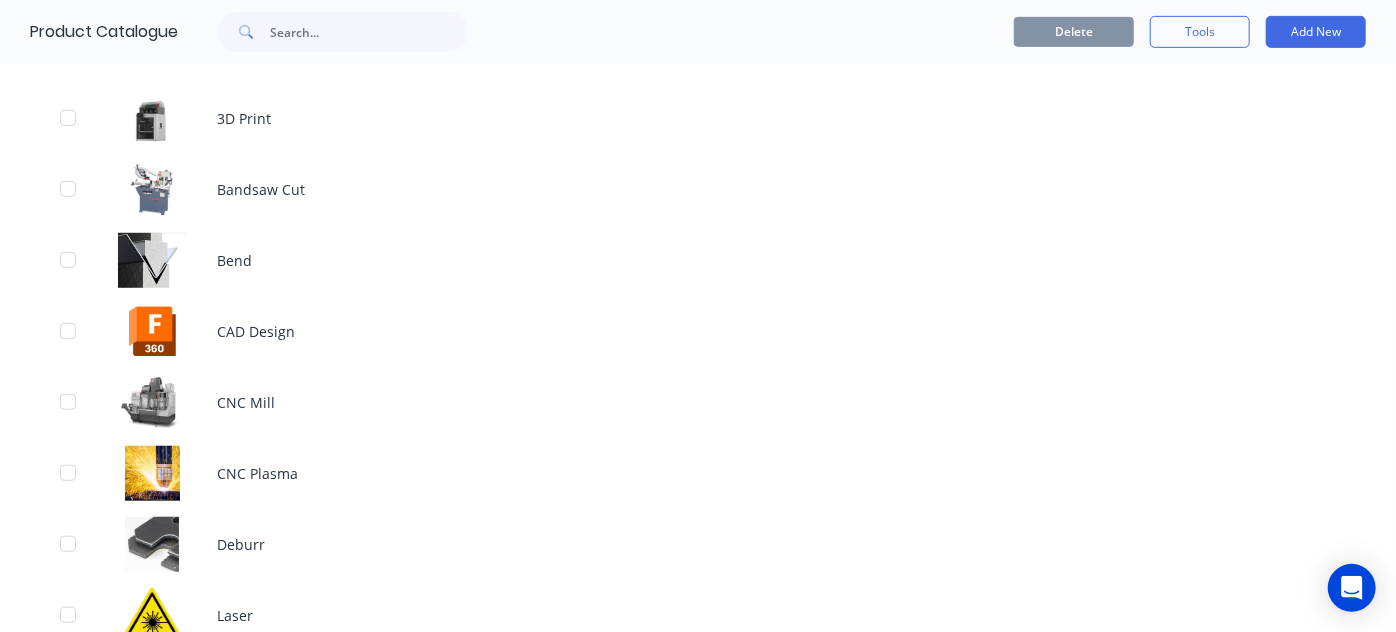 scroll, scrollTop: 832, scrollLeft: 0, axis: vertical 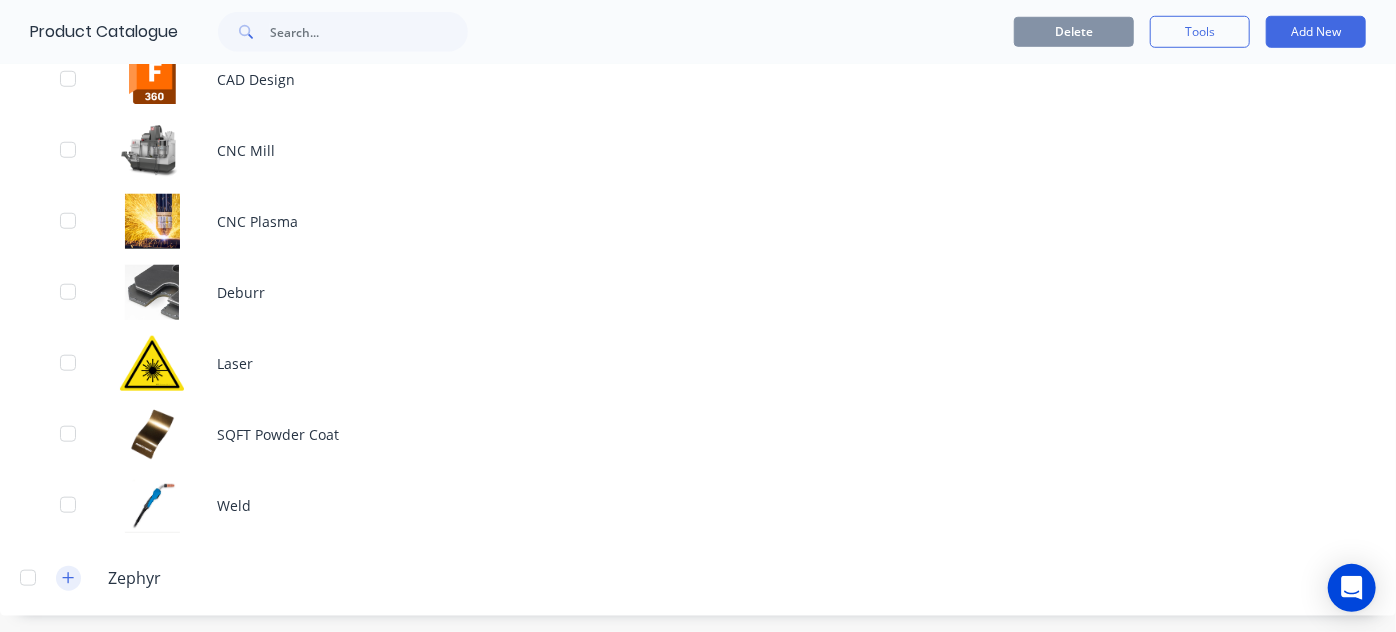 click 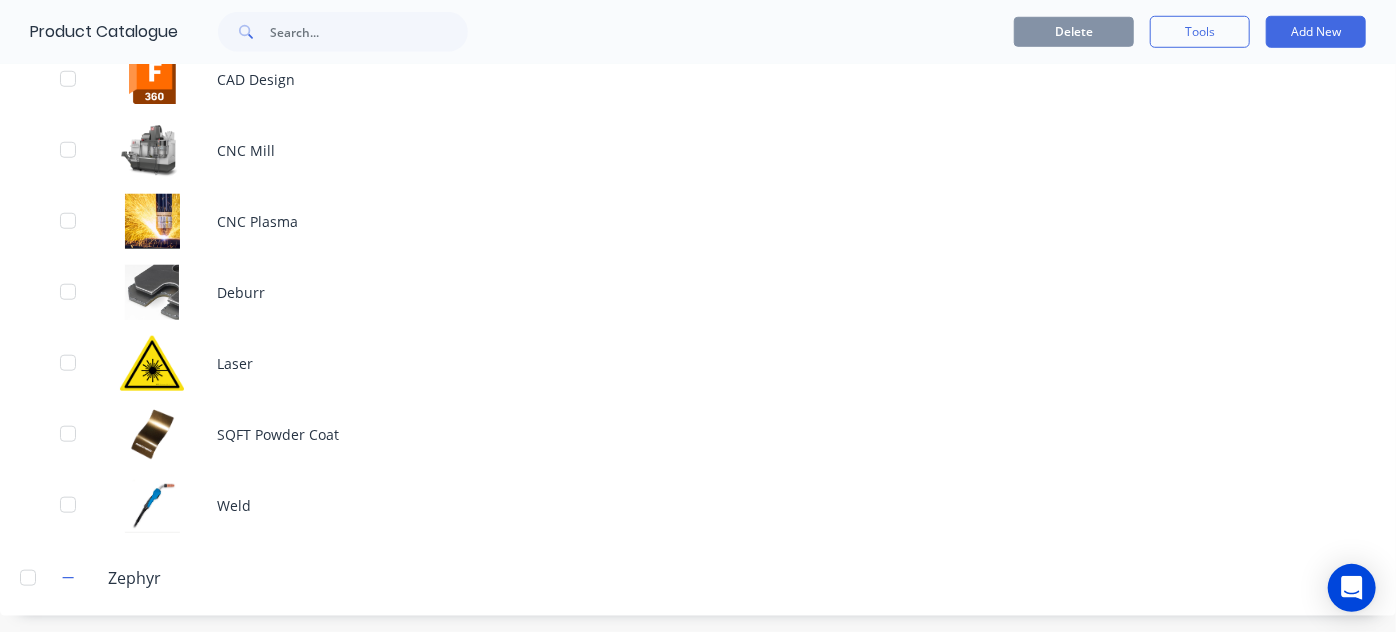 click on "Zephyr Zephyr" at bounding box center [202, 579] 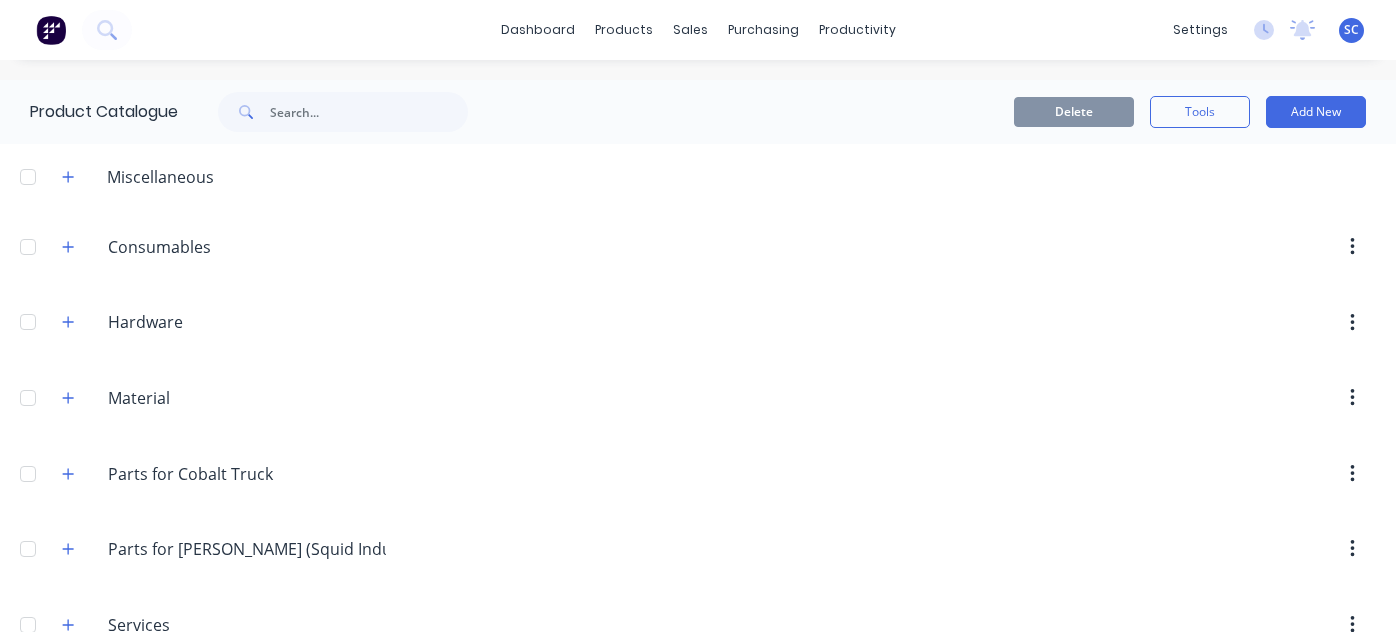 scroll, scrollTop: 0, scrollLeft: 0, axis: both 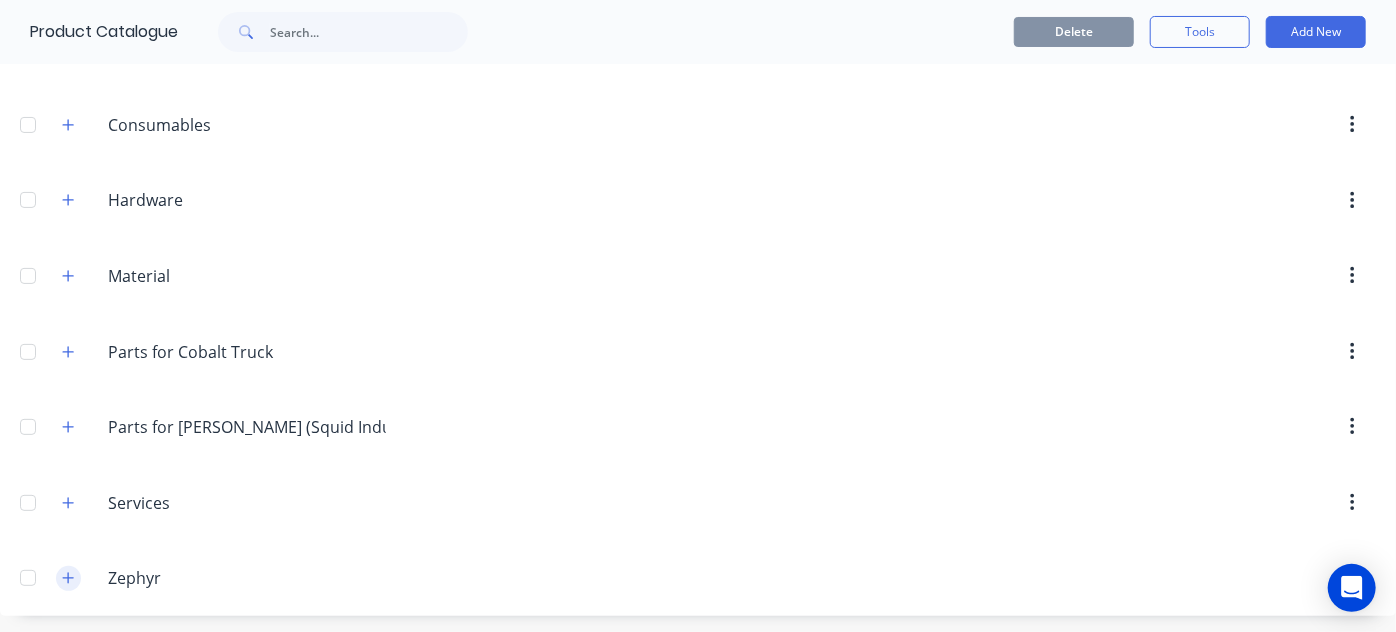 click at bounding box center (68, 578) 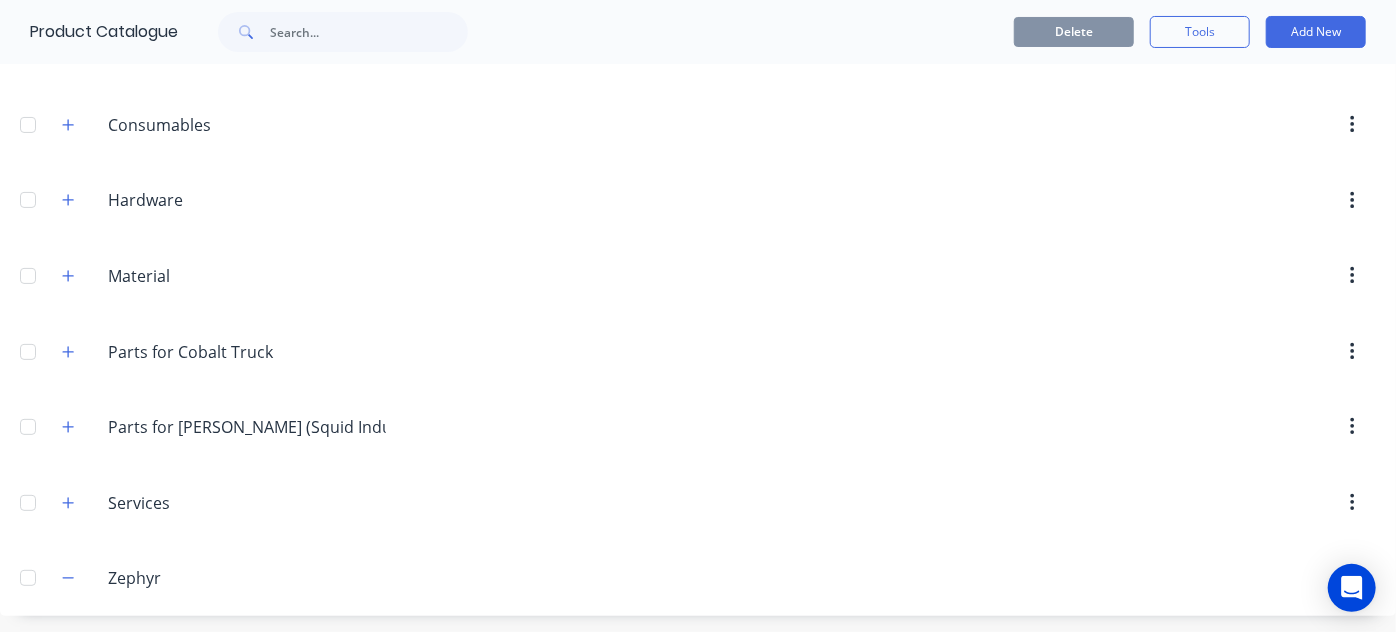 scroll, scrollTop: 0, scrollLeft: 0, axis: both 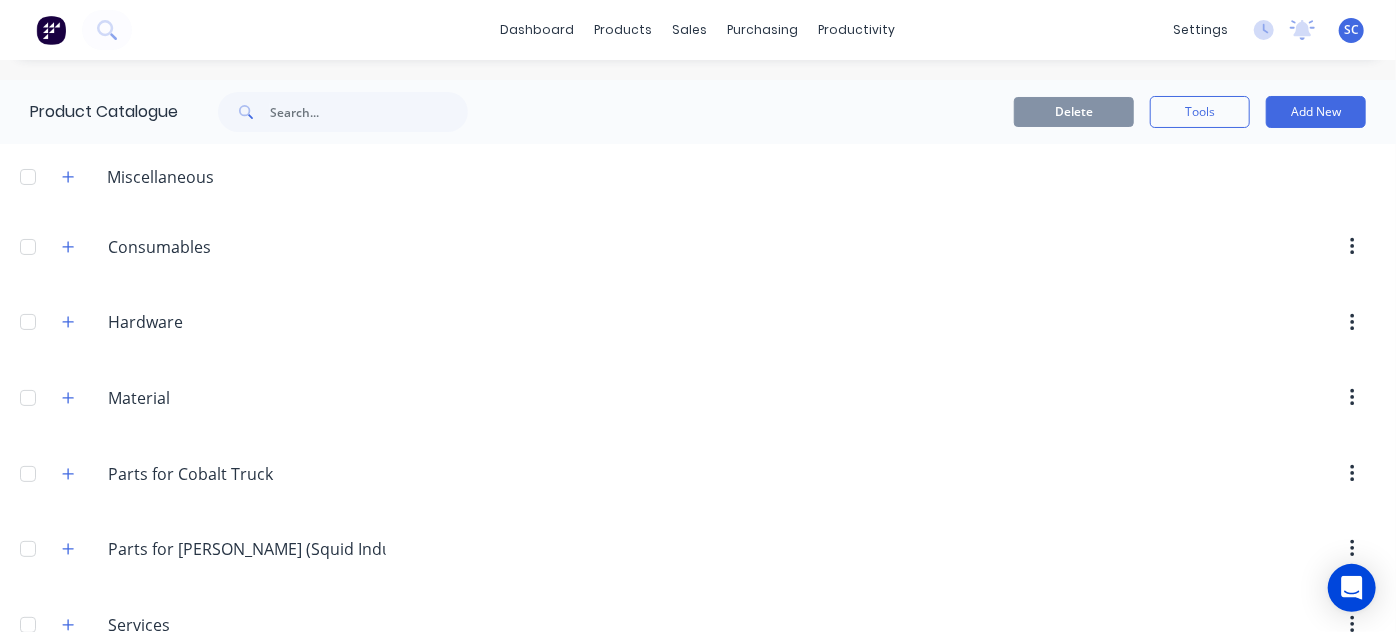click on "SC" at bounding box center (1351, 30) 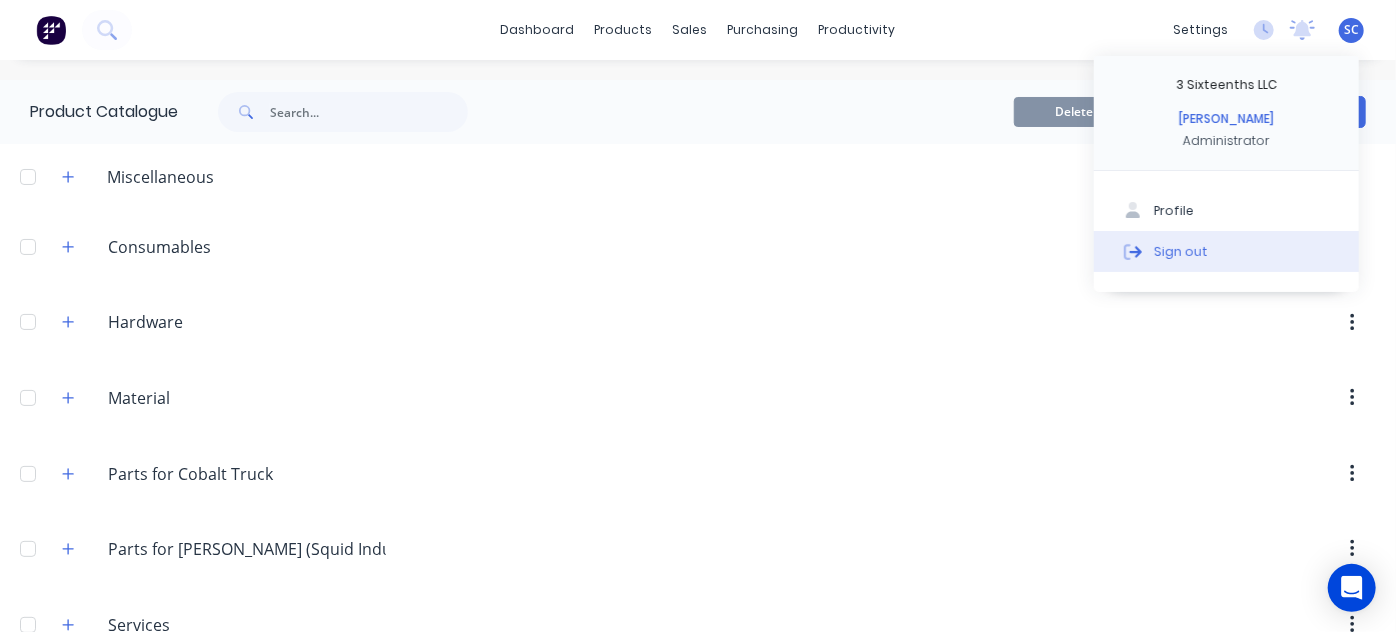 click on "Sign out" at bounding box center [1181, 251] 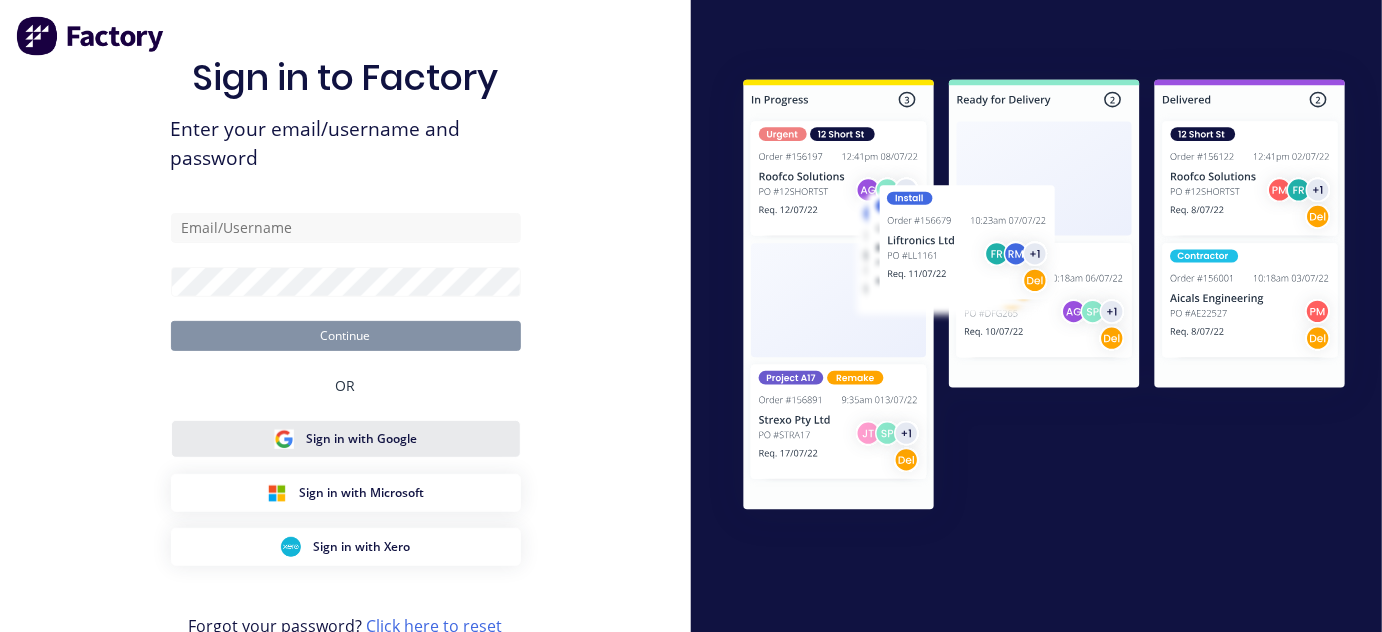 click on "Sign in with Google" at bounding box center [346, 439] 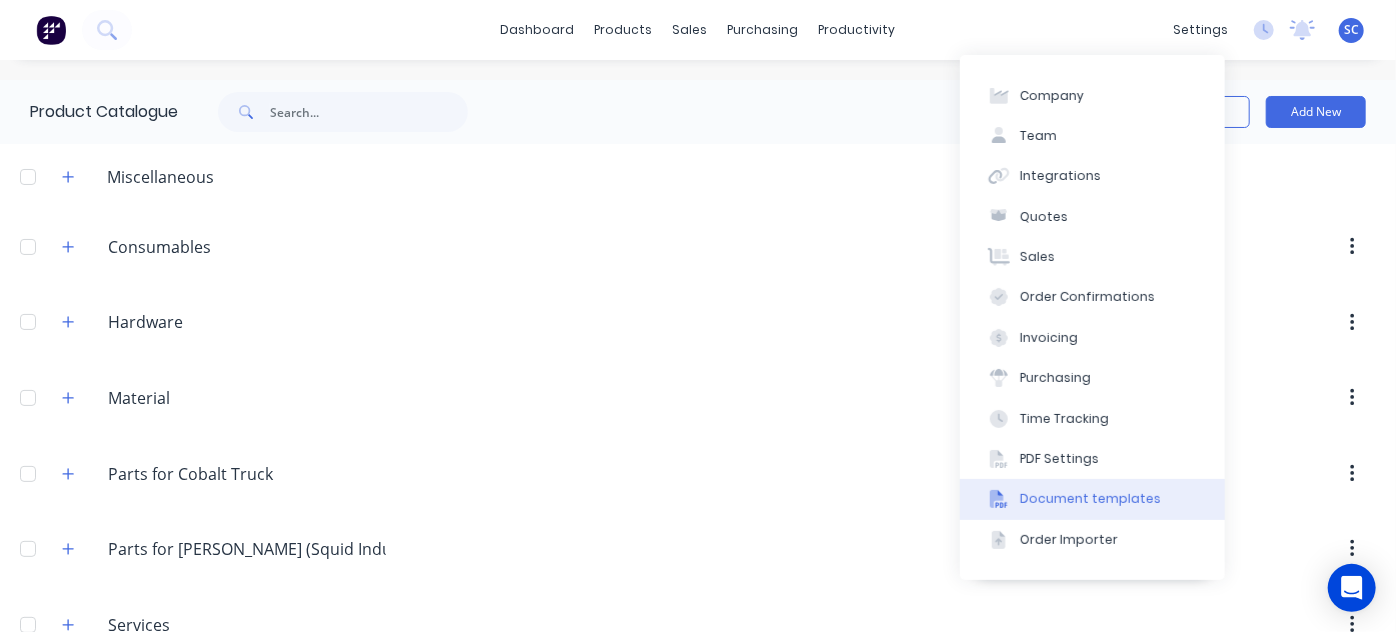 click on "Document templates" at bounding box center [1090, 499] 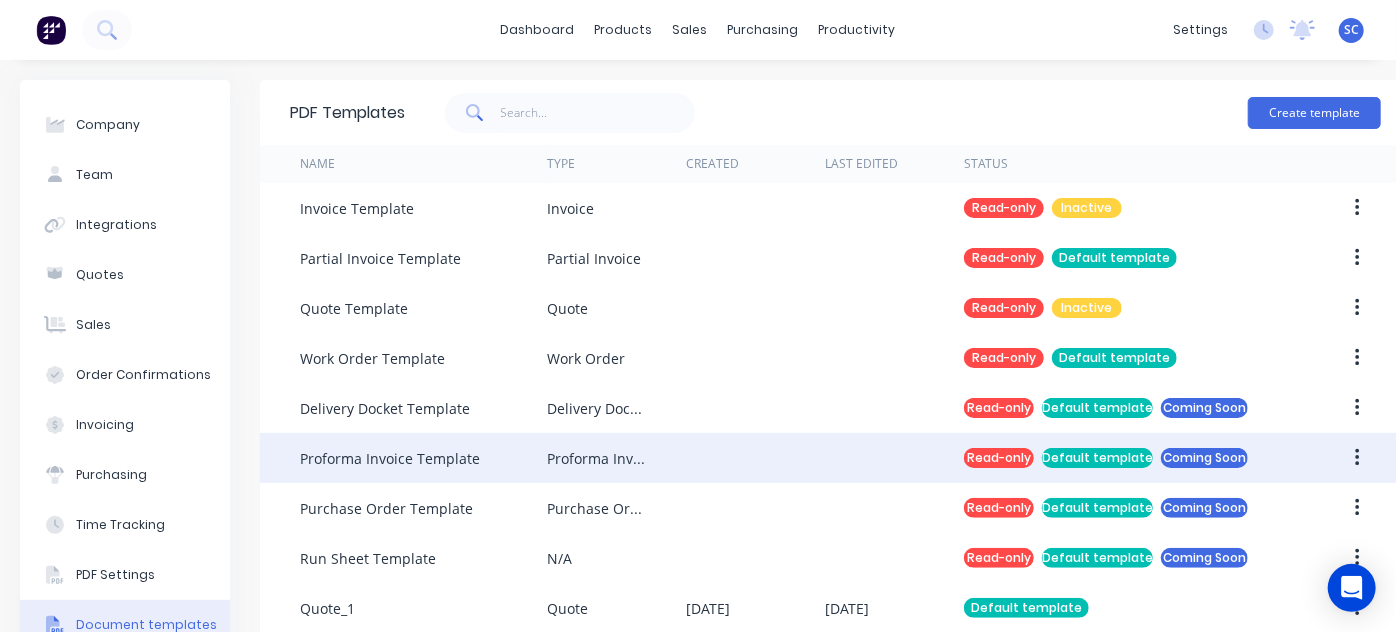 scroll, scrollTop: 142, scrollLeft: 0, axis: vertical 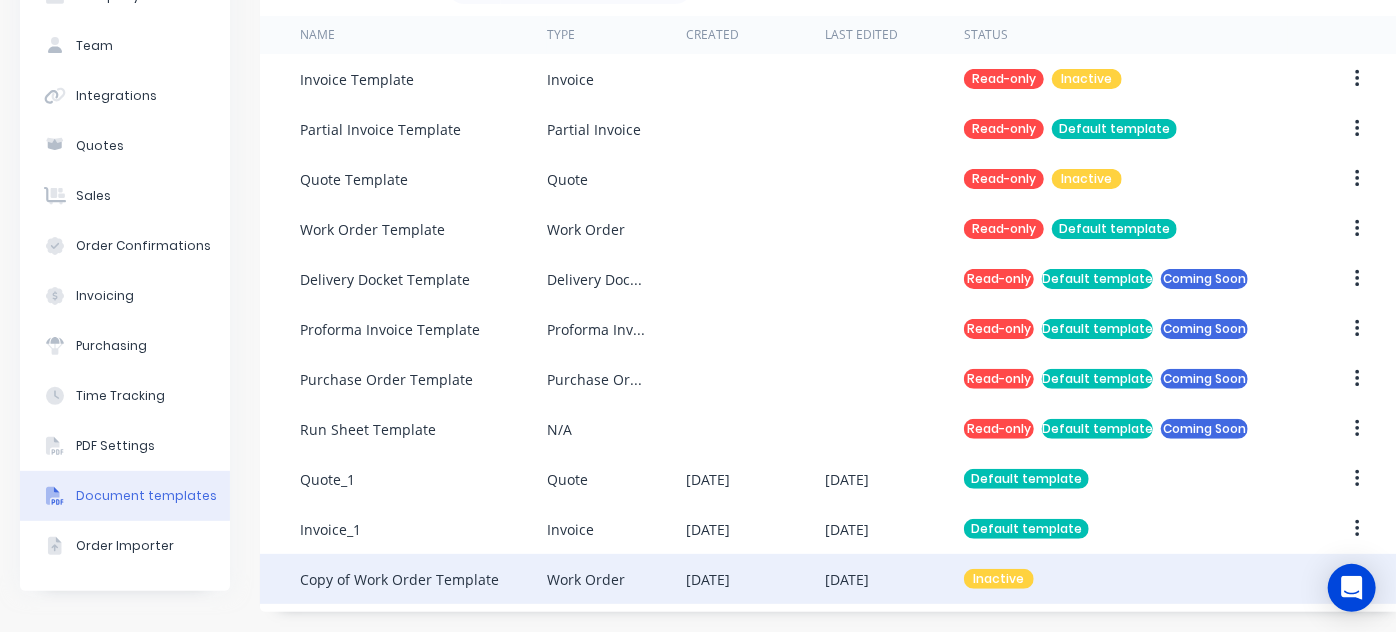 click on "Copy of Work Order Template" at bounding box center [423, 579] 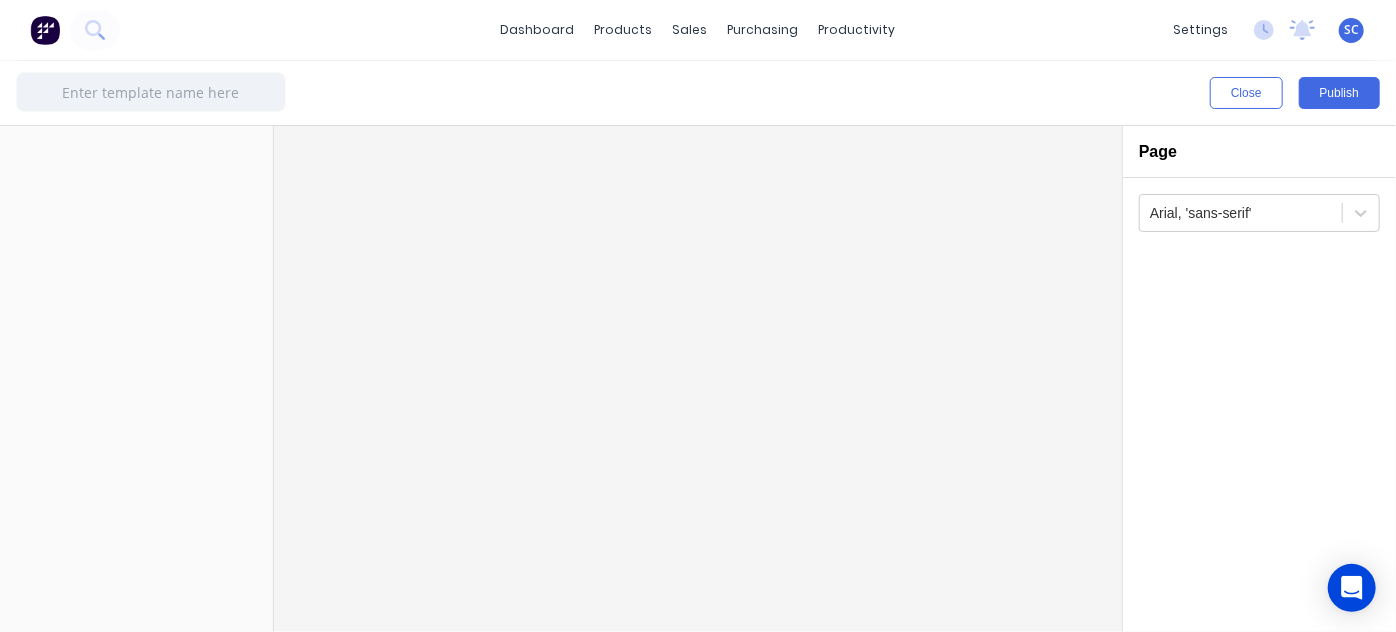 type on "Copy of Work Order Template" 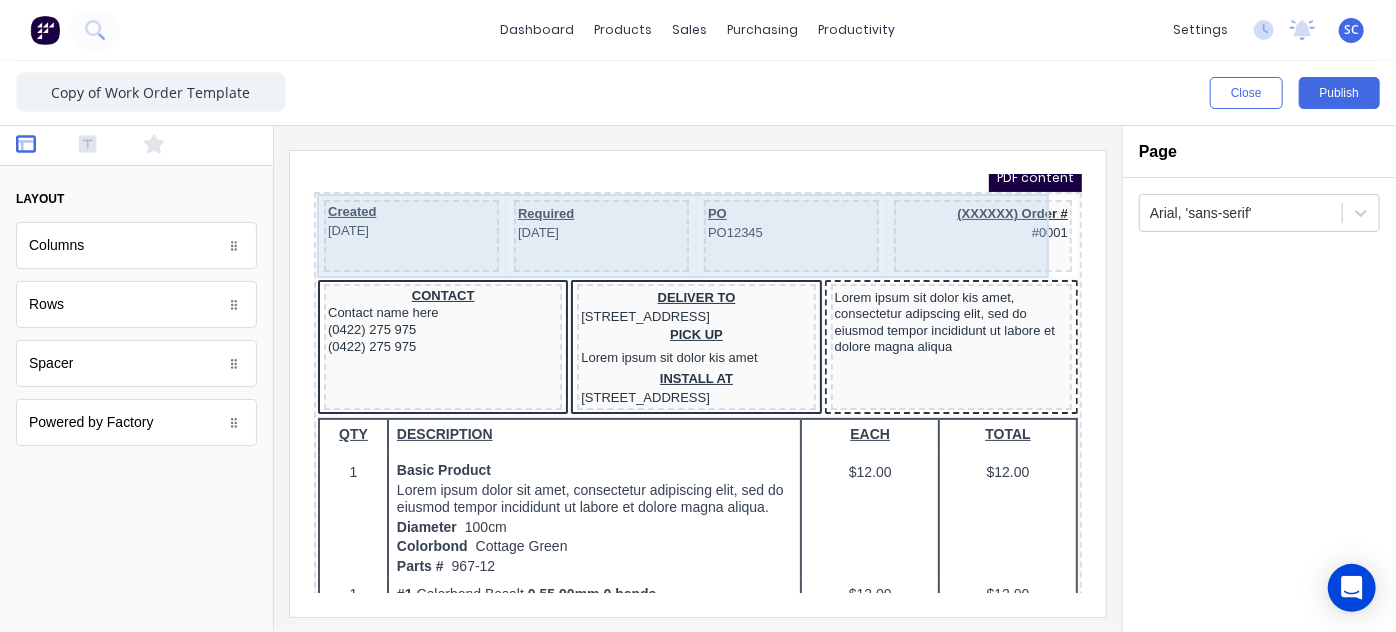 scroll, scrollTop: 198, scrollLeft: 0, axis: vertical 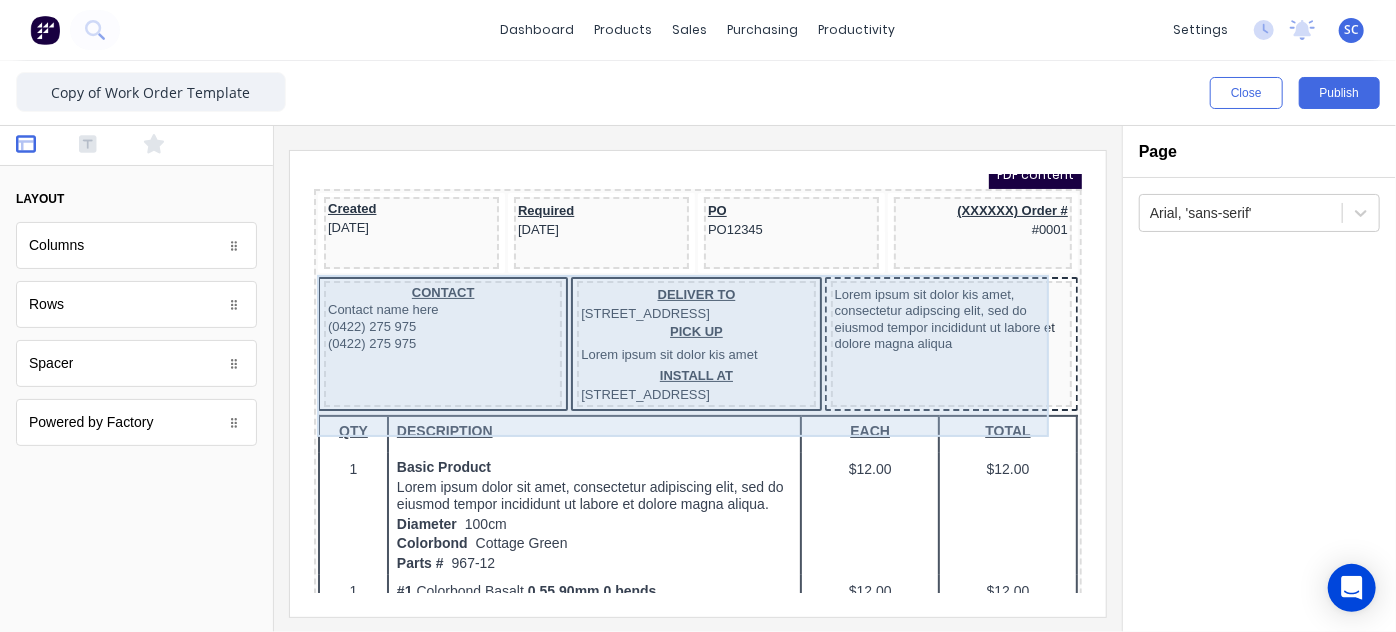 click on "Header #0001 Factory Technologies PDF content Created 29/10/2024 Required 29/10/2024 PO PO12345 (XXXXXX) Order #  #0001 CONTACT Contact name here (0422) 275 975 (0422) 275 975 DELIVER TO 234 Beach Road Gold Coast, Queensland, Australia PICK UP Lorem ipsum sit dolor kis amet INSTALL AT 234 Beach Road Gold Coast, Queensland, Australia Lorem ipsum sit dolor kis amet, consectetur adipscing elit, sed do eiusmod tempor incididunt ut labore et dolore magna aliqua QTY DESCRIPTION EACH TOTAL 1 Basic Product Lorem ipsum dolor sit amet, consectetur adipiscing elit, sed do eiusmod tempor incididunt ut labore et dolore magna aliqua. Diameter 100cm Colorbond Cottage Green Parts # 967-12 $12.00 $12.00 1 #1 Colorbond Basalt 0.55 90mm 0 bends Lengths 1 x 1000 1 x 1500 $12.00 $12.00 1 Custom Formula Lorem ipsum dolor sit amet, consectetur adipiscing elit, sed do eiusmod tempor incididunt ut labore et dolore magna aliqua. Colorbond Cottage Green Height 23 Width 200 Dimension 2.5 Total:  74.75 $12.00 $12.00 Lineal Metres 100cm 1" at bounding box center [673, 161] 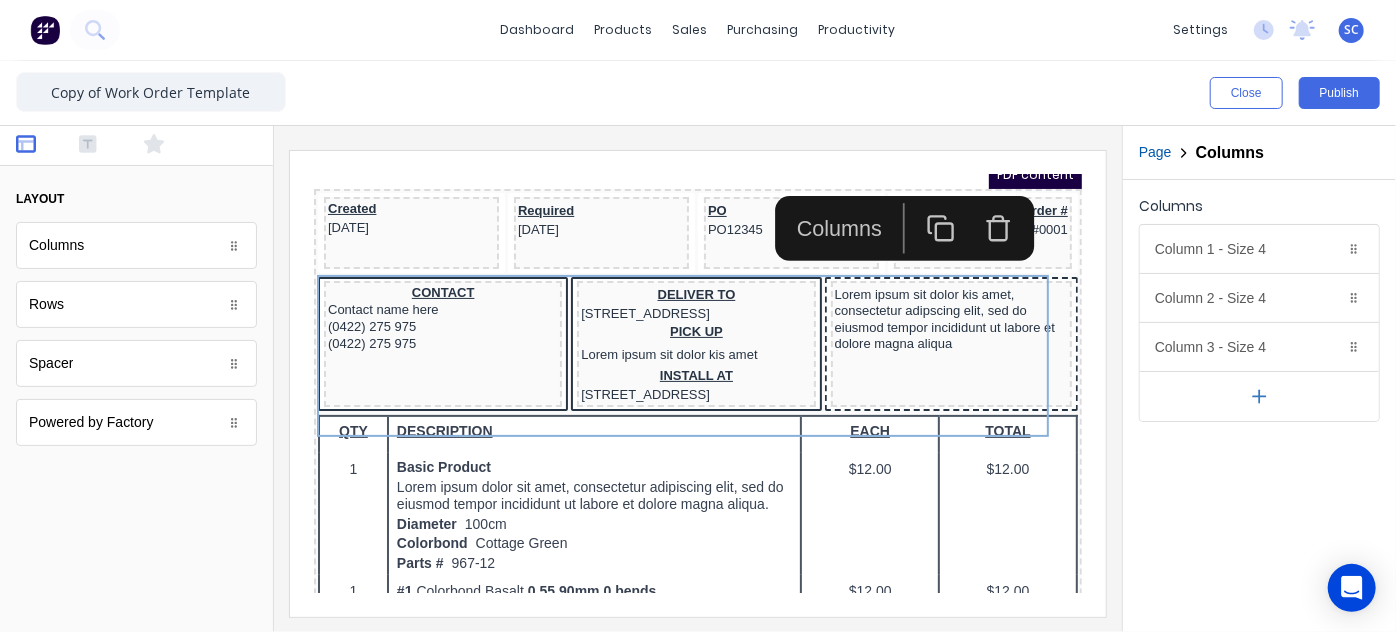 click 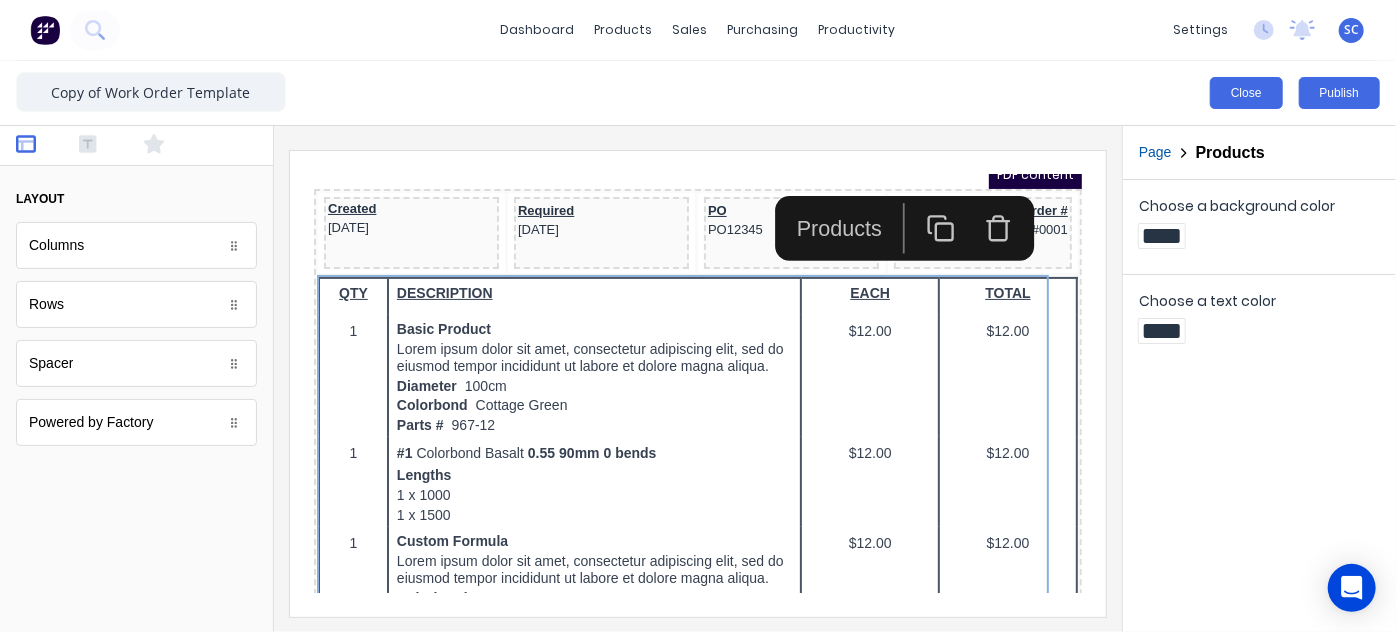 click on "Close" at bounding box center [1246, 93] 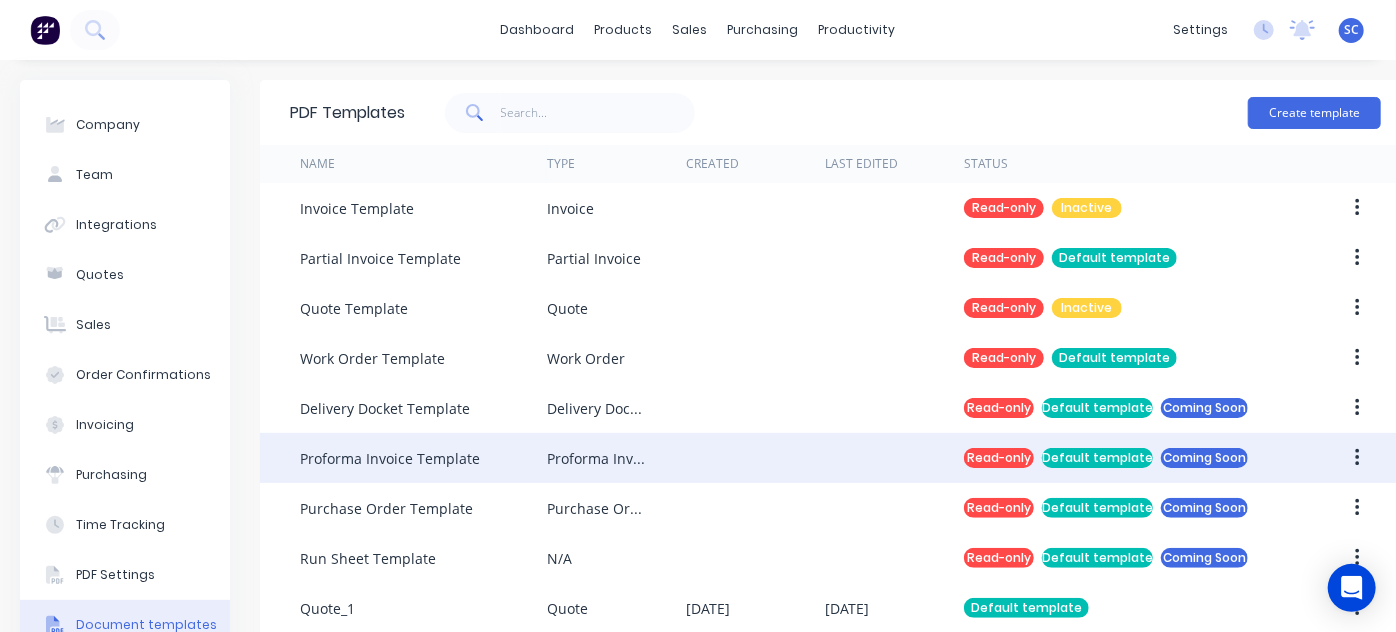 scroll, scrollTop: 142, scrollLeft: 0, axis: vertical 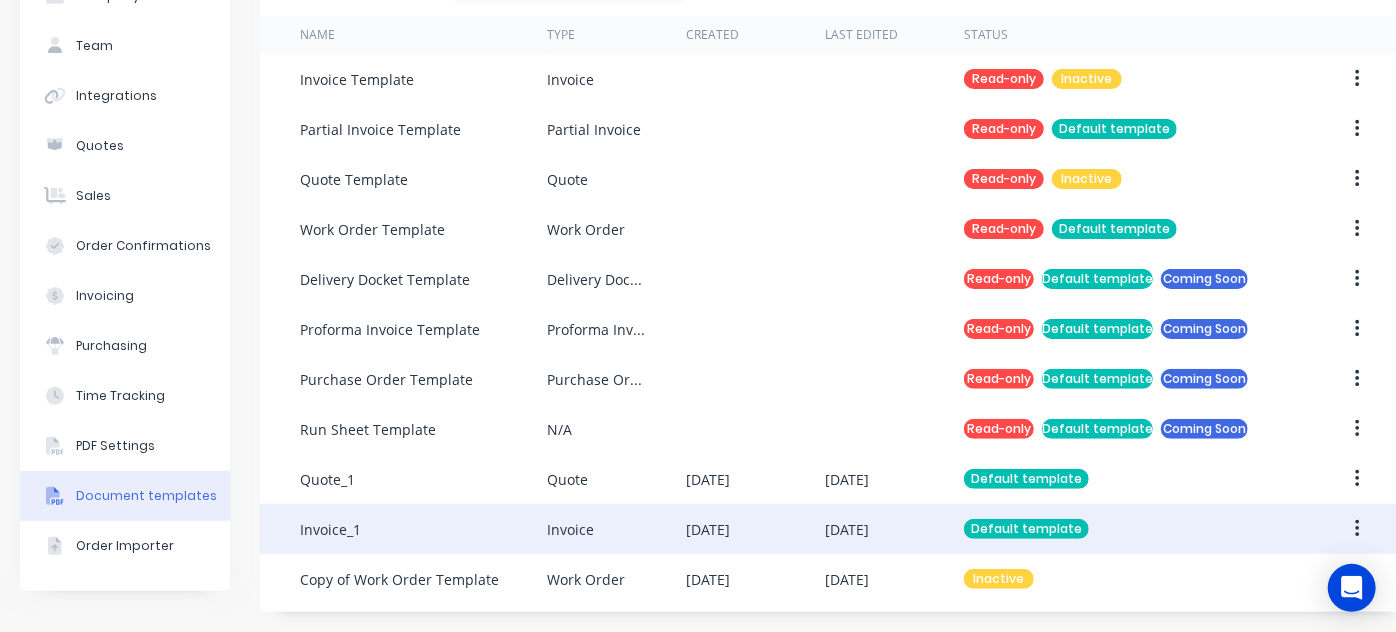 click on "Invoice_1" at bounding box center (423, 529) 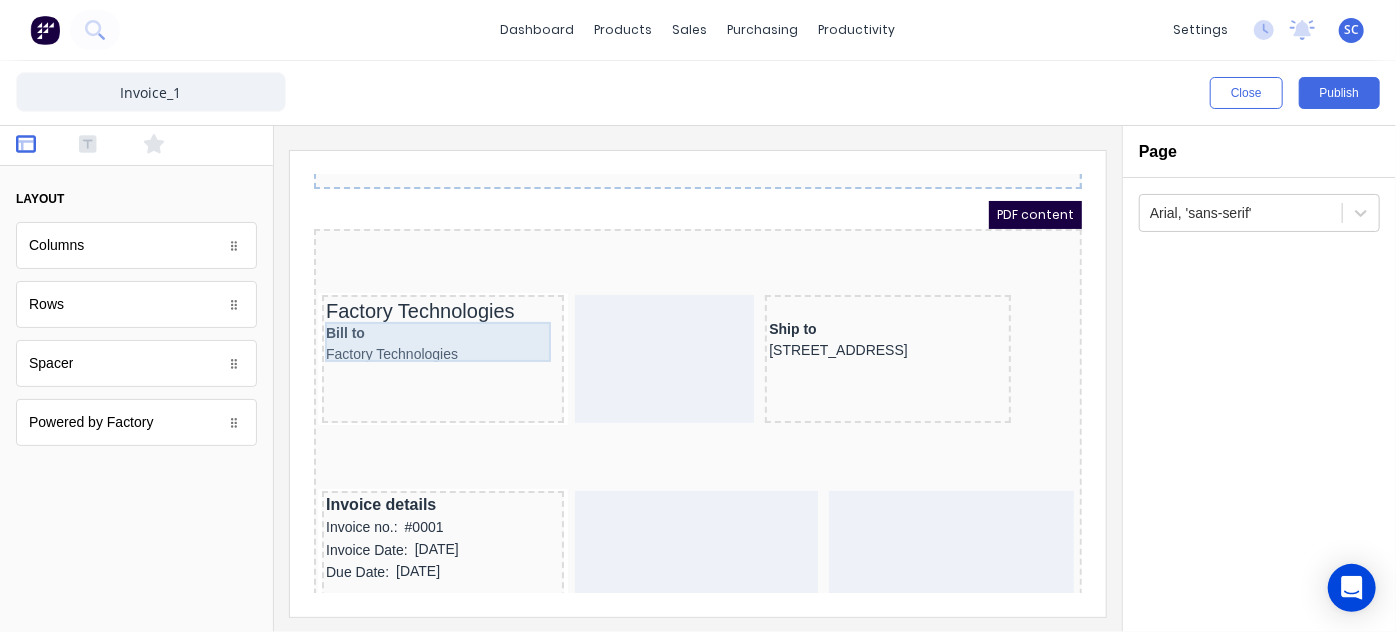 scroll, scrollTop: 147, scrollLeft: 0, axis: vertical 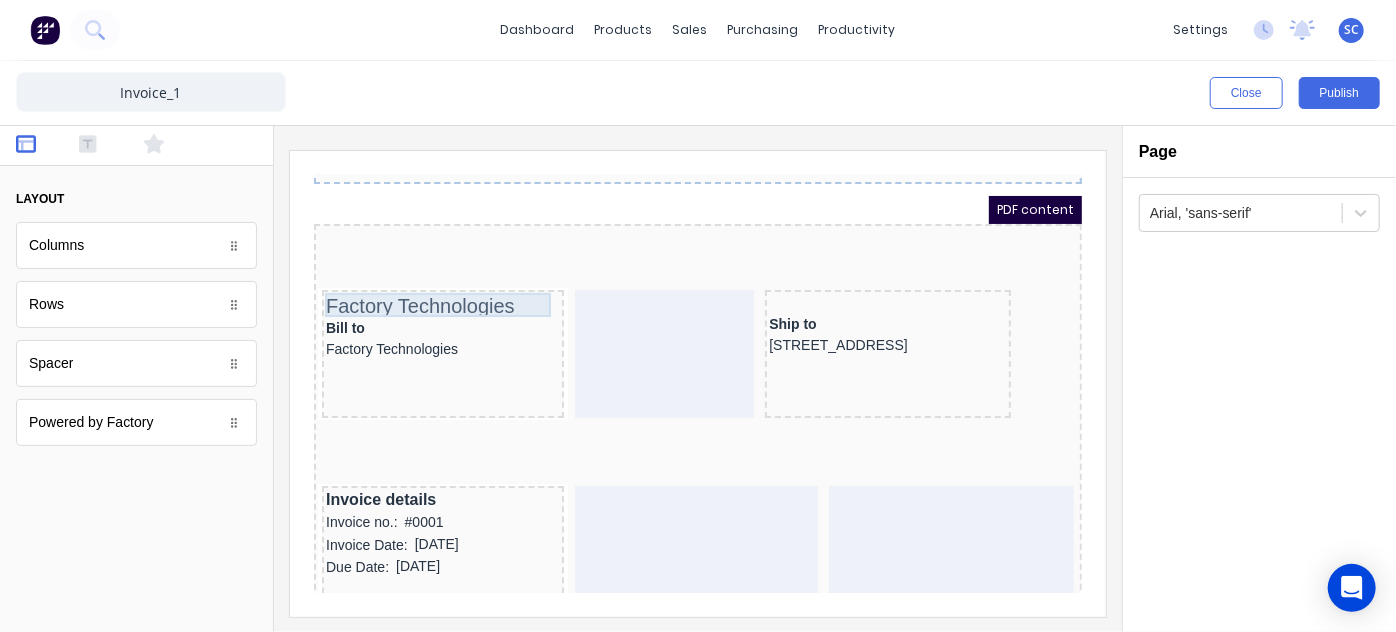 click on "Header PDF content Factory Technologies Bill to Factory Technologies Ship to [STREET_ADDRESS] Invoice details Invoice no.: #0001 Invoice Date:  [DATE] Due Date:  [DATE] QTY DESCRIPTION EACH TOTAL 1 Basic Product Lorem ipsum dolor sit amet, consectetur adipiscing elit, sed do eiusmod tempor incididunt ut labore et dolore magna aliqua. Diameter 100cm Colorbond Cottage Green Parts # 967-12 $12.00 $12.00 1 #1 Colorbond Basalt 0.55 90mm 0 bends Lengths 1 x 1000 1 x 1500 $12.00 $12.00 1 Custom Formula Lorem ipsum dolor sit amet, consectetur adipiscing elit, sed do eiusmod tempor incididunt ut labore et dolore magna aliqua. Colorbond Cottage Green Height 23 Width 200 Dimension 2.5 Total:  74.75 $12.00 $12.00 Lineal Metres Lorem ipsum dolor sit amet, consectetur adipiscing elit, sed do eiusmod tempor incididunt ut labore et dolore magna aliqua. Diameter 100cm Colorbond Cottage Green Parts # 967-12 Lengths 1 x 1000 1 x 1500 $12.00 $12.00 Square Metres Diameter 100cm Colorbond 1" at bounding box center (673, 212) 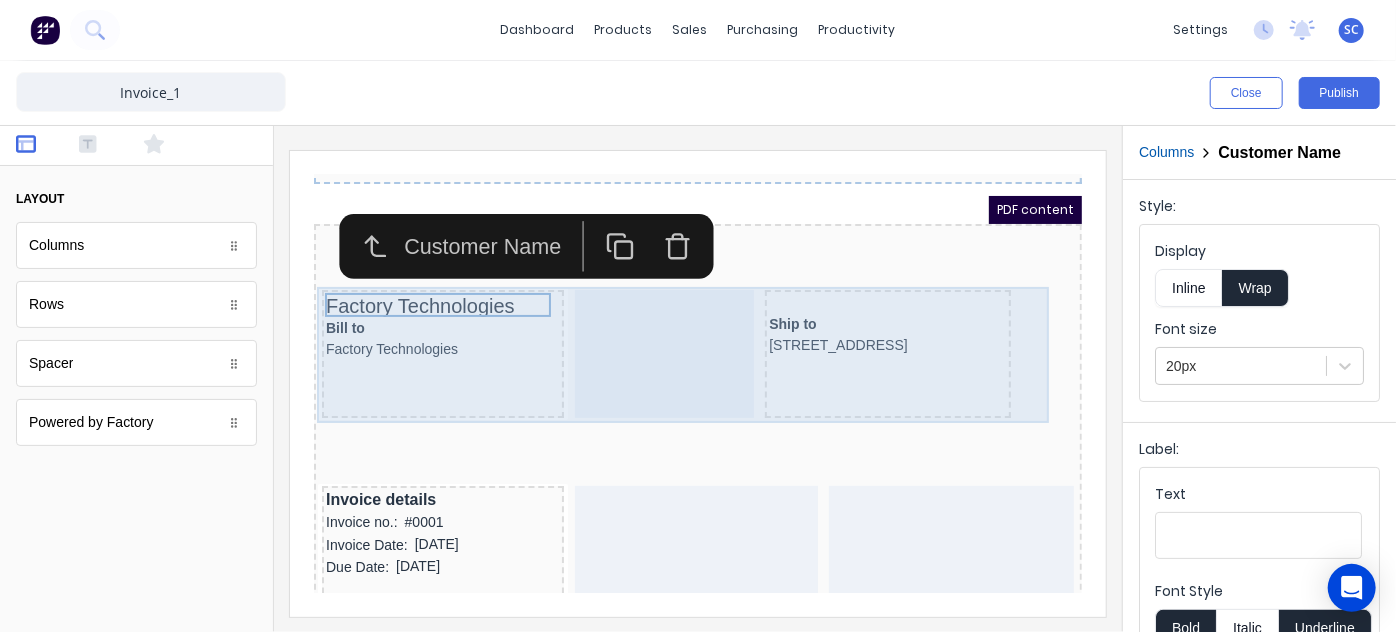 scroll, scrollTop: 0, scrollLeft: 0, axis: both 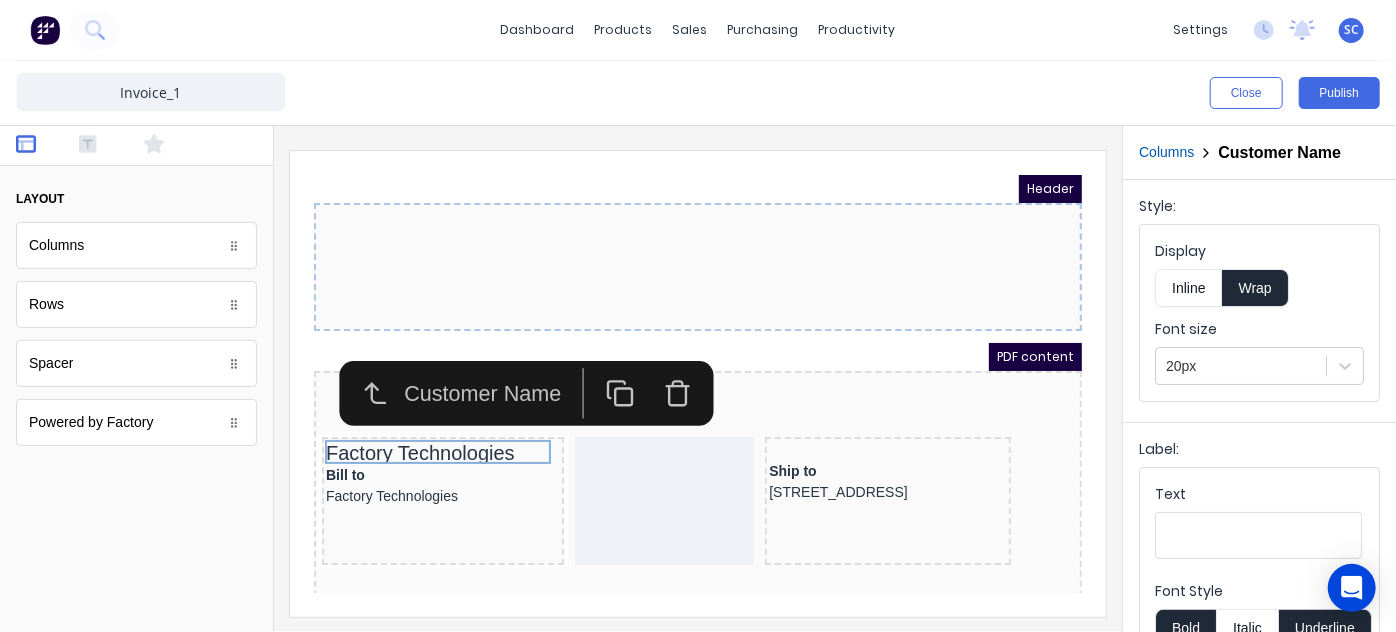 click at bounding box center [673, 242] 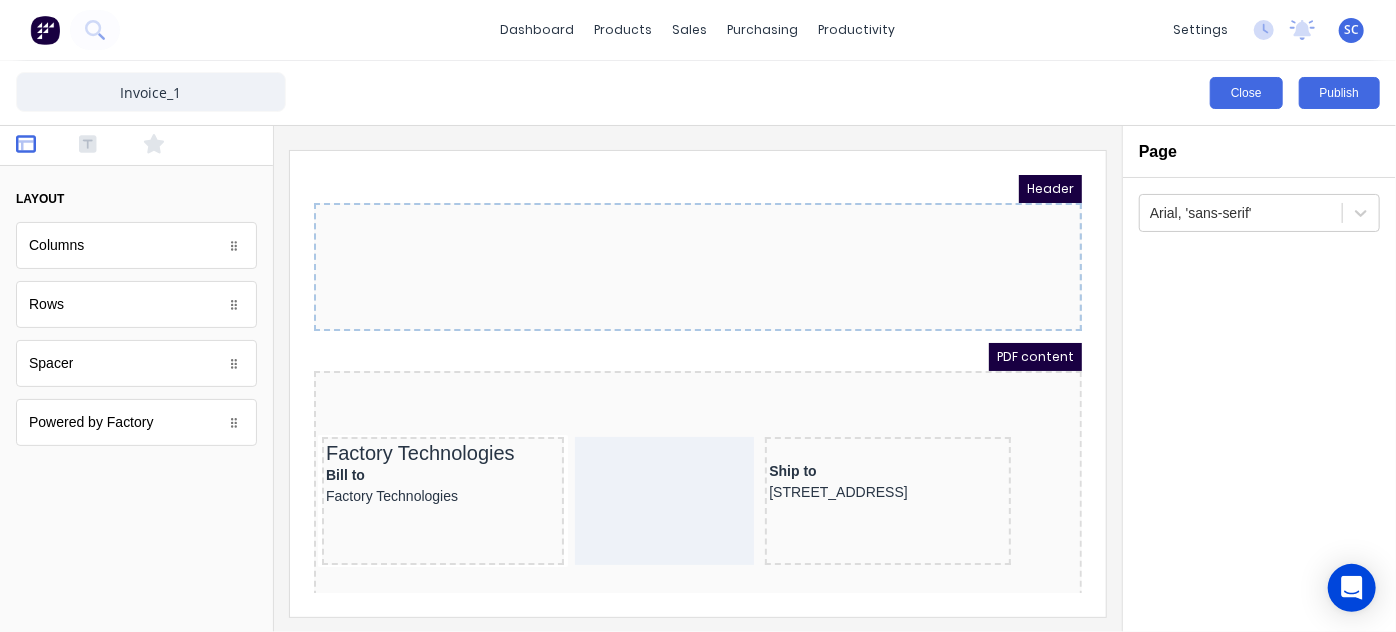 click on "Close" at bounding box center (1246, 93) 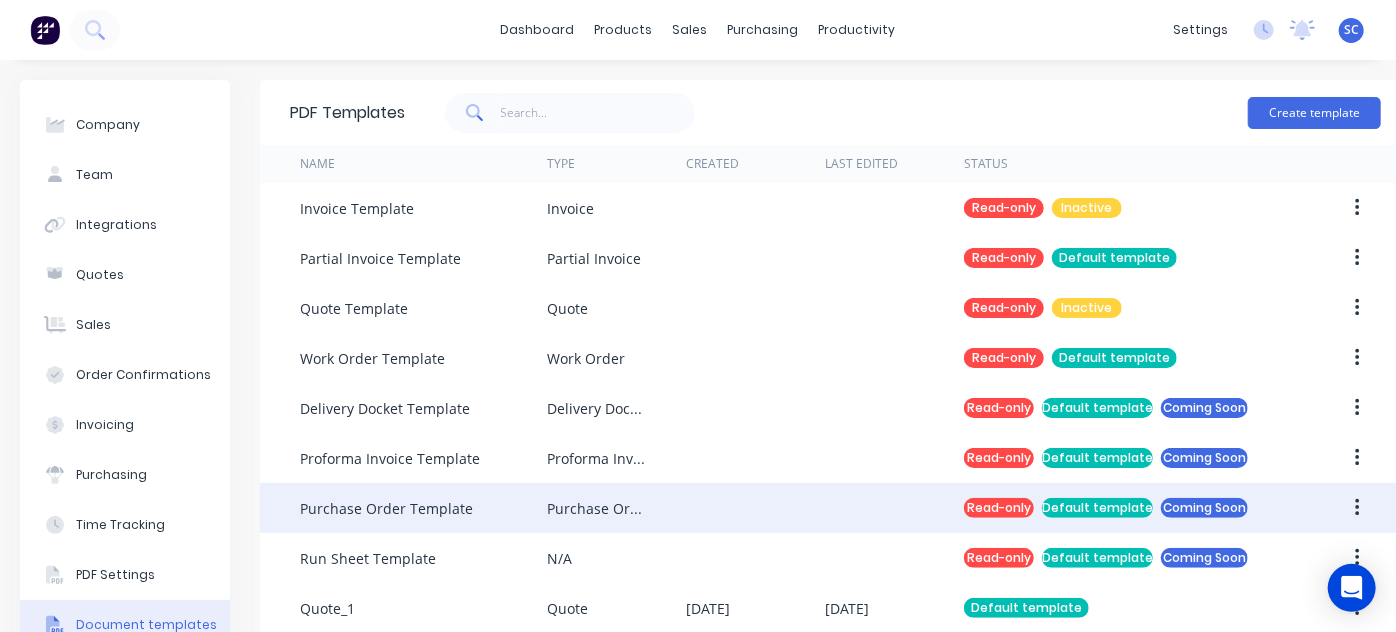 scroll, scrollTop: 142, scrollLeft: 0, axis: vertical 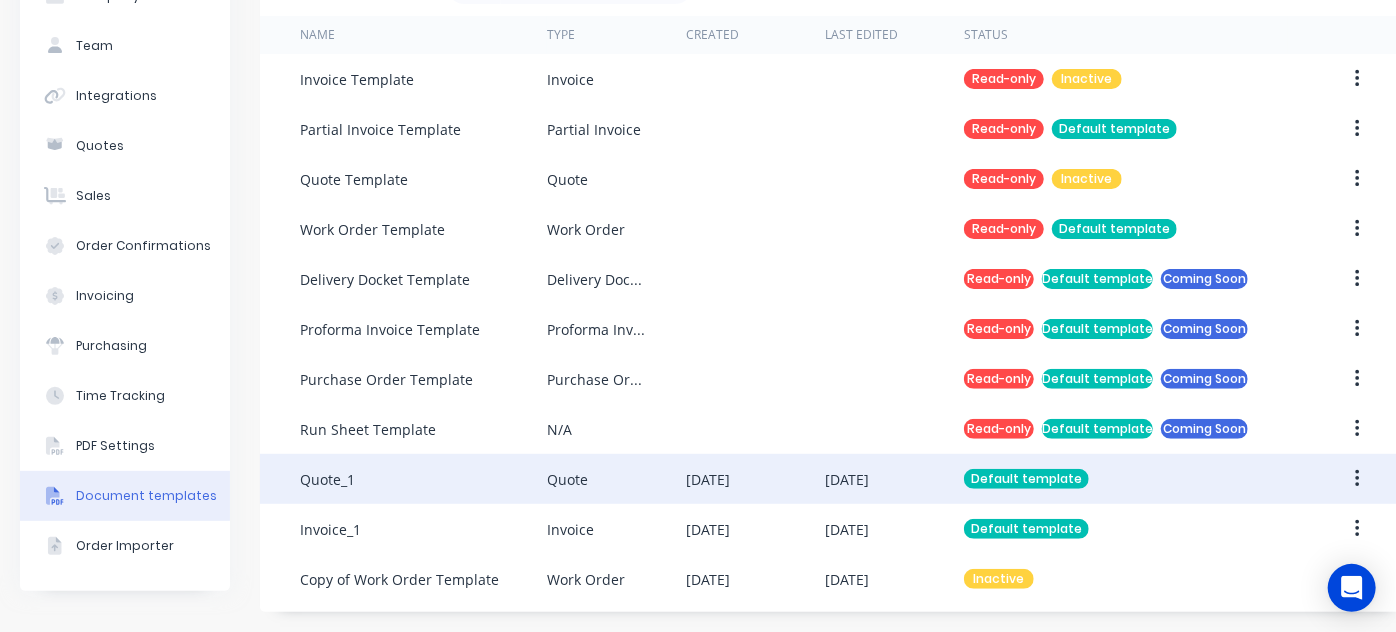click on "Quote_1" at bounding box center [423, 479] 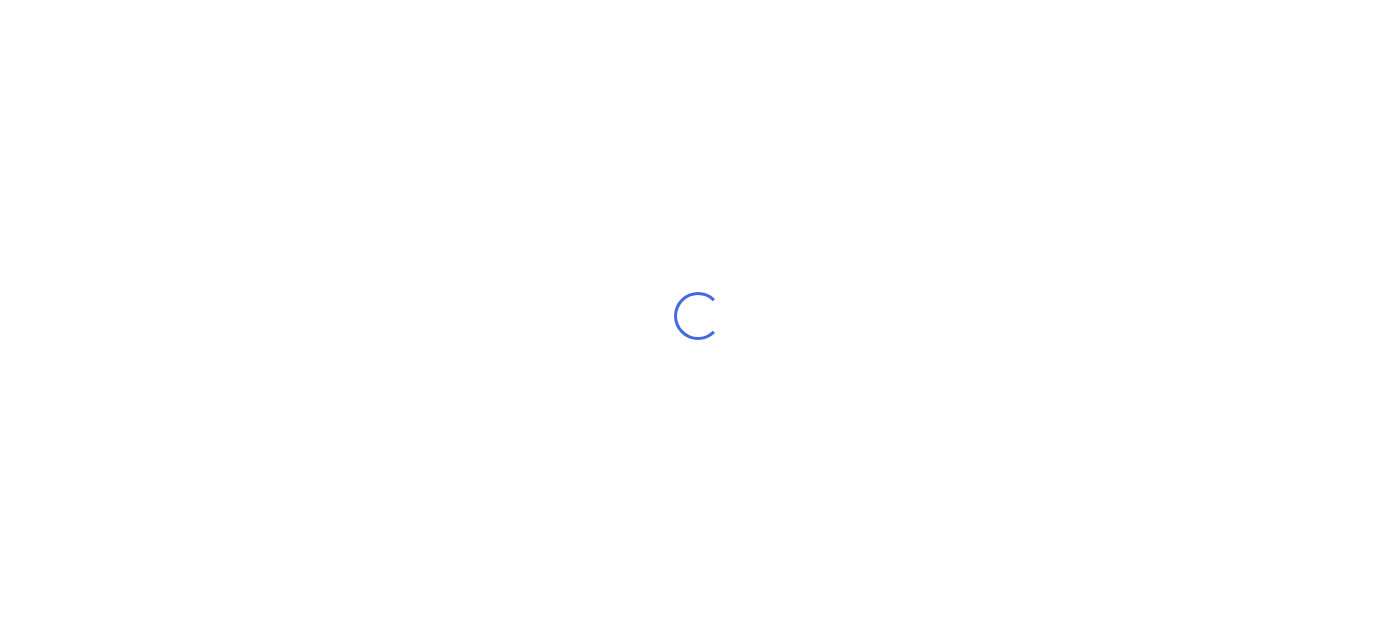 scroll, scrollTop: 0, scrollLeft: 0, axis: both 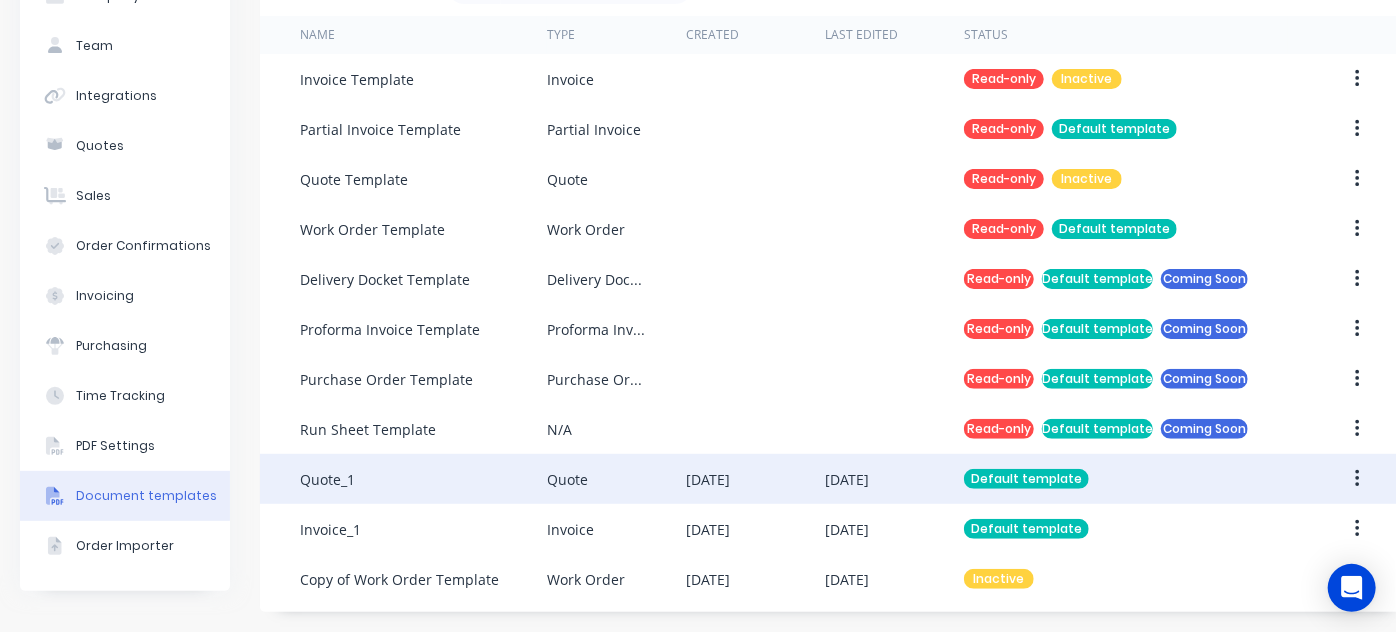 click on "Quote" at bounding box center [616, 479] 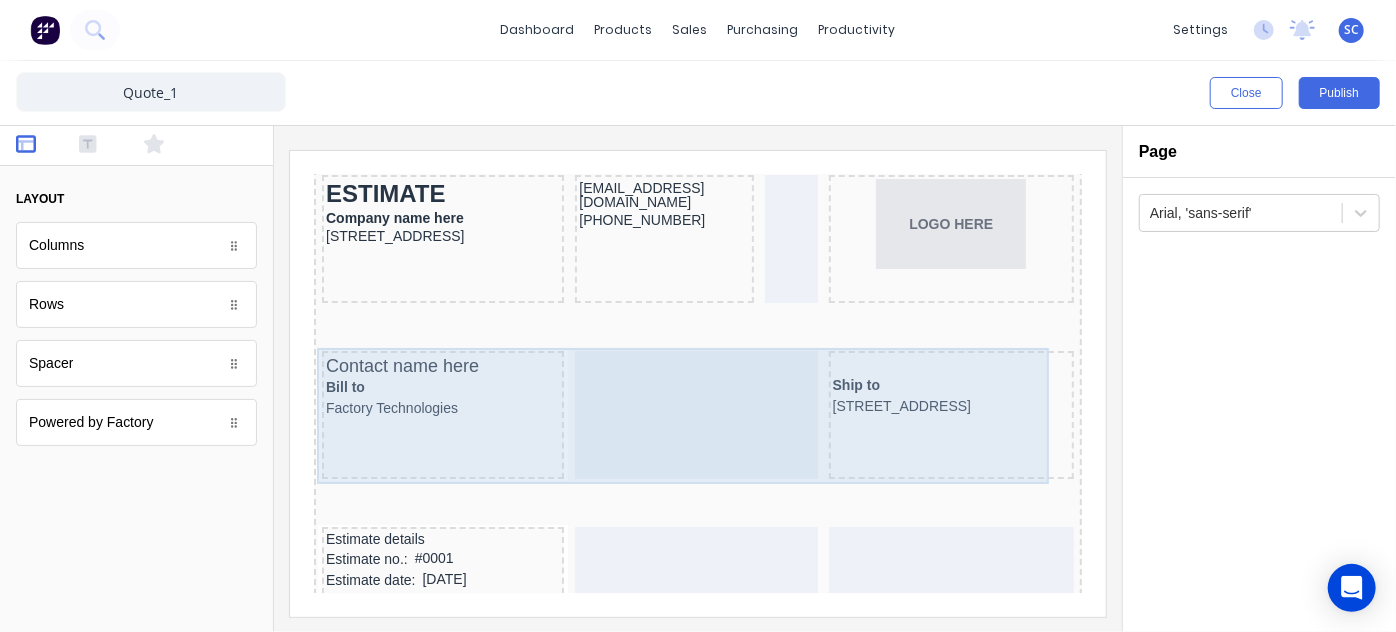 scroll, scrollTop: 0, scrollLeft: 0, axis: both 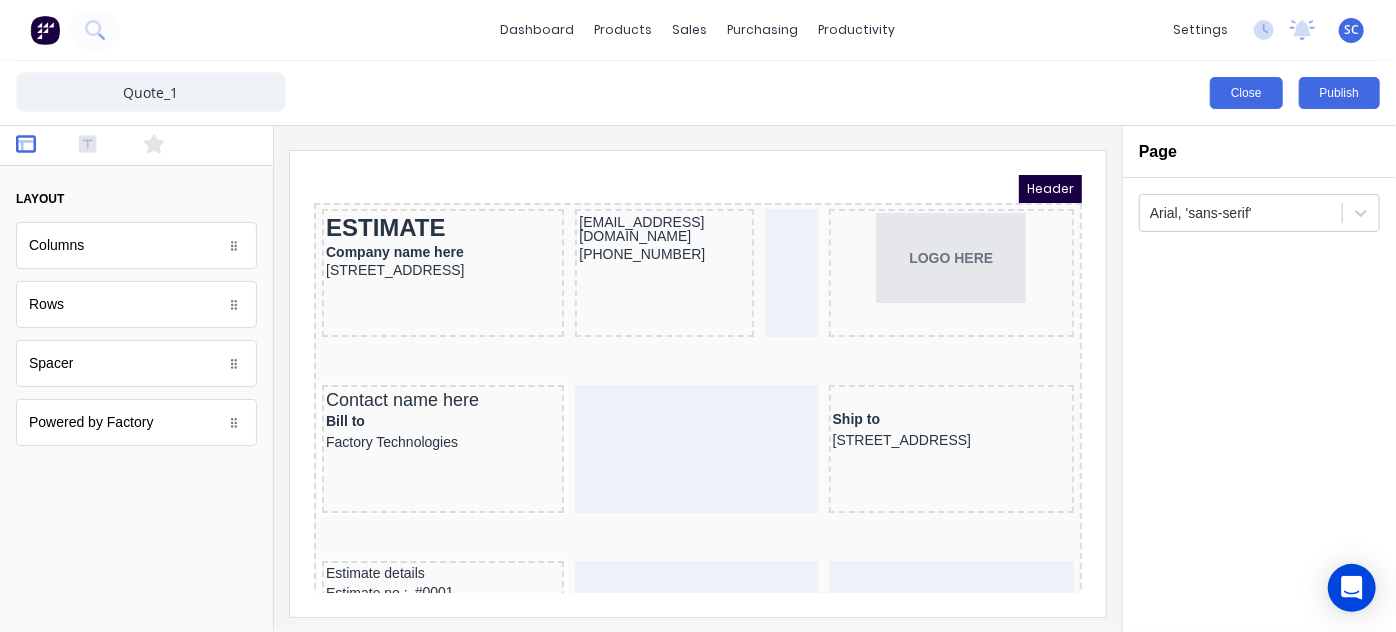 click on "Close" at bounding box center (1246, 93) 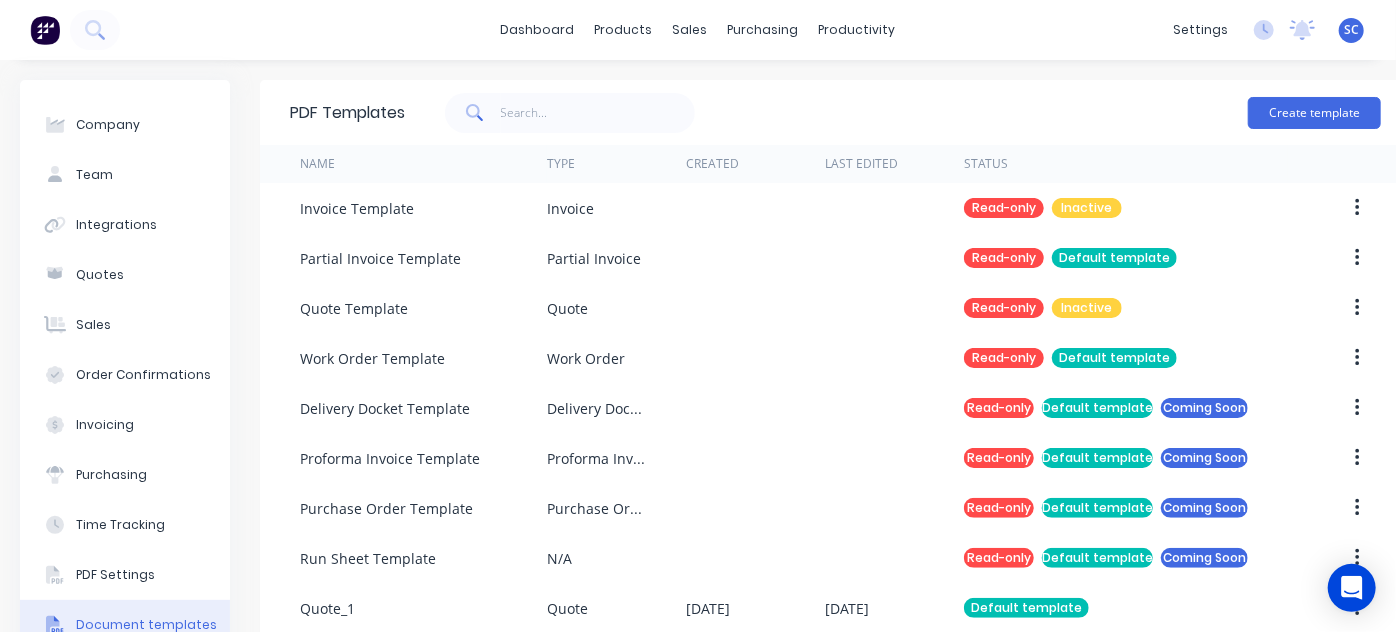 scroll, scrollTop: 142, scrollLeft: 0, axis: vertical 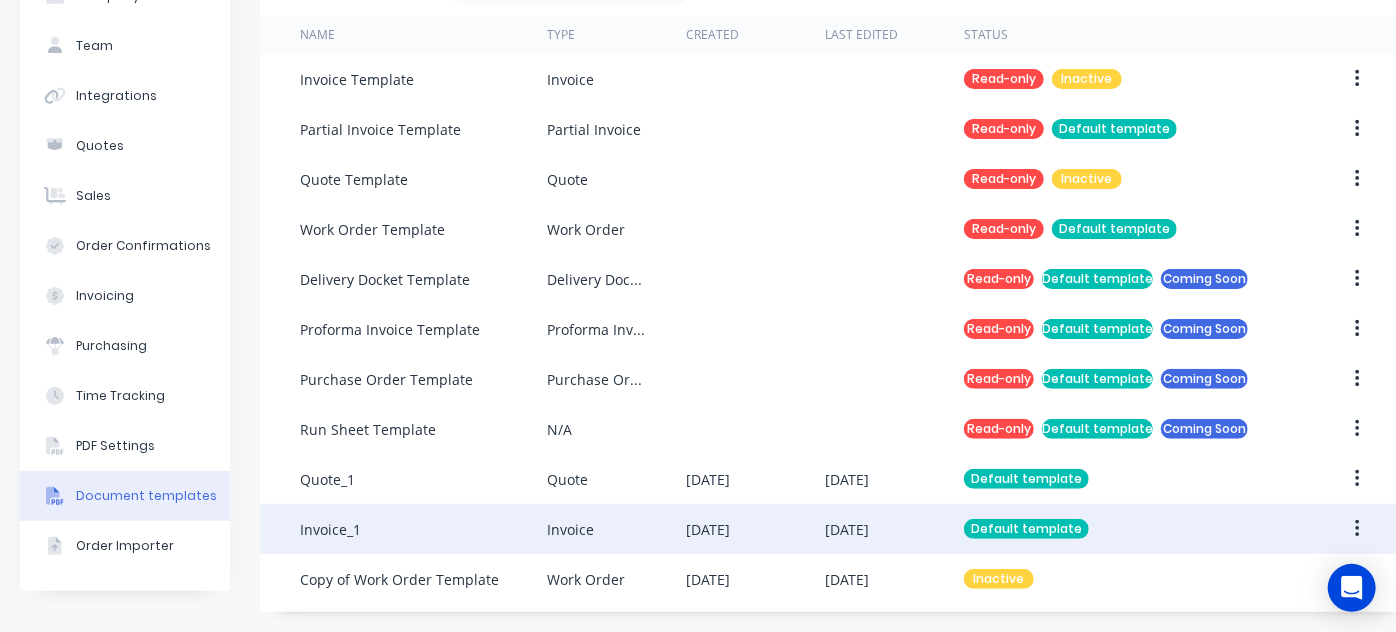 click on "Invoice_1" at bounding box center (423, 529) 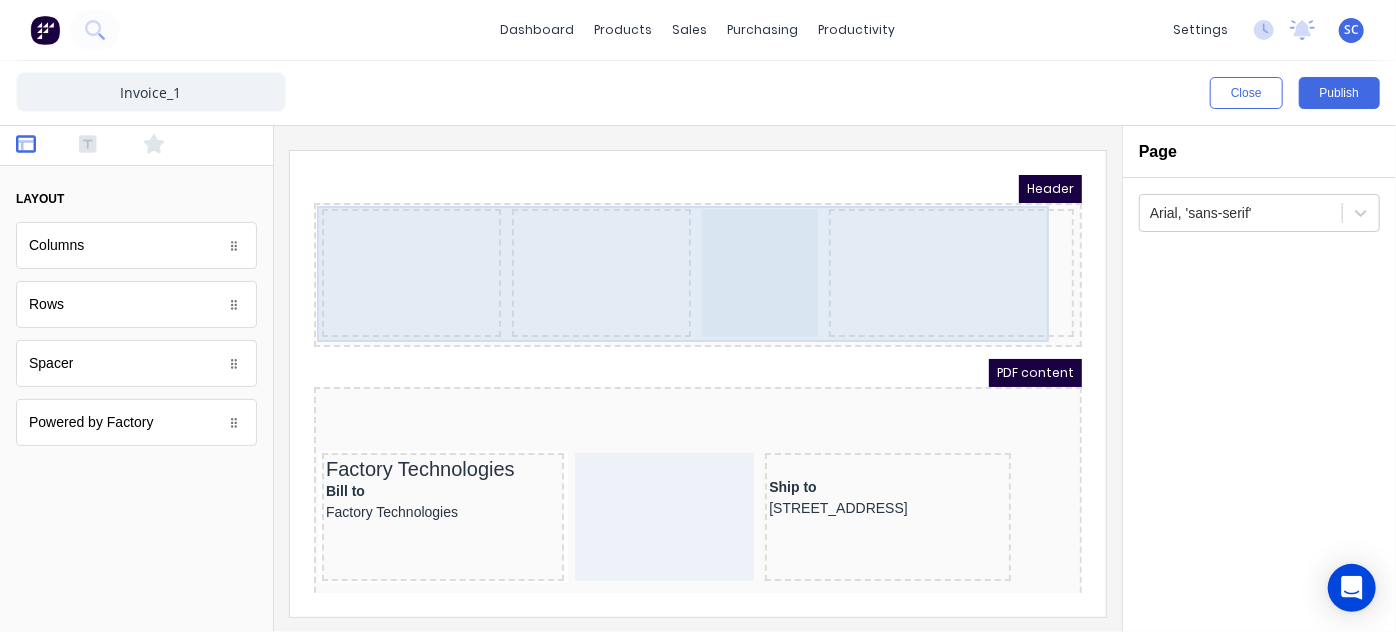 scroll, scrollTop: 0, scrollLeft: 0, axis: both 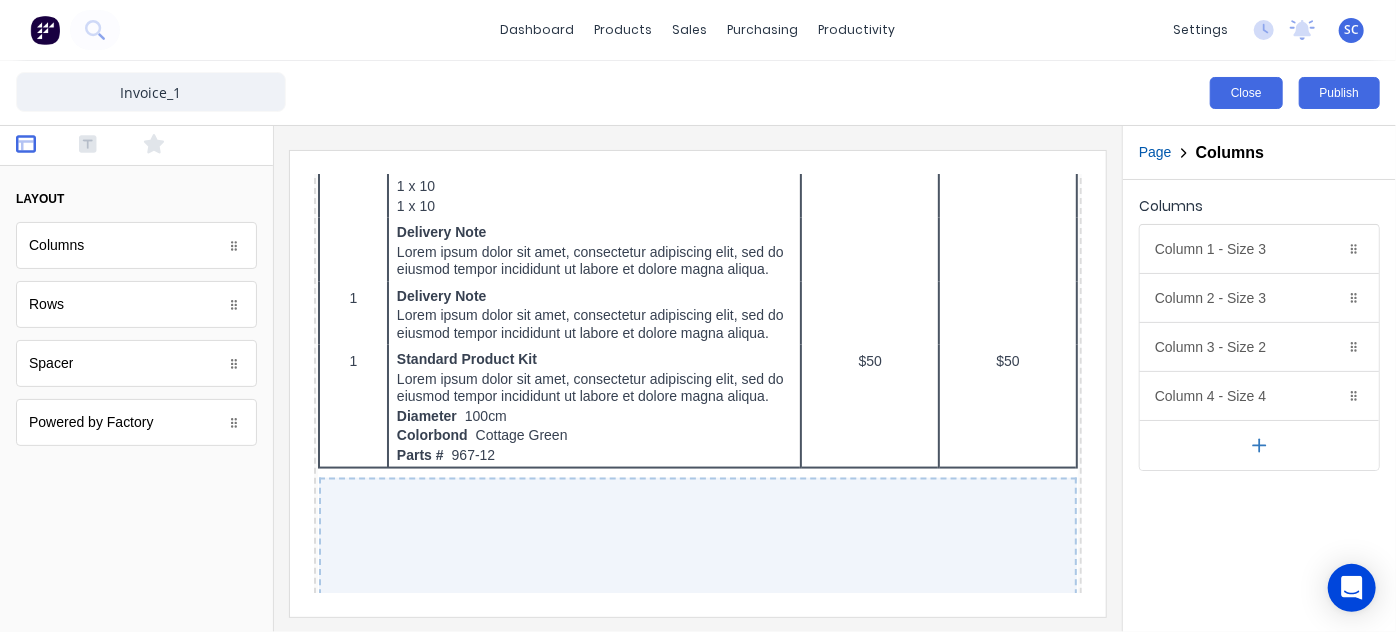 click on "Close" at bounding box center [1246, 93] 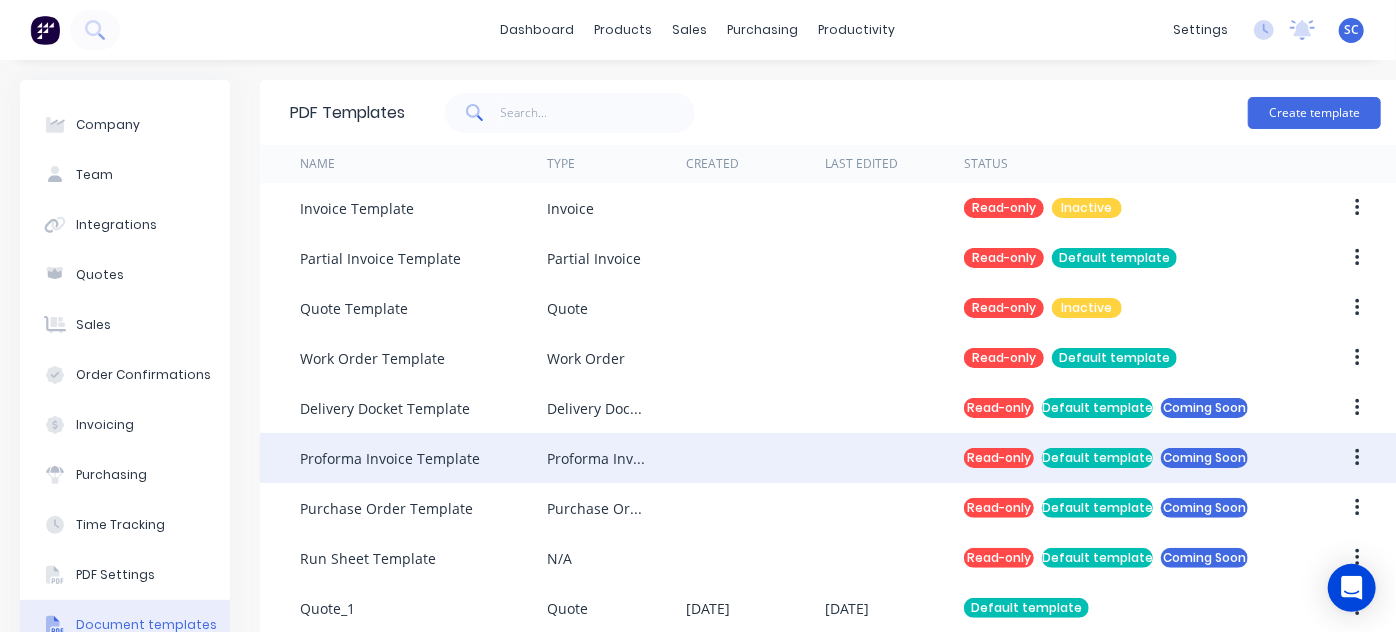 scroll, scrollTop: 142, scrollLeft: 0, axis: vertical 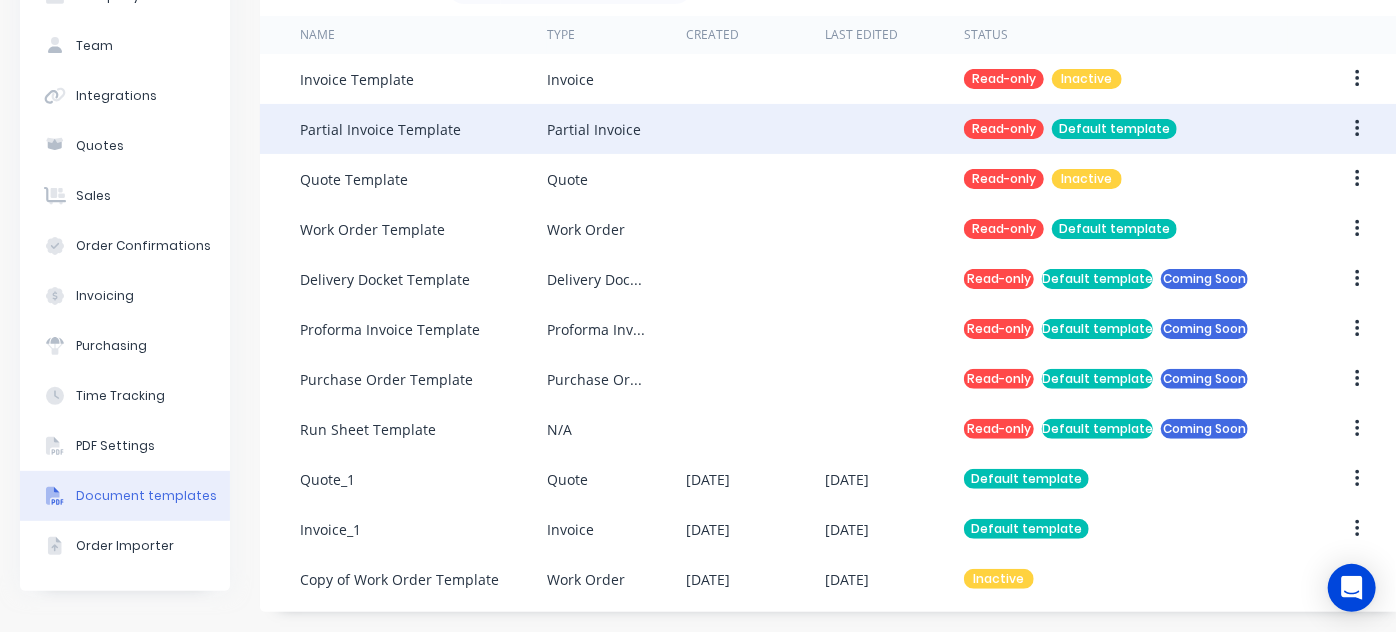 click at bounding box center [755, 129] 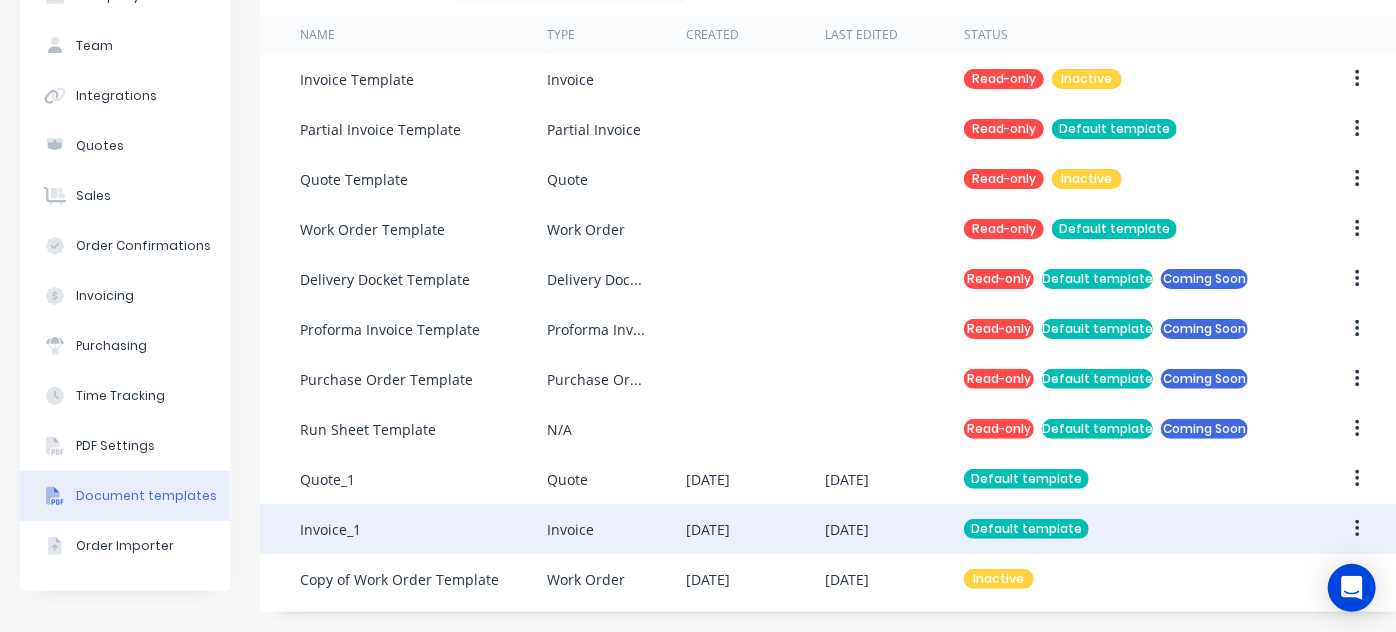 click on "Invoice_1" at bounding box center [423, 529] 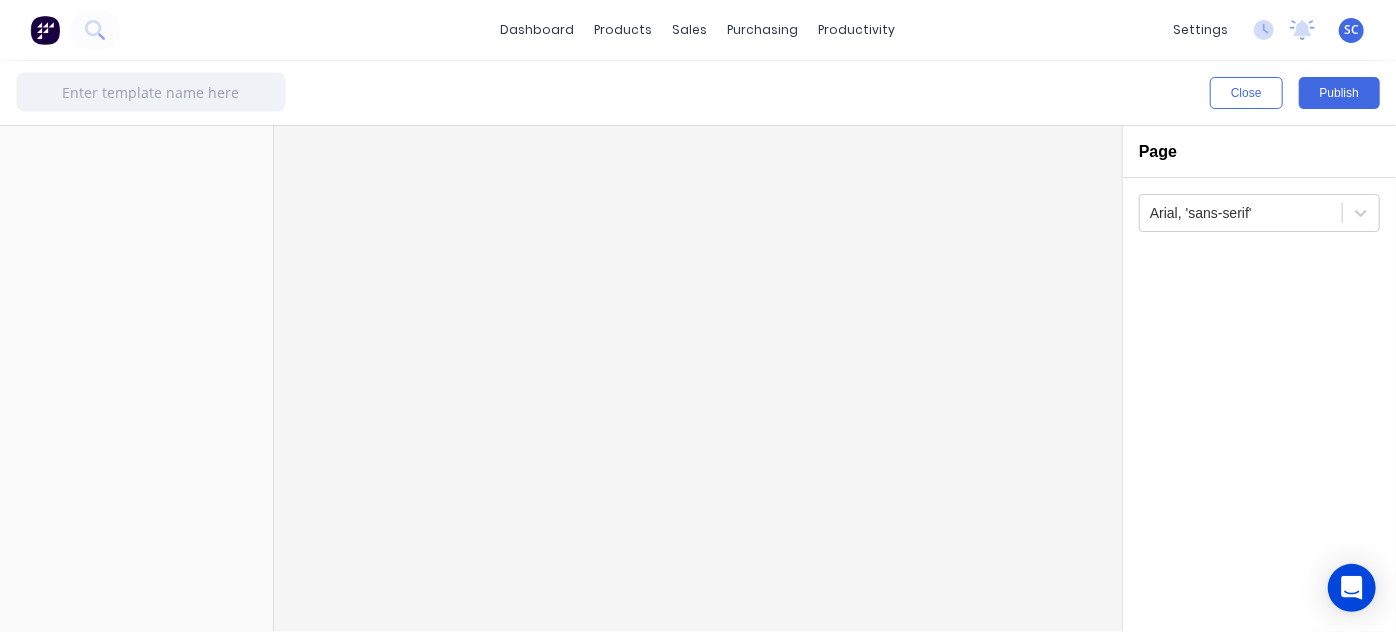 type on "Invoice_1" 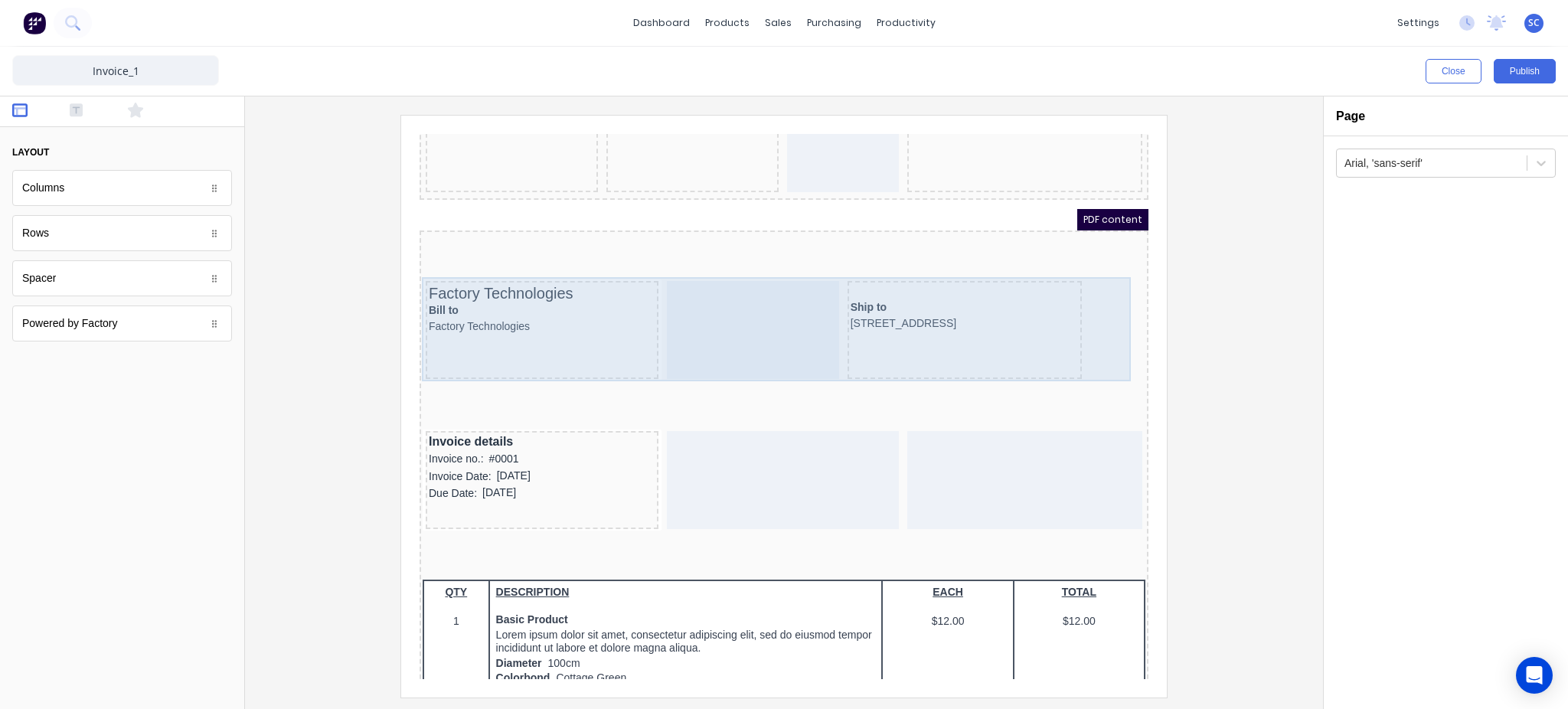 scroll, scrollTop: 0, scrollLeft: 0, axis: both 